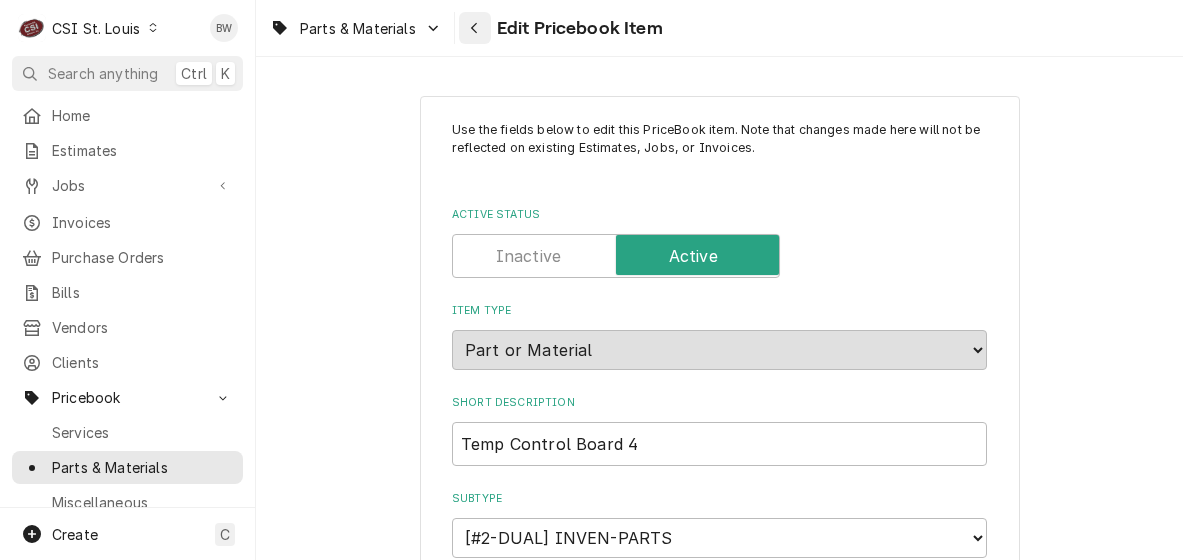 scroll, scrollTop: 0, scrollLeft: 0, axis: both 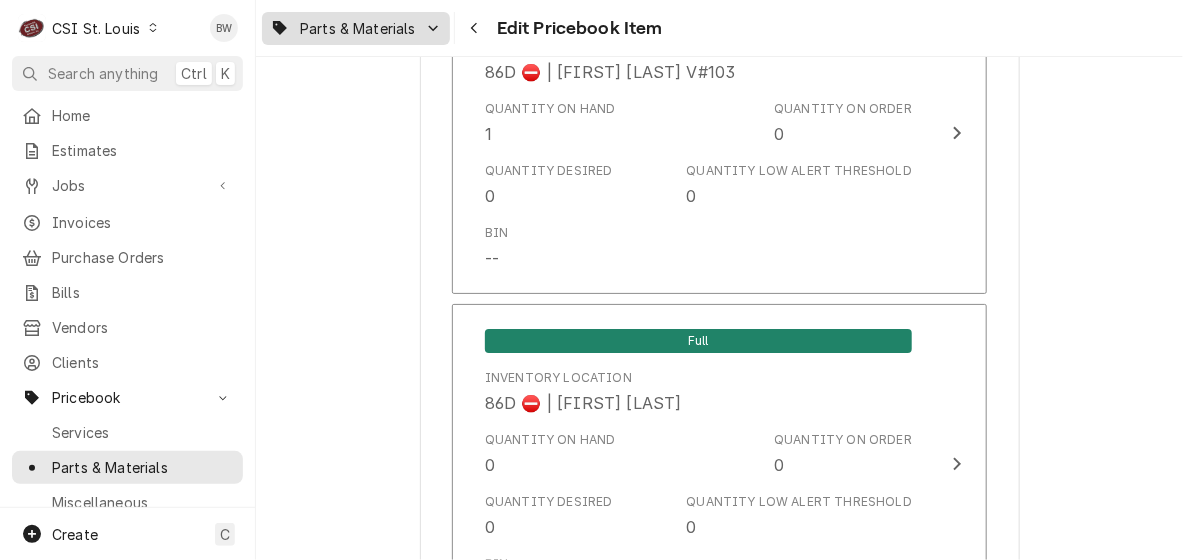 click 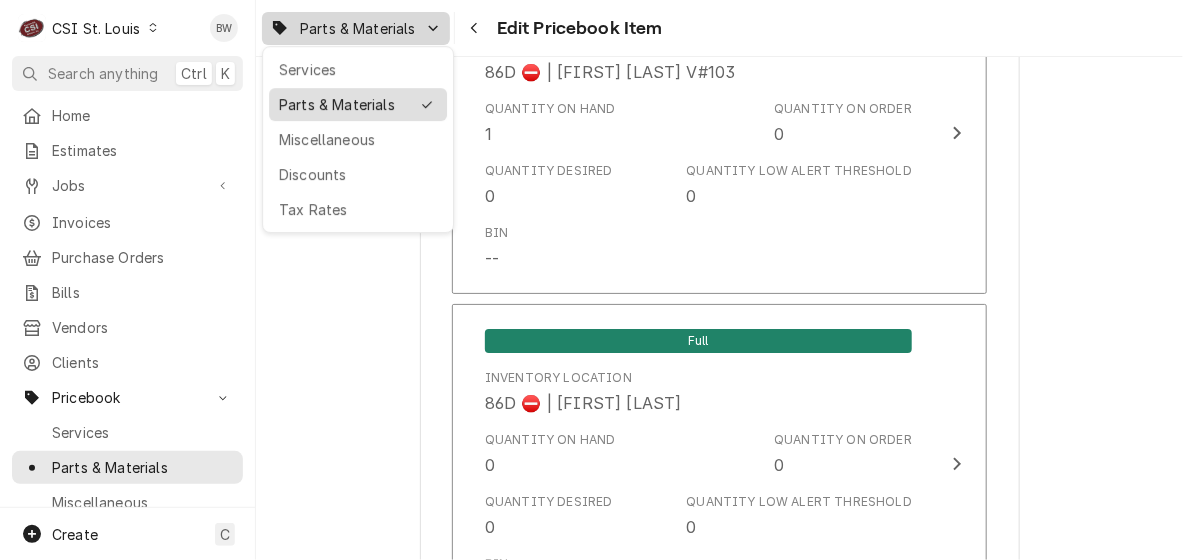 click on "Parts & Materials" at bounding box center [344, 104] 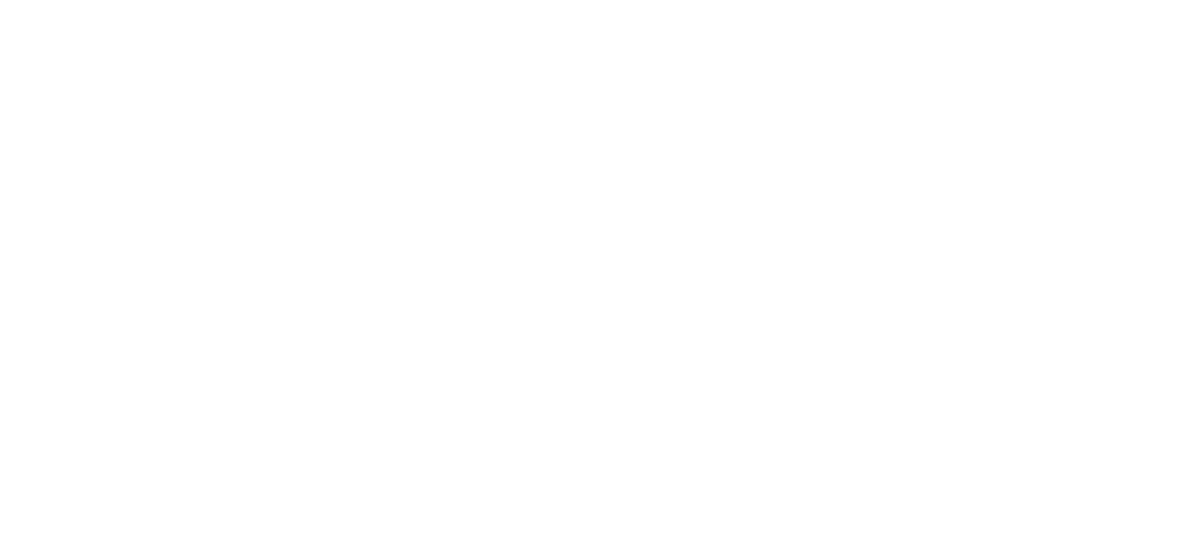 scroll, scrollTop: 0, scrollLeft: 0, axis: both 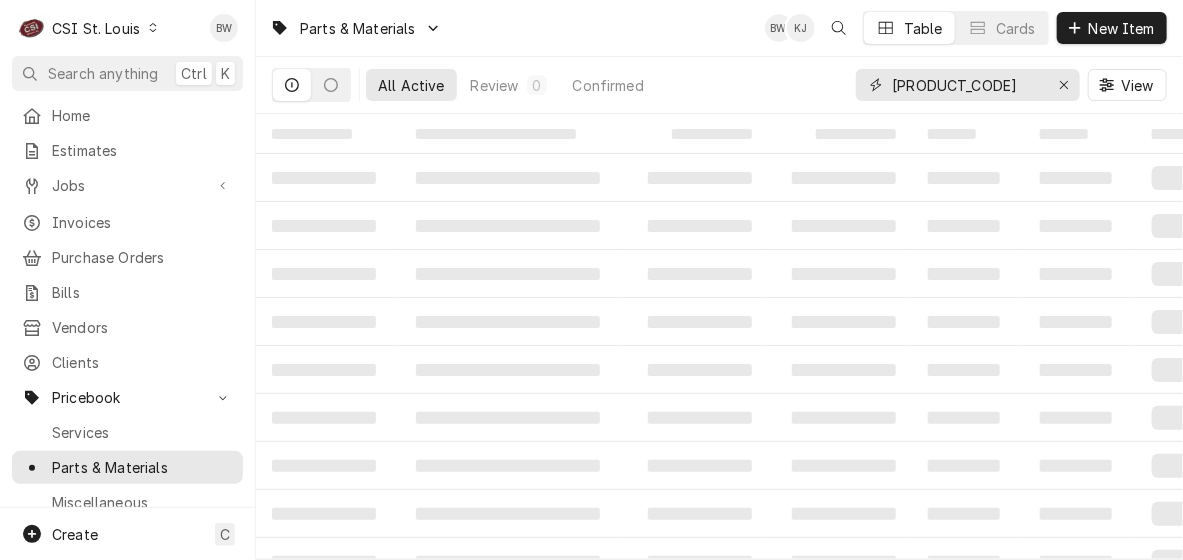 drag, startPoint x: 992, startPoint y: 79, endPoint x: 868, endPoint y: 82, distance: 124.036285 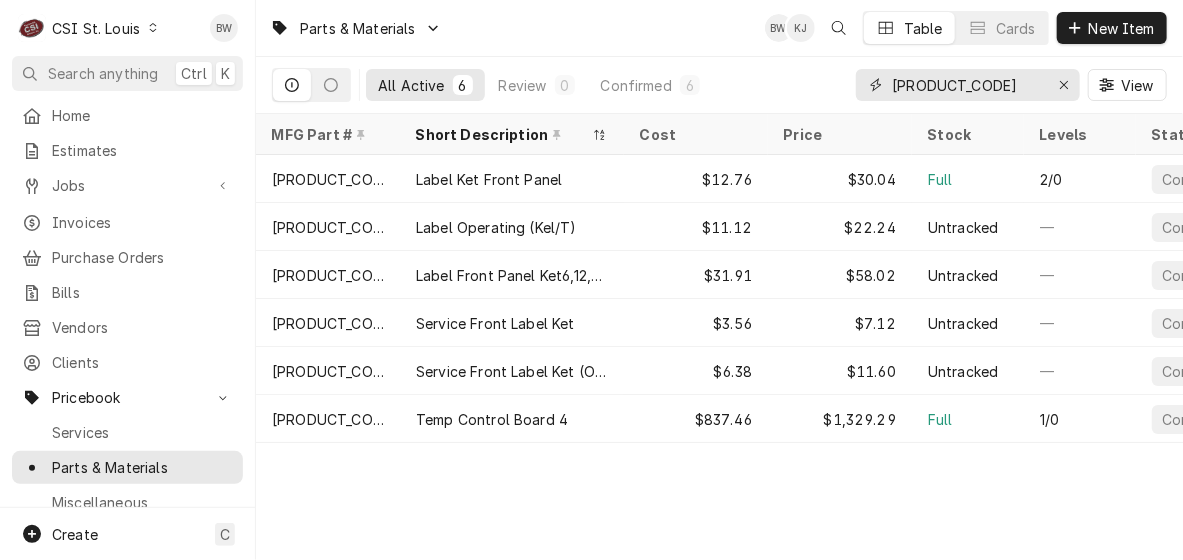 paste on "6142-24" 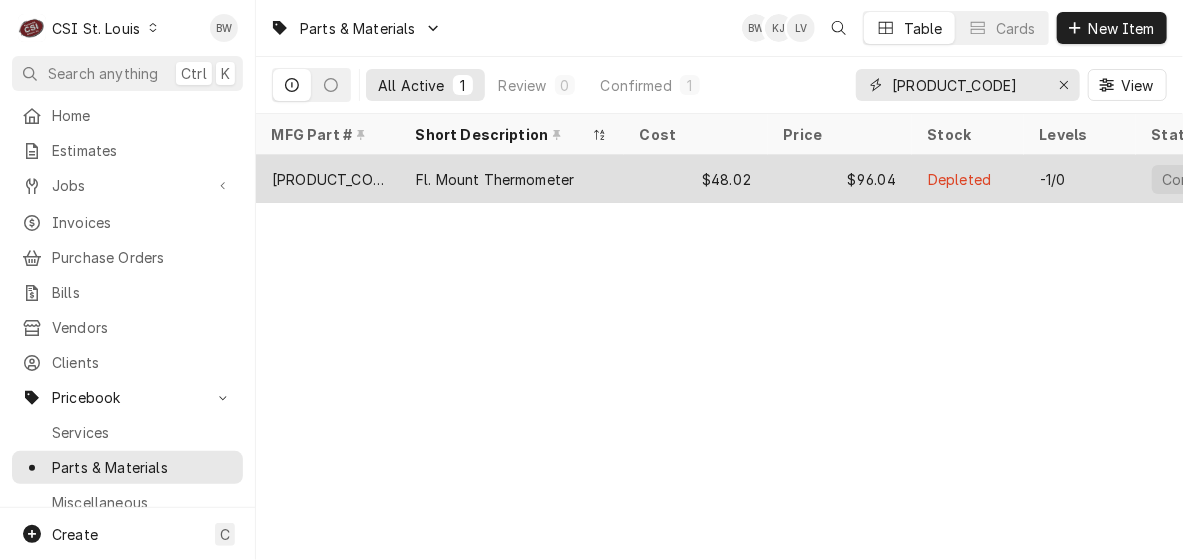 type on "6142-24" 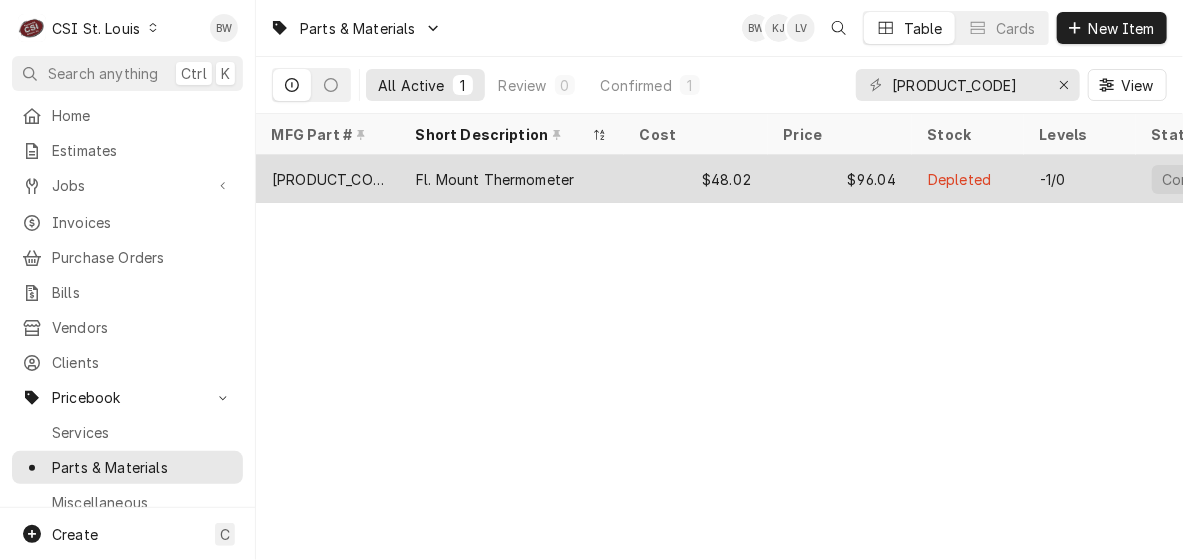 click on "6142-24" at bounding box center (328, 179) 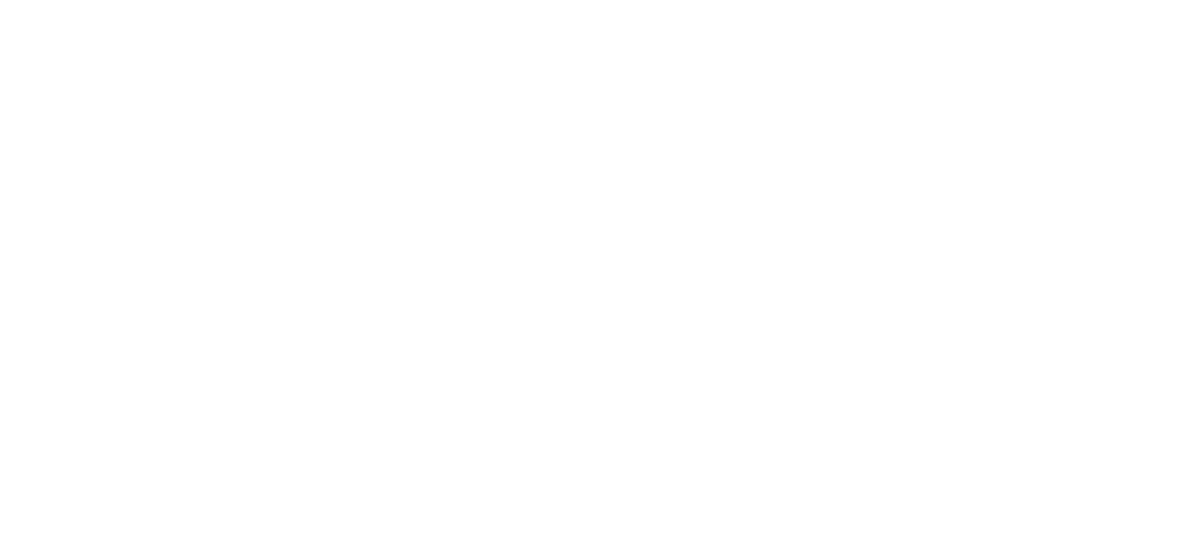 scroll, scrollTop: 0, scrollLeft: 0, axis: both 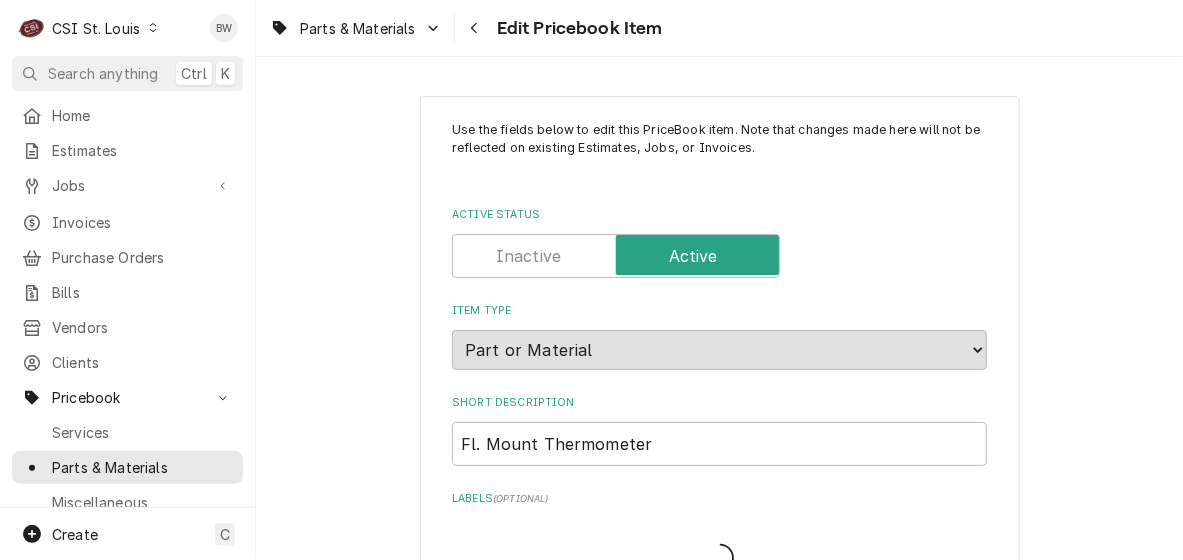 type on "x" 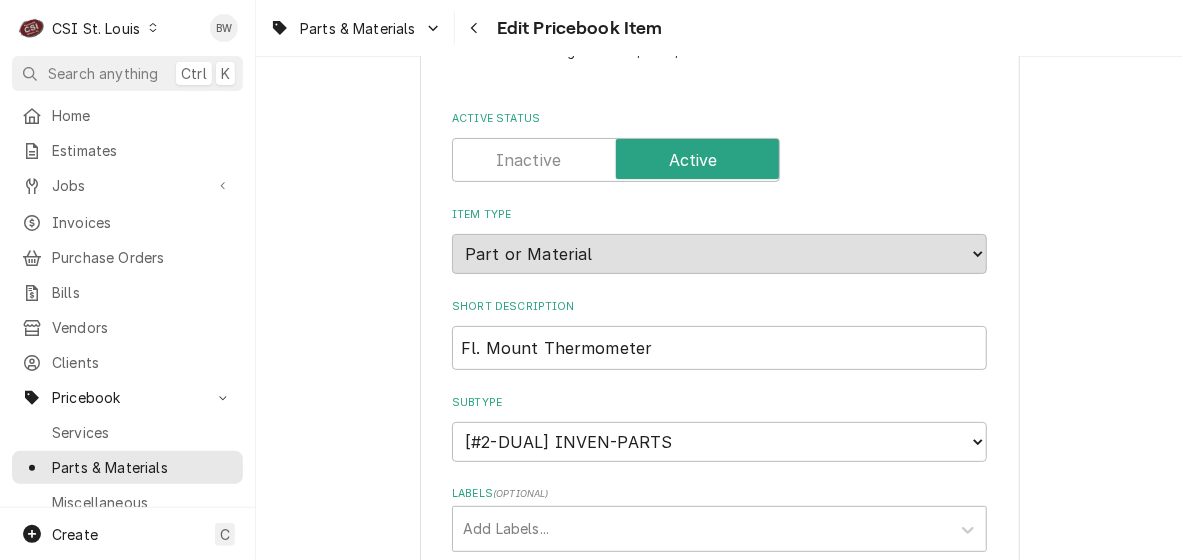 scroll, scrollTop: 0, scrollLeft: 0, axis: both 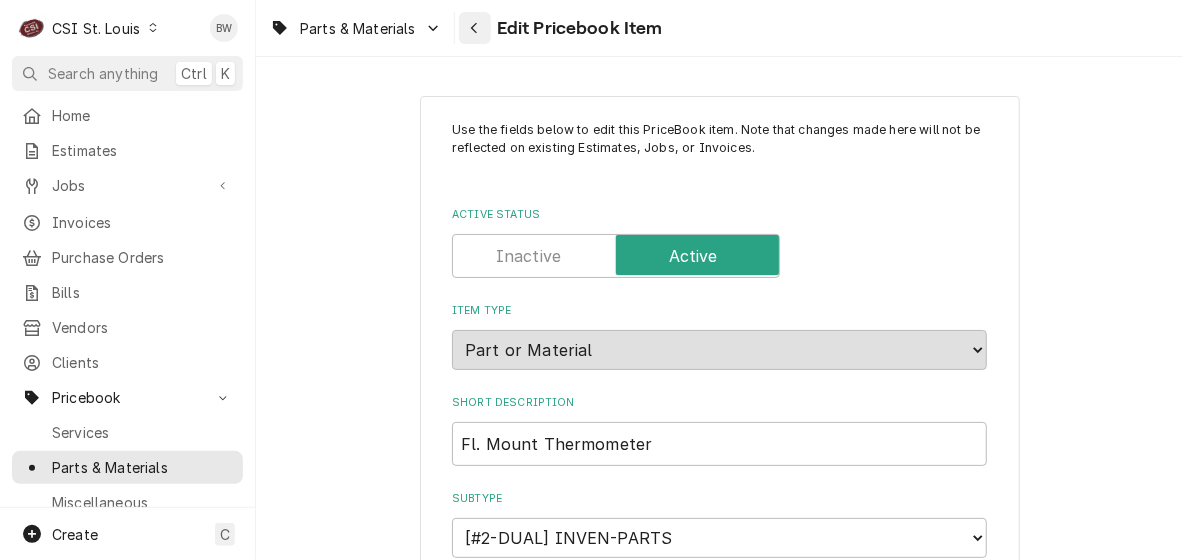 click at bounding box center [475, 28] 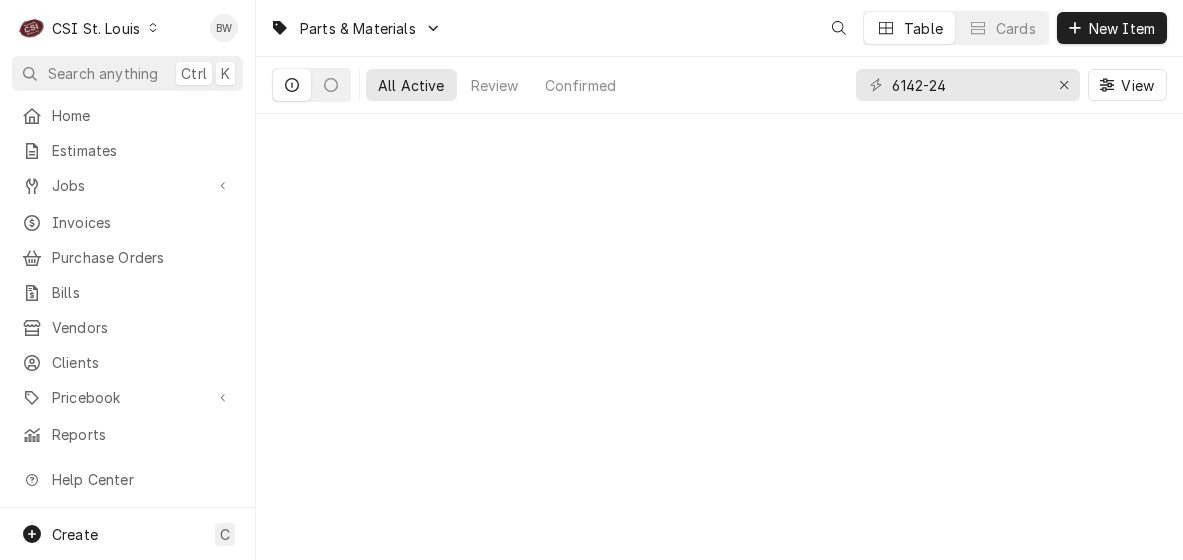 scroll, scrollTop: 0, scrollLeft: 0, axis: both 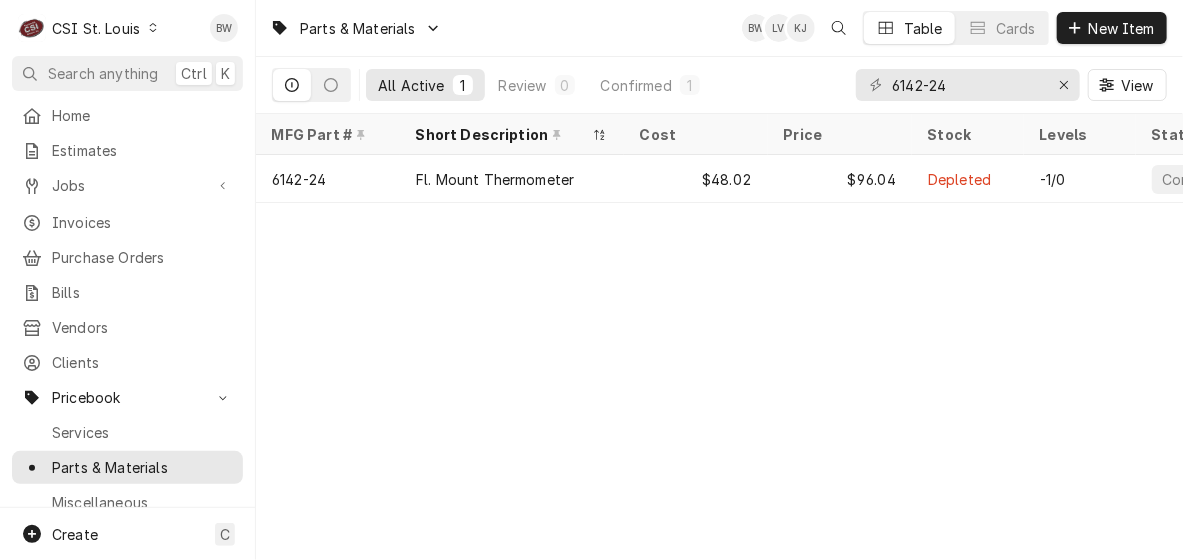 click on "Parts & Materials BW LV KJ Table Cards New Item" at bounding box center (719, 28) 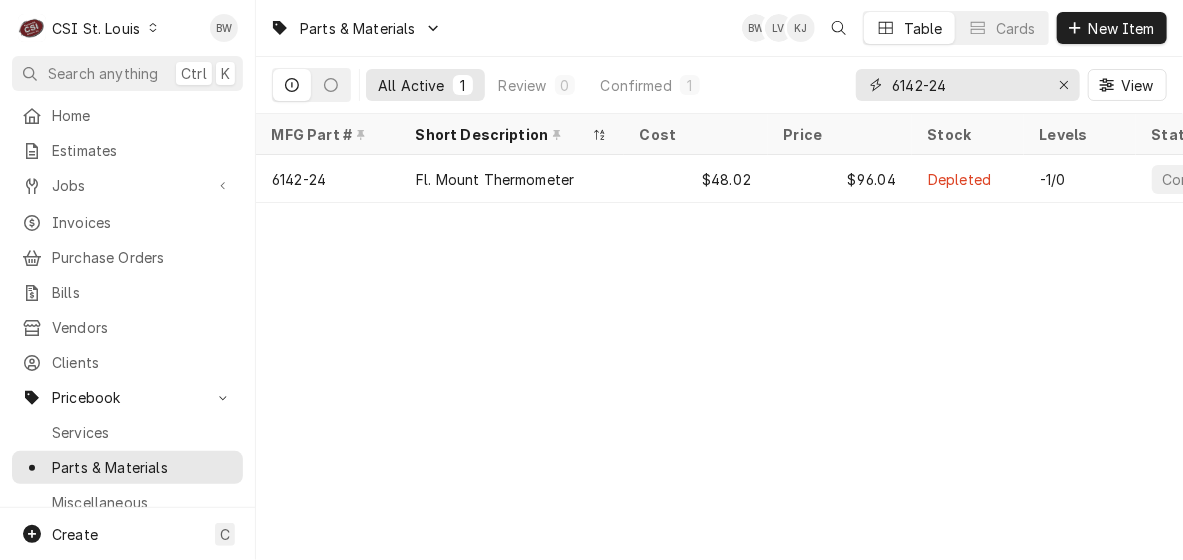 click on "6142-24" at bounding box center (967, 85) 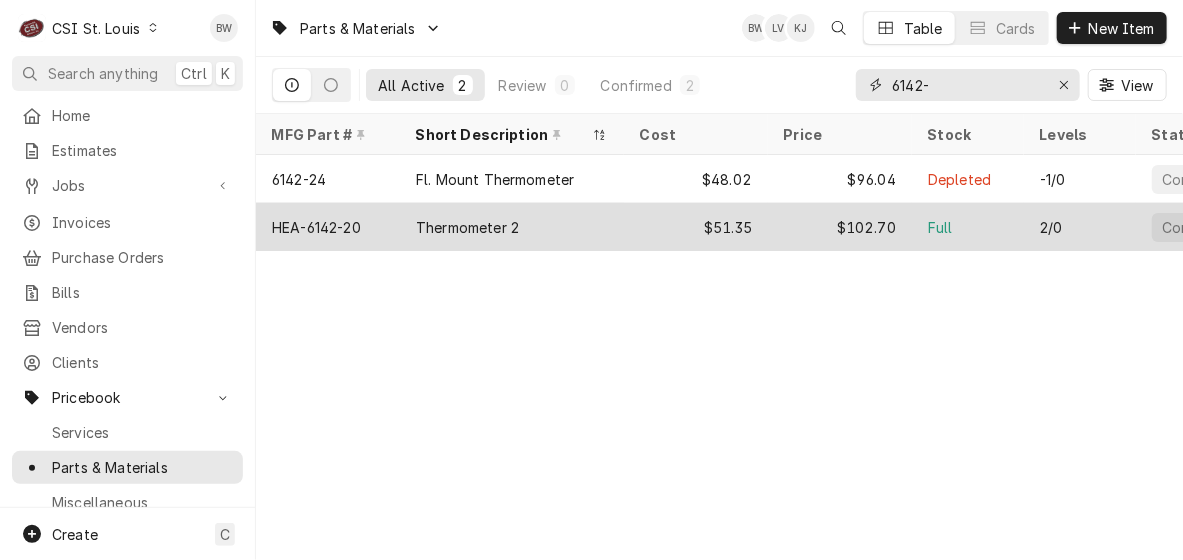 type on "6142-" 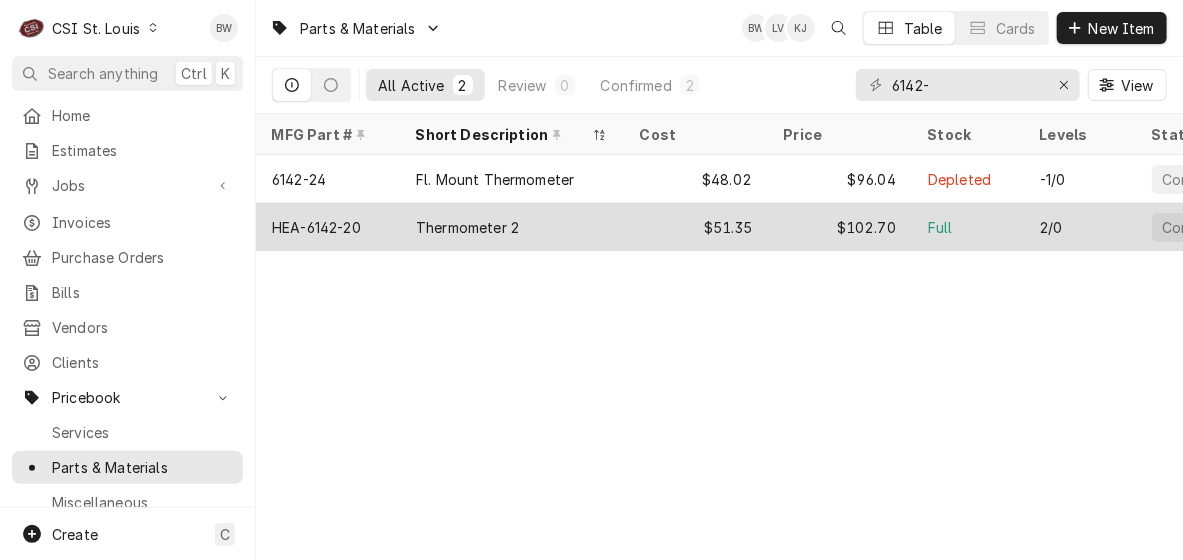 click on "HEA-6142-20" at bounding box center (316, 227) 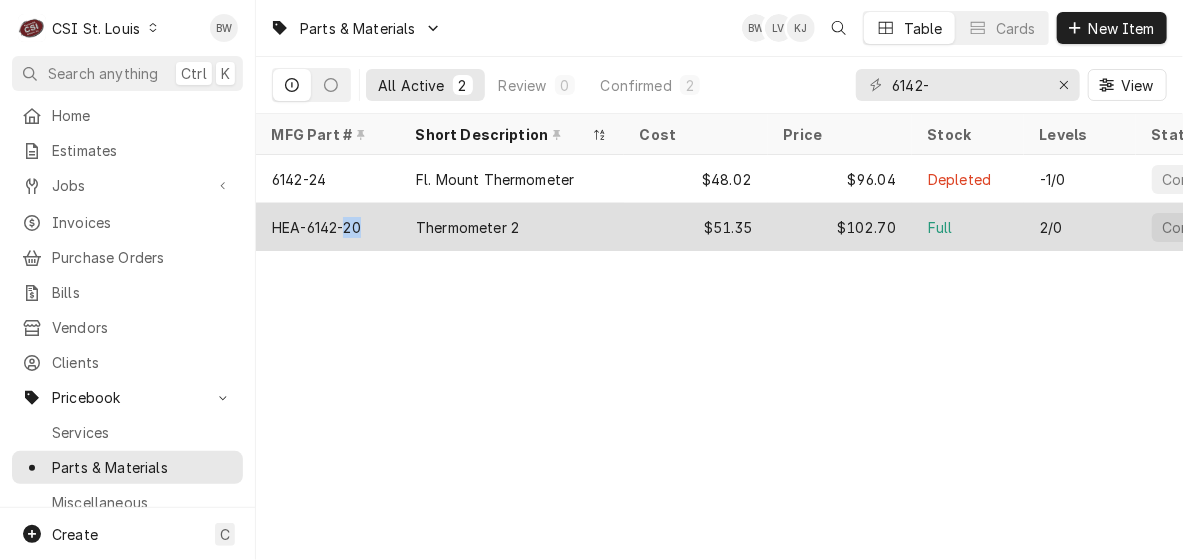 click on "HEA-6142-20" at bounding box center [316, 227] 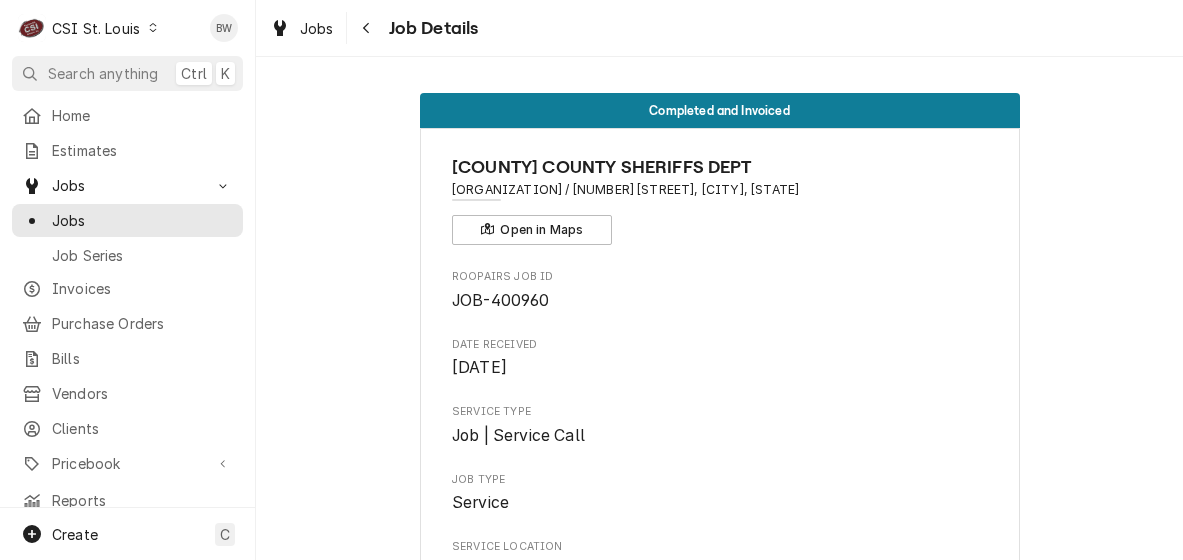 scroll, scrollTop: 0, scrollLeft: 0, axis: both 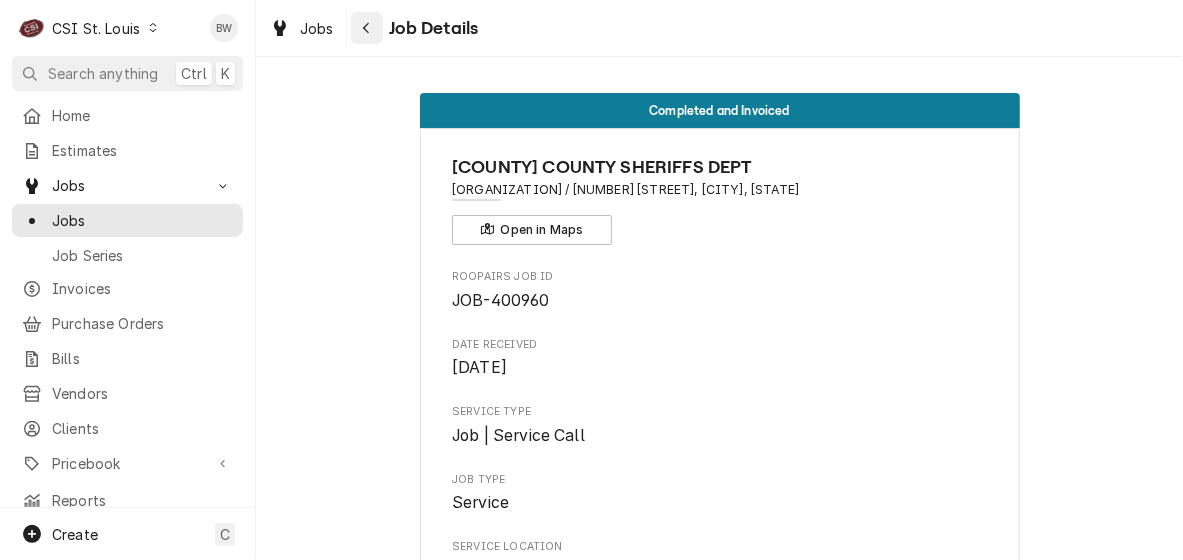 click 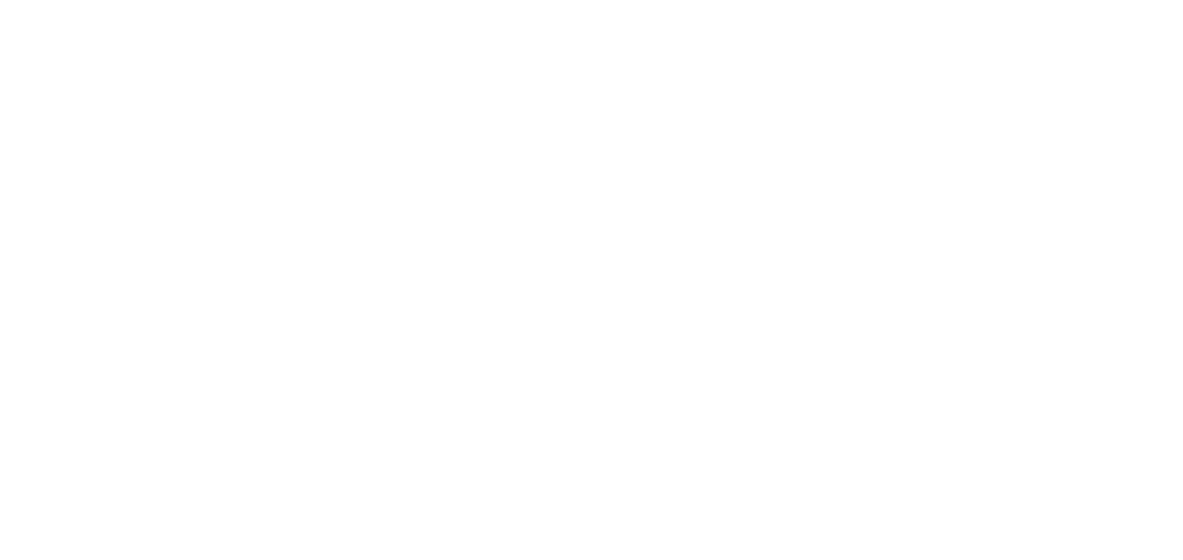 scroll, scrollTop: 0, scrollLeft: 0, axis: both 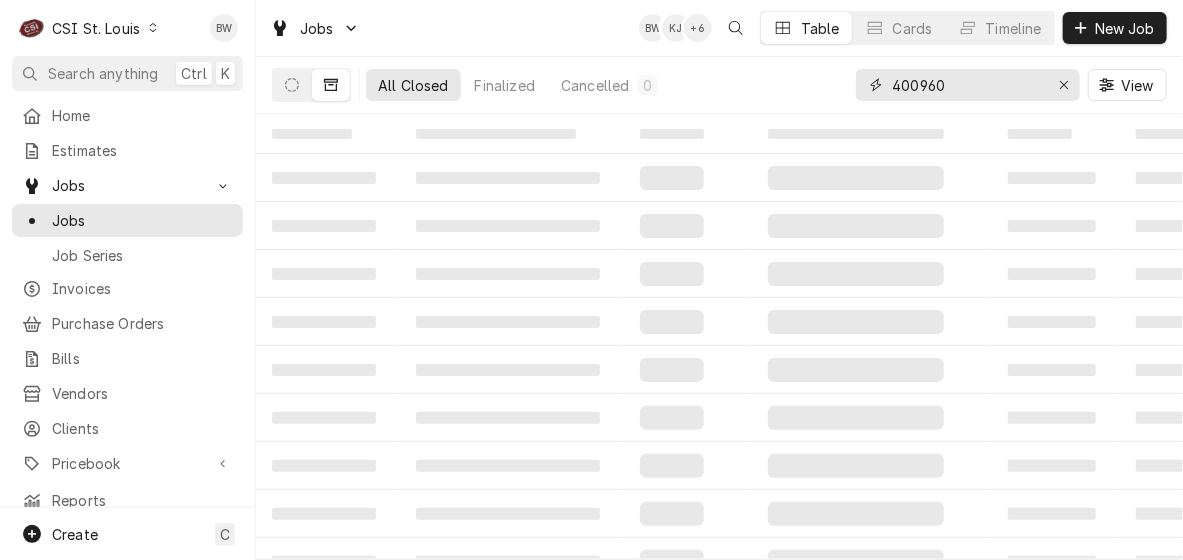 drag, startPoint x: 963, startPoint y: 85, endPoint x: 868, endPoint y: 82, distance: 95.047356 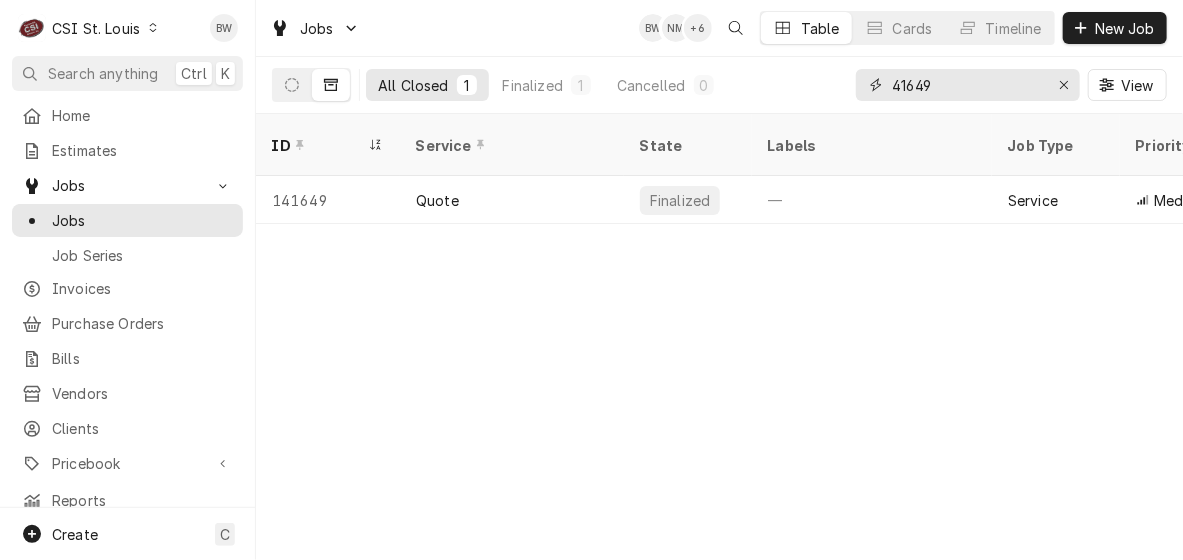 drag, startPoint x: 932, startPoint y: 82, endPoint x: 864, endPoint y: 82, distance: 68 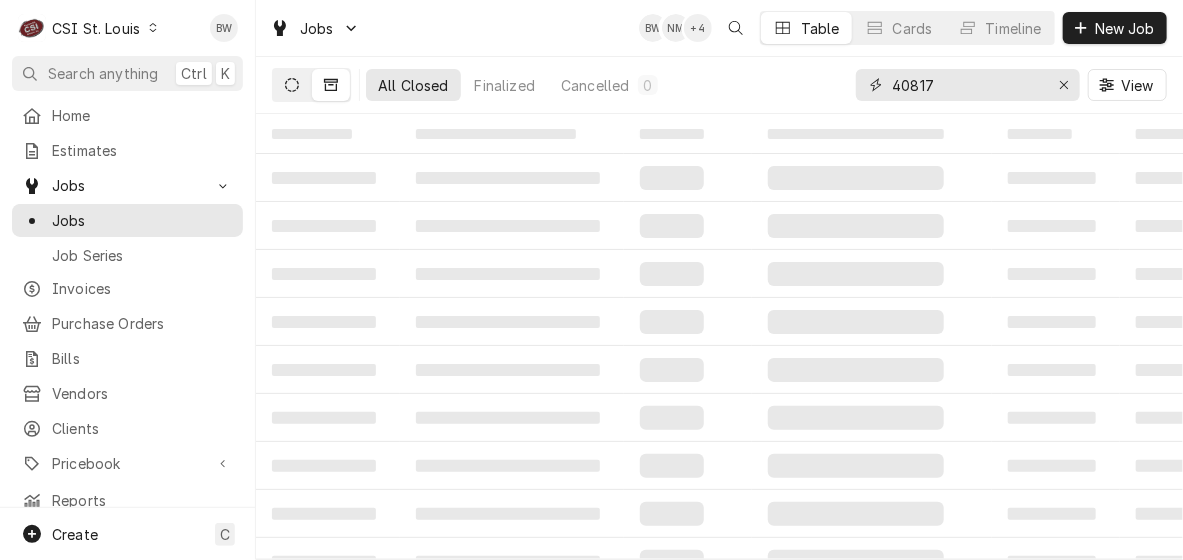type on "40817" 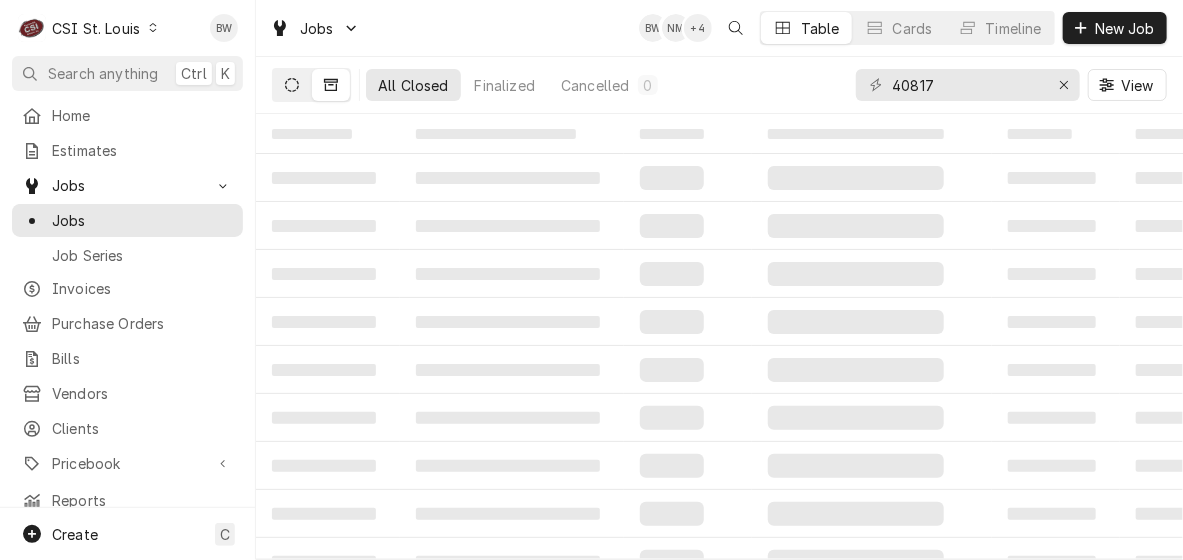 click at bounding box center [292, 85] 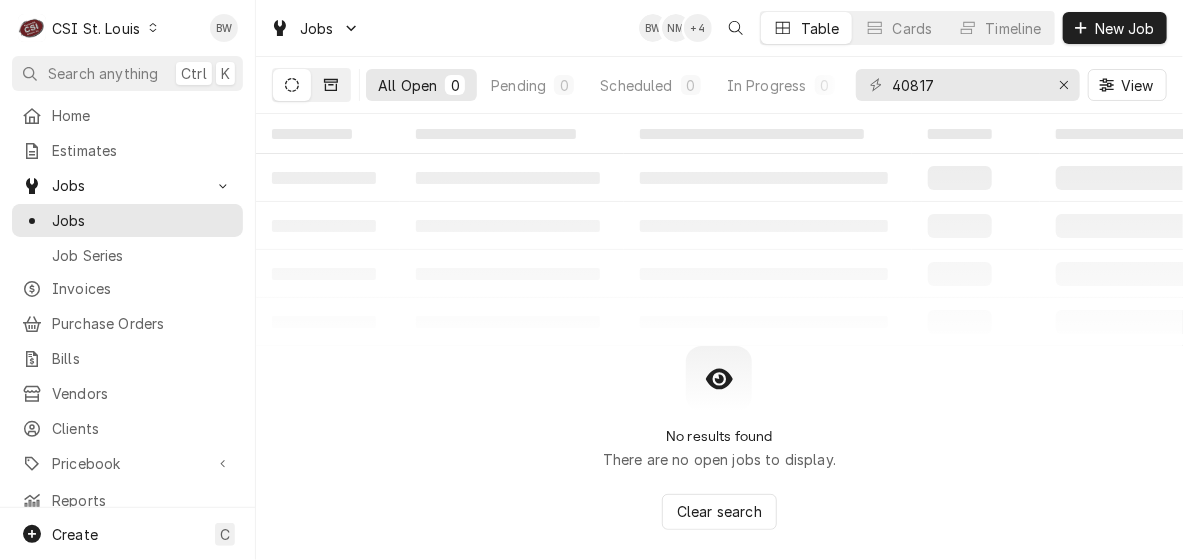 click 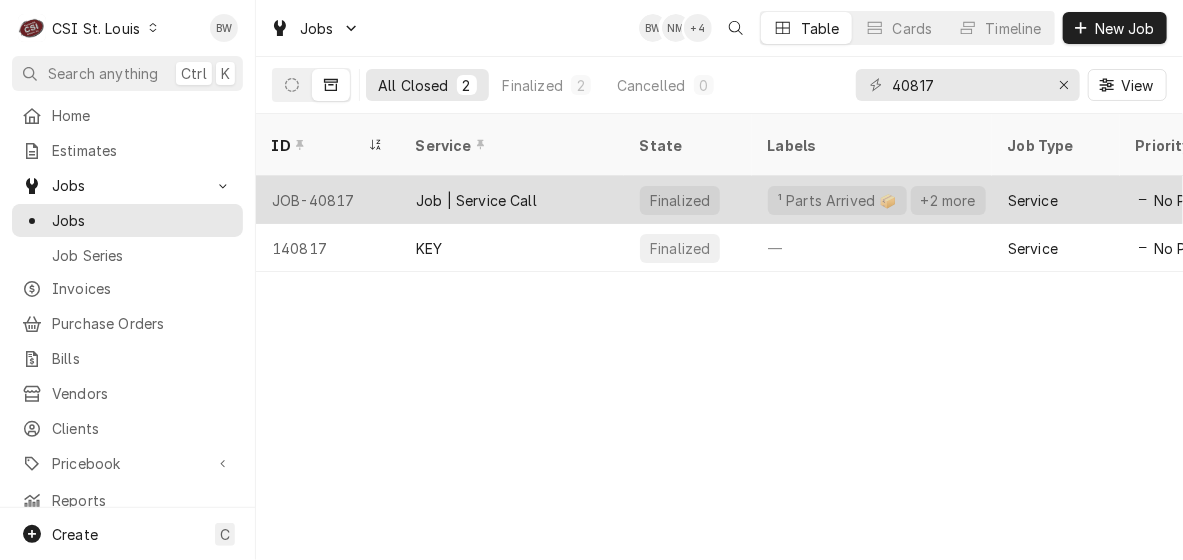 click on "JOB-40817" at bounding box center (328, 200) 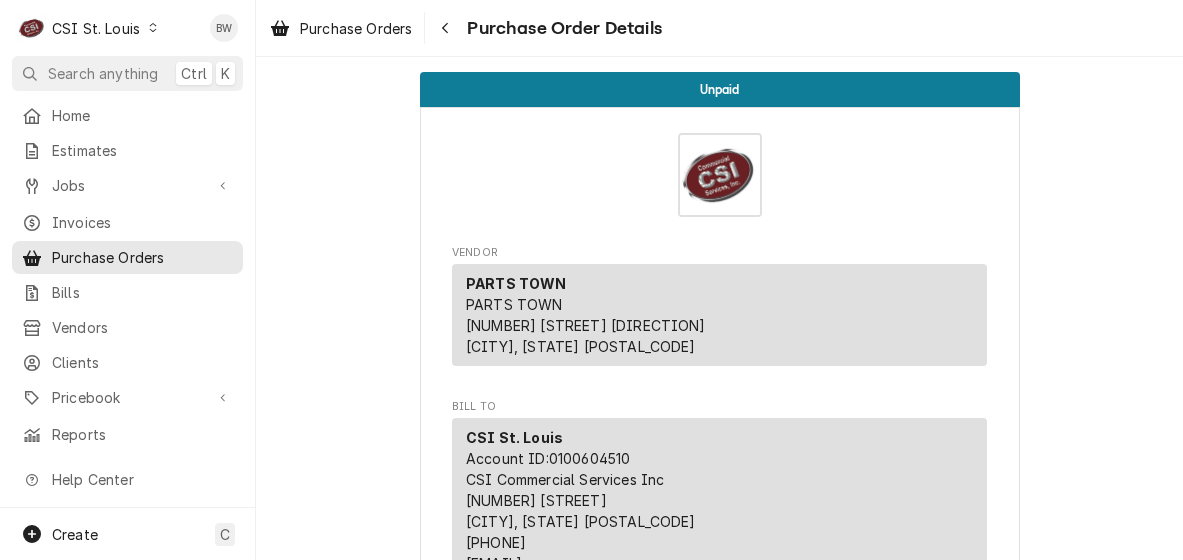 scroll, scrollTop: 0, scrollLeft: 0, axis: both 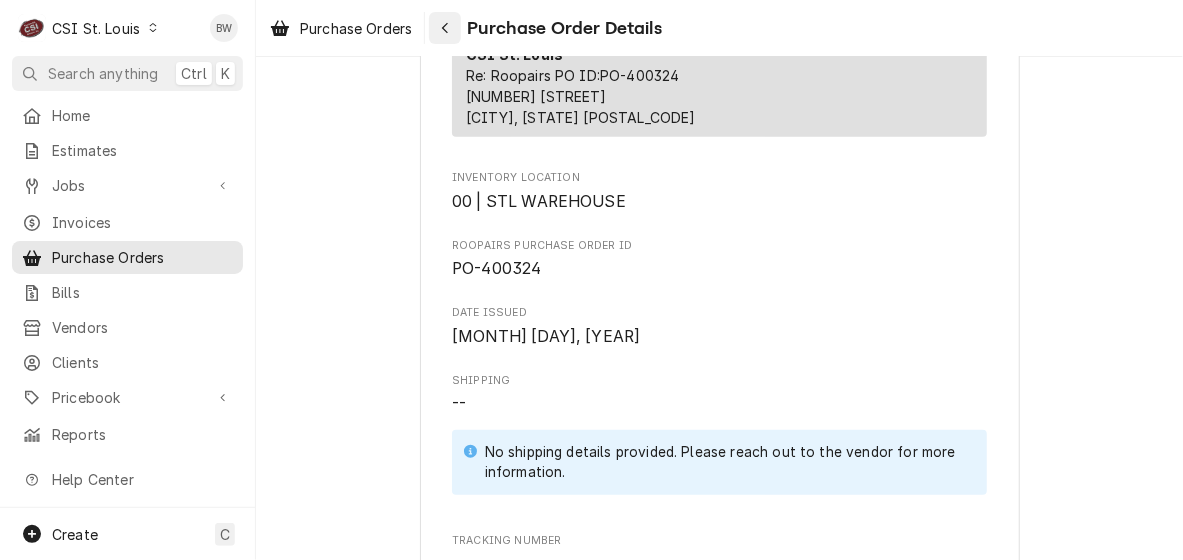 click at bounding box center [445, 28] 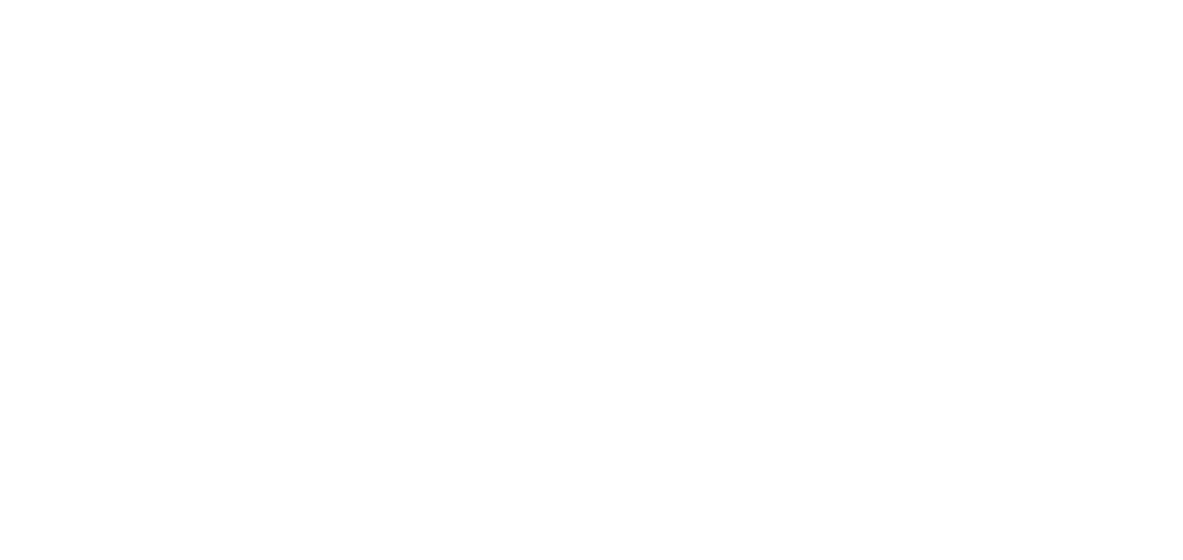 scroll, scrollTop: 0, scrollLeft: 0, axis: both 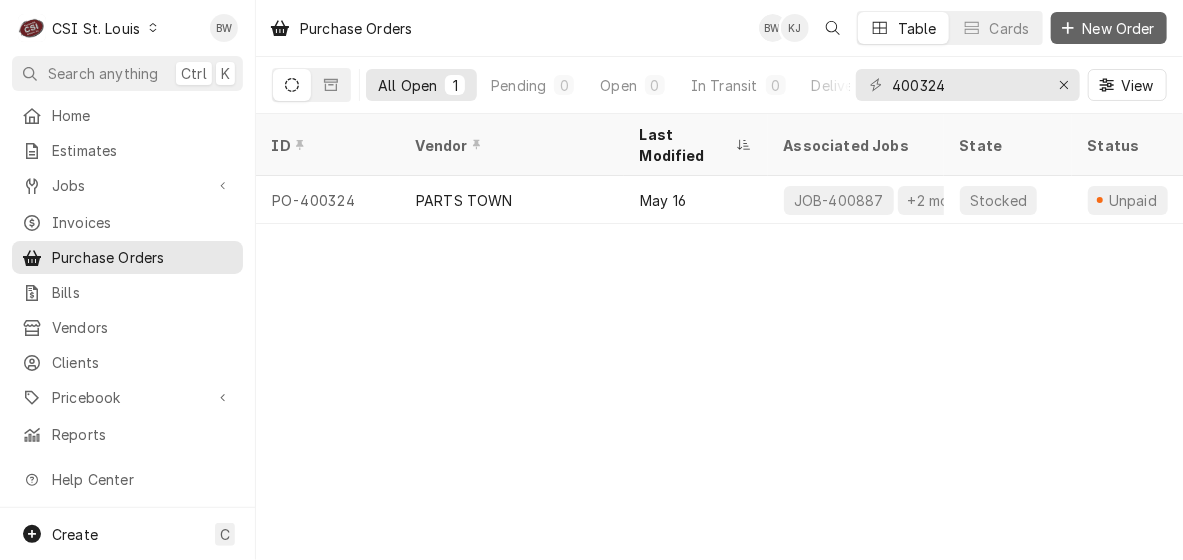 click 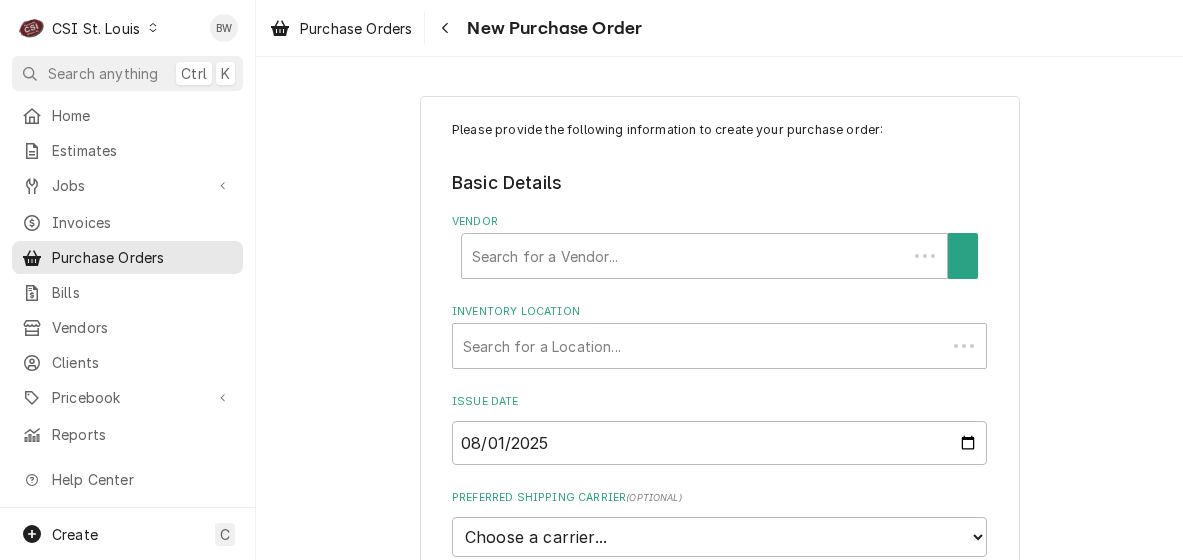 scroll, scrollTop: 0, scrollLeft: 0, axis: both 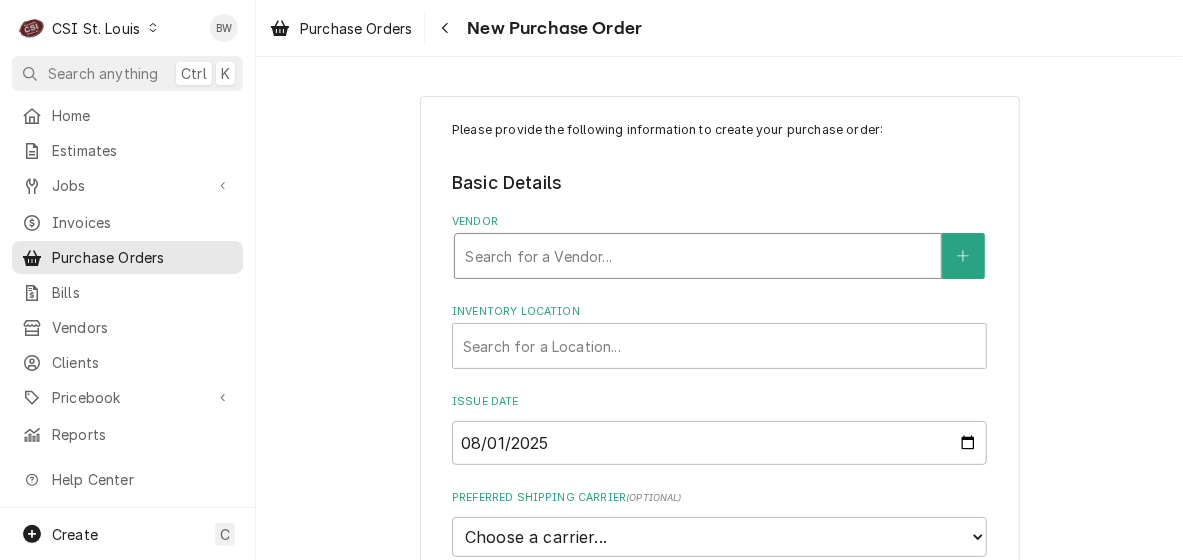 click at bounding box center [698, 256] 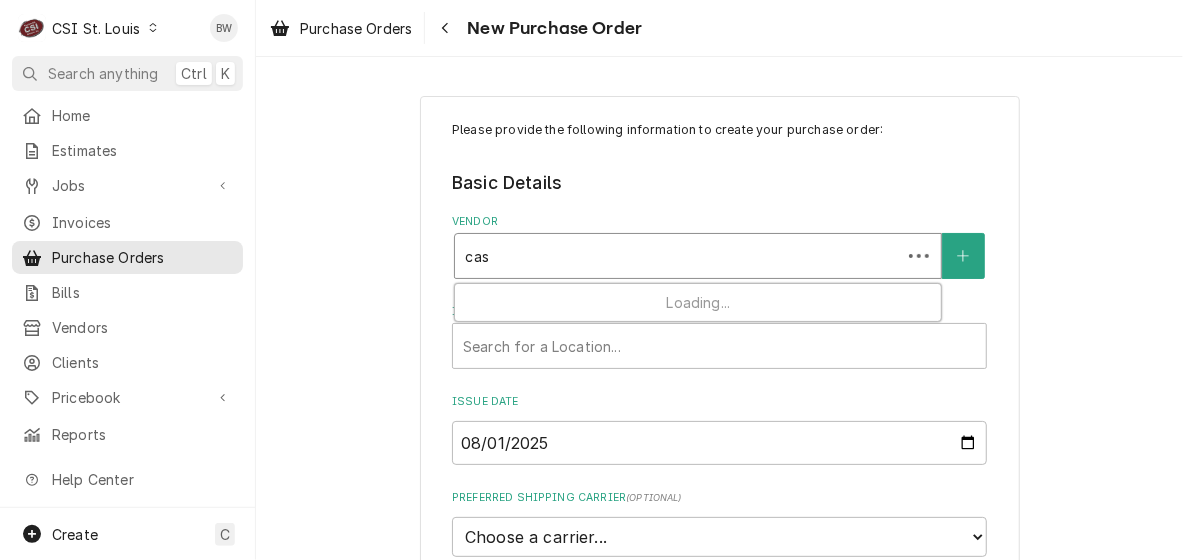 type on "case" 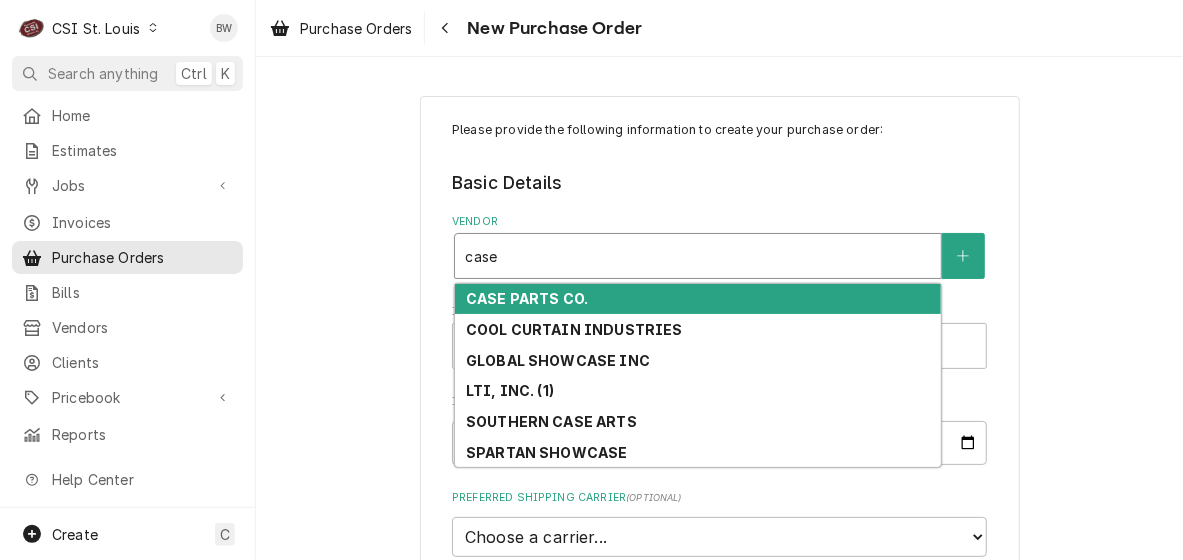 click on "CASE PARTS CO." at bounding box center [698, 299] 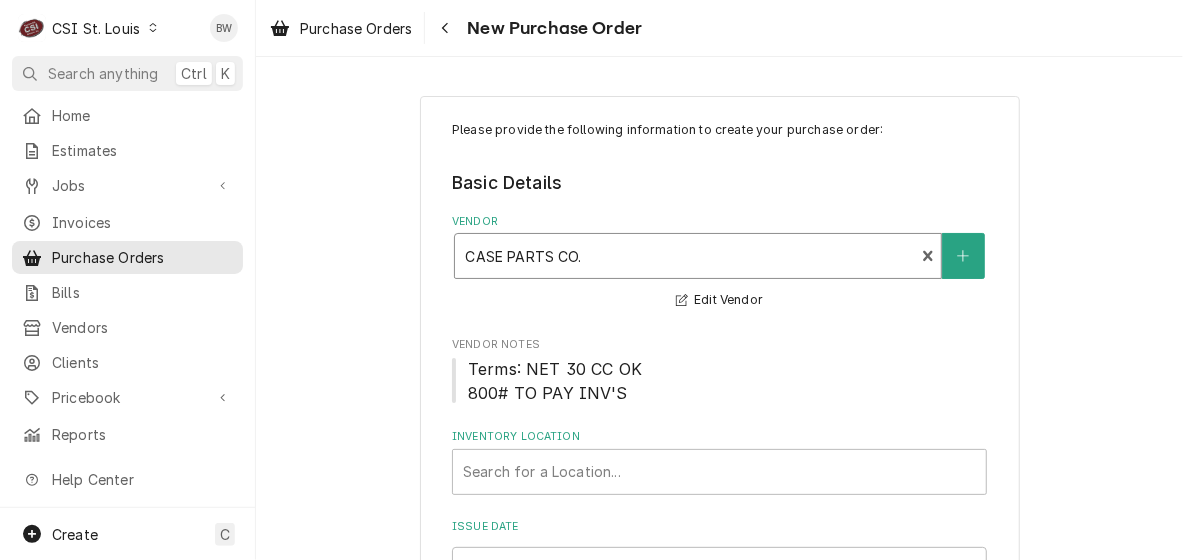 scroll, scrollTop: 100, scrollLeft: 0, axis: vertical 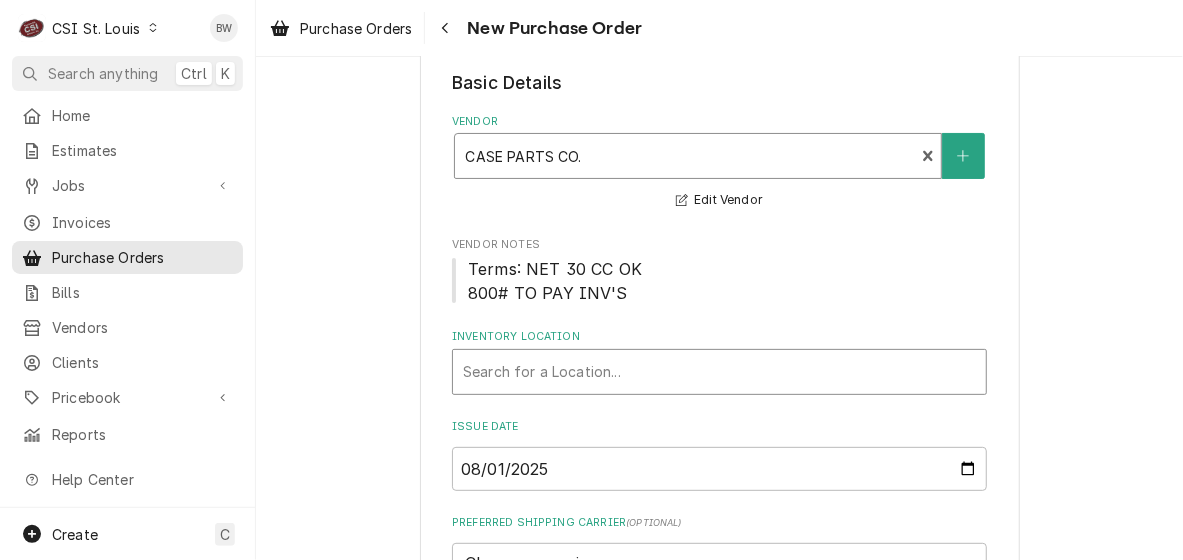 click at bounding box center [719, 372] 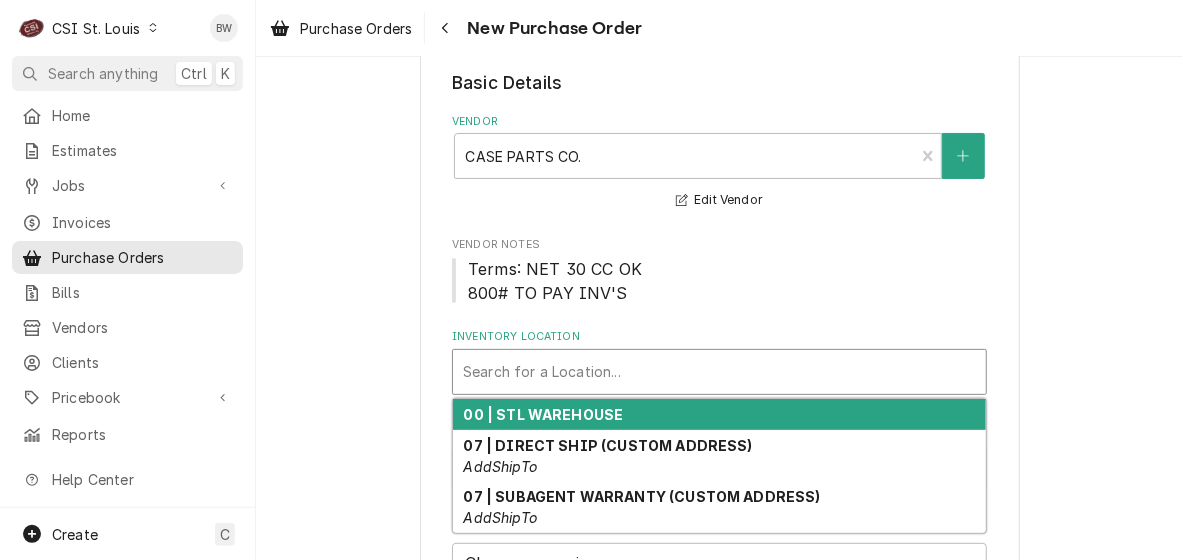 click on "00 | STL WAREHOUSE" at bounding box center [544, 414] 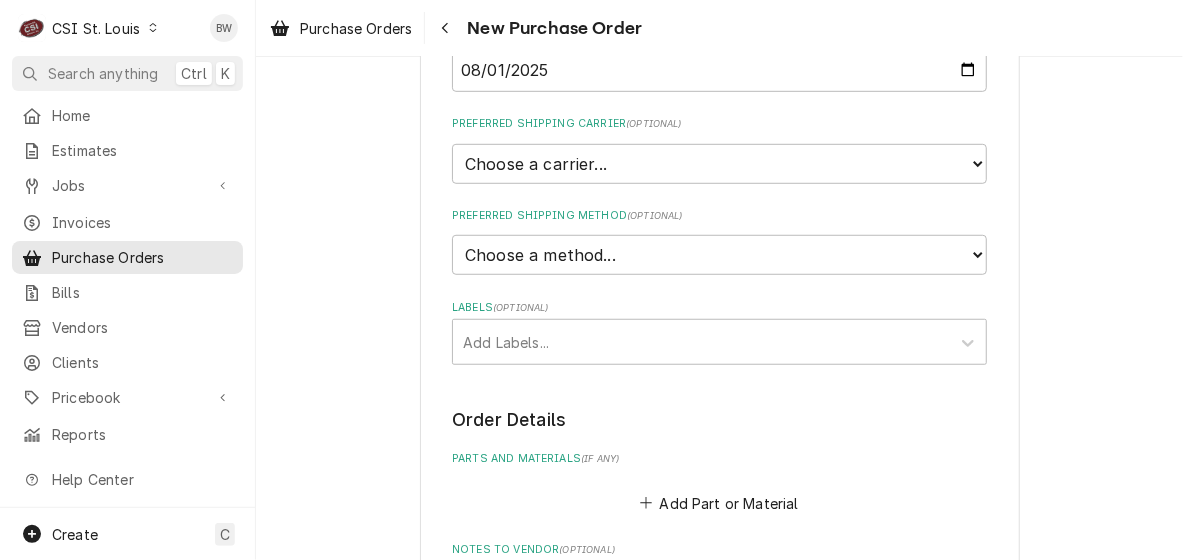 scroll, scrollTop: 500, scrollLeft: 0, axis: vertical 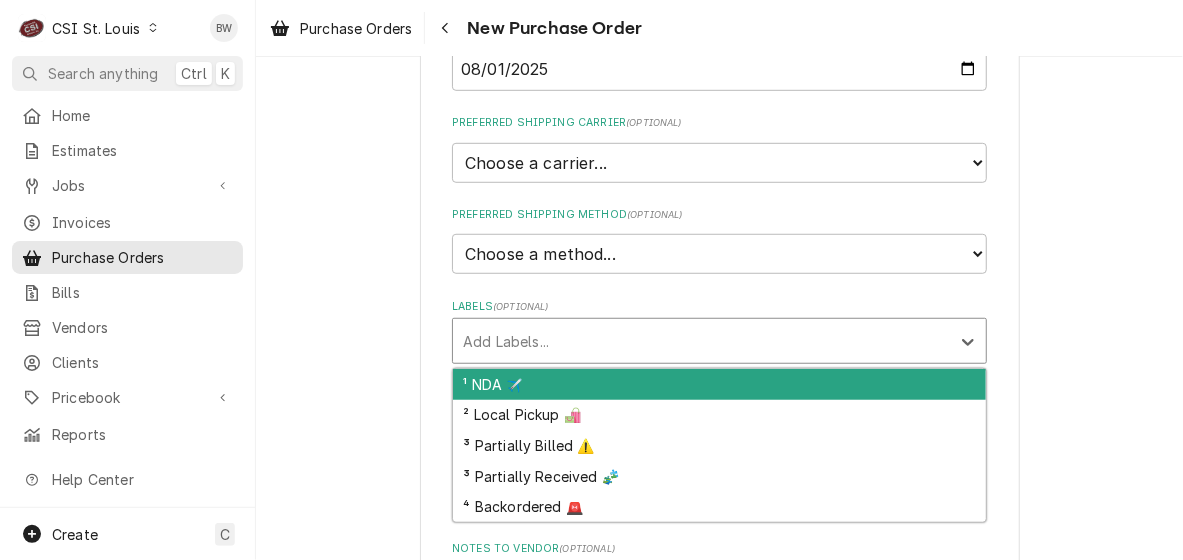 click at bounding box center [701, 341] 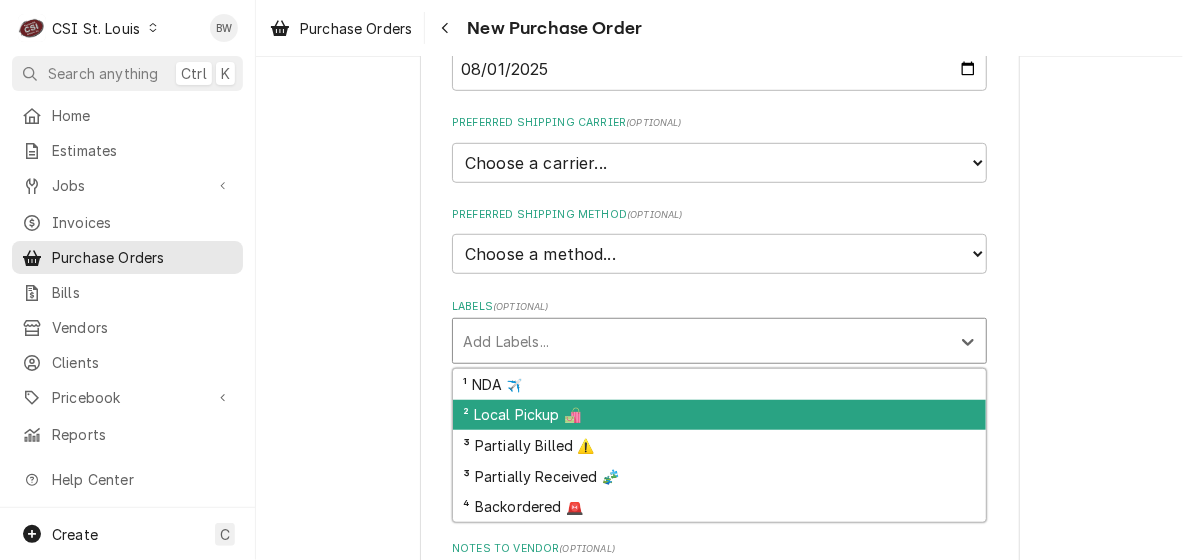 click on "² Local Pickup 🛍️" at bounding box center (719, 415) 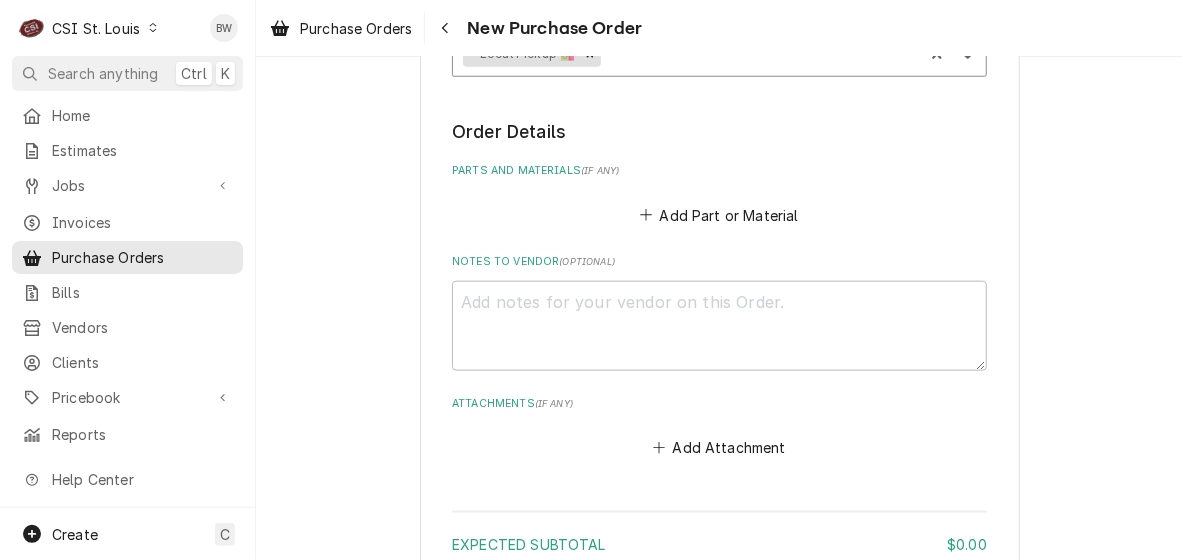 scroll, scrollTop: 900, scrollLeft: 0, axis: vertical 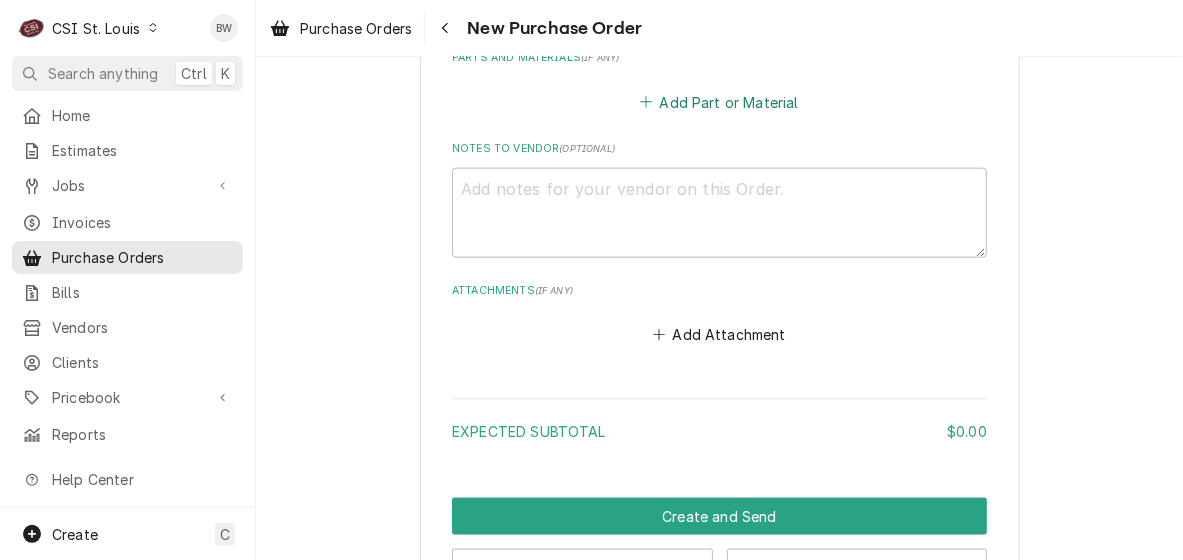 click on "Add Part or Material" at bounding box center (719, 102) 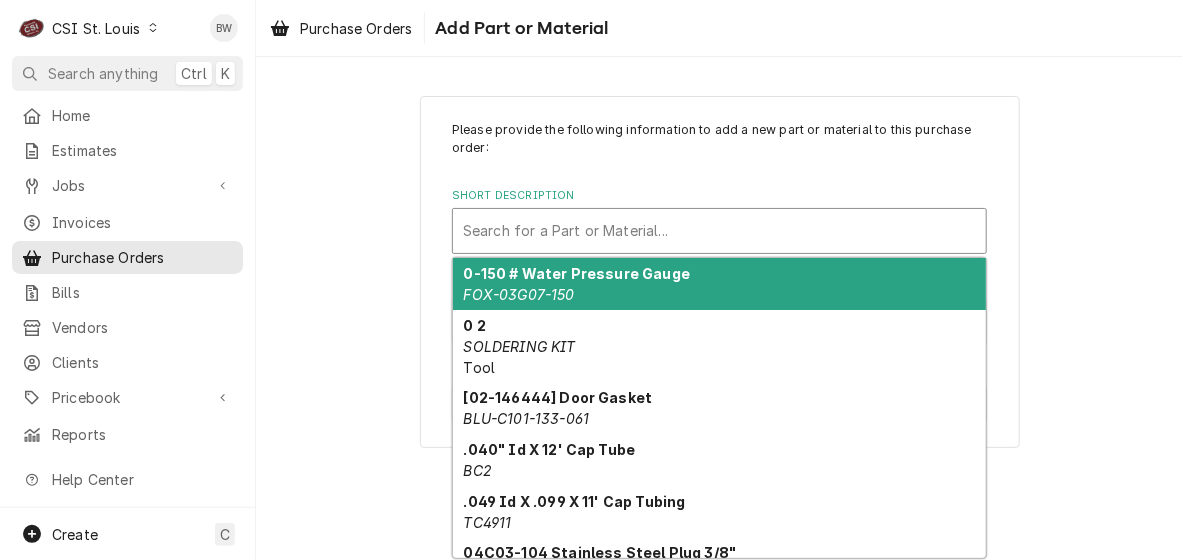 click at bounding box center (719, 231) 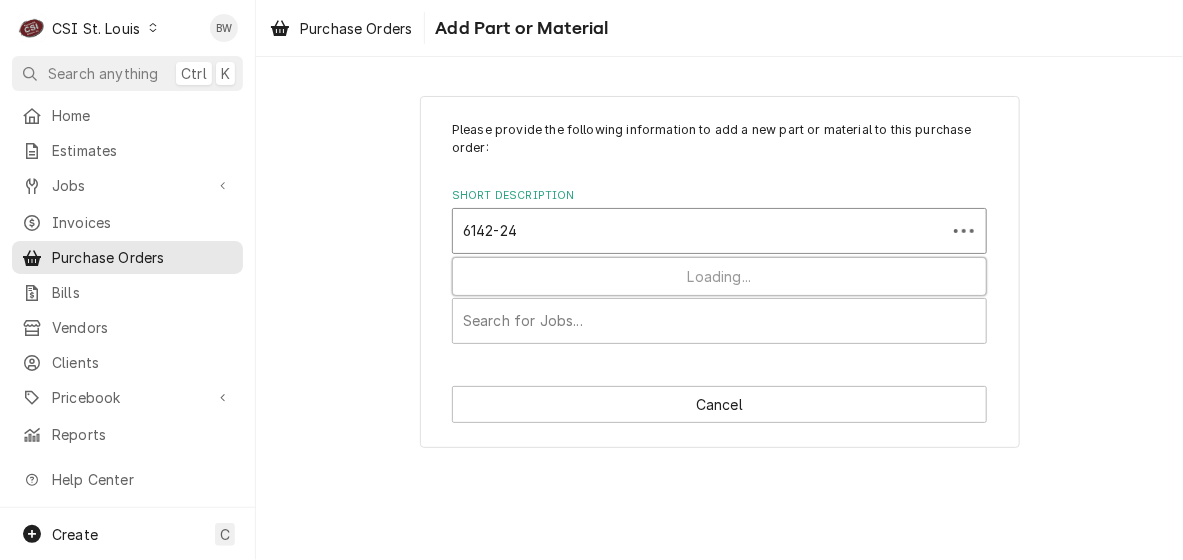 type on "6142-24" 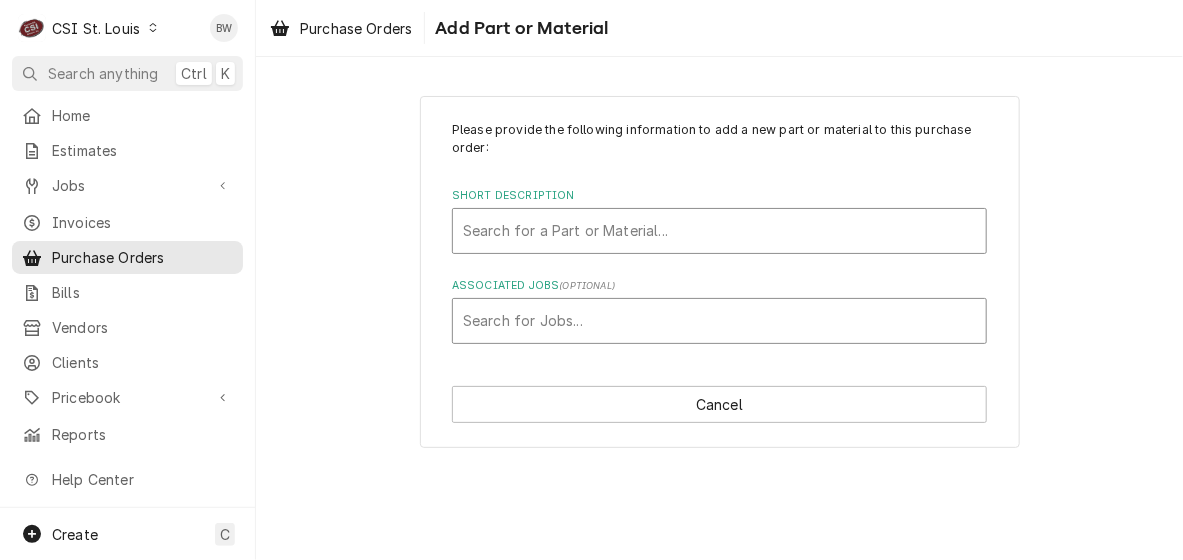 click at bounding box center [719, 231] 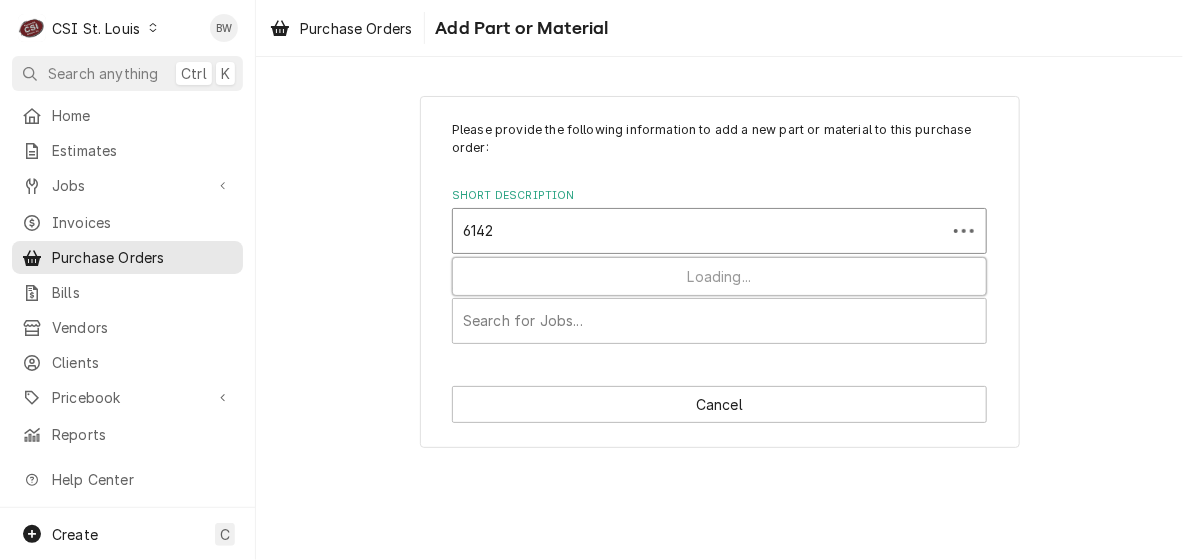 type on "6142-" 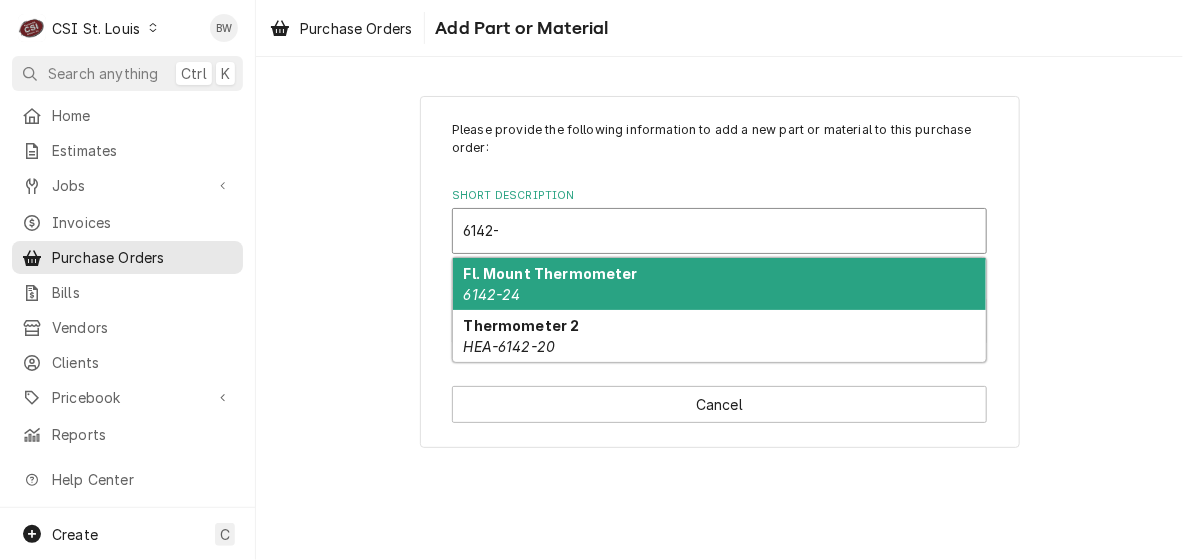 click on "Fl. Mount Thermometer" at bounding box center [551, 273] 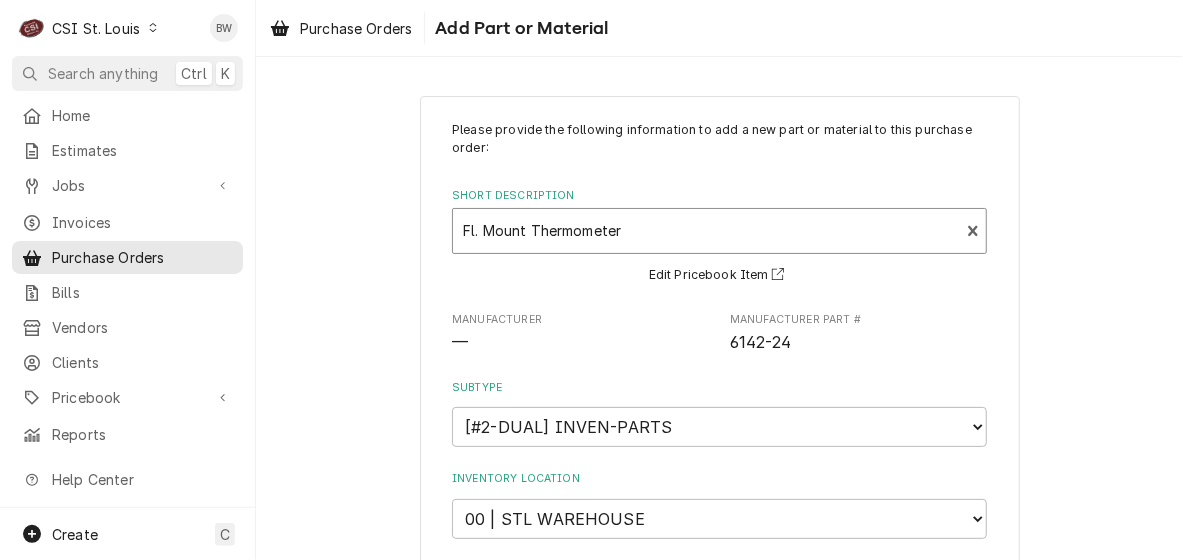type on "x" 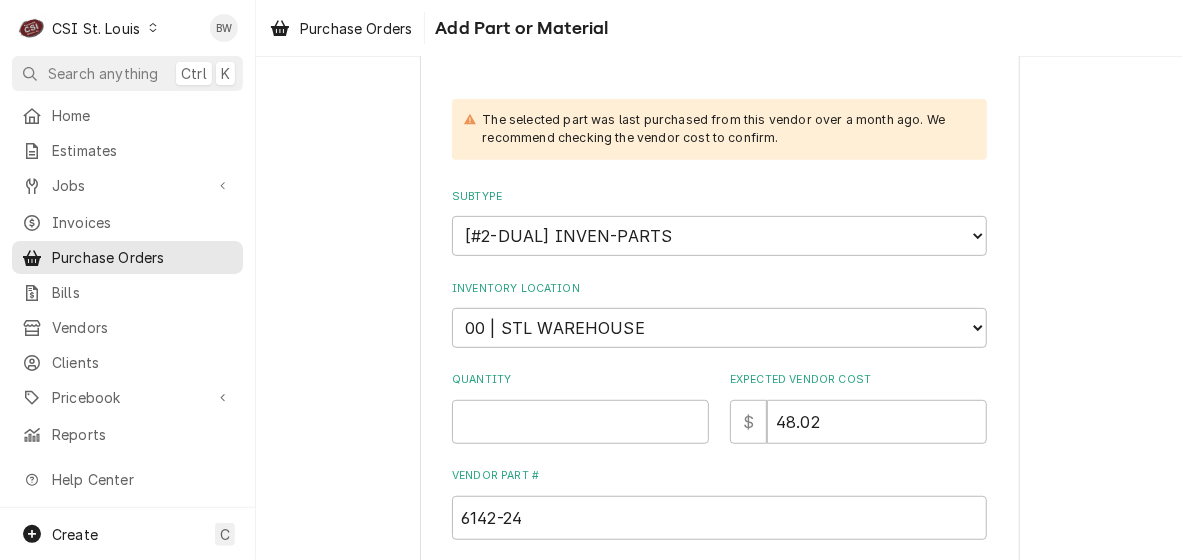 scroll, scrollTop: 300, scrollLeft: 0, axis: vertical 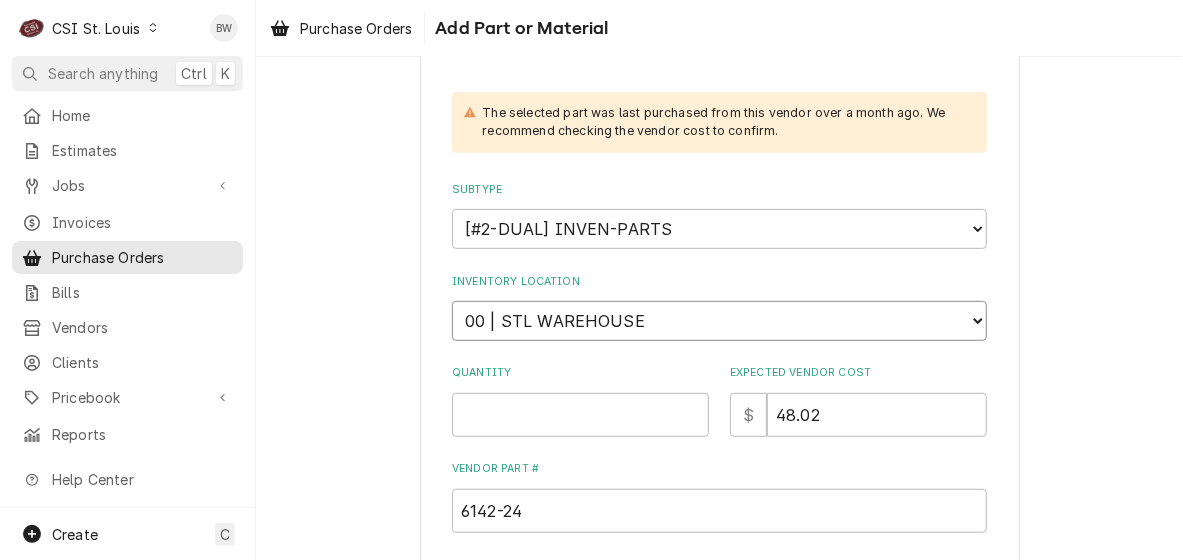 click on "Choose a location... 00 | STL WAREHOUSE 01 | CHUCK WAMBOLDT V#93 01 | COURTNEY WILLIFORD 01 | ERIC GUARD 01 | ERICK HUDGENS V#152 01 | HERB PHILLIPS 01 | JAROD DUKE 01 | KEVIN FLOYD V#80 01 | KEVIN JORDAN 01 | KYLE SMITH V#121 01 | MATT FLORES 01 | MICHAEL (BRAD) COPE 01 | MIKE BAKER V#118 01 | MOE HAMED V#122 01 | RYAN BIETCHERT V#99 01 | RYAN POTTS V#62 01 | RYAN SMITH 01 | THOMAS FONTE V#116 01 | TOM LEMBKE 01 | TONY PLASTINA V#172 02 | JEFF GEORGE 02 | MIKE BARNETT 02 | STEVE HEPPERMANN 02 | TREVOR JOHNSON 03 | DAVID LINDSEY 03 | DREW KOONCE 04 | RESERVED STOCK 04 | RETURNS 05 | CANES RESERVED ITEMS 05 | PM FILTERS 06 | CFA V2.0 GO-BOX 06 | R-290 GO-BOX 06 | WENDYS GARLAND GRILL GO-BOX 07 | DIRECT SHIP (CUSTOM ADDRESS) 07 | SUBAGENT WARRANTY (CUSTOM ADDRESS) 86D ⛔️ | ANTHONY DELAROSA 86D ⛔️ | JERRY HODGE V#88 86D ⛔️ | KC WAREHOUSE 86D ⛔️ | KEVIN BERG V#152 86D ⛔️ | KRIS SWEARINGEN V#134 86D ⛔️ | MARK CRABTREE V#87 86D ⛔️ | MATT BREWINGTON KUV 86D ⛔️ | RICH VESTAL  V#103" at bounding box center [719, 321] 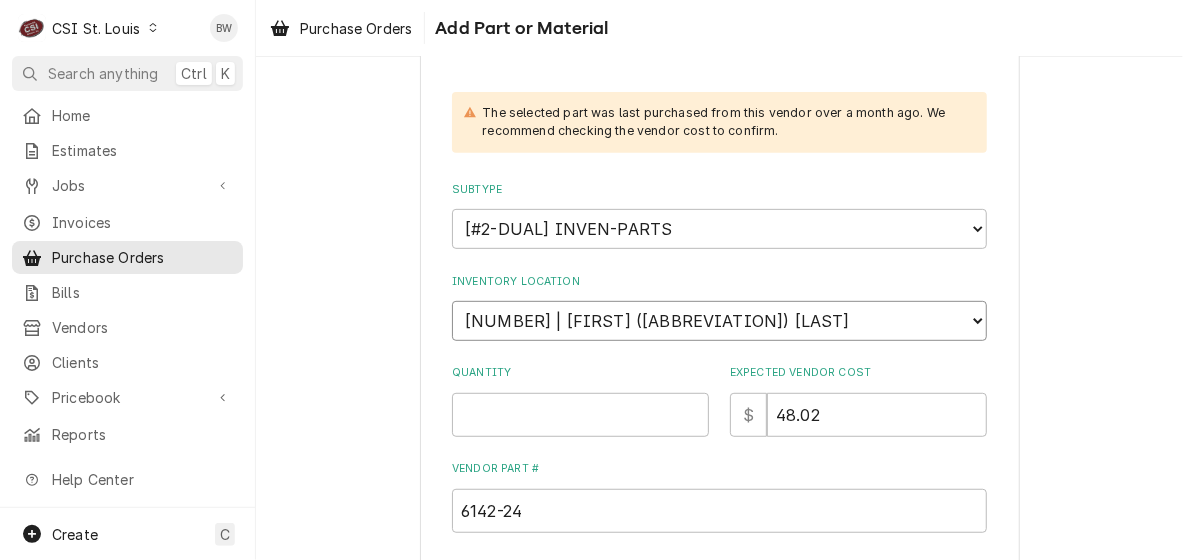 click on "Choose a location... 00 | STL WAREHOUSE 01 | CHUCK WAMBOLDT V#93 01 | COURTNEY WILLIFORD 01 | ERIC GUARD 01 | ERICK HUDGENS V#152 01 | HERB PHILLIPS 01 | JAROD DUKE 01 | KEVIN FLOYD V#80 01 | KEVIN JORDAN 01 | KYLE SMITH V#121 01 | MATT FLORES 01 | MICHAEL (BRAD) COPE 01 | MIKE BAKER V#118 01 | MOE HAMED V#122 01 | RYAN BIETCHERT V#99 01 | RYAN POTTS V#62 01 | RYAN SMITH 01 | THOMAS FONTE V#116 01 | TOM LEMBKE 01 | TONY PLASTINA V#172 02 | JEFF GEORGE 02 | MIKE BARNETT 02 | STEVE HEPPERMANN 02 | TREVOR JOHNSON 03 | DAVID LINDSEY 03 | DREW KOONCE 04 | RESERVED STOCK 04 | RETURNS 05 | CANES RESERVED ITEMS 05 | PM FILTERS 06 | CFA V2.0 GO-BOX 06 | R-290 GO-BOX 06 | WENDYS GARLAND GRILL GO-BOX 07 | DIRECT SHIP (CUSTOM ADDRESS) 07 | SUBAGENT WARRANTY (CUSTOM ADDRESS) 86D ⛔️ | ANTHONY DELAROSA 86D ⛔️ | JERRY HODGE V#88 86D ⛔️ | KC WAREHOUSE 86D ⛔️ | KEVIN BERG V#152 86D ⛔️ | KRIS SWEARINGEN V#134 86D ⛔️ | MARK CRABTREE V#87 86D ⛔️ | MATT BREWINGTON KUV 86D ⛔️ | RICH VESTAL  V#103" at bounding box center [719, 321] 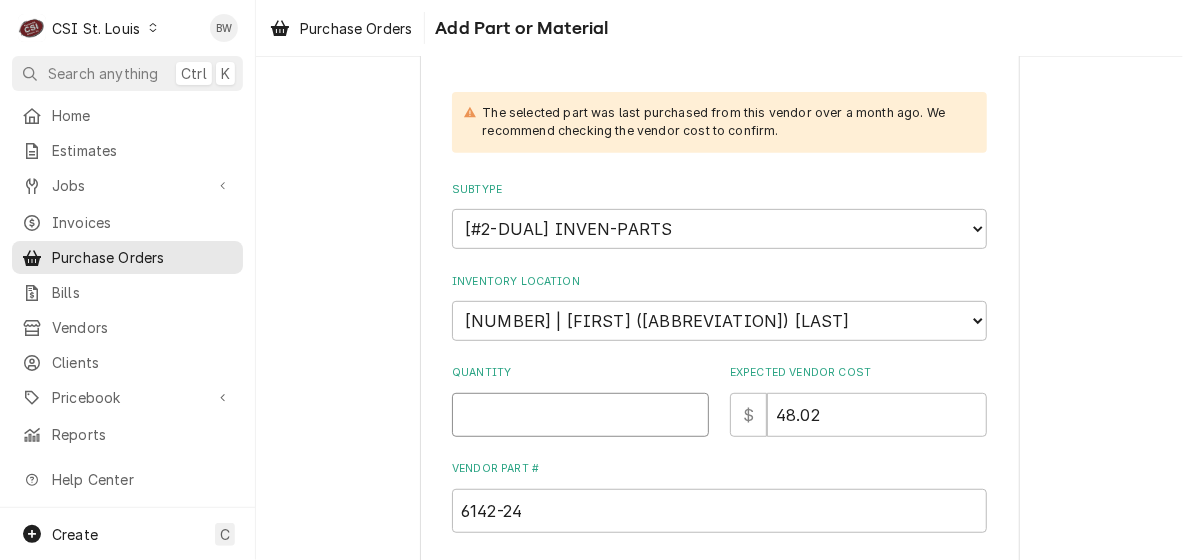 click on "Quantity" at bounding box center (580, 415) 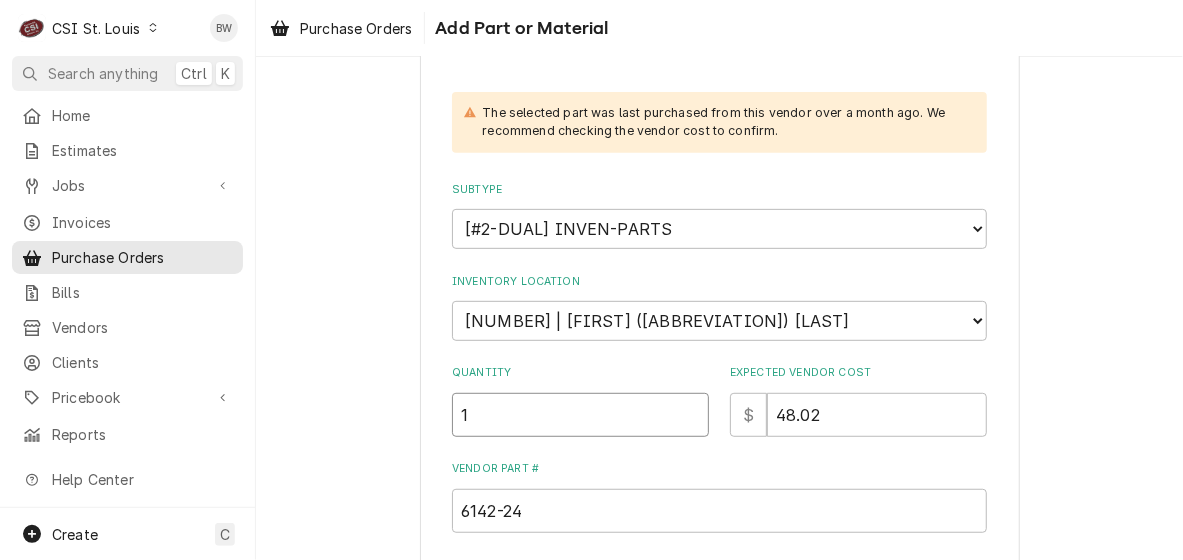 type on "1" 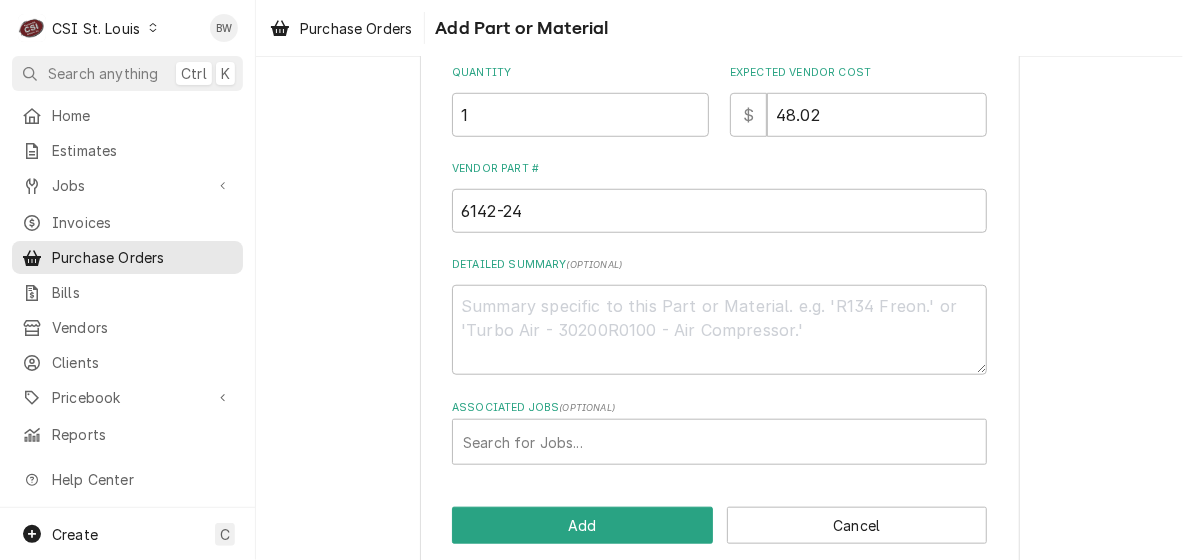 scroll, scrollTop: 624, scrollLeft: 0, axis: vertical 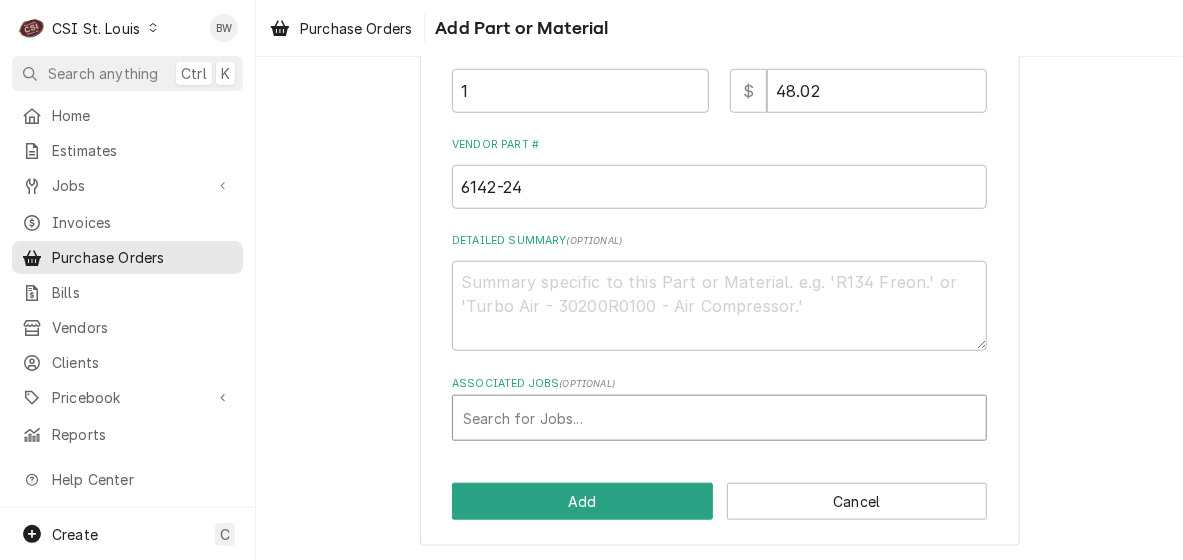 click at bounding box center [719, 418] 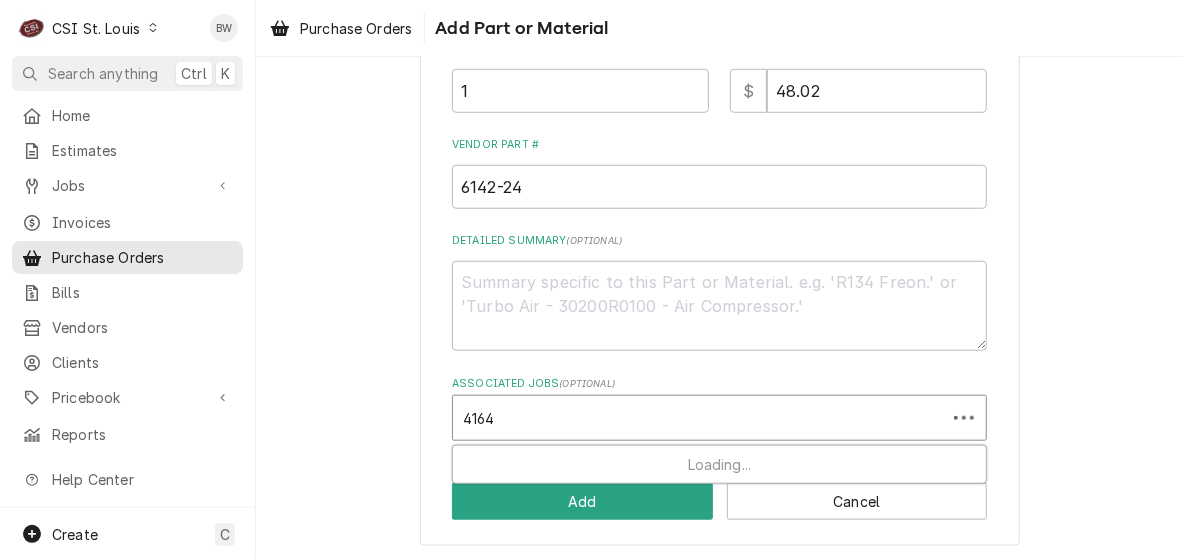 type on "41649" 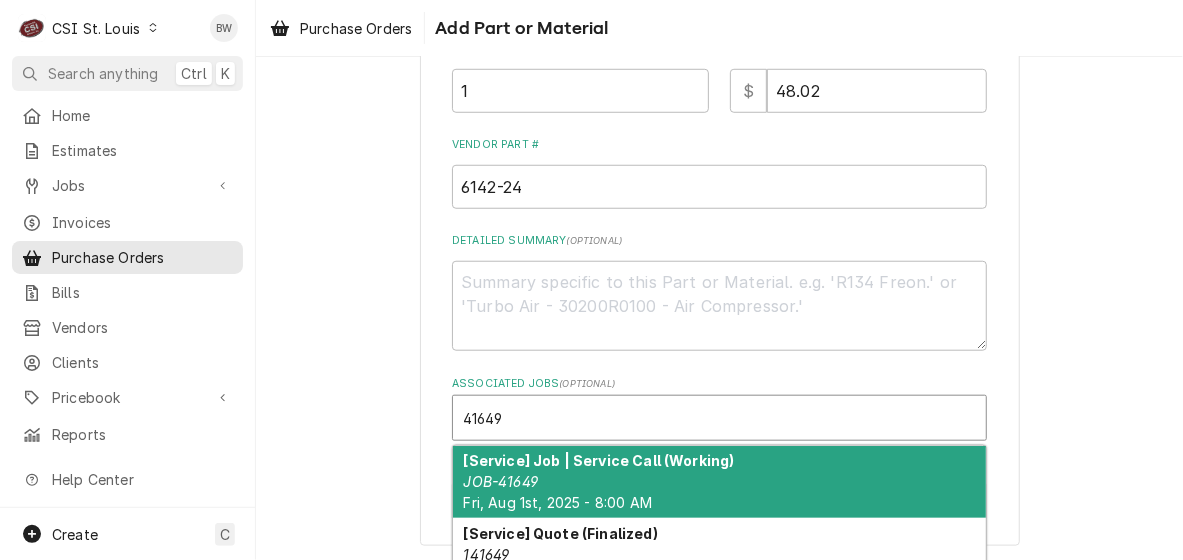 click on "[Service] Job | Service Call (Working)" at bounding box center [599, 460] 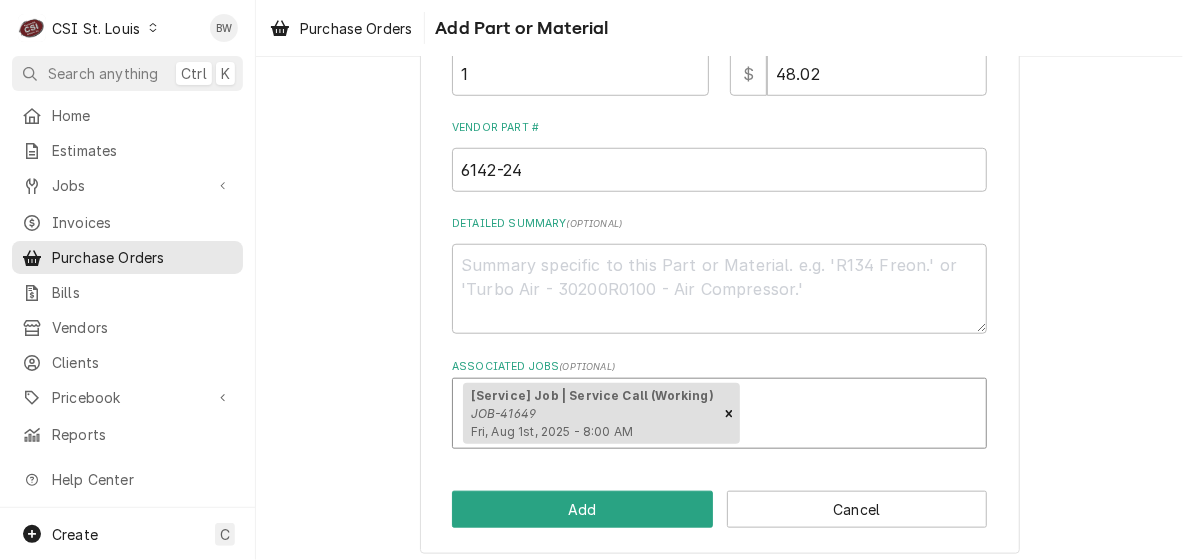 scroll, scrollTop: 649, scrollLeft: 0, axis: vertical 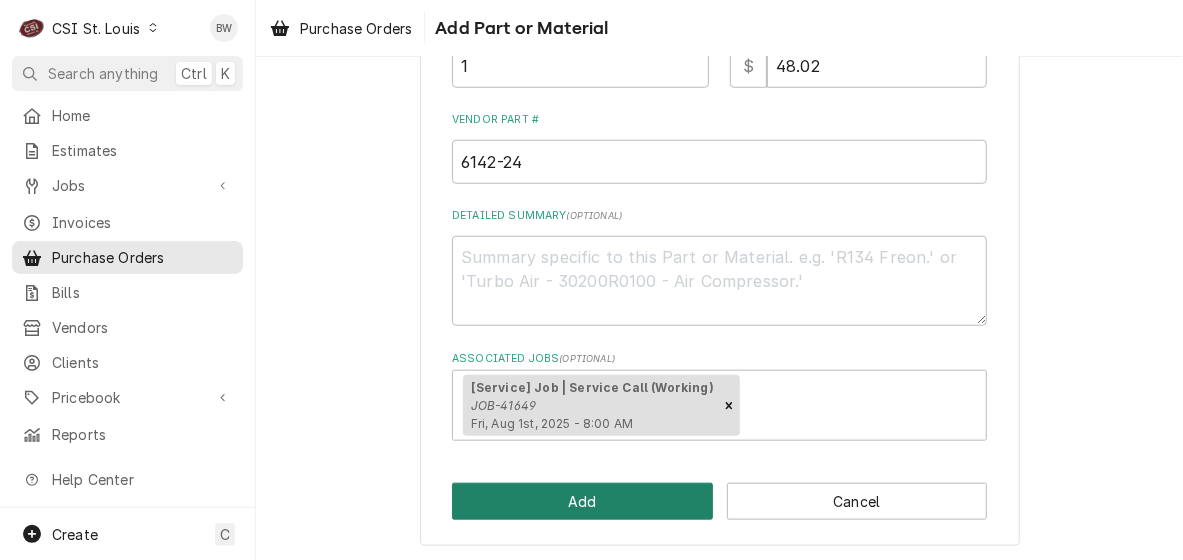 click on "Add" at bounding box center (582, 501) 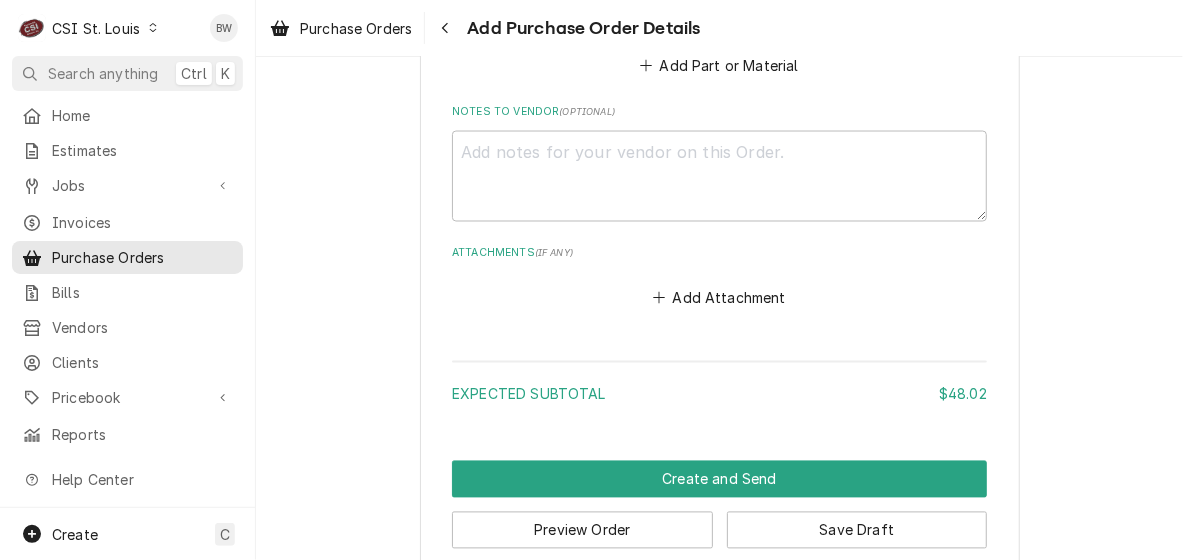 scroll, scrollTop: 1435, scrollLeft: 0, axis: vertical 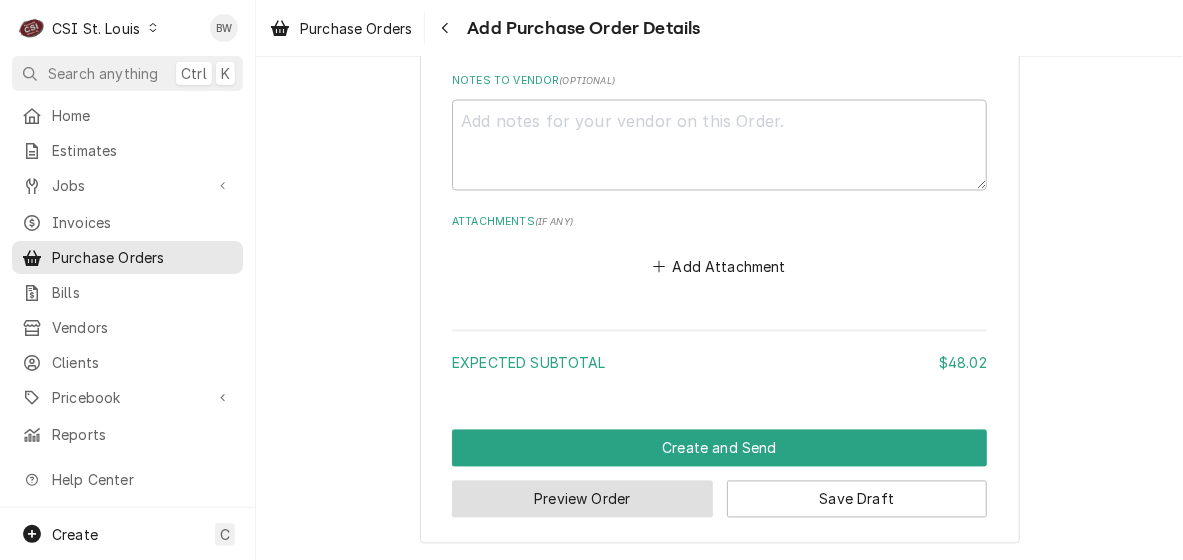 click on "Preview Order" at bounding box center [582, 499] 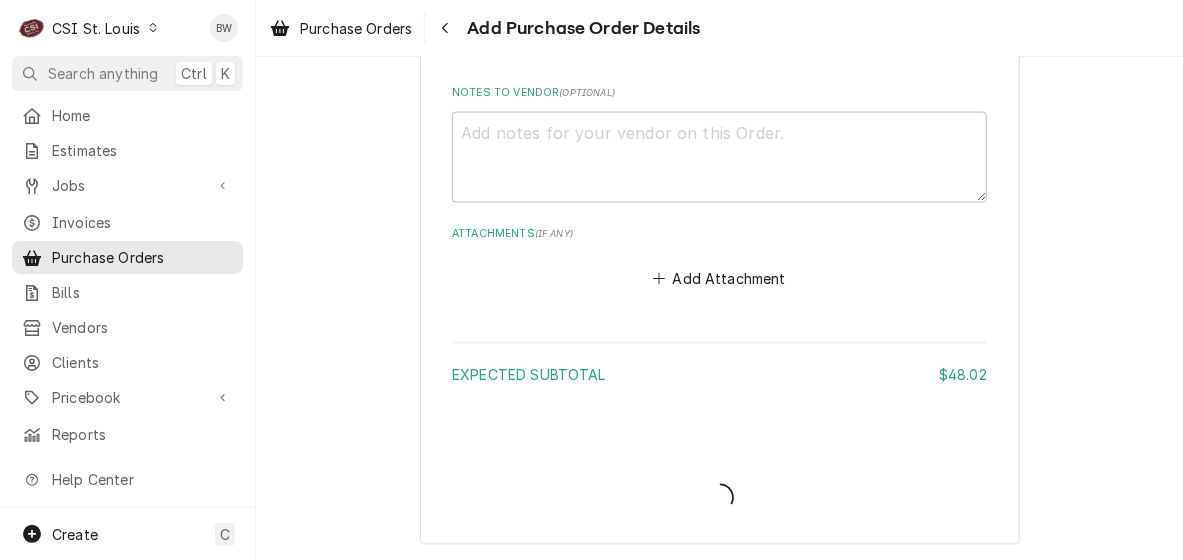 type on "x" 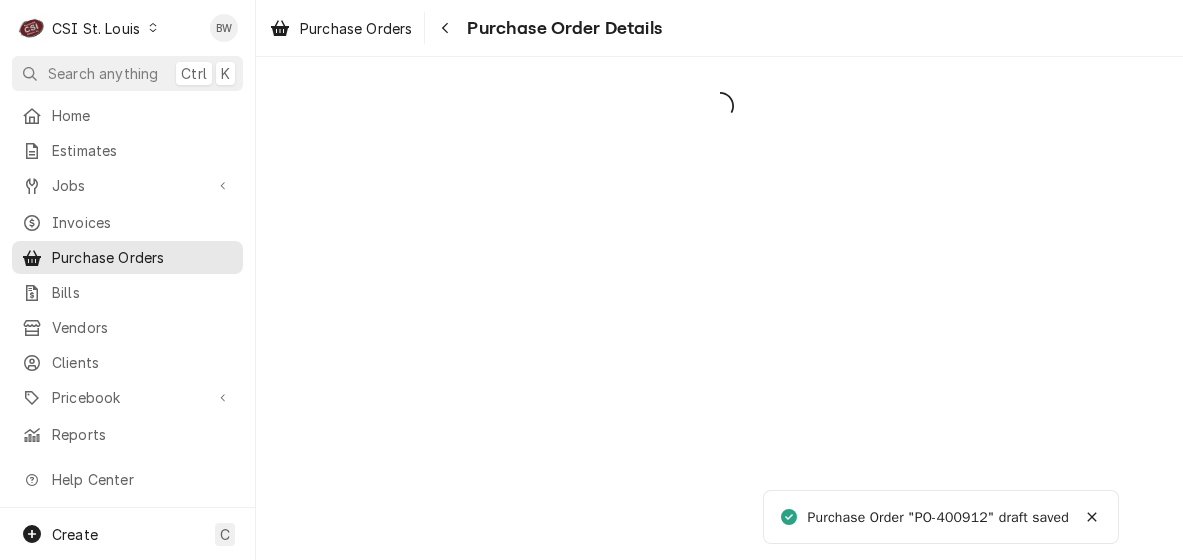 scroll, scrollTop: 0, scrollLeft: 0, axis: both 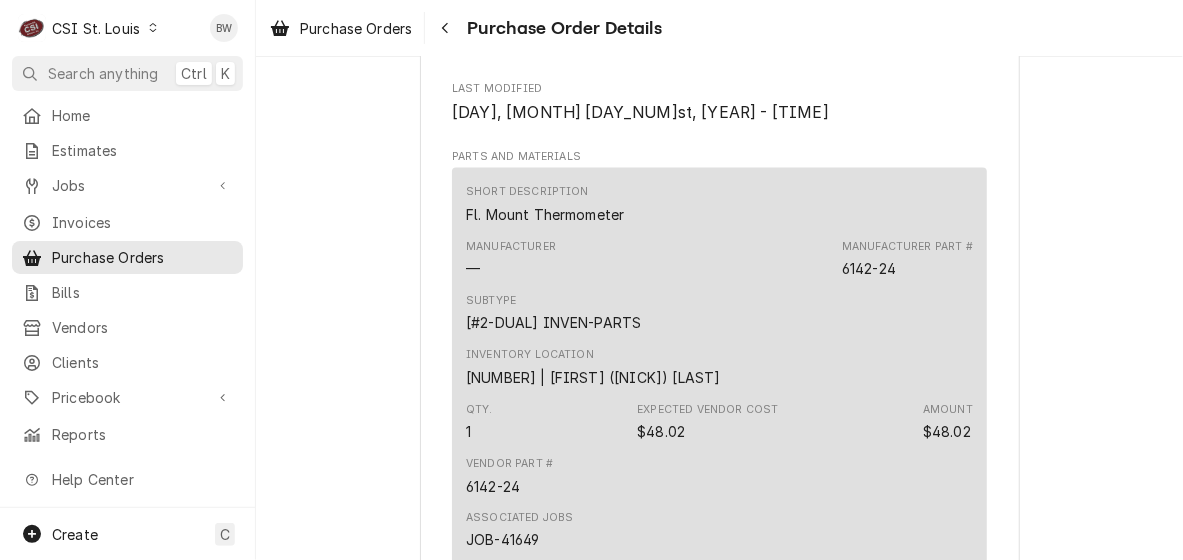 click on "[#2-DUAL] INVEN-PARTS" at bounding box center [553, 322] 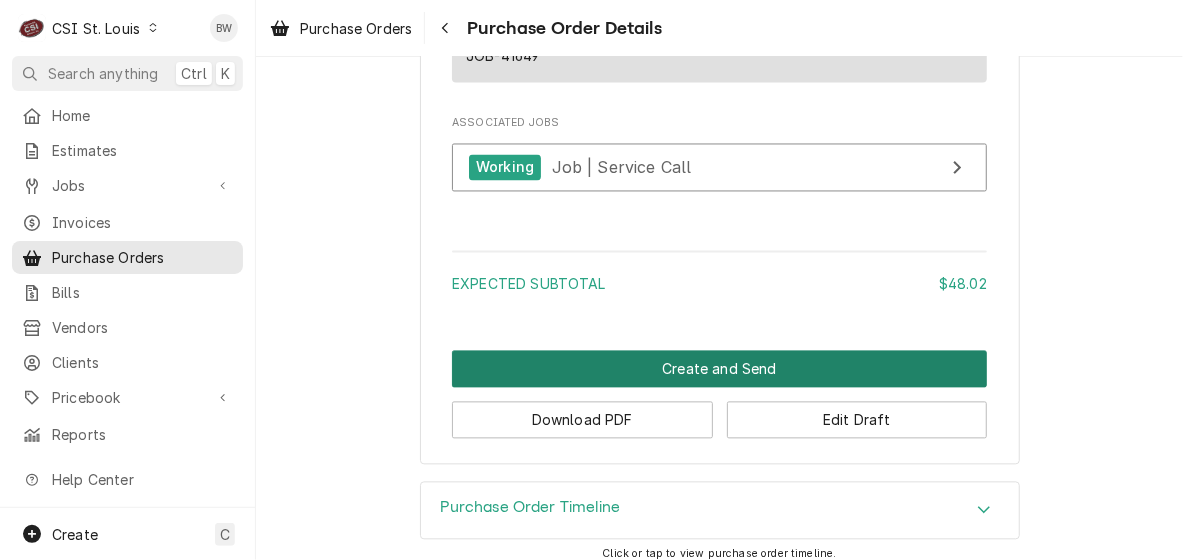 scroll, scrollTop: 1600, scrollLeft: 0, axis: vertical 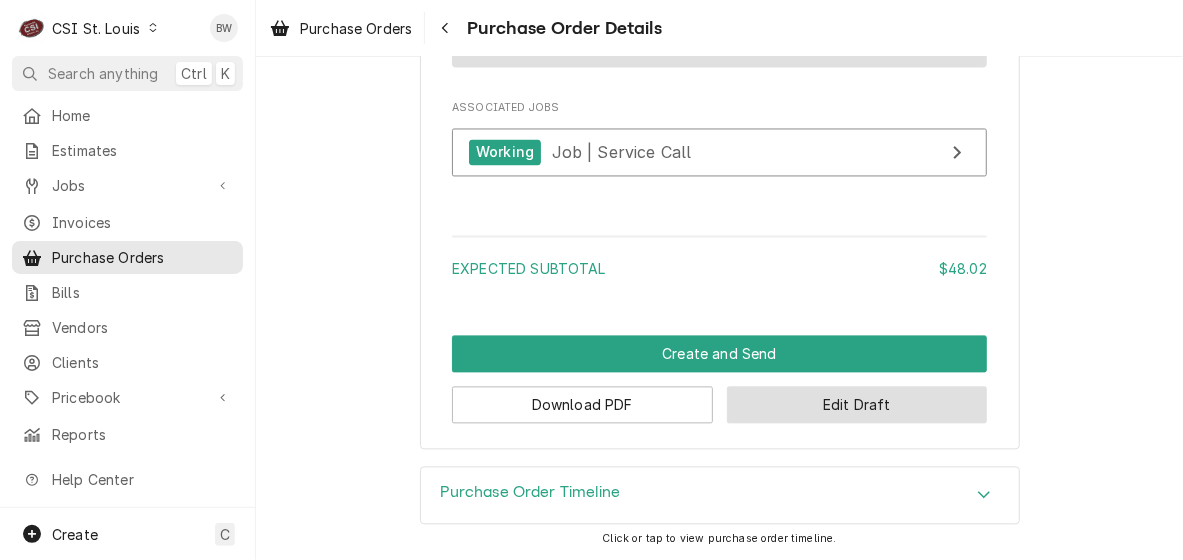 click on "Edit Draft" at bounding box center (857, 404) 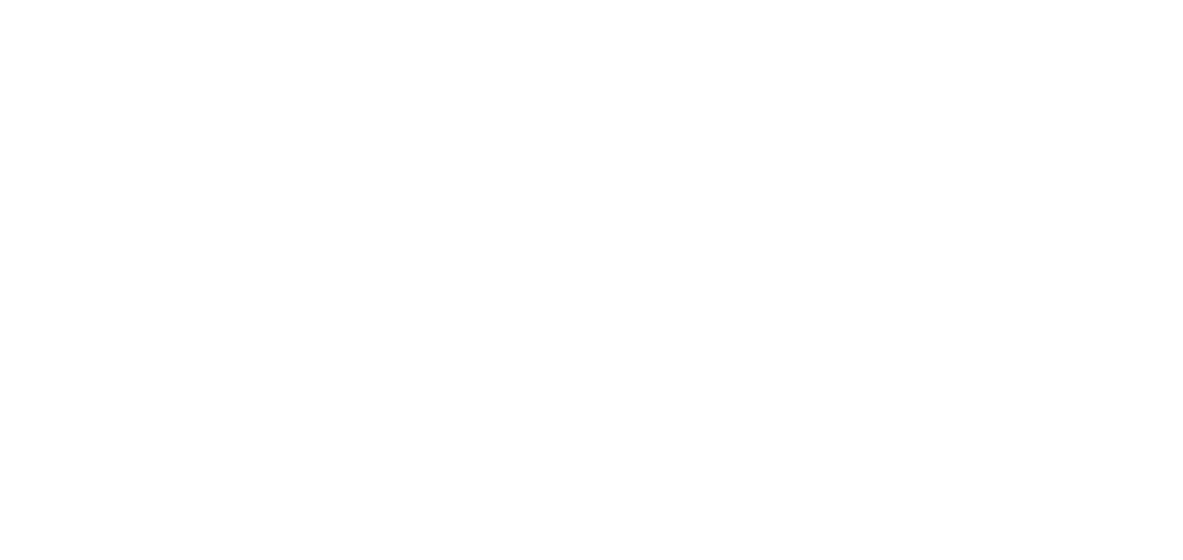 scroll, scrollTop: 0, scrollLeft: 0, axis: both 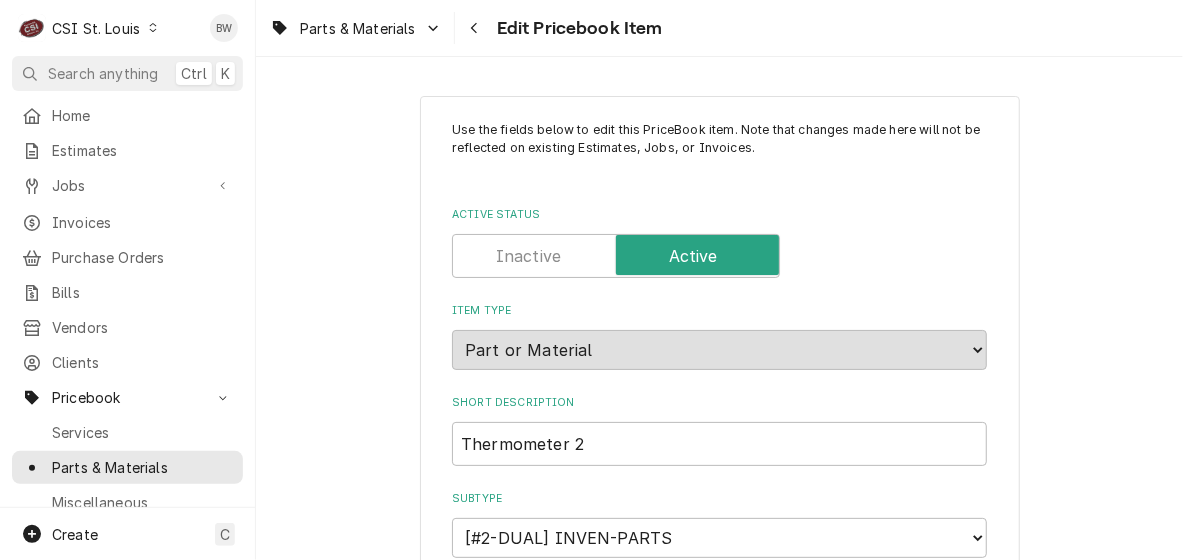 type on "x" 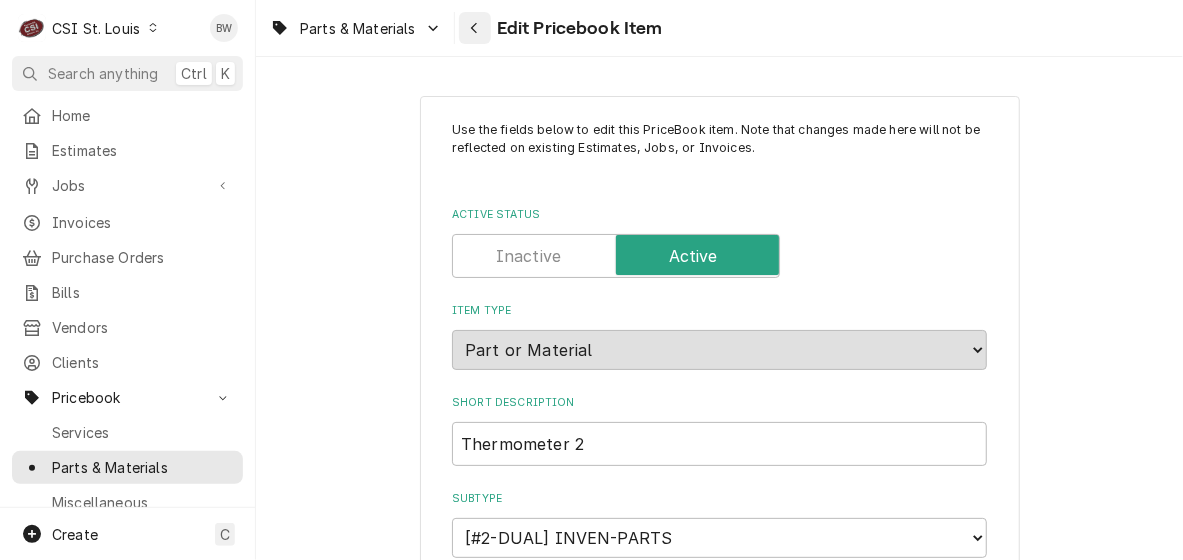 click at bounding box center (475, 28) 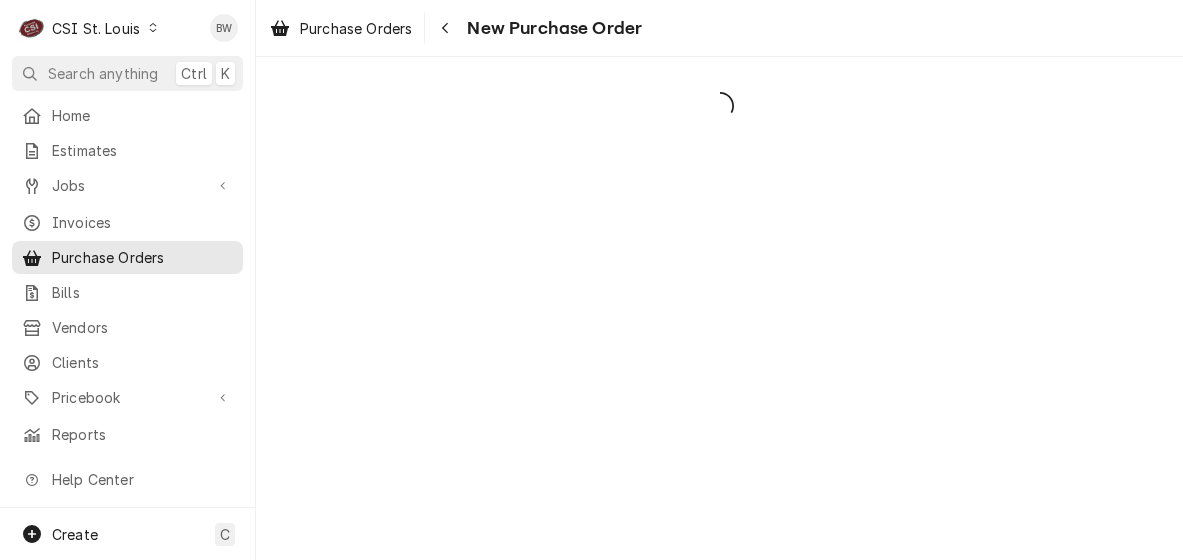 scroll, scrollTop: 0, scrollLeft: 0, axis: both 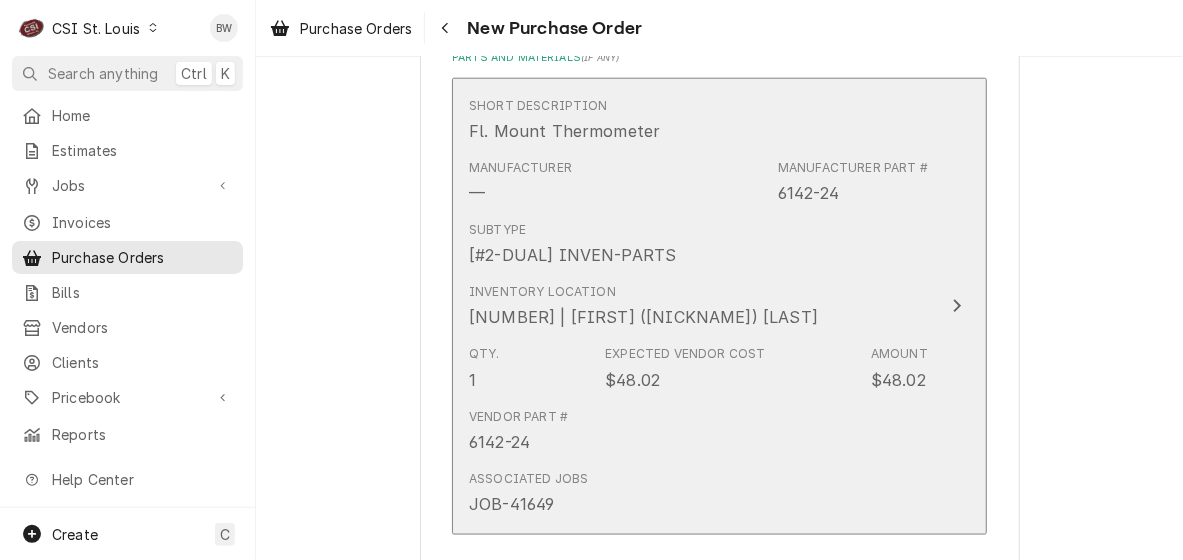 click on "Qty. 1 Expected Vendor Cost $48.02 Amount $48.02" at bounding box center [698, 368] 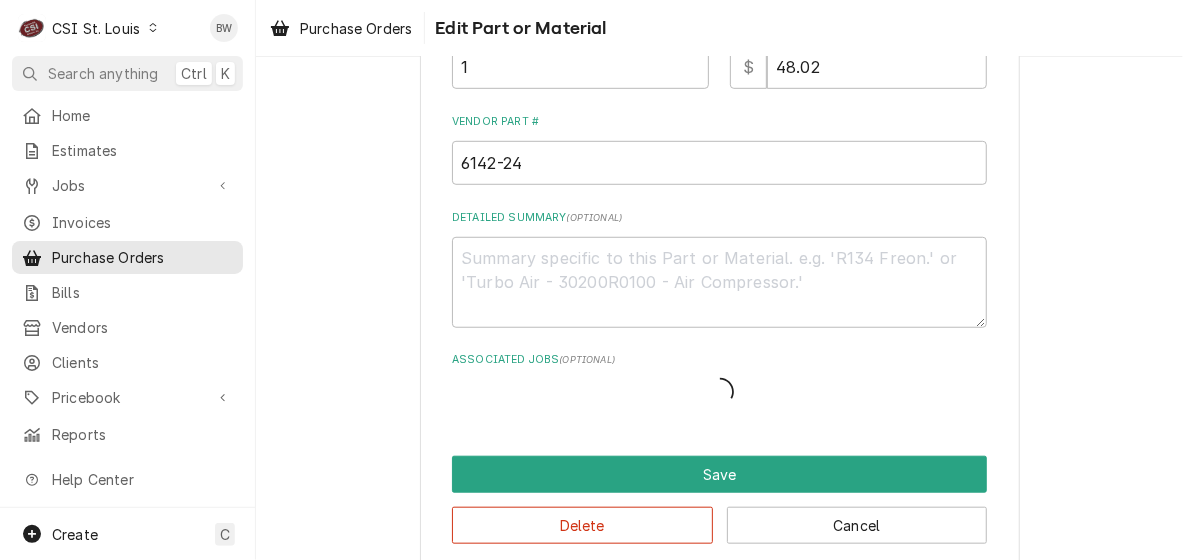 scroll, scrollTop: 0, scrollLeft: 0, axis: both 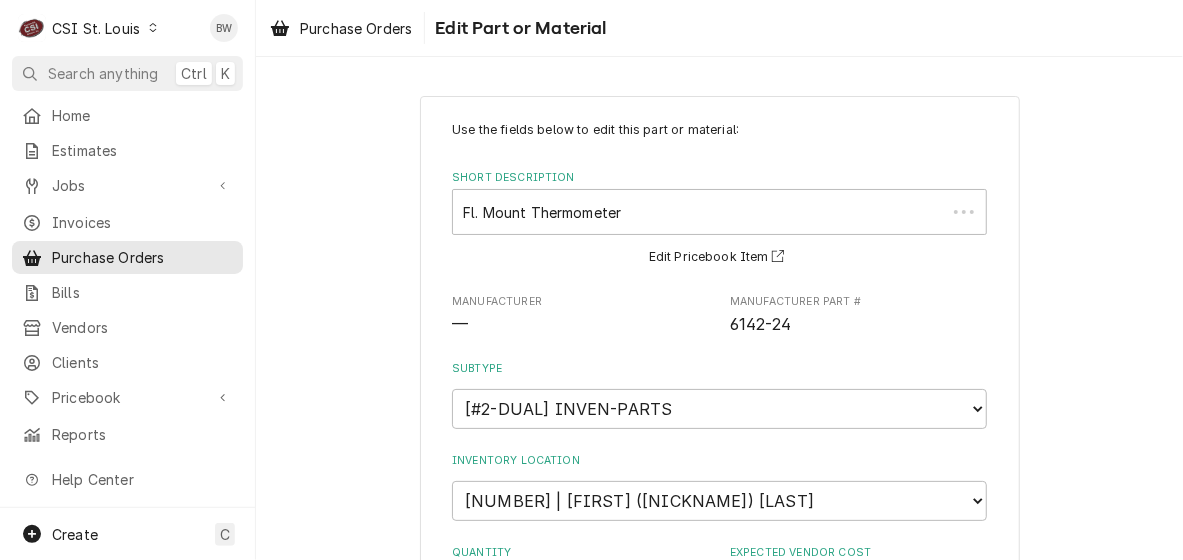 type on "x" 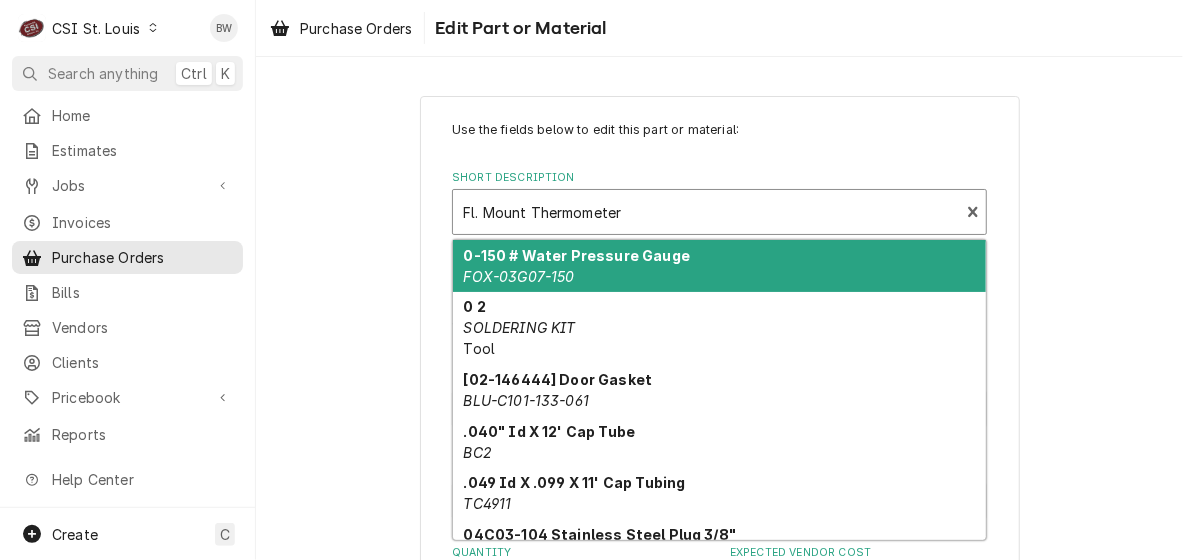 click at bounding box center [465, 212] 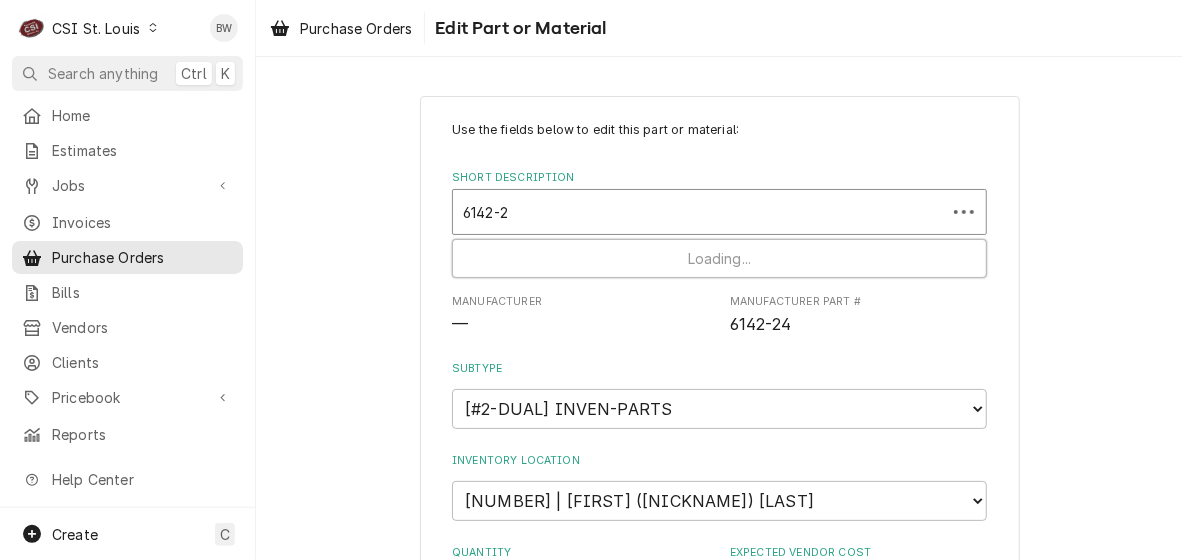 type on "6142-20" 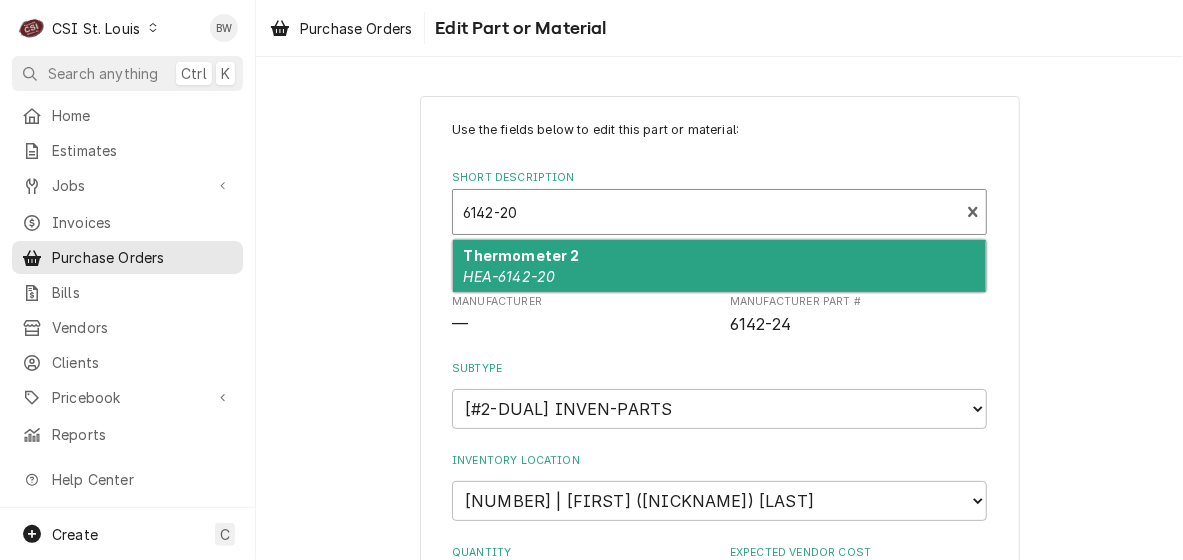 click on "Thermometer 2" at bounding box center (522, 255) 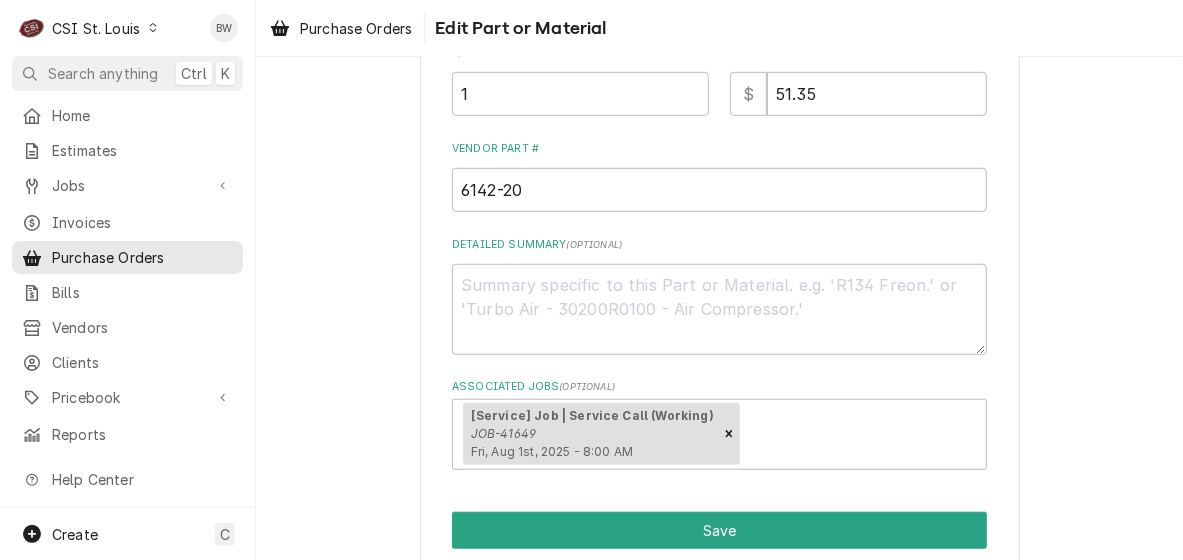 scroll, scrollTop: 580, scrollLeft: 0, axis: vertical 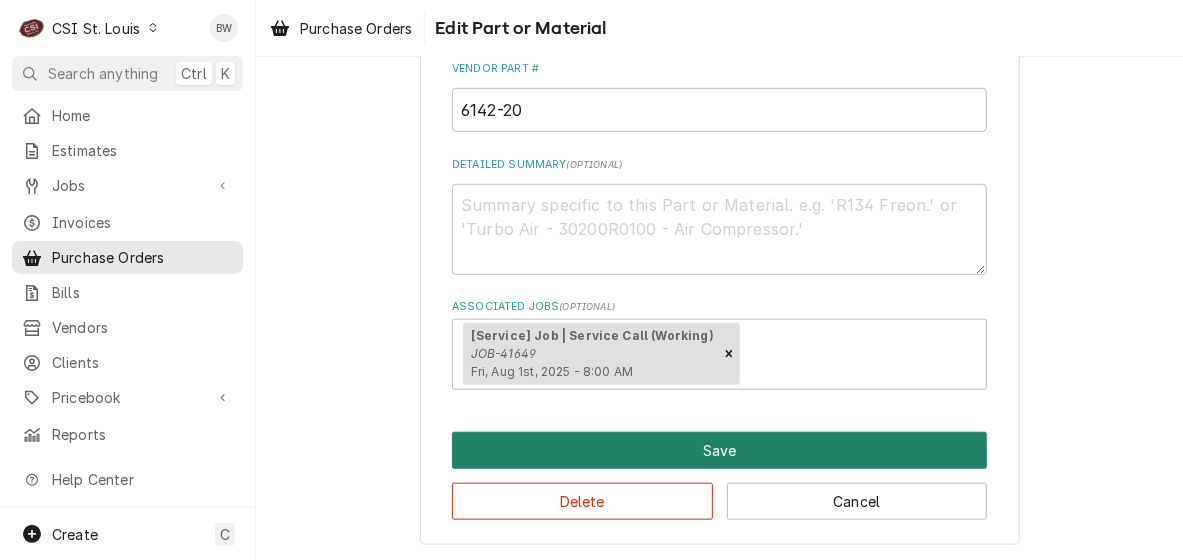 click on "Save" at bounding box center (719, 450) 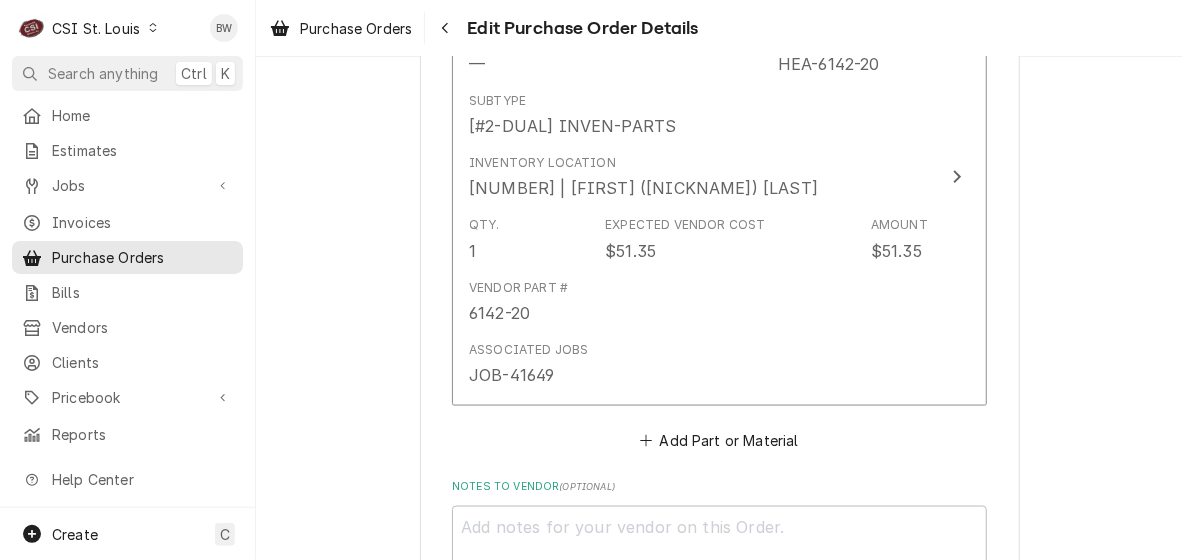 scroll, scrollTop: 1580, scrollLeft: 0, axis: vertical 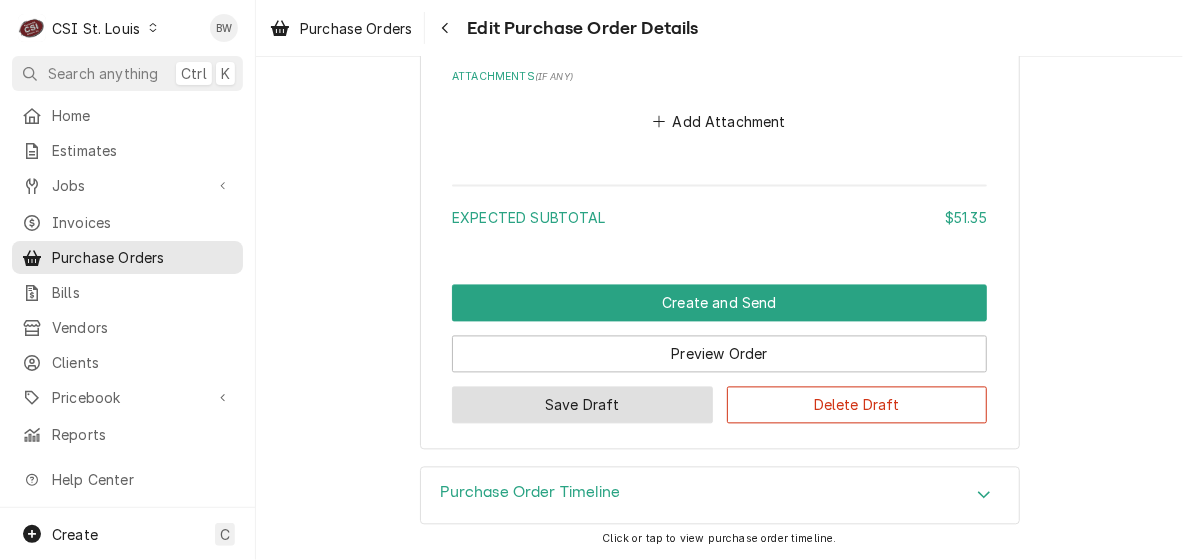 click on "Save Draft" at bounding box center [582, 405] 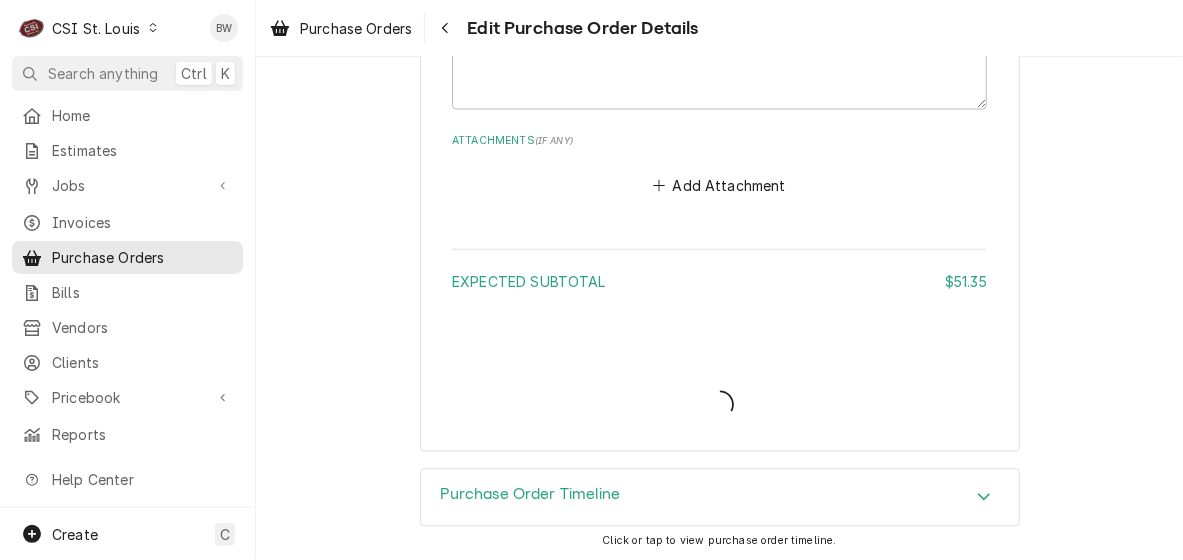 type on "x" 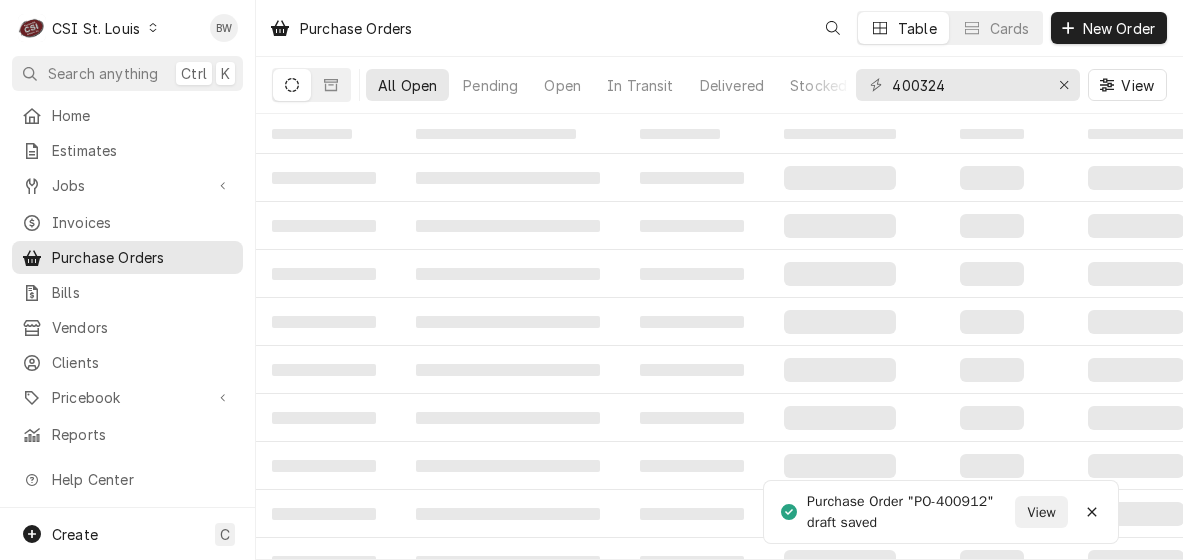 scroll, scrollTop: 0, scrollLeft: 0, axis: both 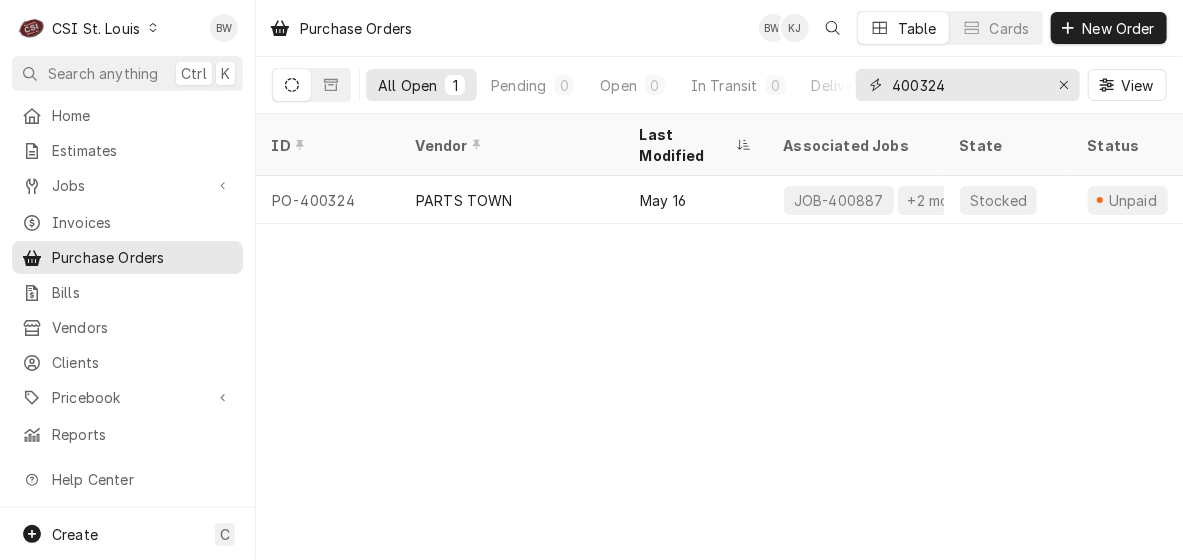 drag, startPoint x: 977, startPoint y: 77, endPoint x: 862, endPoint y: 86, distance: 115.35164 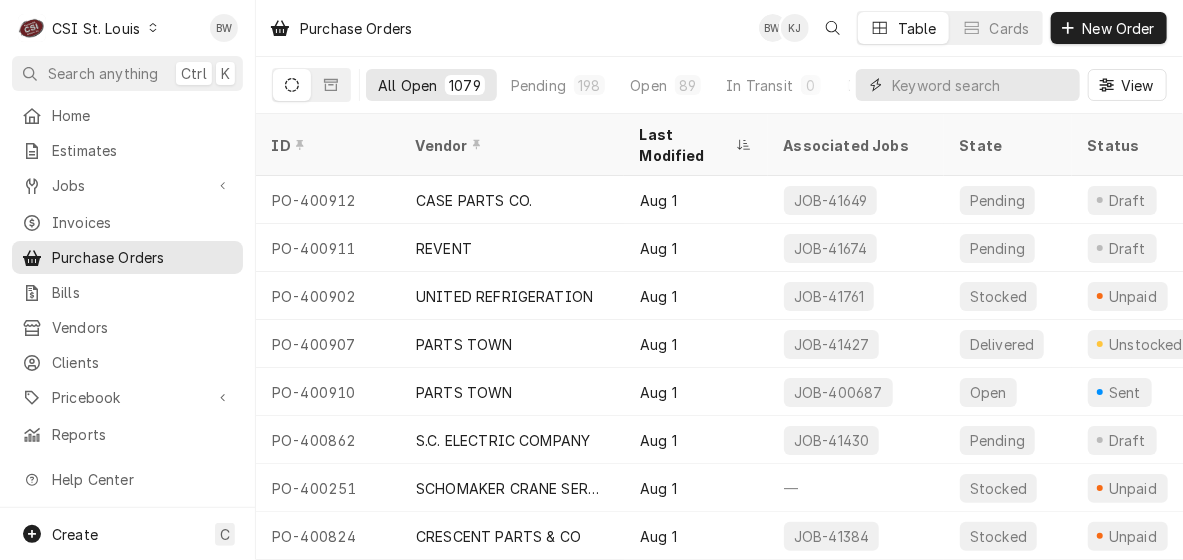 type 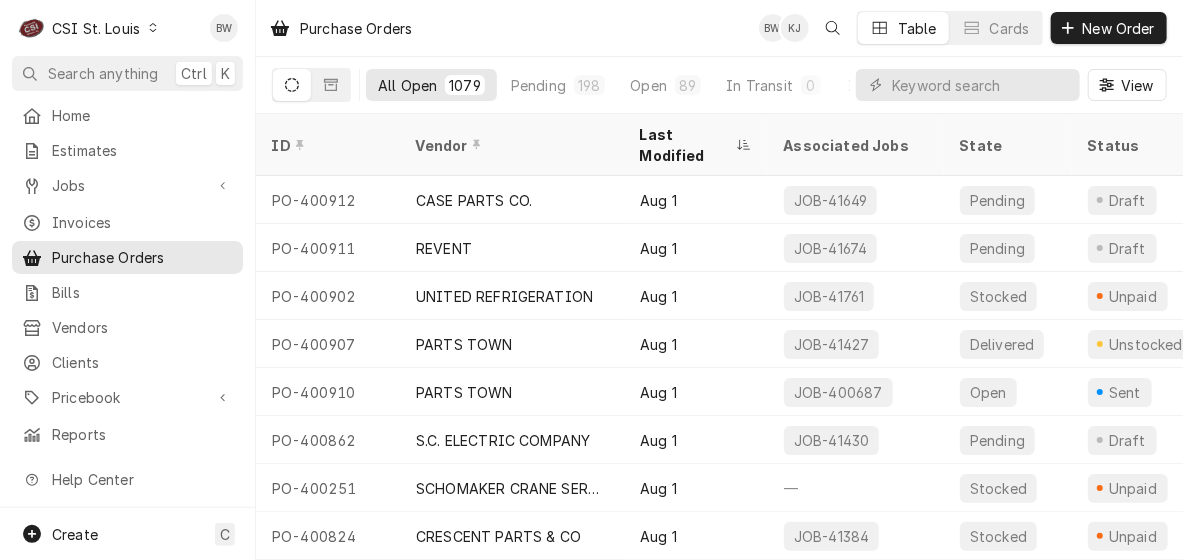 click on "Purchase Orders   BW KJ Table Cards New Order" at bounding box center [719, 28] 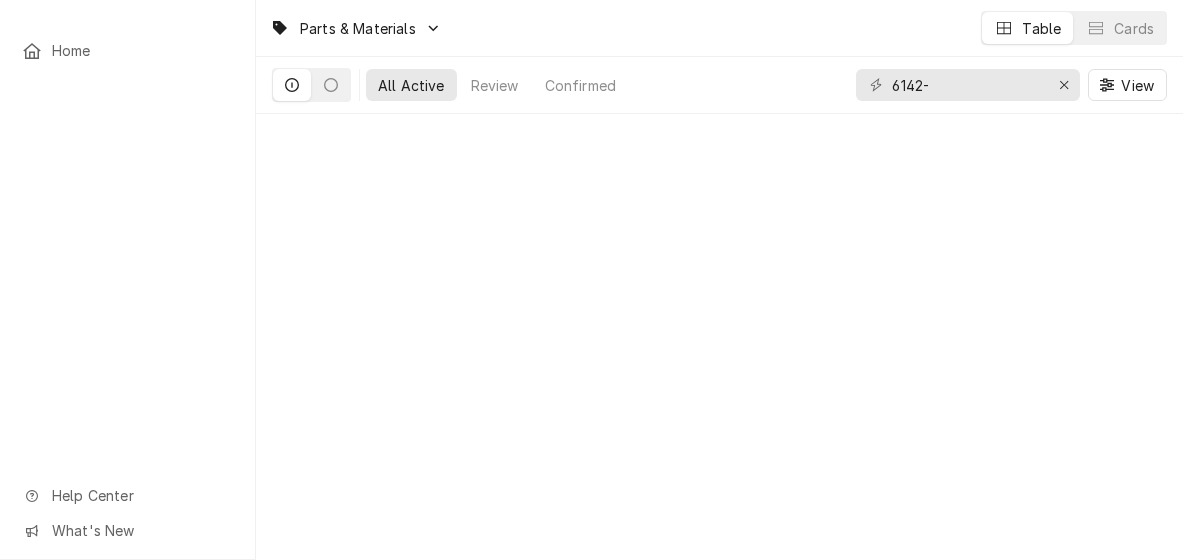 scroll, scrollTop: 0, scrollLeft: 0, axis: both 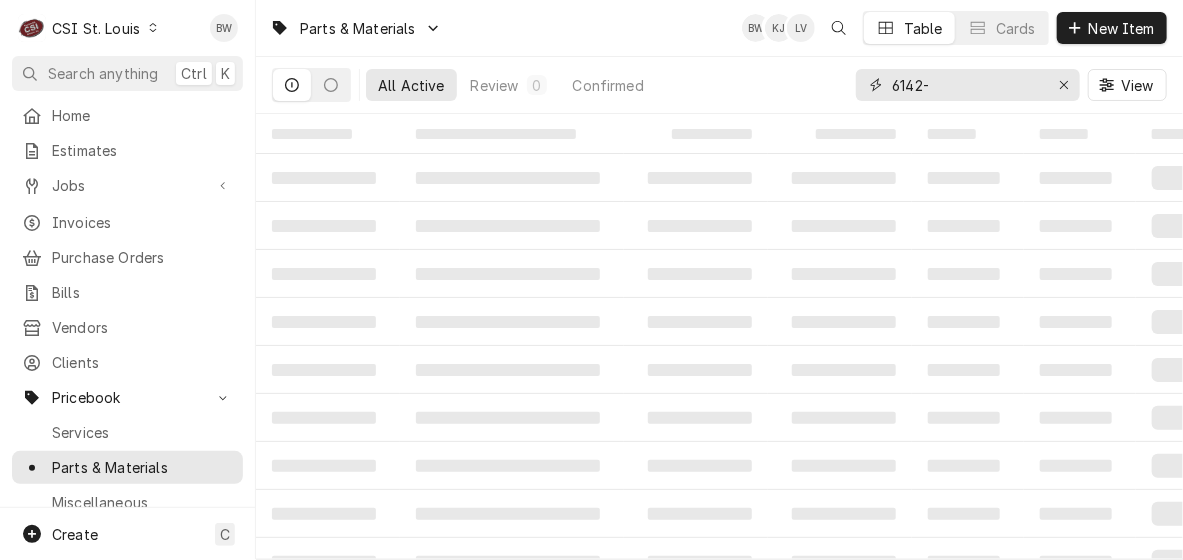 drag, startPoint x: 956, startPoint y: 82, endPoint x: 859, endPoint y: 80, distance: 97.020615 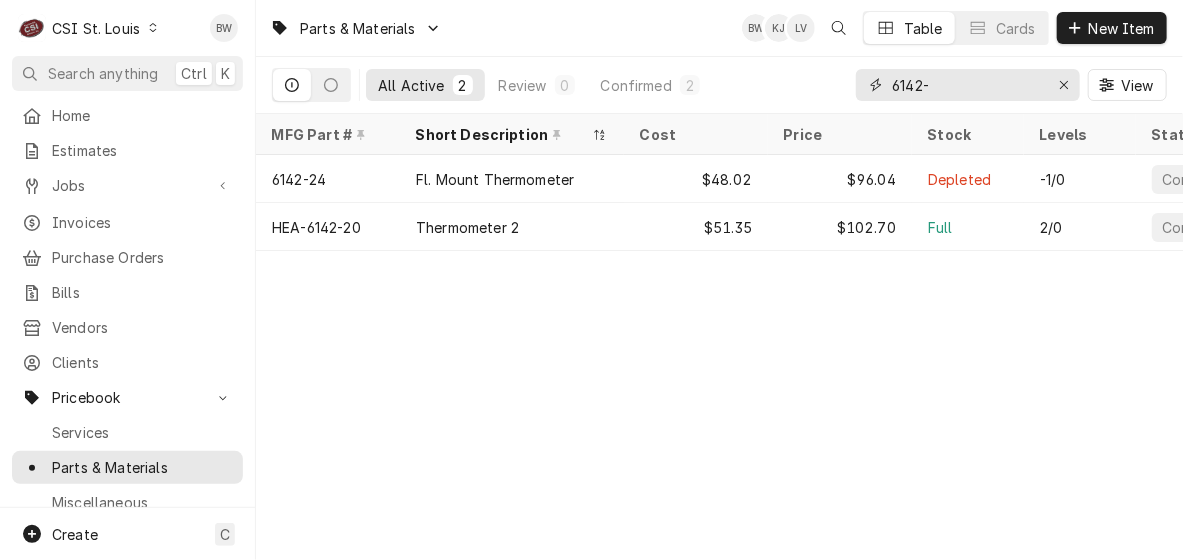 type on "b" 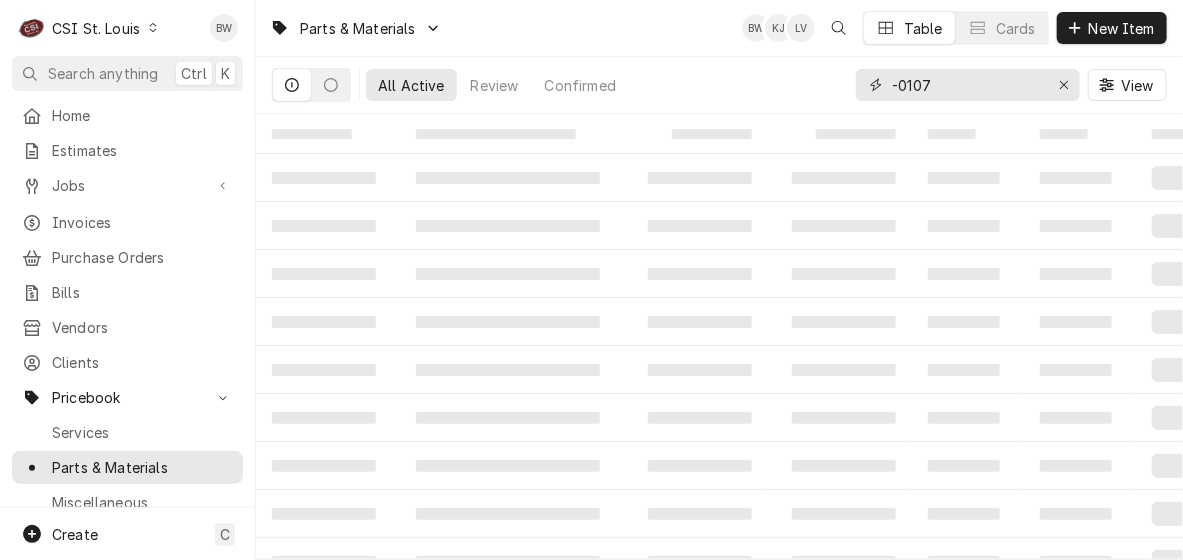 click on "-0107" at bounding box center (967, 85) 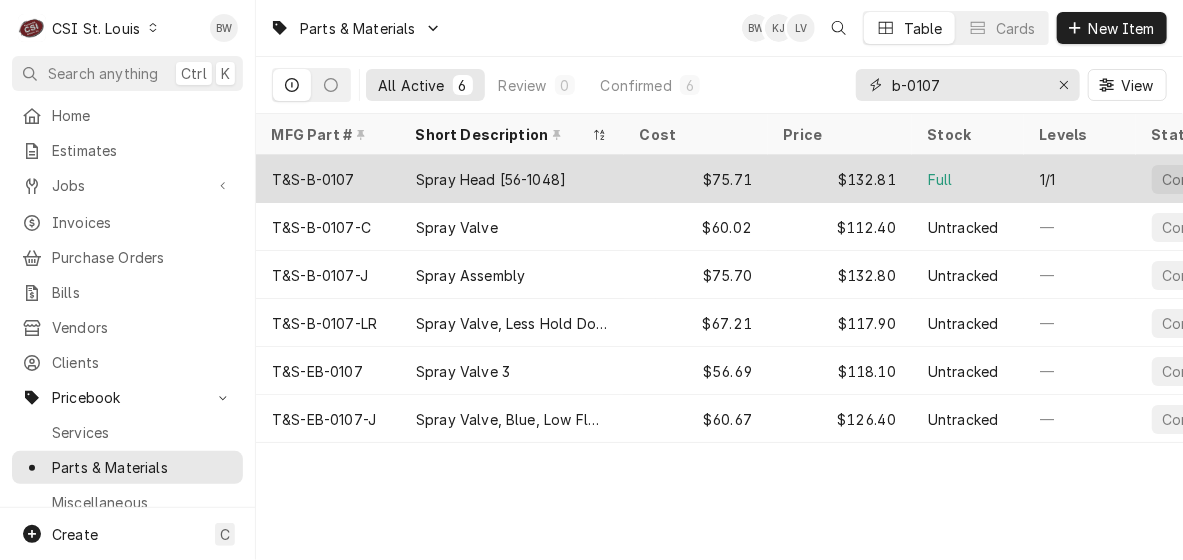 type on "b-0107" 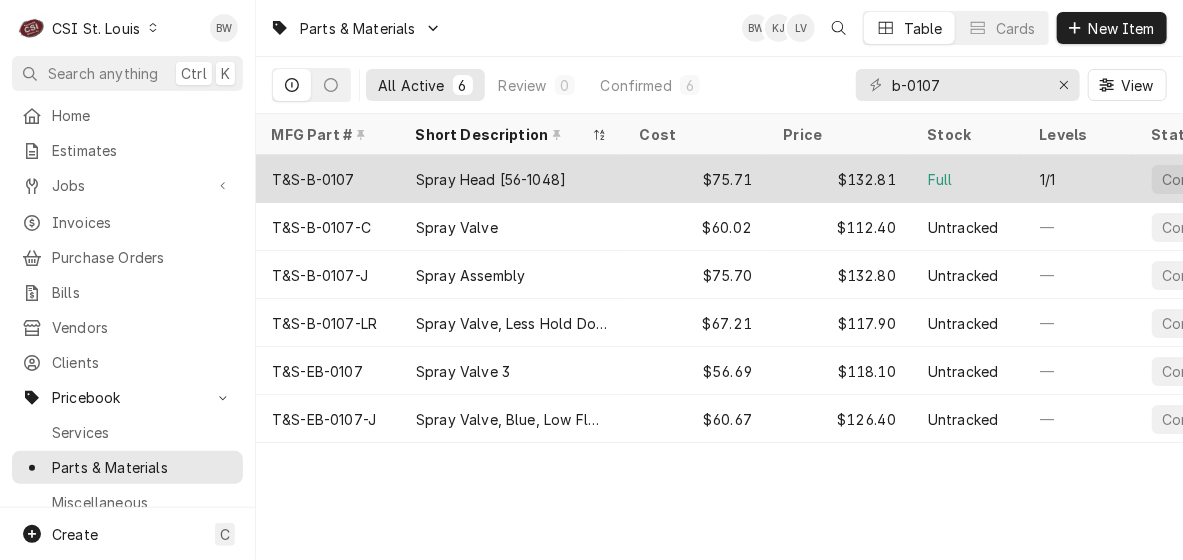 click on "T&S-B-0107" at bounding box center [313, 179] 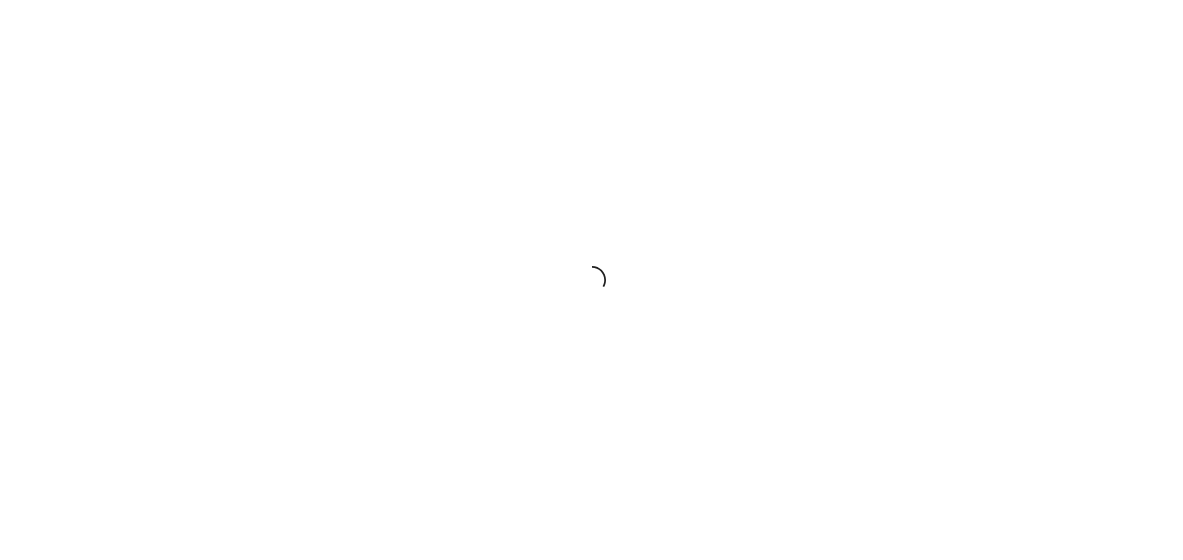 scroll, scrollTop: 0, scrollLeft: 0, axis: both 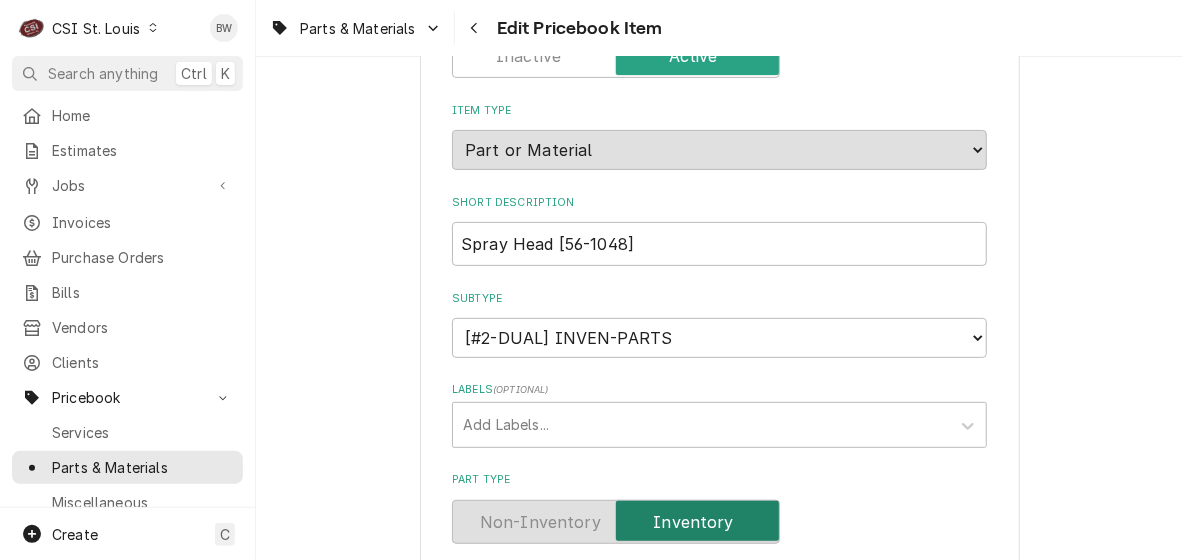 click on "Use the fields below to edit this PriceBook item. Note that changes made here will not be reflected on existing Estimates, Jobs, or Invoices. Active Status Item Type Choose PriceBook item type... Service Charge Part or Material Miscellaneous Charge Discount Tax Short Description Spray Head [56-1048] Subtype Choose a subtype... [#2-DUAL] AFTERHRS-WH-CHG-2 [#2-DUAL] BEV-EQUIP [#2-DUAL] BEV-MATS [#2-DUAL] CONT-LABR-2 [#2-DUAL] CRANE-LIFT-2 [#2-DUAL] EQUIP-RENT-2 [#2-DUAL] INVEN-PARTS [#2-DUAL] MAINT-SUPPLY [#2-DUAL] MISC-EQUIP [#2-DUAL] MISC-NON-INVEN [#2-DUAL] PROJ-CONT-LABR-2 [#2-DUAL] PROJ-EQUIP [#2-DUAL] PROJ-MATS [#3-BILL] SHOP-TOOLS Labels  ( optional ) Add Labels... Part Type Your connected accounting system does not support changing a part from inventory to non-inventory. Please deactivate this part and create another if you wish to switch to non-inventory. Unit Cost  ( optional ) $ 75.71 Default Unit Price $ 132.81 Tax Manufacturer  ( optional ) Manufacturer Part #  ( optional ) T&S-B-0107  ( optional )" at bounding box center (720, 8754) 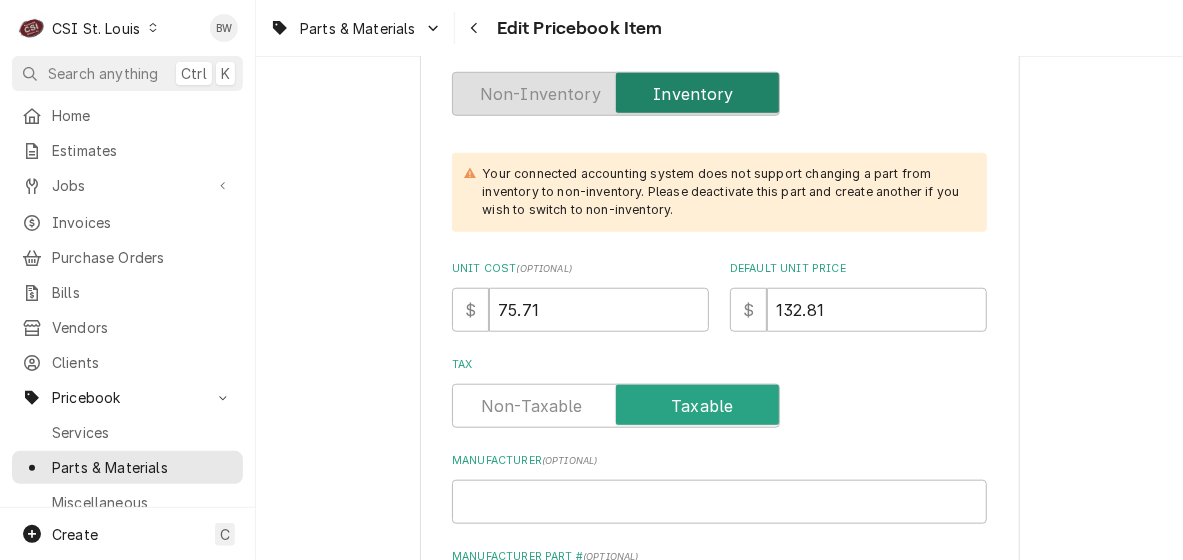 scroll, scrollTop: 800, scrollLeft: 0, axis: vertical 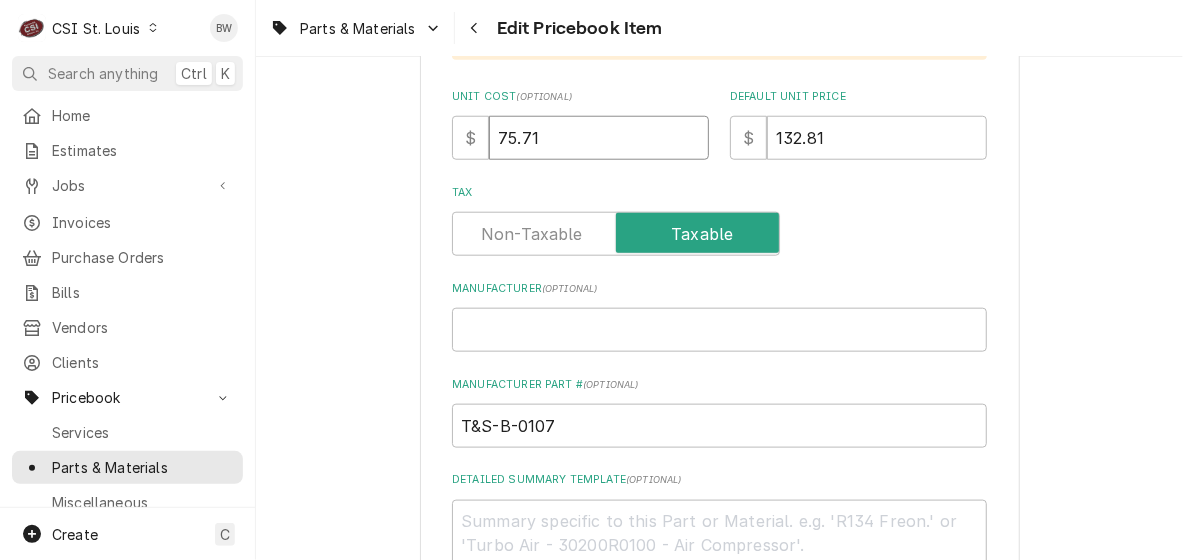 drag, startPoint x: 540, startPoint y: 135, endPoint x: 482, endPoint y: 139, distance: 58.137768 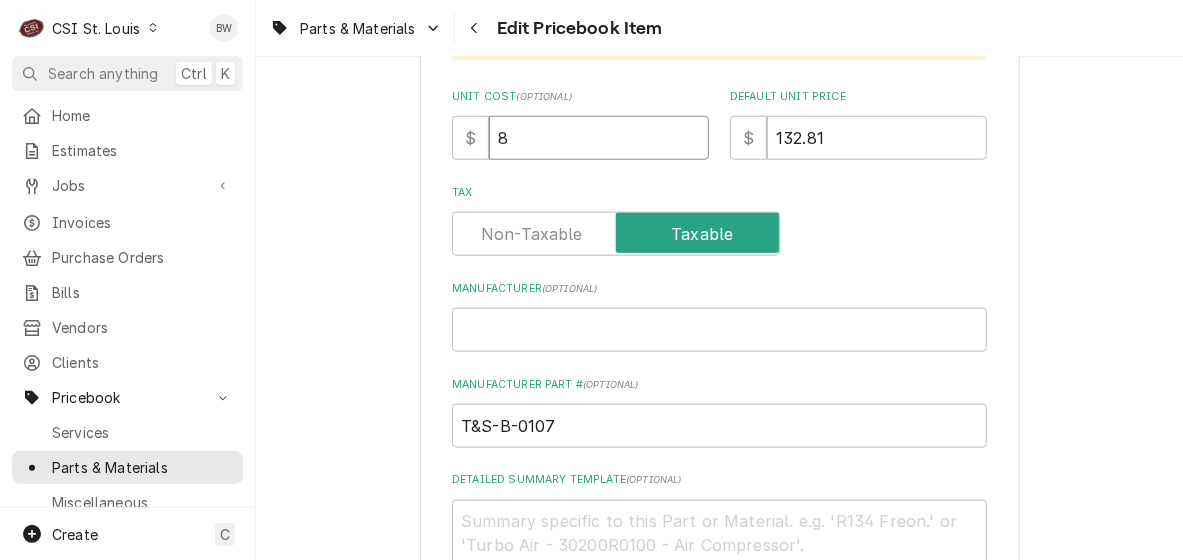 type on "x" 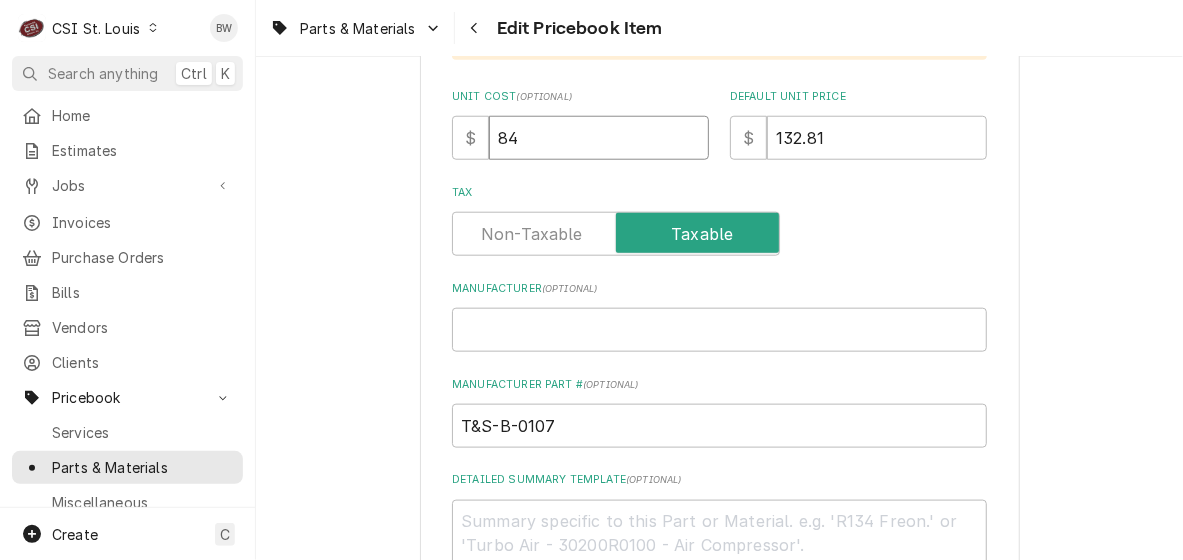 type on "x" 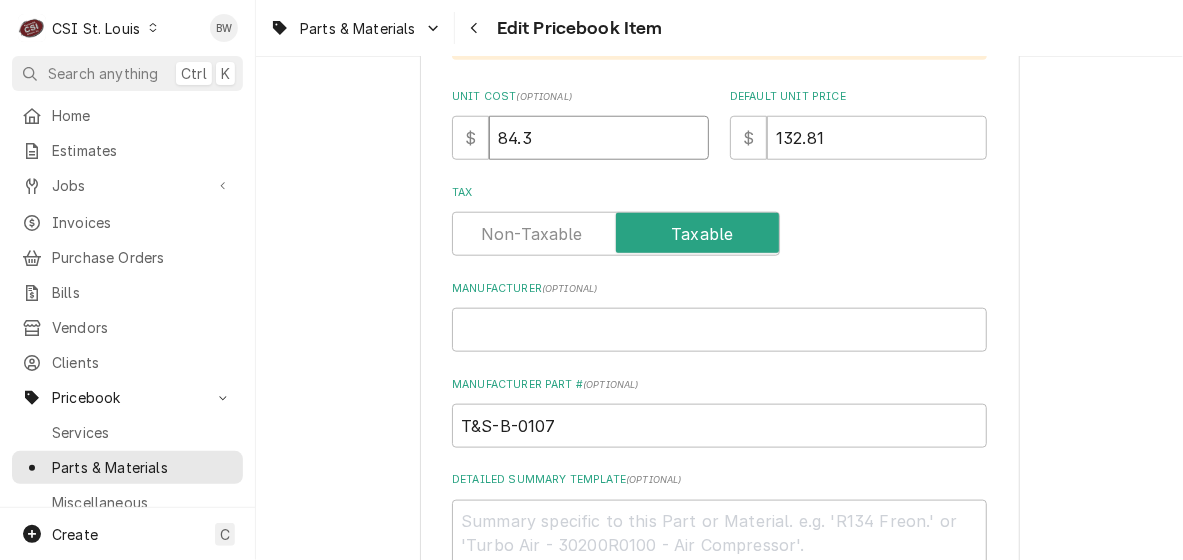 type on "x" 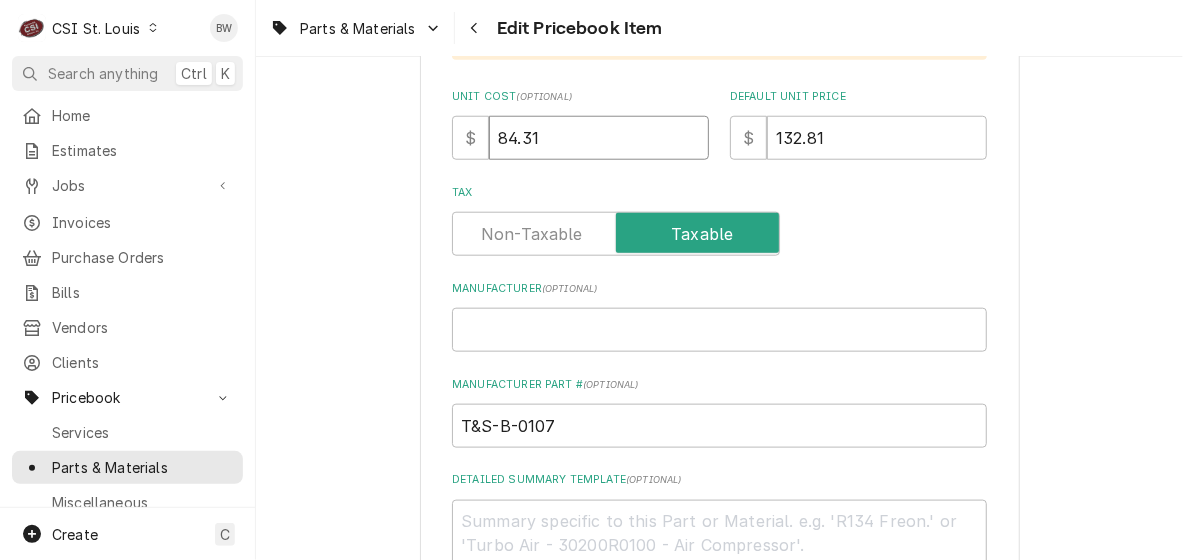 type on "84.31" 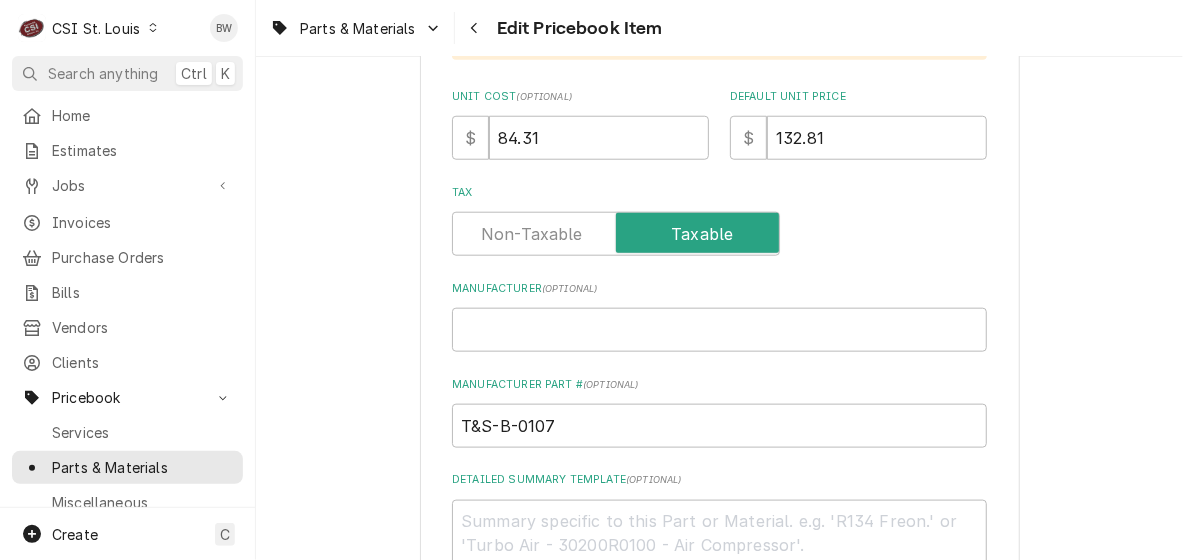 click on "Use the fields below to edit this PriceBook item. Note that changes made here will not be reflected on existing Estimates, Jobs, or Invoices. Active Status Item Type Choose PriceBook item type... Service Charge Part or Material Miscellaneous Charge Discount Tax Short Description Spray Head [56-1048] Subtype Choose a subtype... [#2-DUAL] AFTERHRS-WH-CHG-2 [#2-DUAL] BEV-EQUIP [#2-DUAL] BEV-MATS [#2-DUAL] CONT-LABR-2 [#2-DUAL] CRANE-LIFT-2 [#2-DUAL] EQUIP-RENT-2 [#2-DUAL] INVEN-PARTS [#2-DUAL] MAINT-SUPPLY [#2-DUAL] MISC-EQUIP [#2-DUAL] MISC-NON-INVEN [#2-DUAL] PROJ-CONT-LABR-2 [#2-DUAL] PROJ-EQUIP [#2-DUAL] PROJ-MATS [#3-BILL] SHOP-TOOLS Labels  ( optional ) Add Labels... Part Type Your connected accounting system does not support changing a part from inventory to non-inventory. Please deactivate this part and create another if you wish to switch to non-inventory. Unit Cost  ( optional ) $ 84.31 Default Unit Price $ 132.81 Tax Manufacturer  ( optional ) Manufacturer Part #  ( optional ) T&S-B-0107  ( optional )" at bounding box center (720, 8154) 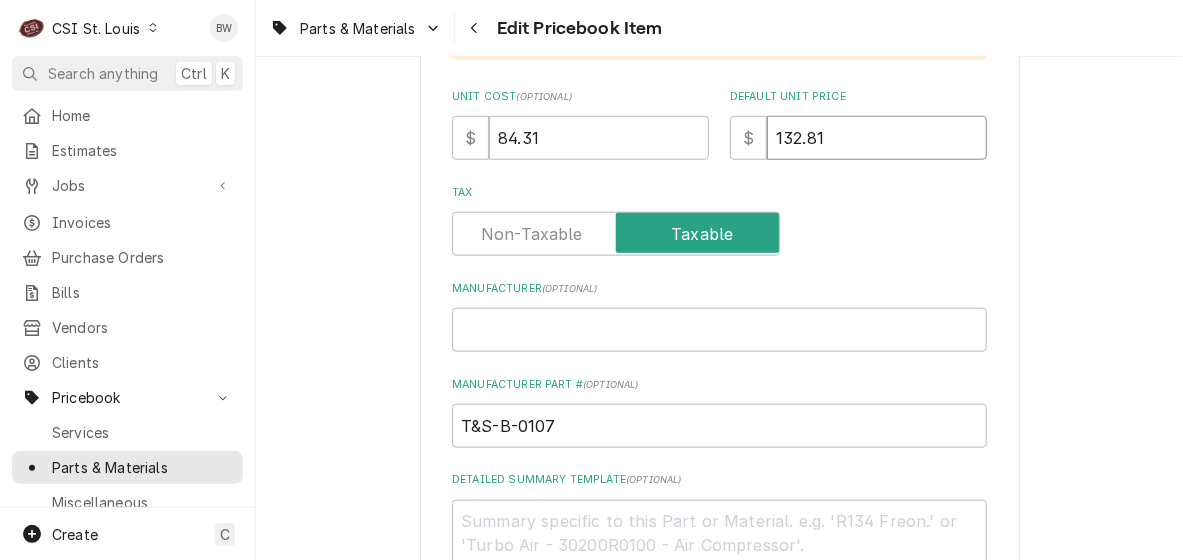 drag, startPoint x: 818, startPoint y: 139, endPoint x: 734, endPoint y: 143, distance: 84.095184 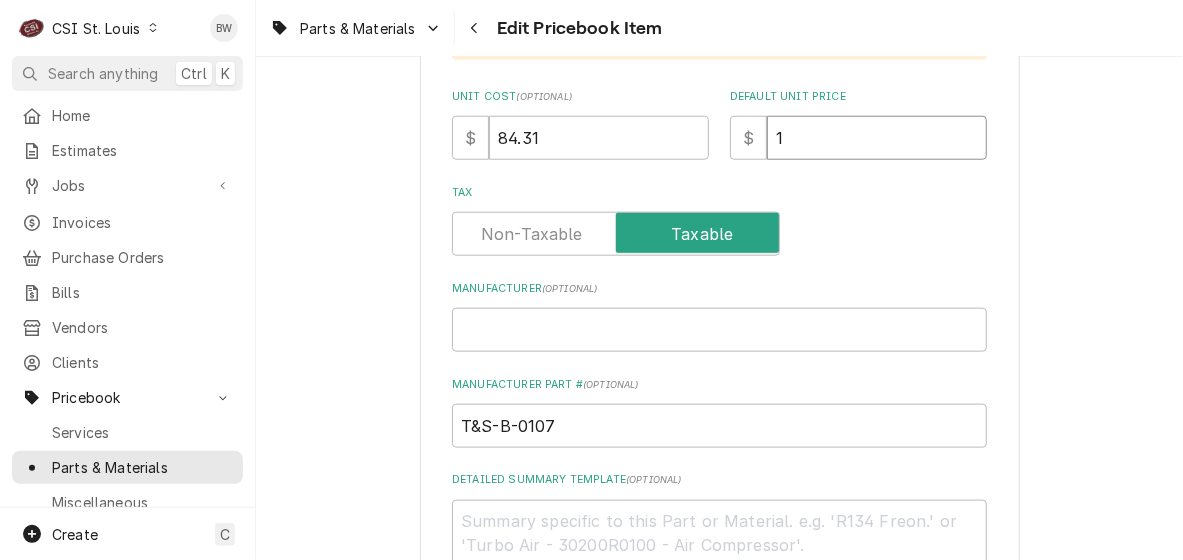 type on "x" 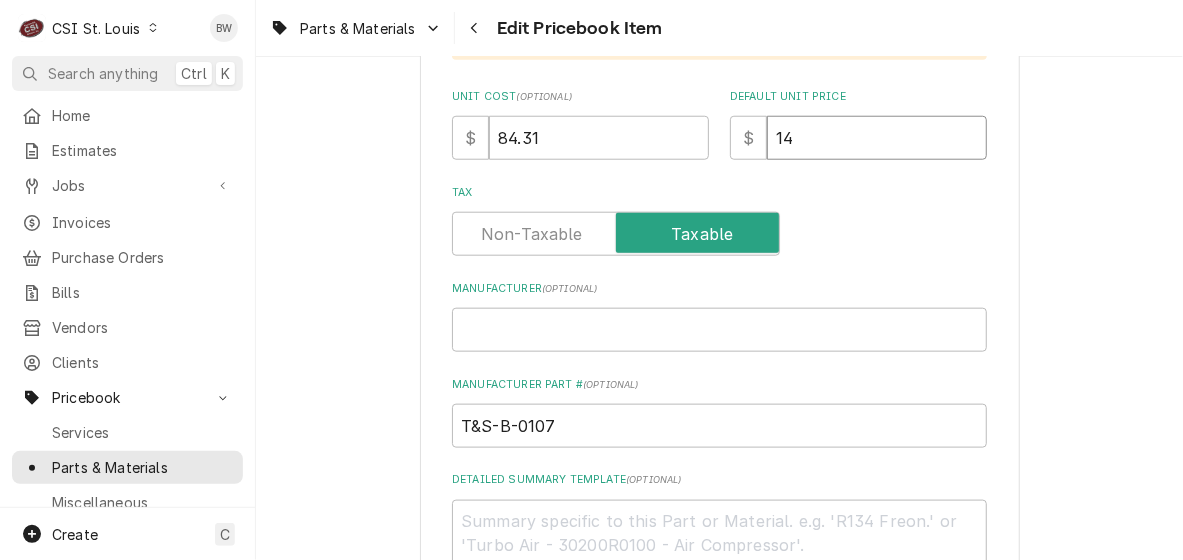 type on "x" 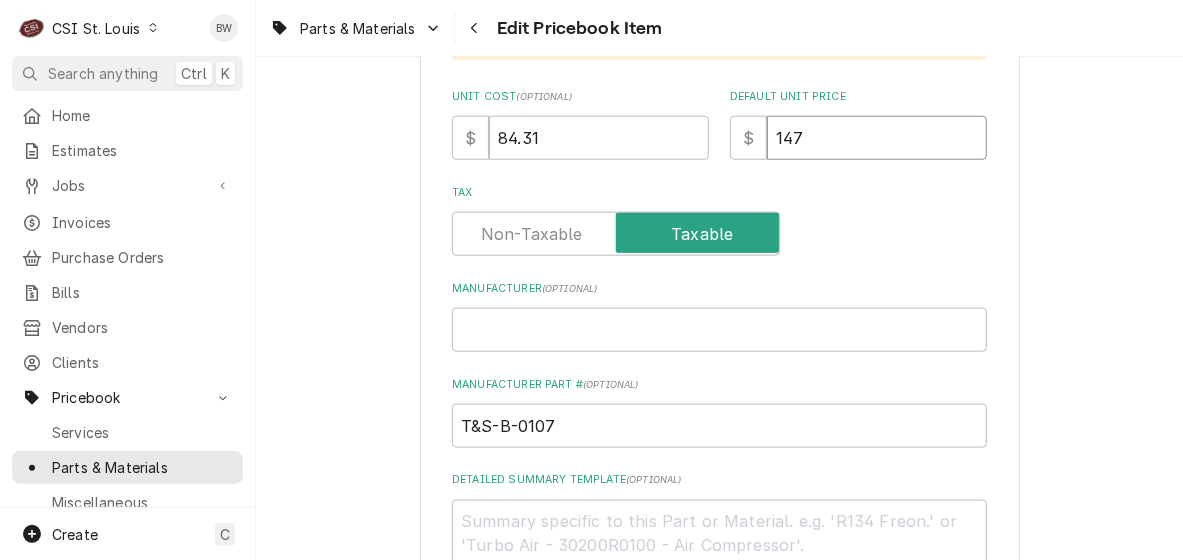 type on "x" 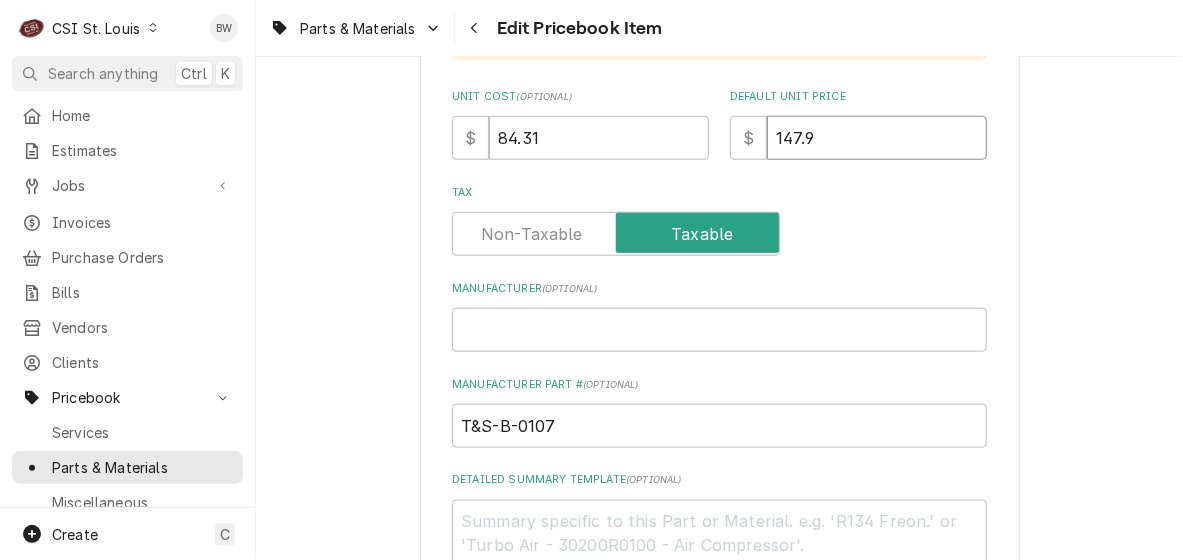 type on "x" 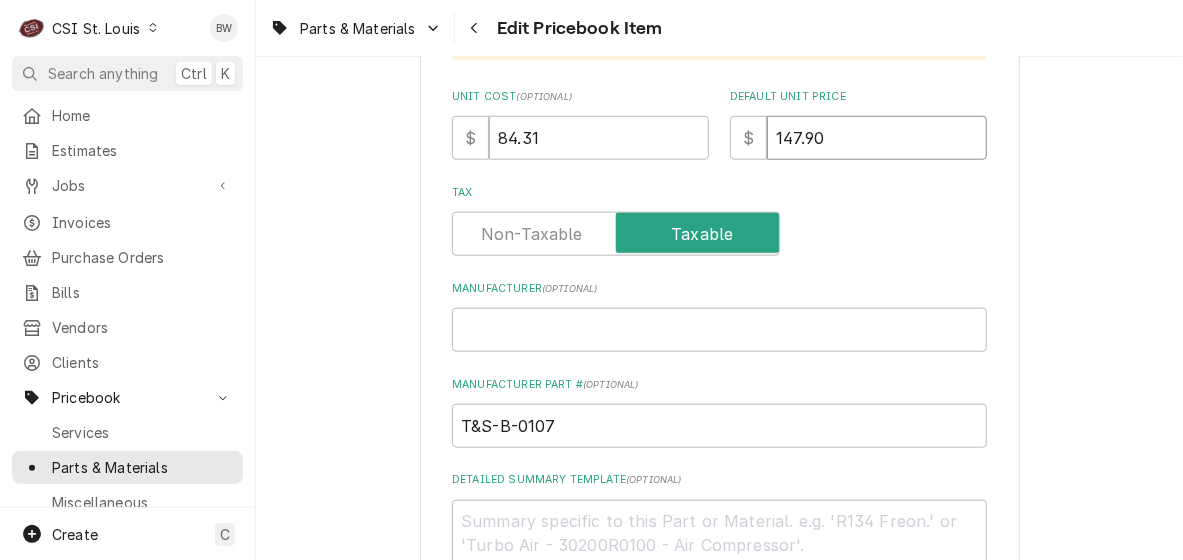 type on "147.90" 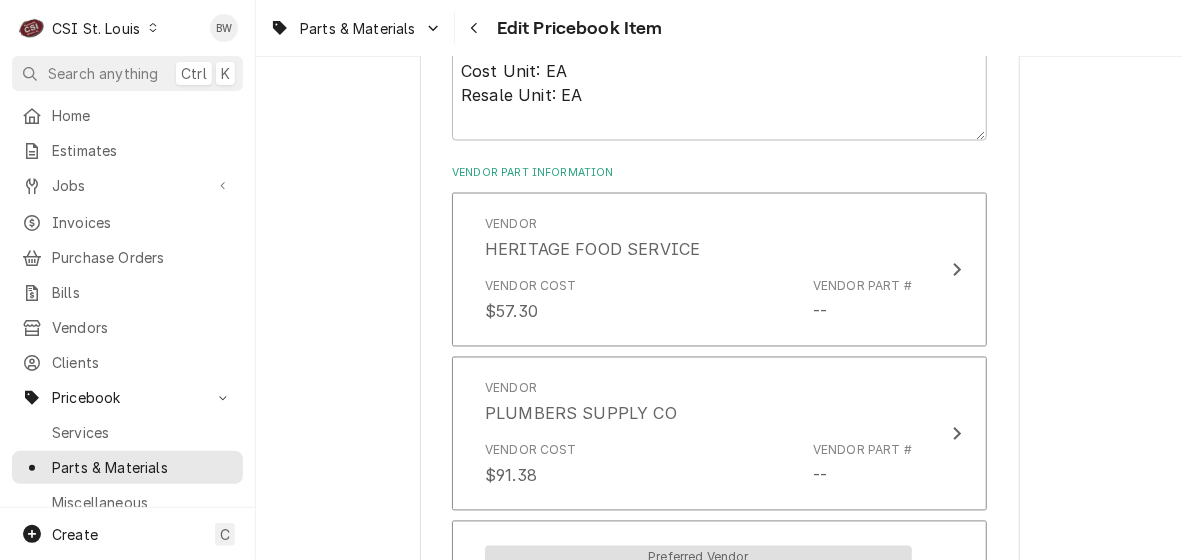 scroll, scrollTop: 1400, scrollLeft: 0, axis: vertical 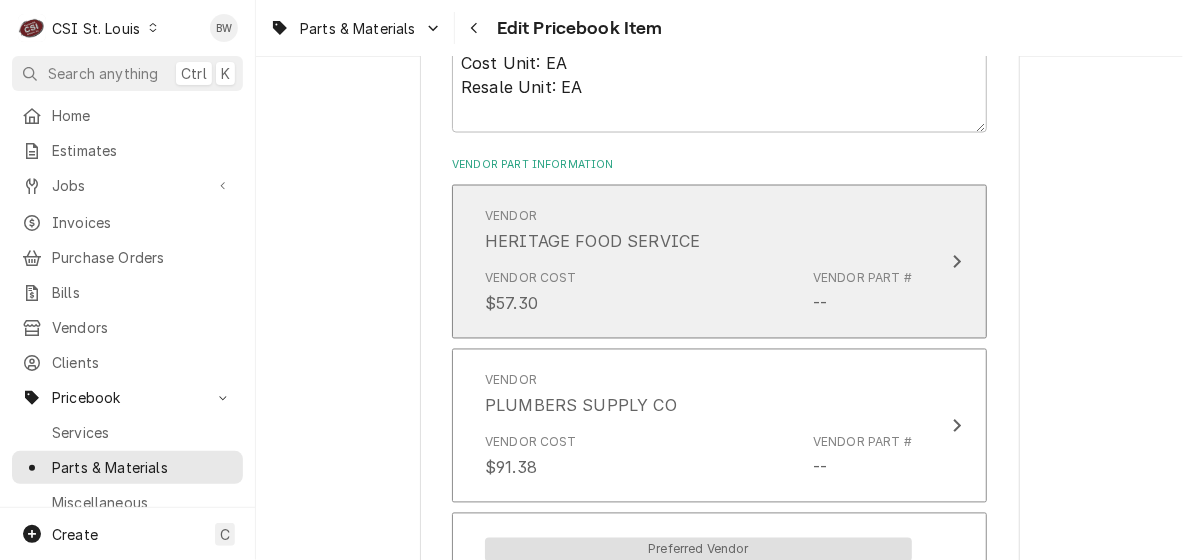 click on "Vendor HERITAGE FOOD SERVICE Vendor Cost $57.30 Vendor Part # --" at bounding box center (698, 262) 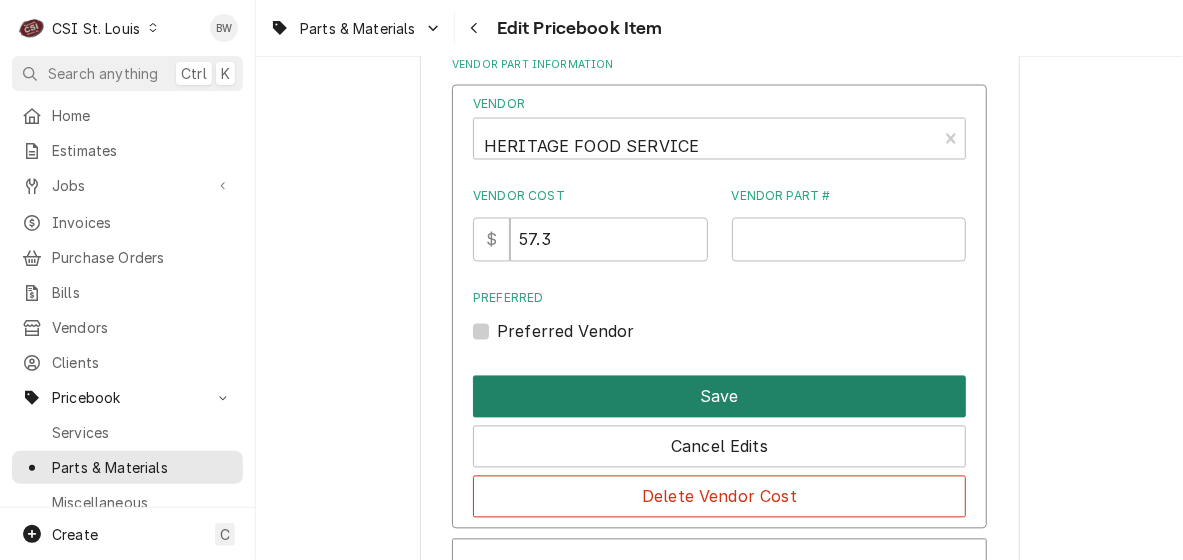 scroll, scrollTop: 1600, scrollLeft: 0, axis: vertical 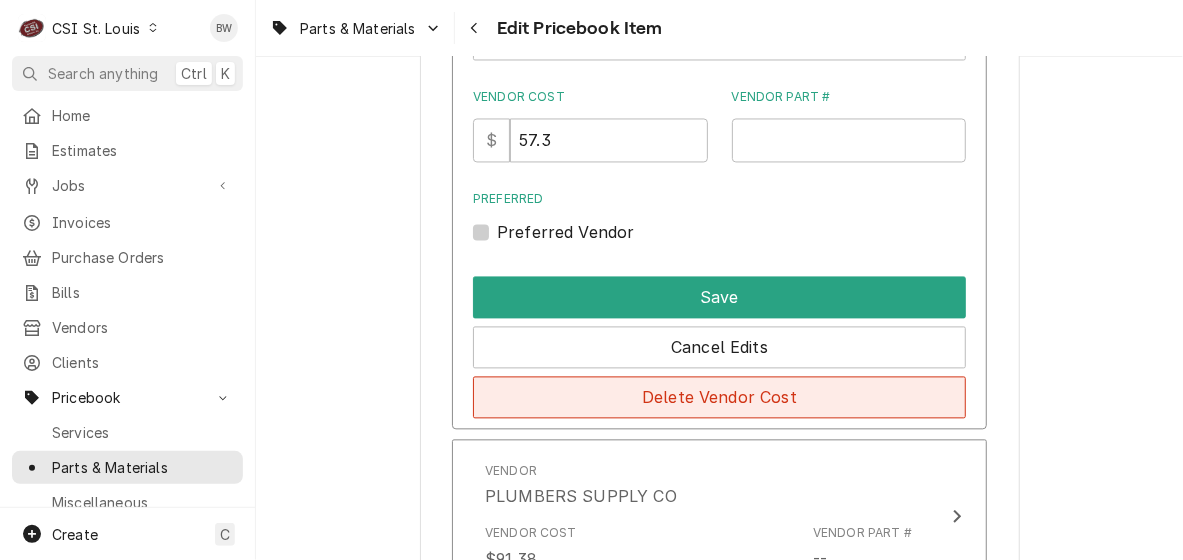 click on "Delete Vendor Cost" at bounding box center [719, 397] 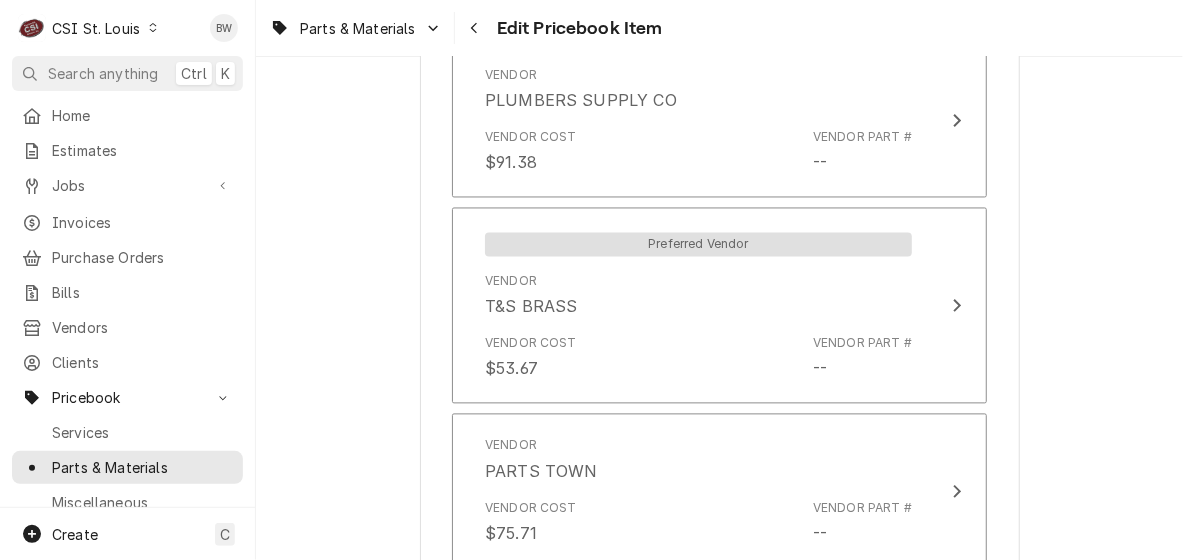 scroll, scrollTop: 1542, scrollLeft: 0, axis: vertical 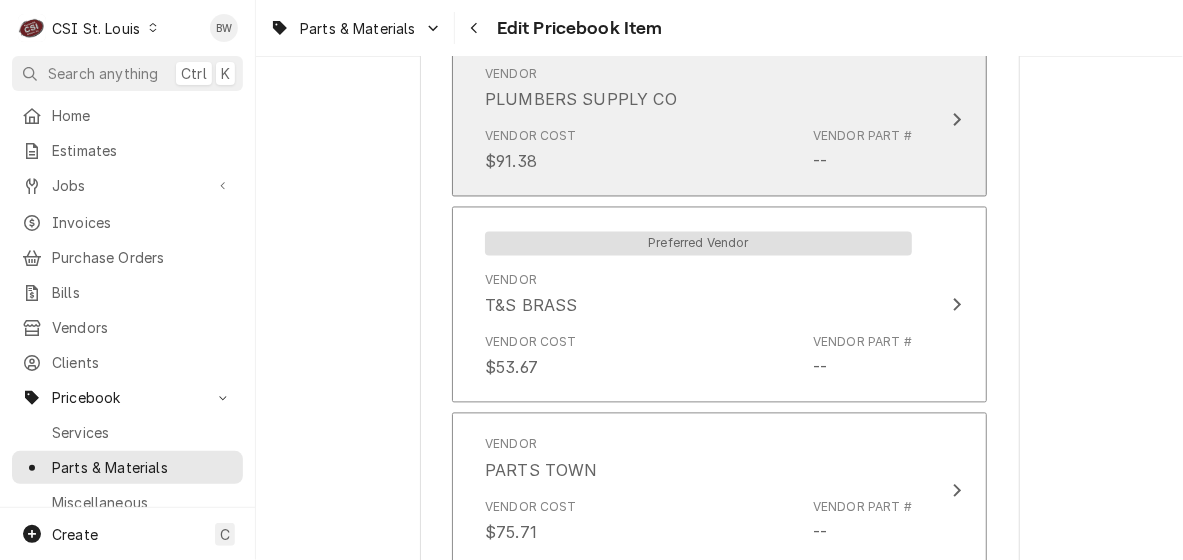 click on "Vendor Cost $91.38 Vendor Part # --" at bounding box center (698, 151) 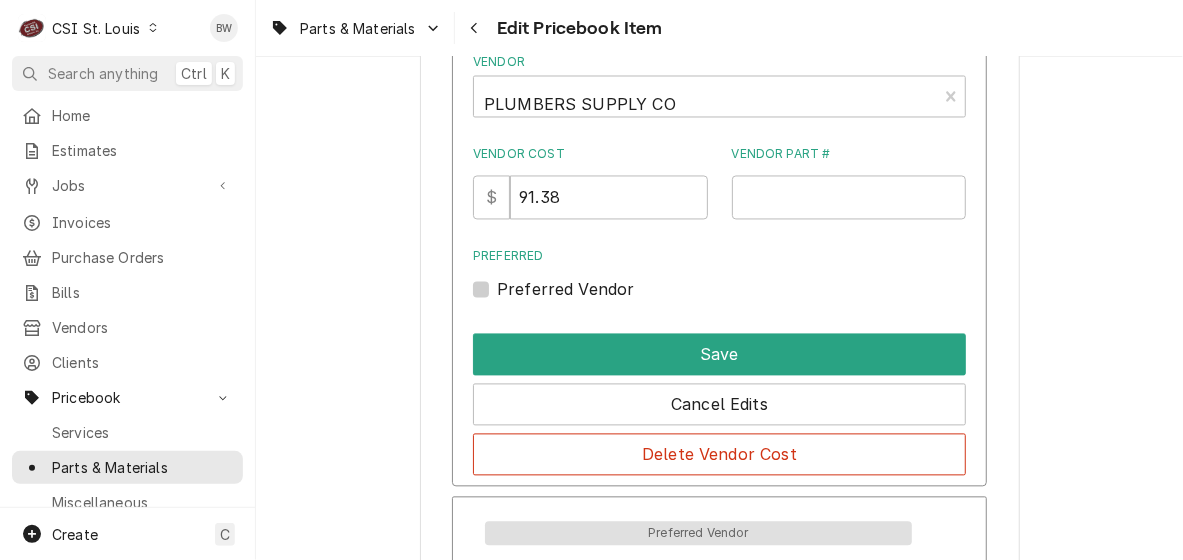 scroll, scrollTop: 1835, scrollLeft: 0, axis: vertical 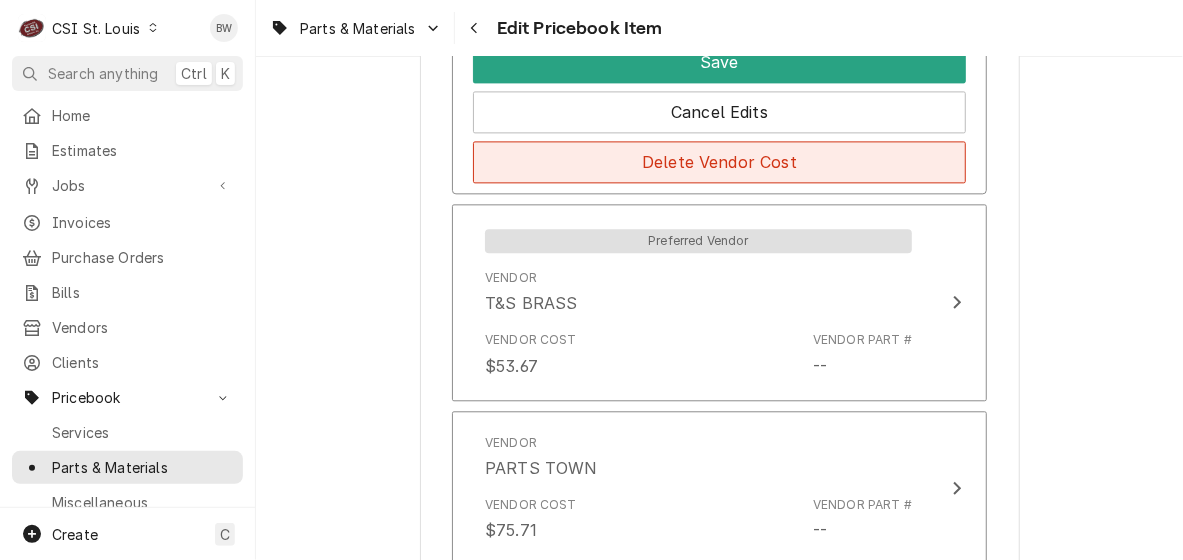 click on "Delete Vendor Cost" at bounding box center (719, 162) 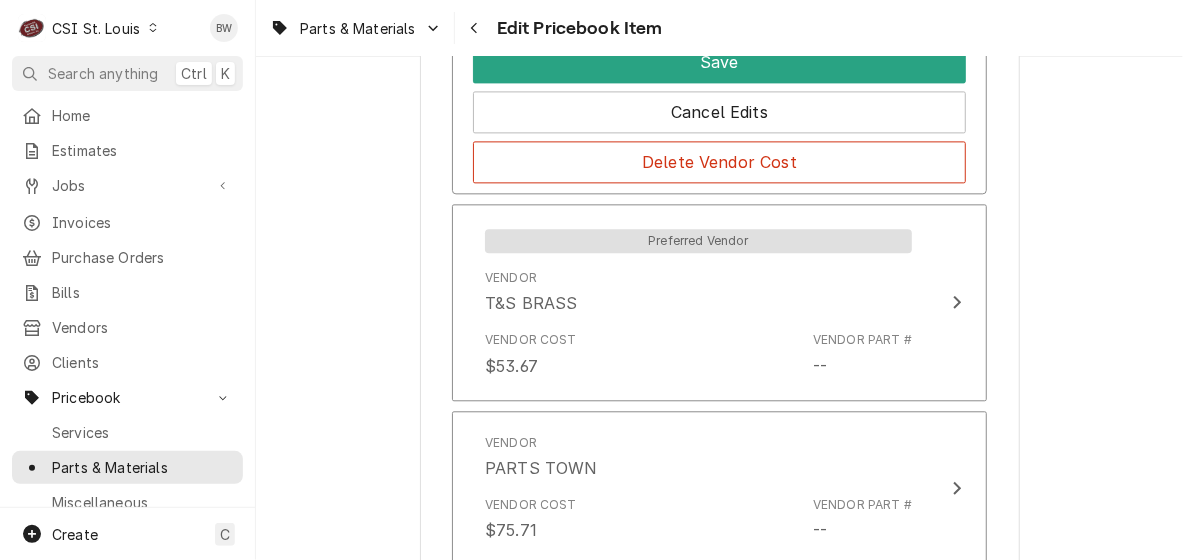 type on "x" 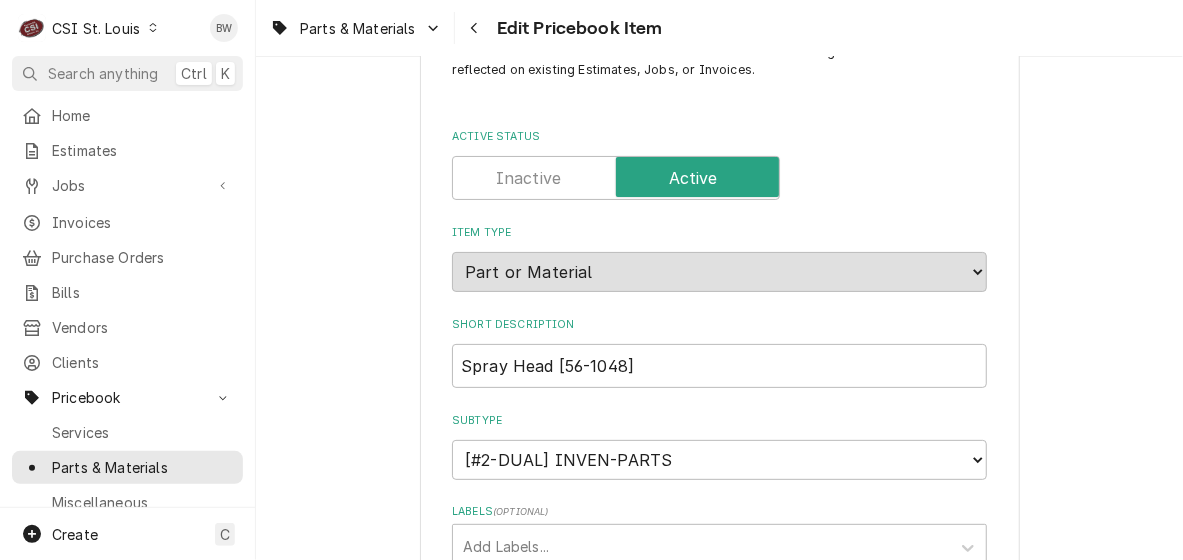 scroll, scrollTop: 0, scrollLeft: 0, axis: both 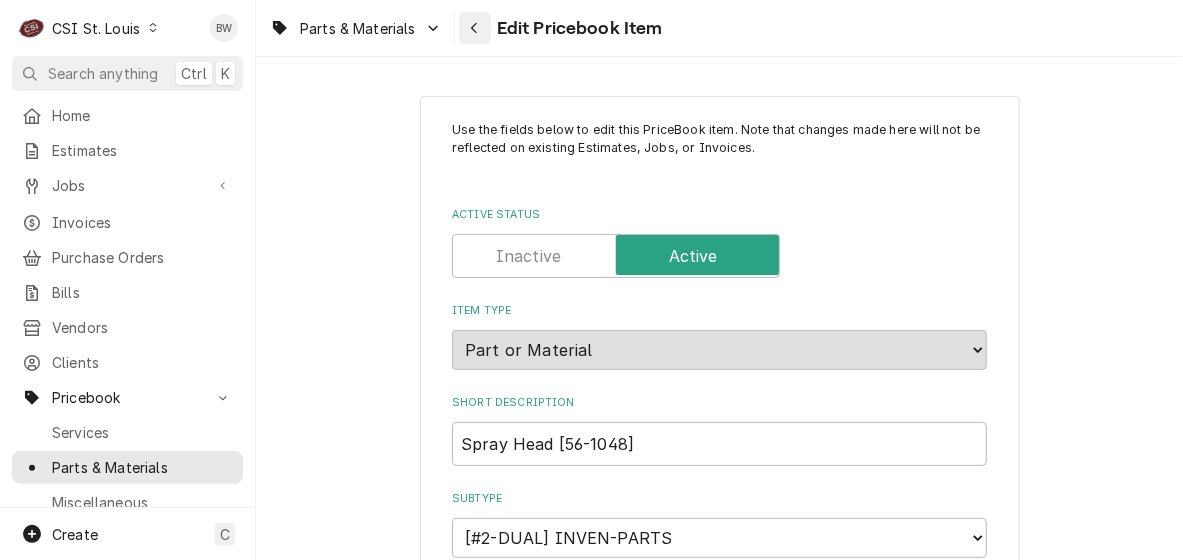 click at bounding box center (475, 28) 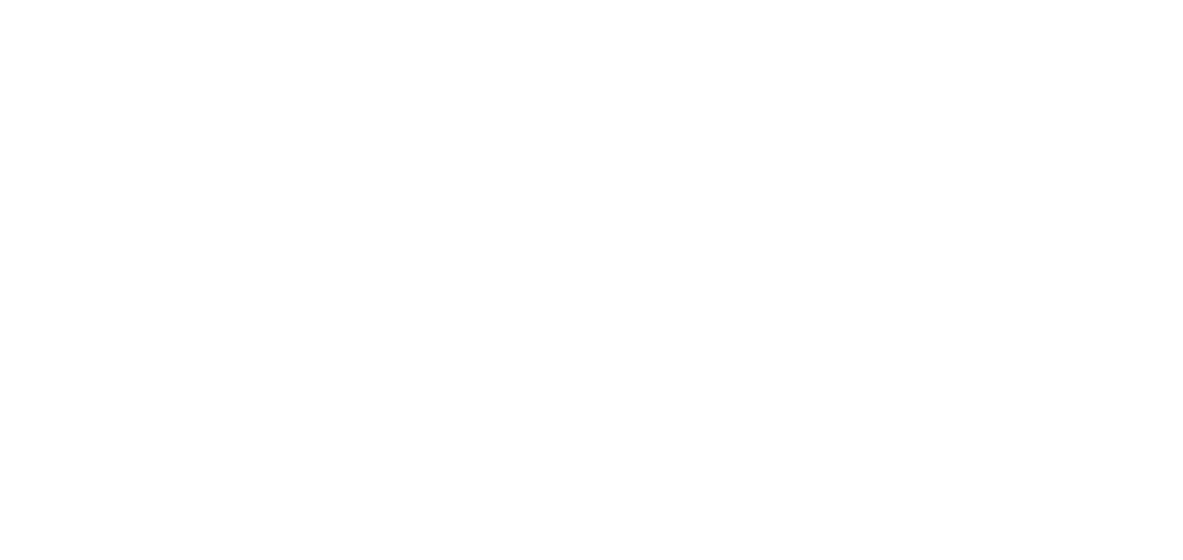 scroll, scrollTop: 0, scrollLeft: 0, axis: both 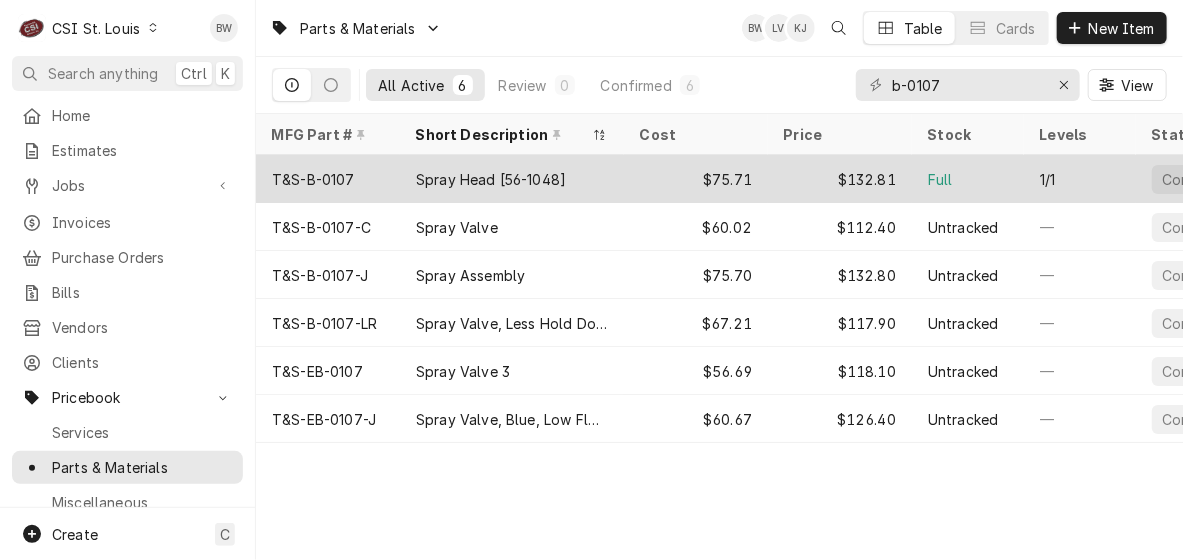 click on "T&S-B-0107" at bounding box center [313, 179] 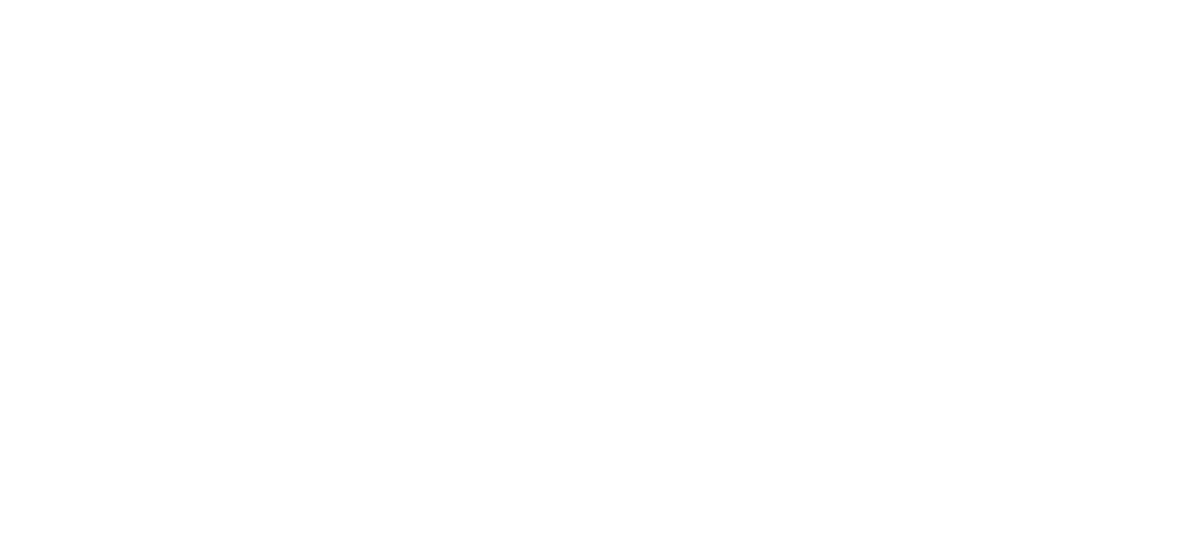 scroll, scrollTop: 0, scrollLeft: 0, axis: both 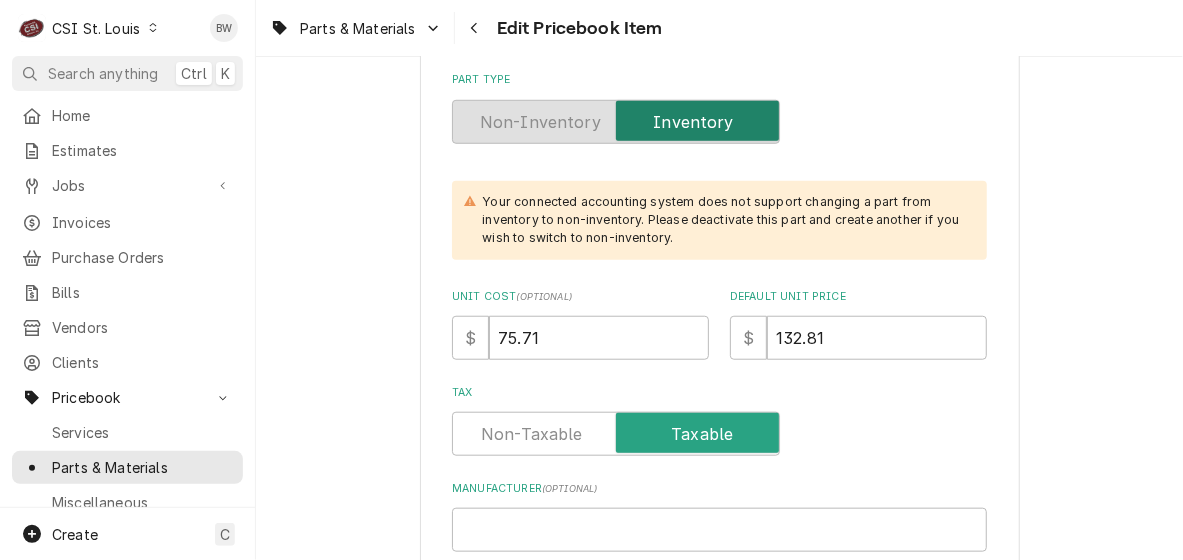 click on "Use the fields below to edit this PriceBook item. Note that changes made here will not be reflected on existing Estimates, Jobs, or Invoices. Active Status Item Type Choose PriceBook item type... Service Charge Part or Material Miscellaneous Charge Discount Tax Short Description Spray Head [56-1048] Subtype Choose a subtype... [#2-DUAL] AFTERHRS-WH-CHG-2 [#2-DUAL] BEV-EQUIP [#2-DUAL] BEV-MATS [#2-DUAL] CONT-LABR-2 [#2-DUAL] CRANE-LIFT-2 [#2-DUAL] EQUIP-RENT-2 [#2-DUAL] INVEN-PARTS [#2-DUAL] MAINT-SUPPLY [#2-DUAL] MISC-EQUIP [#2-DUAL] MISC-NON-INVEN [#2-DUAL] PROJ-CONT-LABR-2 [#2-DUAL] PROJ-EQUIP [#2-DUAL] PROJ-MATS [#3-BILL] SHOP-TOOLS Labels  ( optional ) Add Labels... Part Type Your connected accounting system does not support changing a part from inventory to non-inventory. Please deactivate this part and create another if you wish to switch to non-inventory. Unit Cost  ( optional ) $ 75.71 Default Unit Price $ 132.81 Tax Manufacturer  ( optional ) Manufacturer Part #  ( optional ) T&S-B-0107  ( optional )" at bounding box center [719, 8354] 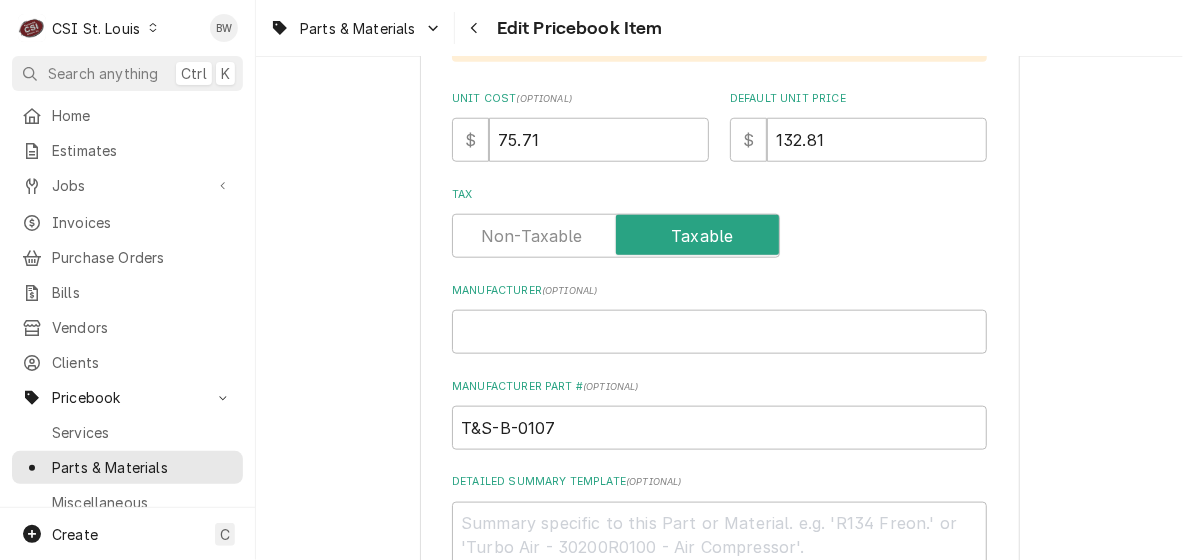 scroll, scrollTop: 800, scrollLeft: 0, axis: vertical 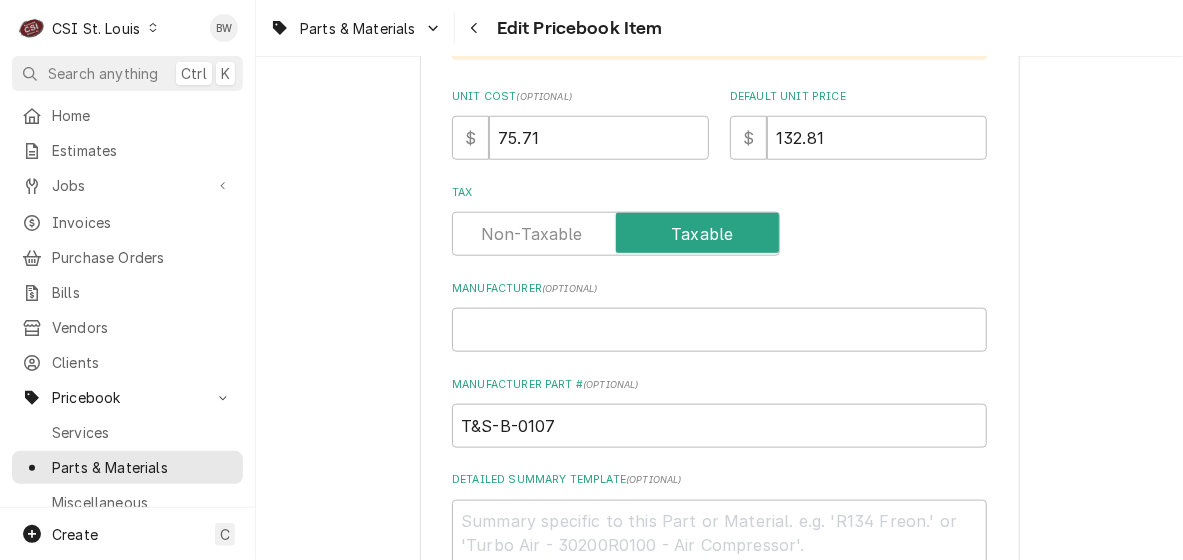 click on "Use the fields below to edit this PriceBook item. Note that changes made here will not be reflected on existing Estimates, Jobs, or Invoices. Active Status Item Type Choose PriceBook item type... Service Charge Part or Material Miscellaneous Charge Discount Tax Short Description Spray Head [56-1048] Subtype Choose a subtype... [#2-DUAL] AFTERHRS-WH-CHG-2 [#2-DUAL] BEV-EQUIP [#2-DUAL] BEV-MATS [#2-DUAL] CONT-LABR-2 [#2-DUAL] CRANE-LIFT-2 [#2-DUAL] EQUIP-RENT-2 [#2-DUAL] INVEN-PARTS [#2-DUAL] MAINT-SUPPLY [#2-DUAL] MISC-EQUIP [#2-DUAL] MISC-NON-INVEN [#2-DUAL] PROJ-CONT-LABR-2 [#2-DUAL] PROJ-EQUIP [#2-DUAL] PROJ-MATS [#3-BILL] SHOP-TOOLS Labels  ( optional ) Add Labels... Part Type Your connected accounting system does not support changing a part from inventory to non-inventory. Please deactivate this part and create another if you wish to switch to non-inventory. Unit Cost  ( optional ) $ 75.71 Default Unit Price $ 132.81 Tax Manufacturer  ( optional ) Manufacturer Part #  ( optional ) T&S-B-0107  ( optional )" at bounding box center [720, 8154] 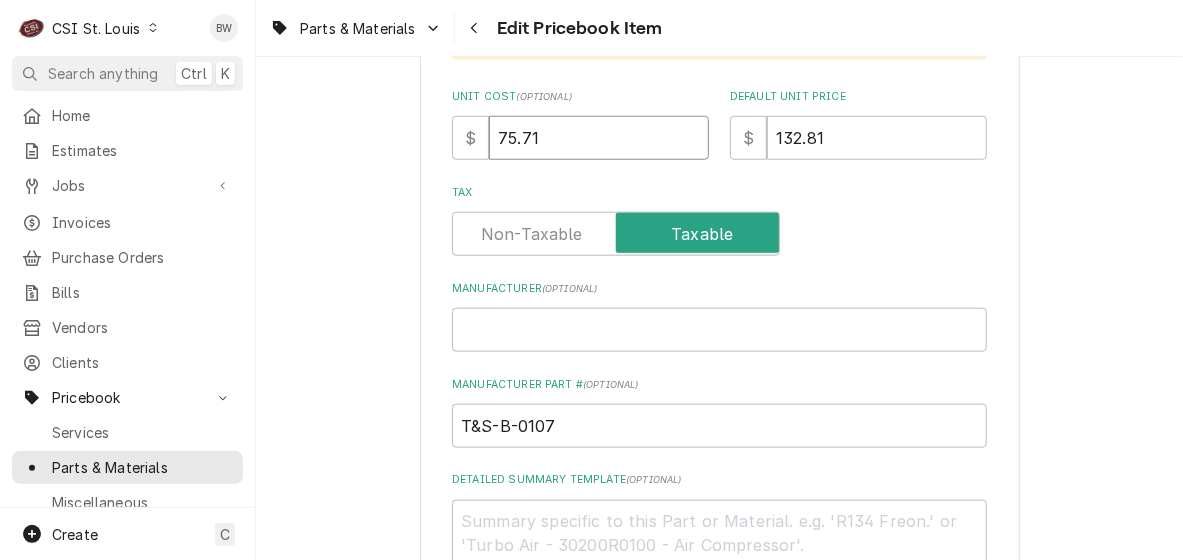 drag, startPoint x: 560, startPoint y: 141, endPoint x: 428, endPoint y: 142, distance: 132.00378 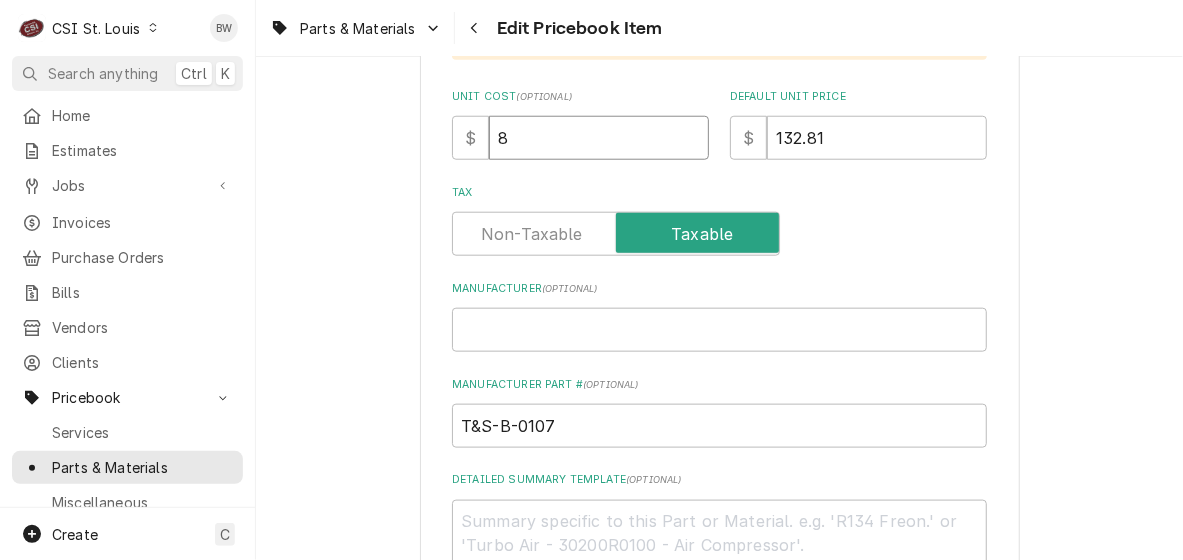type on "x" 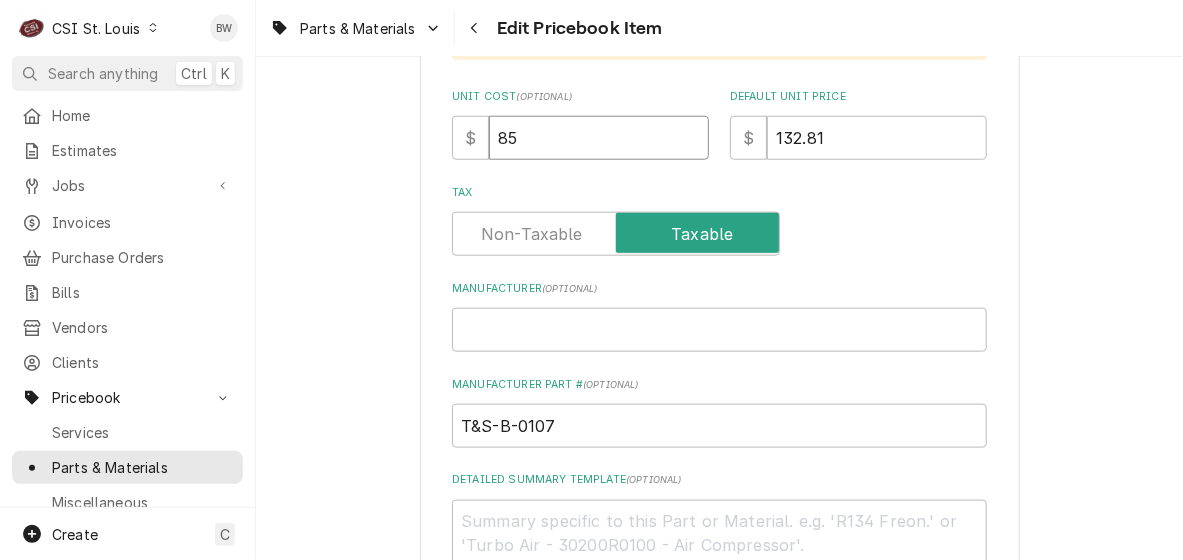 type on "x" 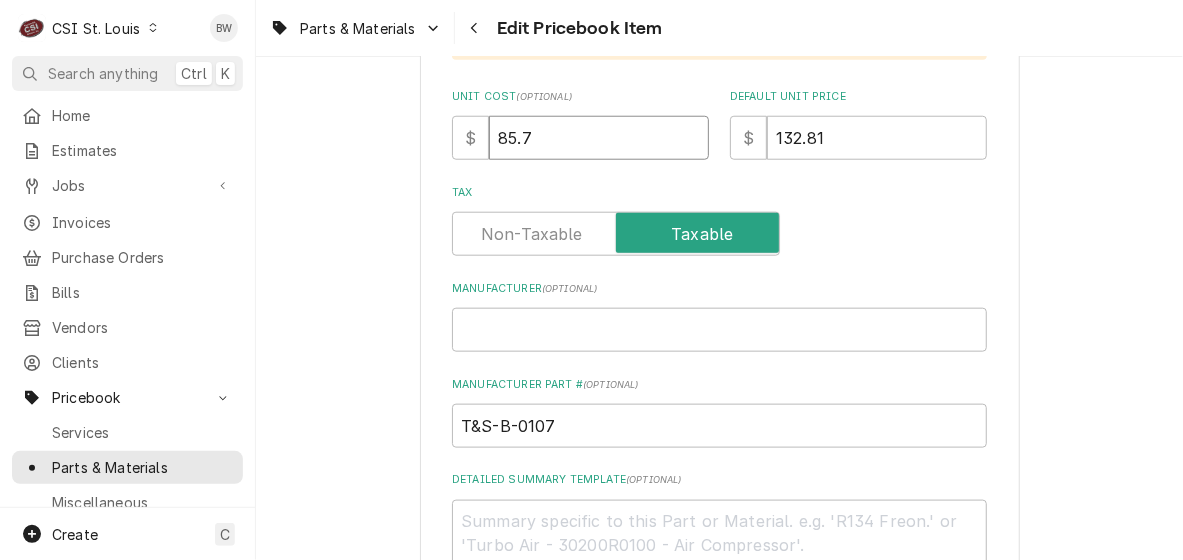 type on "x" 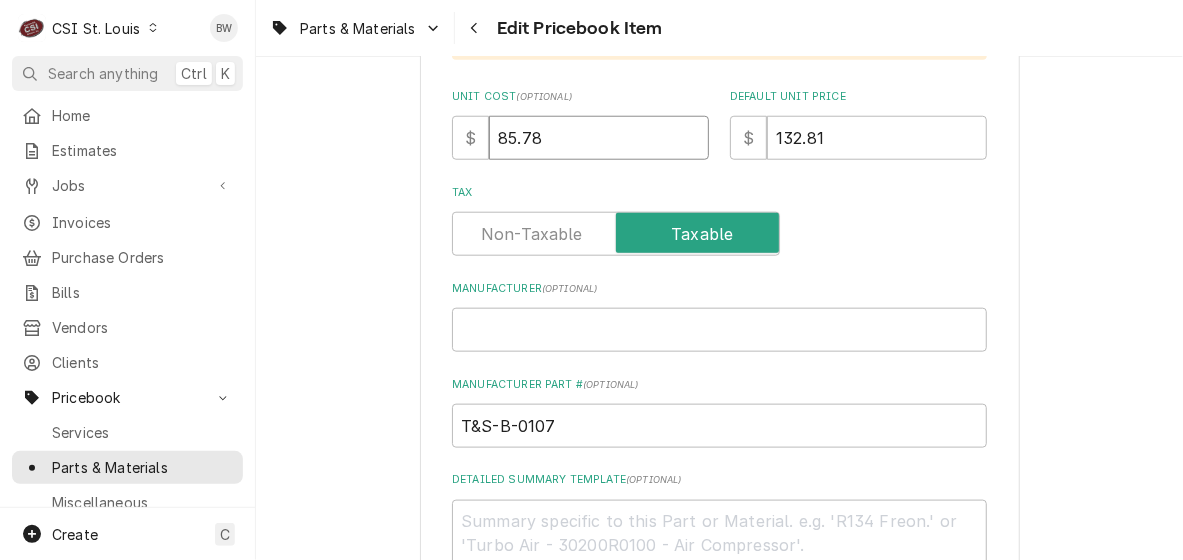 type on "85.78" 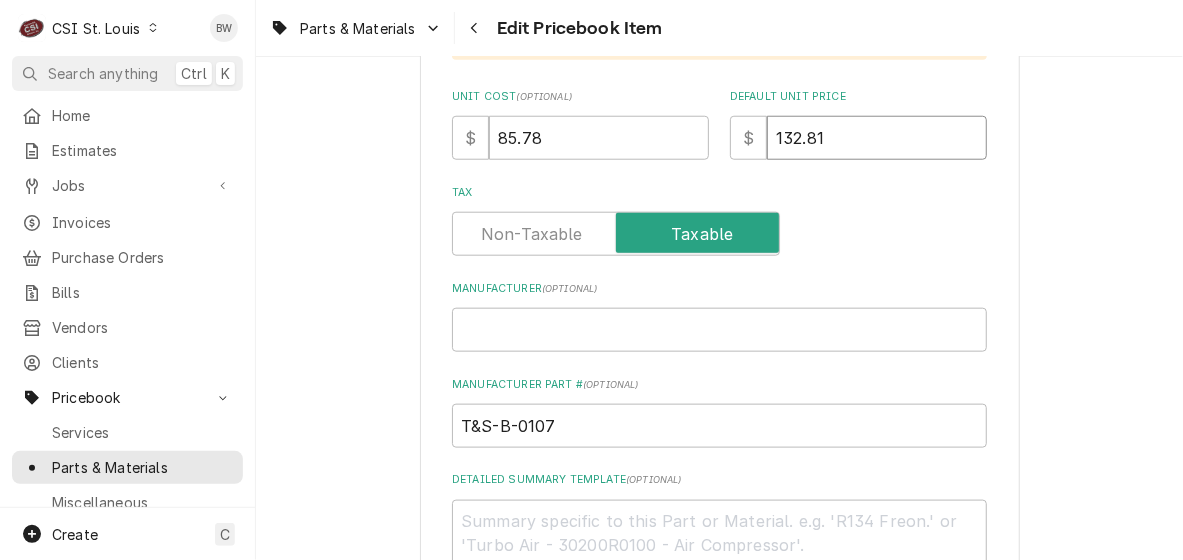 type on "x" 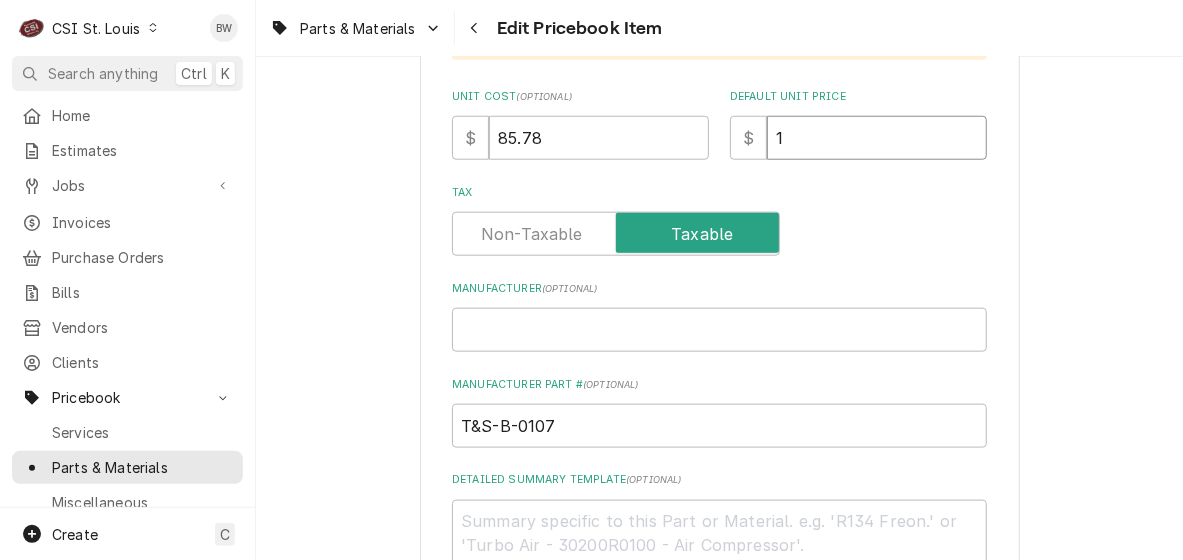 type on "x" 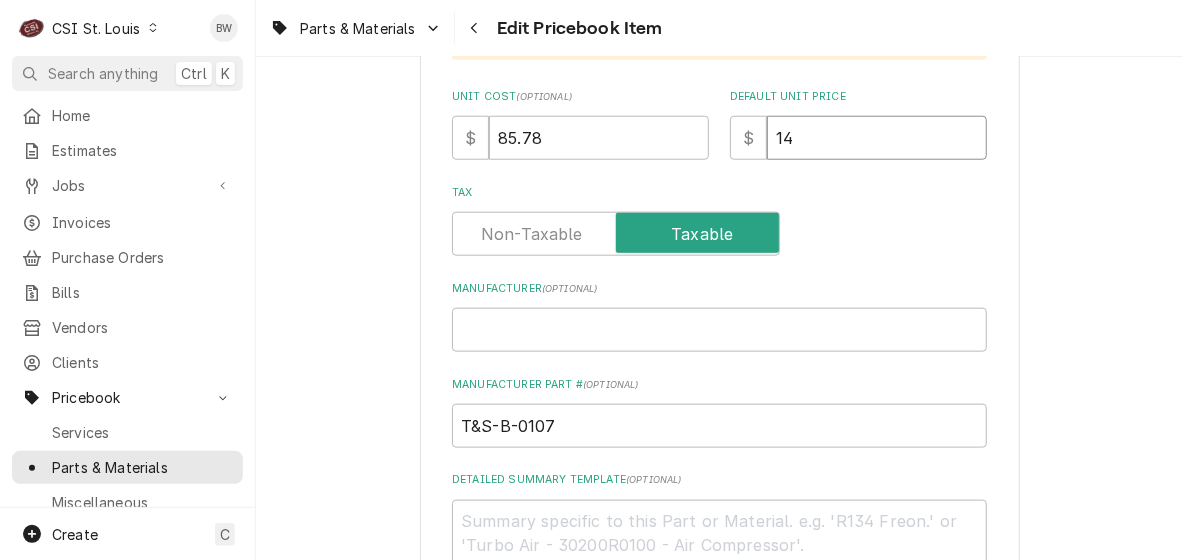 type on "x" 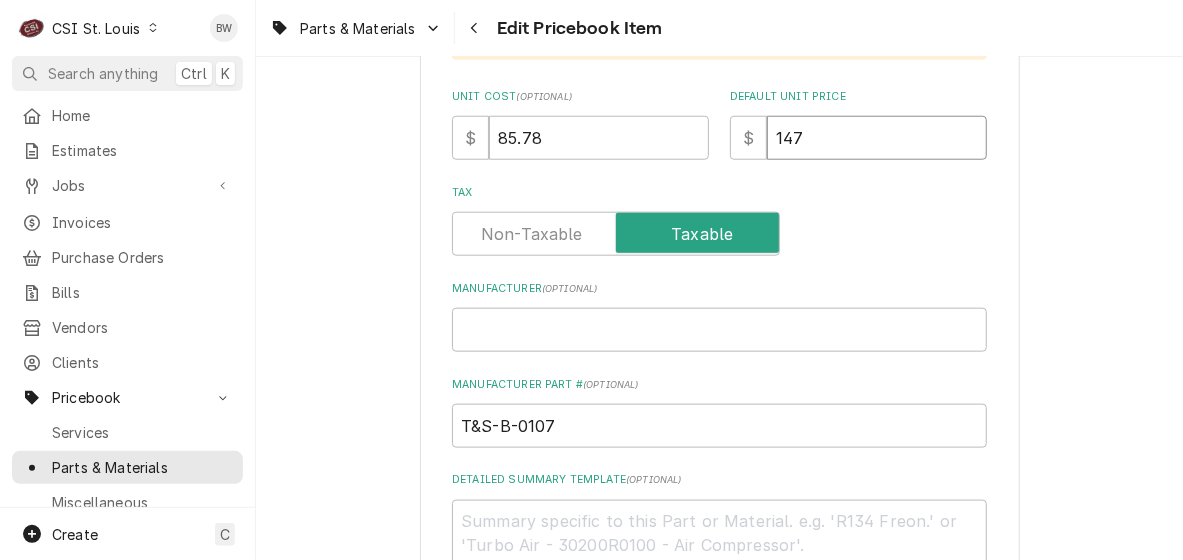 type on "x" 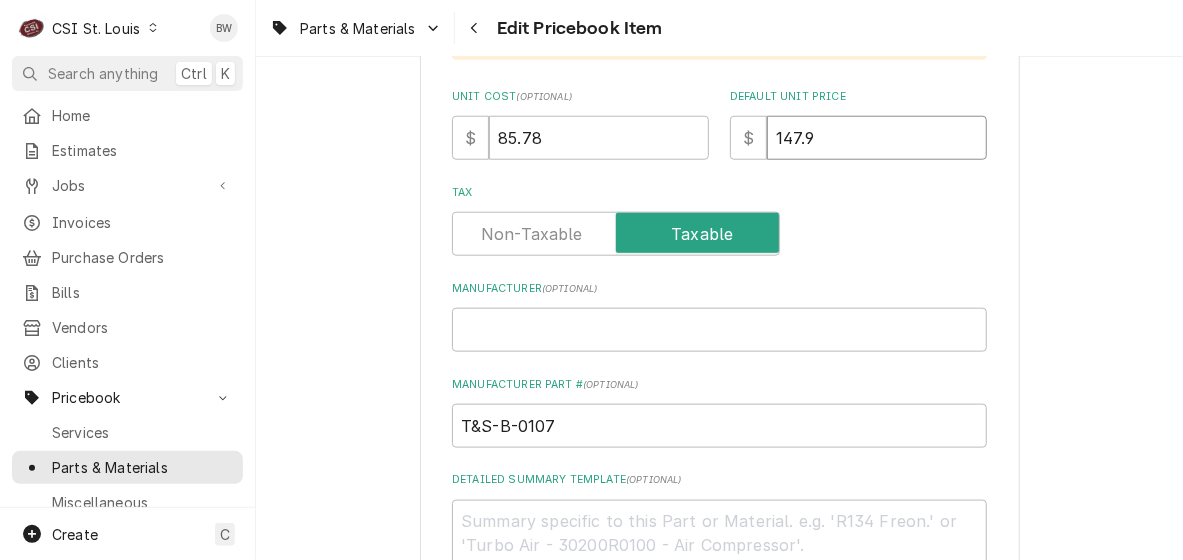 type on "x" 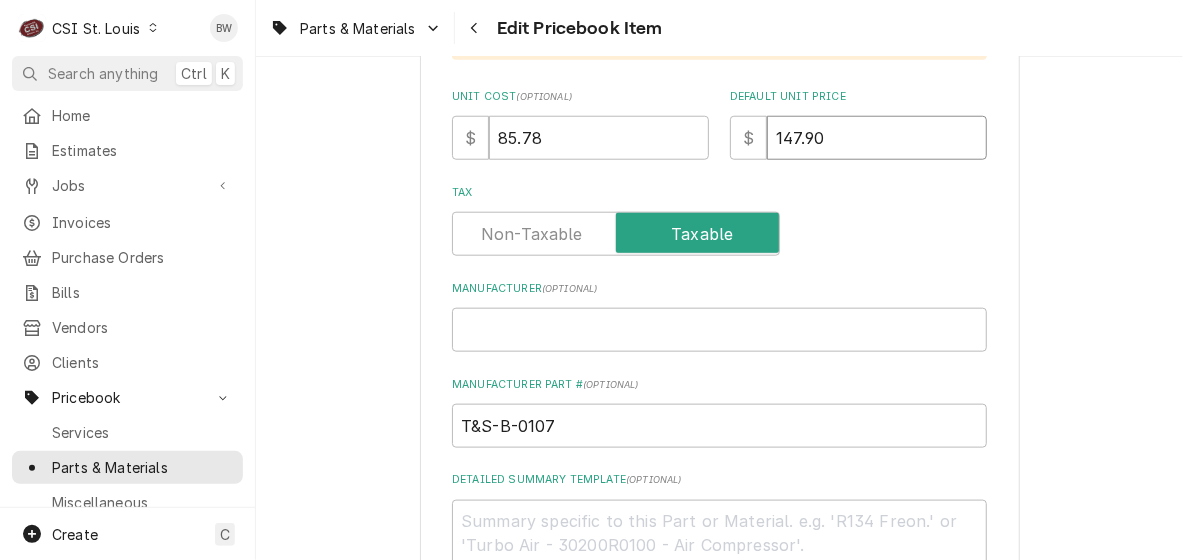 type on "147.90" 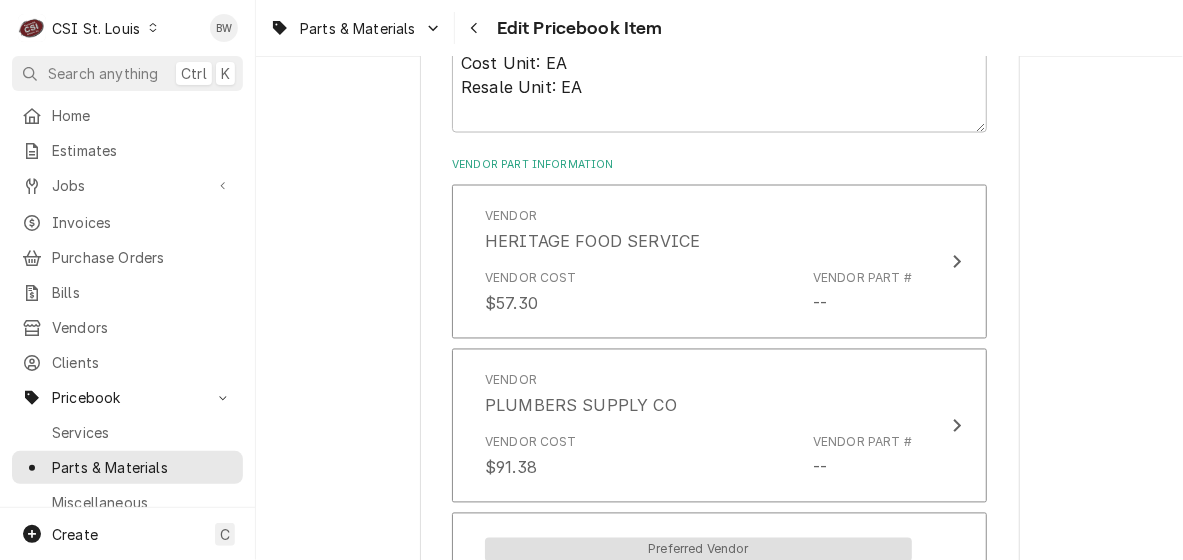 scroll, scrollTop: 1500, scrollLeft: 0, axis: vertical 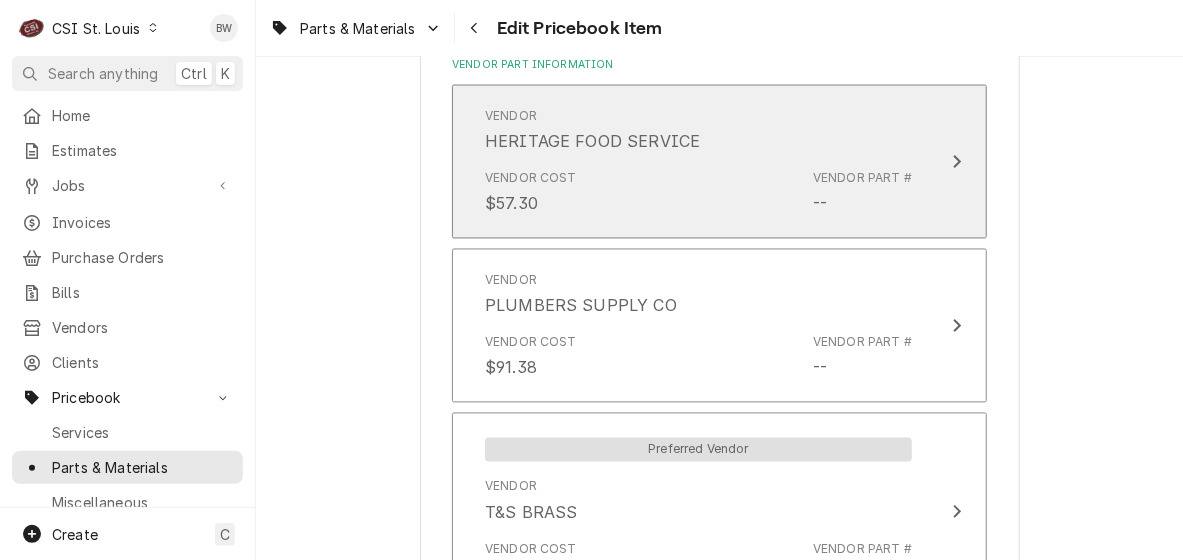 click on "Vendor Cost $57.30 Vendor Part # --" at bounding box center (698, 193) 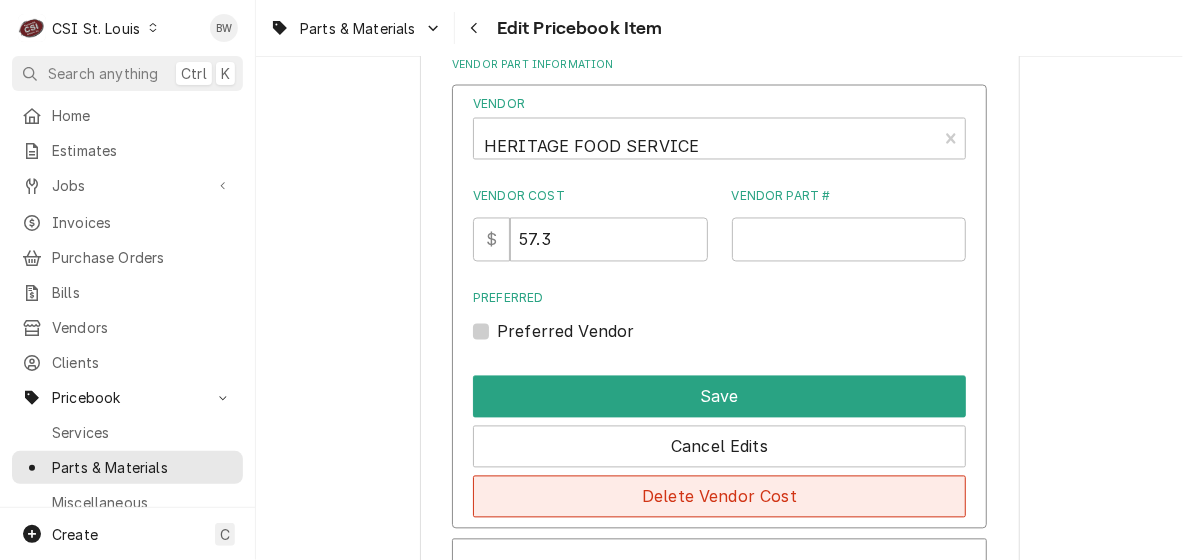 click on "Delete Vendor Cost" at bounding box center (719, 497) 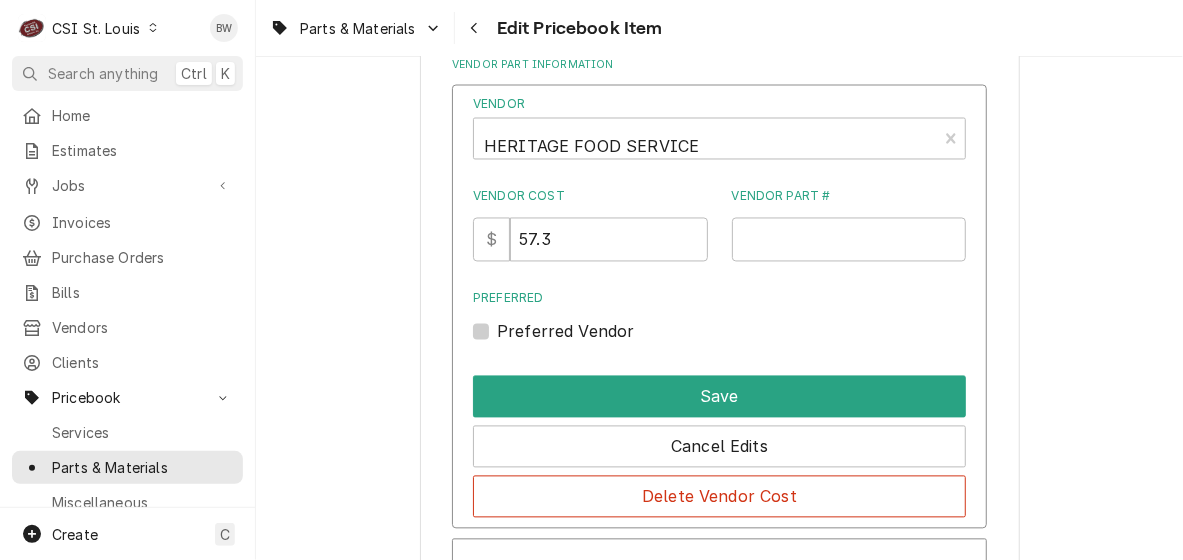 type on "x" 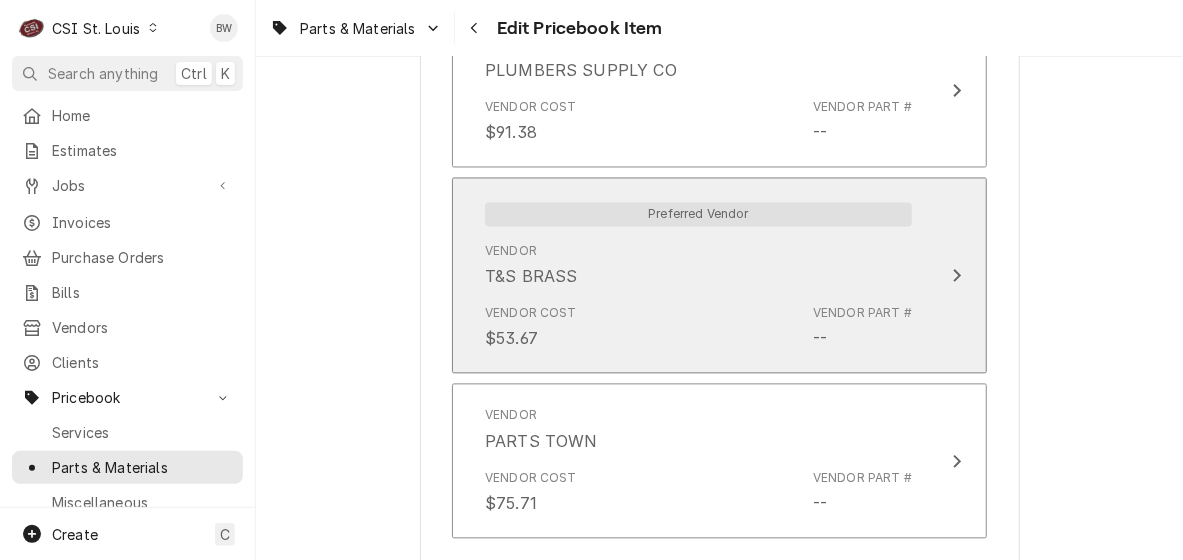 scroll, scrollTop: 1600, scrollLeft: 0, axis: vertical 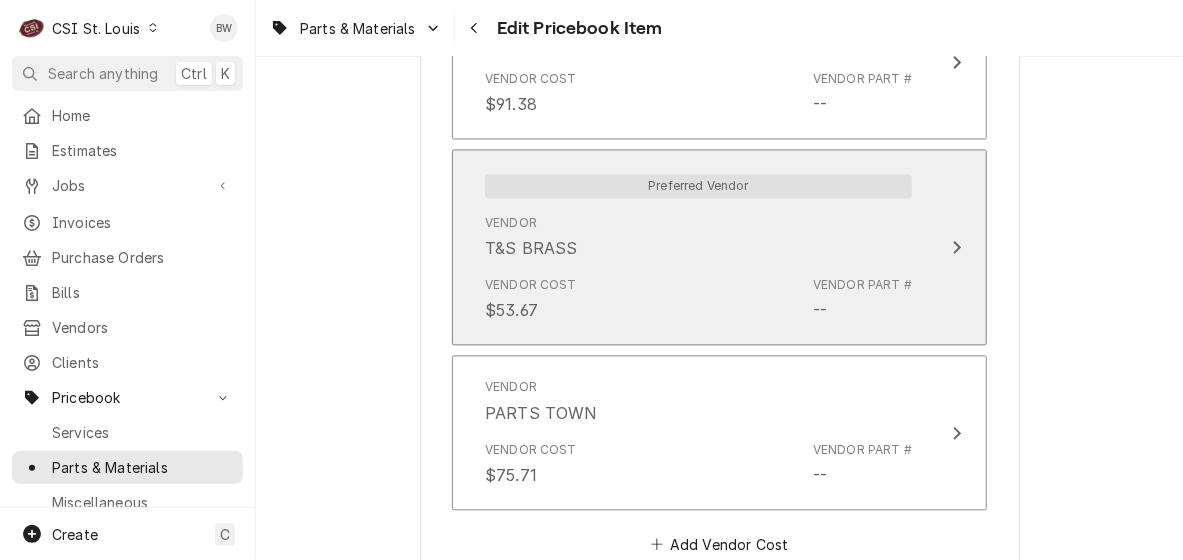 click on "Vendor Cost $53.67 Vendor Part # --" at bounding box center (698, 299) 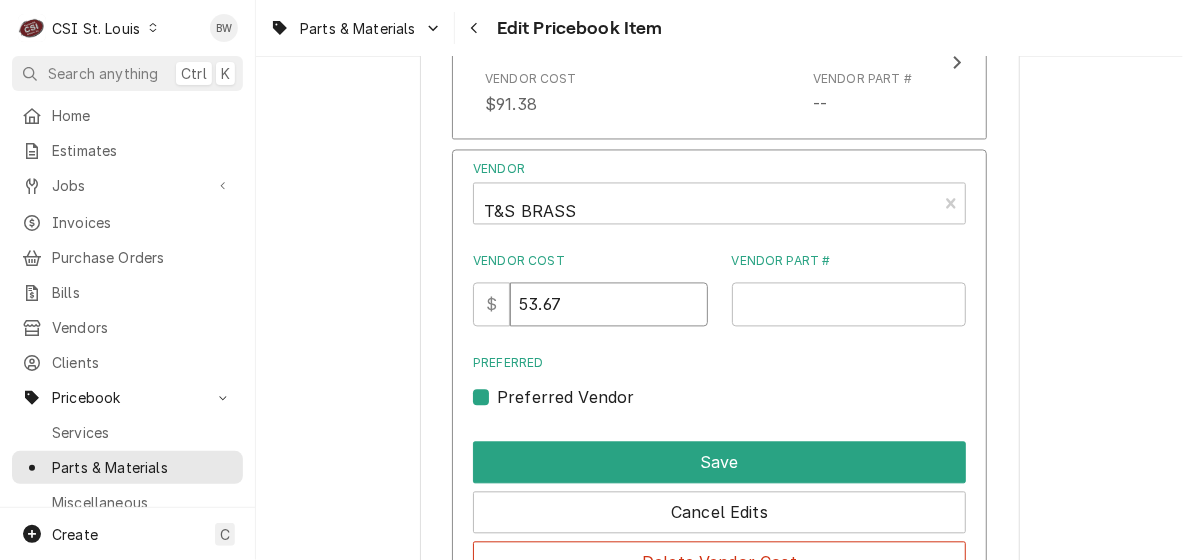 drag, startPoint x: 616, startPoint y: 298, endPoint x: 525, endPoint y: 304, distance: 91.197586 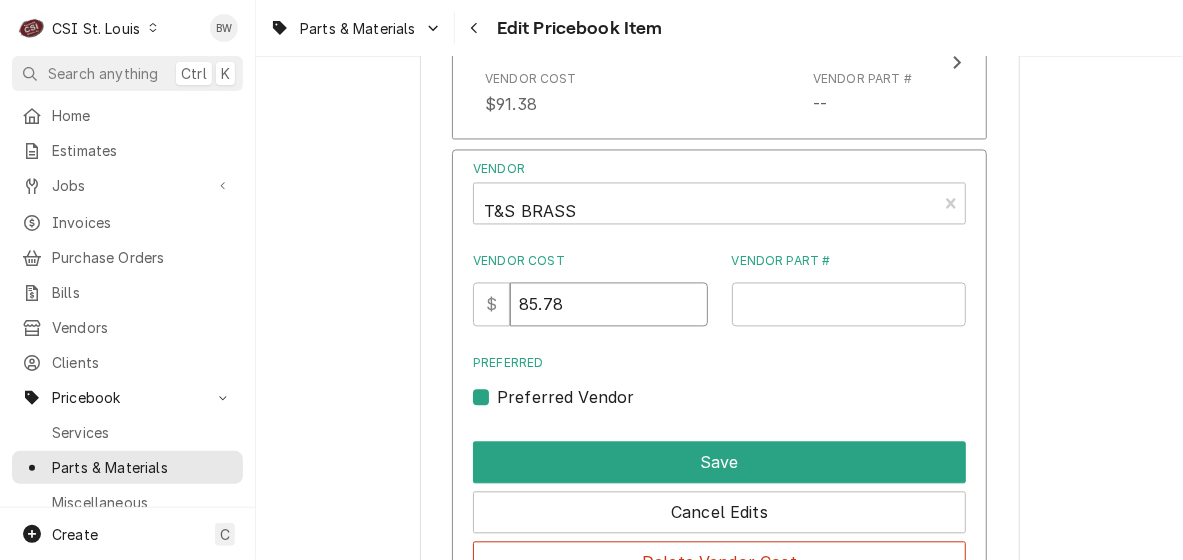 type on "85.78" 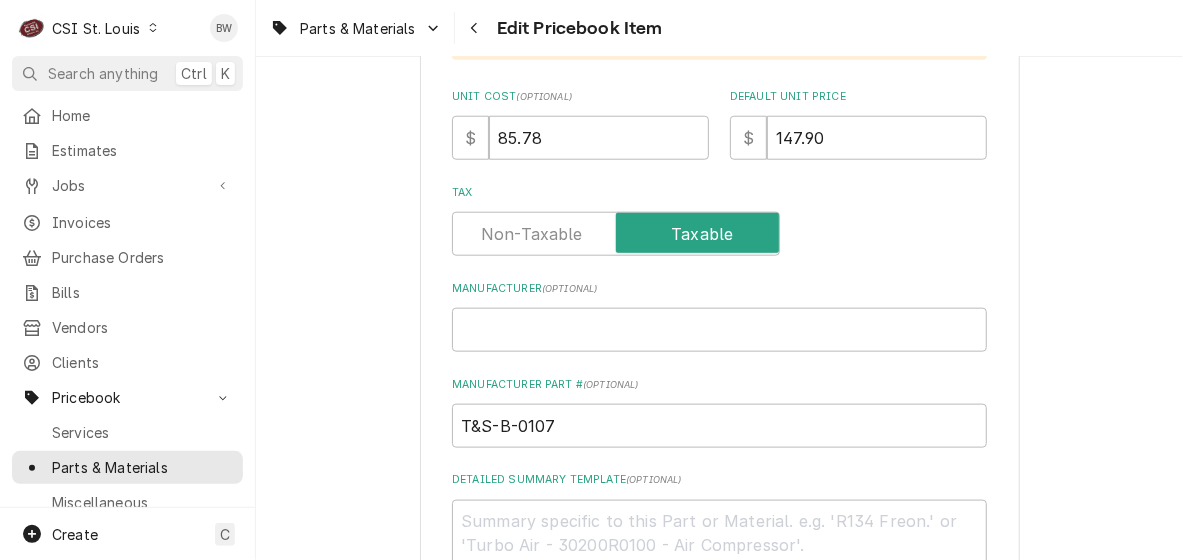 scroll, scrollTop: 900, scrollLeft: 0, axis: vertical 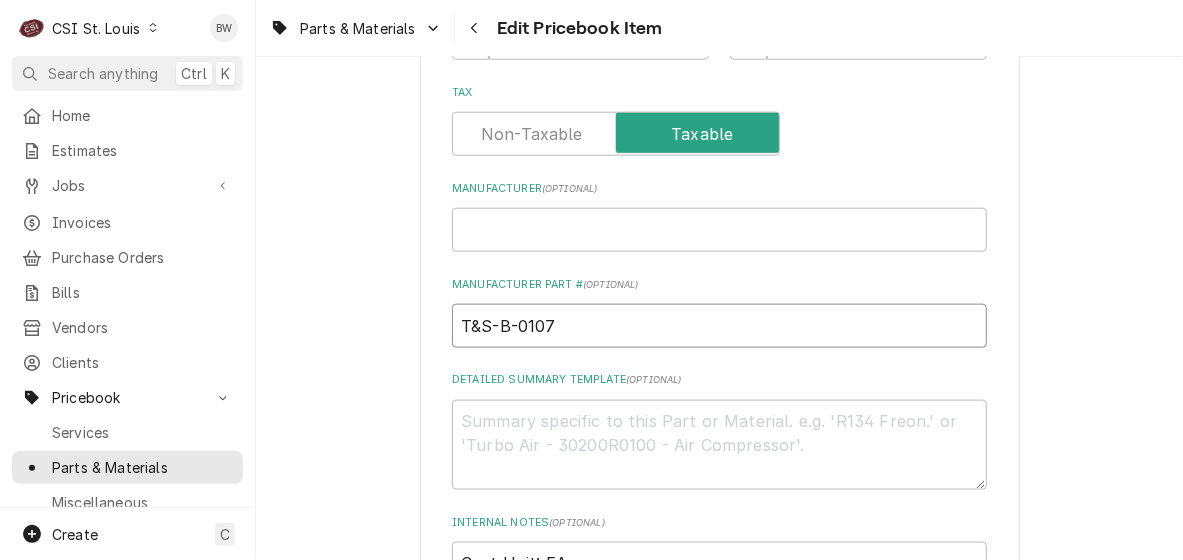 drag, startPoint x: 566, startPoint y: 319, endPoint x: 443, endPoint y: 316, distance: 123.03658 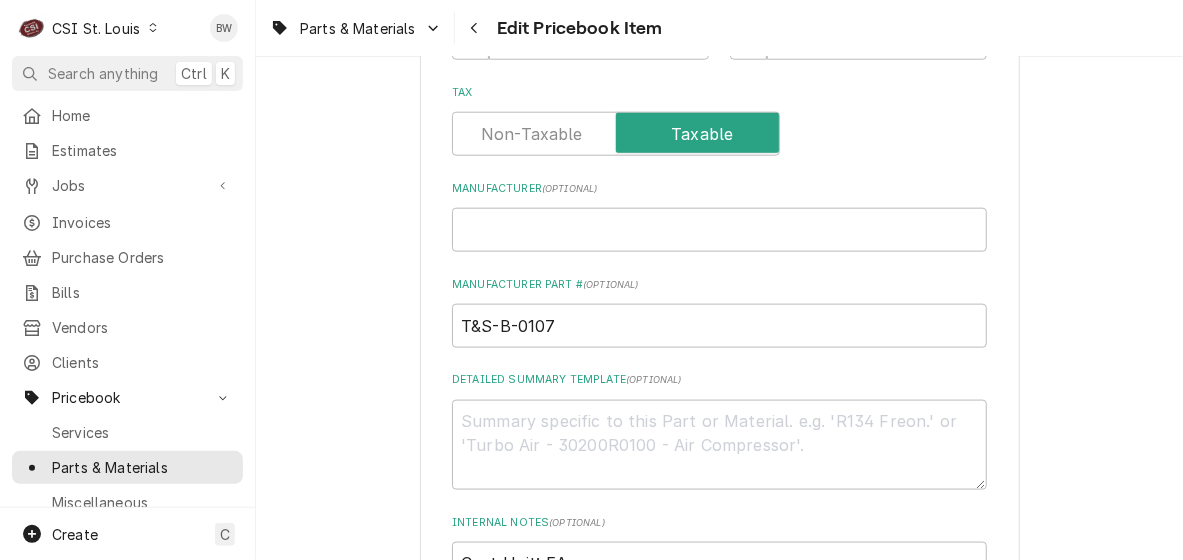 click on "Use the fields below to edit this PriceBook item. Note that changes made here will not be reflected on existing Estimates, Jobs, or Invoices. Active Status Item Type Choose PriceBook item type... Service Charge Part or Material Miscellaneous Charge Discount Tax Short Description Spray Head [56-1048] Subtype Choose a subtype... [#2-DUAL] AFTERHRS-WH-CHG-2 [#2-DUAL] BEV-EQUIP [#2-DUAL] BEV-MATS [#2-DUAL] CONT-LABR-2 [#2-DUAL] CRANE-LIFT-2 [#2-DUAL] EQUIP-RENT-2 [#2-DUAL] INVEN-PARTS [#2-DUAL] MAINT-SUPPLY [#2-DUAL] MISC-EQUIP [#2-DUAL] MISC-NON-INVEN [#2-DUAL] PROJ-CONT-LABR-2 [#2-DUAL] PROJ-EQUIP [#2-DUAL] PROJ-MATS [#3-BILL] SHOP-TOOLS Labels  ( optional ) Add Labels... Part Type Your connected accounting system does not support changing a part from inventory to non-inventory. Please deactivate this part and create another if you wish to switch to non-inventory. Unit Cost  ( optional ) $ 85.78 Default Unit Price $ 147.90 Tax Manufacturer  ( optional ) Manufacturer Part #  ( optional ) T&S-B-0107  ( optional )" at bounding box center (719, 8030) 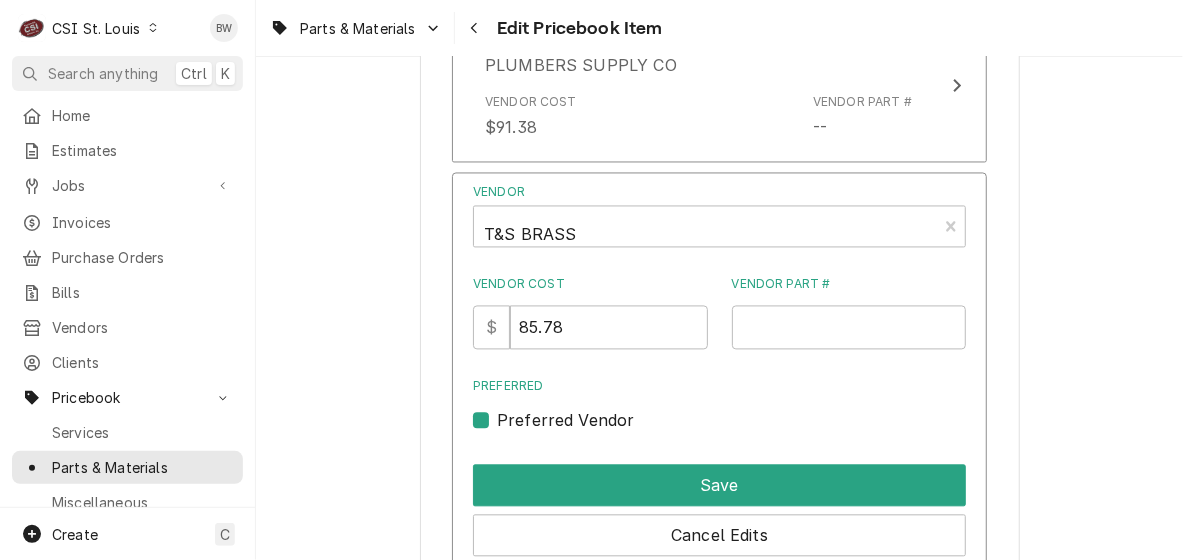 scroll, scrollTop: 1600, scrollLeft: 0, axis: vertical 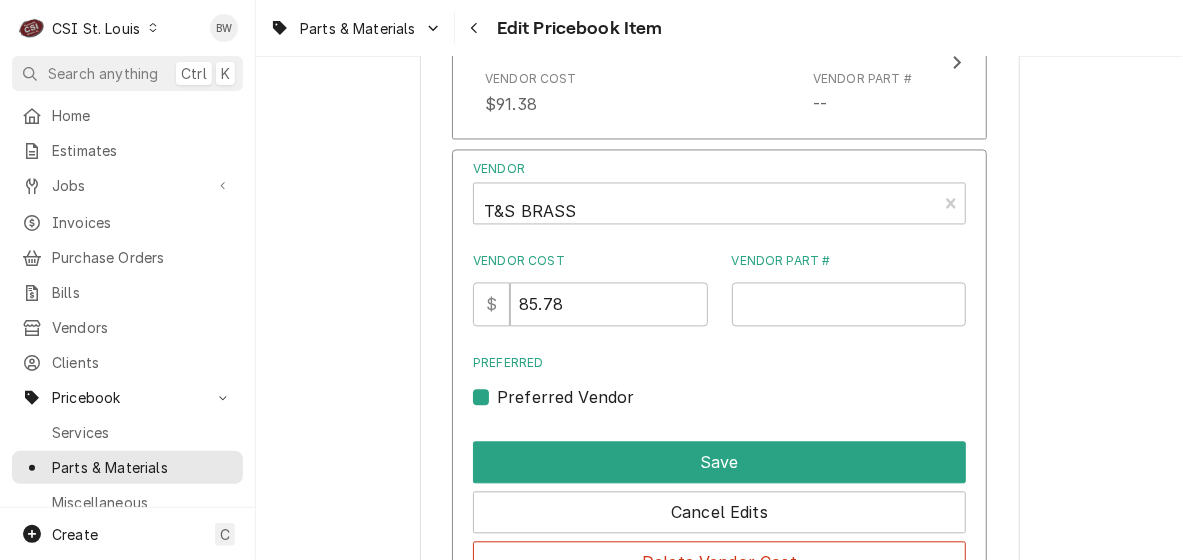 click on "Preferred" at bounding box center (719, 363) 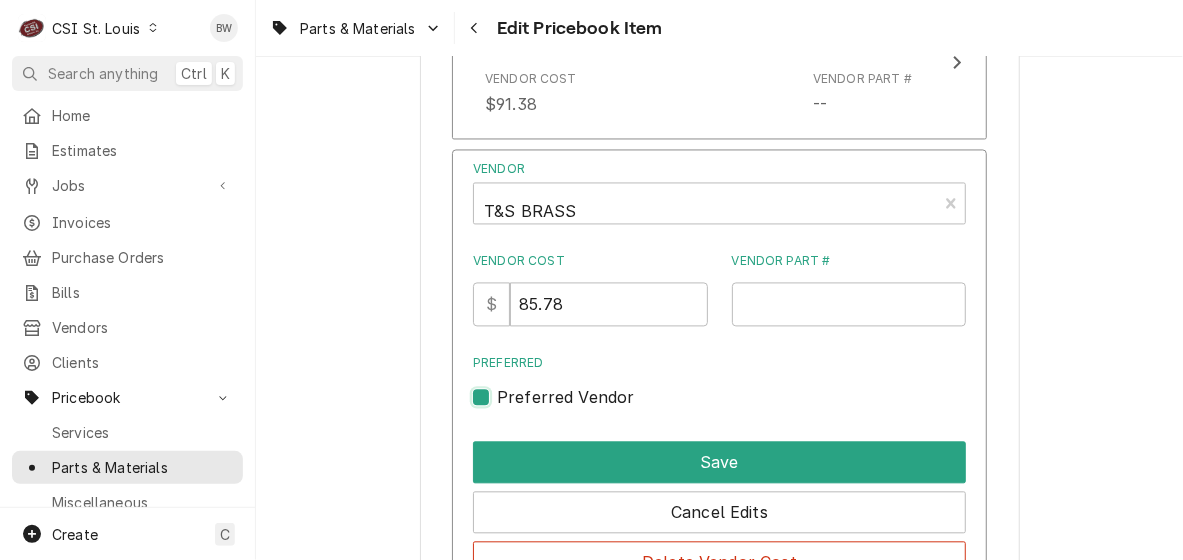 click on "Preferred" at bounding box center (743, 407) 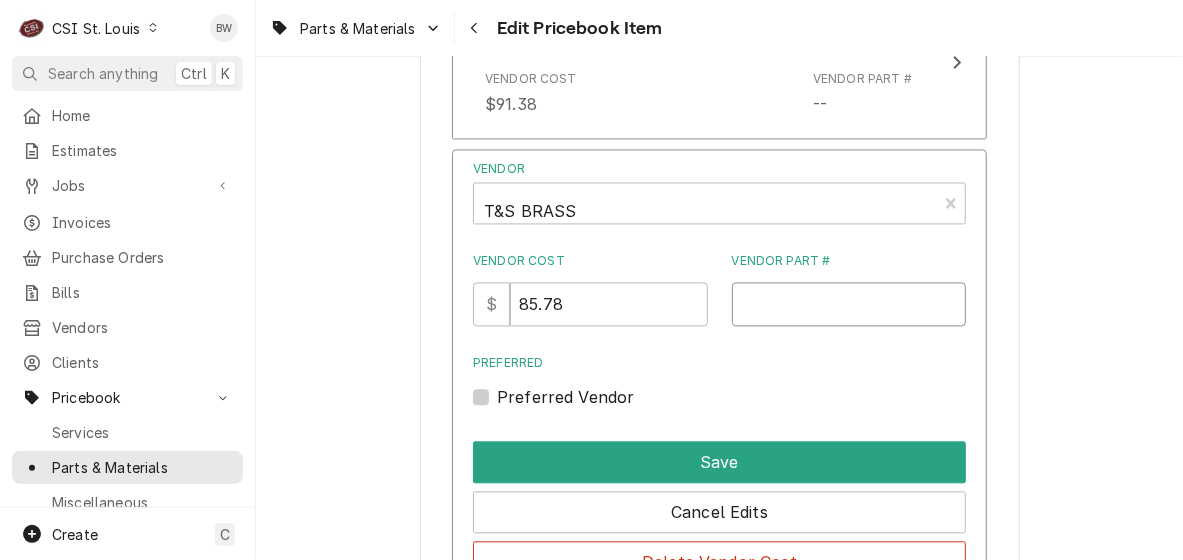 click on "Vendor Part #" at bounding box center (849, 304) 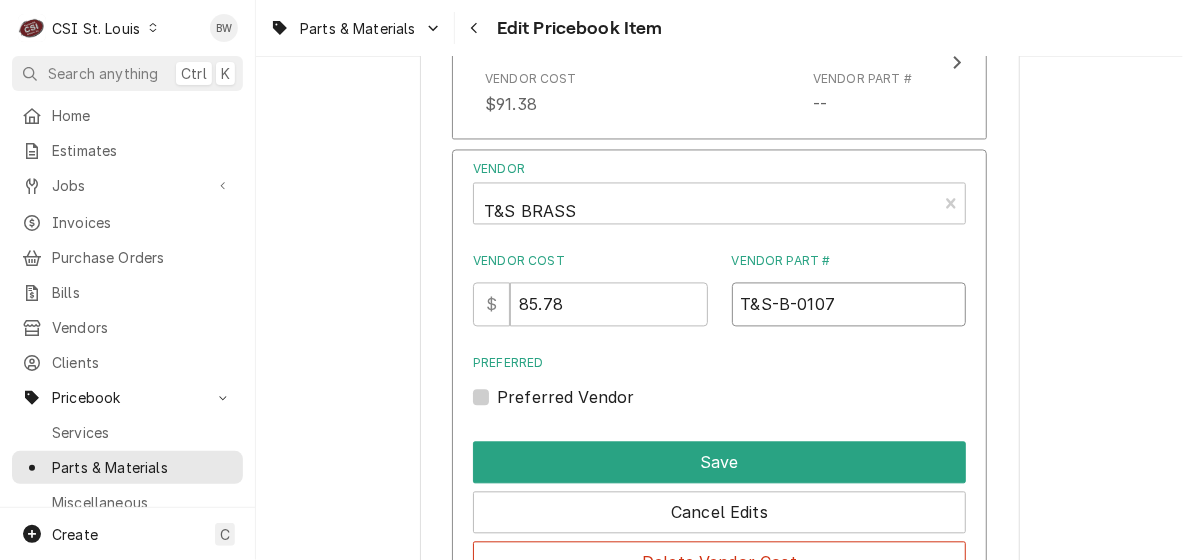 type on "T&S-B-0107" 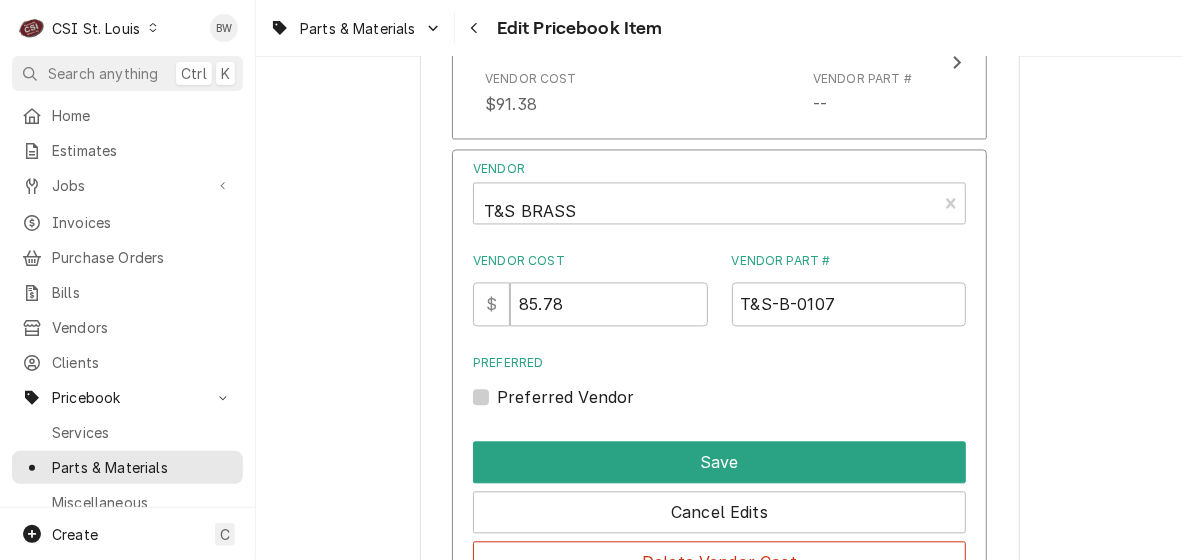 click on "Preferred" at bounding box center [719, 363] 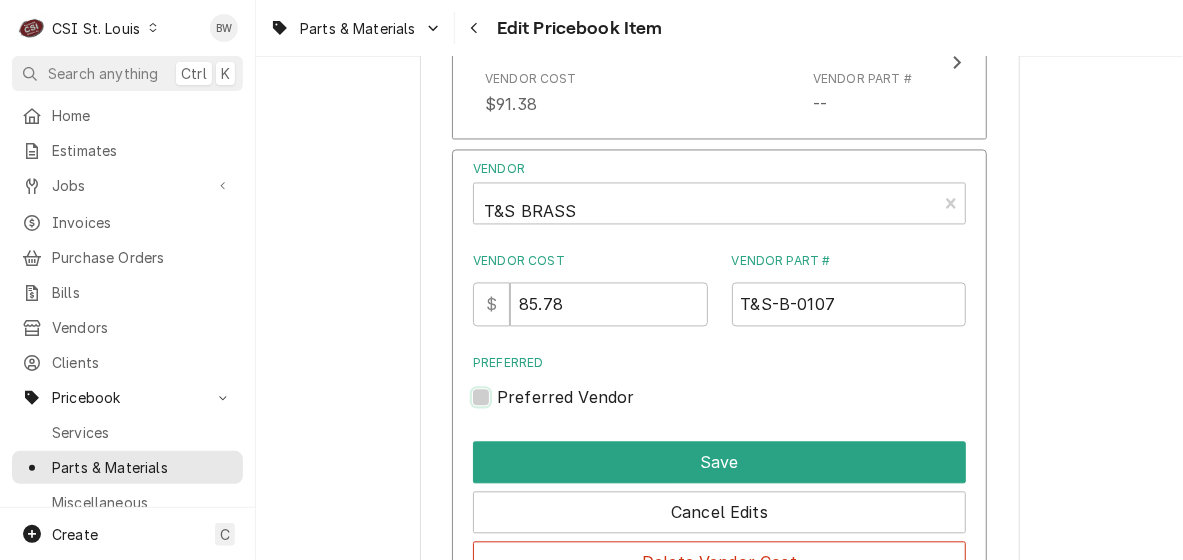 click on "Preferred" at bounding box center (743, 407) 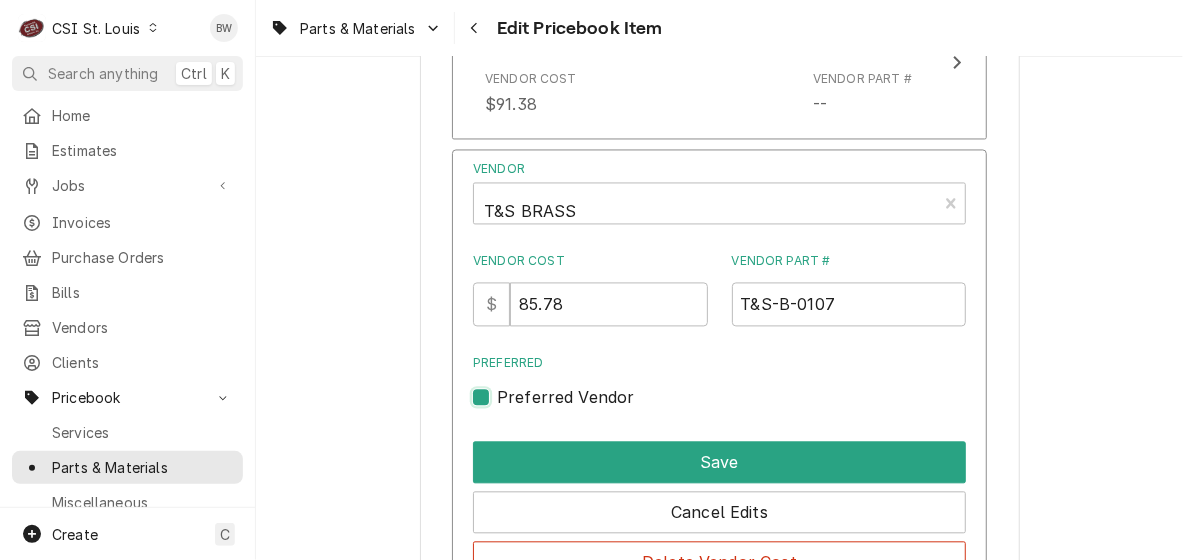 scroll, scrollTop: 1500, scrollLeft: 0, axis: vertical 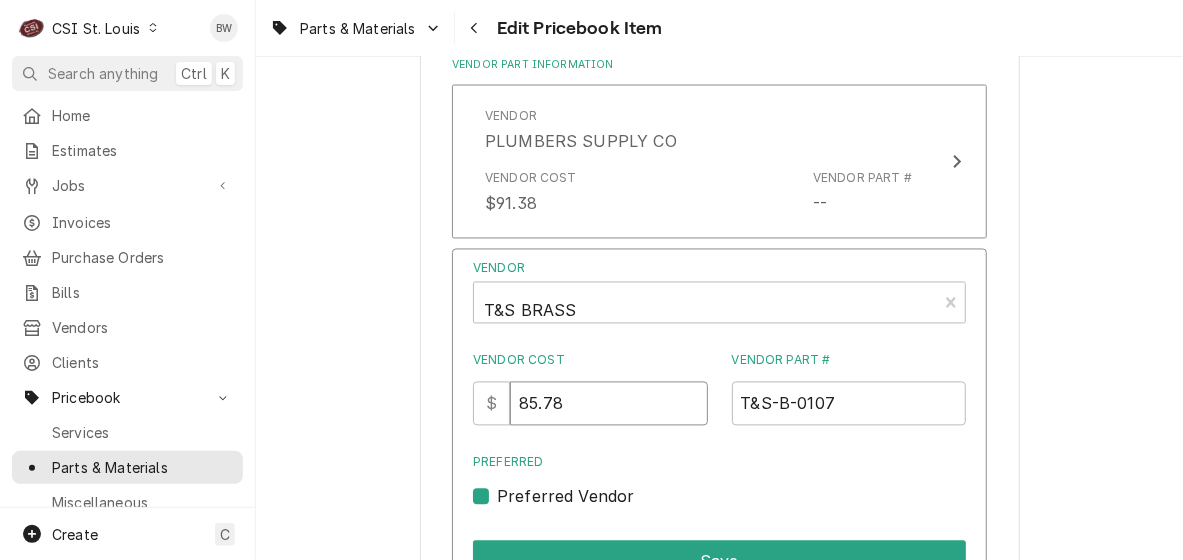 drag, startPoint x: 589, startPoint y: 401, endPoint x: 496, endPoint y: 388, distance: 93.904205 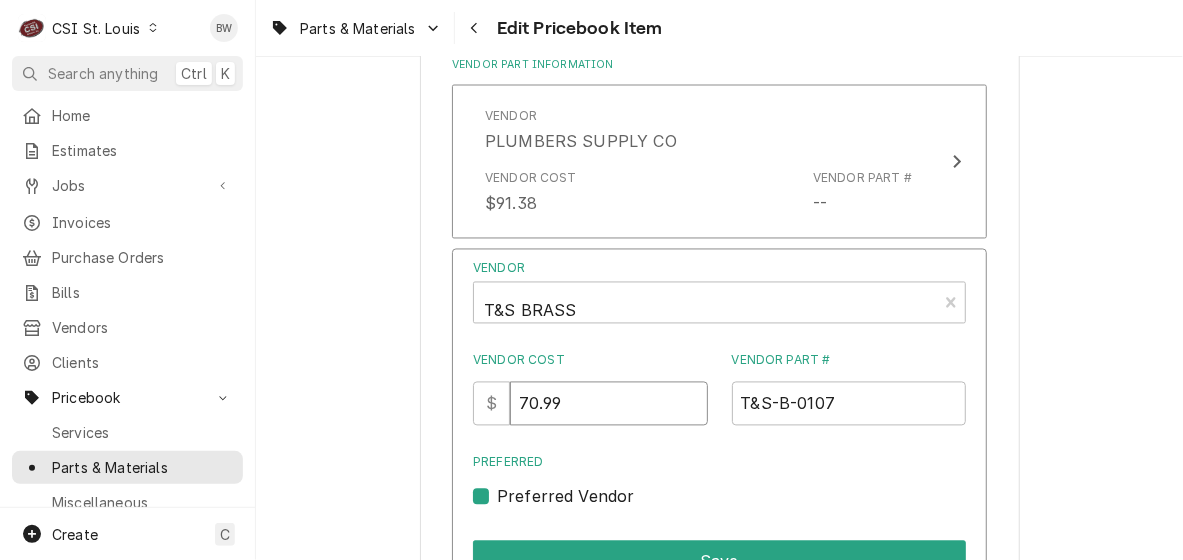type on "70.99" 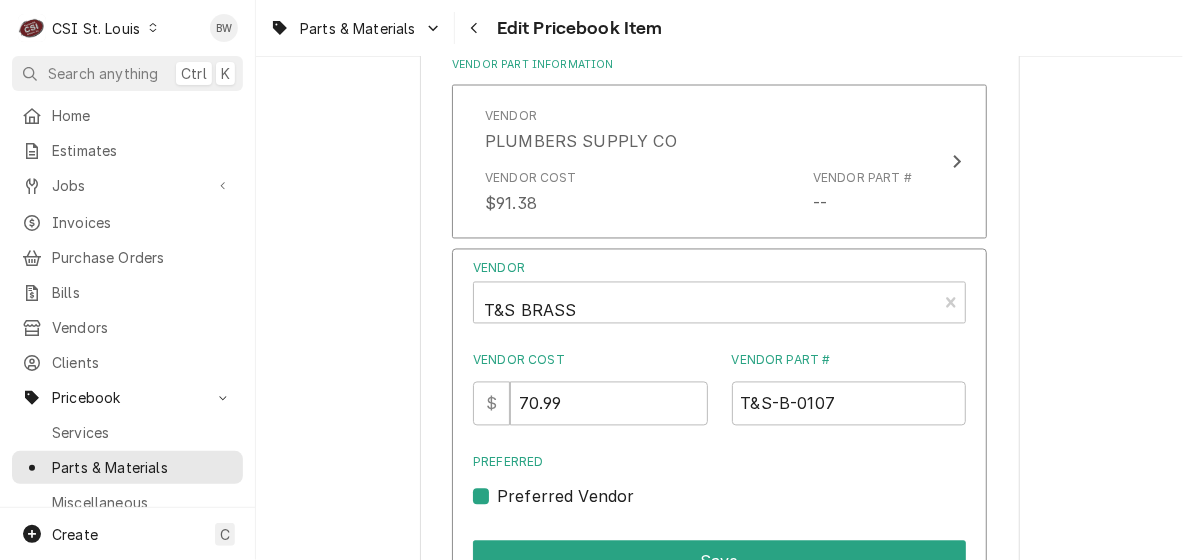 click on "Preferred" at bounding box center [719, 463] 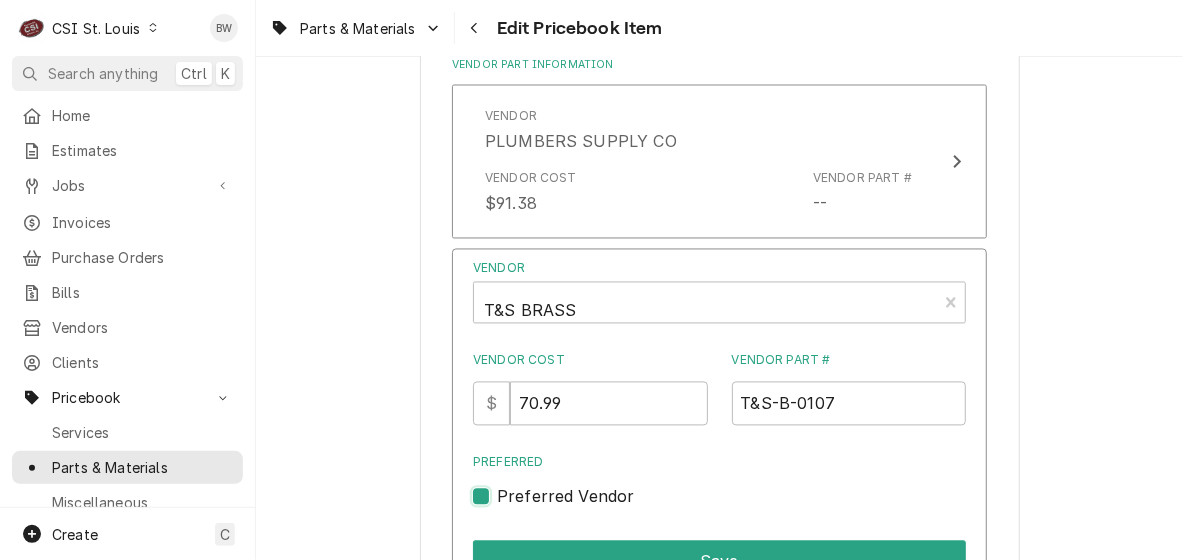 click on "Preferred" at bounding box center (743, 507) 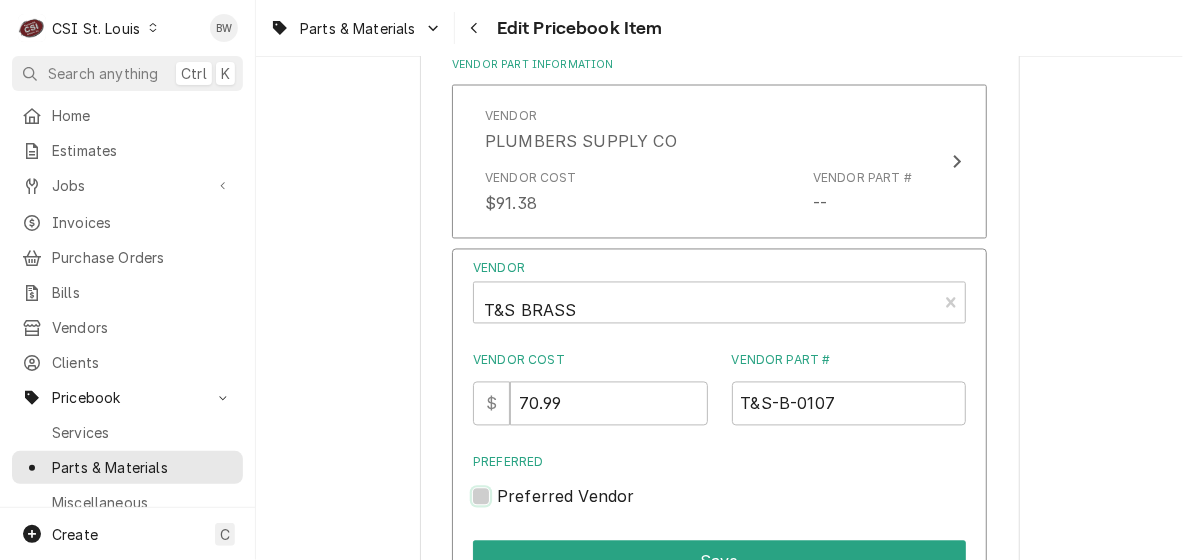 scroll, scrollTop: 1600, scrollLeft: 0, axis: vertical 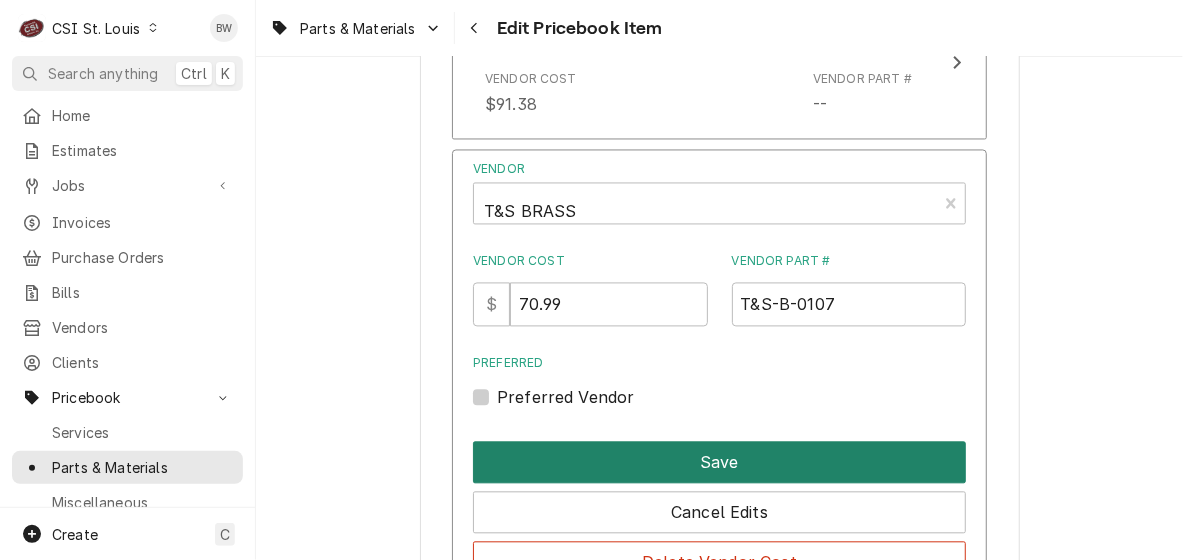 click on "Save" at bounding box center (719, 462) 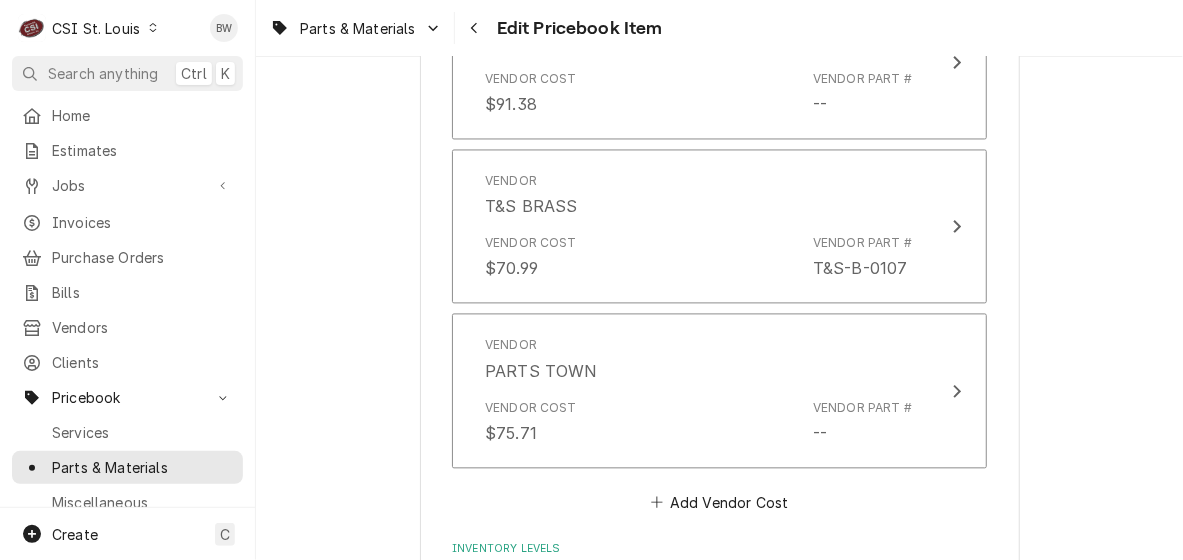 type on "x" 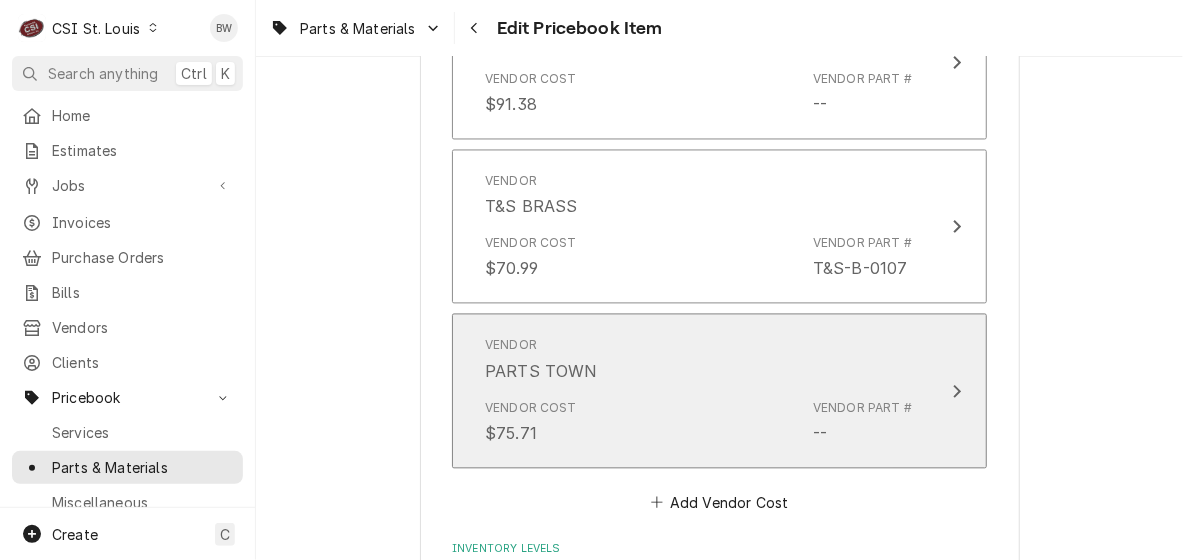 click on "Vendor Cost $75.71 Vendor Part # --" at bounding box center (698, 422) 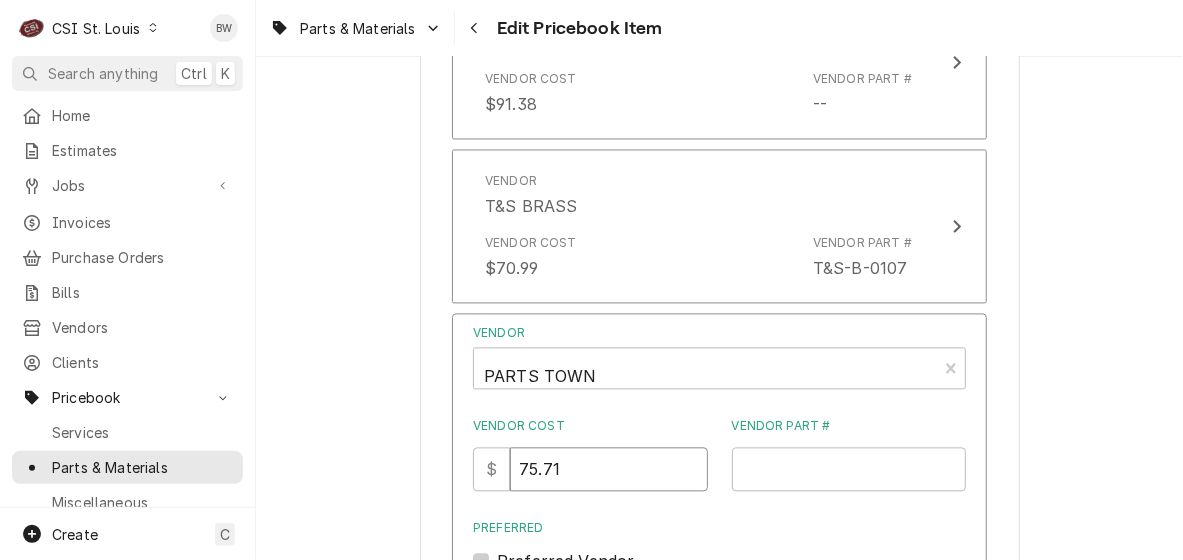 drag, startPoint x: 577, startPoint y: 458, endPoint x: 511, endPoint y: 464, distance: 66.27216 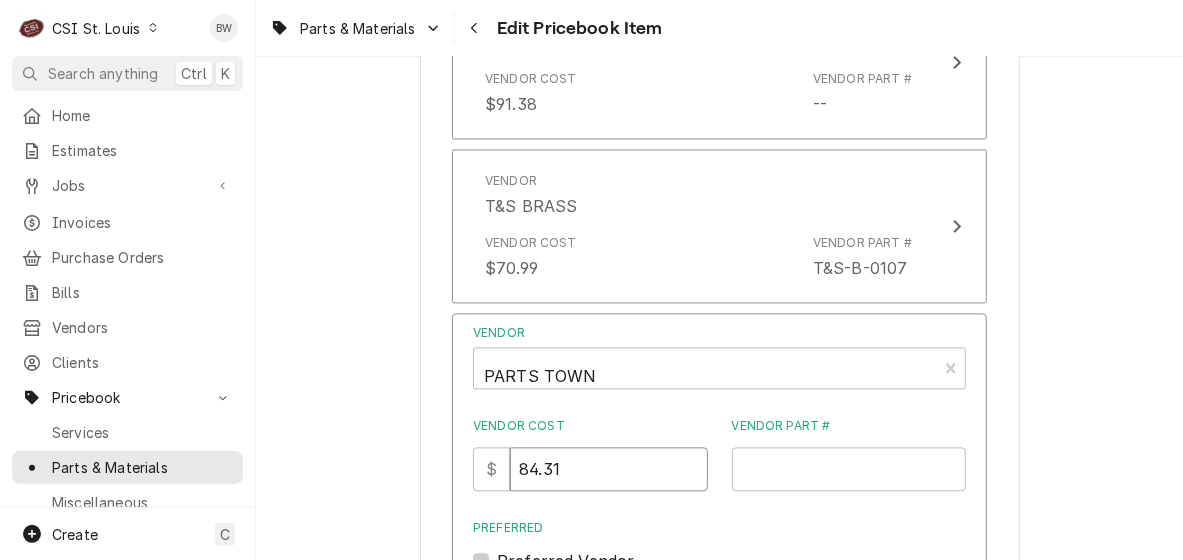 type on "84.31" 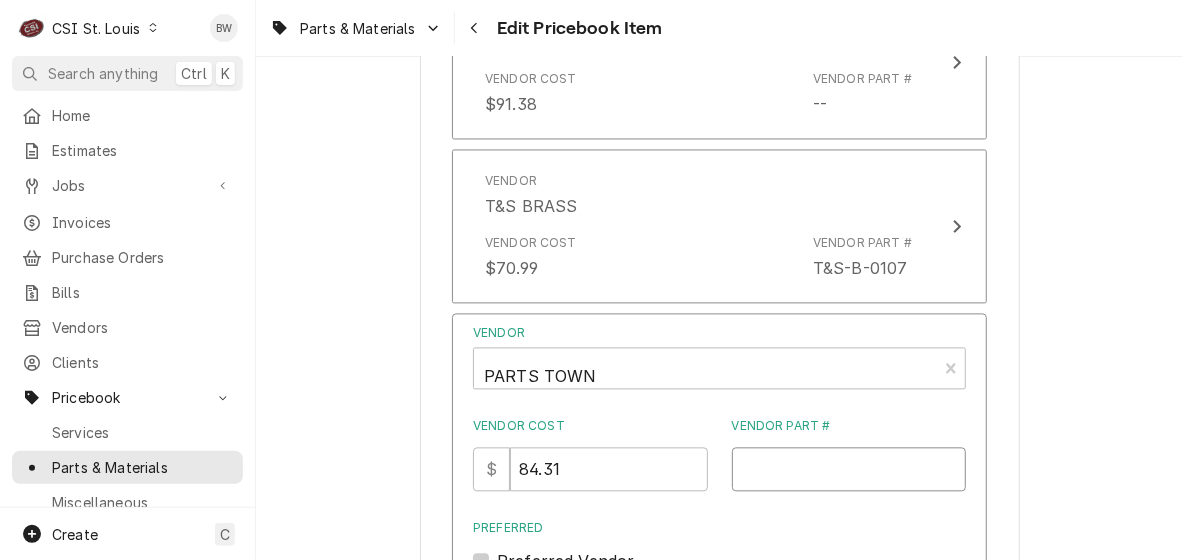 paste on "T&S-B-0107" 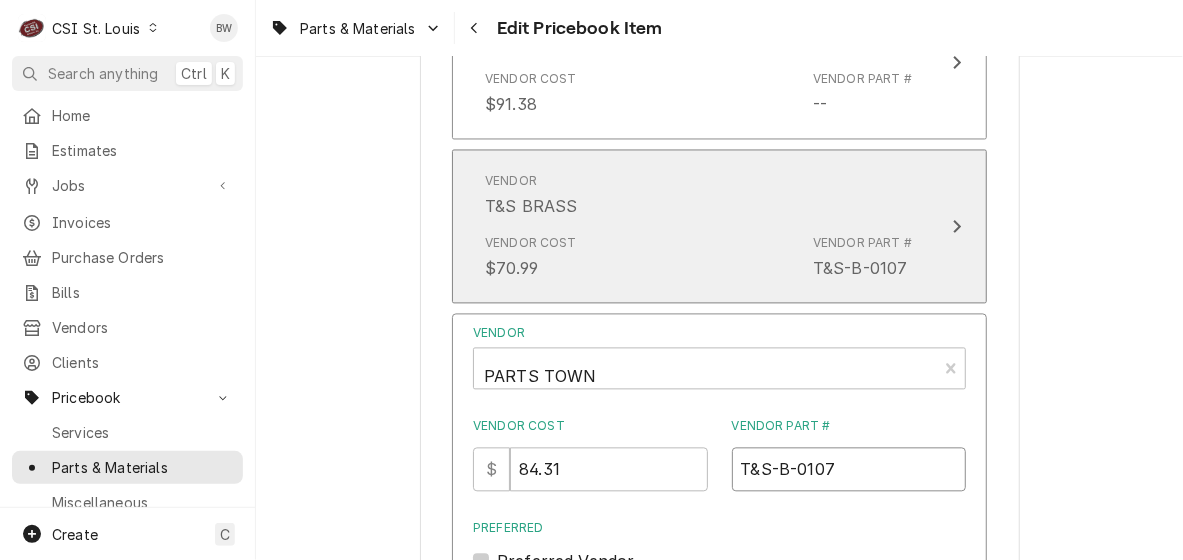 scroll, scrollTop: 1500, scrollLeft: 0, axis: vertical 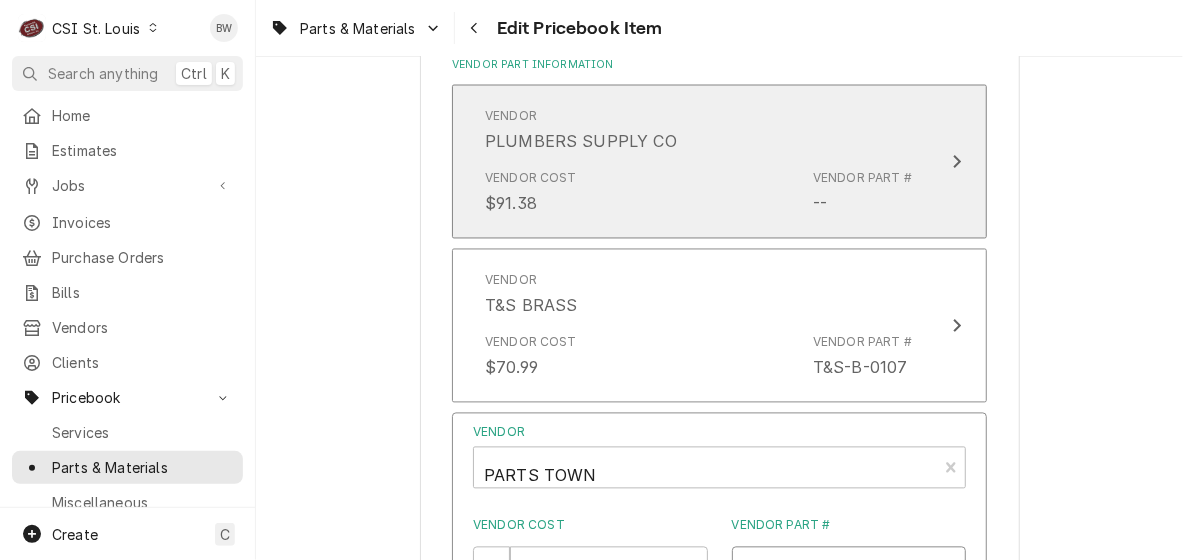 type on "T&S-B-0107" 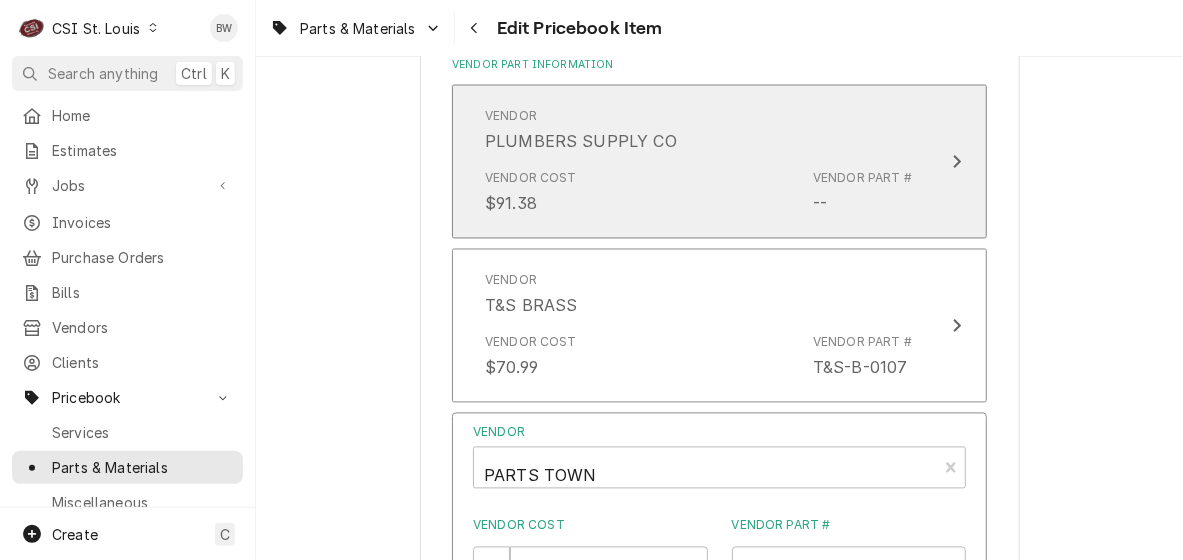 click on "Vendor Cost $91.38 Vendor Part # --" at bounding box center (698, 193) 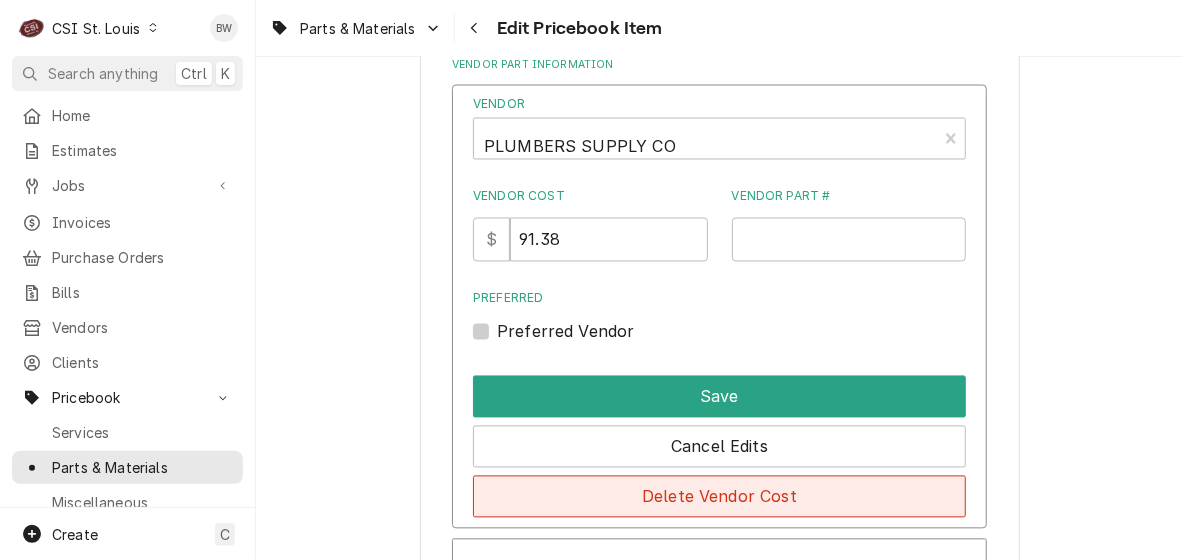 click on "Delete Vendor Cost" at bounding box center (719, 497) 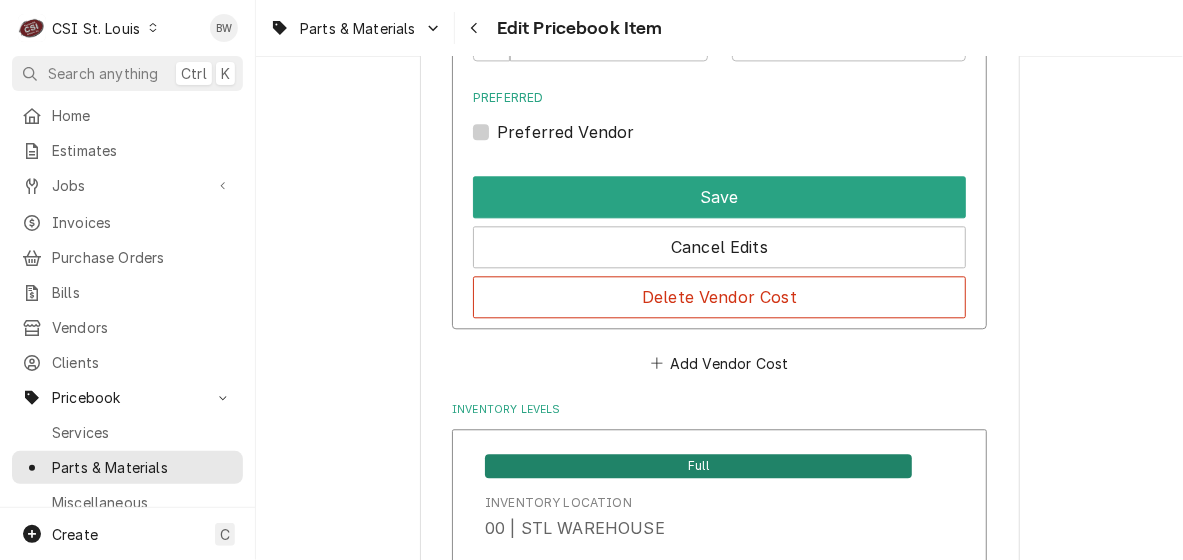 scroll, scrollTop: 1900, scrollLeft: 0, axis: vertical 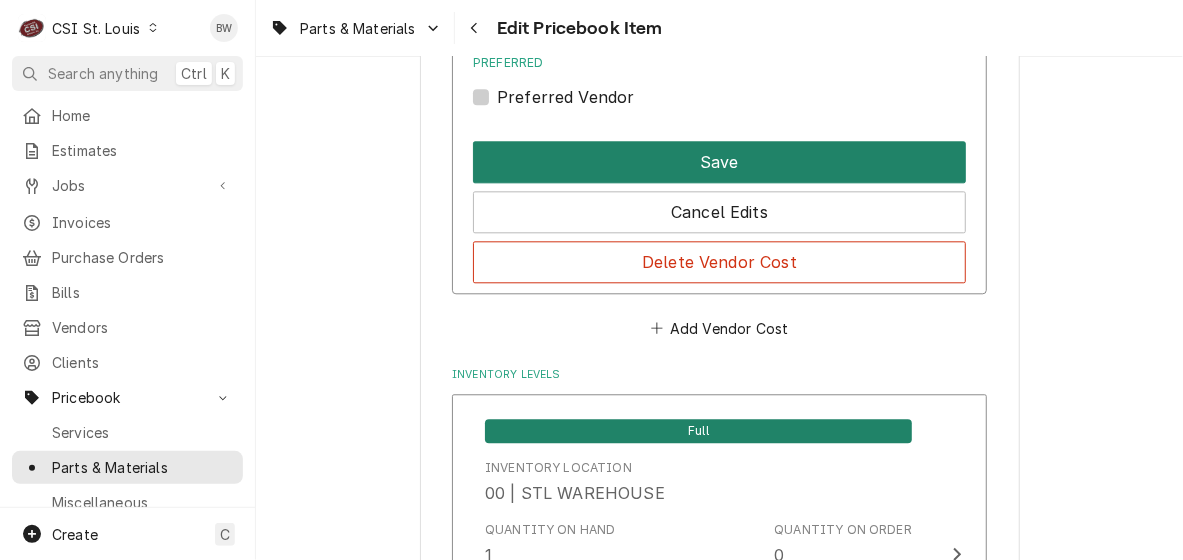 click on "Save" at bounding box center (719, 162) 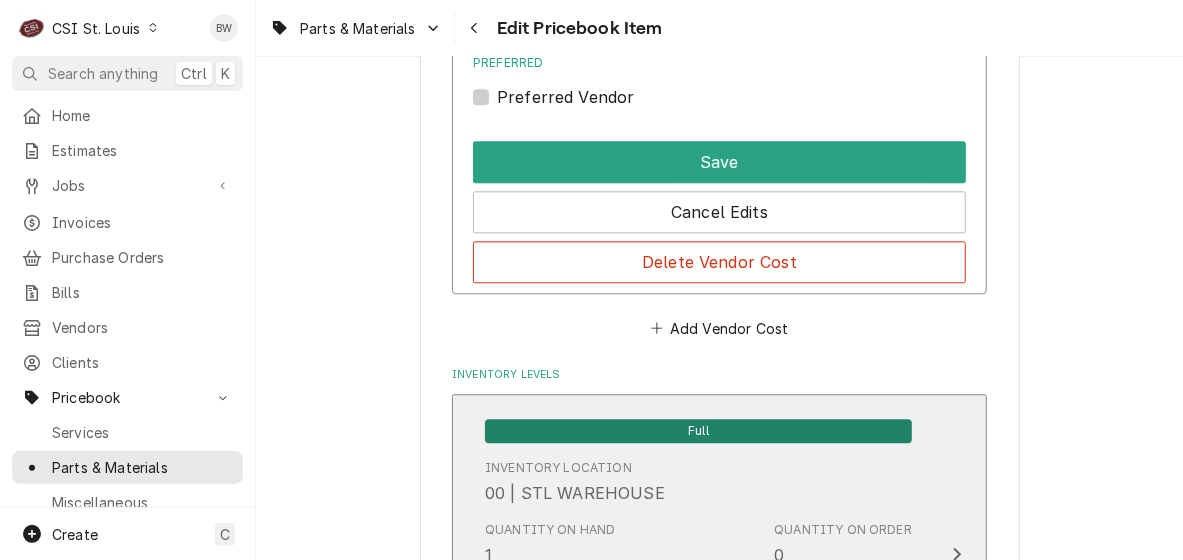 type on "x" 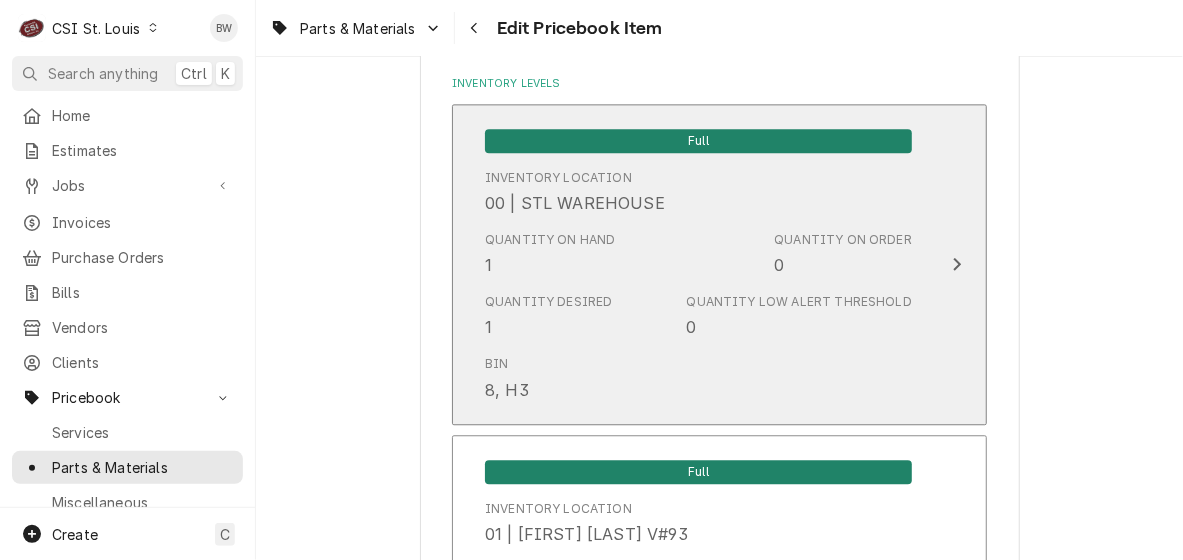 scroll, scrollTop: 17103, scrollLeft: 0, axis: vertical 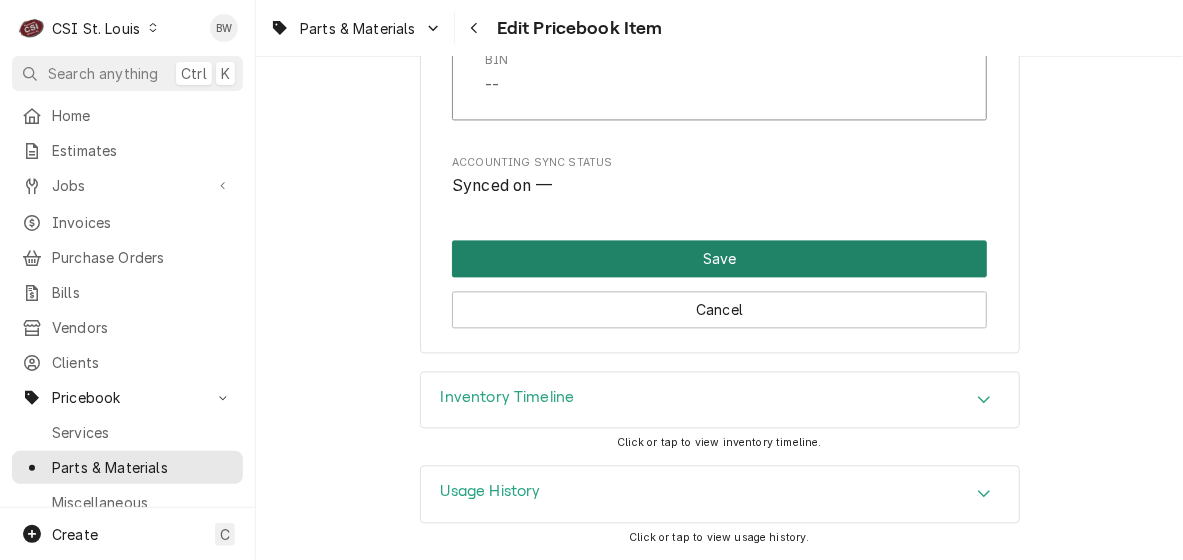 drag, startPoint x: 626, startPoint y: 244, endPoint x: 301, endPoint y: 328, distance: 335.6799 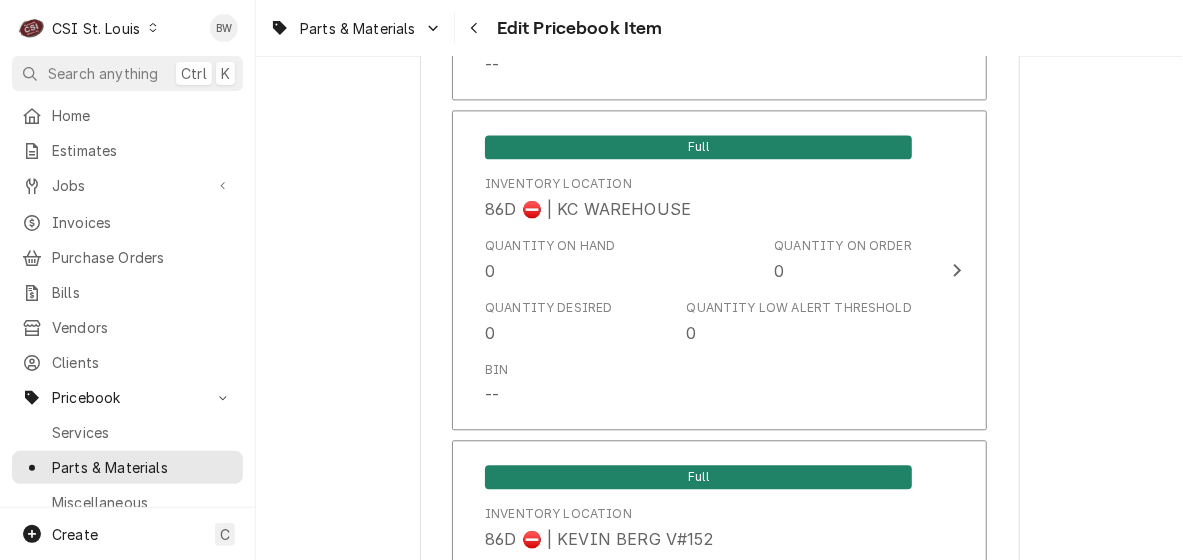 scroll, scrollTop: 13803, scrollLeft: 0, axis: vertical 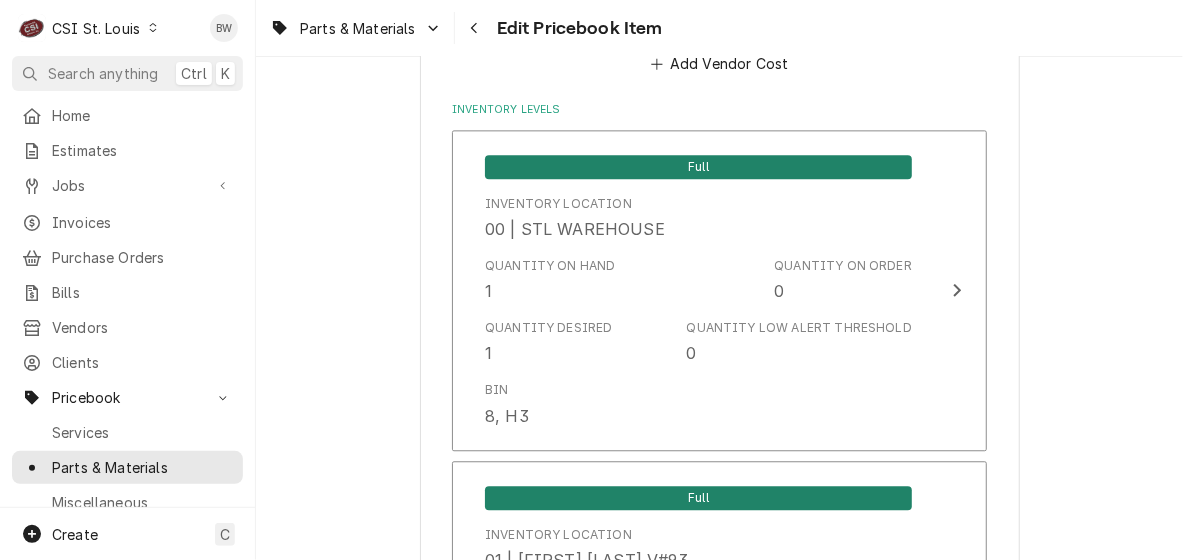 click on "Parts & Materials   Edit Pricebook Item" at bounding box center [719, 28] 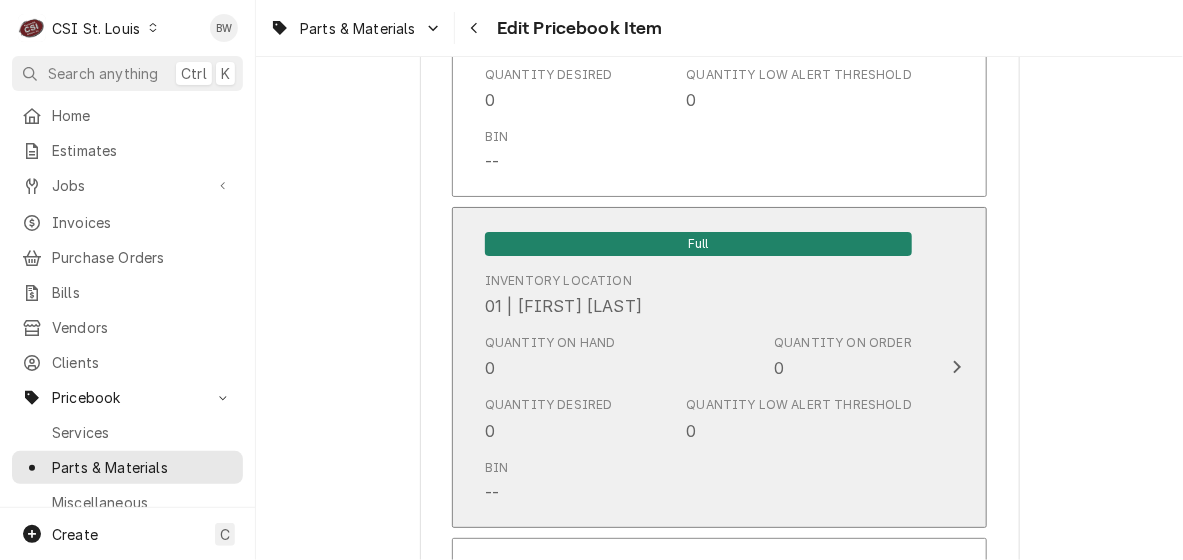 click on "Quantity on Hand 0" at bounding box center (550, 357) 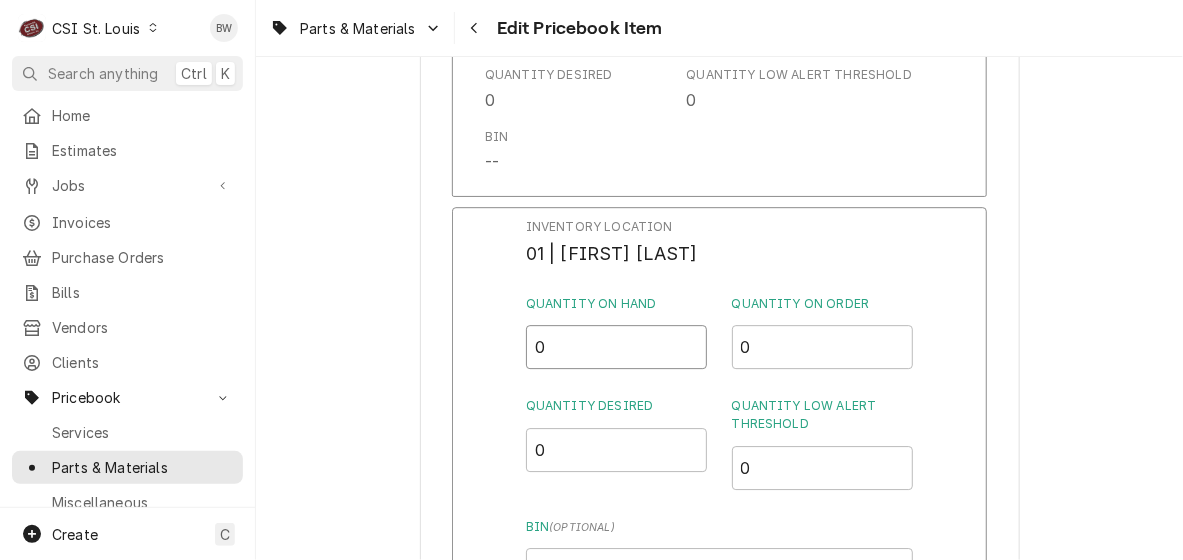 drag, startPoint x: 559, startPoint y: 362, endPoint x: 499, endPoint y: 365, distance: 60.074955 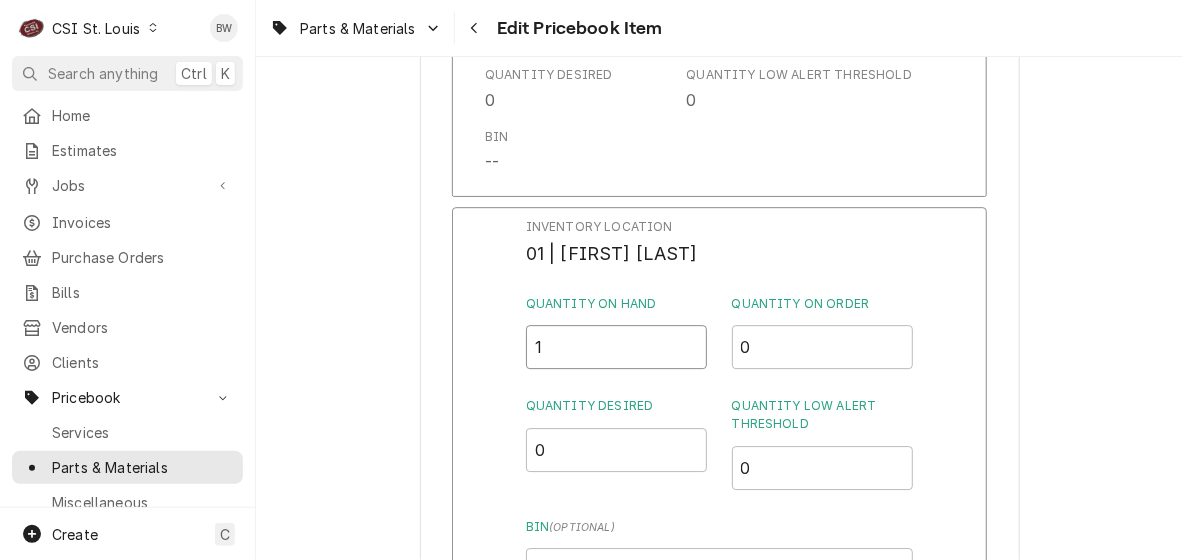 type on "1" 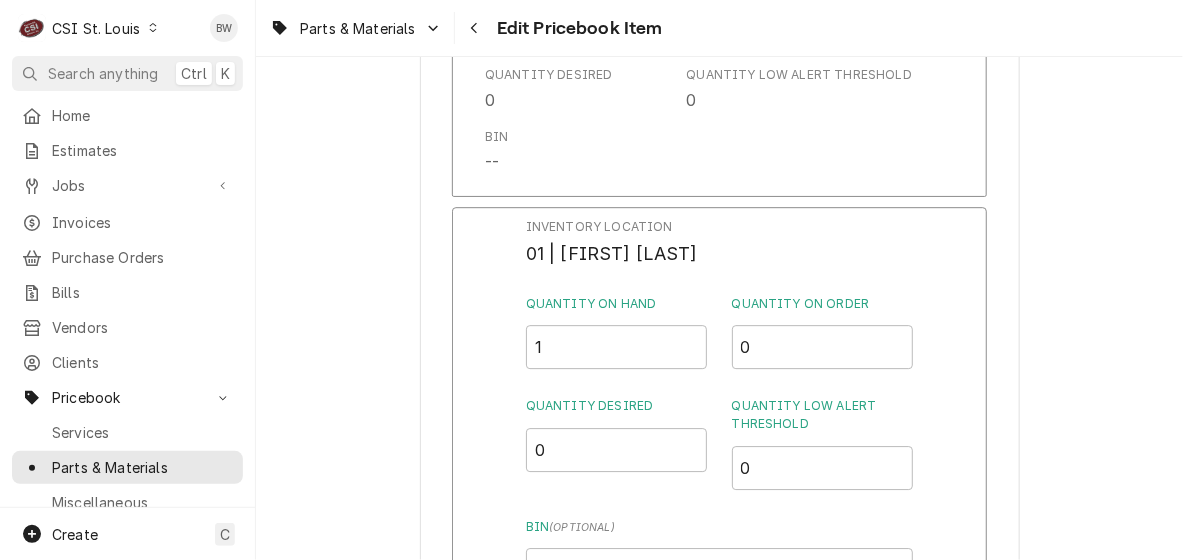 click on "Inventory Location 01 | MICHAEL (BRAD) COPE Quantity on Hand 1 Quantity on Order 0 Quantity Desired 0 Quantity Low Alert Threshold 0 Bin  ( optional ) Save Cancel Edits" at bounding box center (719, 467) 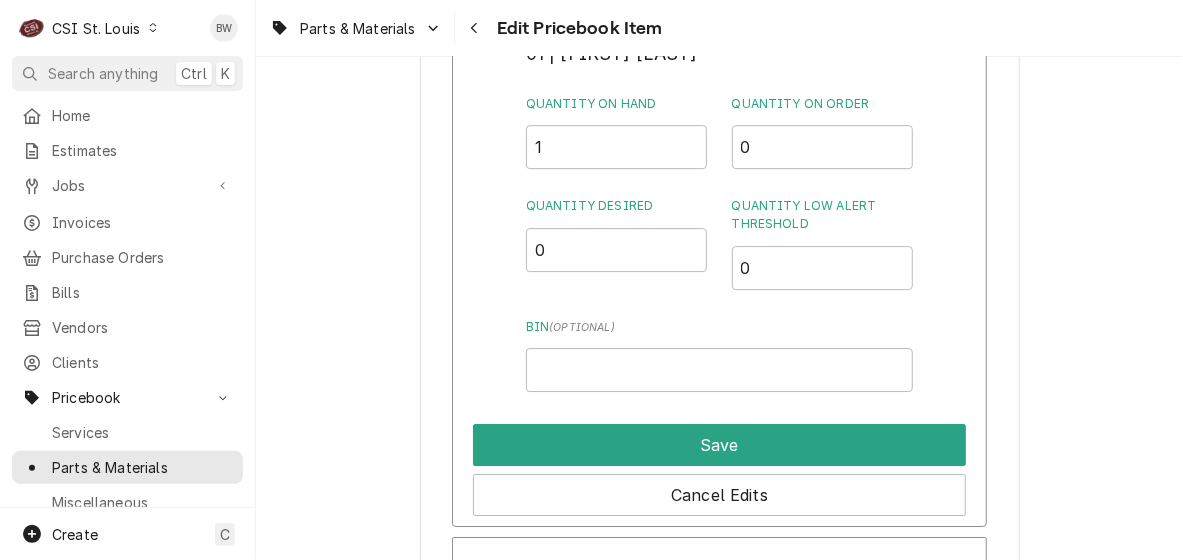 scroll, scrollTop: 5736, scrollLeft: 0, axis: vertical 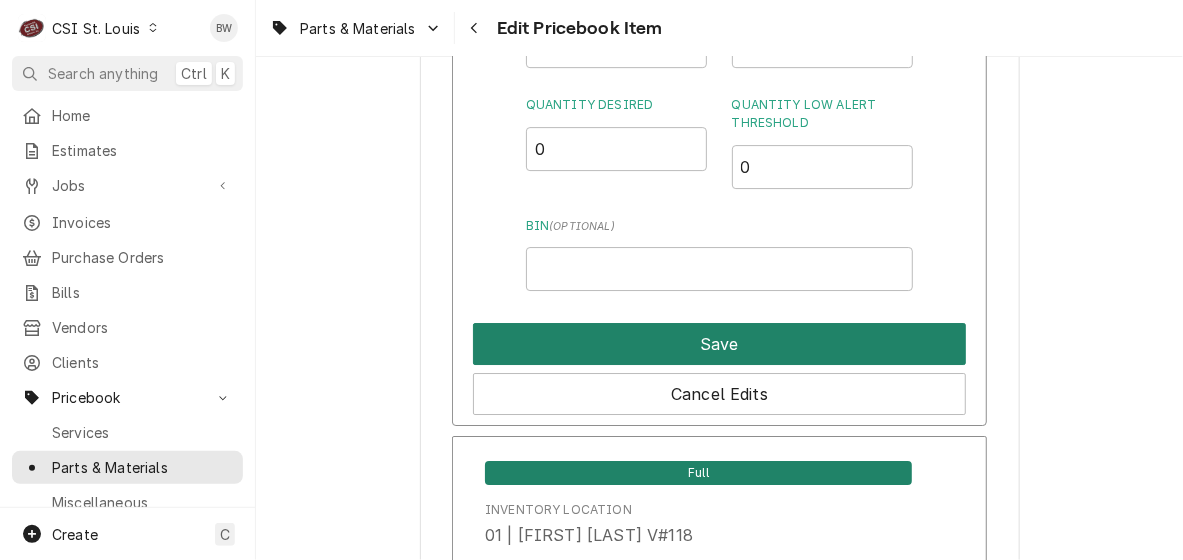 click on "Save" at bounding box center (719, 344) 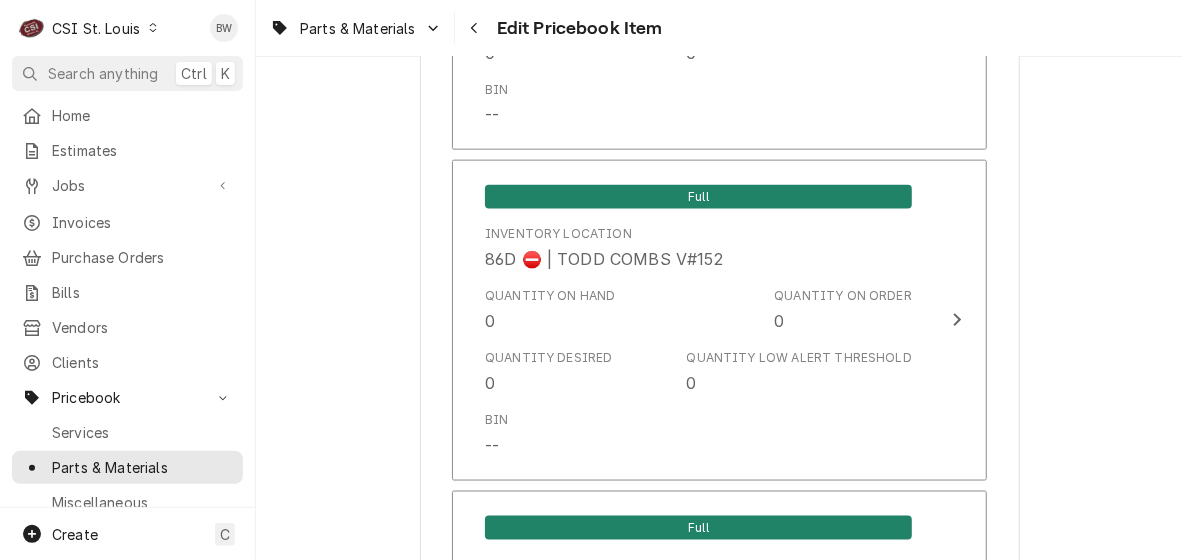 scroll, scrollTop: 17103, scrollLeft: 0, axis: vertical 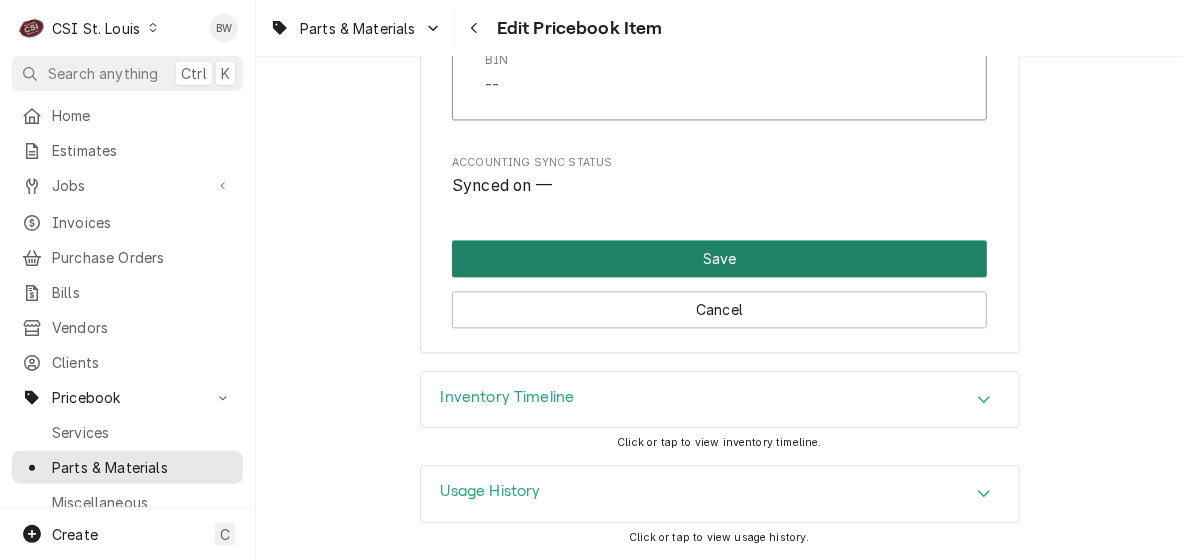 click on "Save" at bounding box center [719, 258] 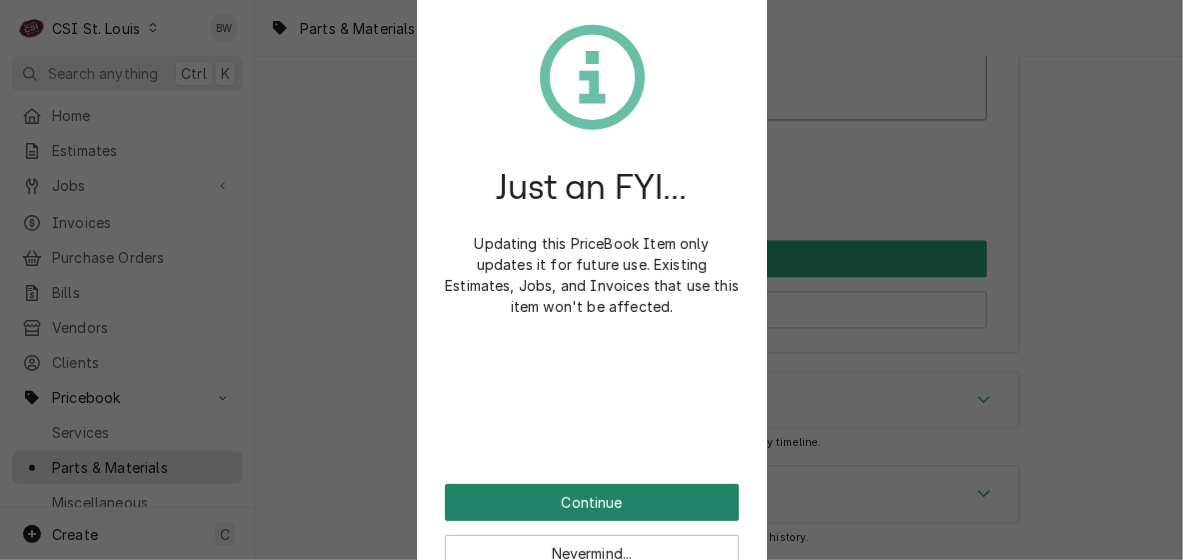 click on "Continue" at bounding box center [592, 502] 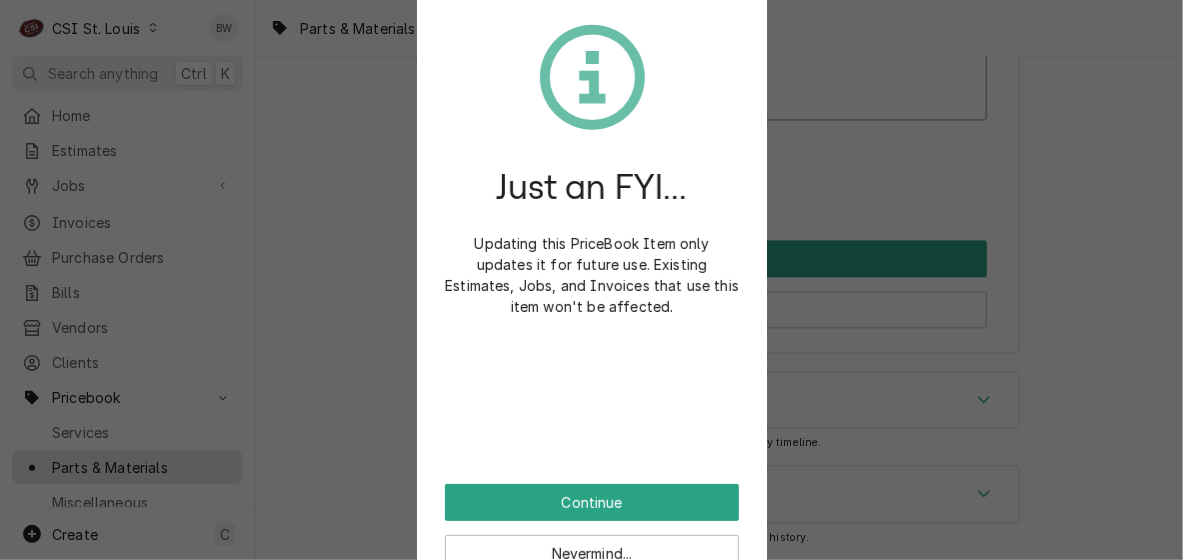 scroll, scrollTop: 17091, scrollLeft: 0, axis: vertical 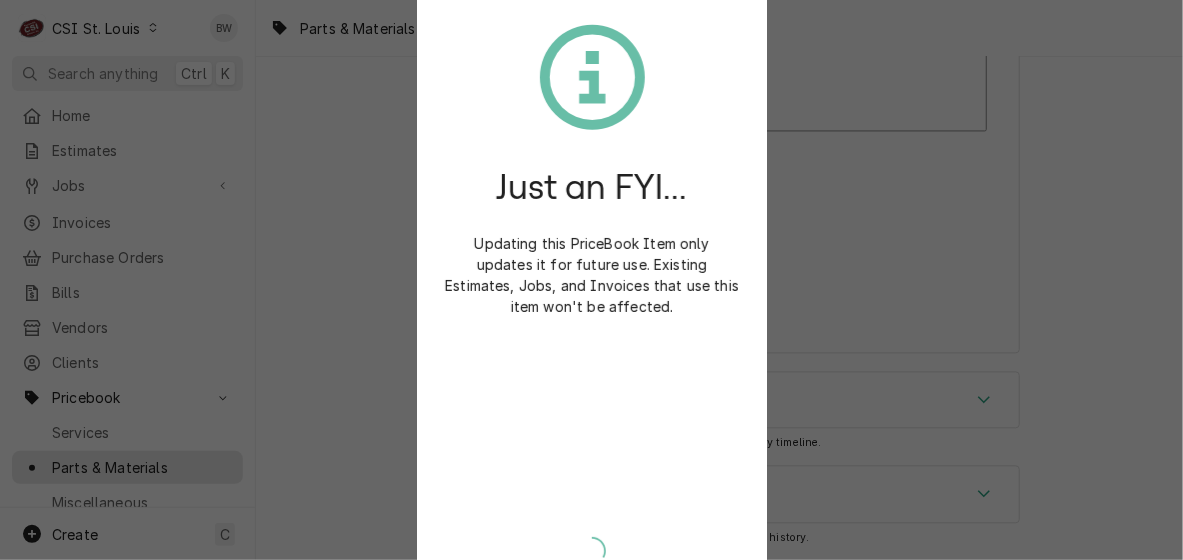 type on "x" 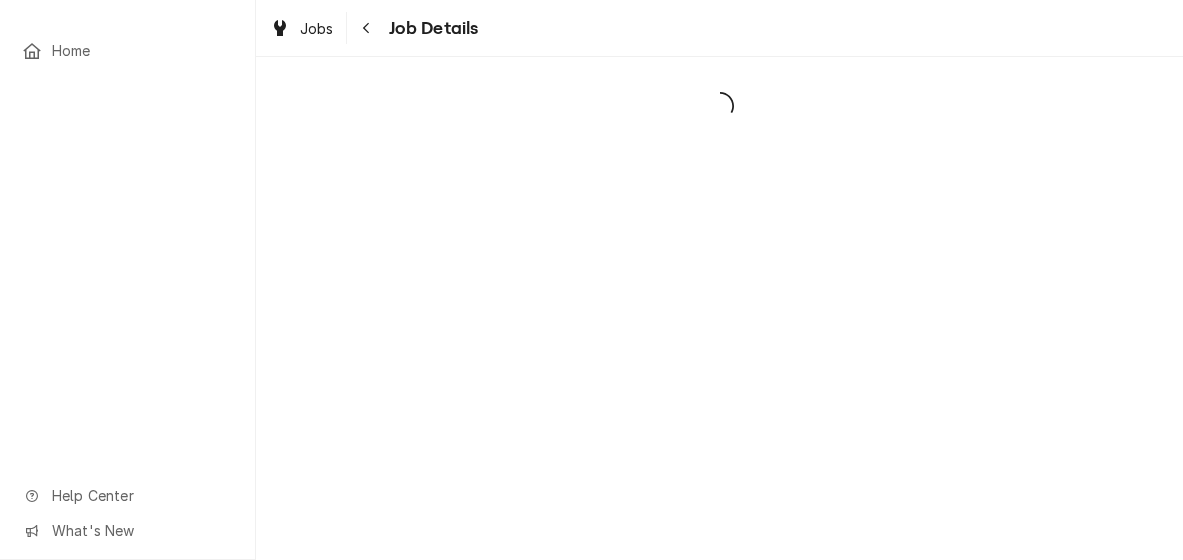 scroll, scrollTop: 0, scrollLeft: 0, axis: both 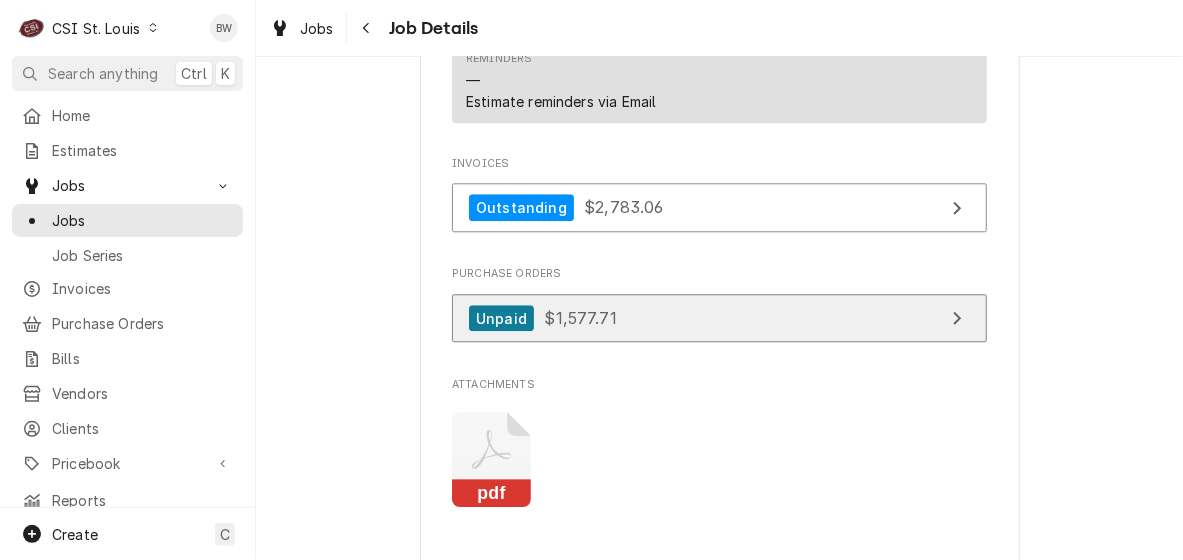 click on "$1,577.71" at bounding box center [580, 318] 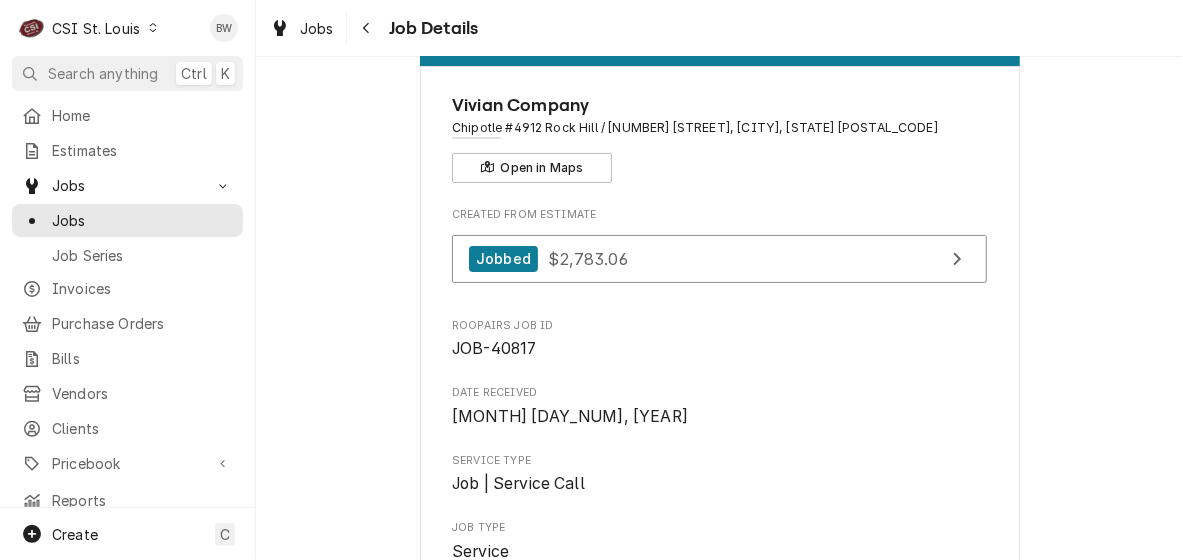 scroll, scrollTop: 100, scrollLeft: 0, axis: vertical 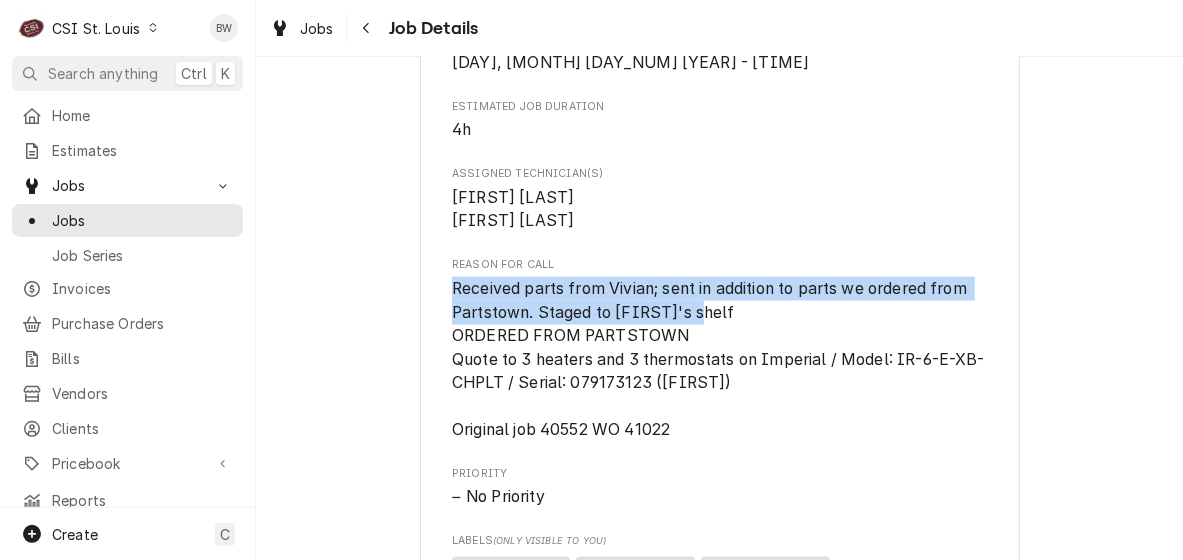 drag, startPoint x: 700, startPoint y: 313, endPoint x: 435, endPoint y: 291, distance: 265.91165 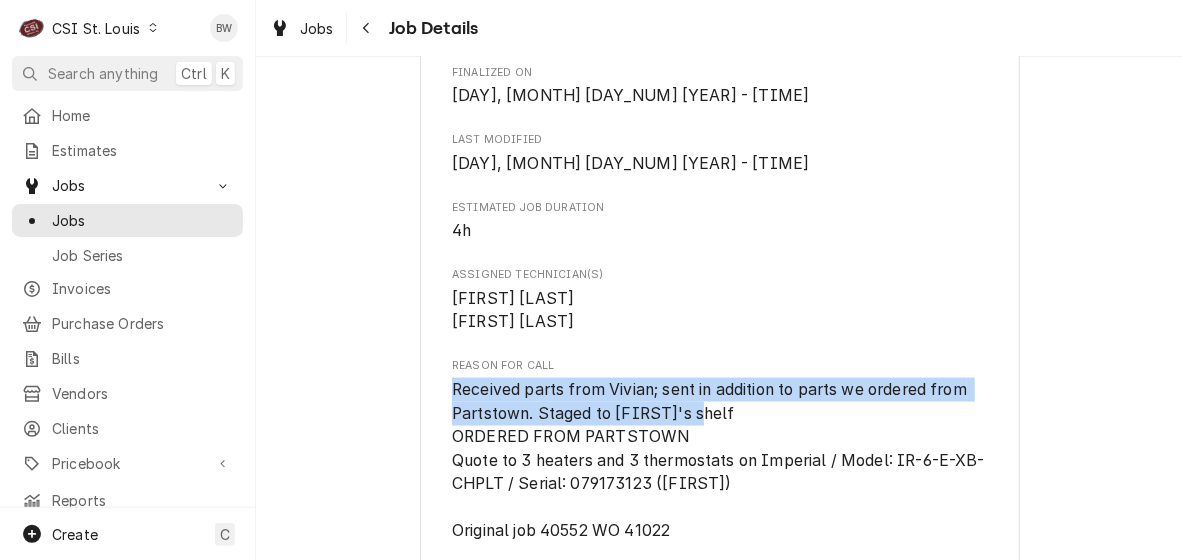 scroll, scrollTop: 1169, scrollLeft: 0, axis: vertical 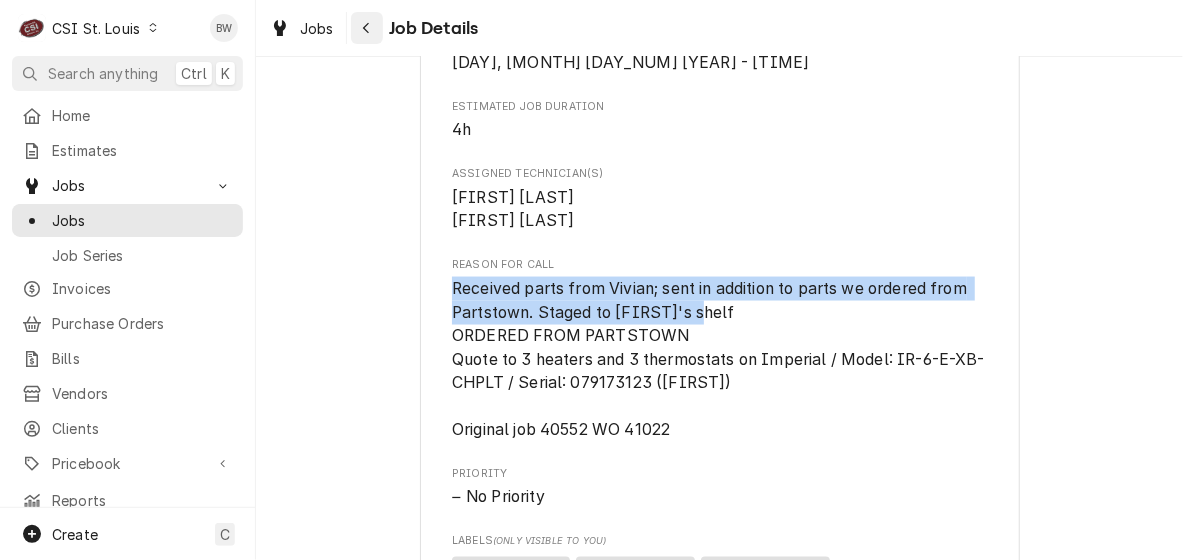 click 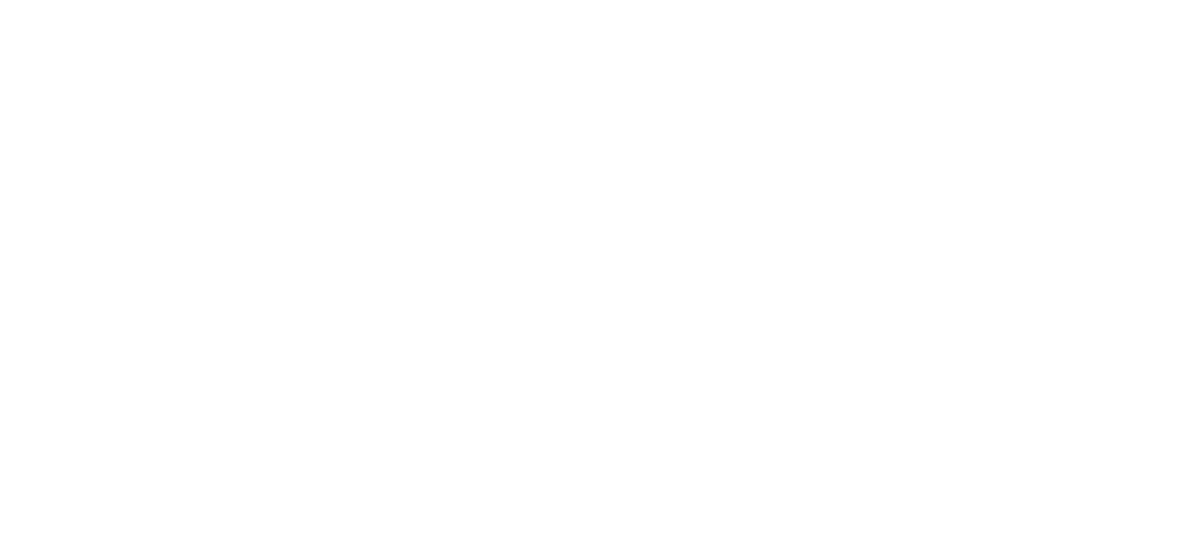 scroll, scrollTop: 0, scrollLeft: 0, axis: both 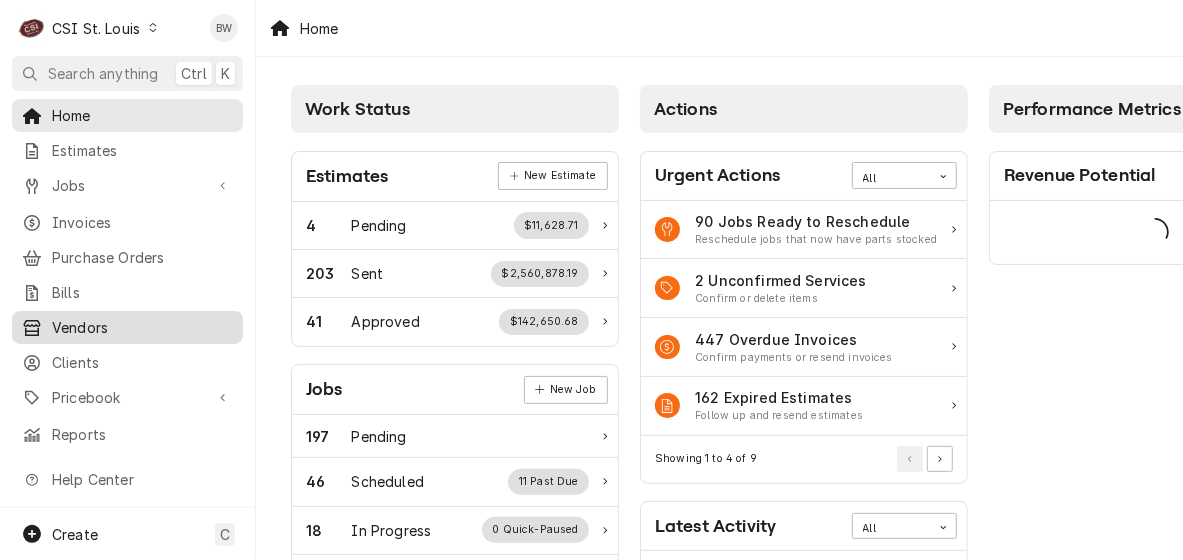 click on "Vendors" at bounding box center (127, 327) 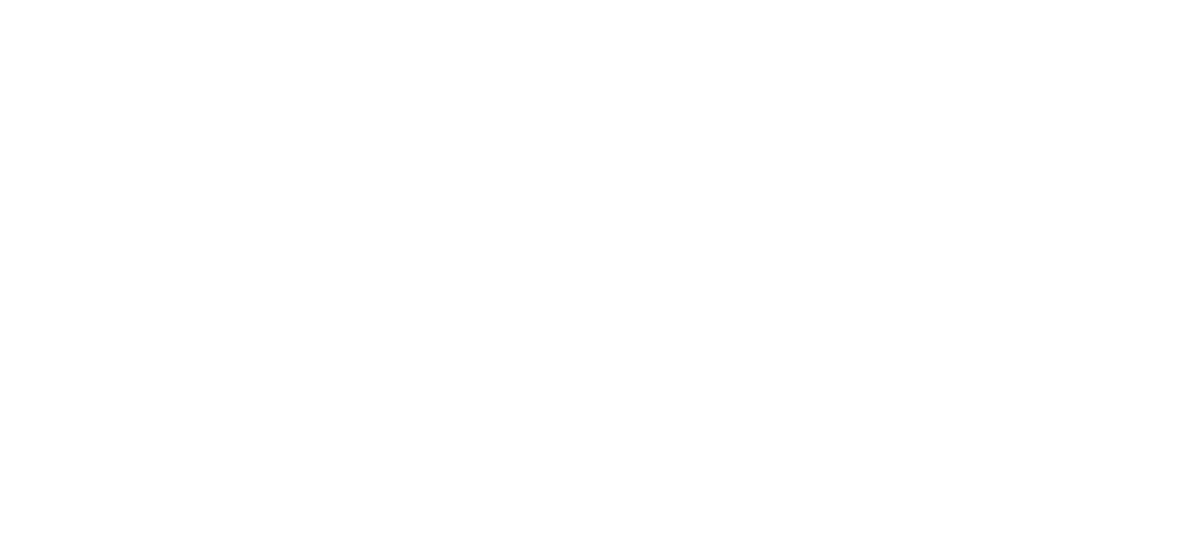 scroll, scrollTop: 0, scrollLeft: 0, axis: both 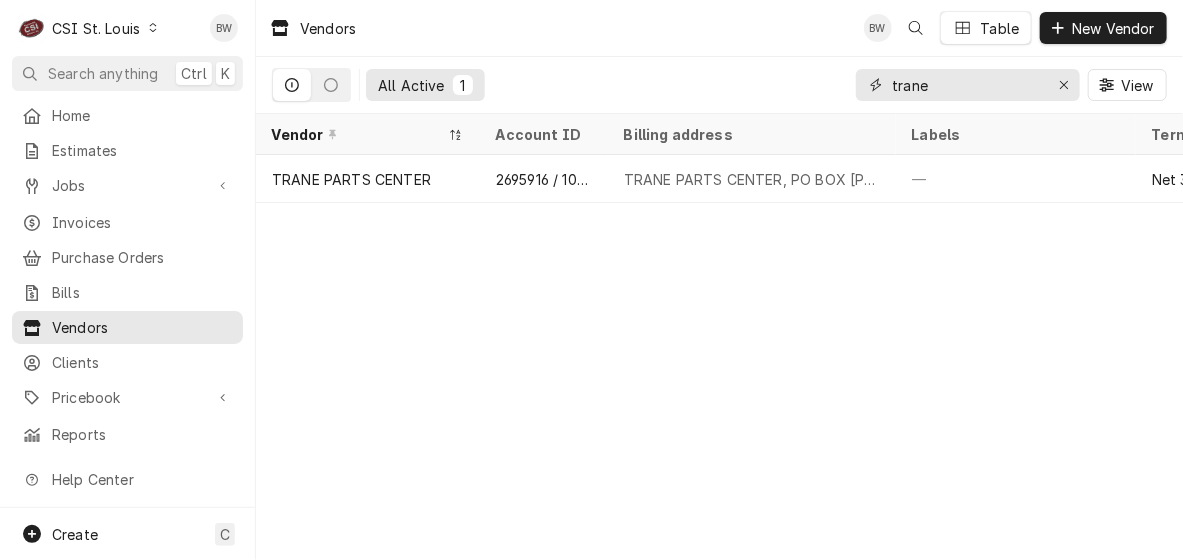drag, startPoint x: 948, startPoint y: 83, endPoint x: 888, endPoint y: 86, distance: 60.074955 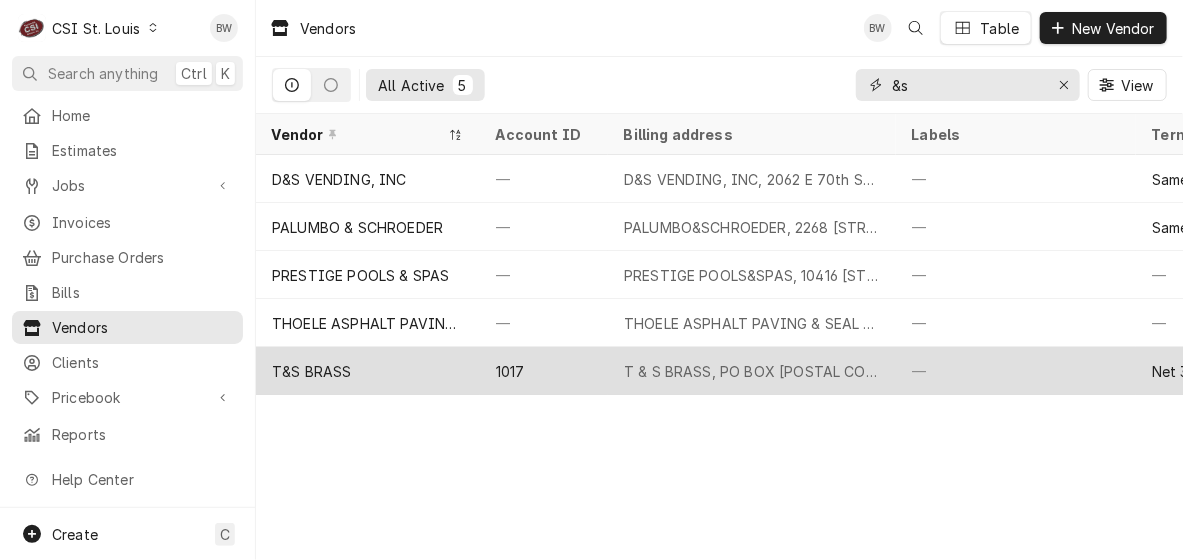 type on "&s" 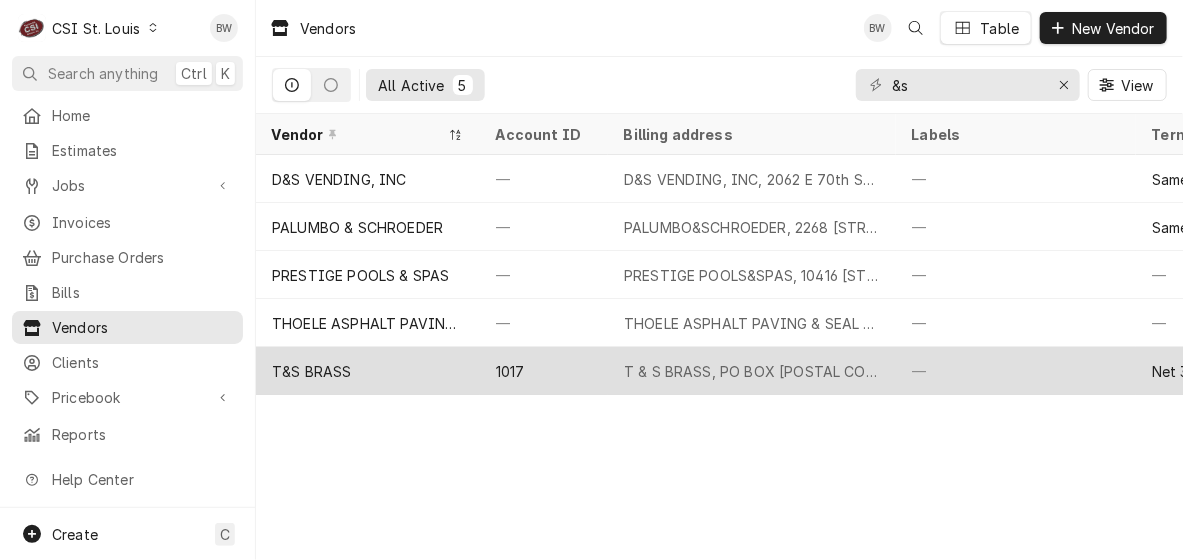 click on "T&S BRASS" at bounding box center [368, 371] 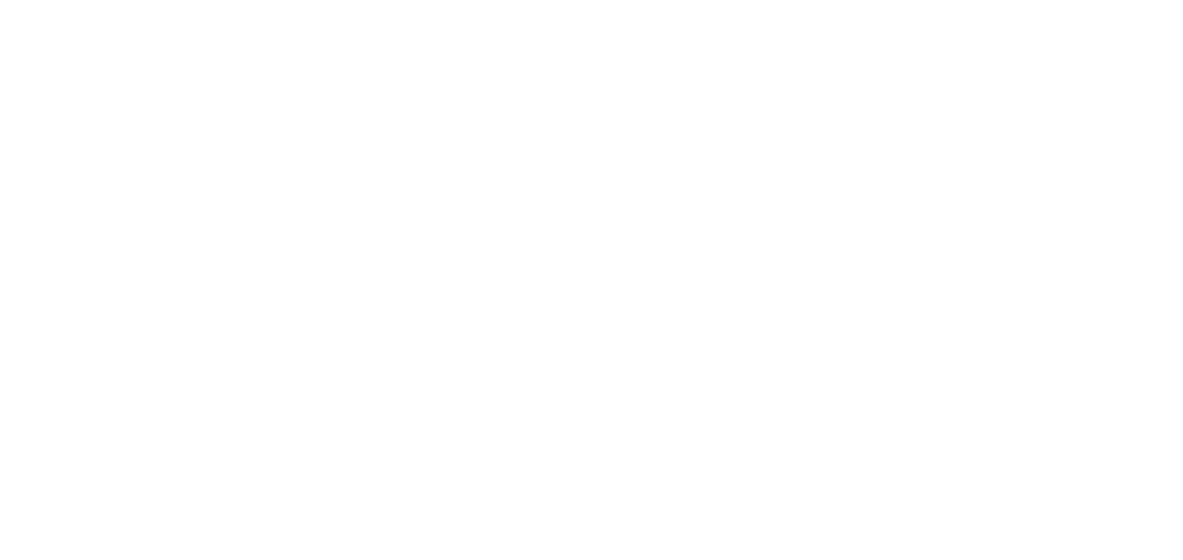 scroll, scrollTop: 0, scrollLeft: 0, axis: both 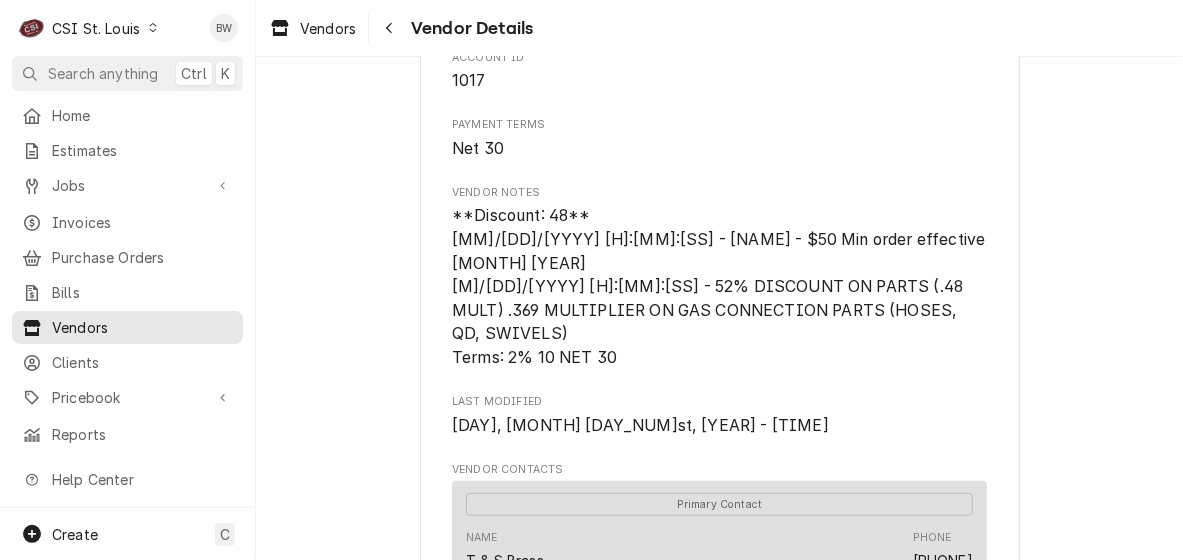 click on "T & S BRASS Website -- Billing Address T & S BRASS
PO BOX [NUMBER]
[CITY], [STATE] [POSTAL_CODE] Account ID [NUMBER] Payment Terms Net 30 Vendor Notes **Discount: 48**
[MM]/[DD]/[YYYY] [H]:[MM]:[SS] - [NAME] - $50 Min order effective [MONTH] [YEAR]
[M]/[DD]/[YYYY] [H]:[MM]:[SS] - 52% DISCOUNT ON PARTS (.48 MULT) .369 MULTIPLIER ON GAS CONNECTION PARTS (HOSES, QD, SWIVELS)
Terms: 2% 10 NET 30 Last Modified [DAY], [MONTH] [DAY_NUM]st, [YEAR] - [TIME] Vendor Contacts Primary Contact Name T & S BRASS Phone [PHONE] Name T & S BRASS Phone [PHONE] Email orders@example.com Name T & S BRASS Phone [PHONE] Accounting Sync Status Synced on [DAY], [MONTH] [DAY_NUM]th, [YEAR] - [TIME] Edit Vendor Deactivate Vendor" at bounding box center [719, 364] 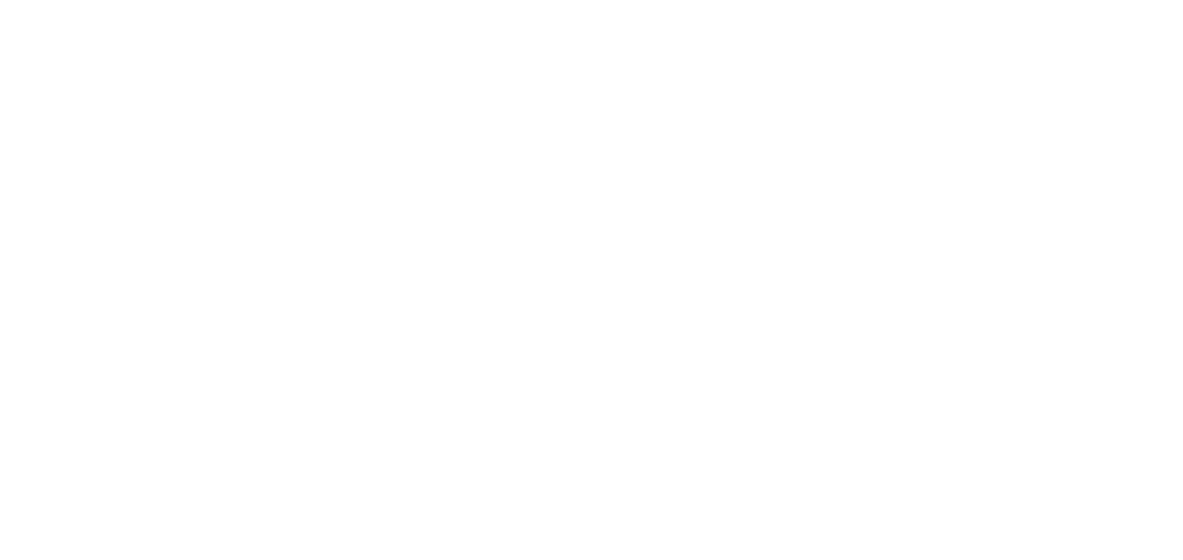 scroll, scrollTop: 0, scrollLeft: 0, axis: both 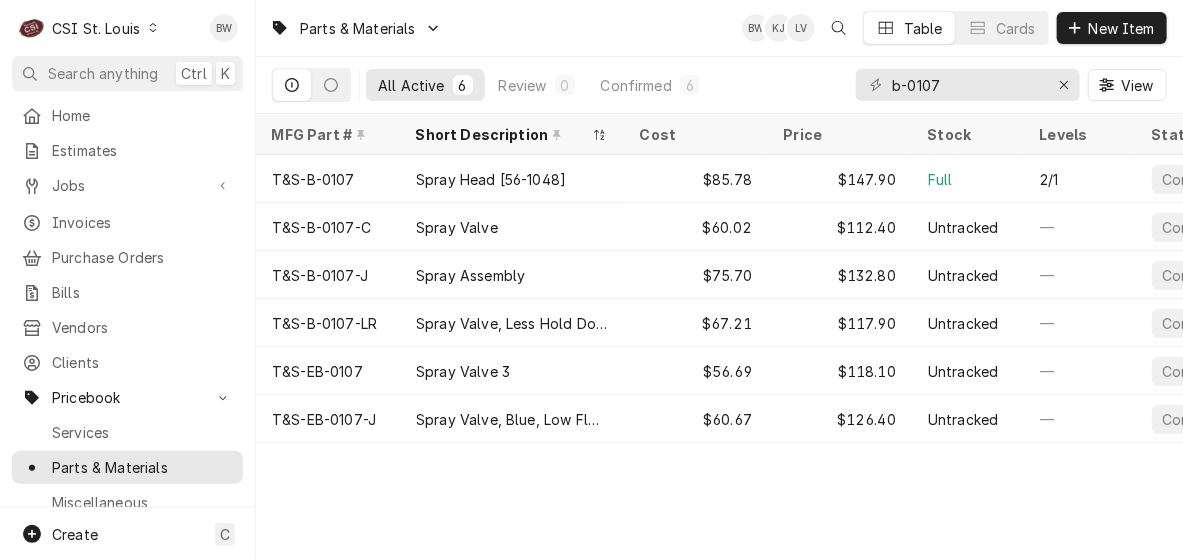 click on "Parts & Materials   BW KJ LV Table Cards New Item" at bounding box center (719, 28) 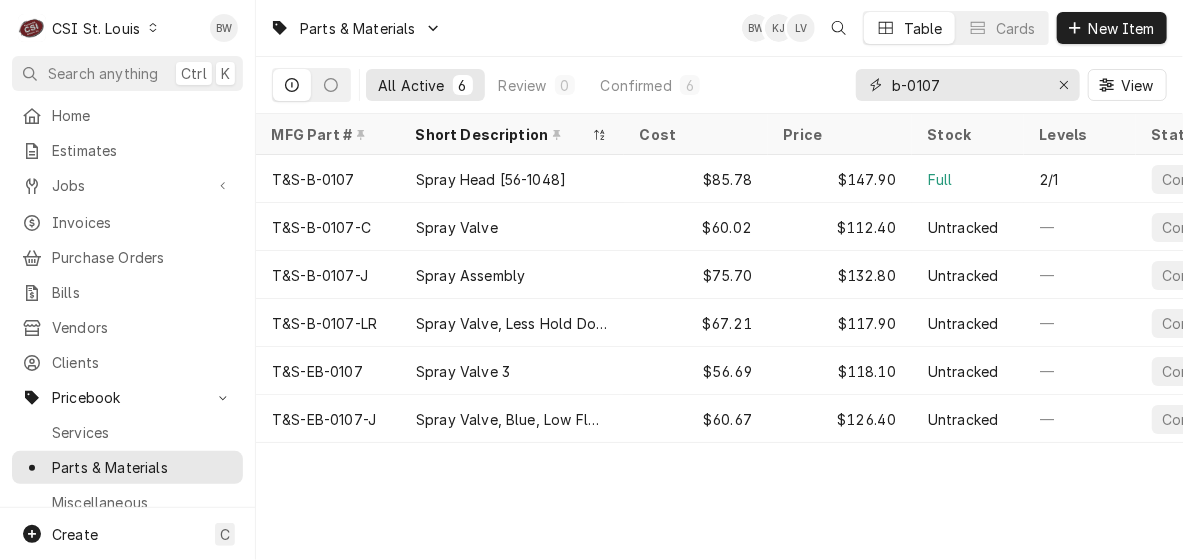 drag, startPoint x: 949, startPoint y: 82, endPoint x: 890, endPoint y: 82, distance: 59 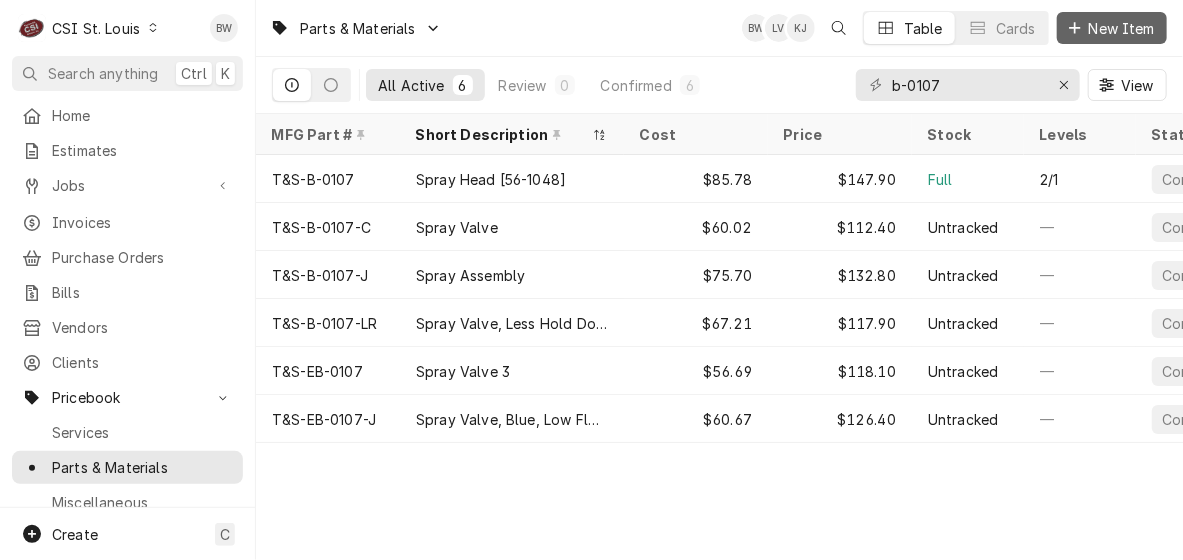 click on "New Item" at bounding box center (1112, 28) 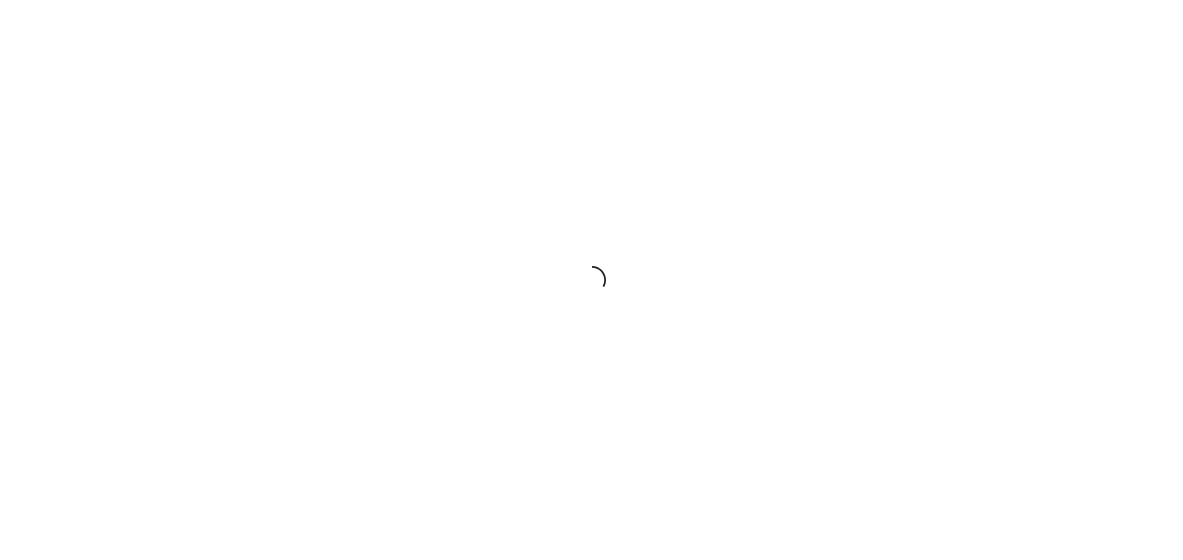 scroll, scrollTop: 0, scrollLeft: 0, axis: both 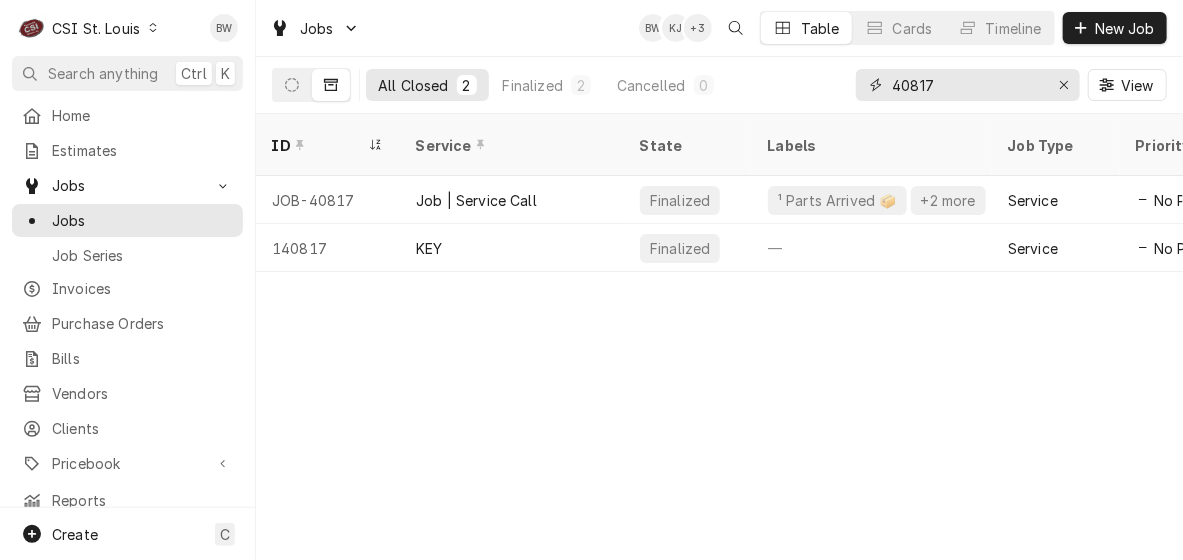 drag, startPoint x: 945, startPoint y: 91, endPoint x: 890, endPoint y: 89, distance: 55.03635 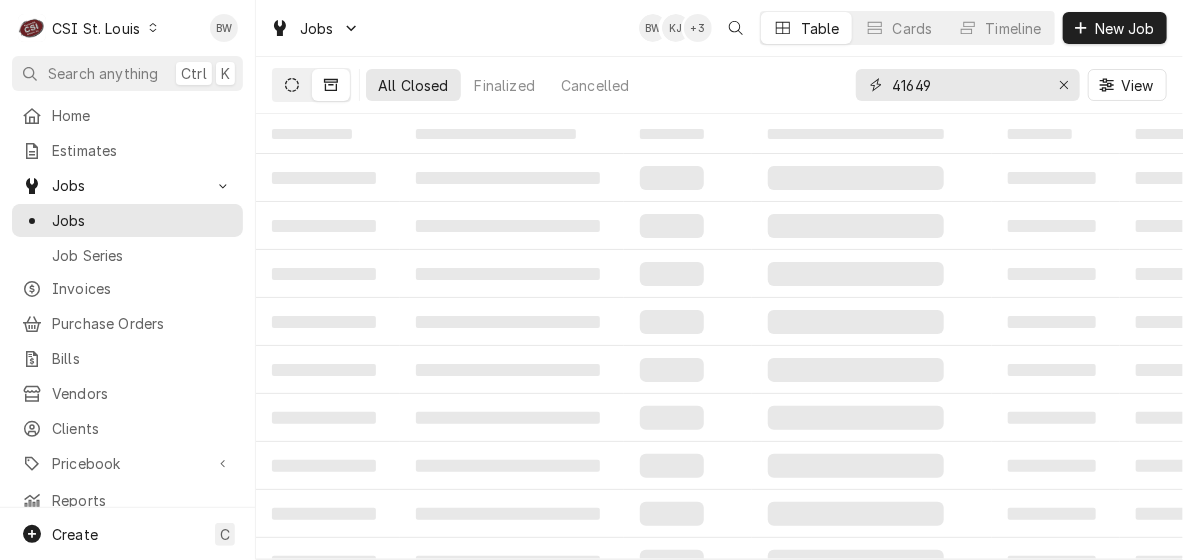type on "41649" 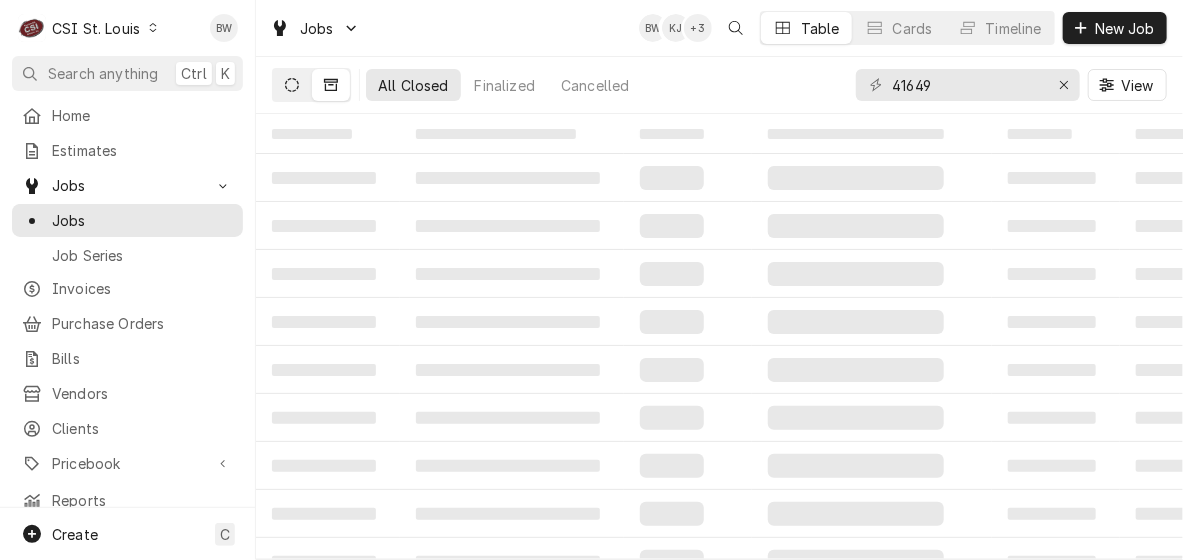 click 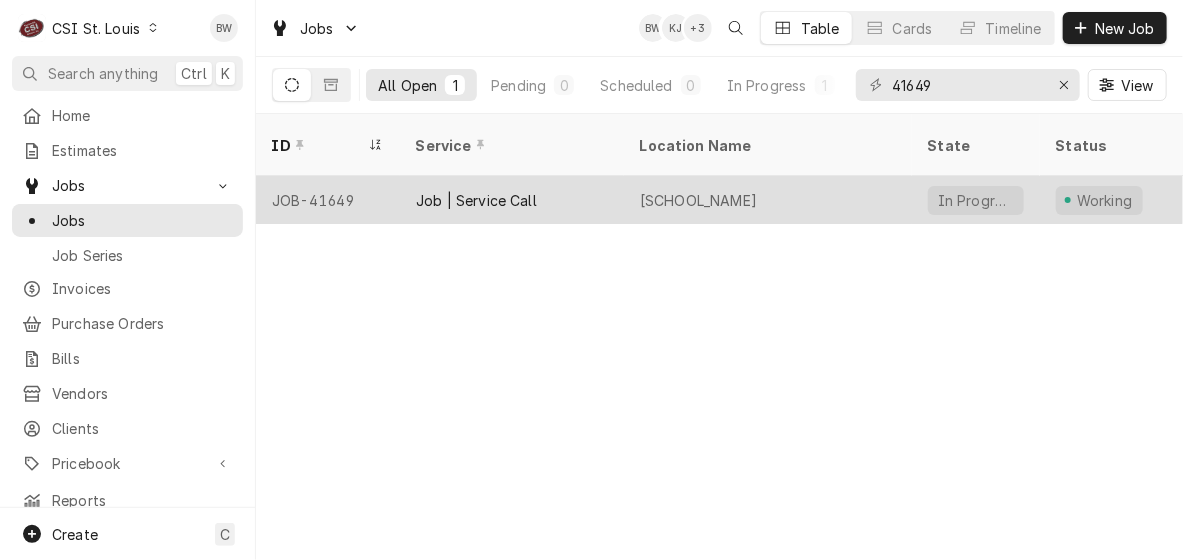 click on "JOB-41649" at bounding box center (328, 200) 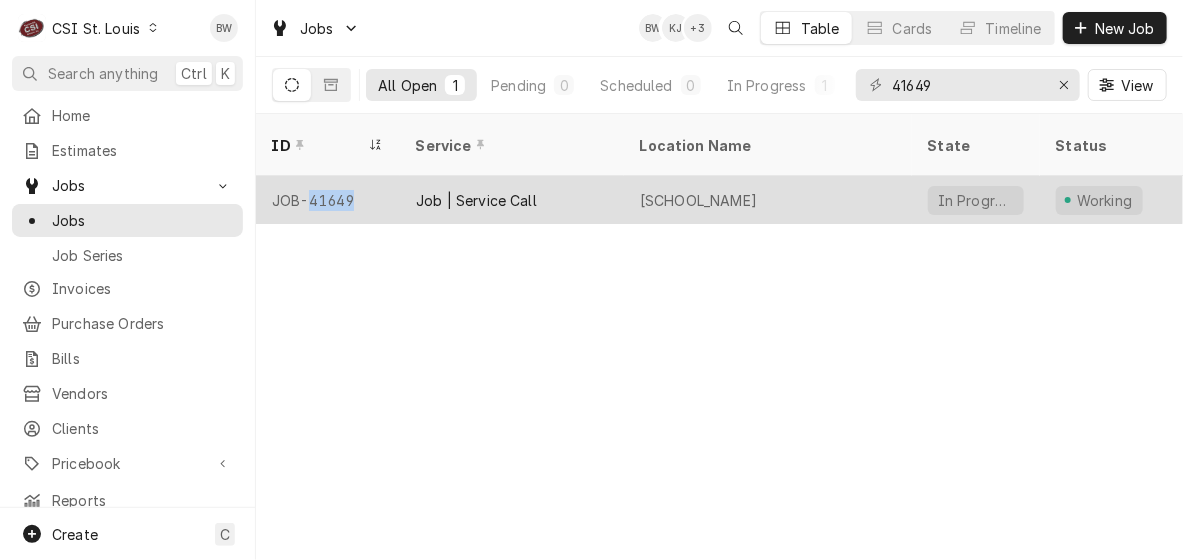 click on "JOB-41649" at bounding box center [328, 200] 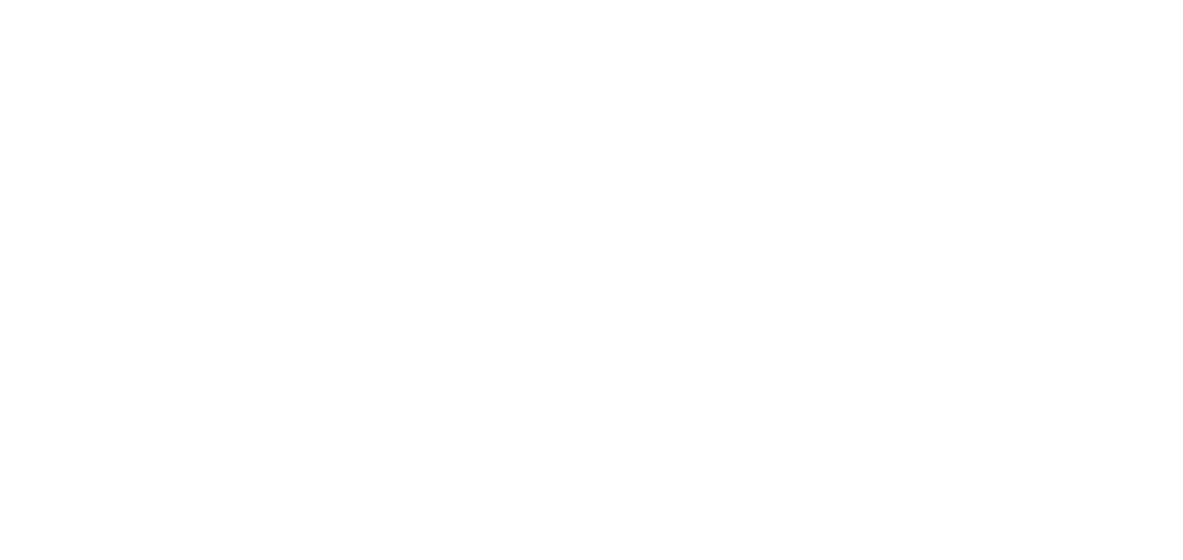 scroll, scrollTop: 0, scrollLeft: 0, axis: both 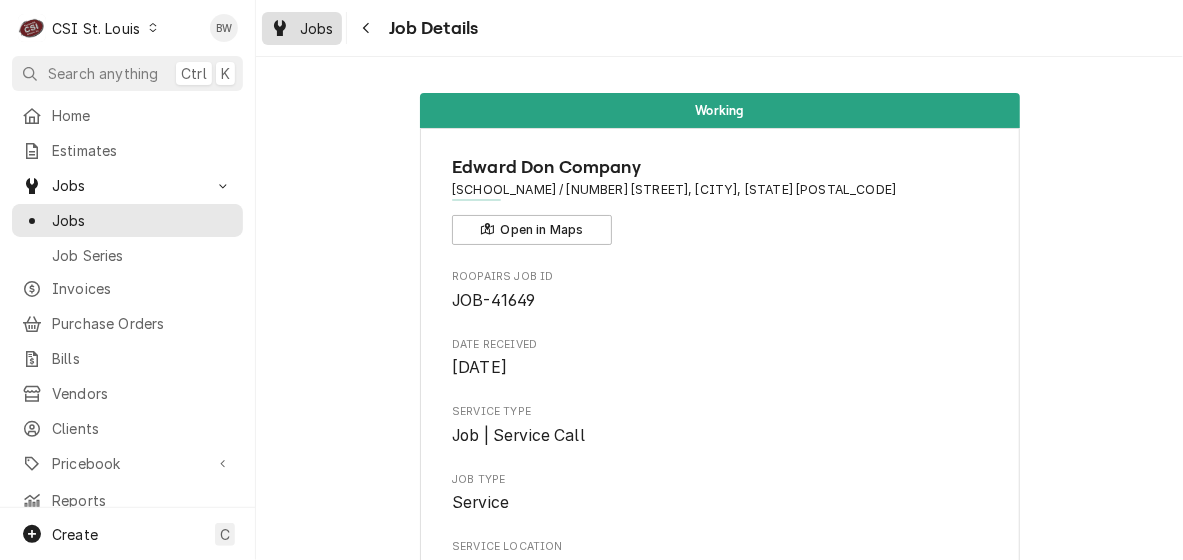 click on "Jobs" at bounding box center [317, 28] 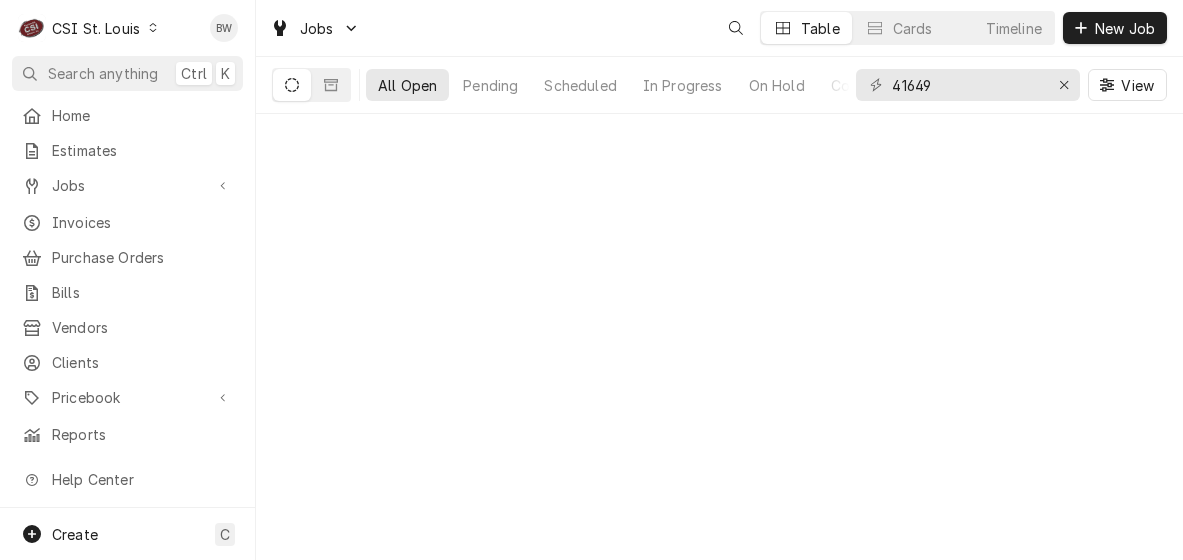 scroll, scrollTop: 0, scrollLeft: 0, axis: both 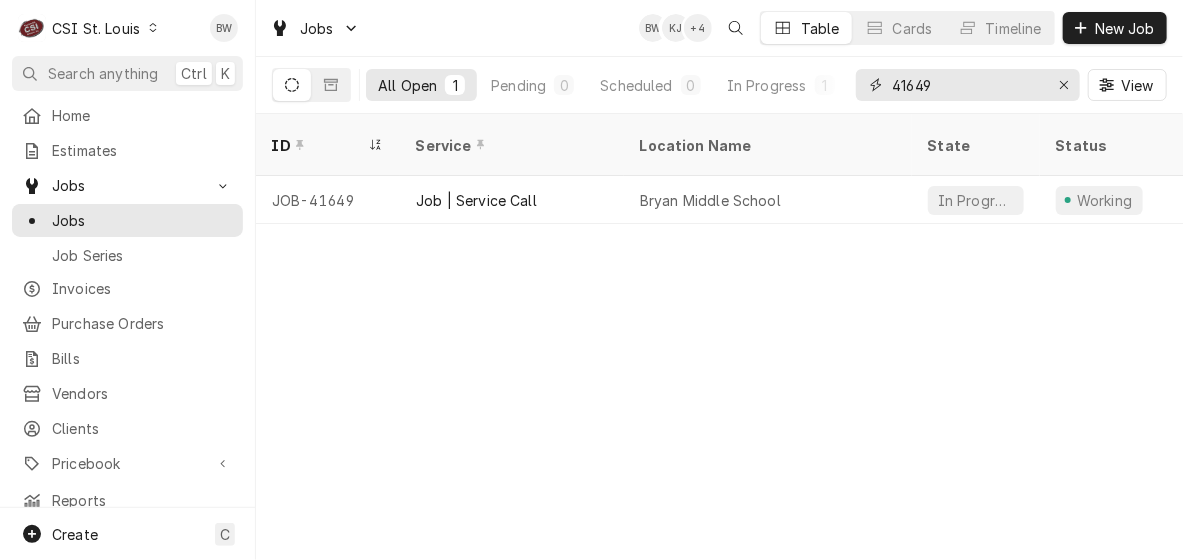 drag, startPoint x: 948, startPoint y: 82, endPoint x: 878, endPoint y: 85, distance: 70.064255 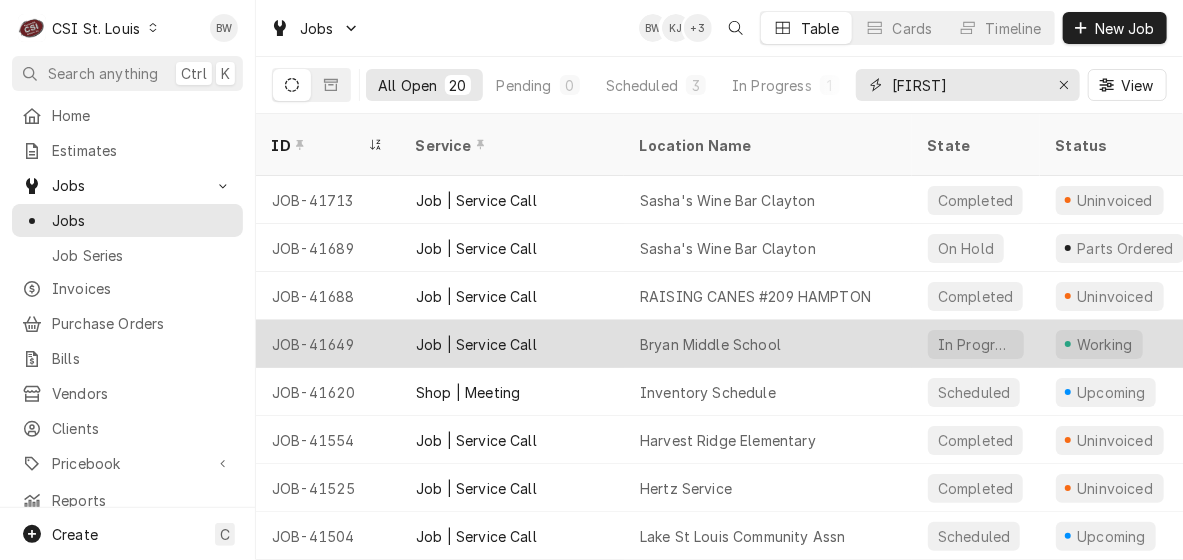 type on "[FIRST]" 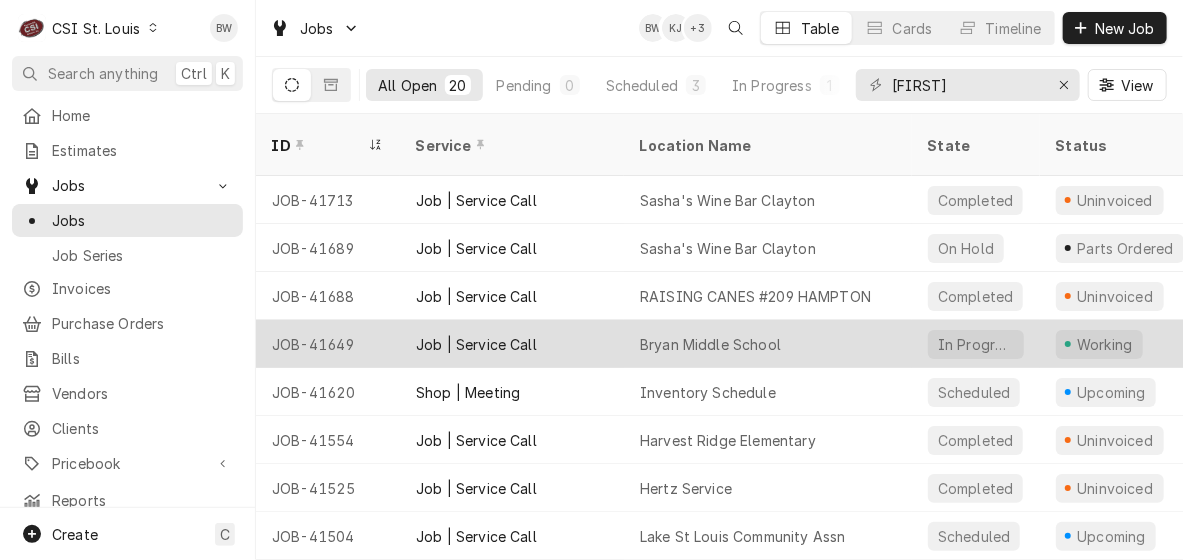 click on "JOB-41649" at bounding box center (328, 344) 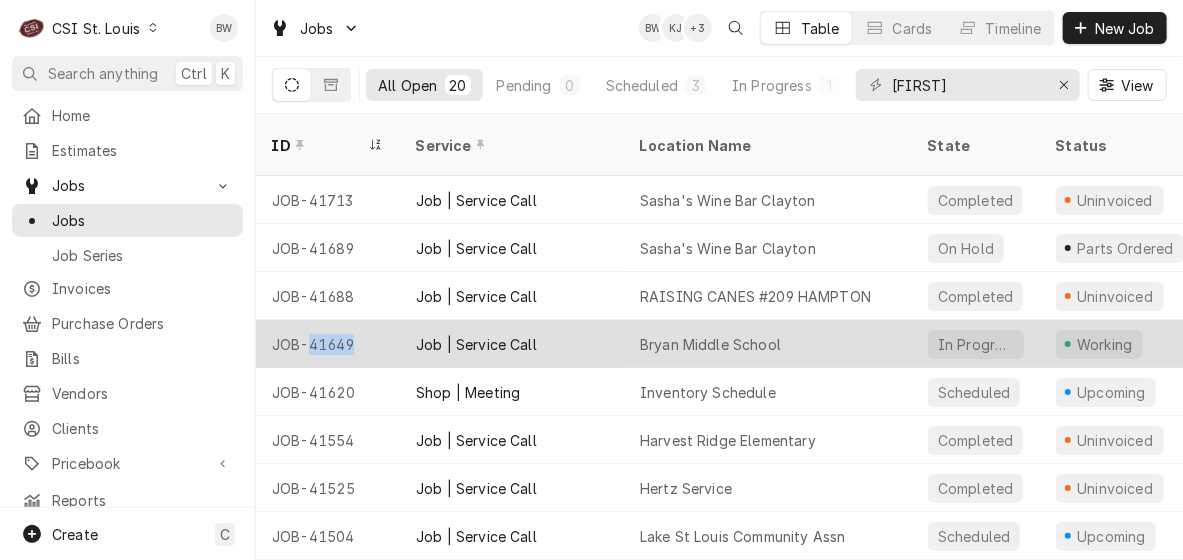click on "JOB-41649" at bounding box center (328, 344) 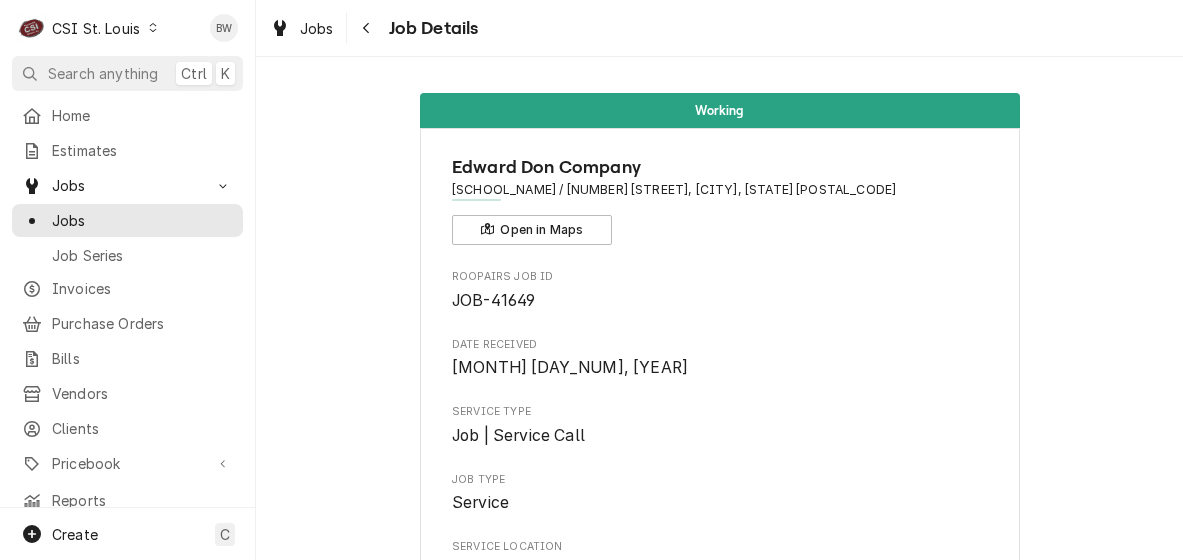 scroll, scrollTop: 0, scrollLeft: 0, axis: both 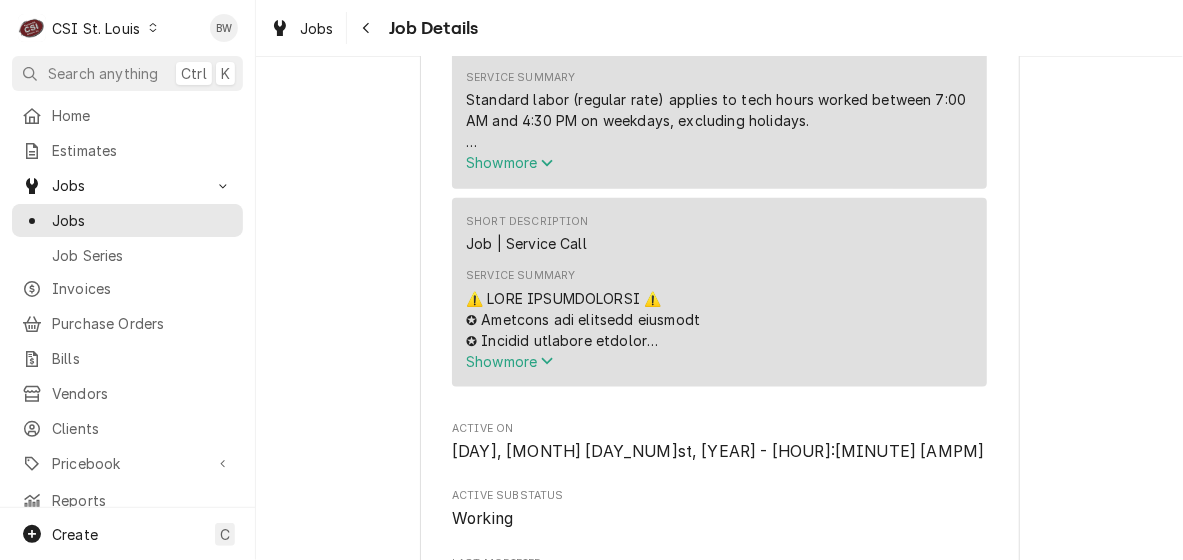 click on "Show  more" at bounding box center (510, 361) 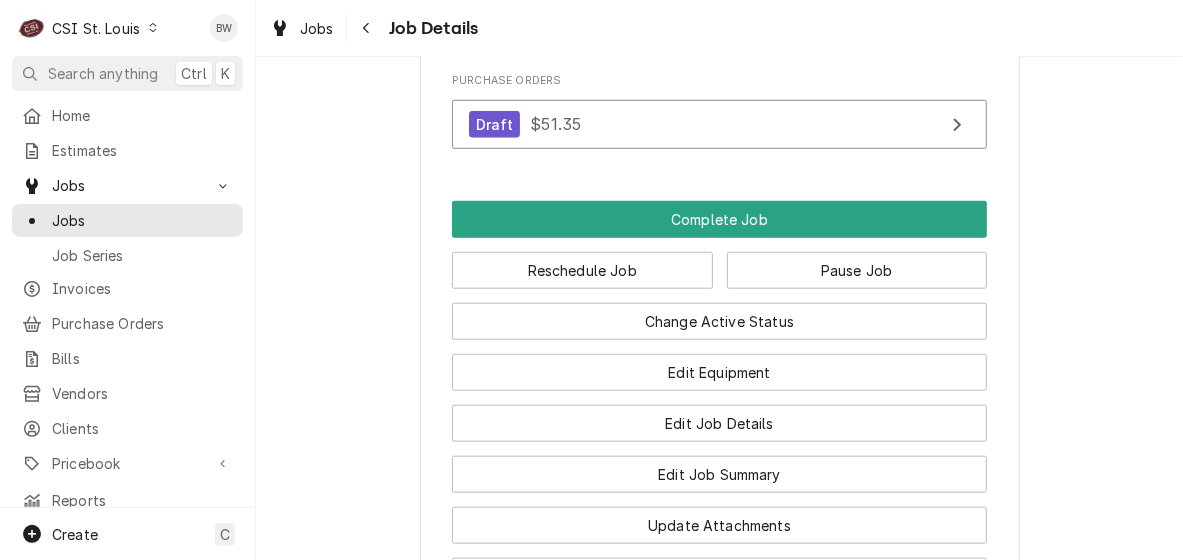 scroll, scrollTop: 3785, scrollLeft: 0, axis: vertical 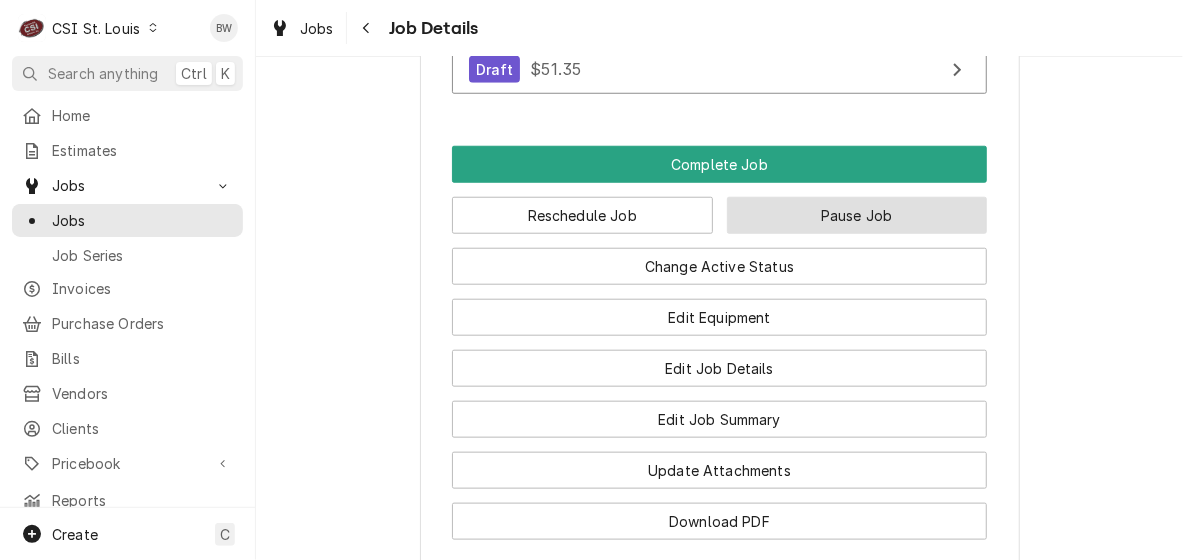 click on "Pause Job" at bounding box center (857, 215) 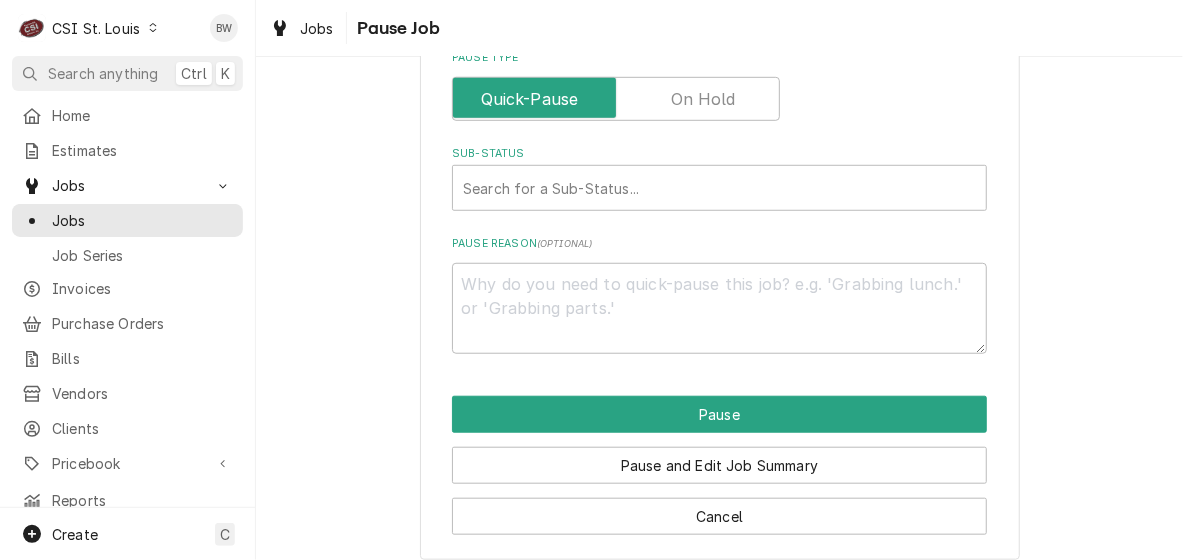 scroll, scrollTop: 561, scrollLeft: 0, axis: vertical 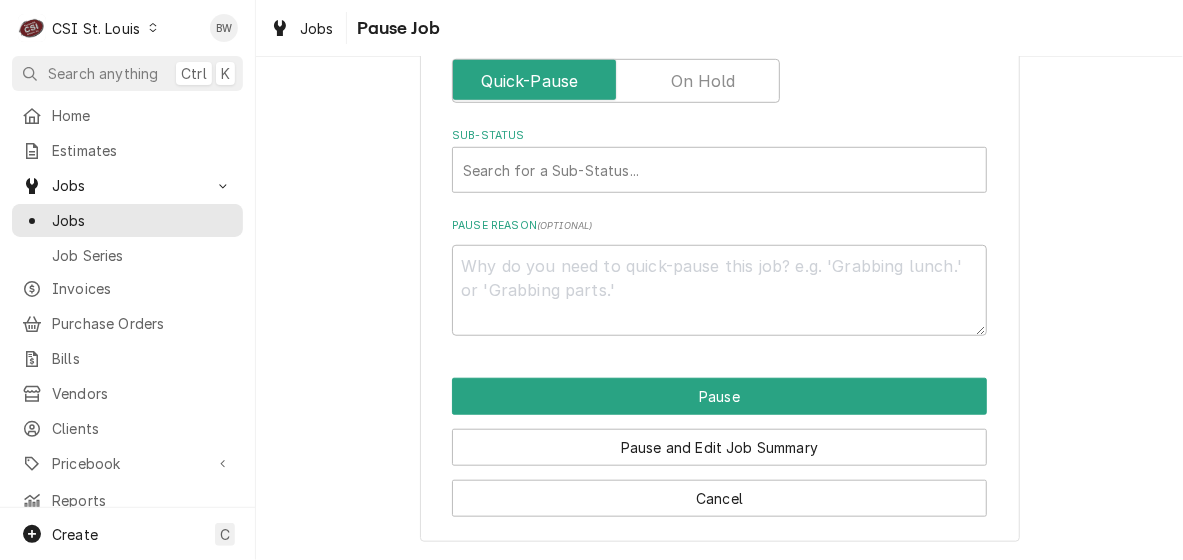 click at bounding box center (616, 81) 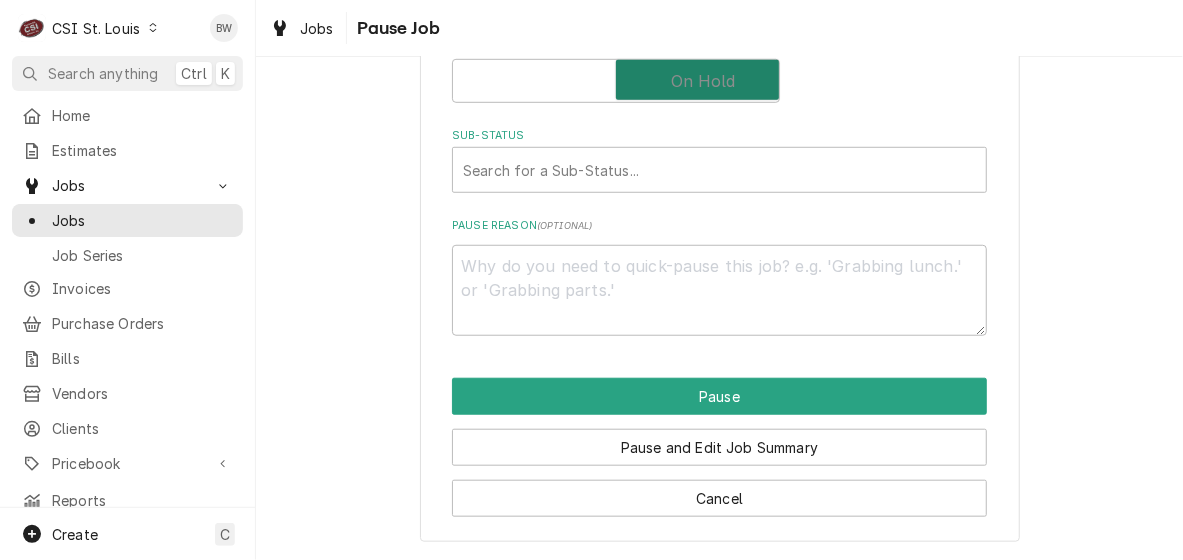 checkbox on "true" 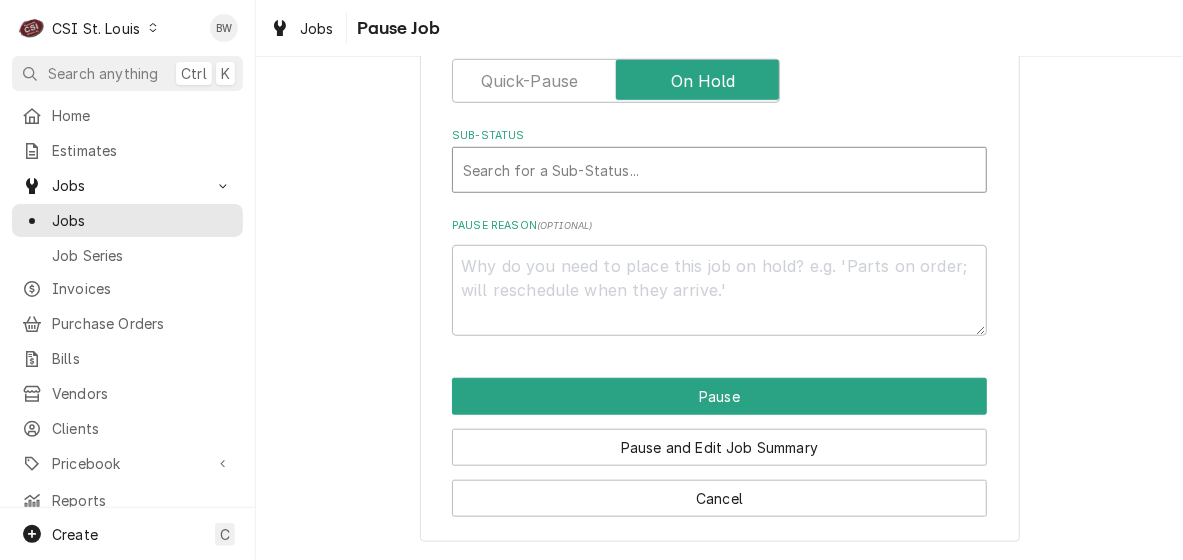 click at bounding box center (719, 170) 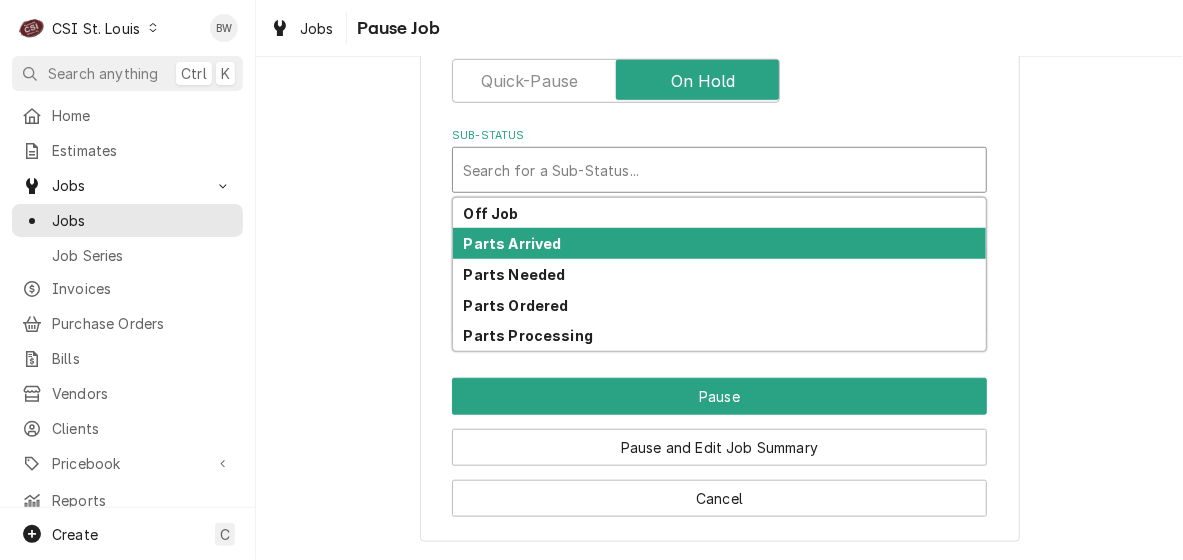 click on "Parts Arrived" at bounding box center [513, 243] 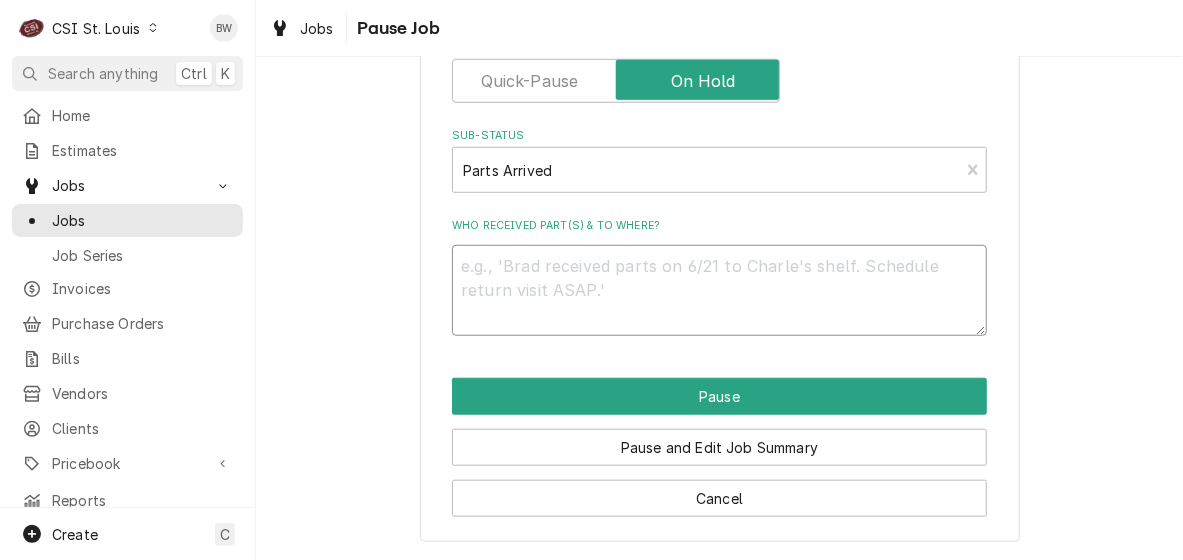 click on "Who received part(s) & to where?" at bounding box center (719, 290) 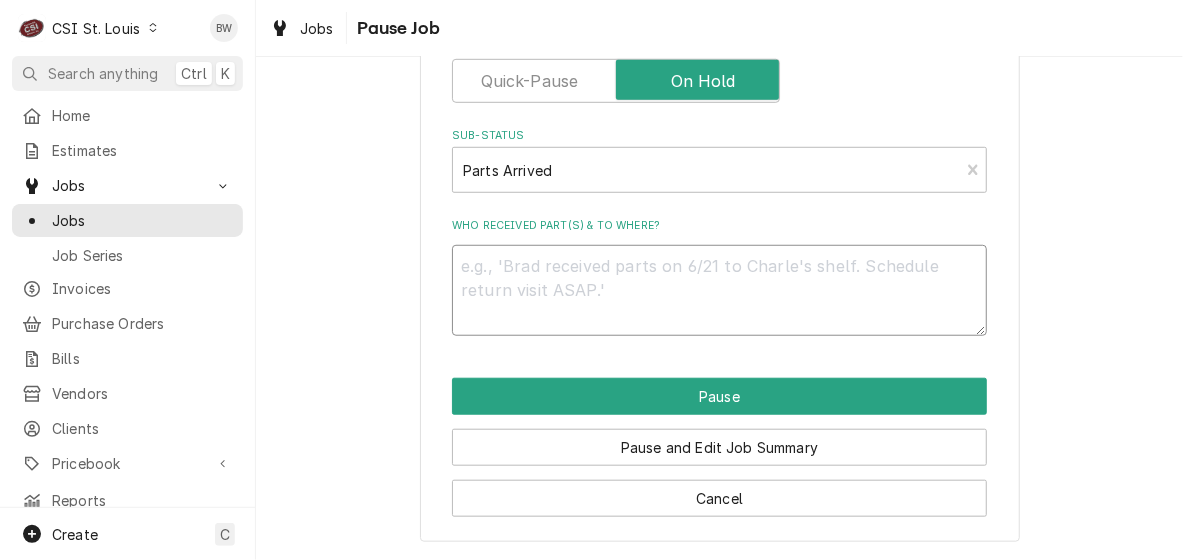 type on "x" 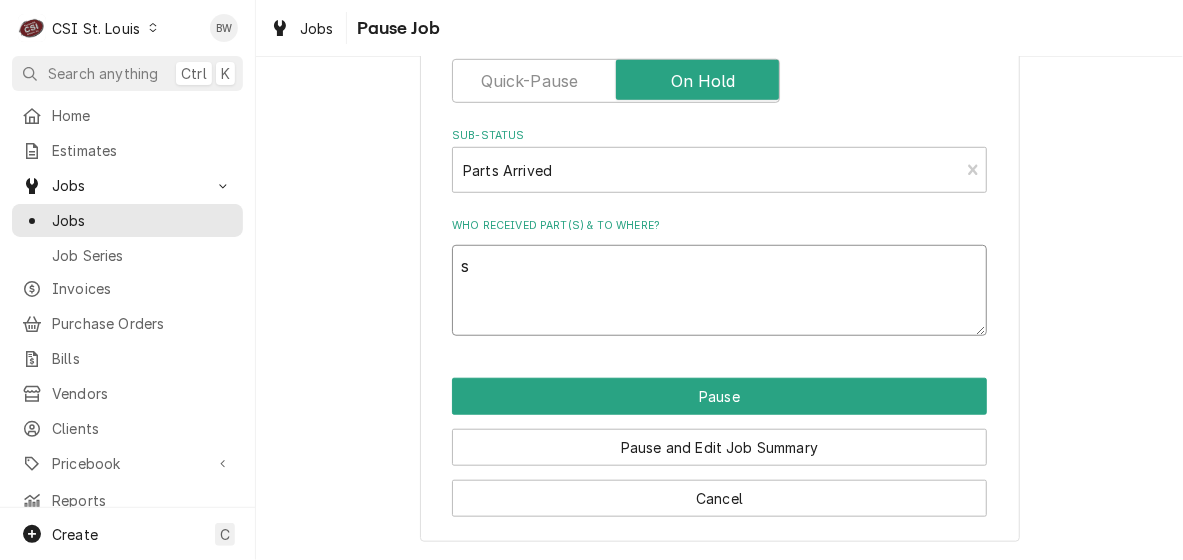 type on "x" 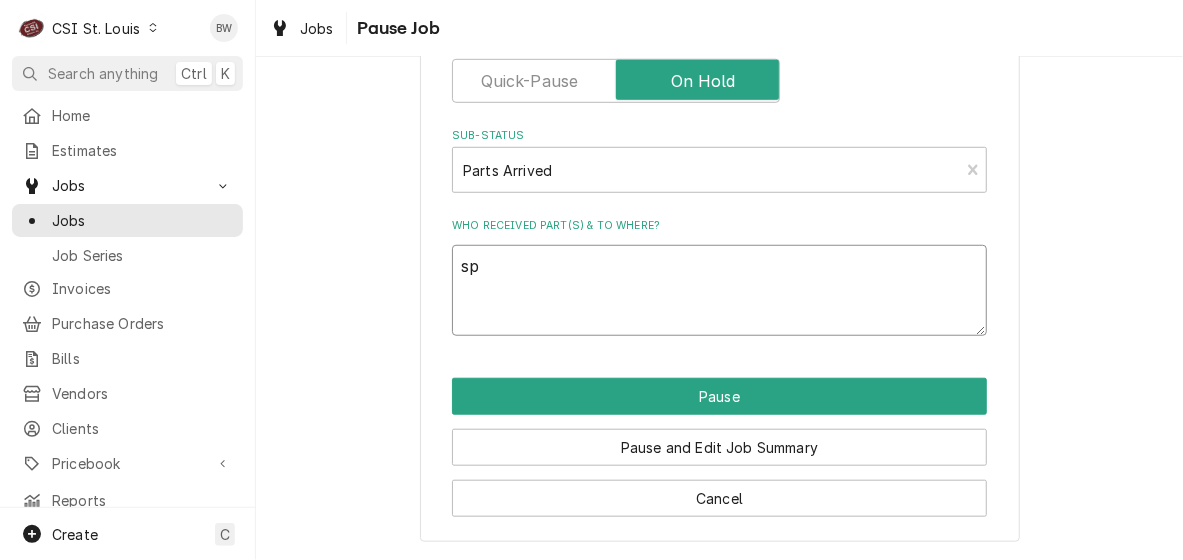 type on "x" 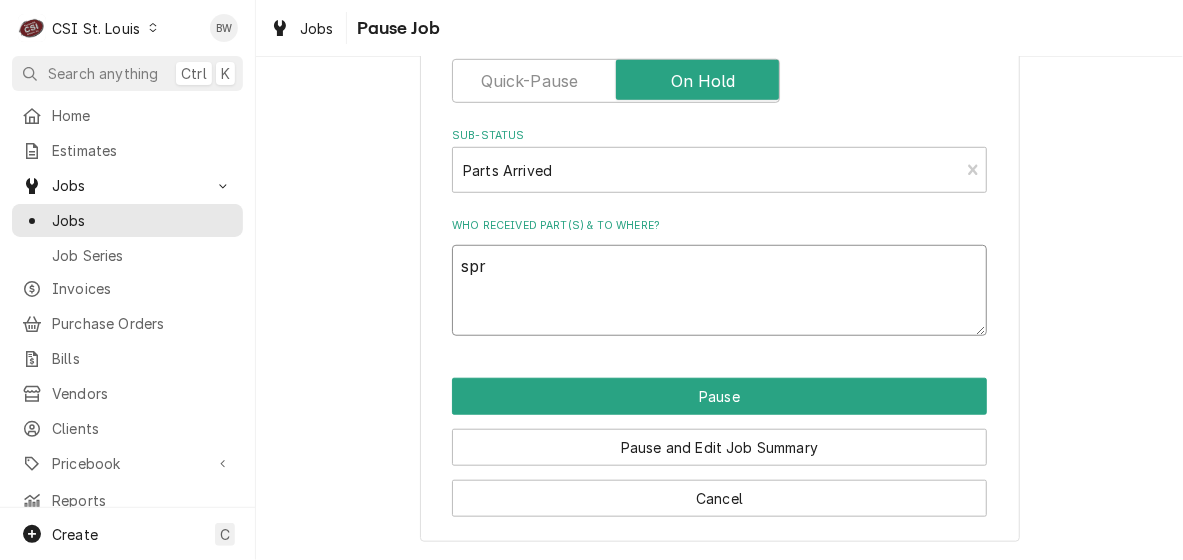 type on "x" 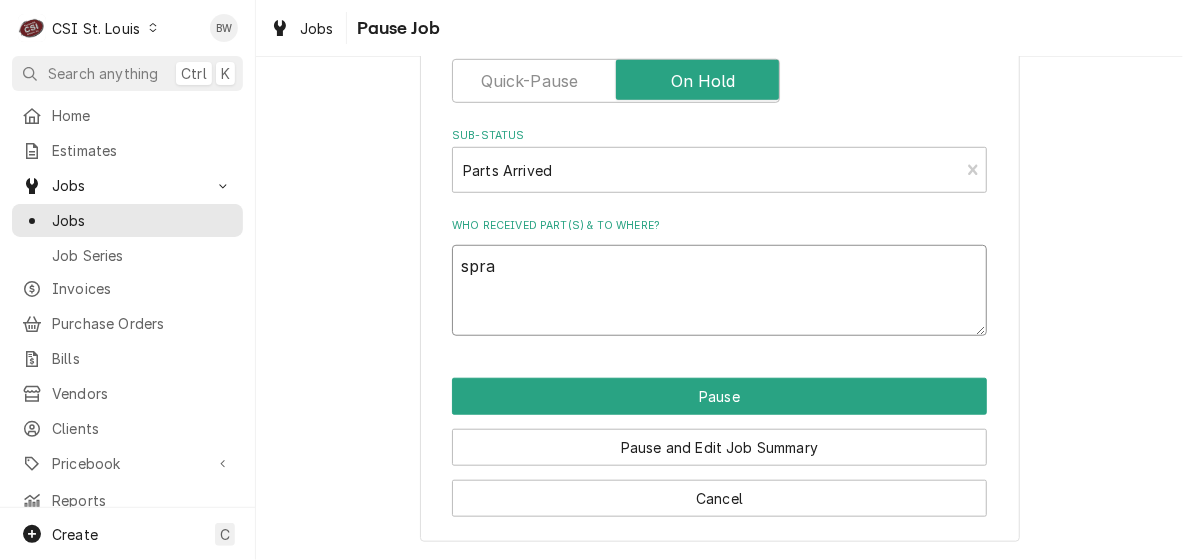 type on "spray" 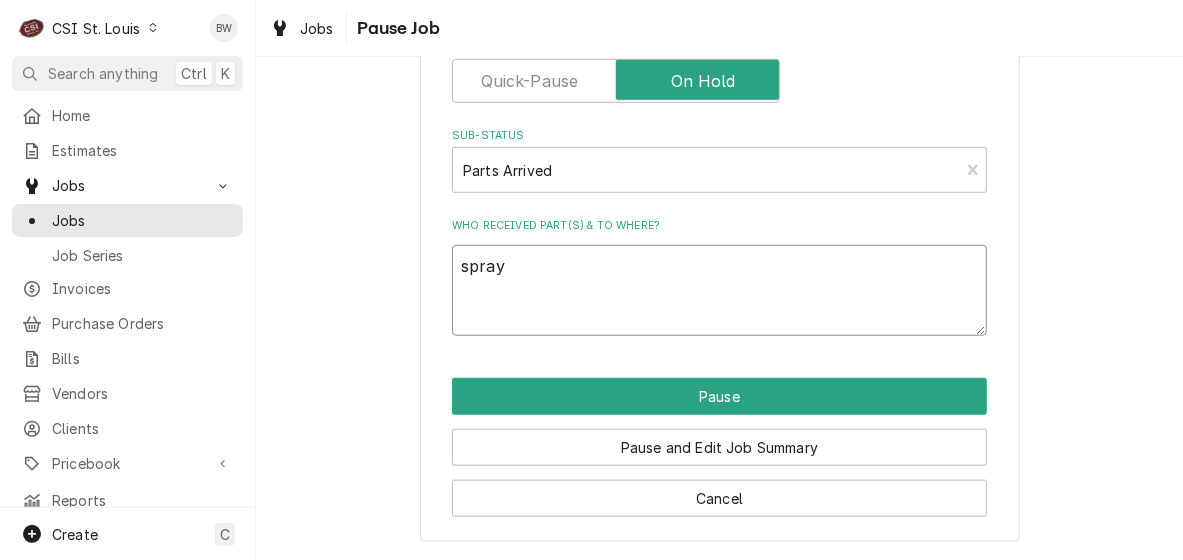 type on "x" 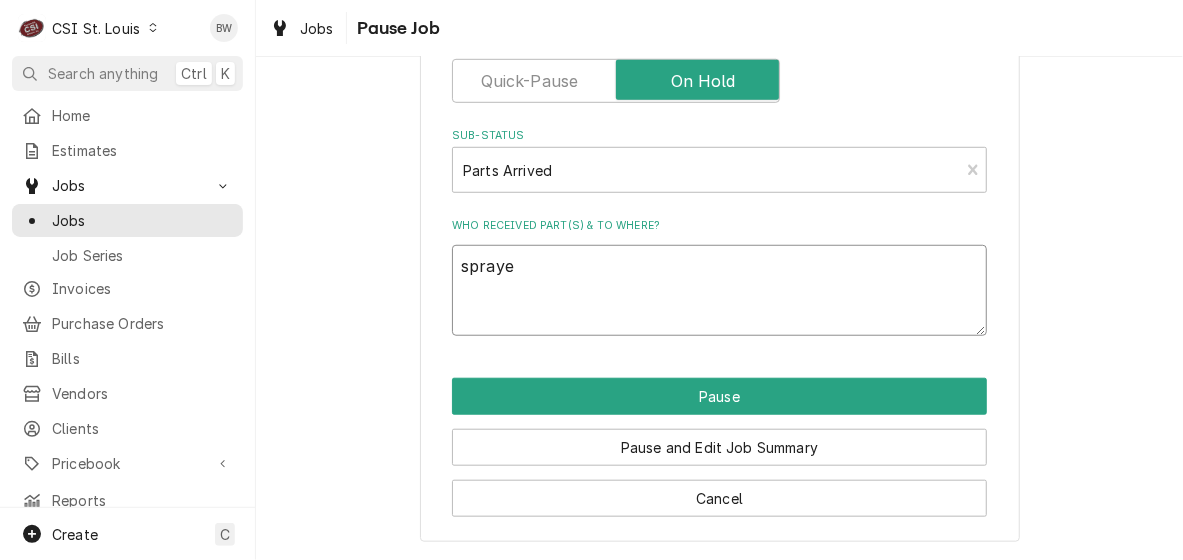 type on "x" 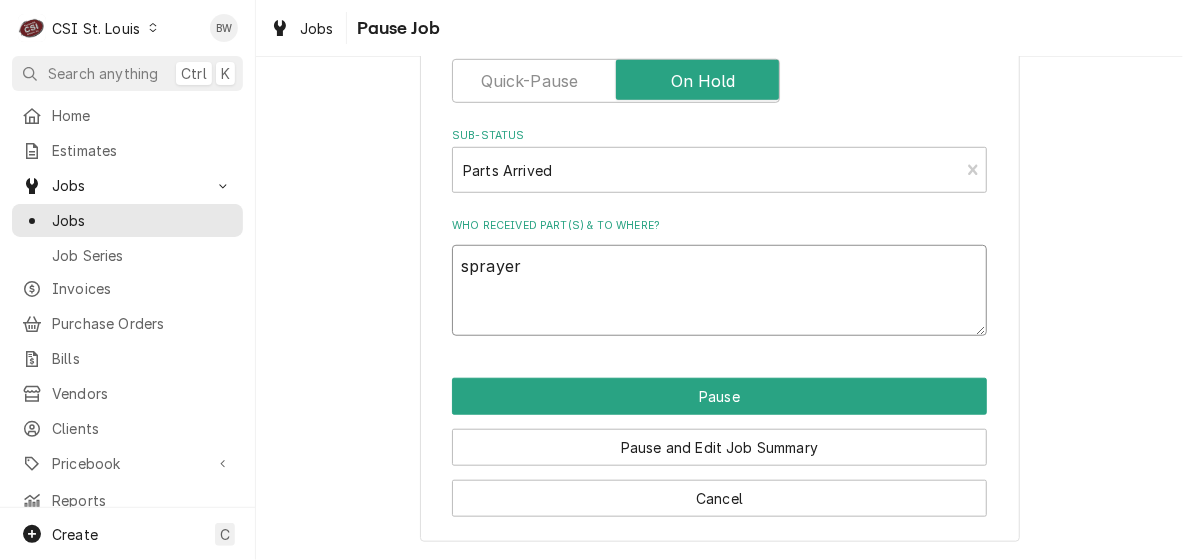 type on "x" 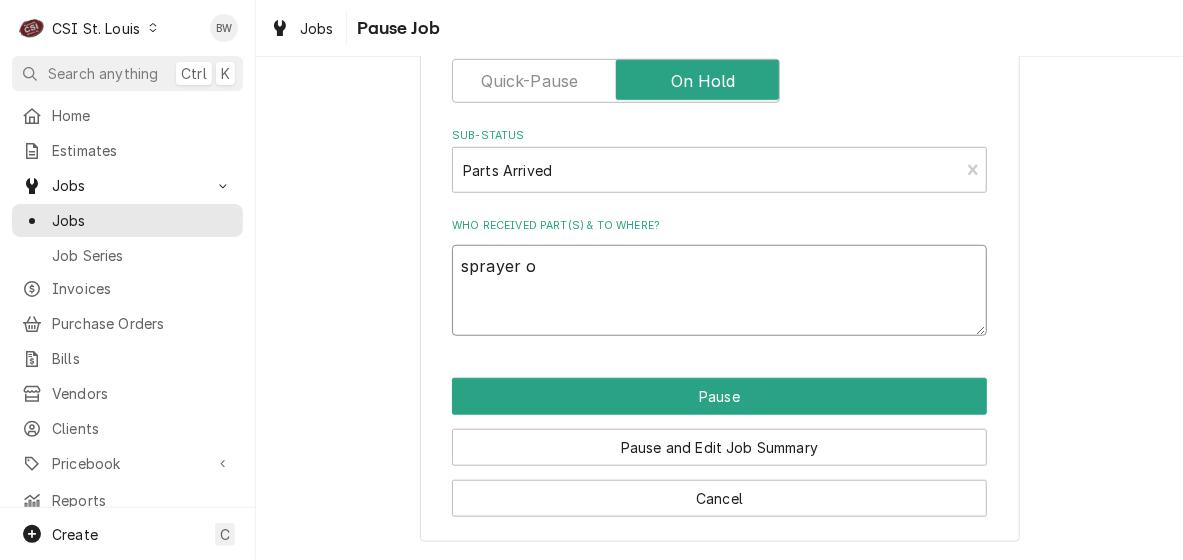type on "sprayer or" 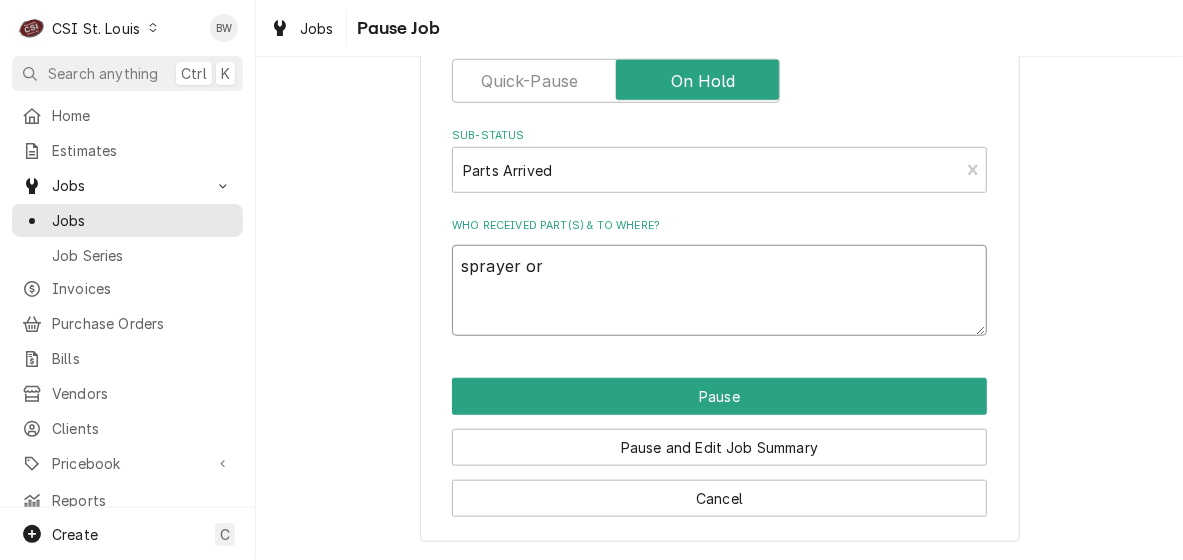 type on "x" 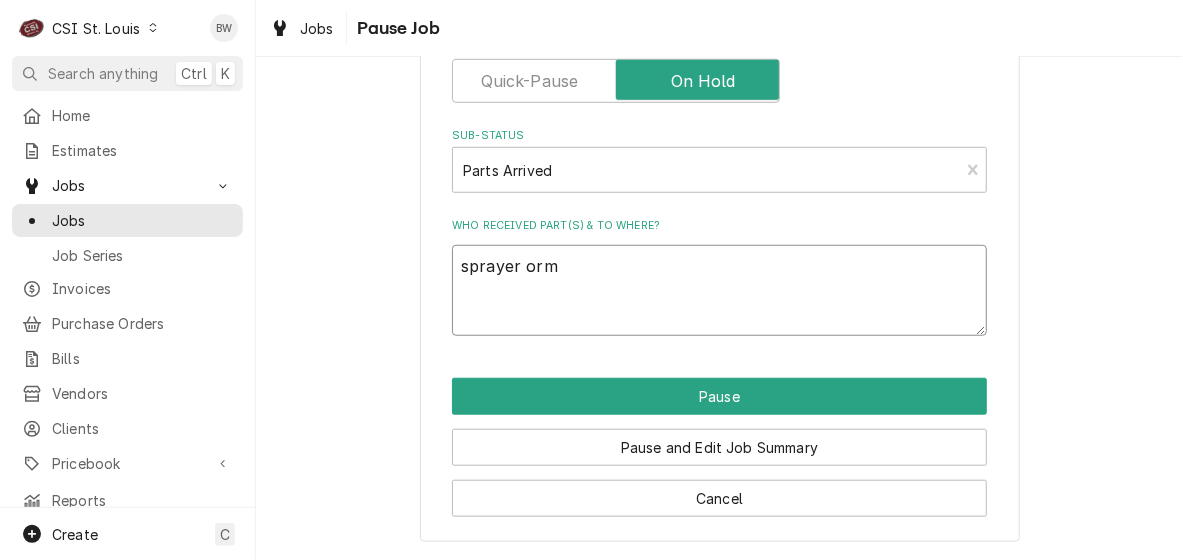 type on "x" 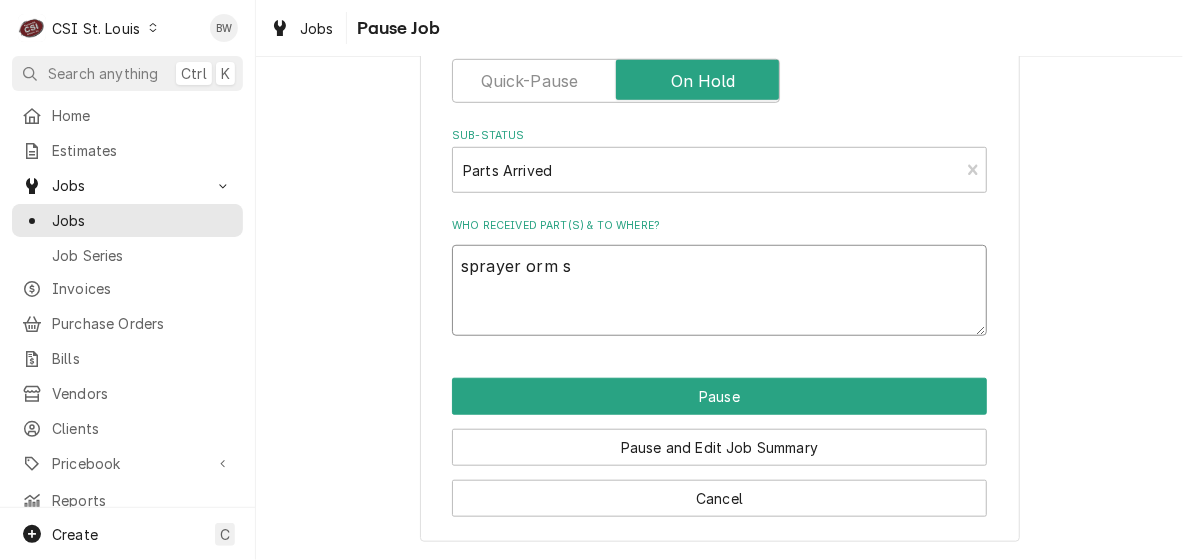type on "x" 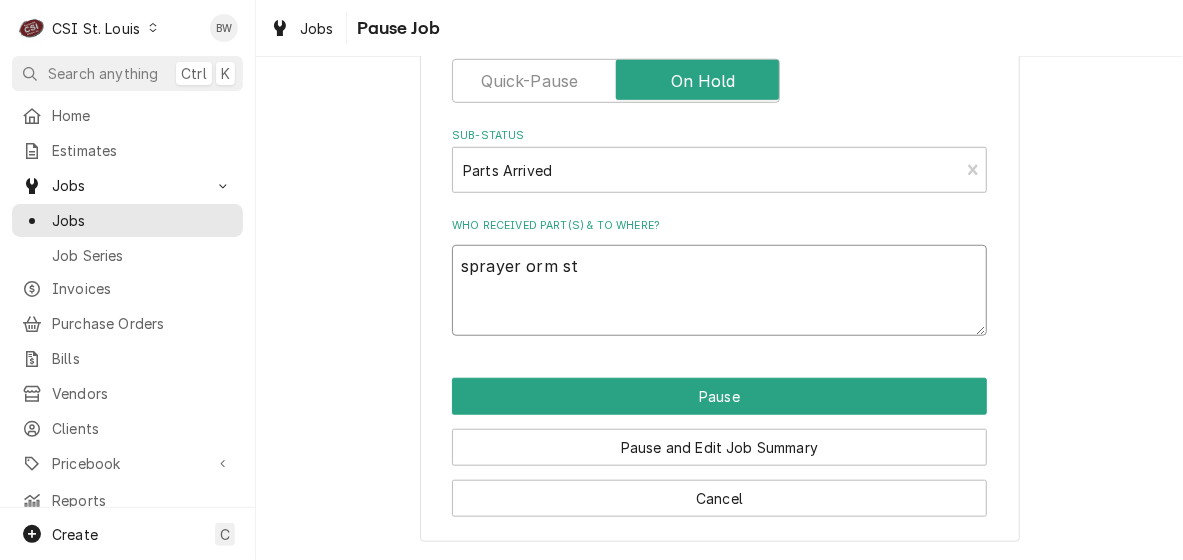 type on "x" 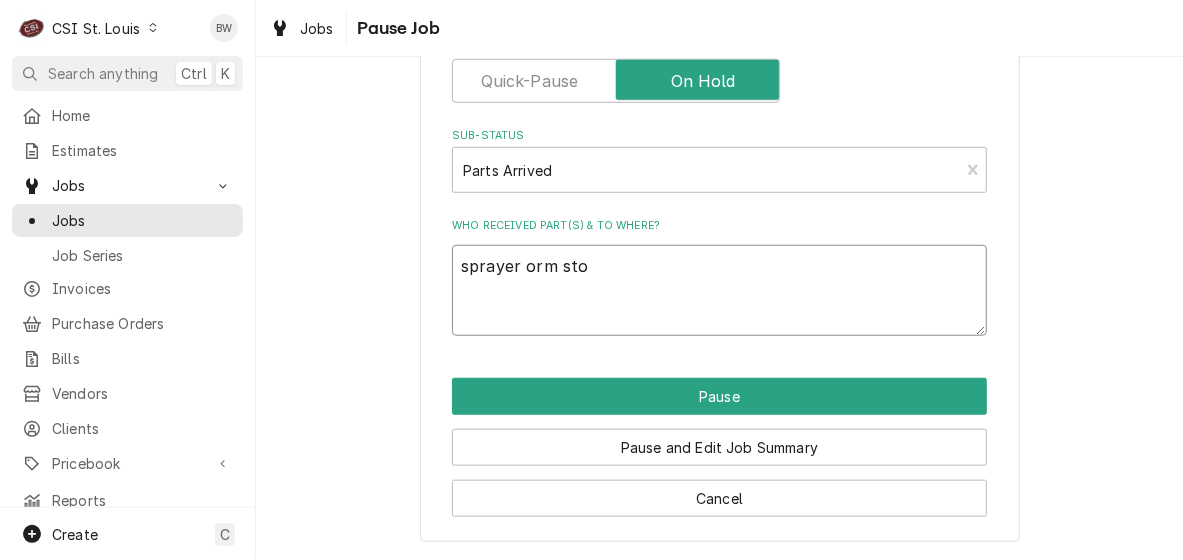 type on "x" 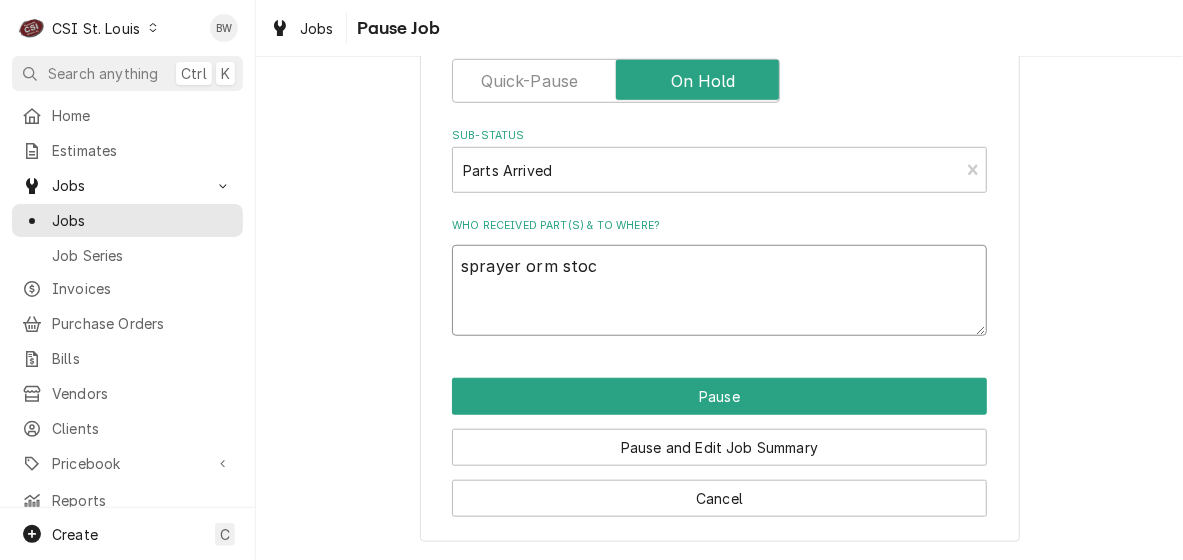 type on "x" 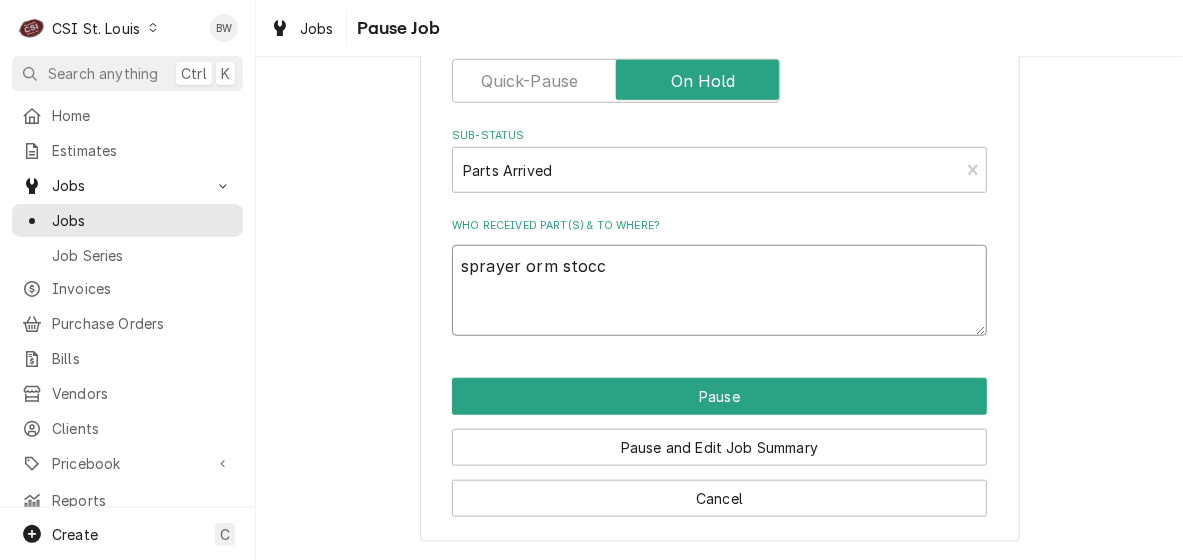 type on "x" 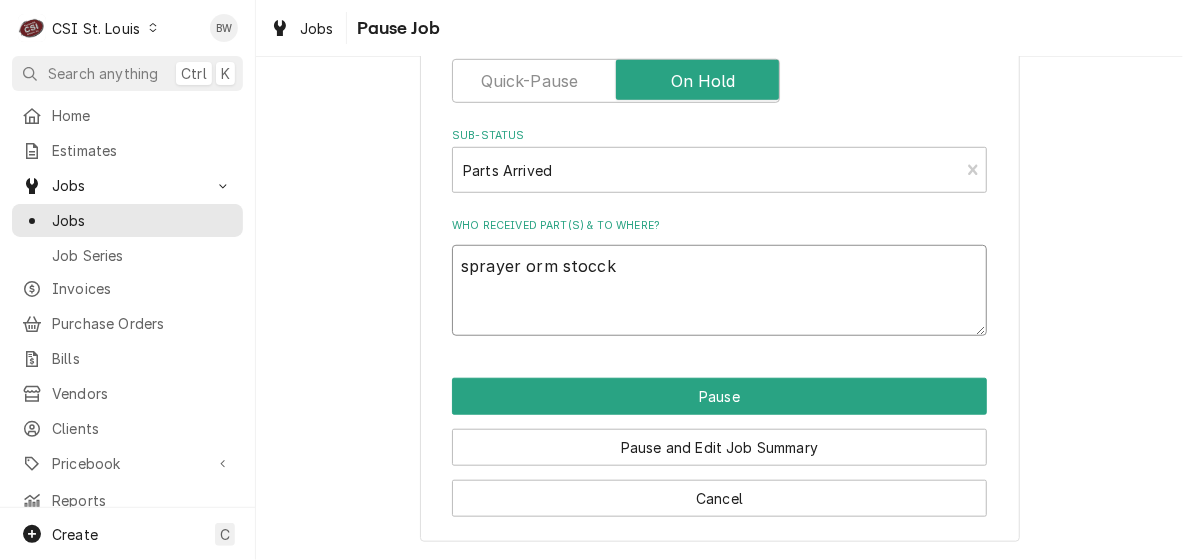type on "x" 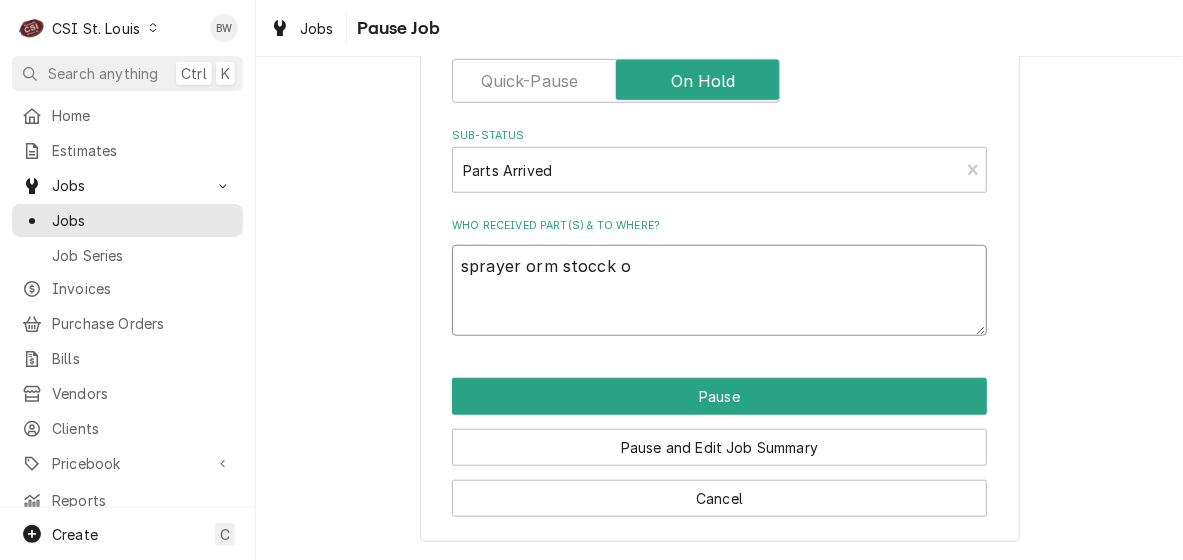 type on "x" 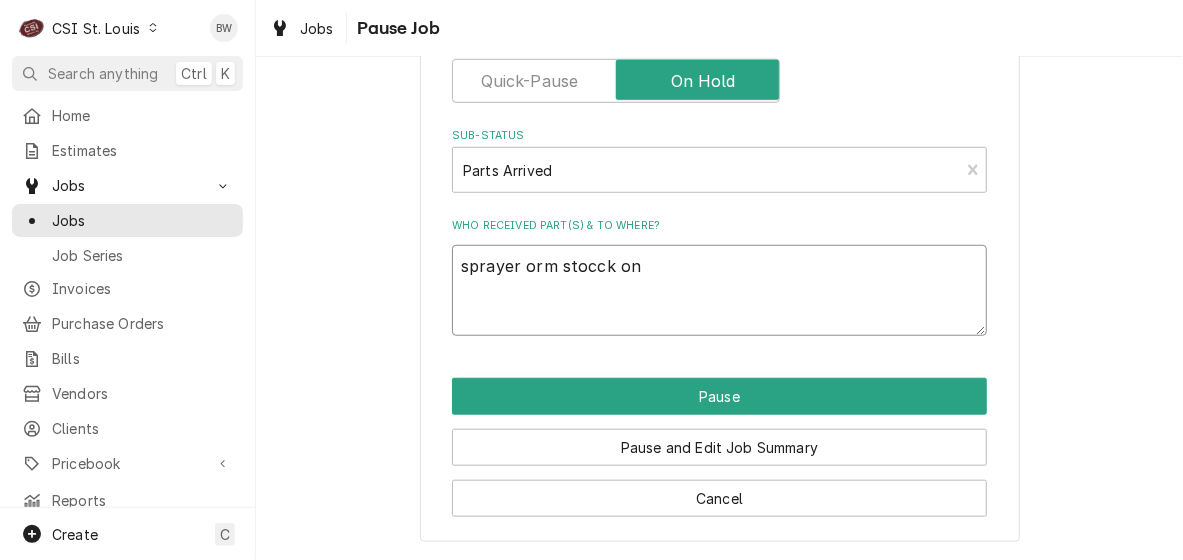 type on "x" 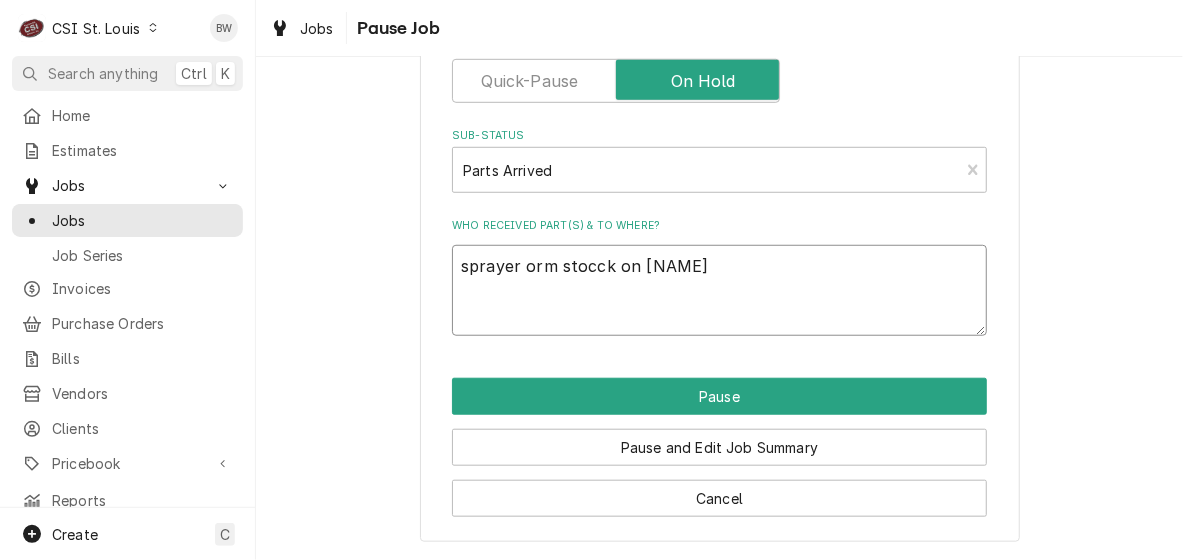 type on "x" 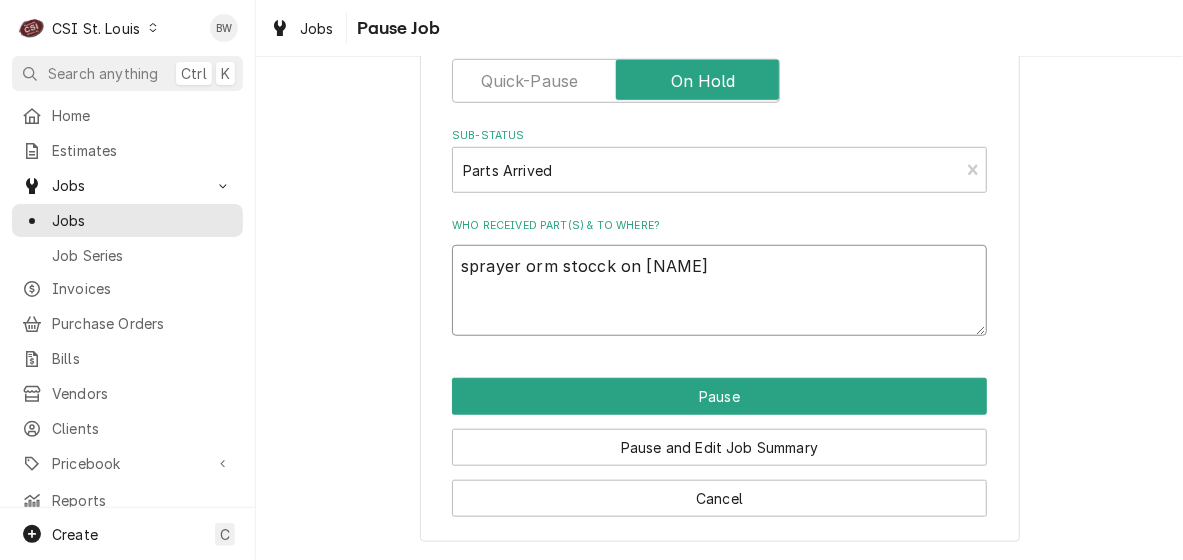 type on "x" 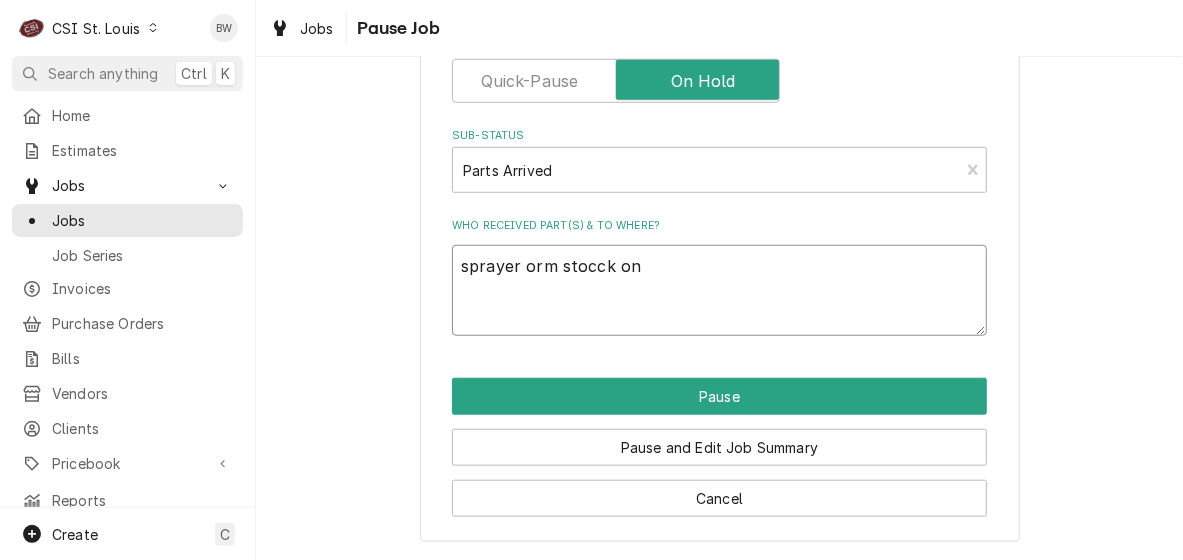 type on "x" 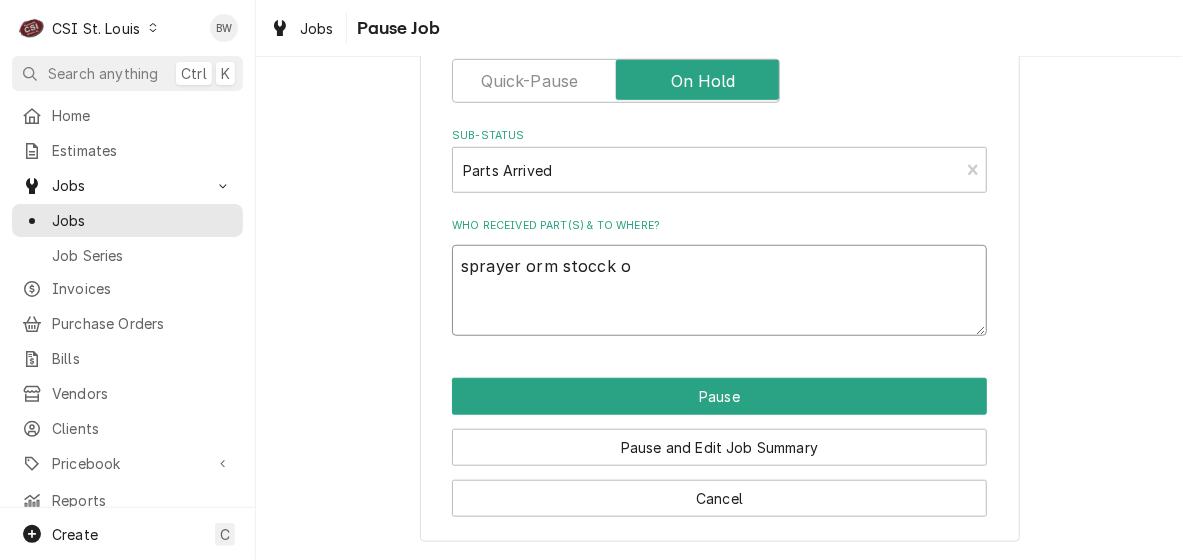 type on "x" 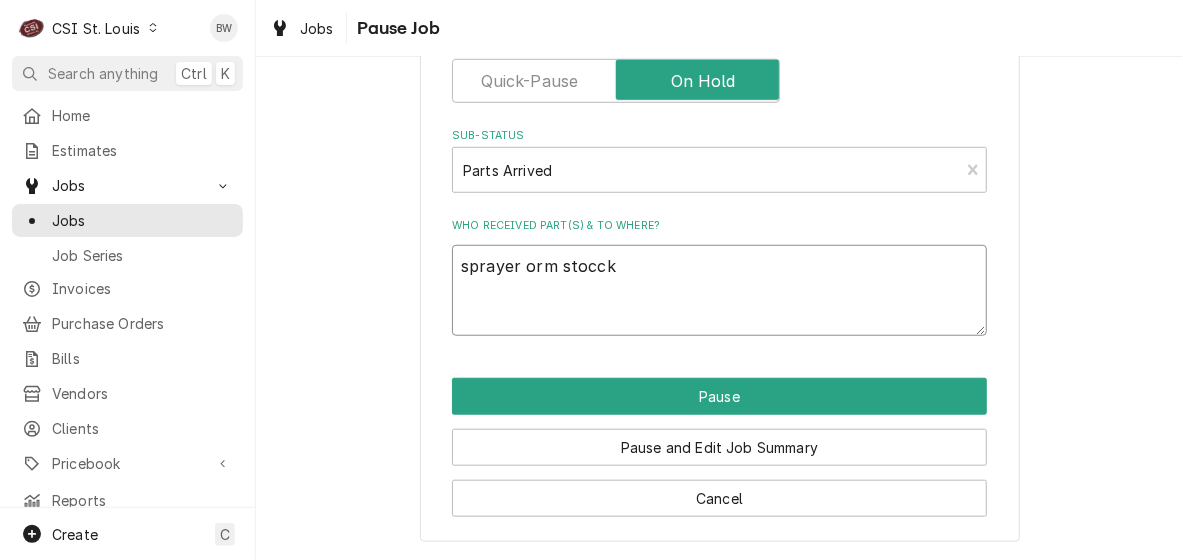 type on "x" 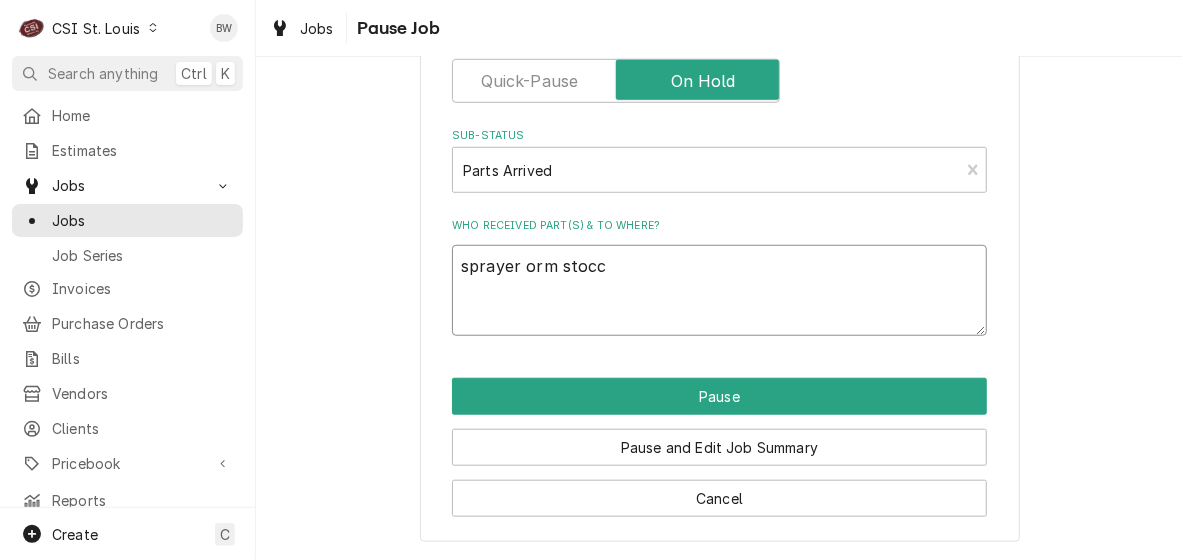 type on "x" 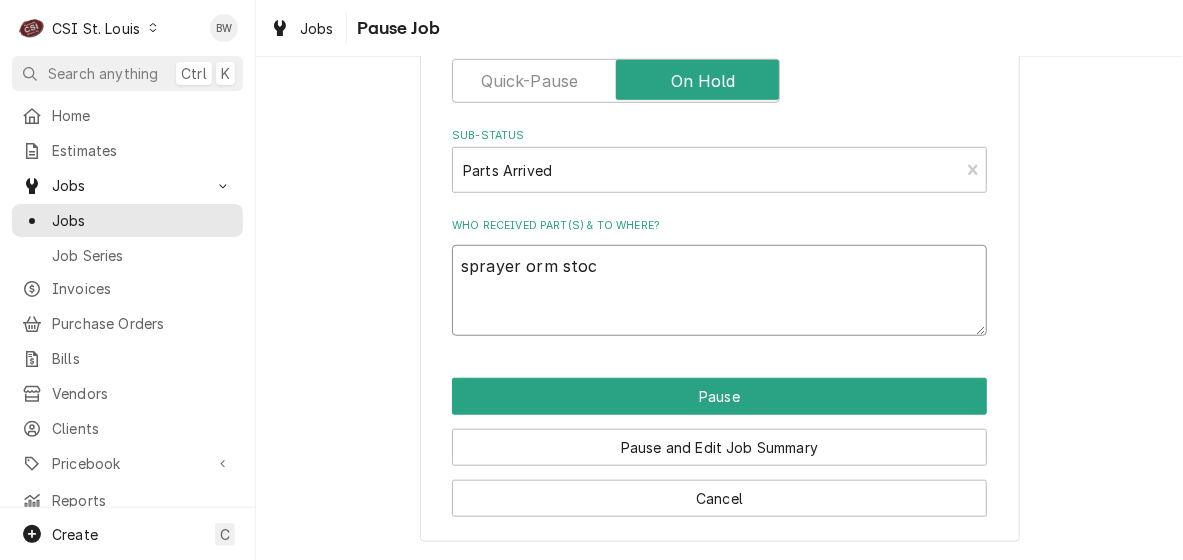 type on "x" 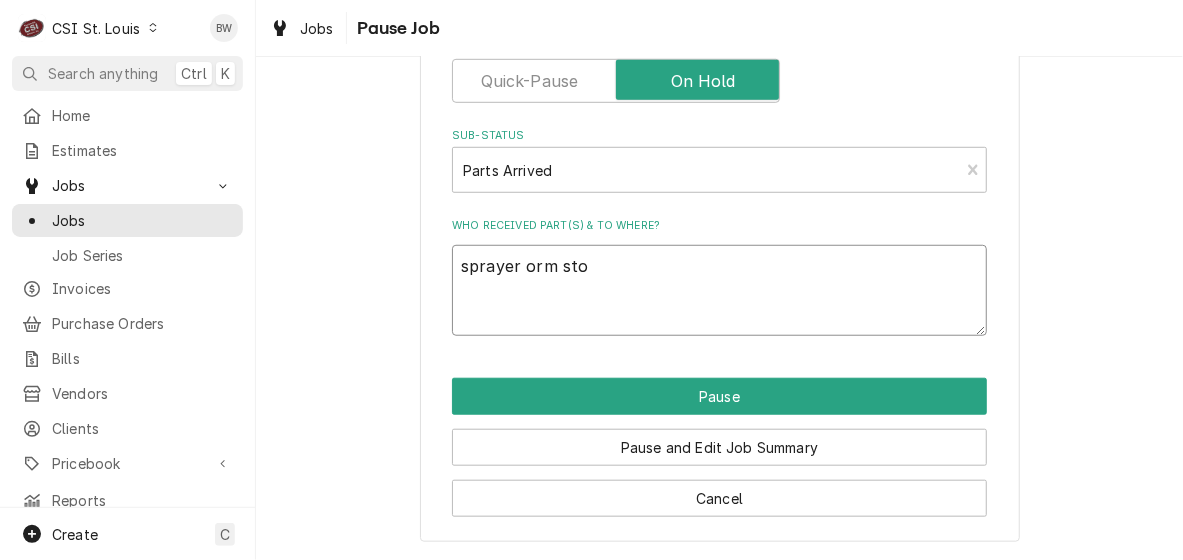 type on "x" 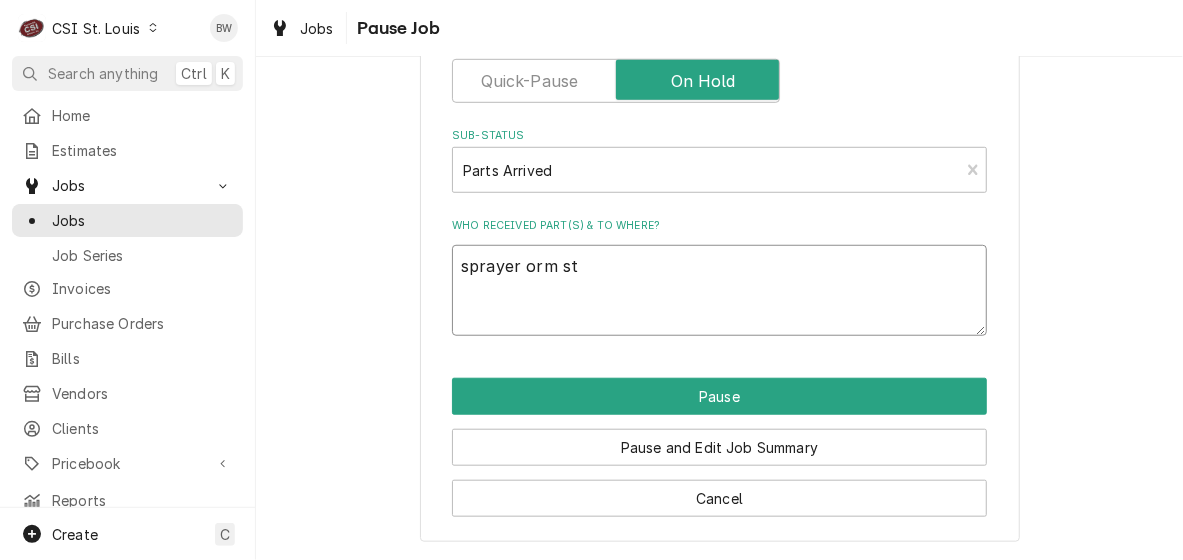 type on "x" 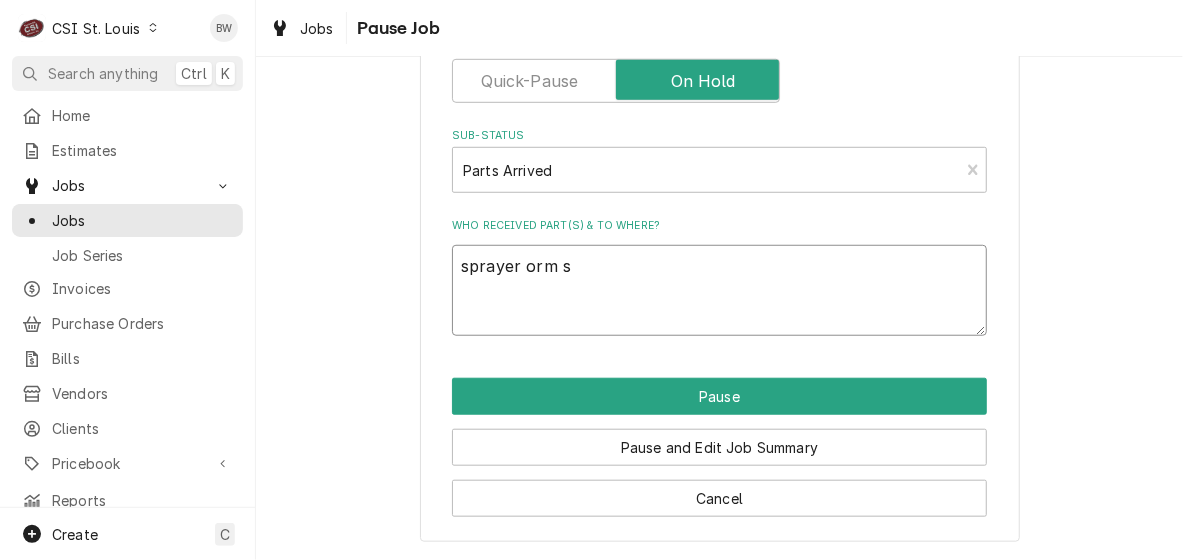 type on "x" 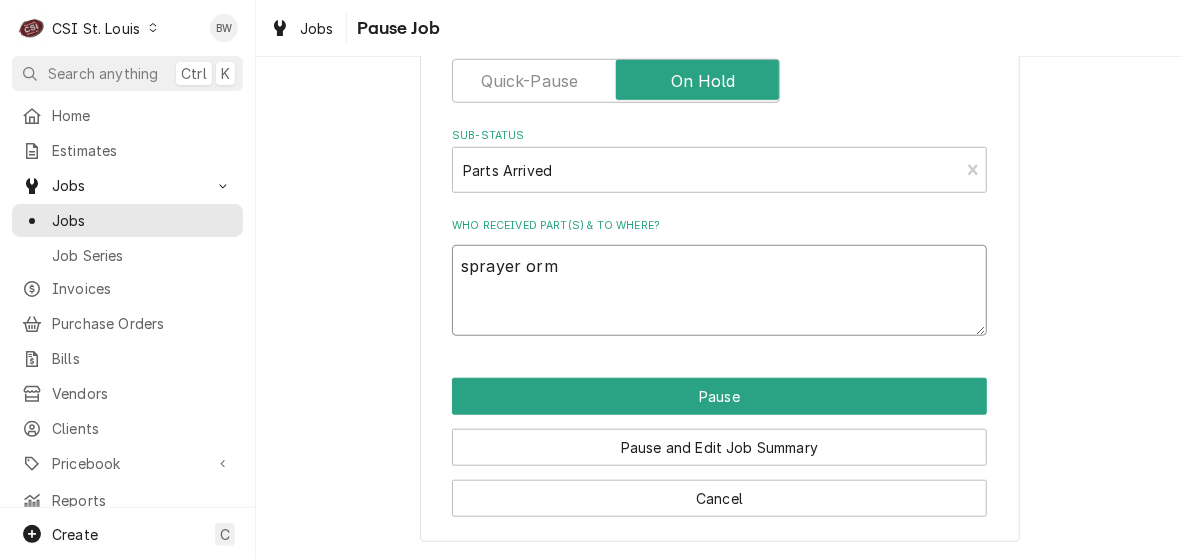 type on "x" 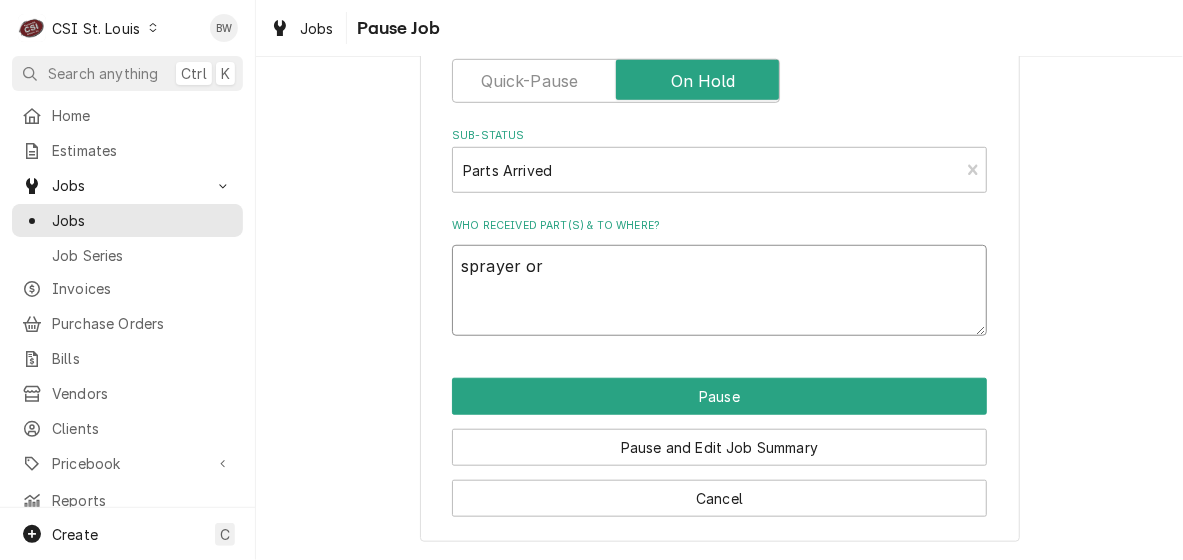 type on "x" 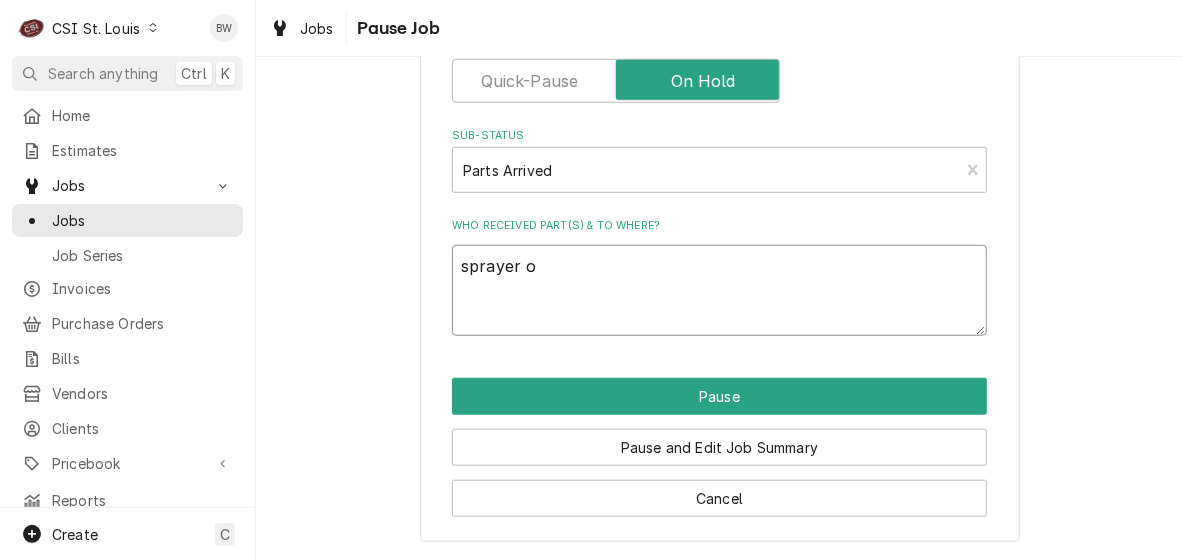 type on "x" 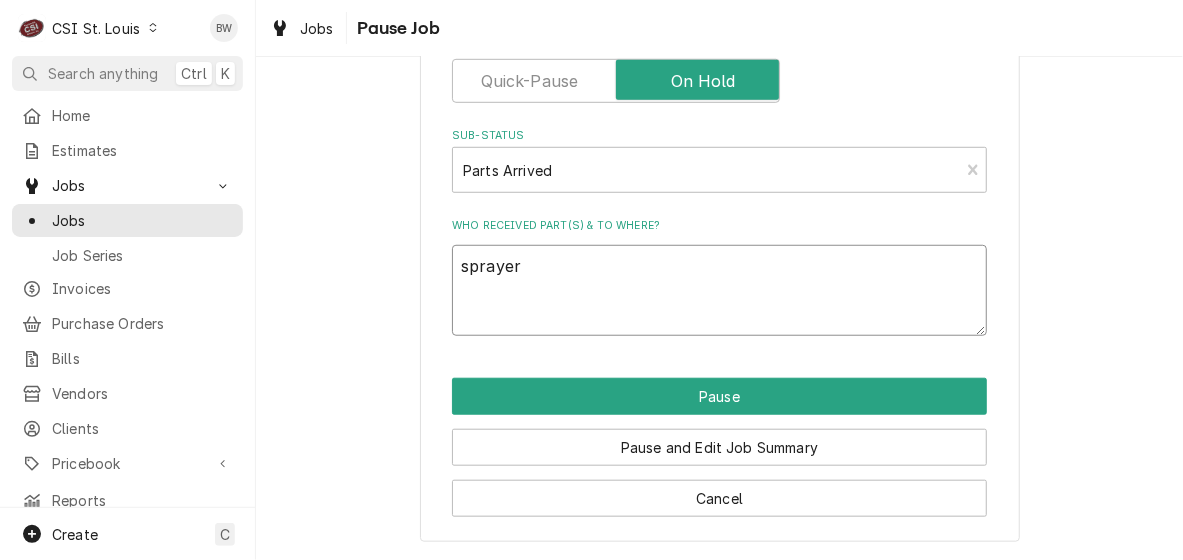 type on "sprayer" 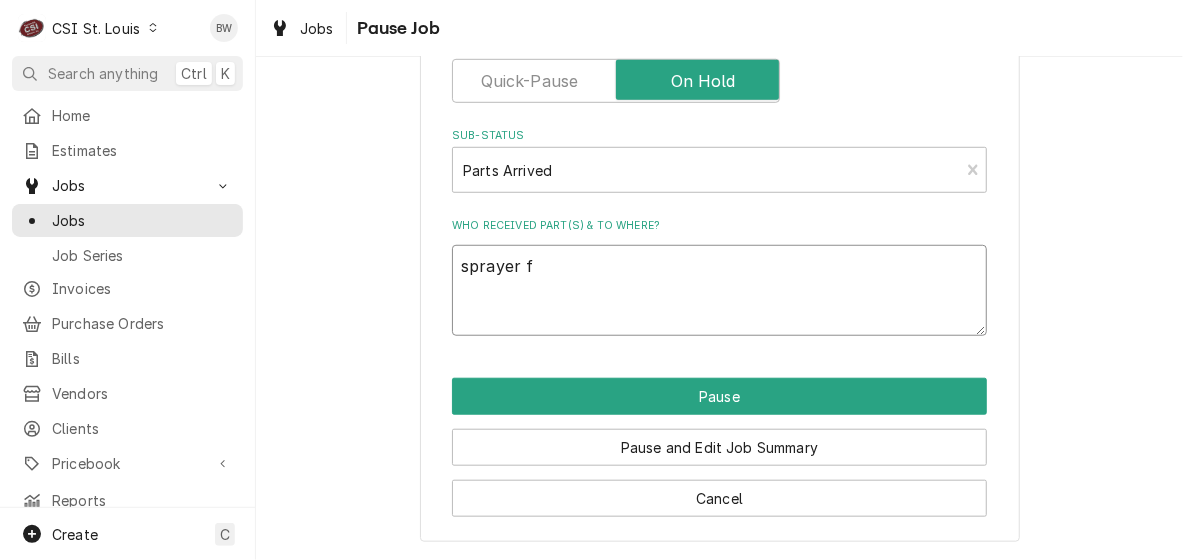 type on "sprayer fr" 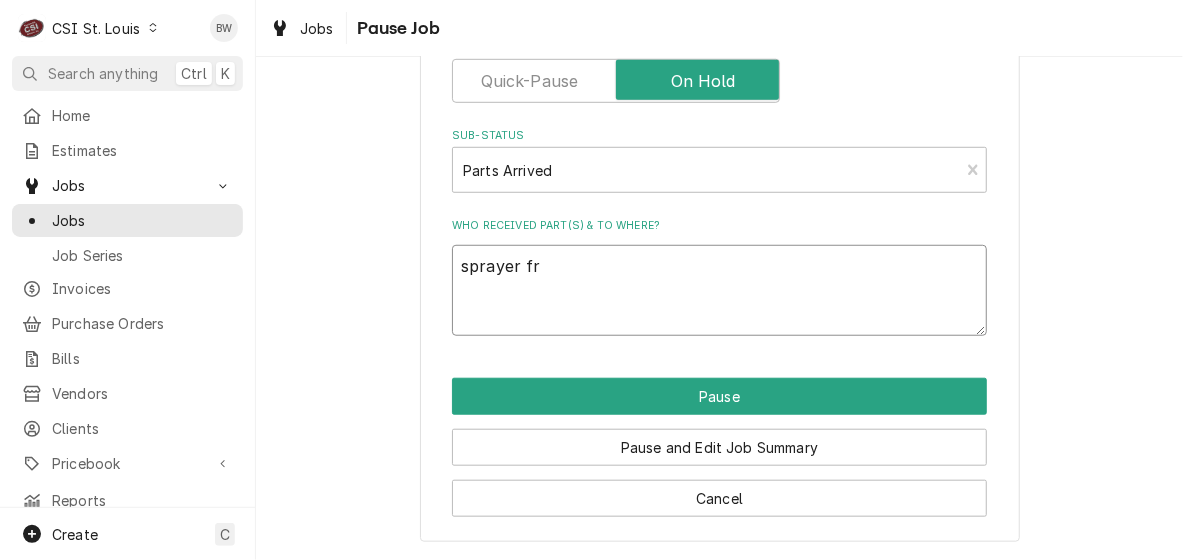 type on "x" 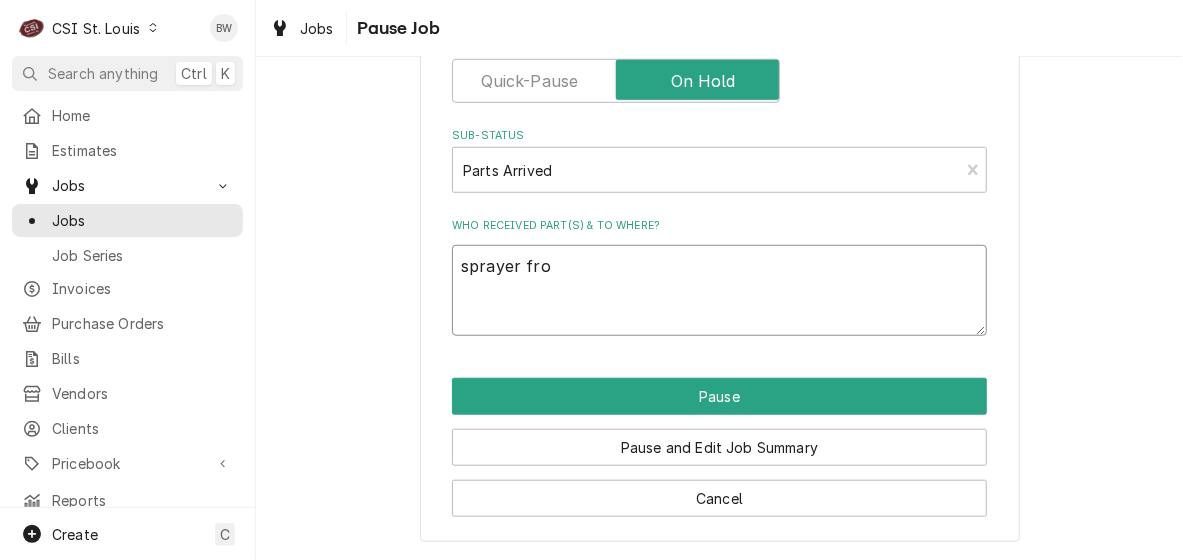 type on "x" 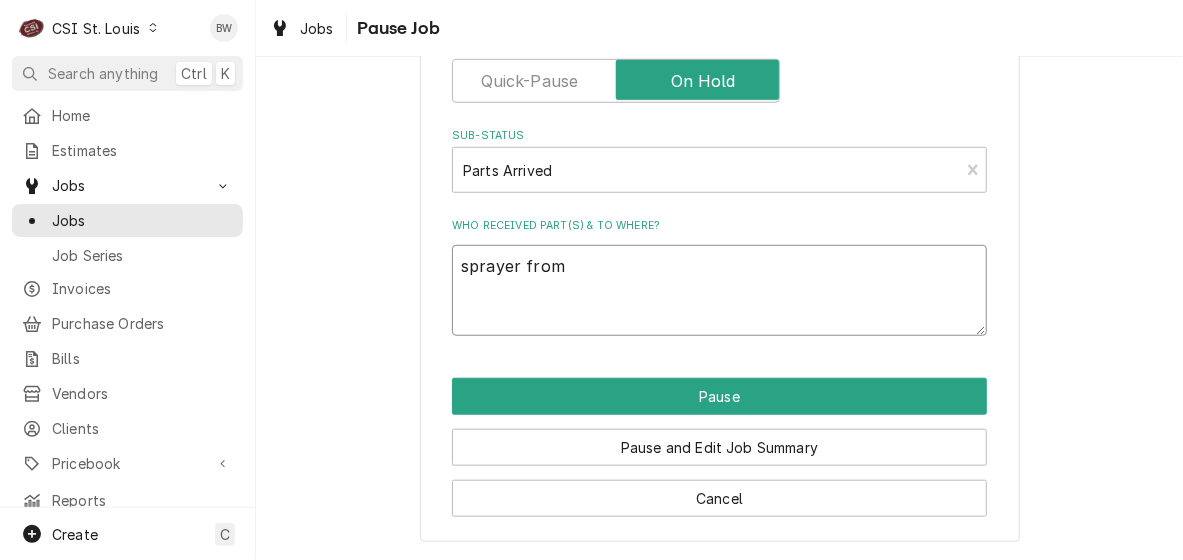 type on "x" 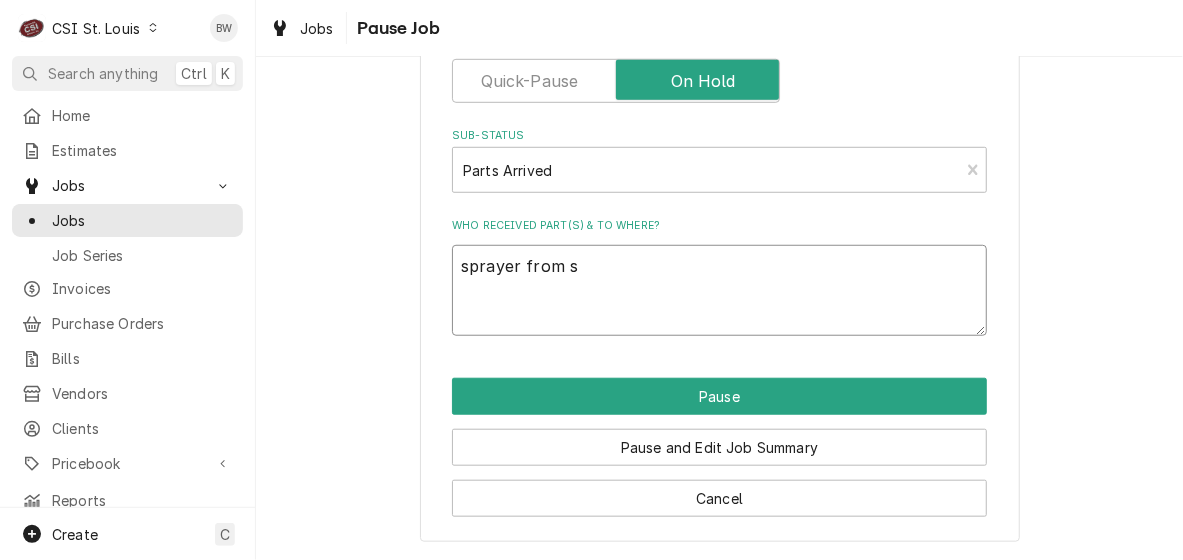 type on "x" 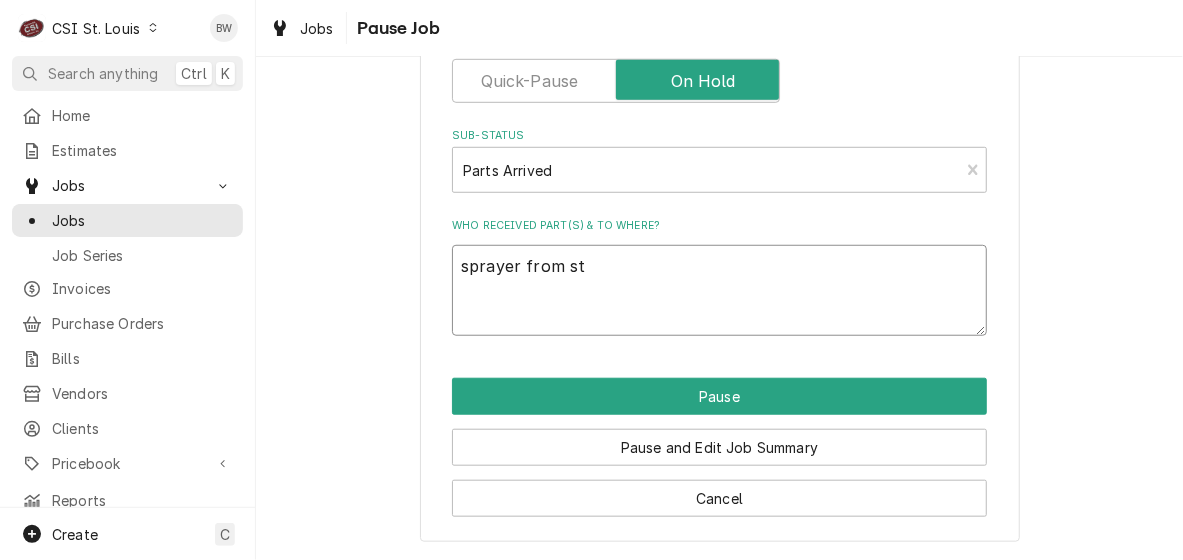 type on "x" 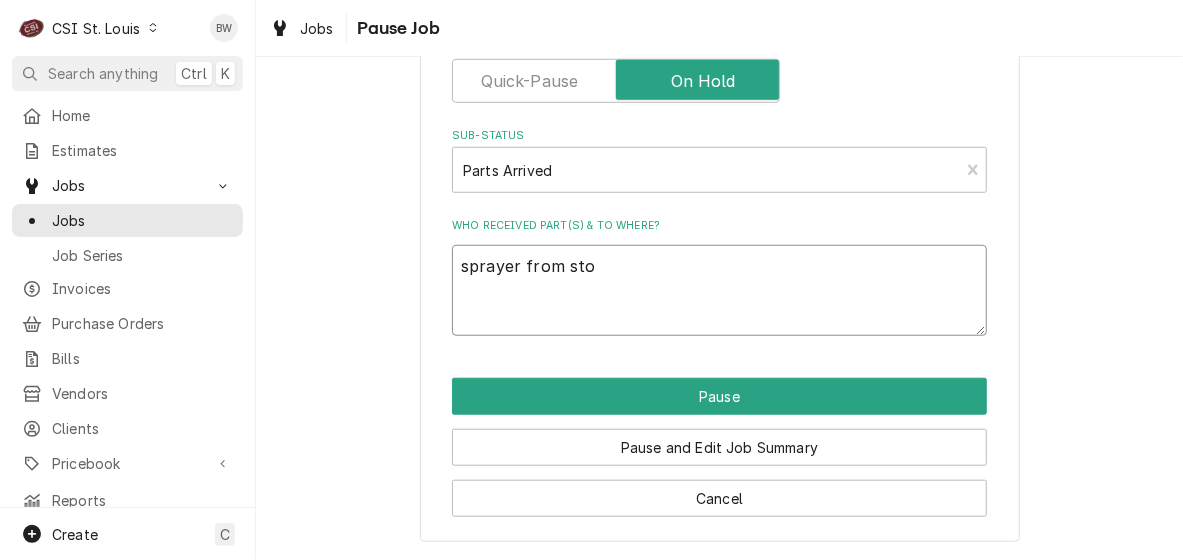 type on "x" 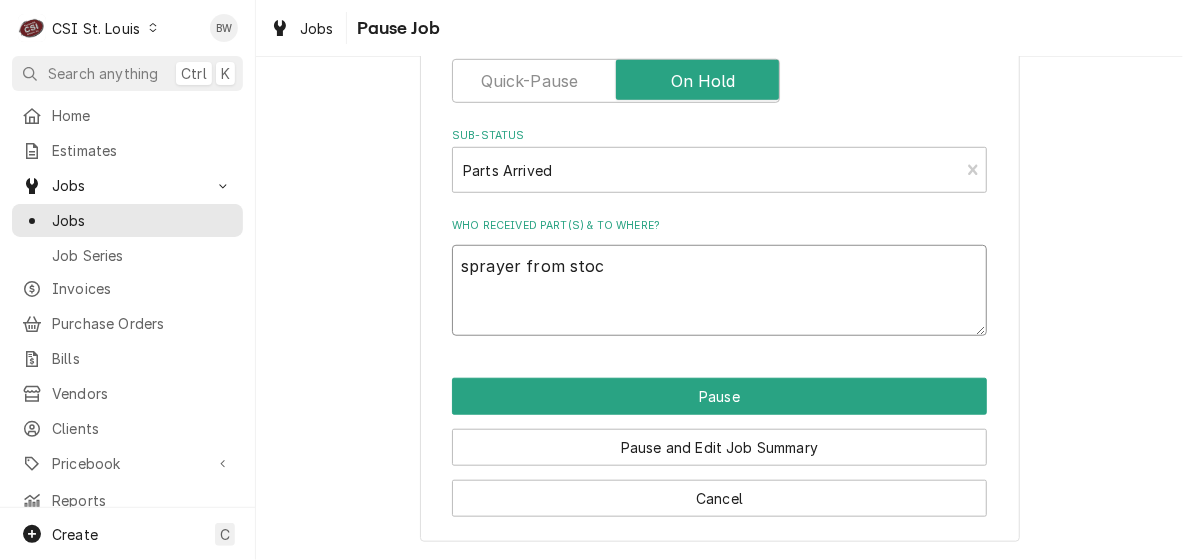 type on "x" 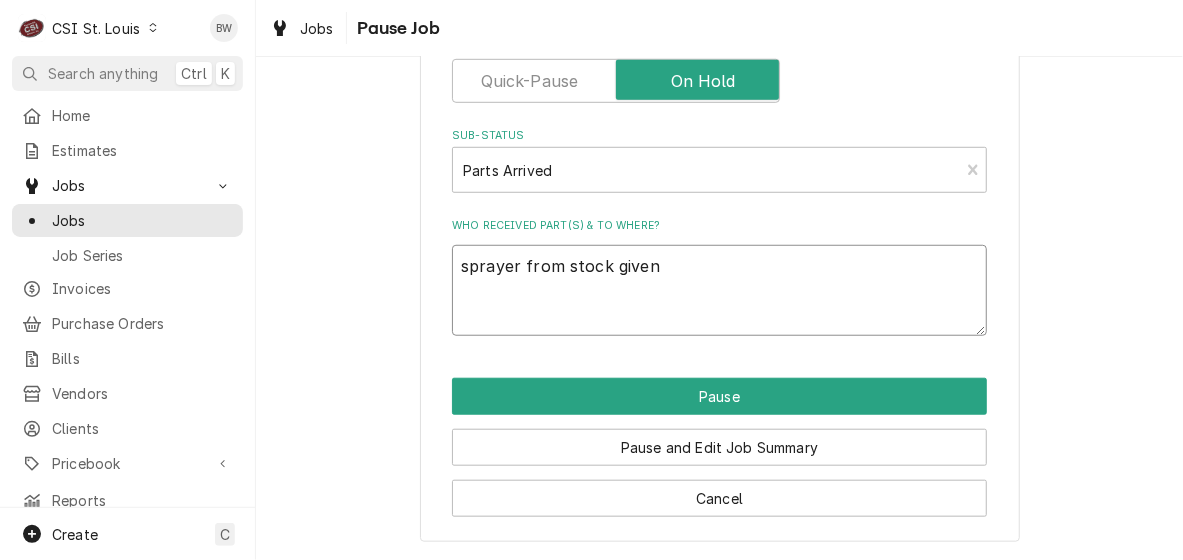 type on "x" 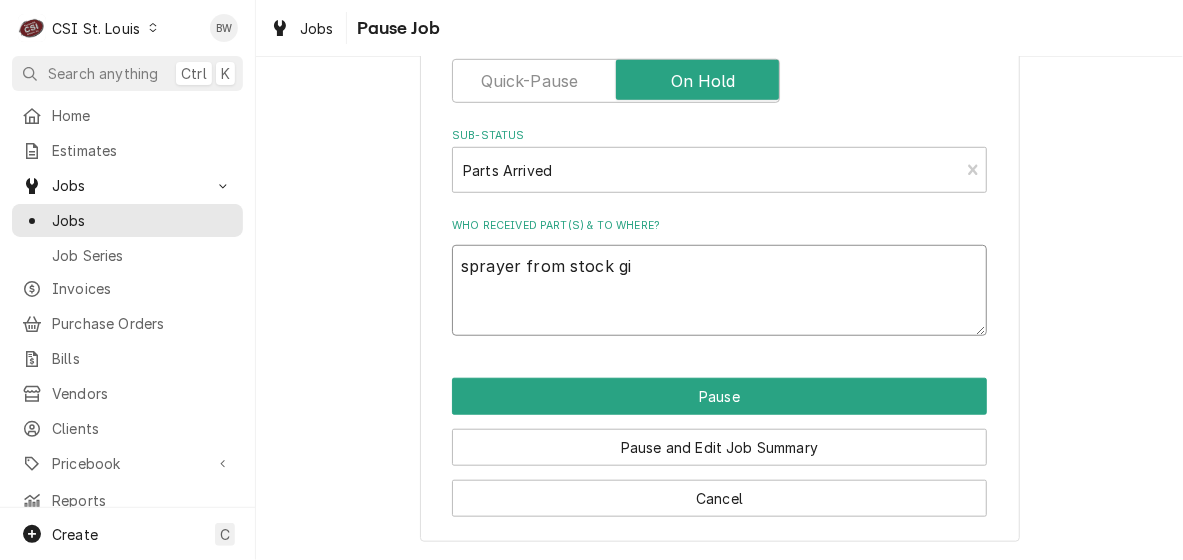 type on "x" 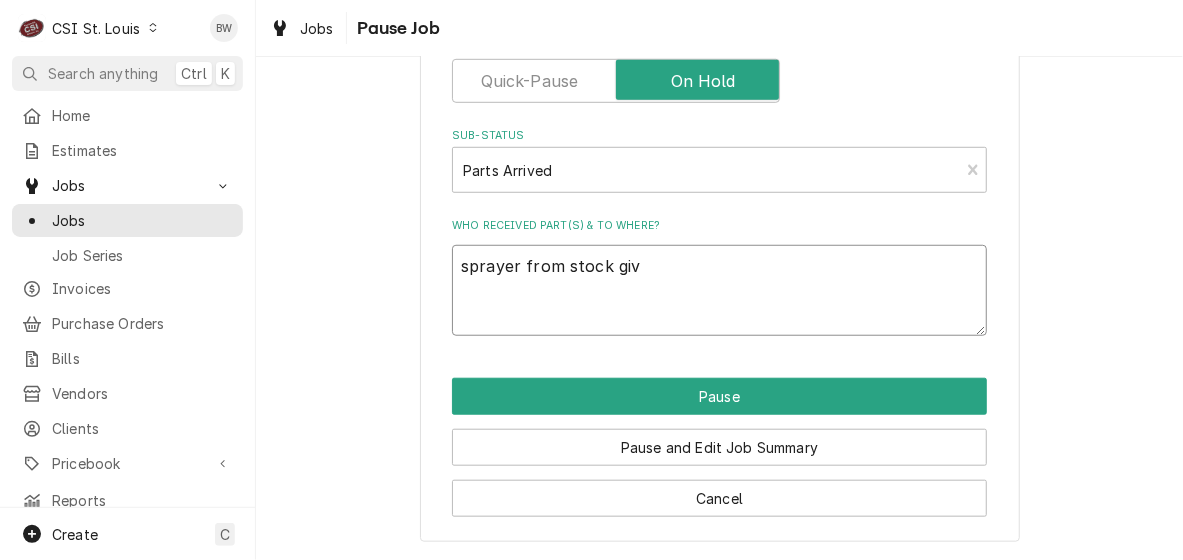 type on "x" 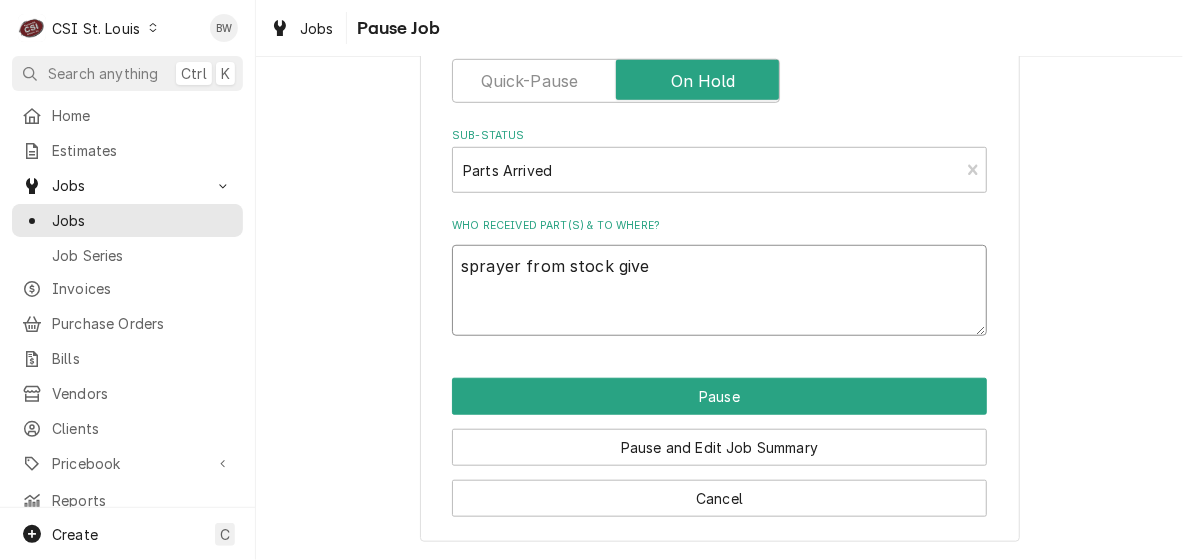 type on "x" 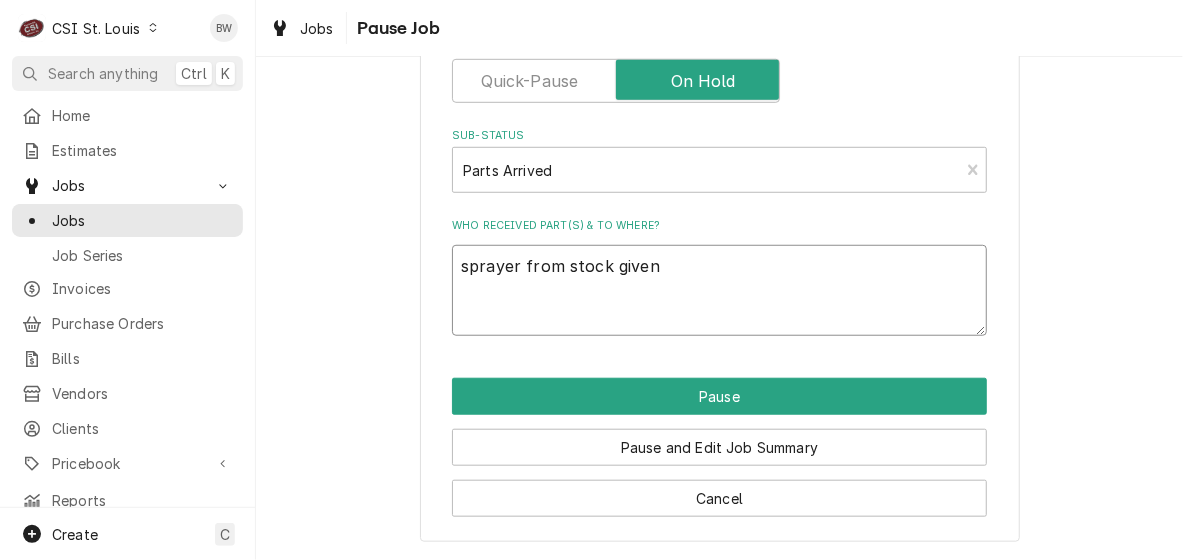 type on "x" 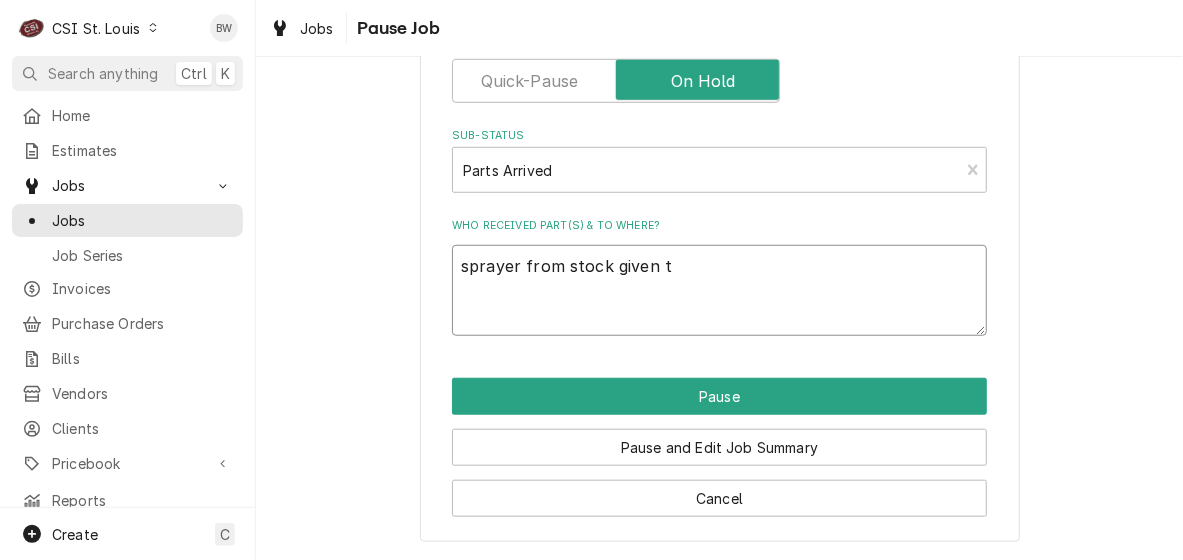 type on "sprayer from stock given to" 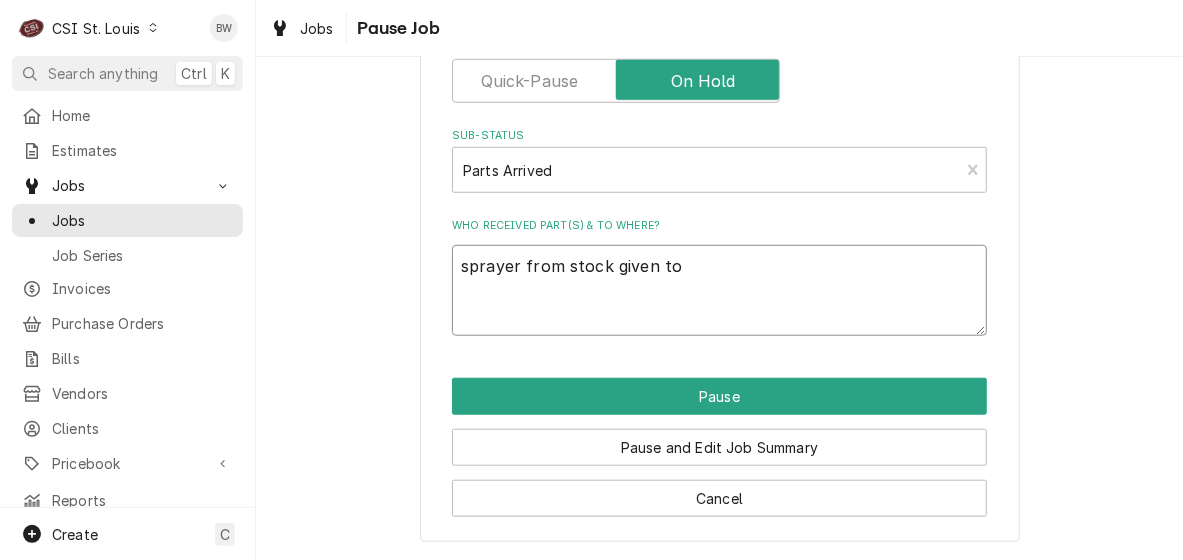 type on "x" 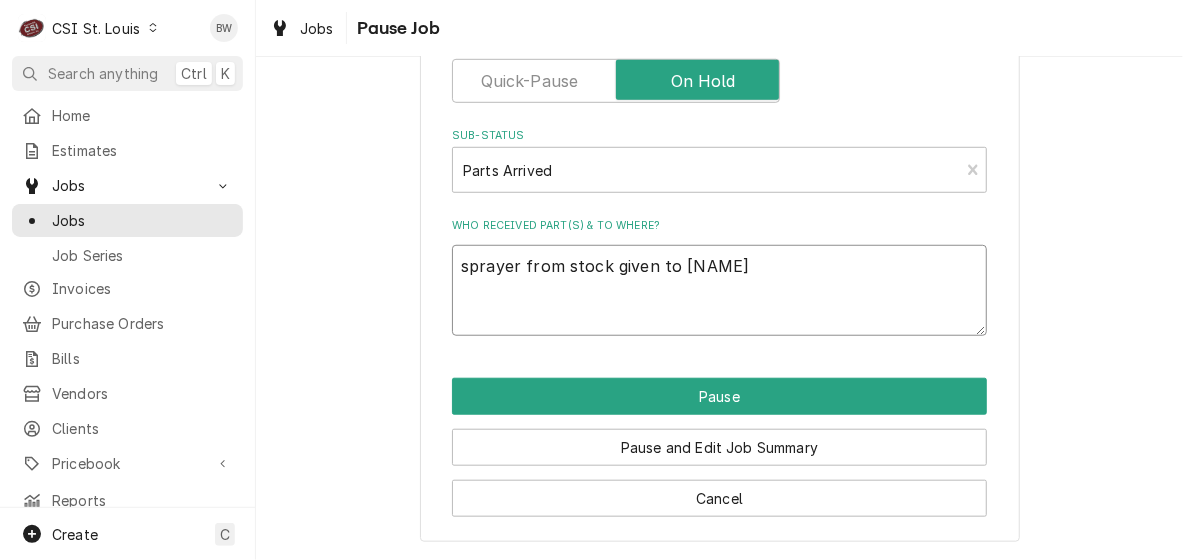 type on "x" 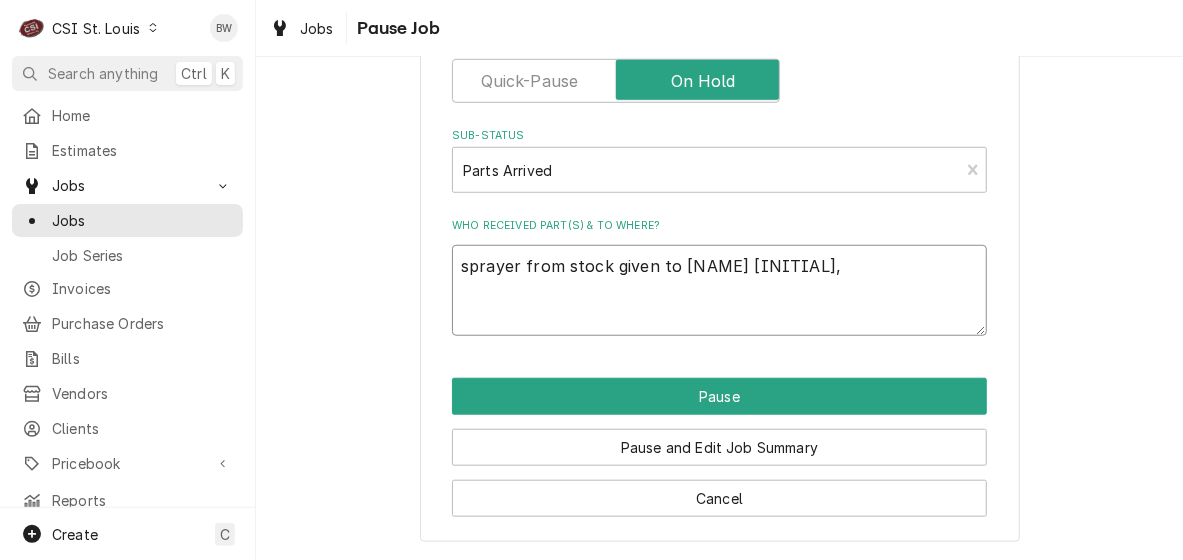 type on "x" 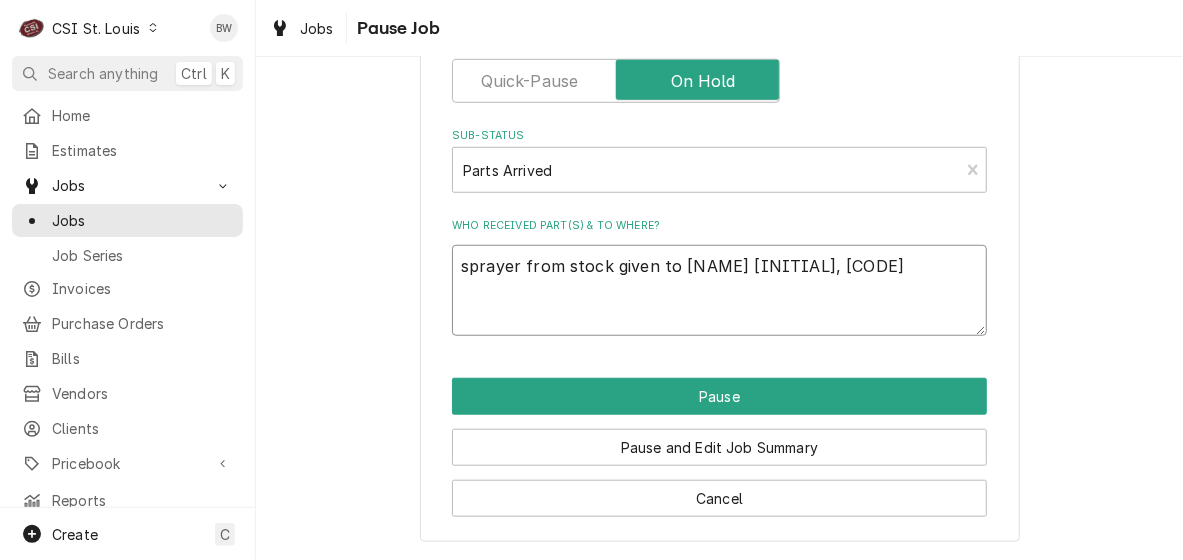 type on "x" 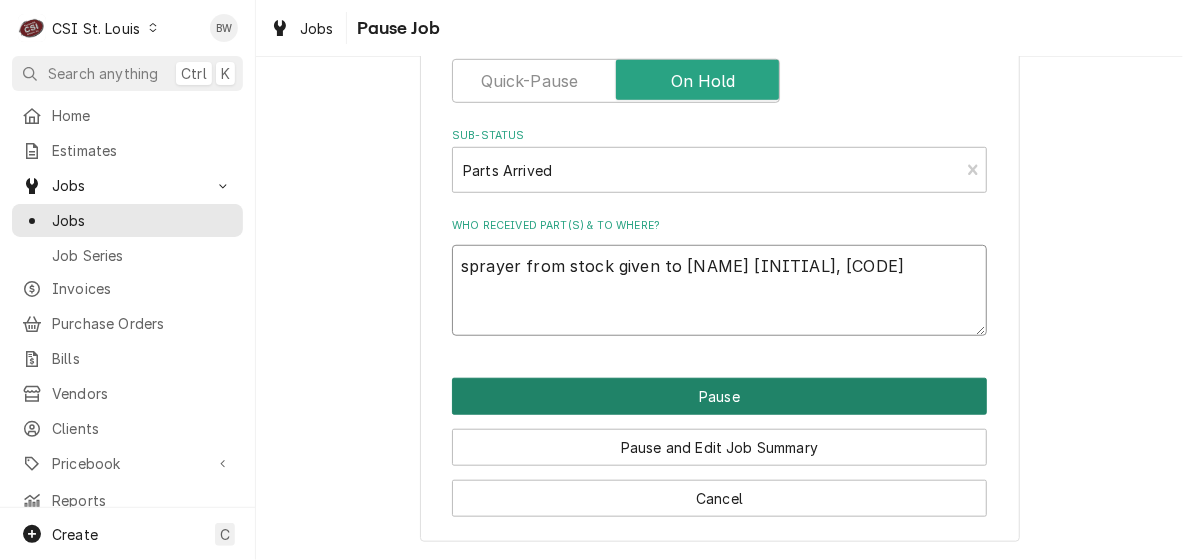 type on "sprayer from stock given to Brad C,  B-0107" 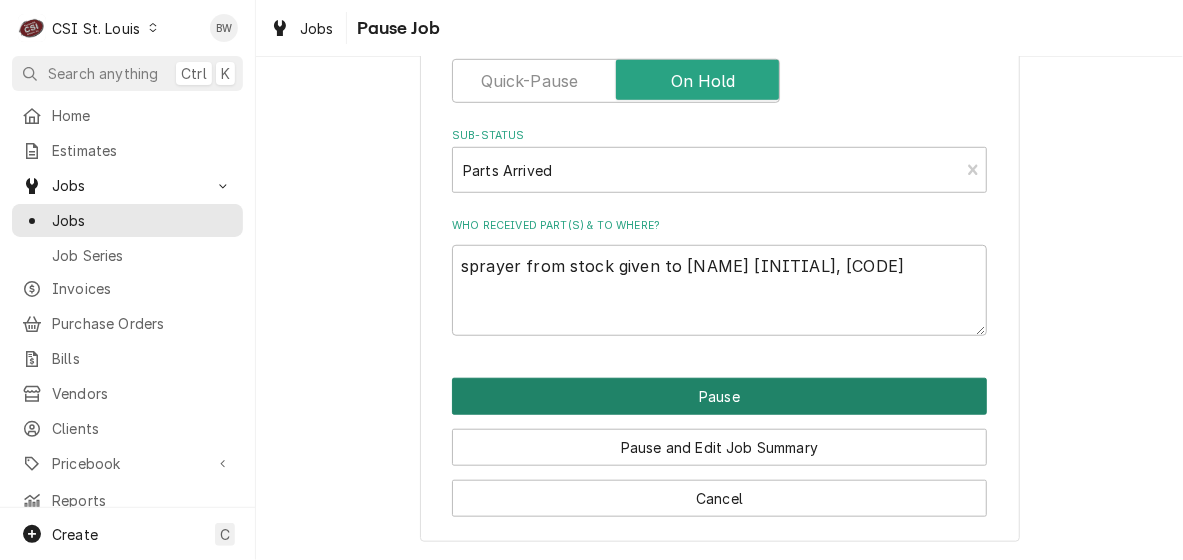 click on "Pause" at bounding box center [719, 396] 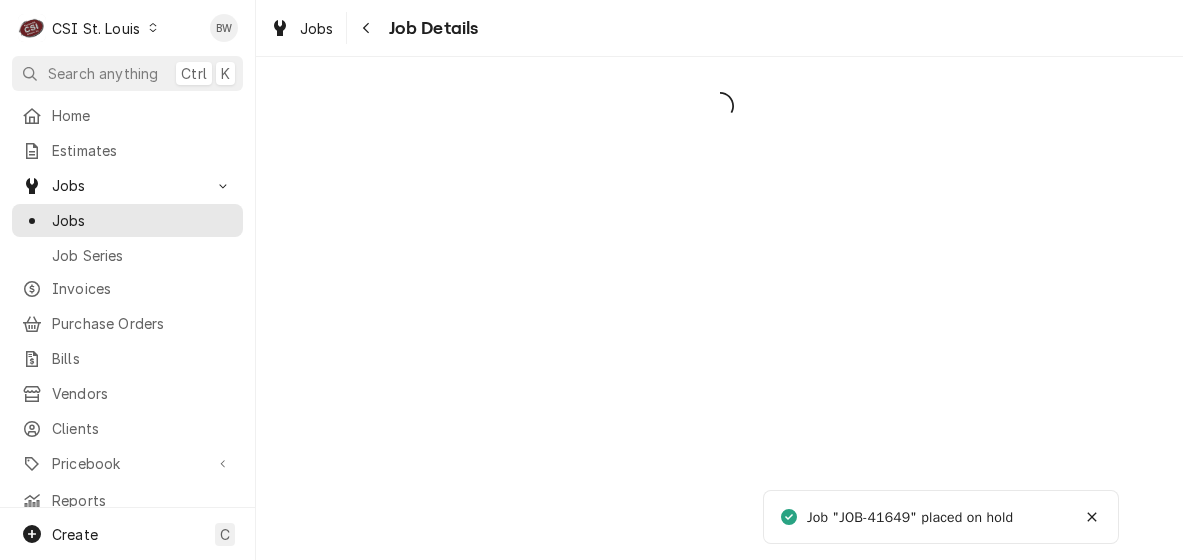 scroll, scrollTop: 0, scrollLeft: 0, axis: both 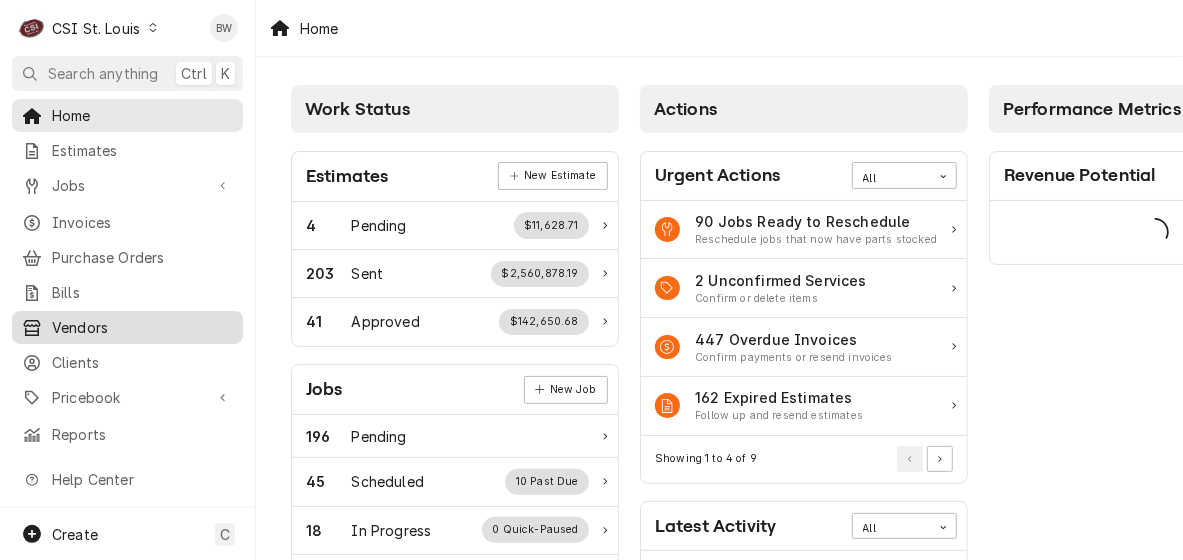 click on "Vendors" at bounding box center [142, 327] 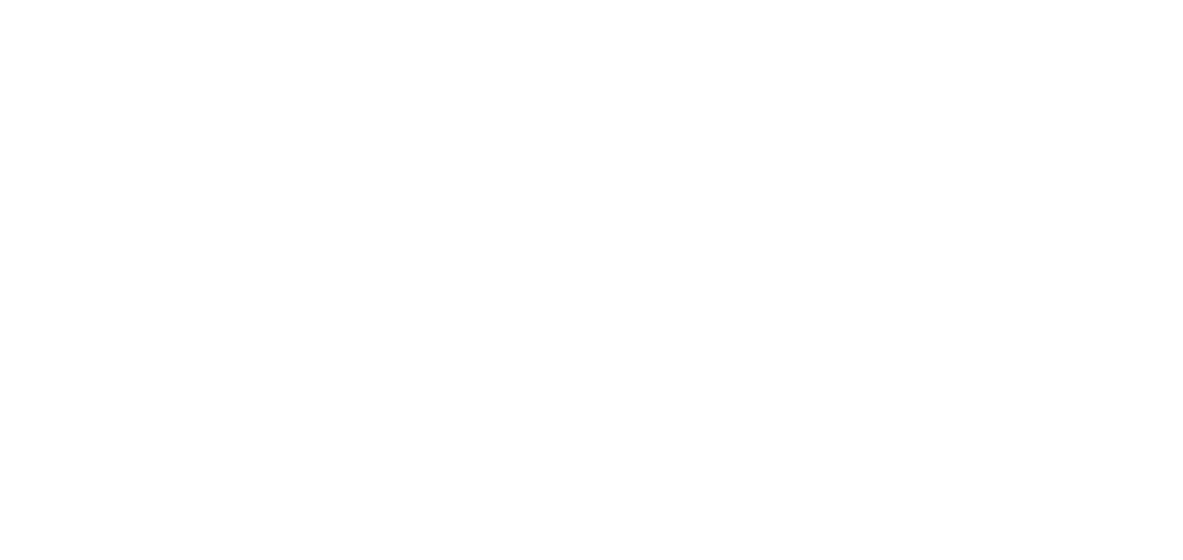 scroll, scrollTop: 0, scrollLeft: 0, axis: both 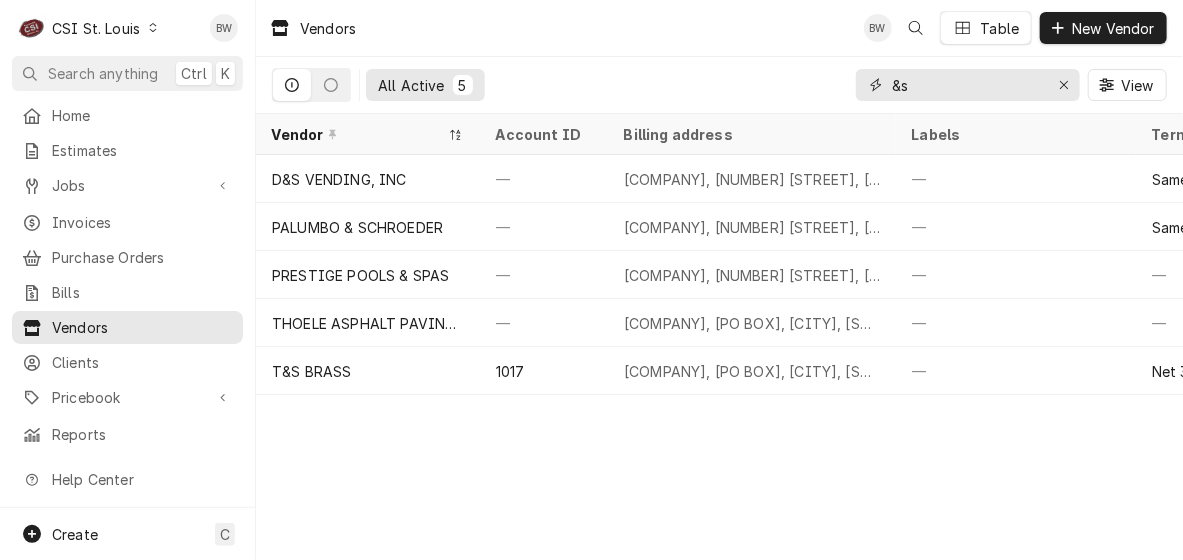drag, startPoint x: 913, startPoint y: 85, endPoint x: 880, endPoint y: 85, distance: 33 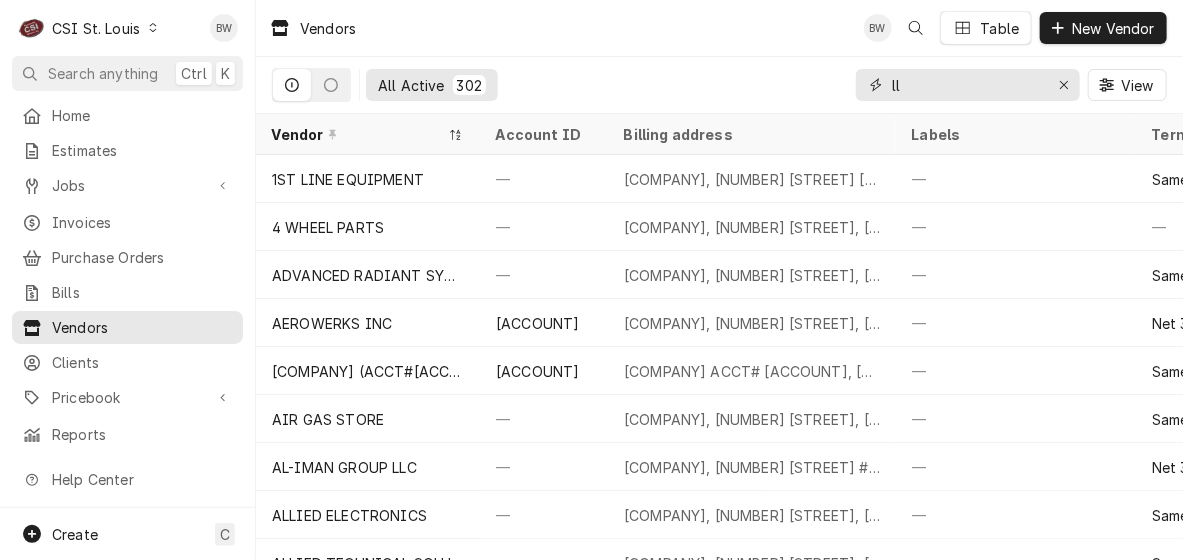 type on "l" 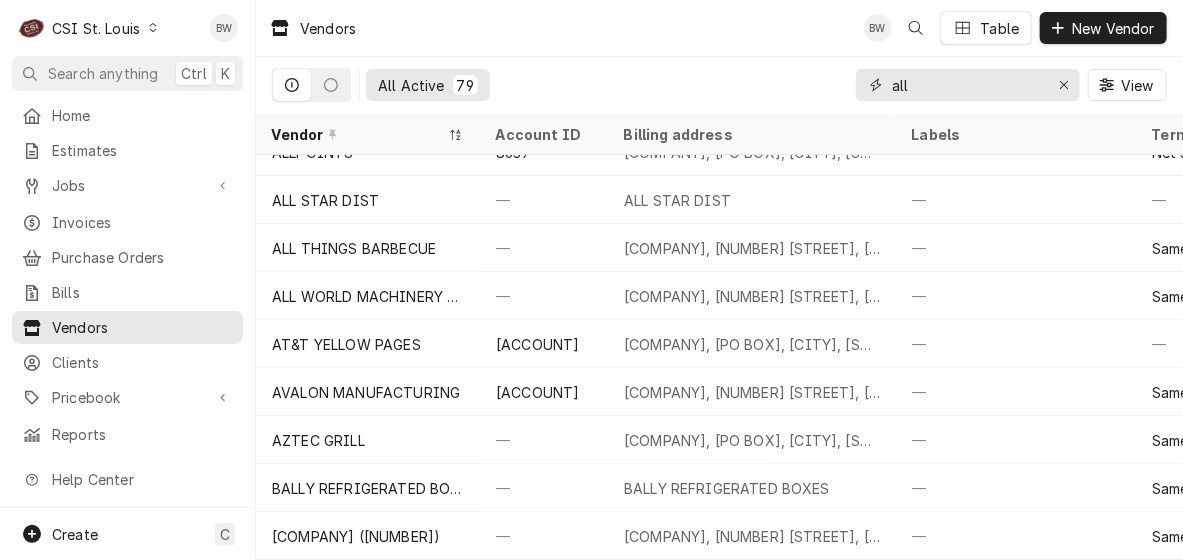 scroll, scrollTop: 0, scrollLeft: 0, axis: both 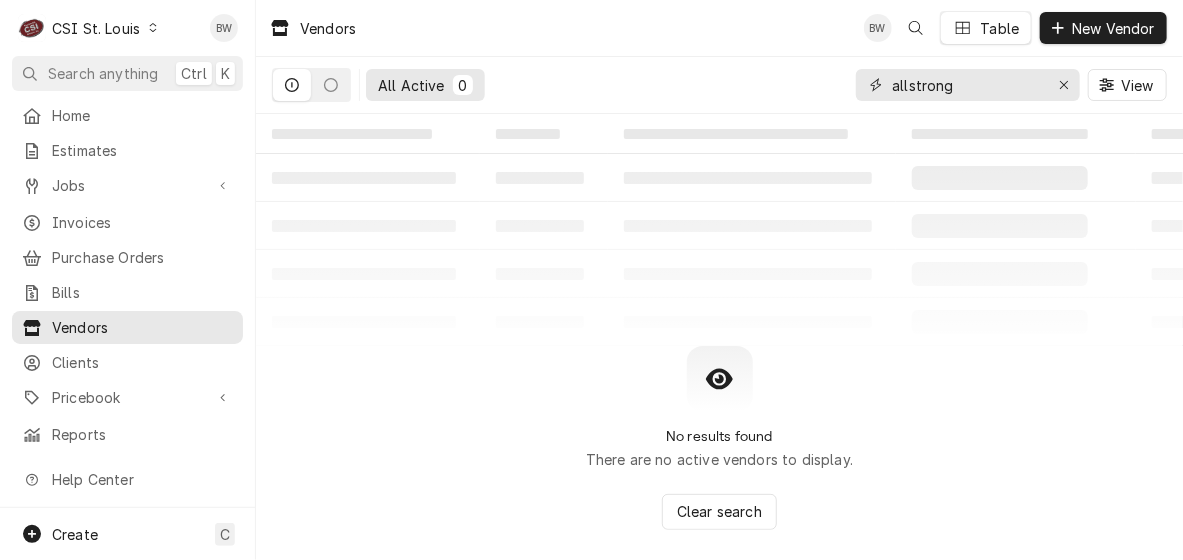 type on "allstrong" 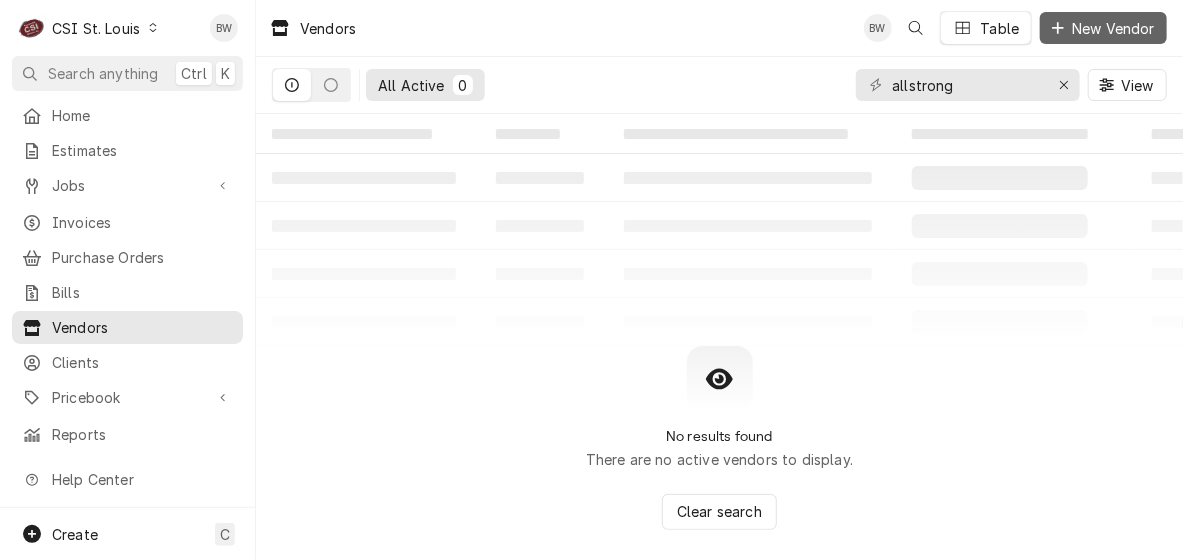 click on "New Vendor" at bounding box center [1113, 28] 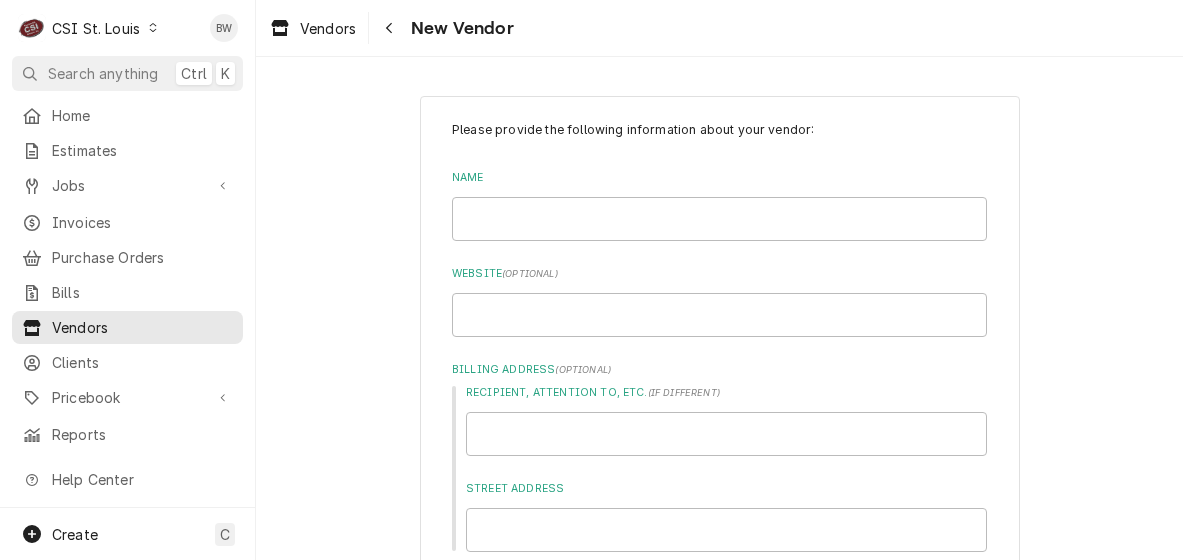 type on "x" 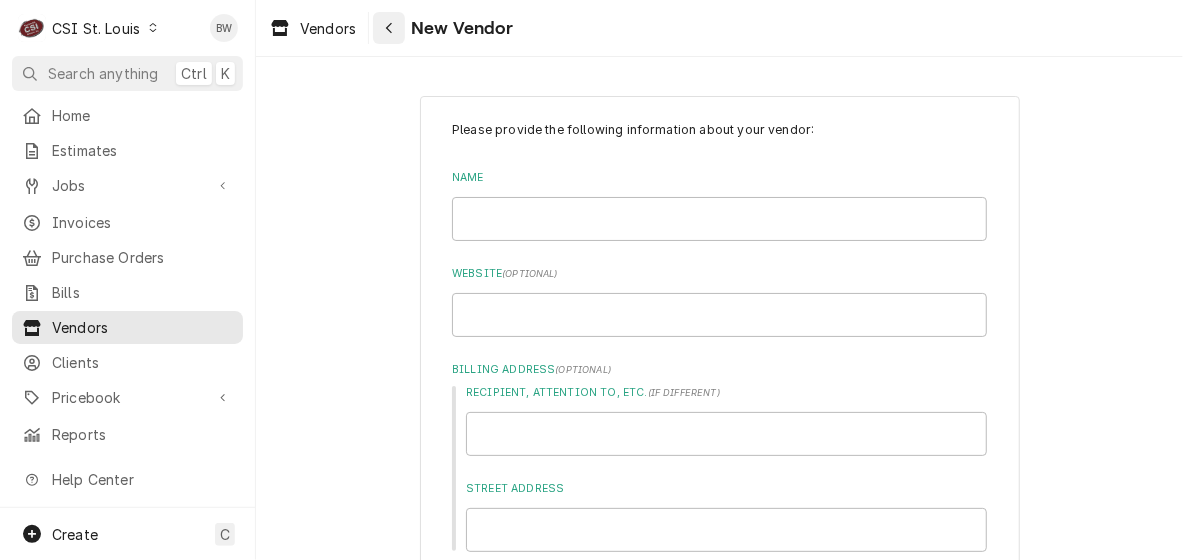 click at bounding box center (389, 28) 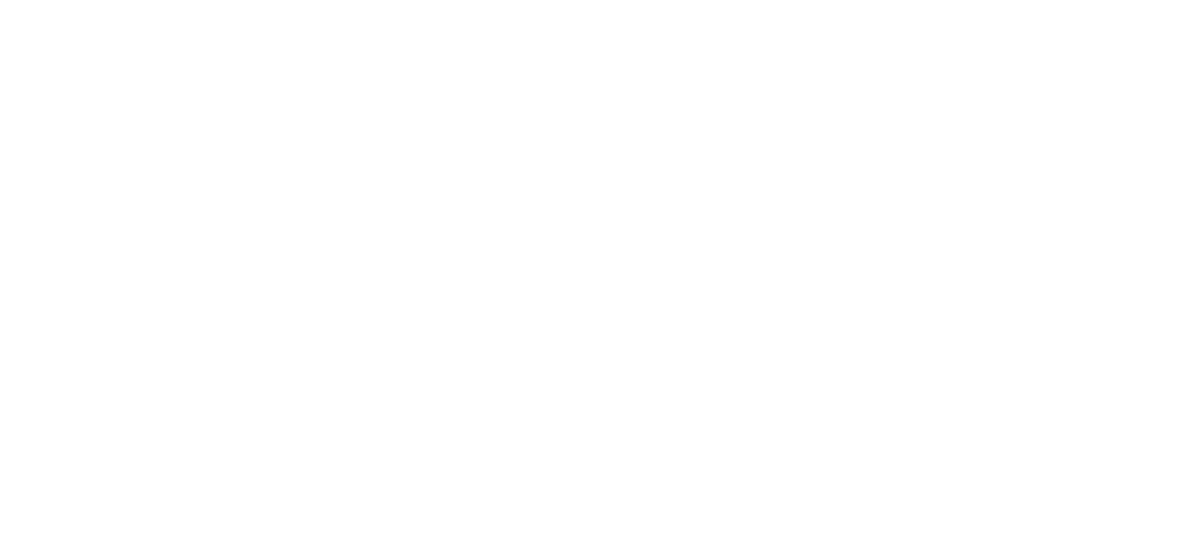 scroll, scrollTop: 0, scrollLeft: 0, axis: both 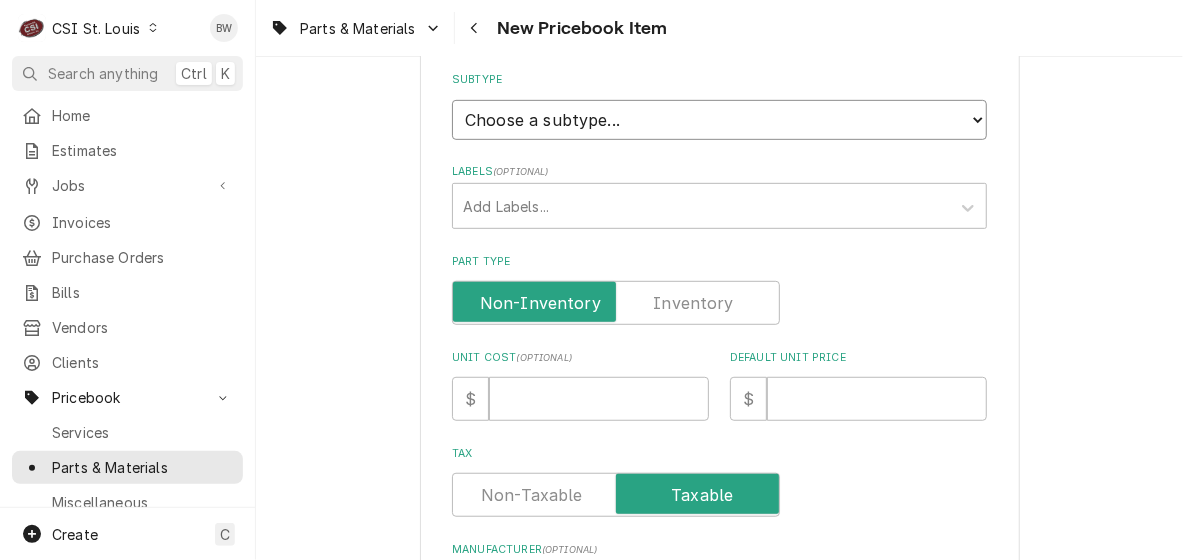 click on "Choose a subtype... [#2-DUAL] AFTERHRS-WH-CHG-2 [#2-DUAL] BEV-EQUIP [#2-DUAL] BEV-MATS [#2-DUAL] CONT-LABR-2 [#2-DUAL] CRANE-LIFT-2 [#2-DUAL] EQUIP-RENT-2 [#2-DUAL] INVEN-PARTS [#2-DUAL] MAINT-SUPPLY [#2-DUAL] MISC-EQUIP [#2-DUAL] MISC-NON-INVEN [#2-DUAL] PROJ-CONT-LABR-2 [#2-DUAL] PROJ-EQUIP [#2-DUAL] PROJ-MATS [#3-BILL] SHOP-TOOLS" at bounding box center (719, 120) 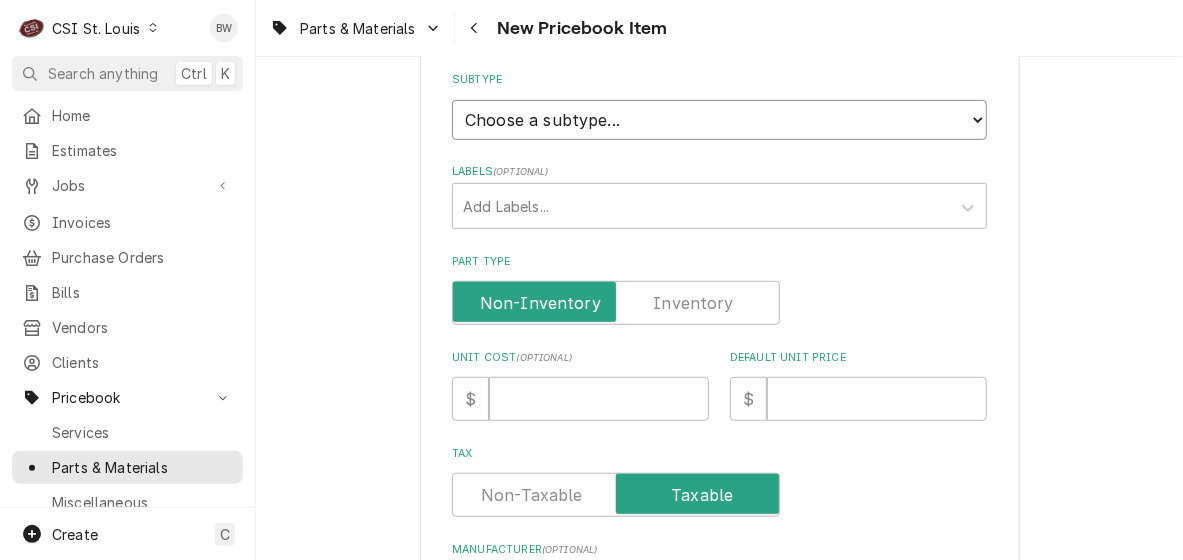 scroll, scrollTop: 200, scrollLeft: 0, axis: vertical 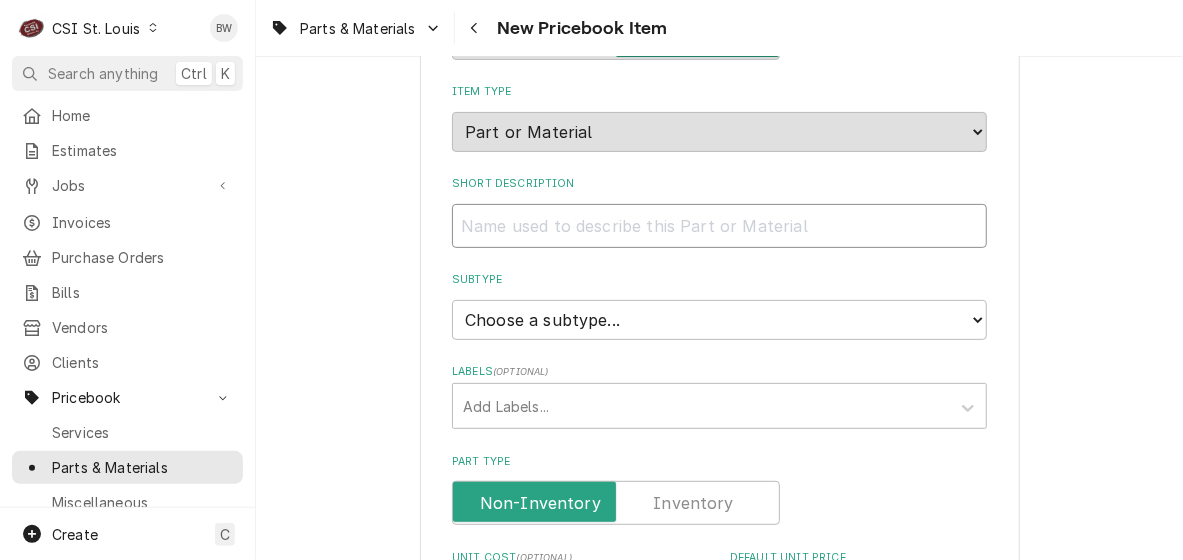 click on "Short Description" at bounding box center (719, 226) 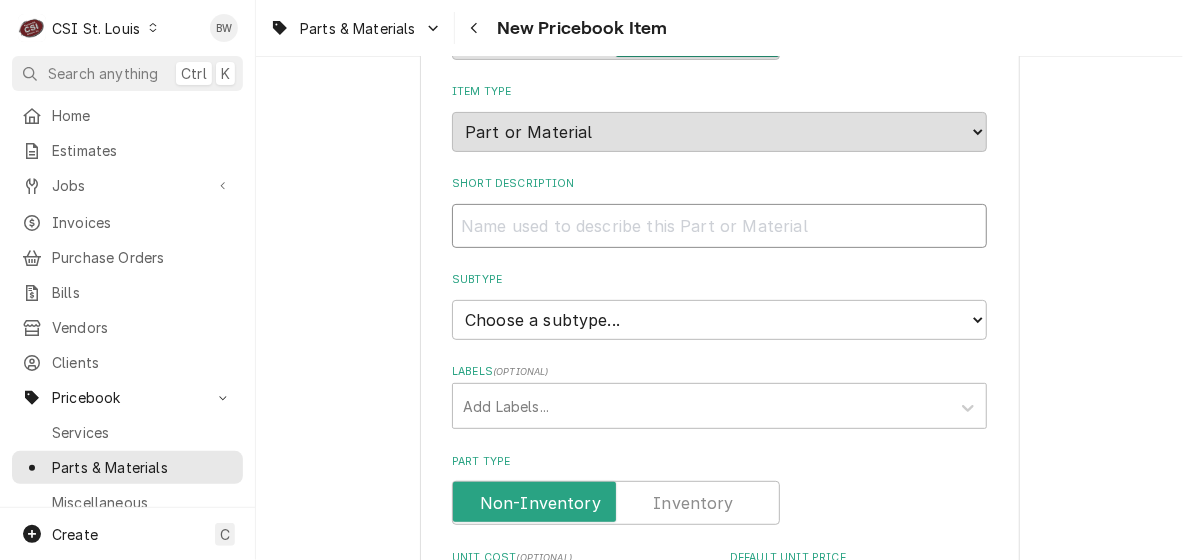 type on "x" 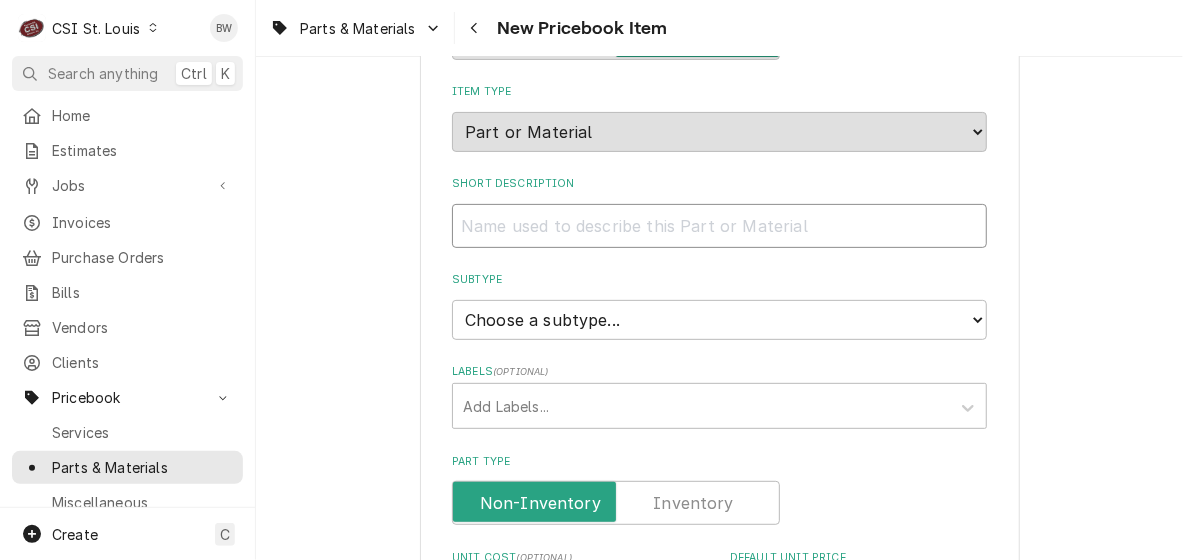 type on "J" 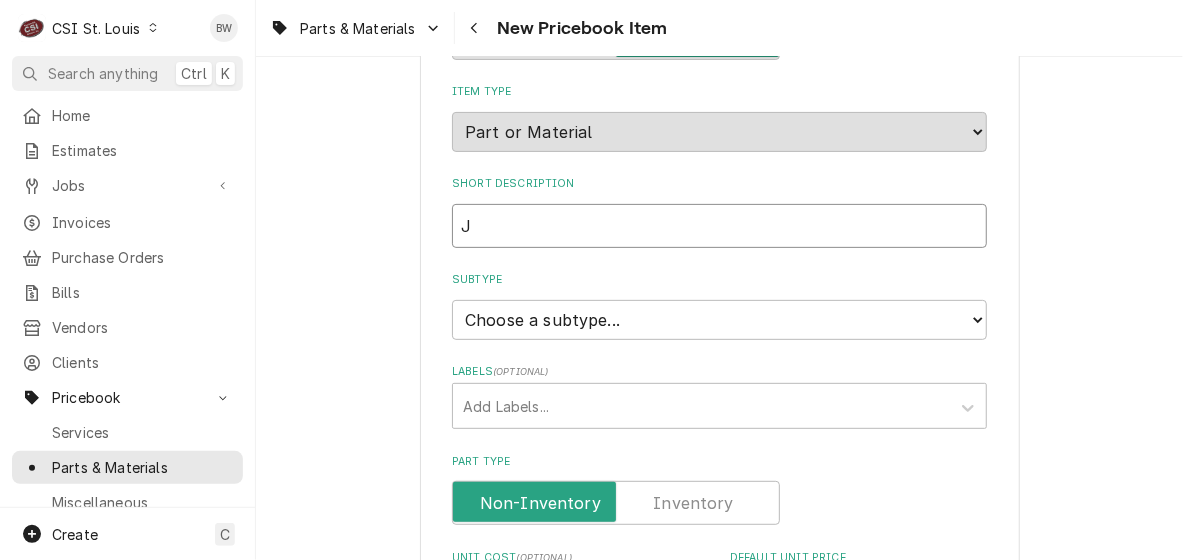 type on "x" 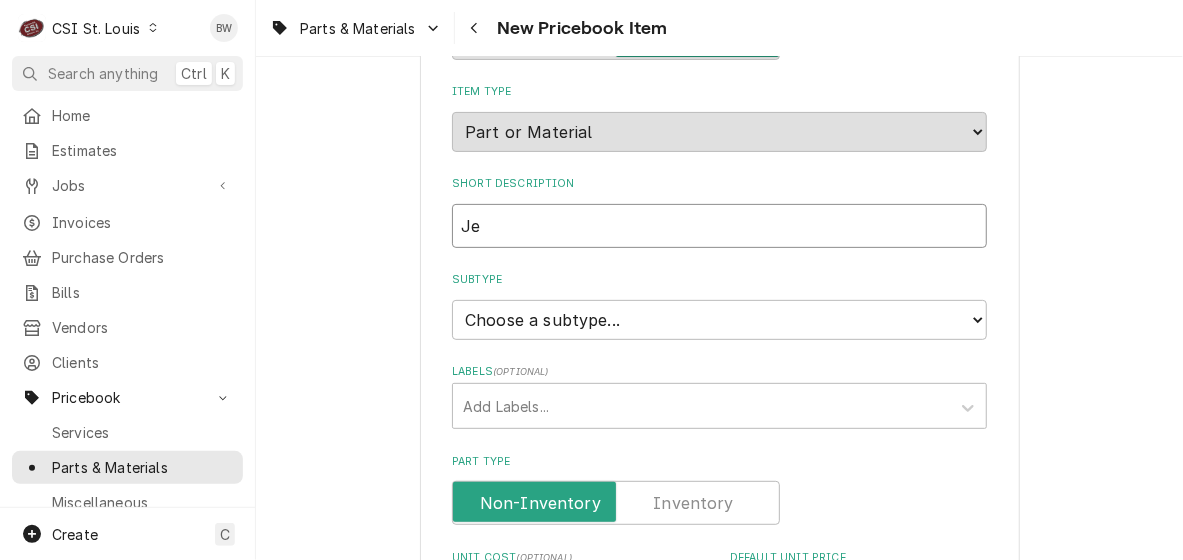 type on "x" 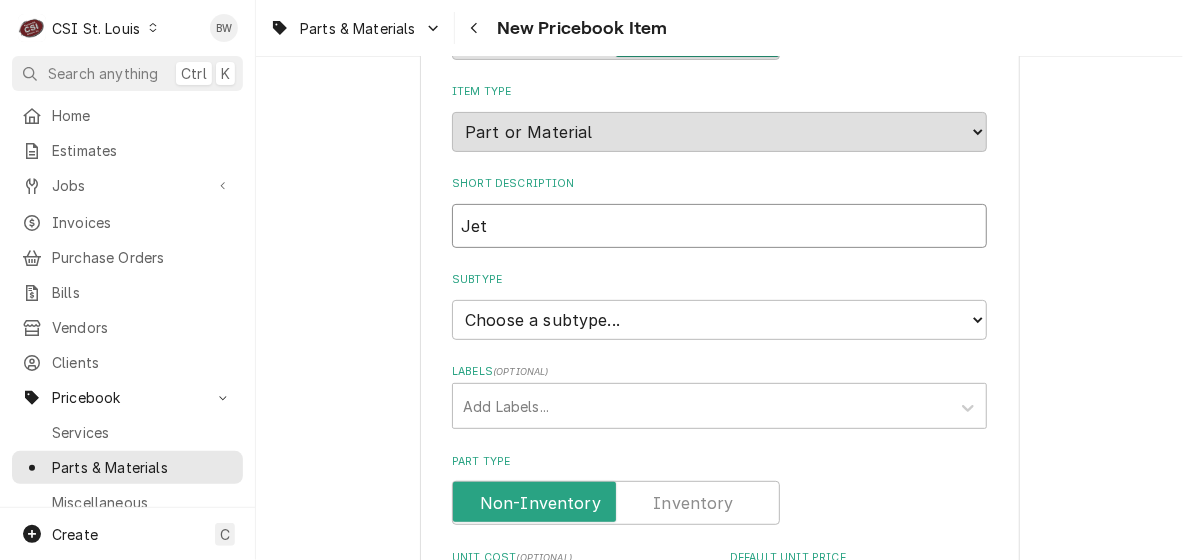 type on "x" 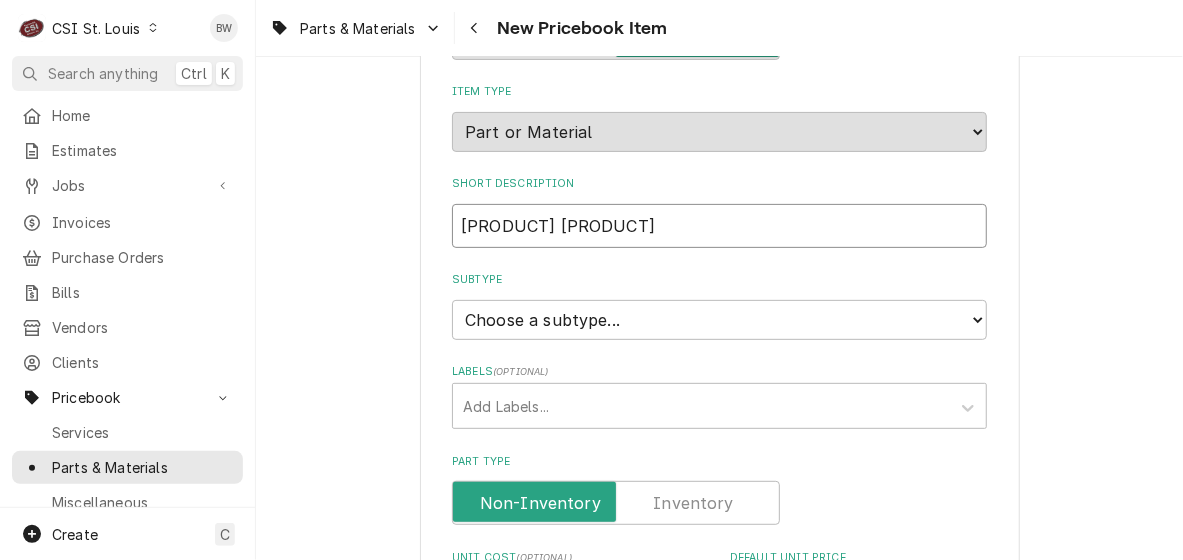 type on "x" 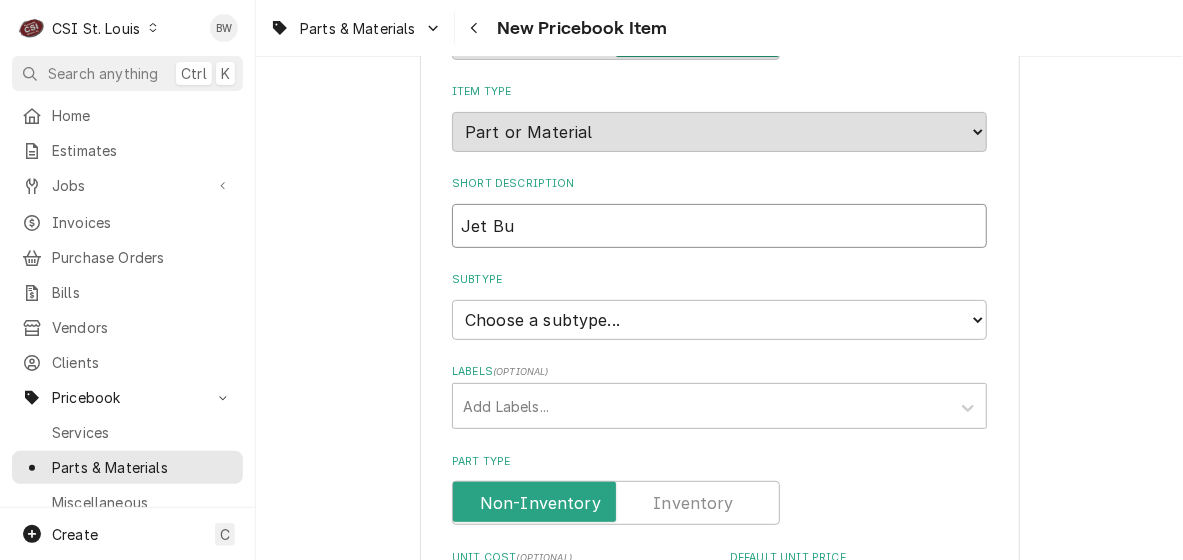 type on "x" 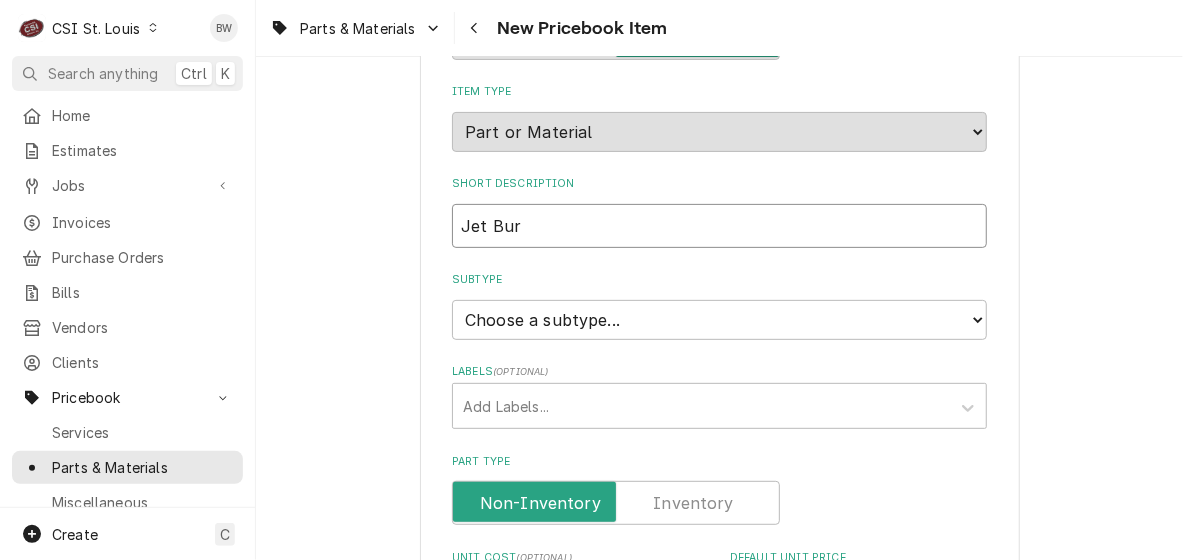 type on "x" 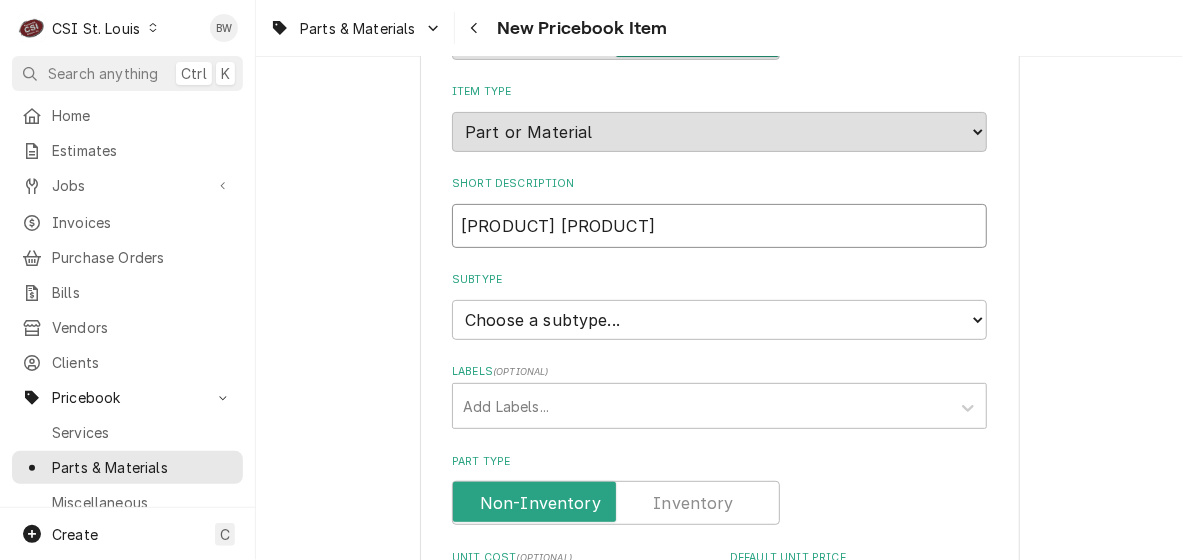 type on "x" 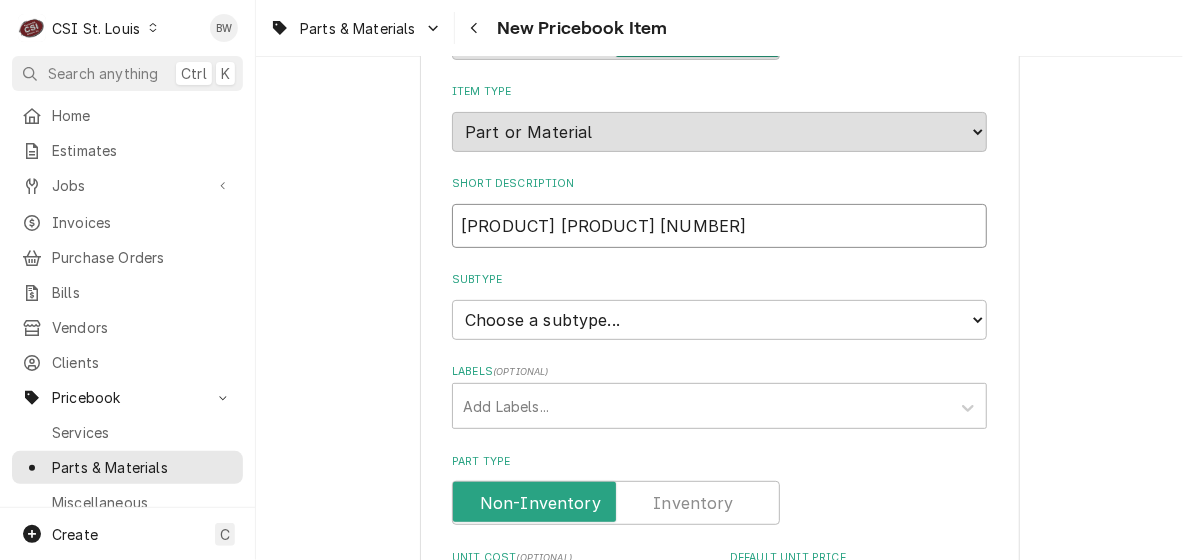 type on "x" 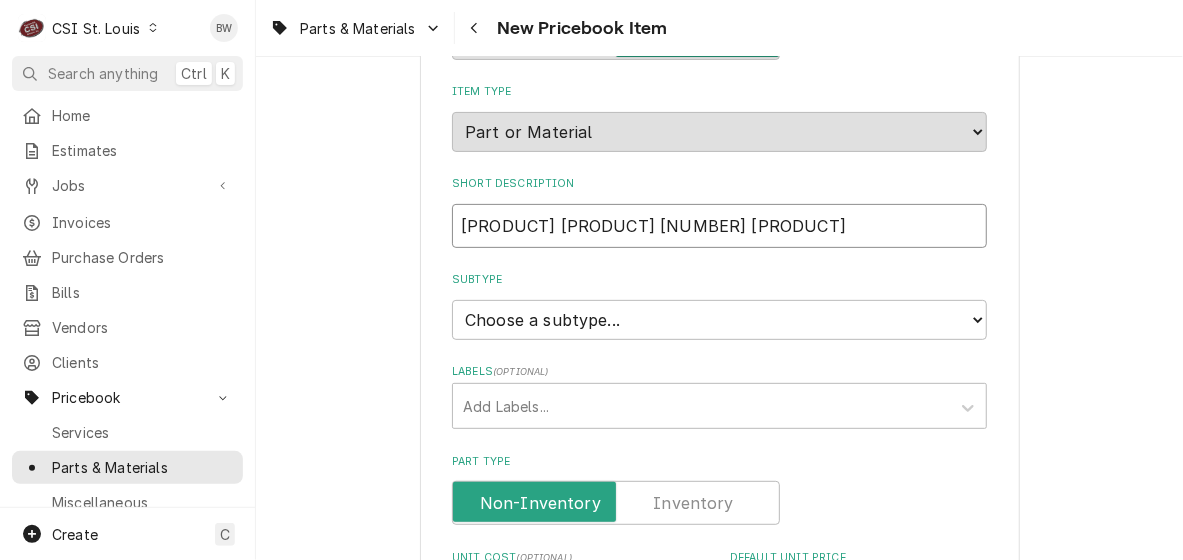 type on "x" 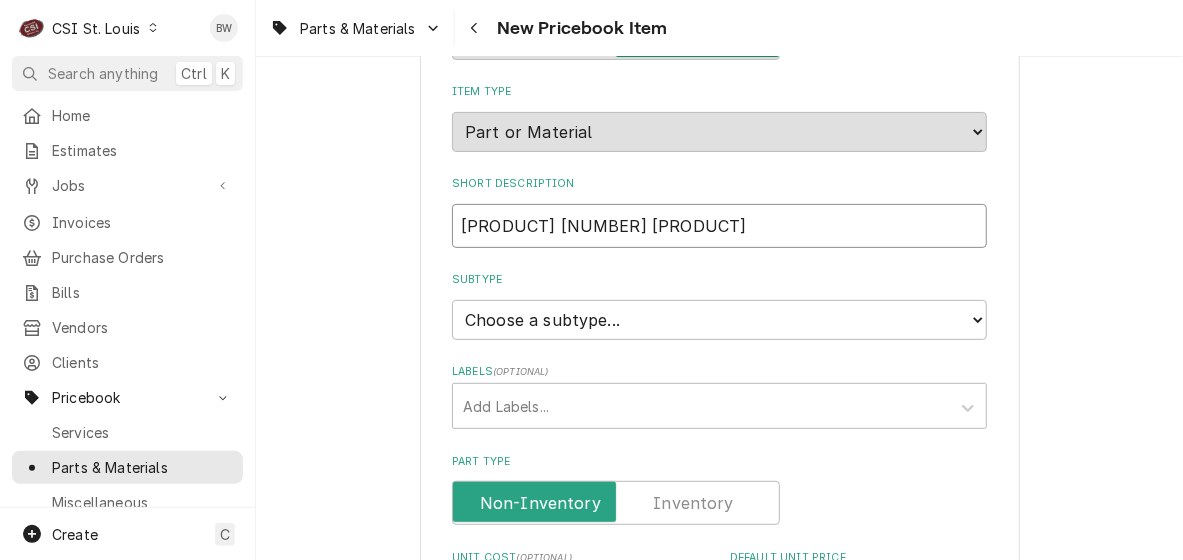 type on "x" 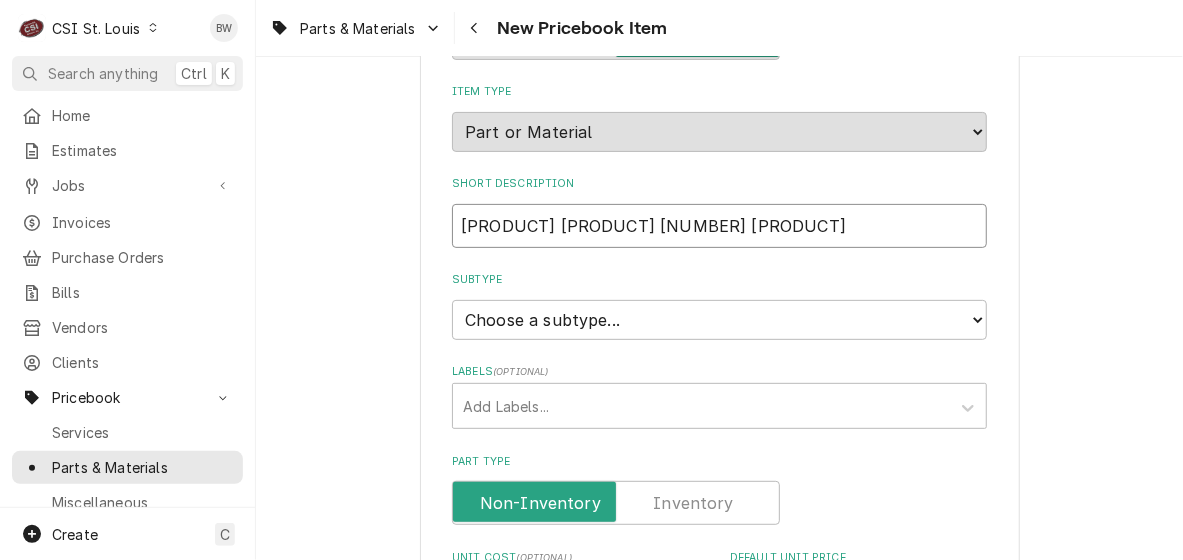 type on "x" 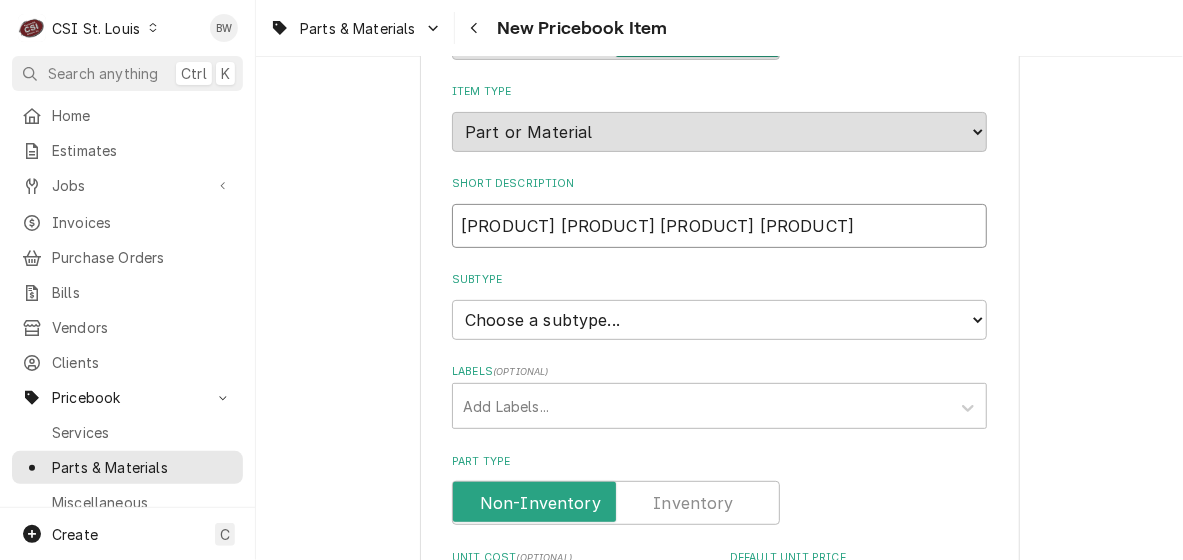 type on "x" 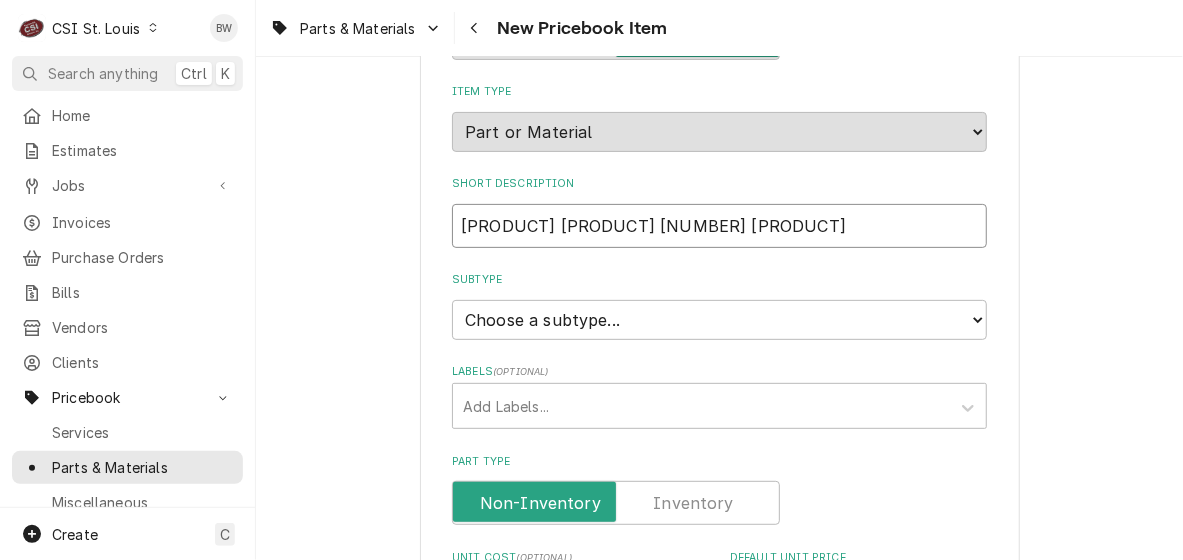 type on "x" 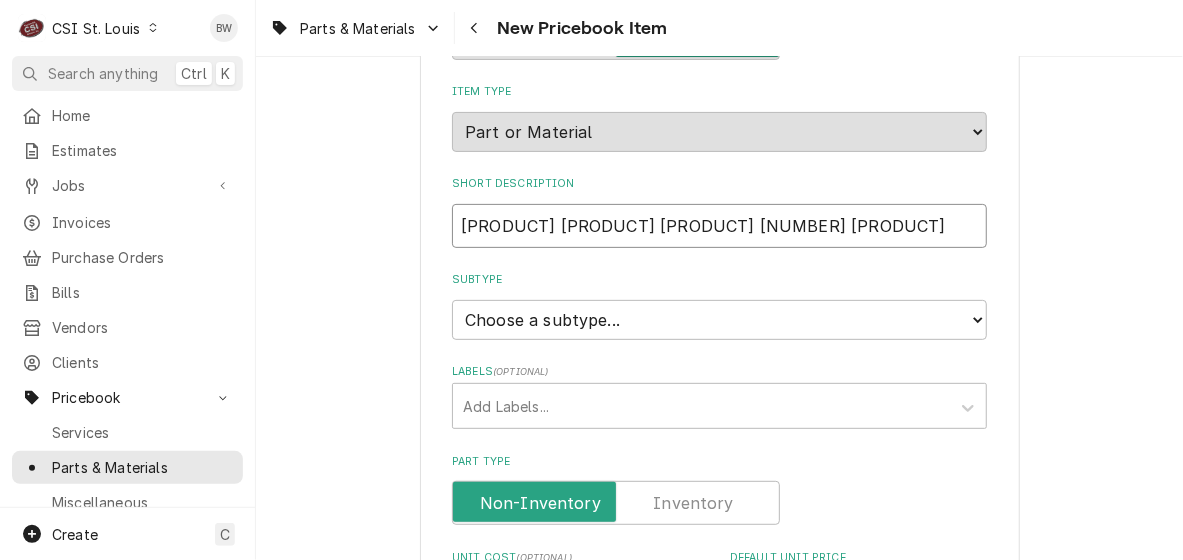 type on "x" 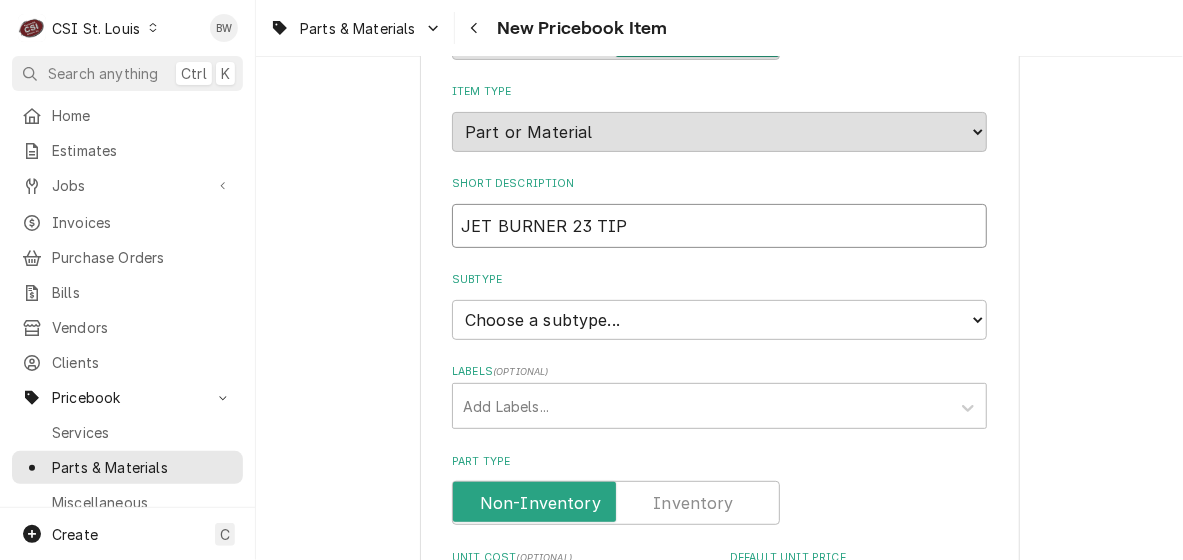type on "JET BURNER 23 TIP" 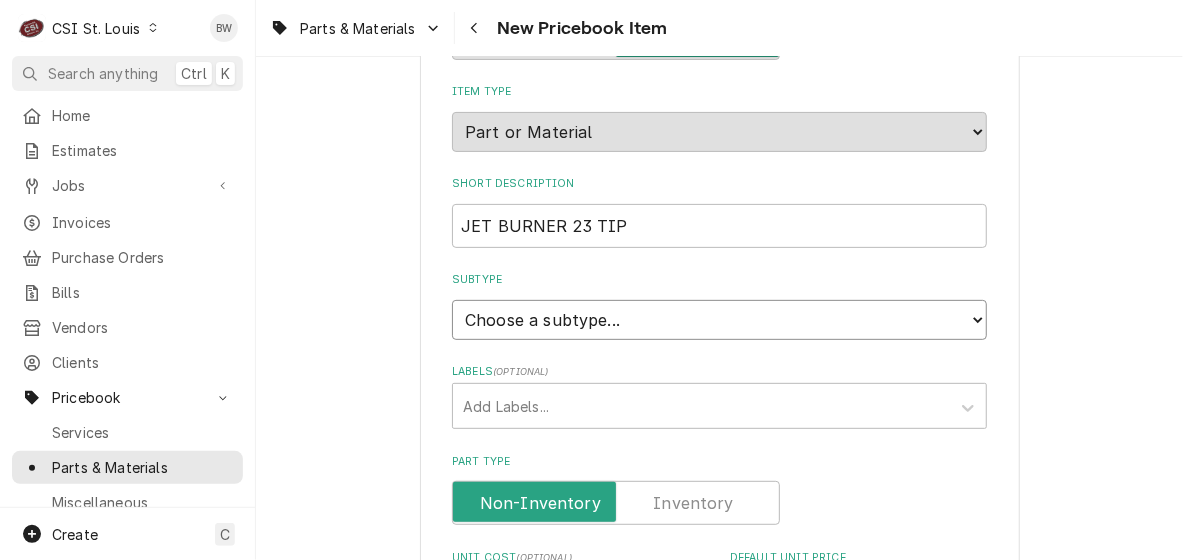 click on "Choose a subtype... [#2-DUAL] AFTERHRS-WH-CHG-2 [#2-DUAL] BEV-EQUIP [#2-DUAL] BEV-MATS [#2-DUAL] CONT-LABR-2 [#2-DUAL] CRANE-LIFT-2 [#2-DUAL] EQUIP-RENT-2 [#2-DUAL] INVEN-PARTS [#2-DUAL] MAINT-SUPPLY [#2-DUAL] MISC-EQUIP [#2-DUAL] MISC-NON-INVEN [#2-DUAL] PROJ-CONT-LABR-2 [#2-DUAL] PROJ-EQUIP [#2-DUAL] PROJ-MATS [#3-BILL] SHOP-TOOLS" at bounding box center (719, 320) 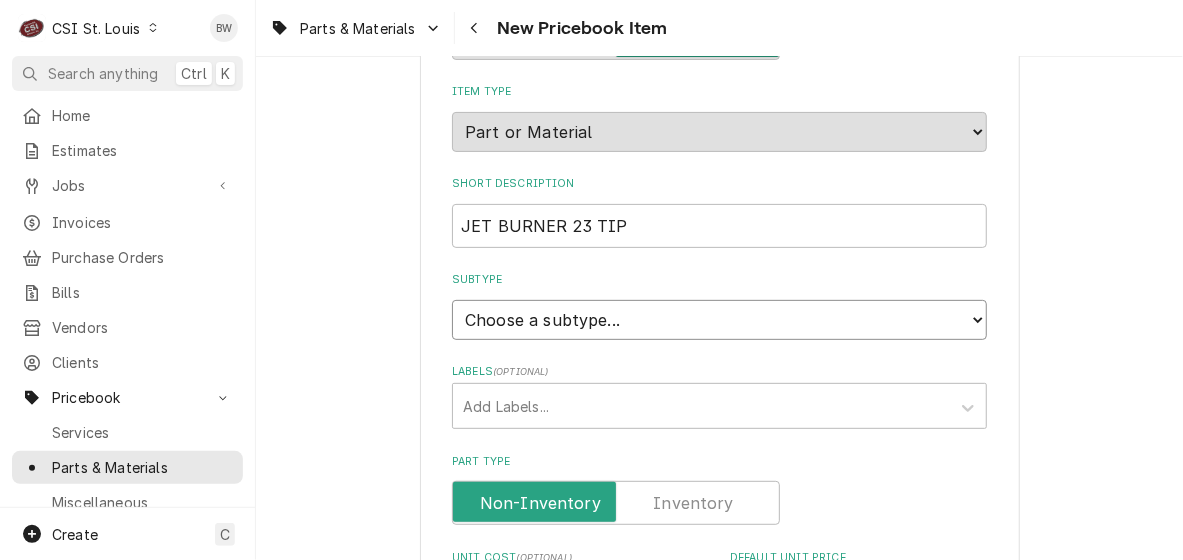 select on "1" 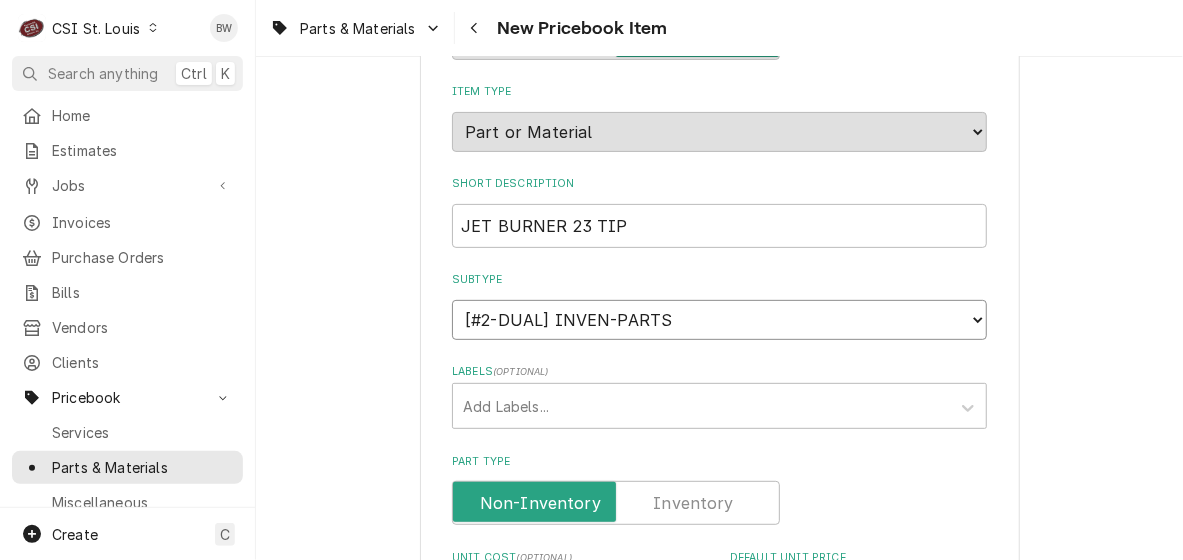 click on "Choose a subtype... [#2-DUAL] AFTERHRS-WH-CHG-2 [#2-DUAL] BEV-EQUIP [#2-DUAL] BEV-MATS [#2-DUAL] CONT-LABR-2 [#2-DUAL] CRANE-LIFT-2 [#2-DUAL] EQUIP-RENT-2 [#2-DUAL] INVEN-PARTS [#2-DUAL] MAINT-SUPPLY [#2-DUAL] MISC-EQUIP [#2-DUAL] MISC-NON-INVEN [#2-DUAL] PROJ-CONT-LABR-2 [#2-DUAL] PROJ-EQUIP [#2-DUAL] PROJ-MATS [#3-BILL] SHOP-TOOLS" at bounding box center (719, 320) 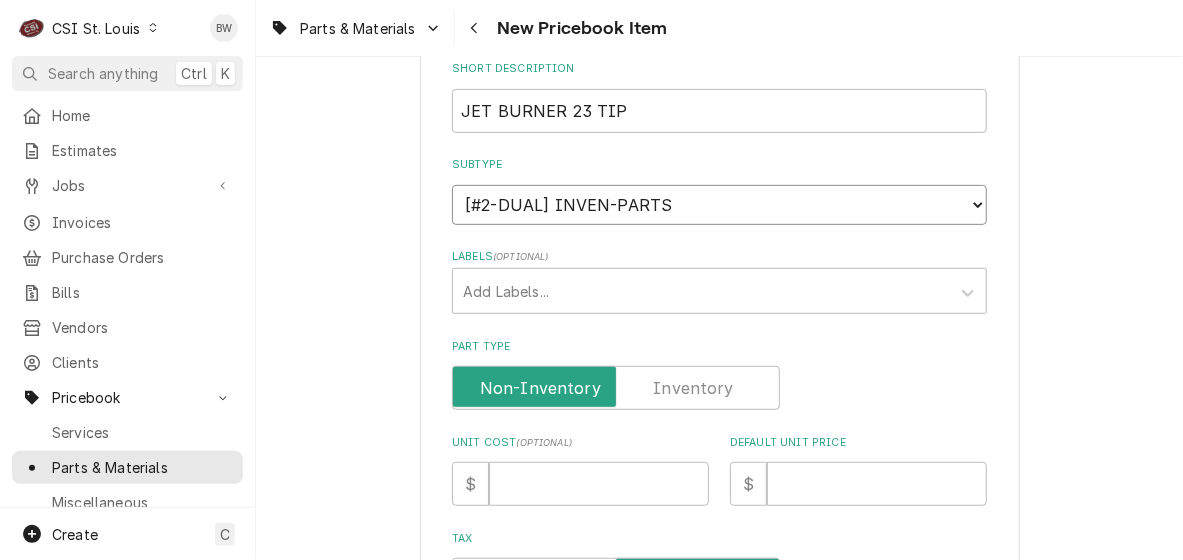 scroll, scrollTop: 400, scrollLeft: 0, axis: vertical 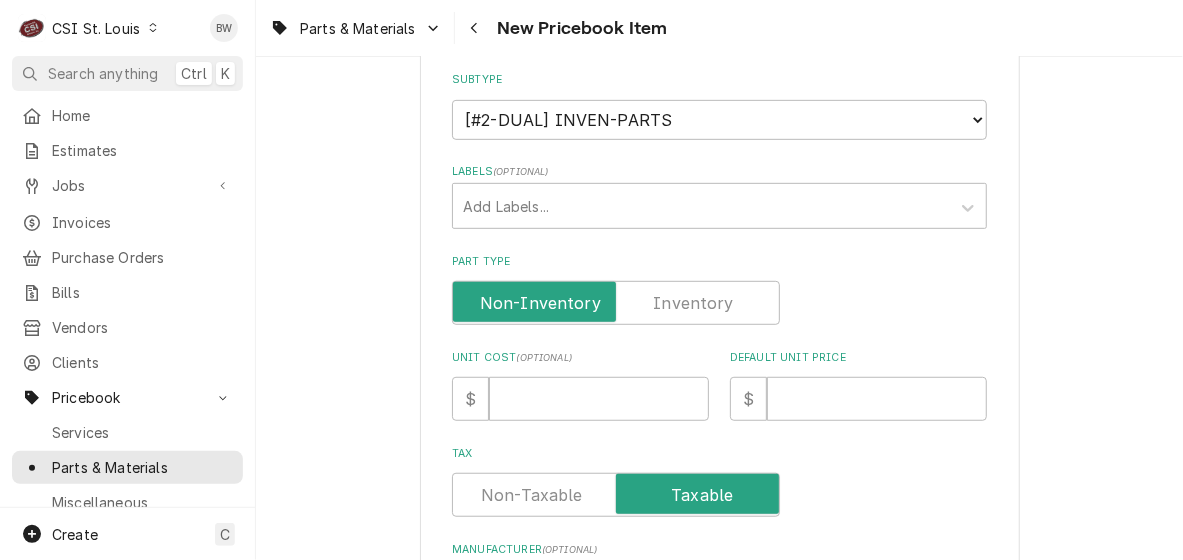click at bounding box center [616, 303] 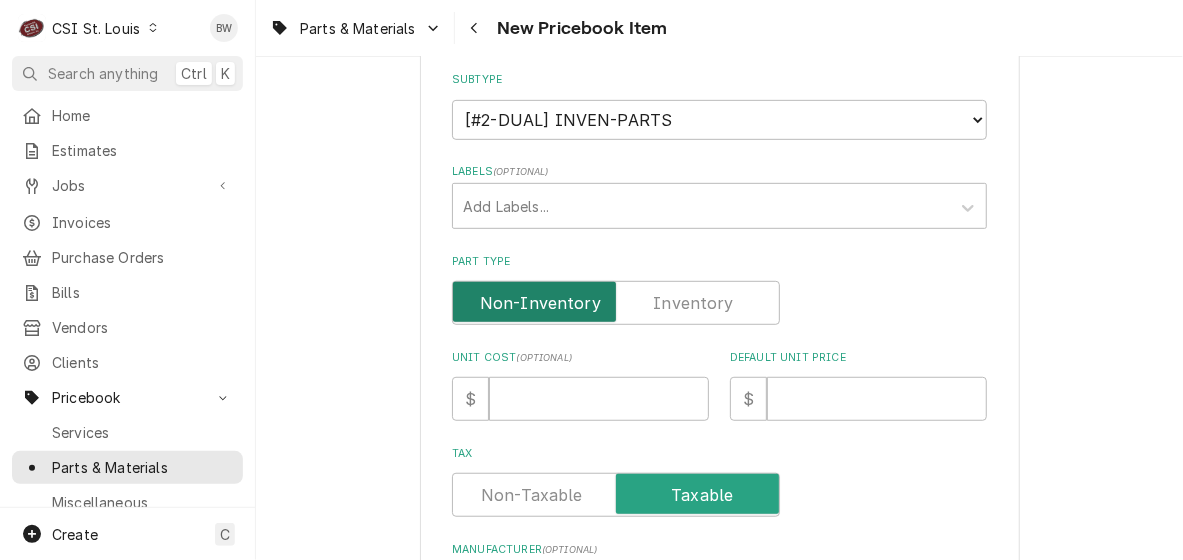 click at bounding box center (616, 303) 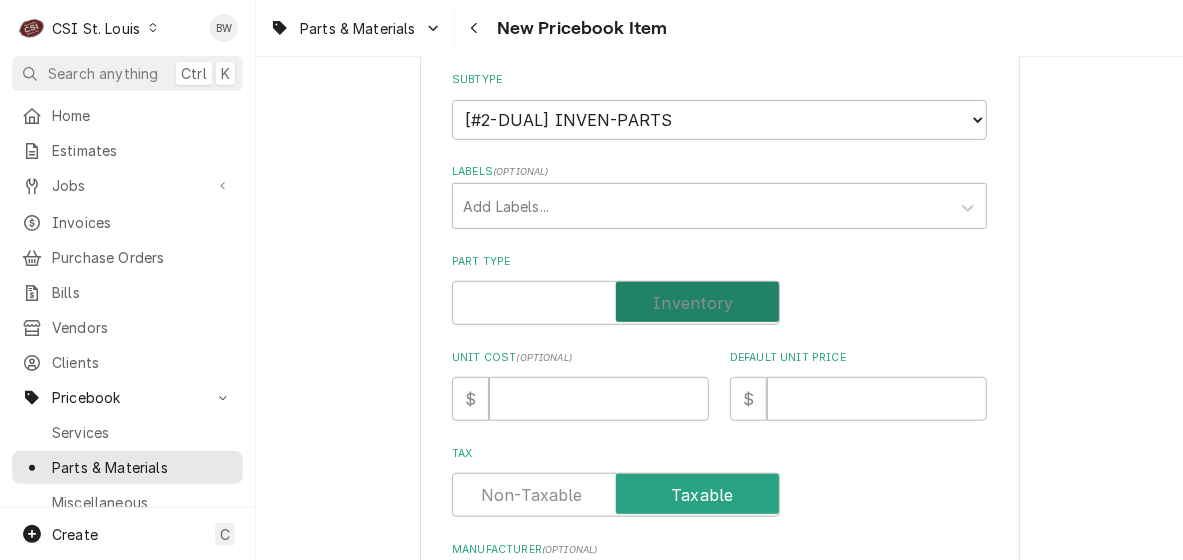 checkbox on "true" 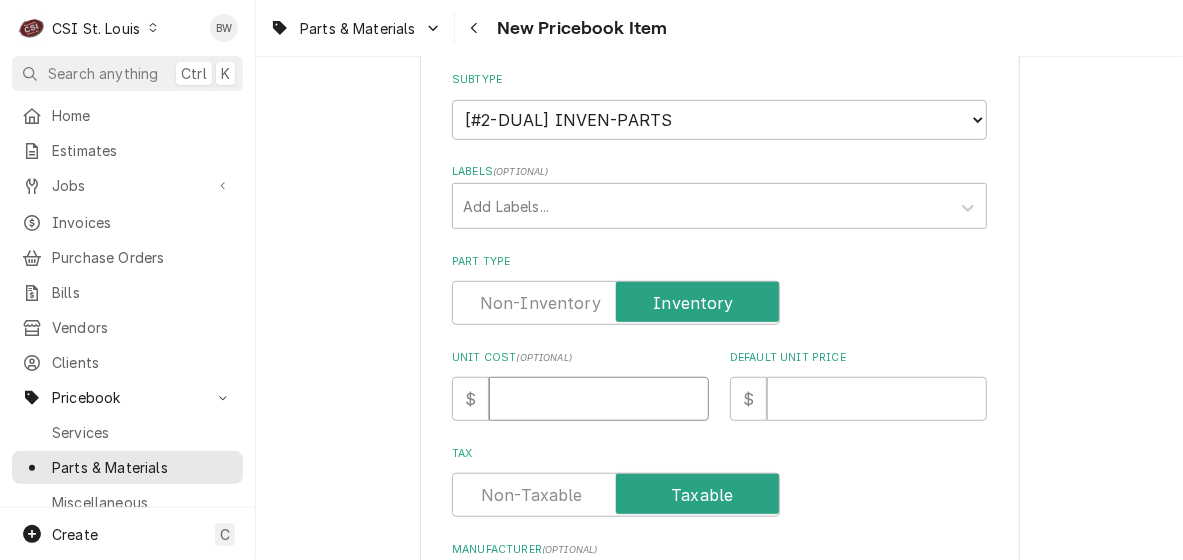 click on "Unit Cost  ( optional )" at bounding box center [599, 399] 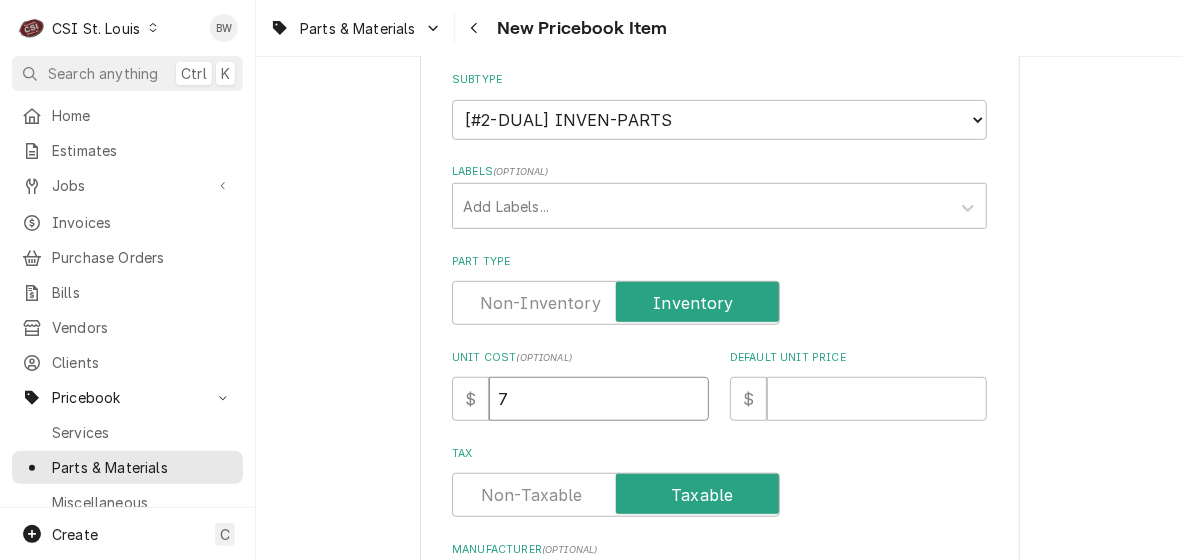 type on "x" 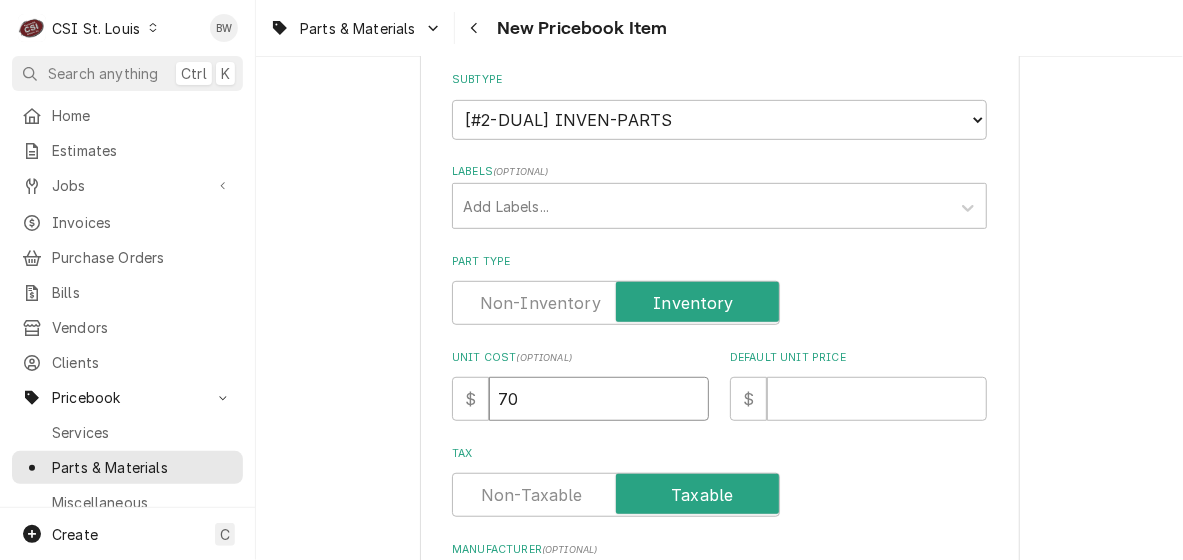 type on "70" 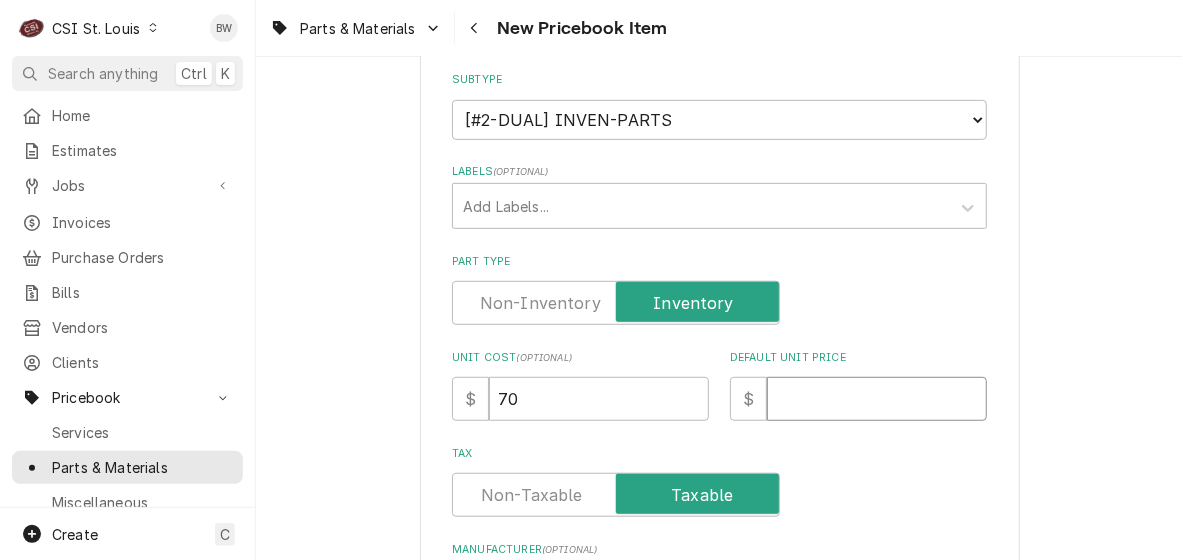 click on "Default Unit Price" at bounding box center [877, 399] 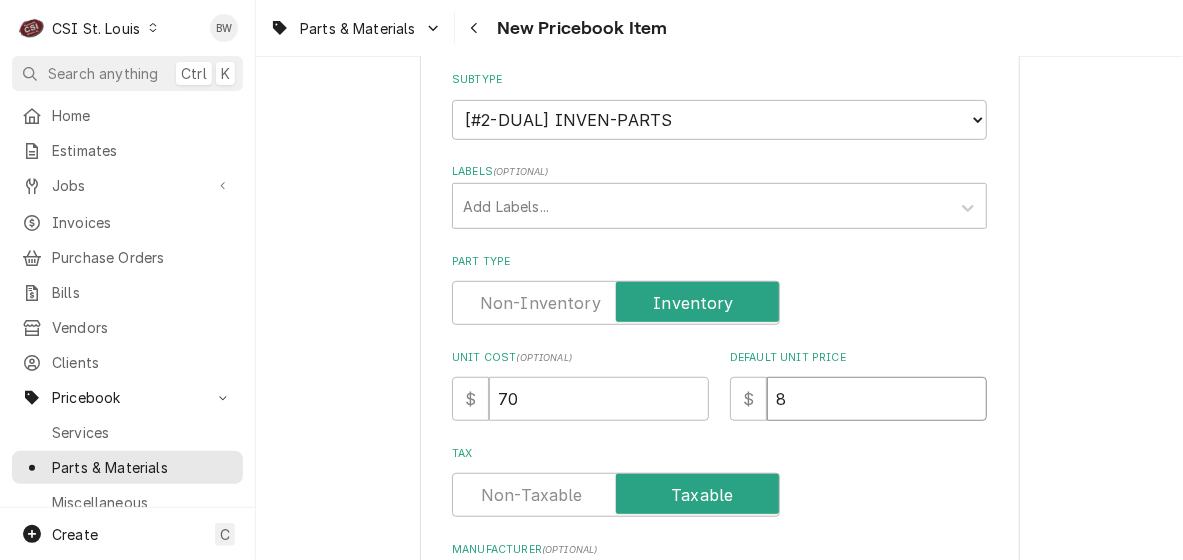 type on "x" 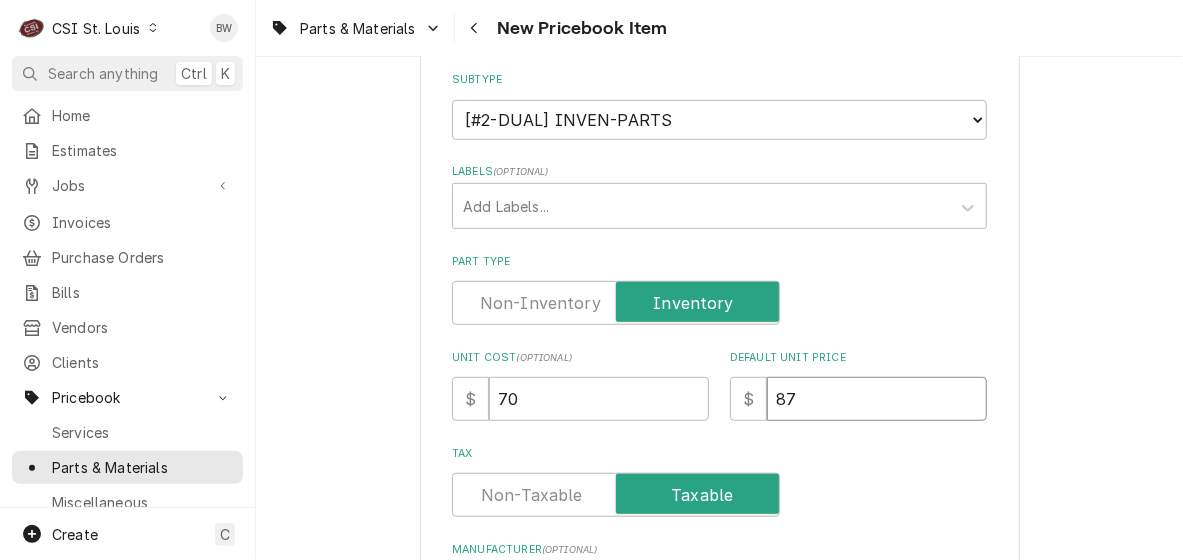 type on "x" 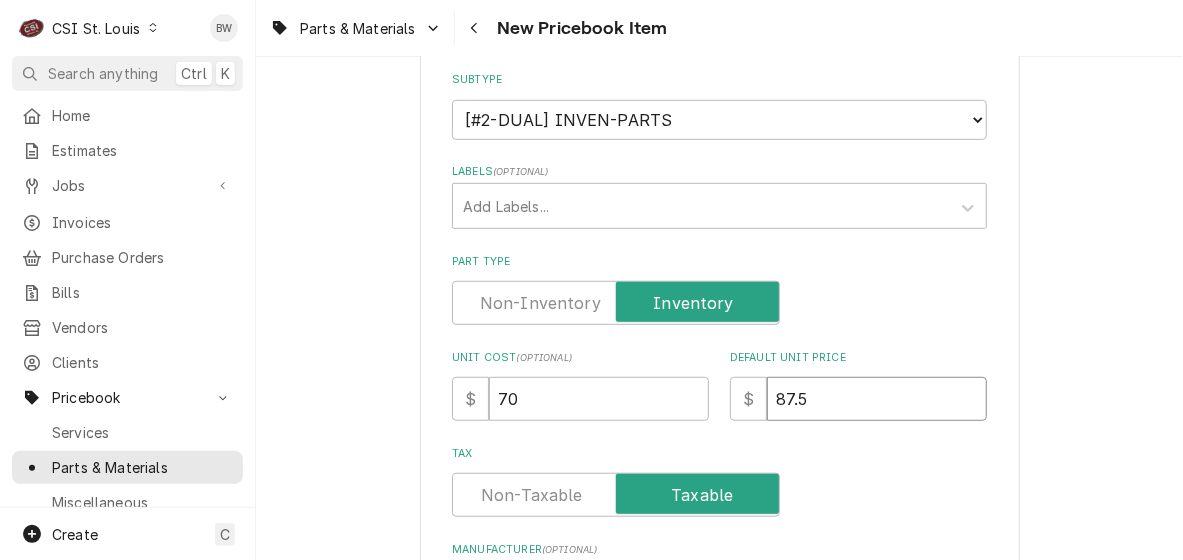 type on "x" 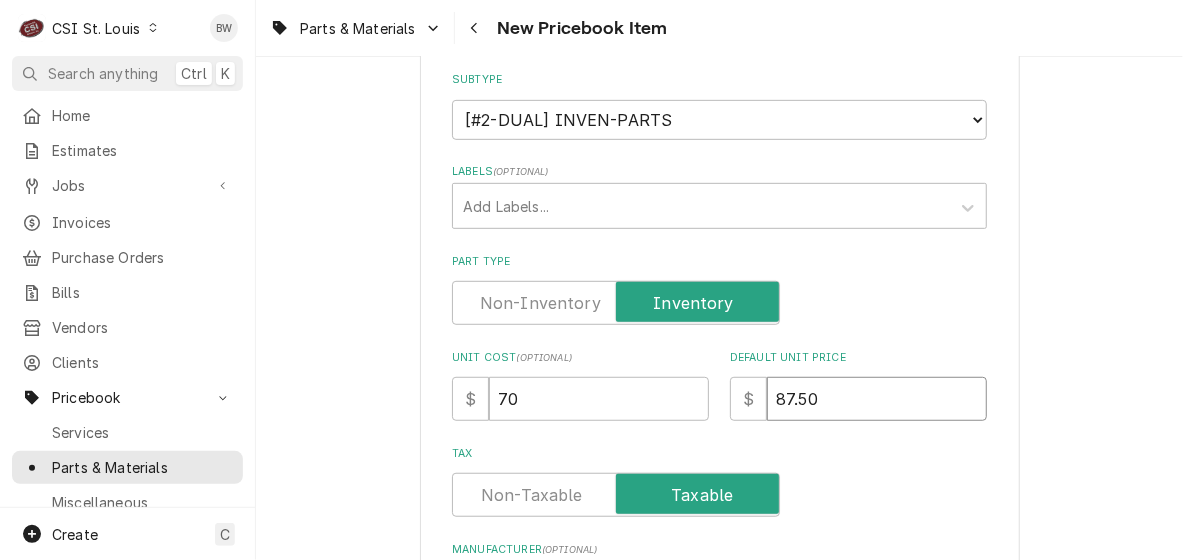 type on "87.50" 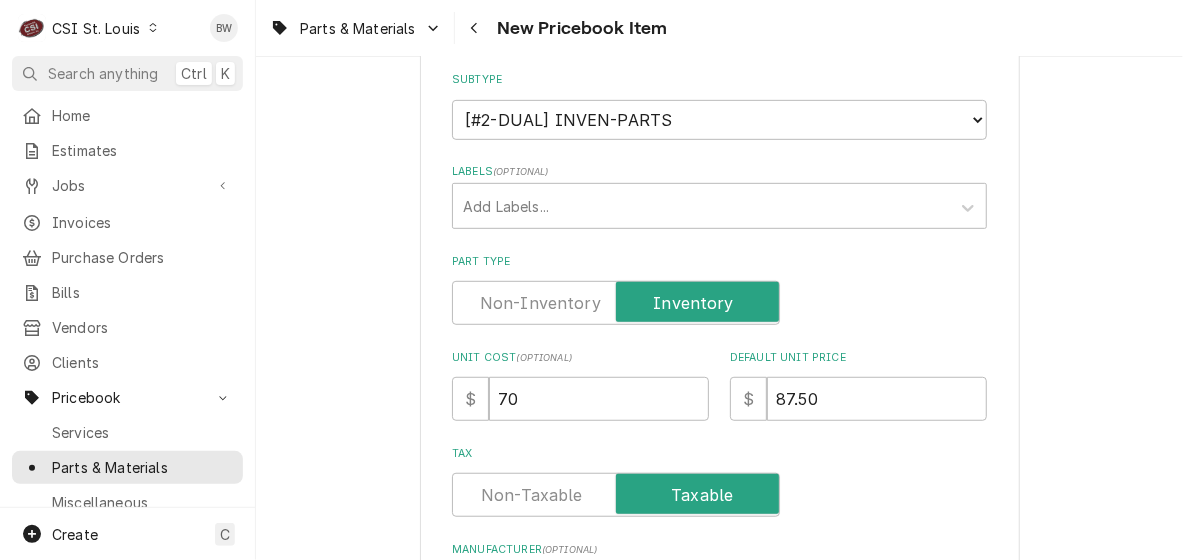 click on "Please provide the following information to create a PriceBook item. Active Status Item Type Choose PriceBook item type... Service Charge Part or Material Miscellaneous Charge Discount Tax Short Description JET BURNER 23 TIP Subtype Choose a subtype... [#2-DUAL] AFTERHRS-WH-CHG-2 [#2-DUAL] BEV-EQUIP [#2-DUAL] BEV-MATS [#2-DUAL] CONT-LABR-2 [#2-DUAL] CRANE-LIFT-2 [#2-DUAL] EQUIP-RENT-2 [#2-DUAL] INVEN-PARTS [#2-DUAL] MAINT-SUPPLY [#2-DUAL] MISC-EQUIP [#2-DUAL] MISC-NON-INVEN [#2-DUAL] PROJ-CONT-LABR-2 [#2-DUAL] PROJ-EQUIP [#2-DUAL] PROJ-MATS [#3-BILL] SHOP-TOOLS Labels  ( optional ) Add Labels... Part Type Unit Cost  ( optional ) $ 70 Default Unit Price $ 87.50 Tax Manufacturer  ( optional ) Manufacturer Part #  ( optional ) Detailed Summary Template  ( optional ) Internal Notes  ( optional ) Vendor Part Information Add Vendor Cost Inventory Levels Full Inventory Location 00 | STL WAREHOUSE Quantity on Hand 0 Quantity on Order 0 Quantity Desired 0 Quantity Low Alert Threshold 0 Bin -- Full Inventory Location 0" at bounding box center [719, 8036] 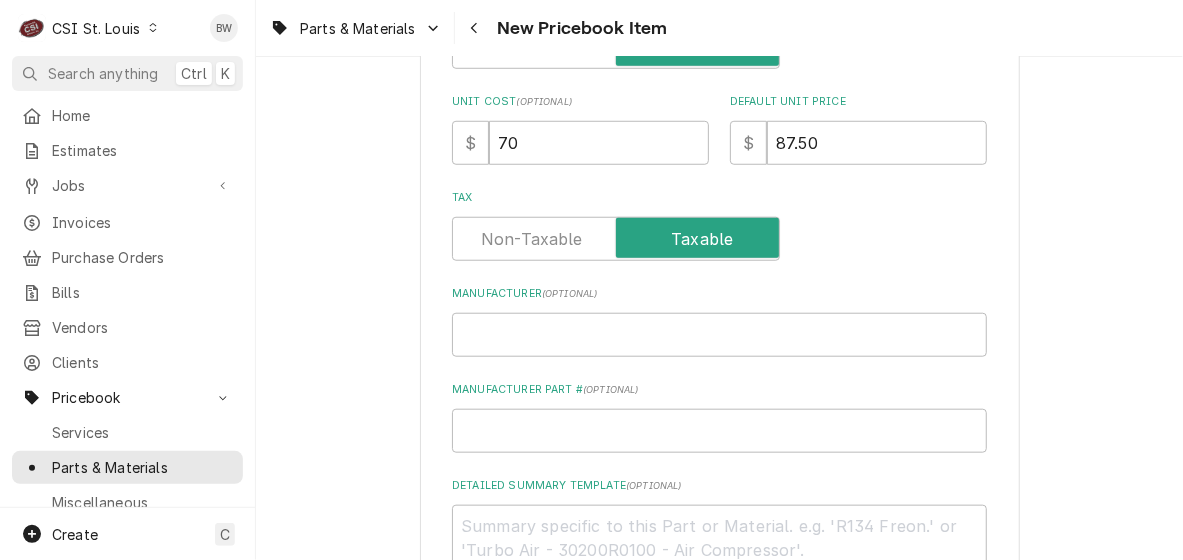 scroll, scrollTop: 700, scrollLeft: 0, axis: vertical 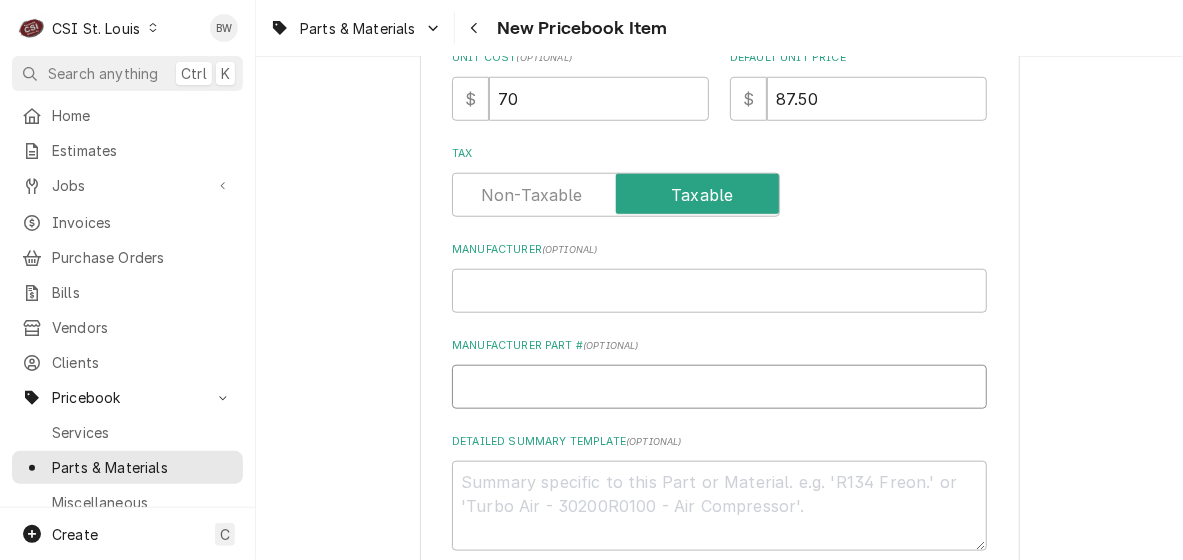 click on "Manufacturer Part #  ( optional )" at bounding box center [719, 387] 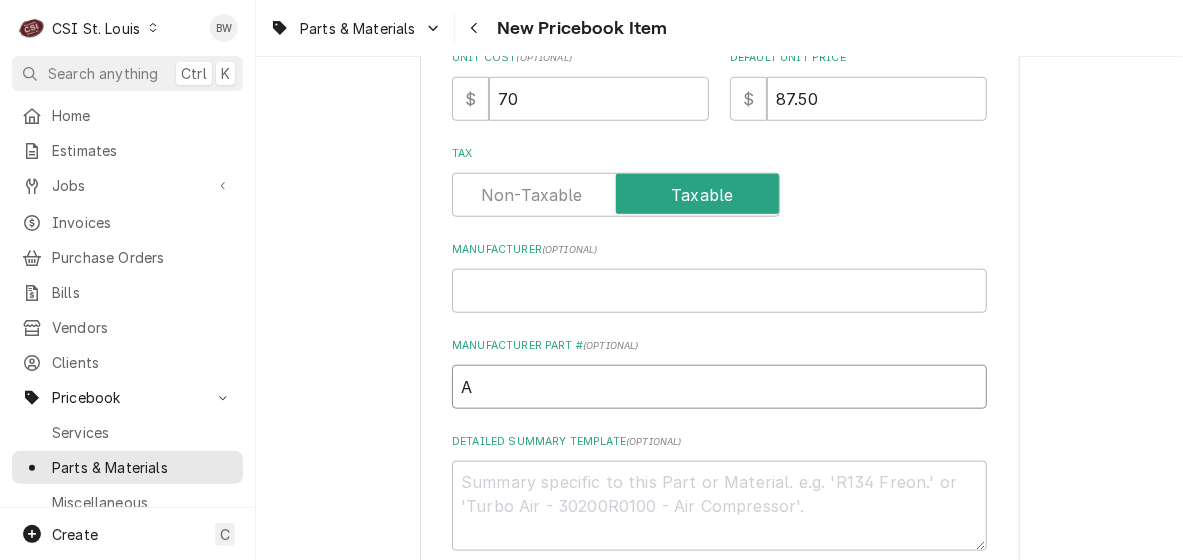 type on "x" 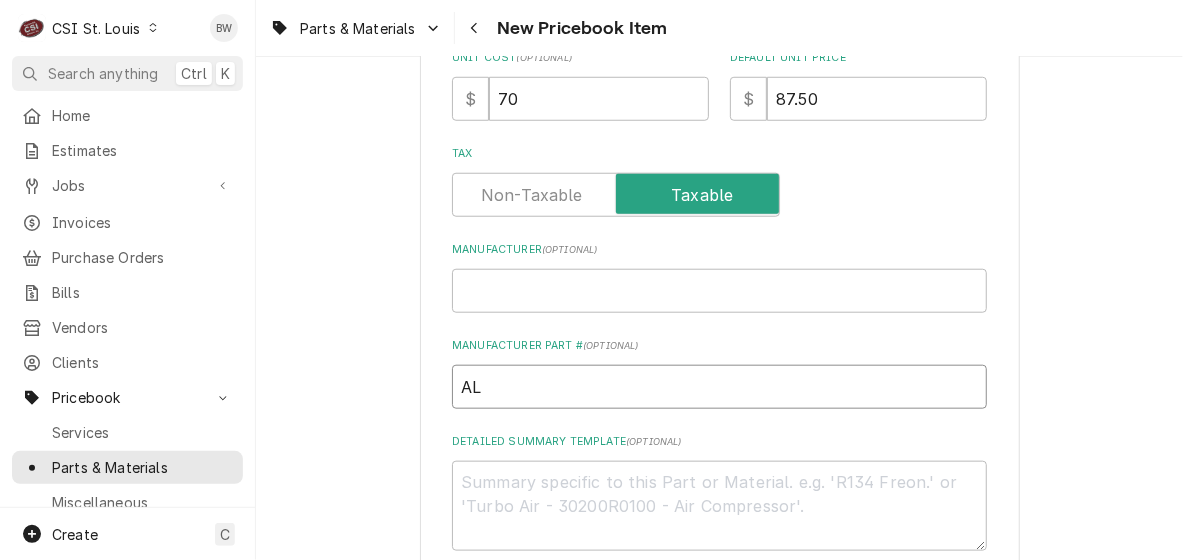 type on "x" 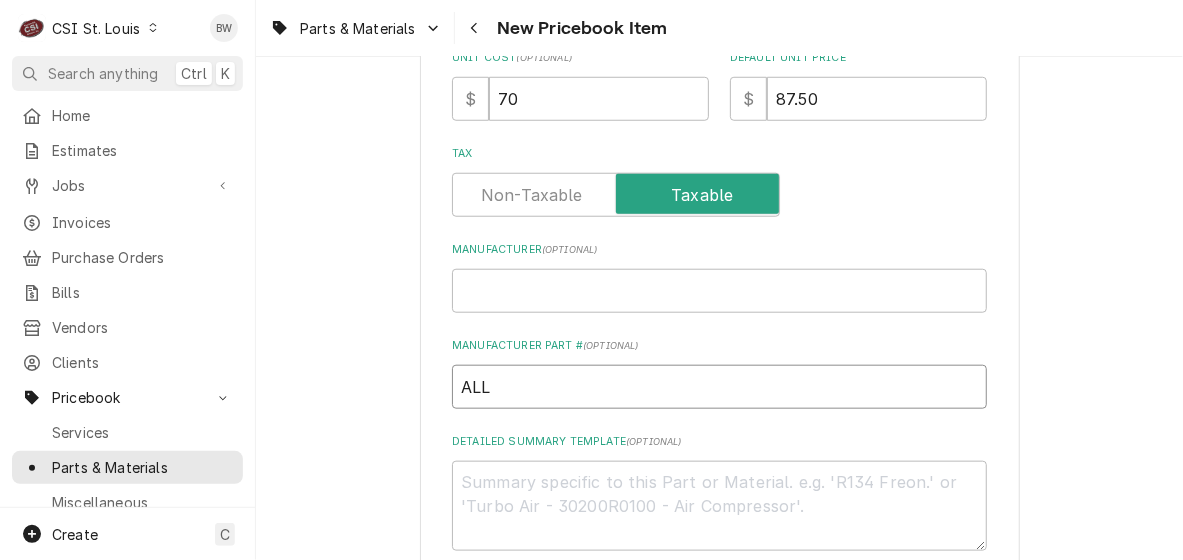 type on "x" 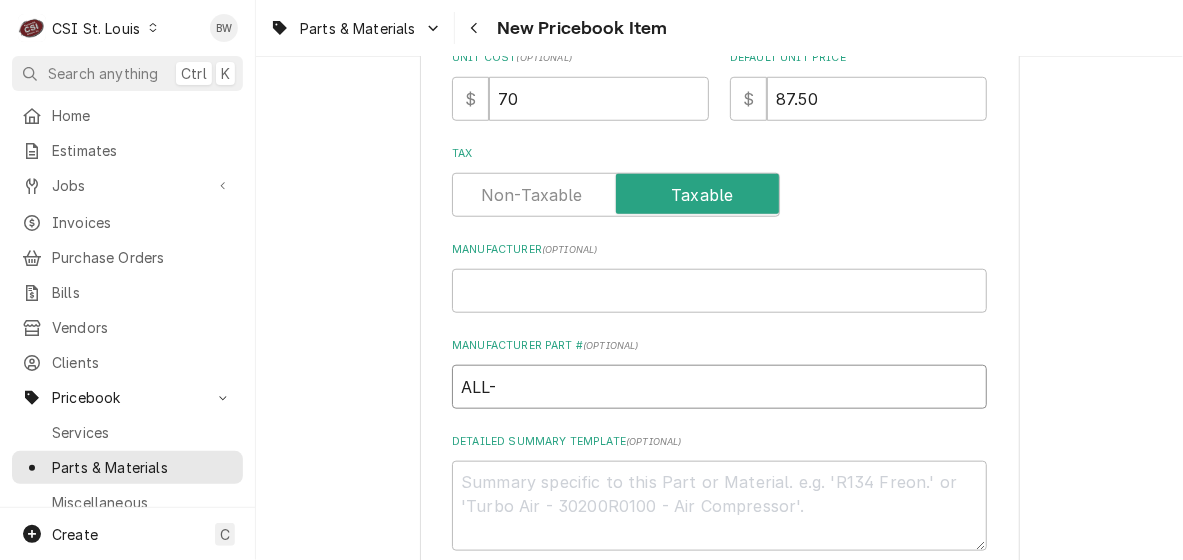type on "x" 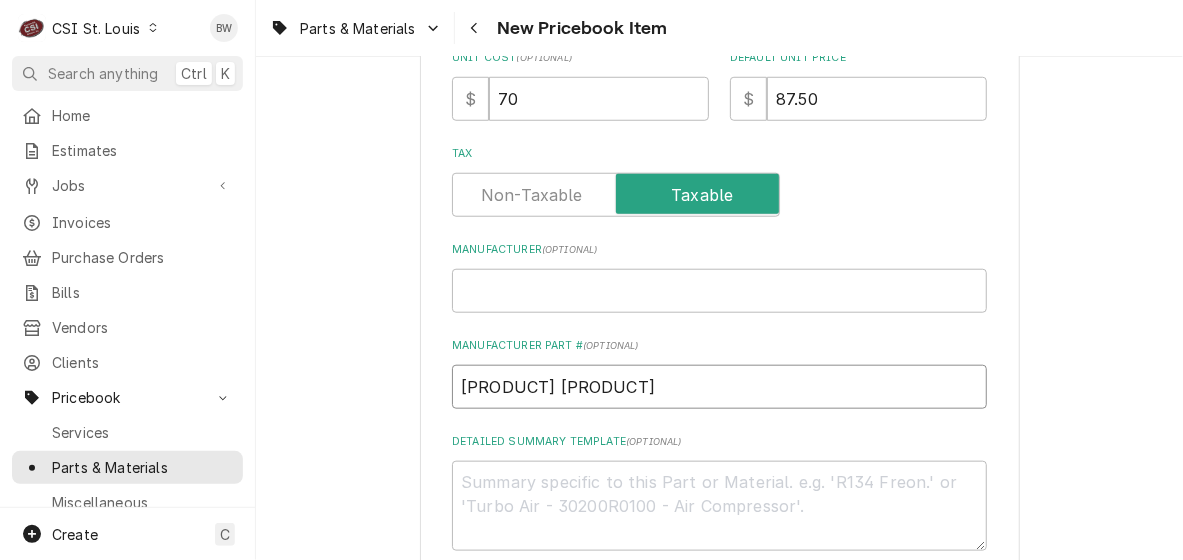 type on "x" 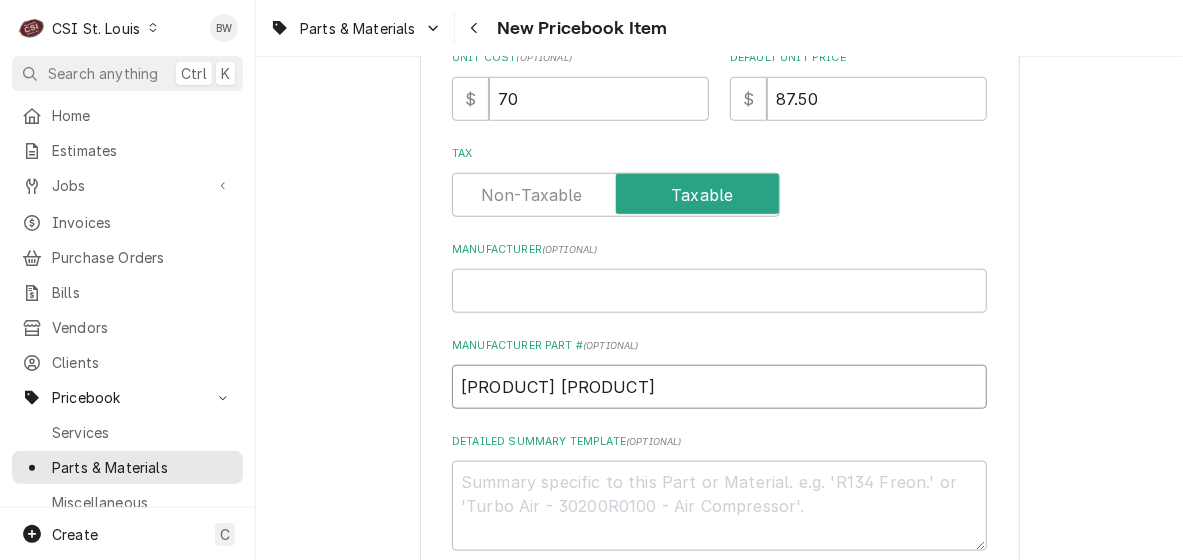 type on "ALL-JE" 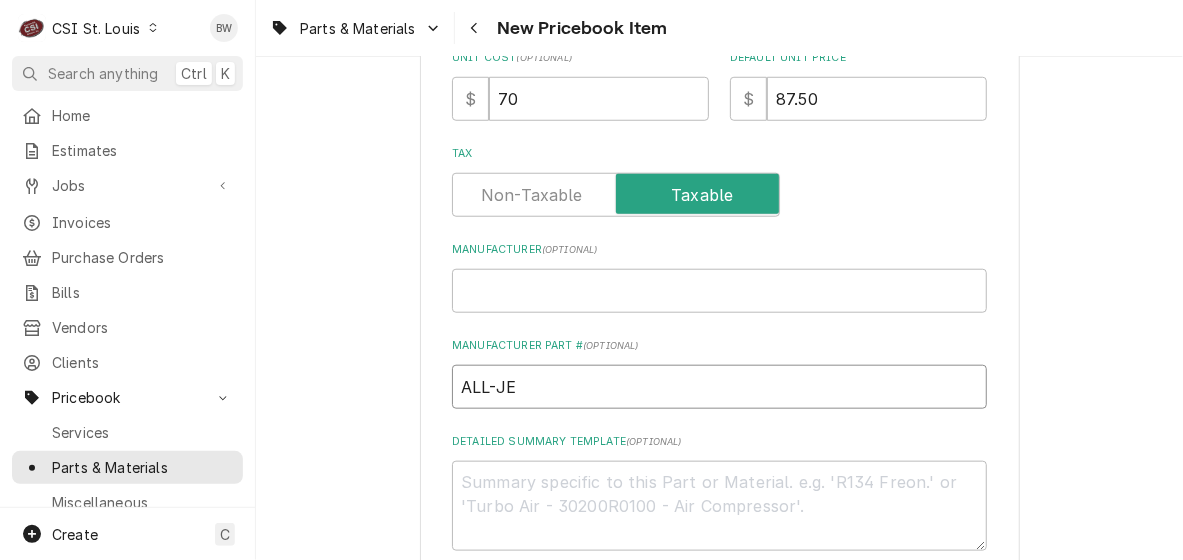 type on "x" 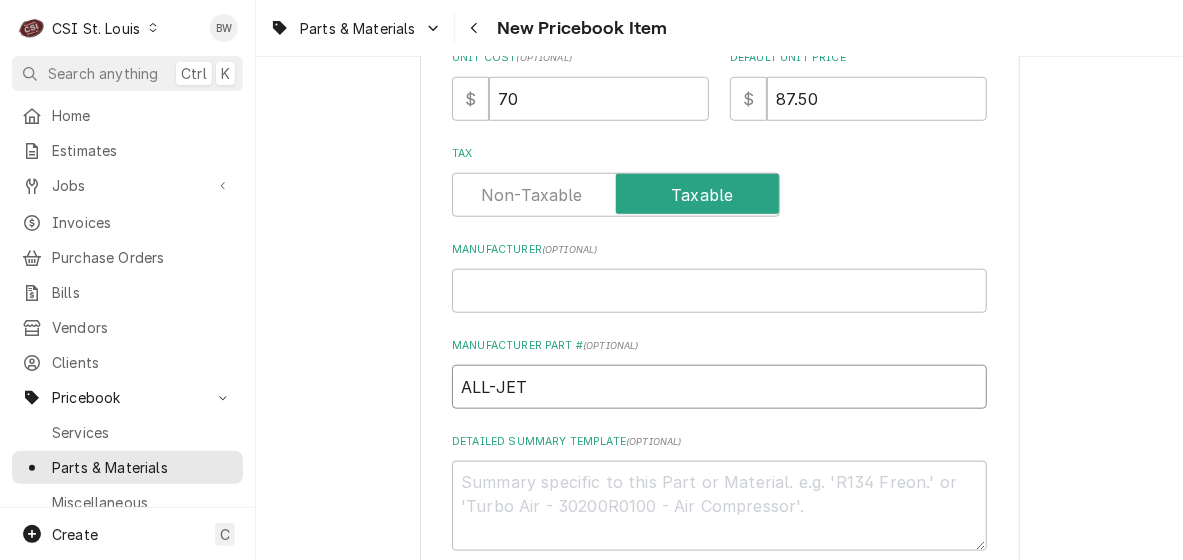 type on "x" 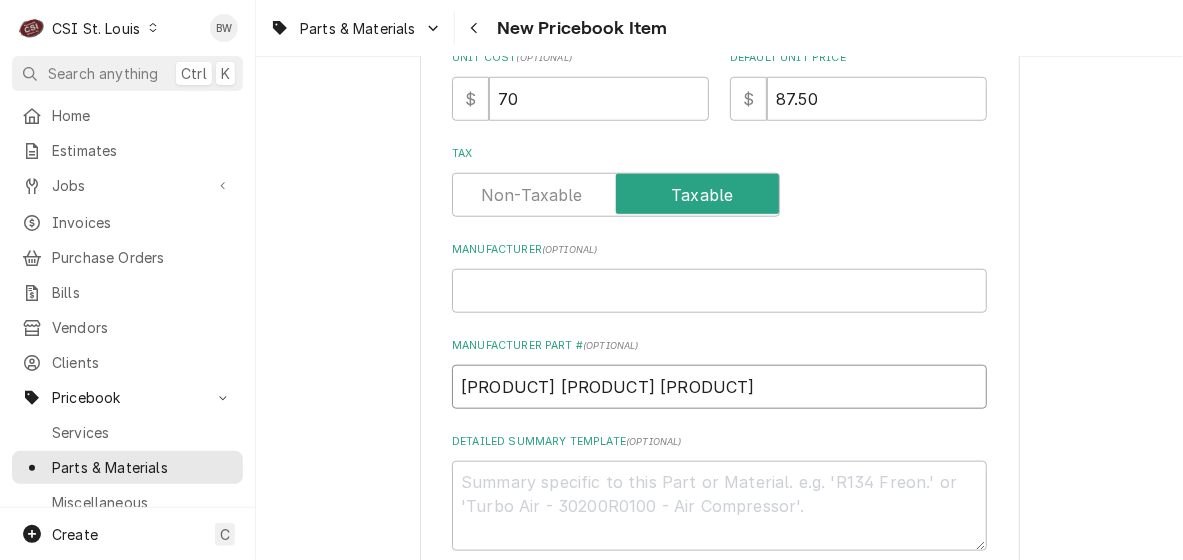 type on "ALL-JET BU" 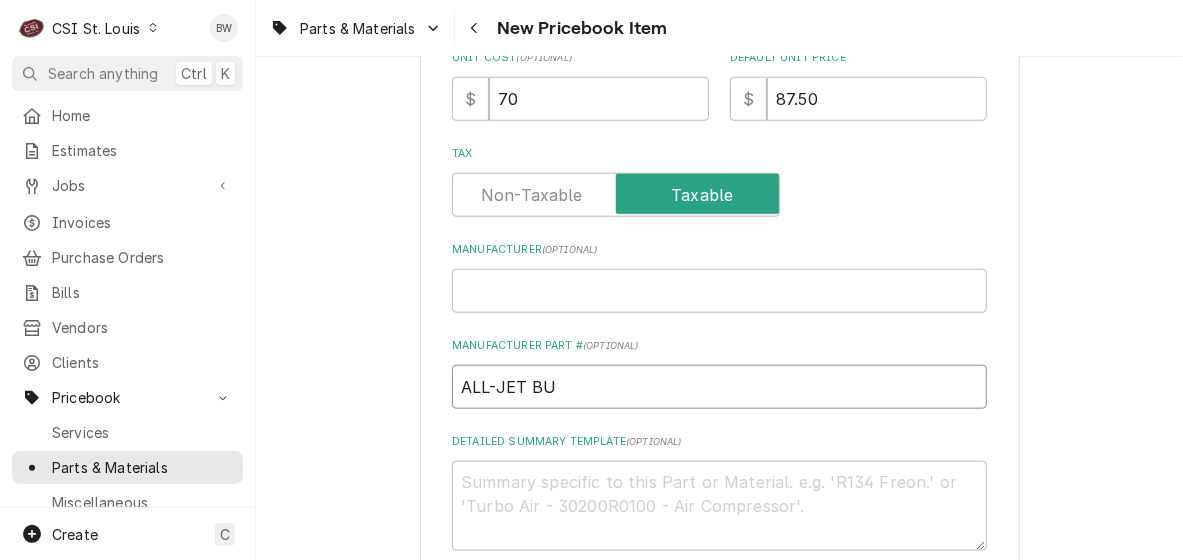 type on "x" 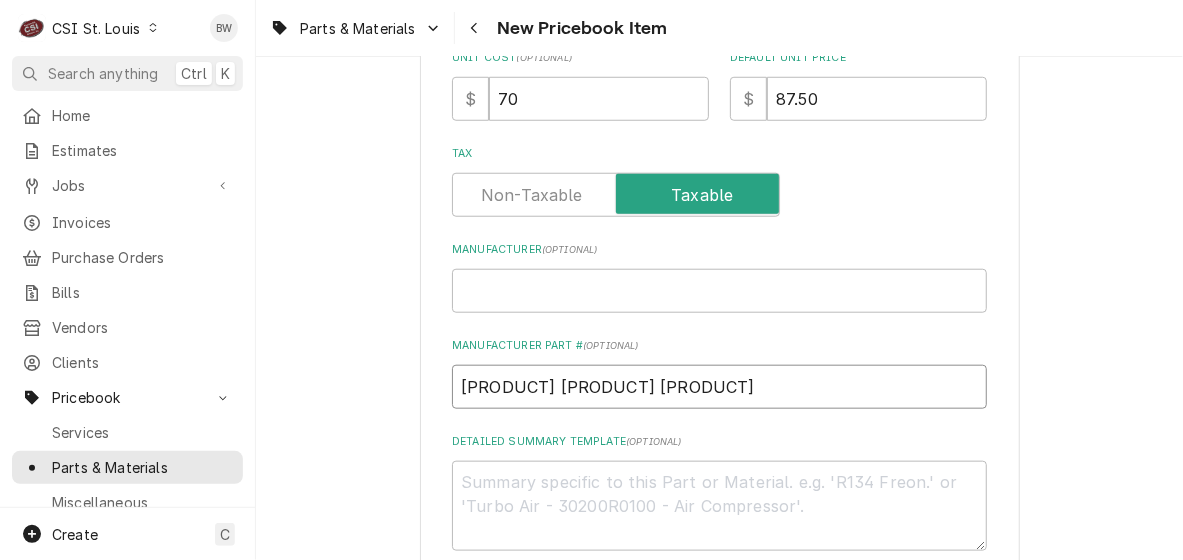 type on "x" 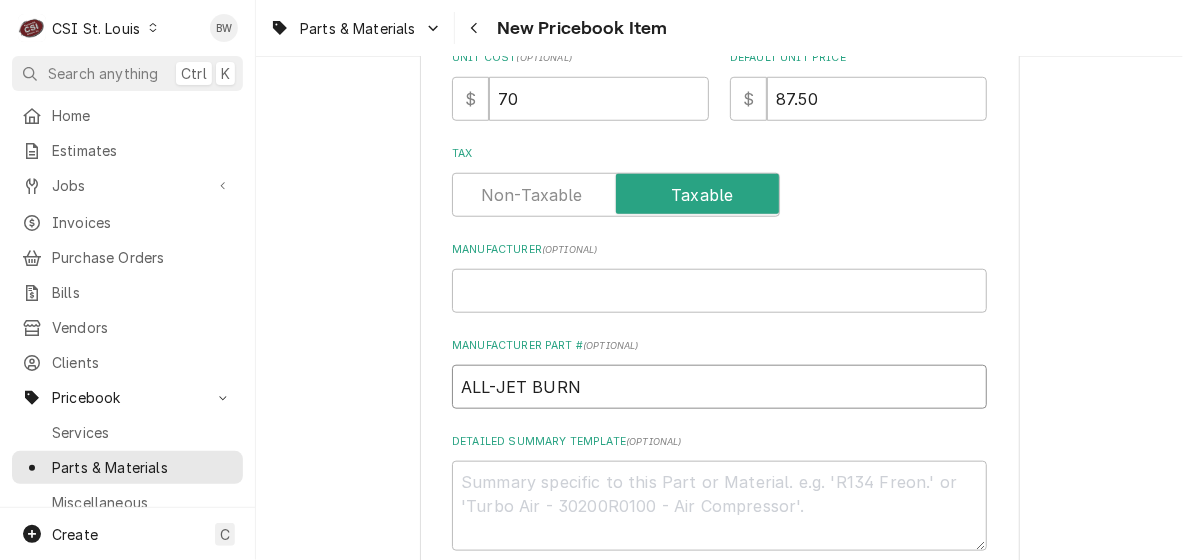 type on "x" 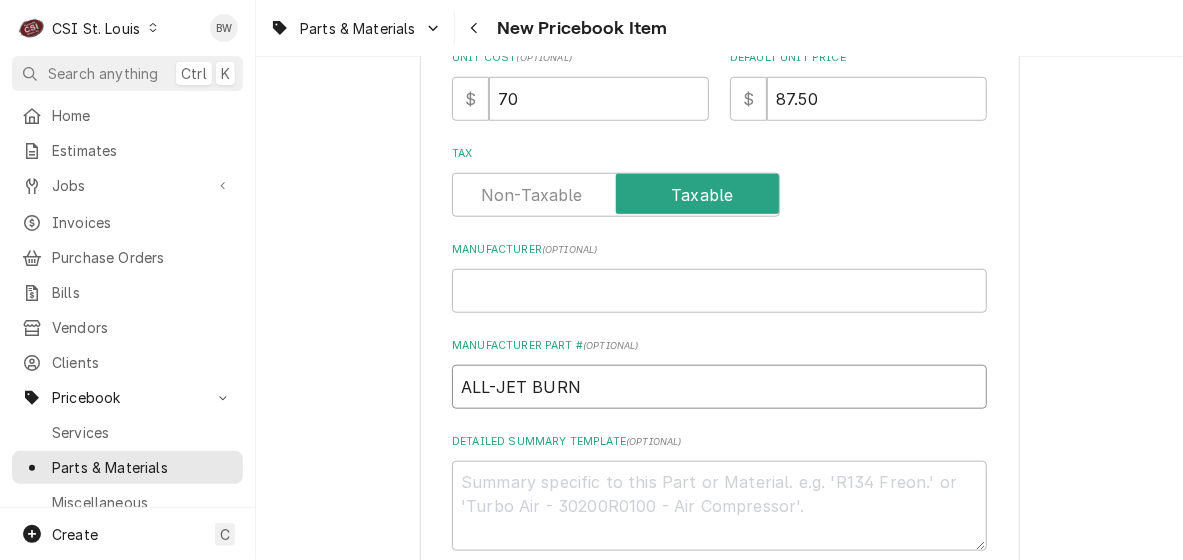 type on "ALL-JET BURNE" 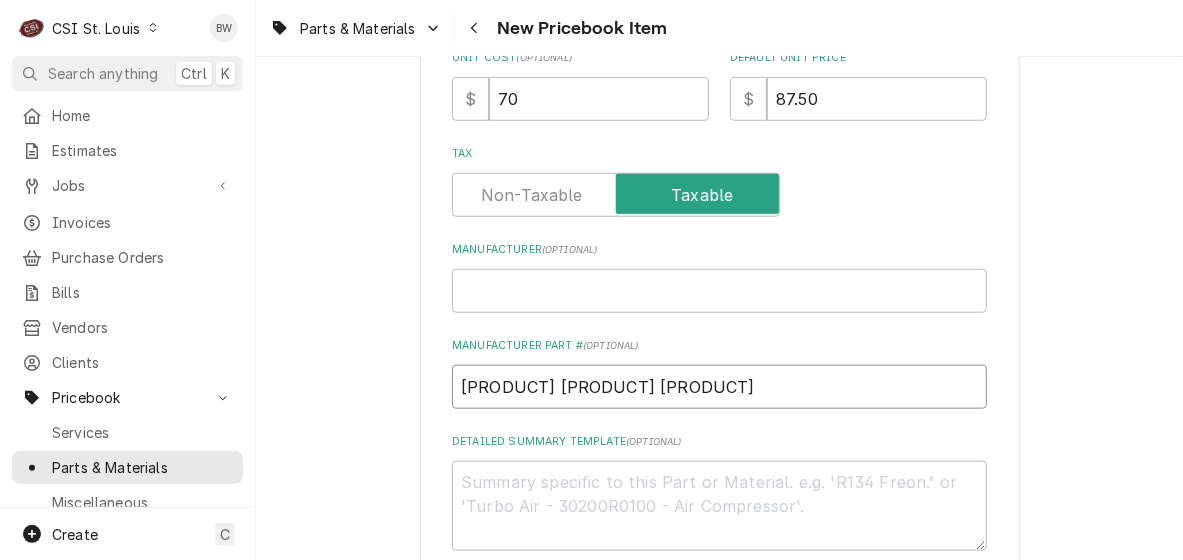 type on "x" 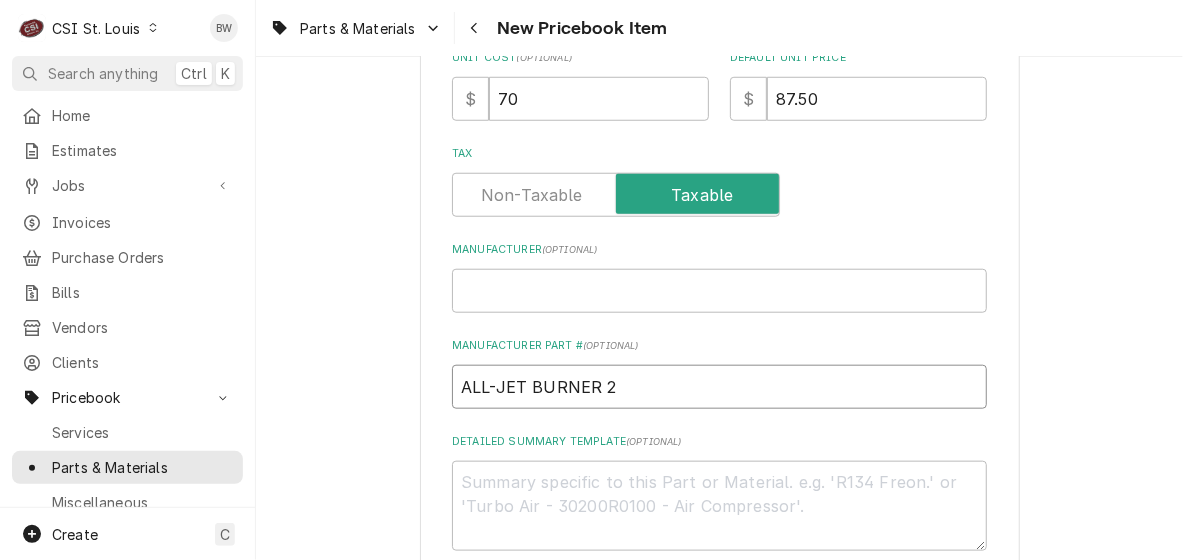 type on "ALL-JET BURNER 23" 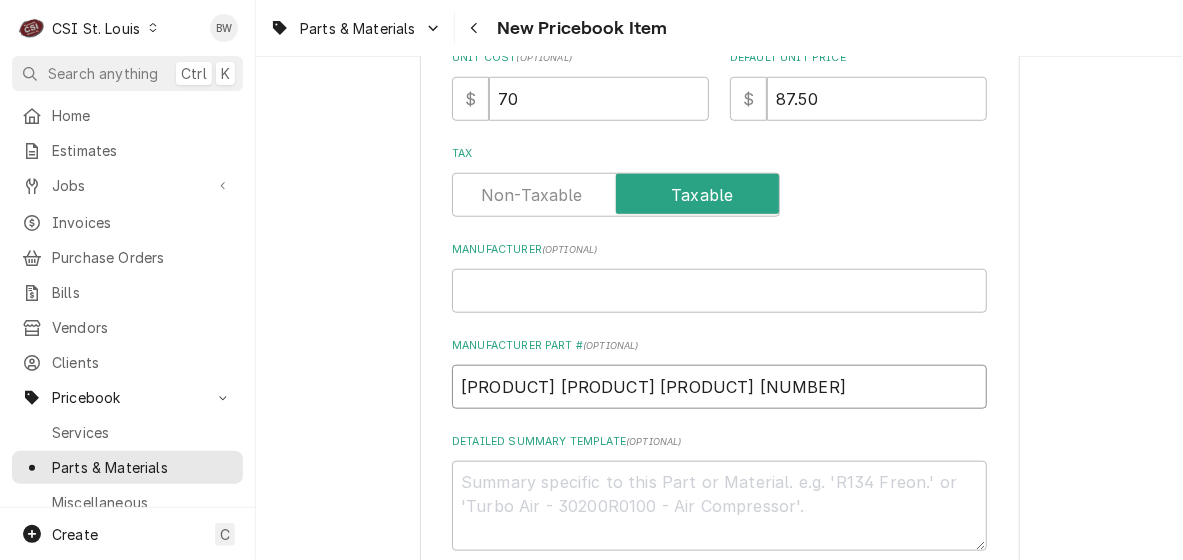type on "x" 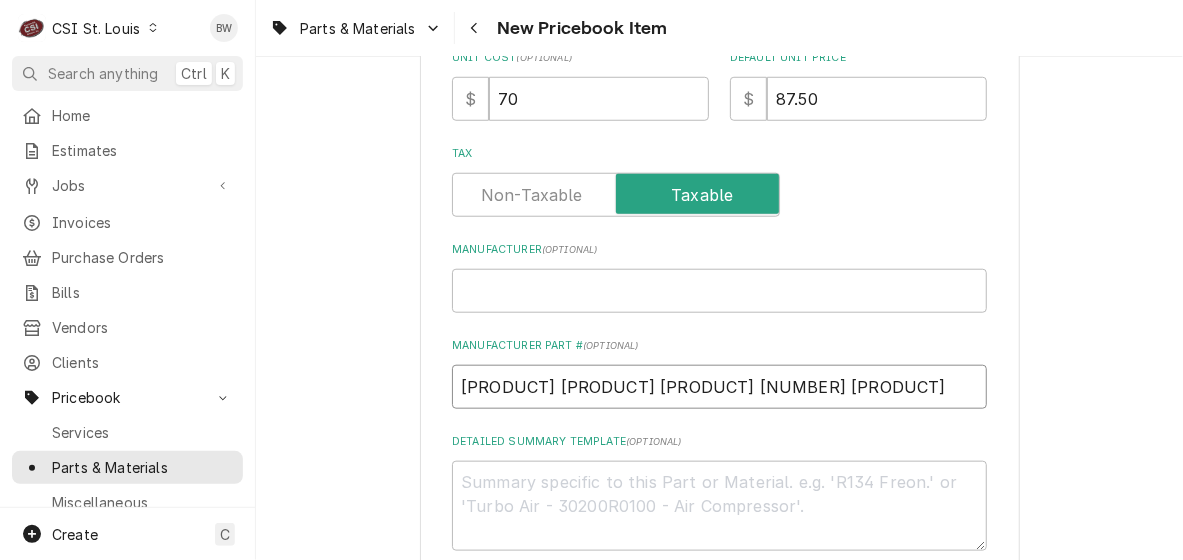 type on "x" 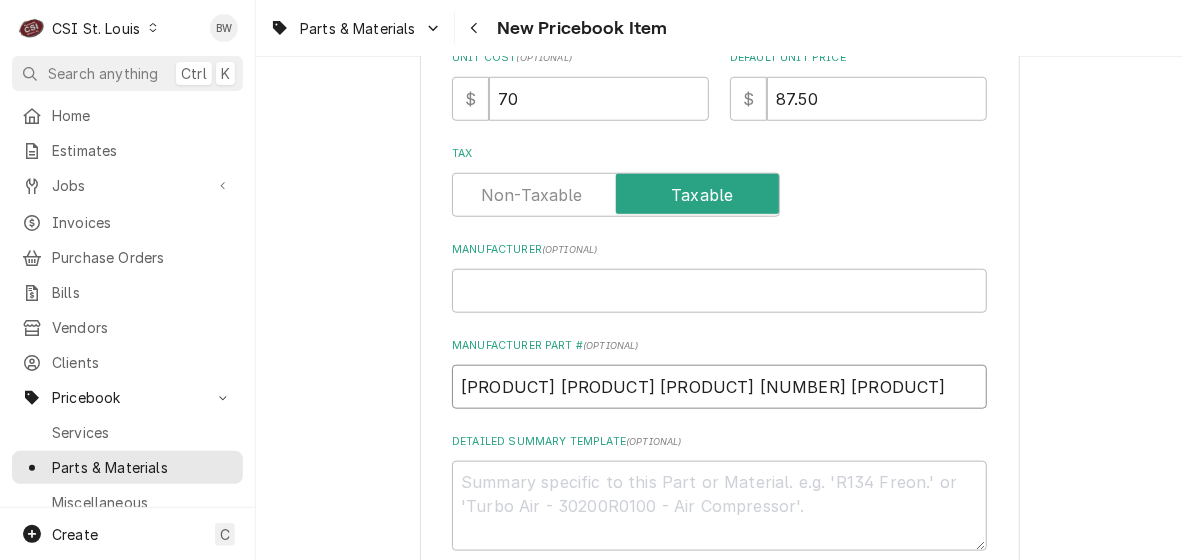 type on "ALL-JET BURNER 23 TI" 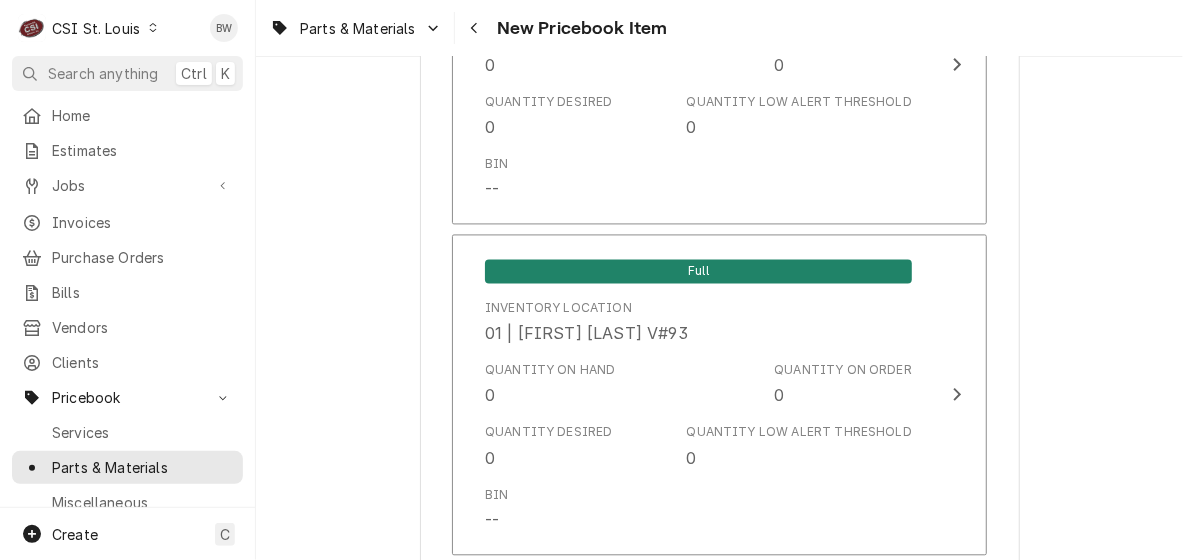 scroll, scrollTop: 1800, scrollLeft: 0, axis: vertical 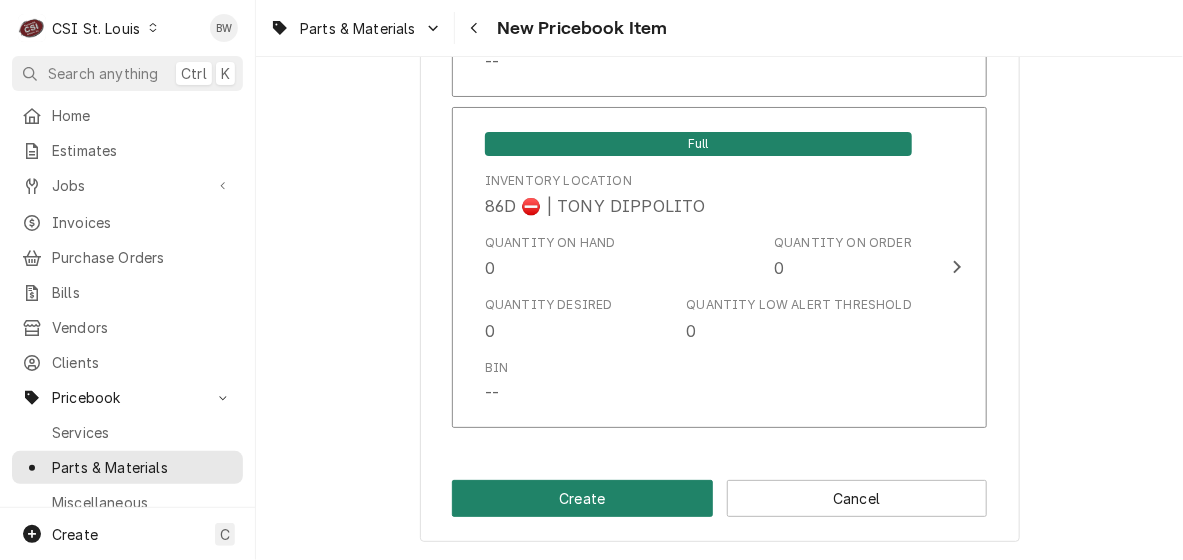 type on "ALL-JET BURNER 23 TIP" 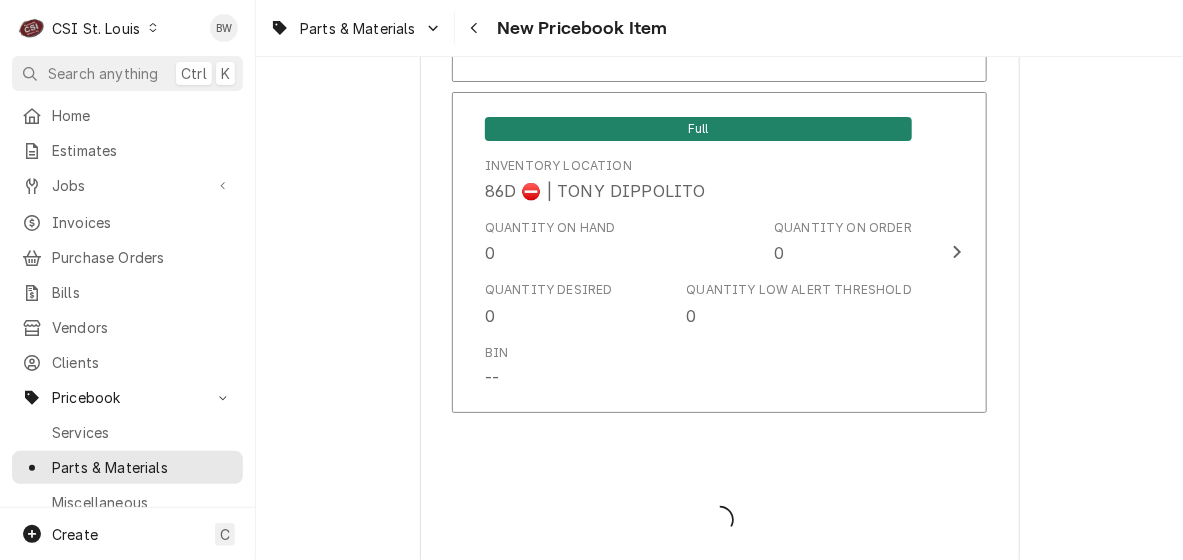 type on "x" 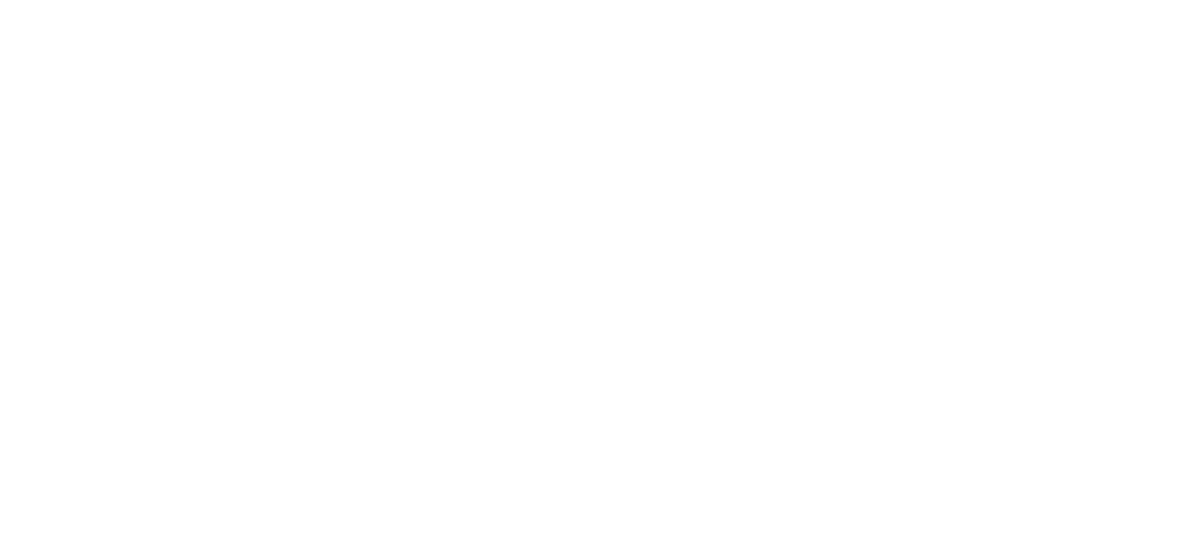 scroll, scrollTop: 0, scrollLeft: 0, axis: both 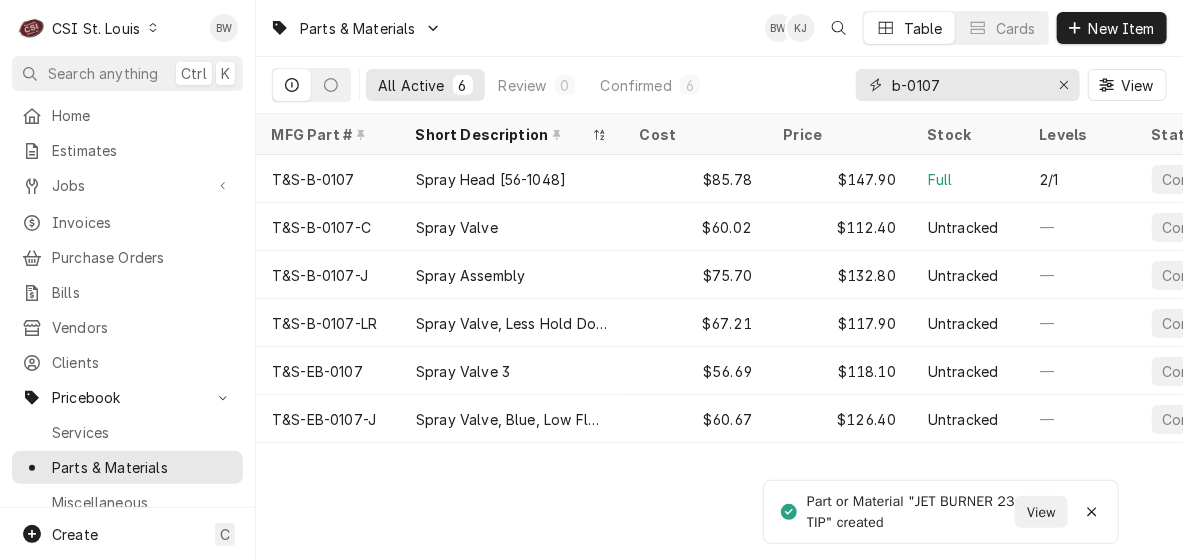 drag, startPoint x: 971, startPoint y: 88, endPoint x: 848, endPoint y: 90, distance: 123.01626 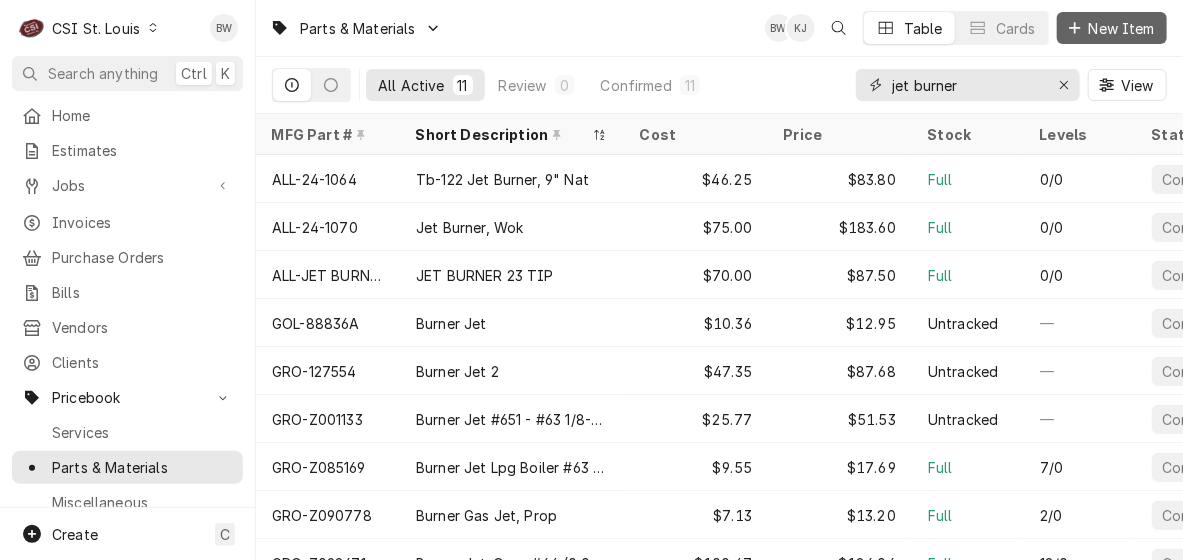 type on "jet burner" 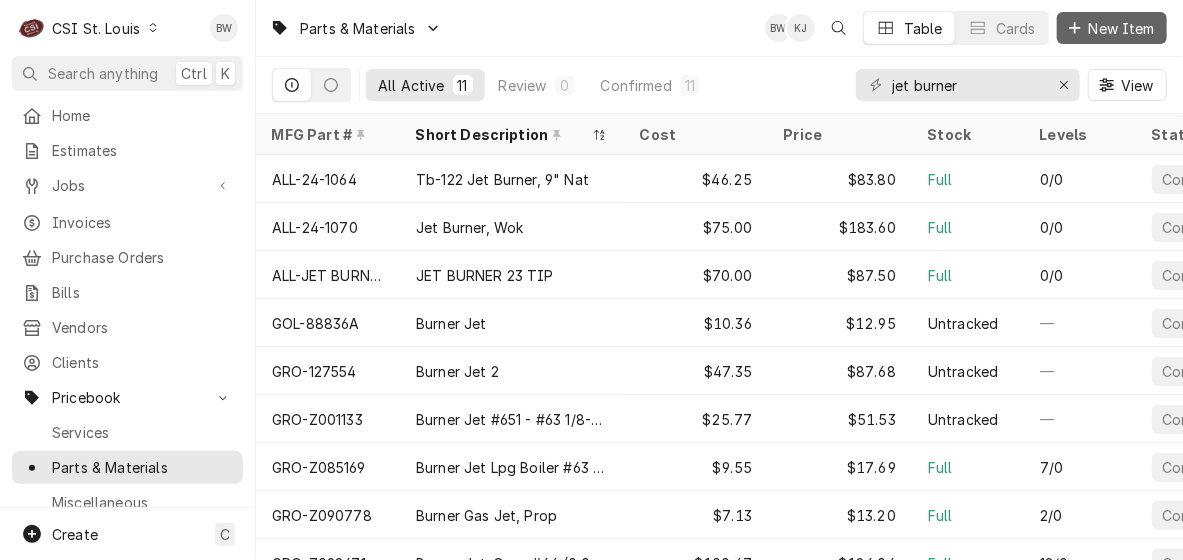 click on "New Item" at bounding box center [1122, 28] 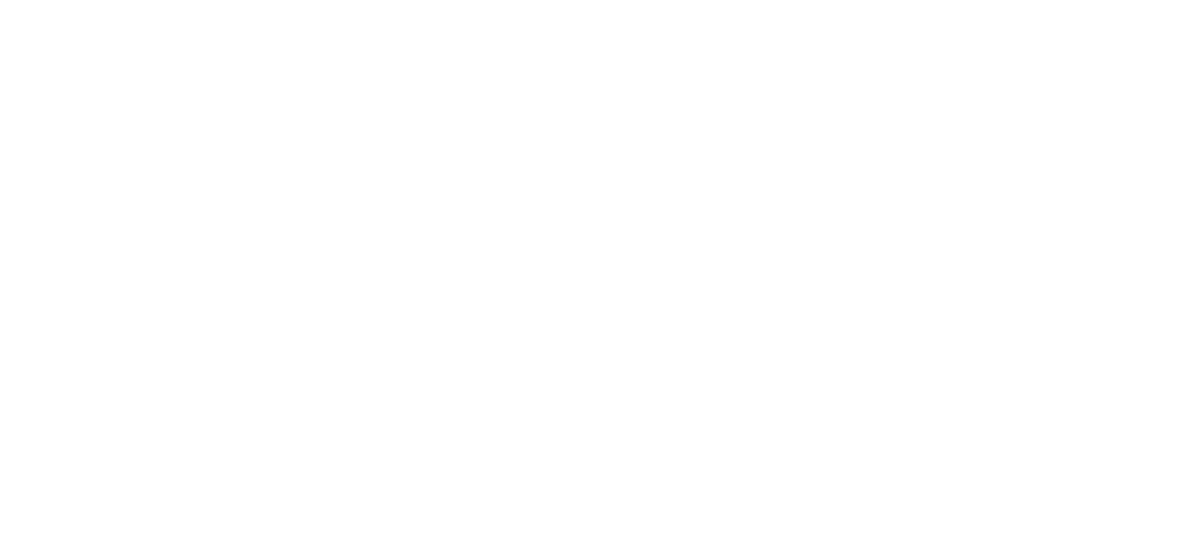 scroll, scrollTop: 0, scrollLeft: 0, axis: both 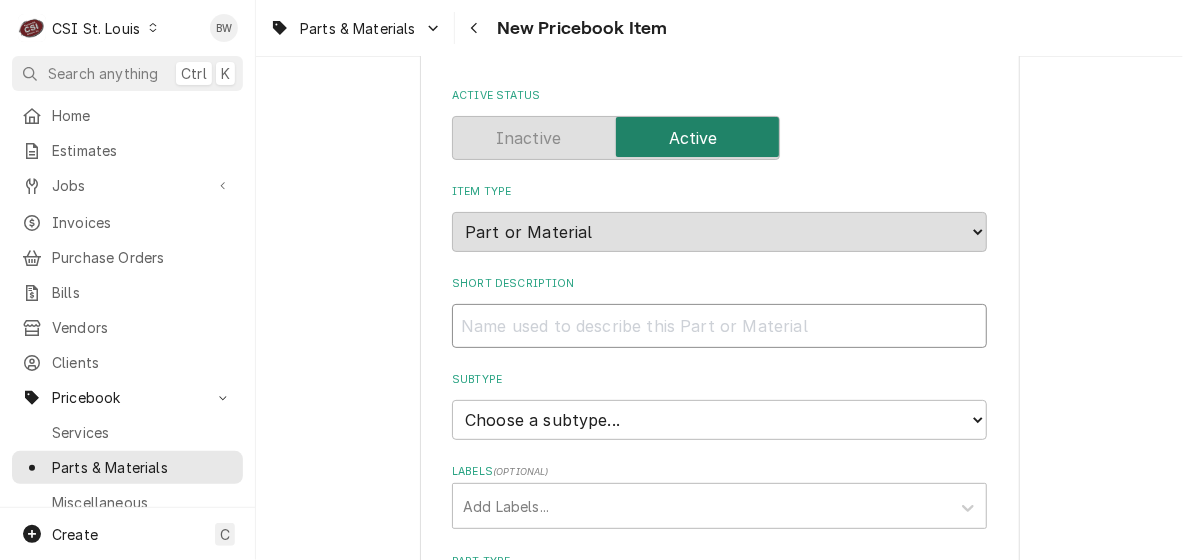 click on "Short Description" at bounding box center (719, 326) 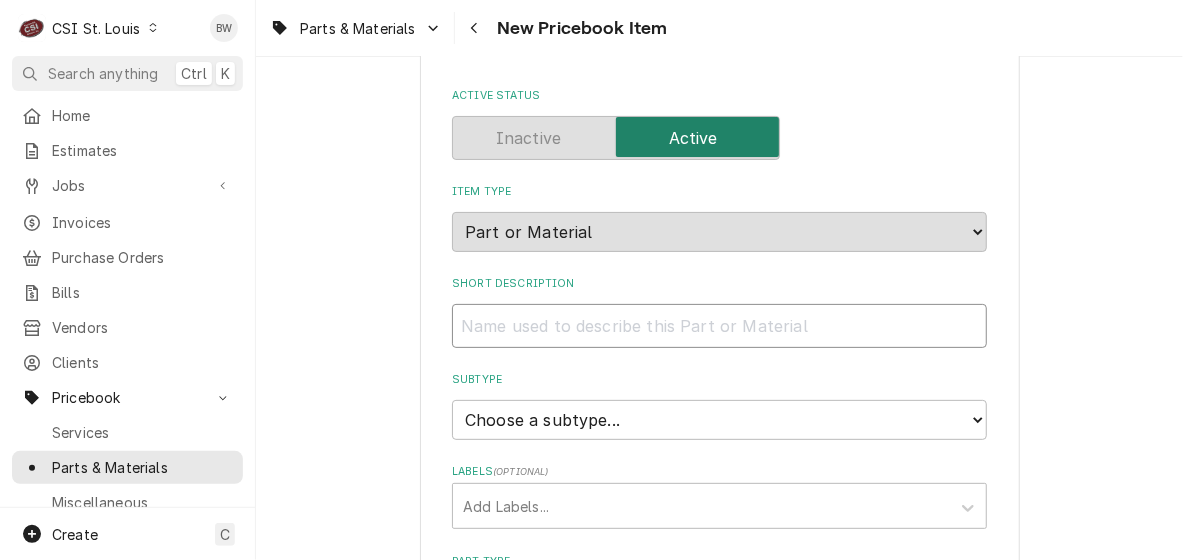 type on "x" 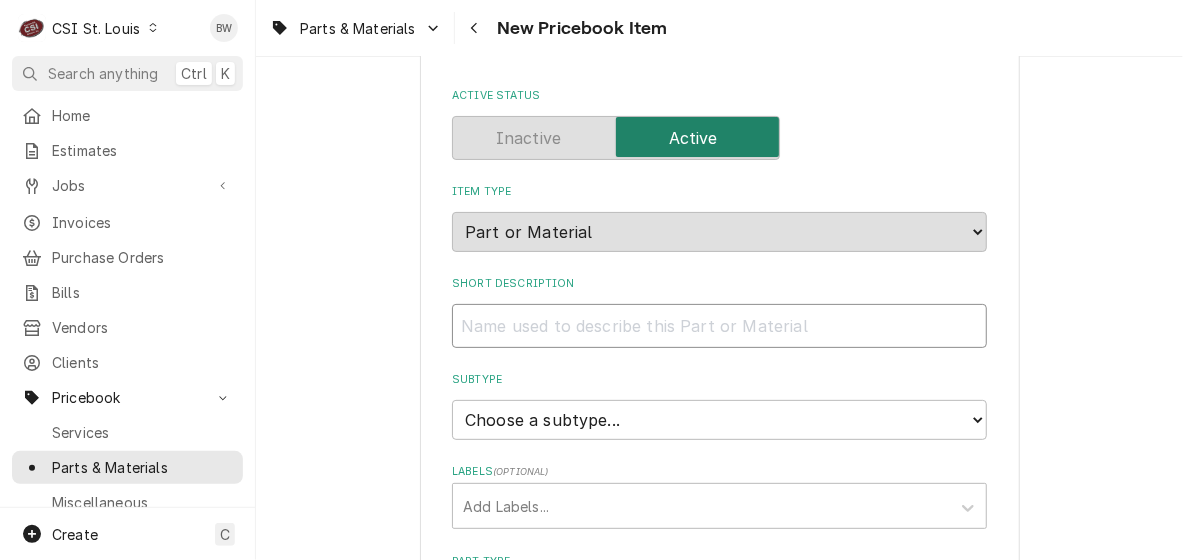 type on "J" 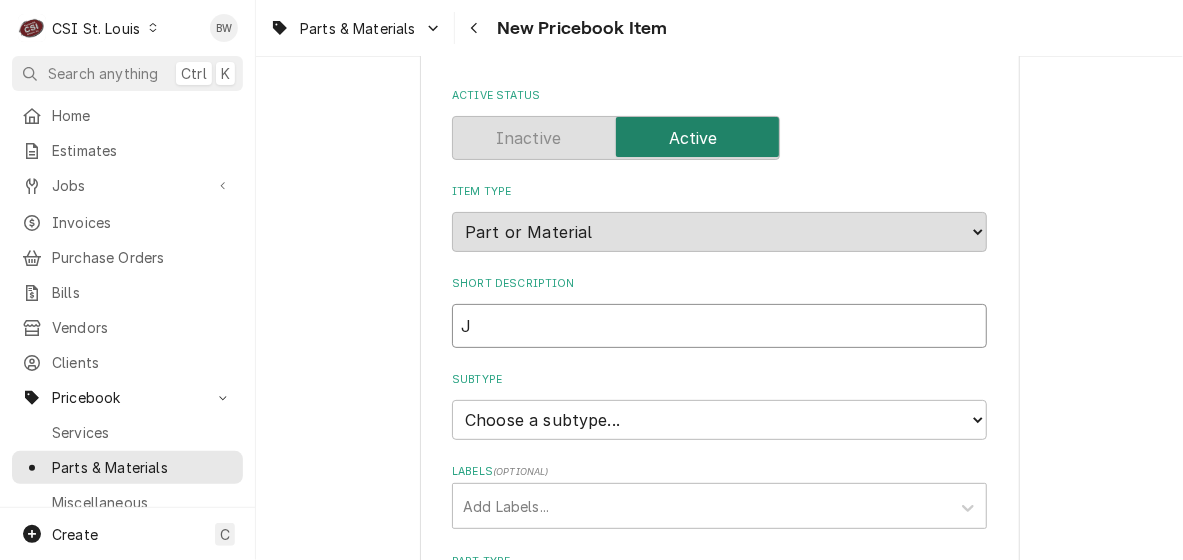 type on "x" 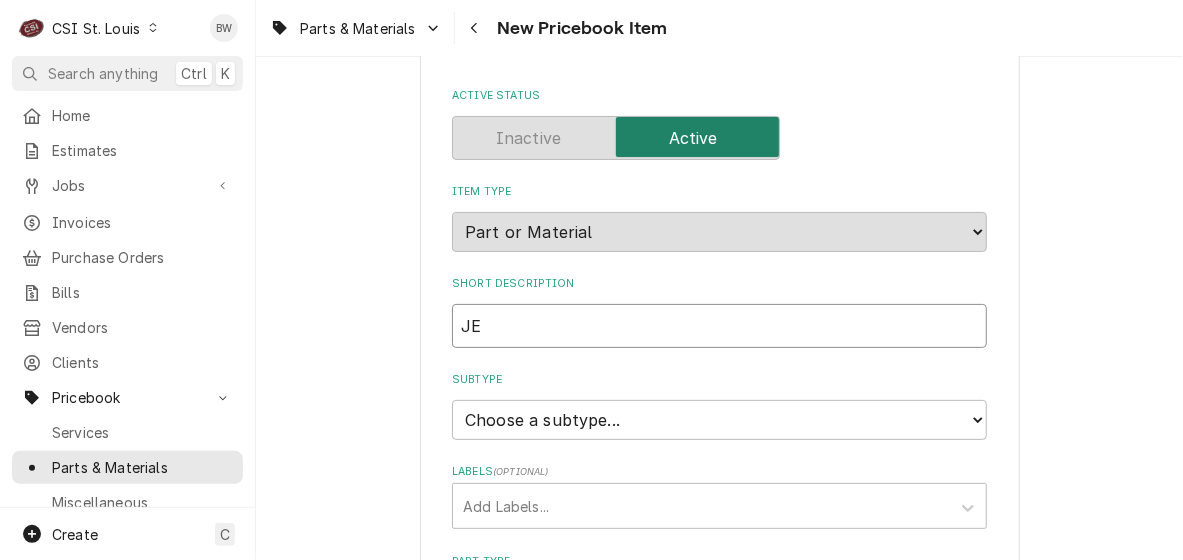 type on "x" 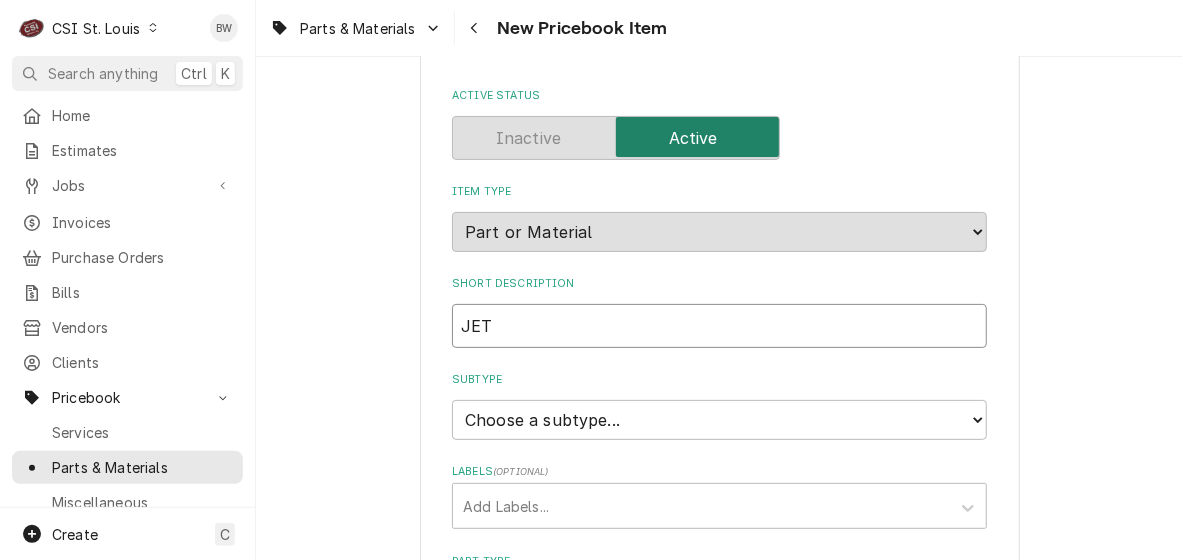 type on "JET" 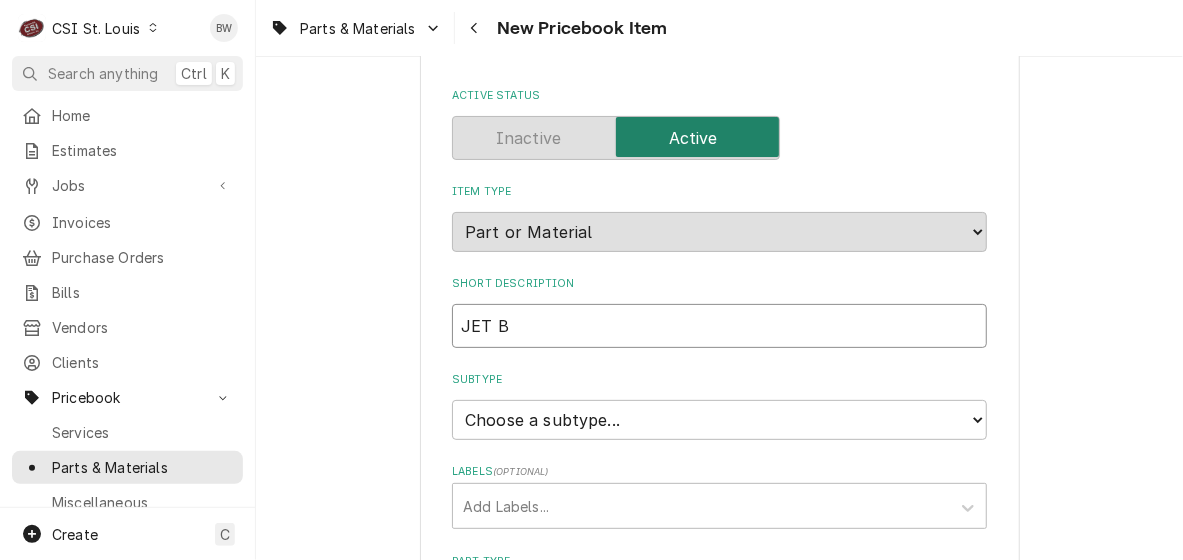 type on "x" 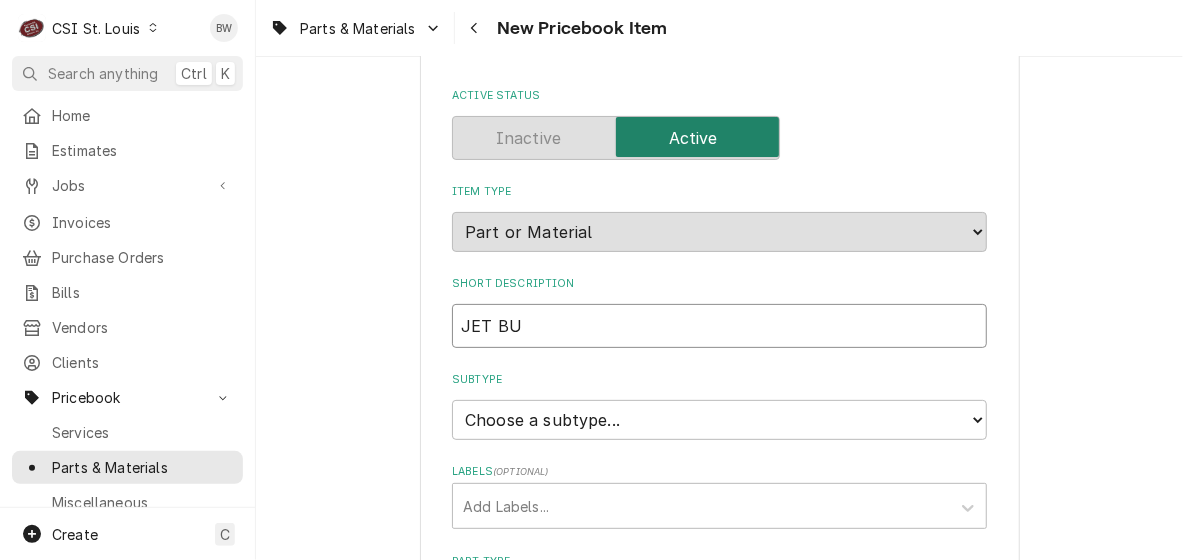 type on "x" 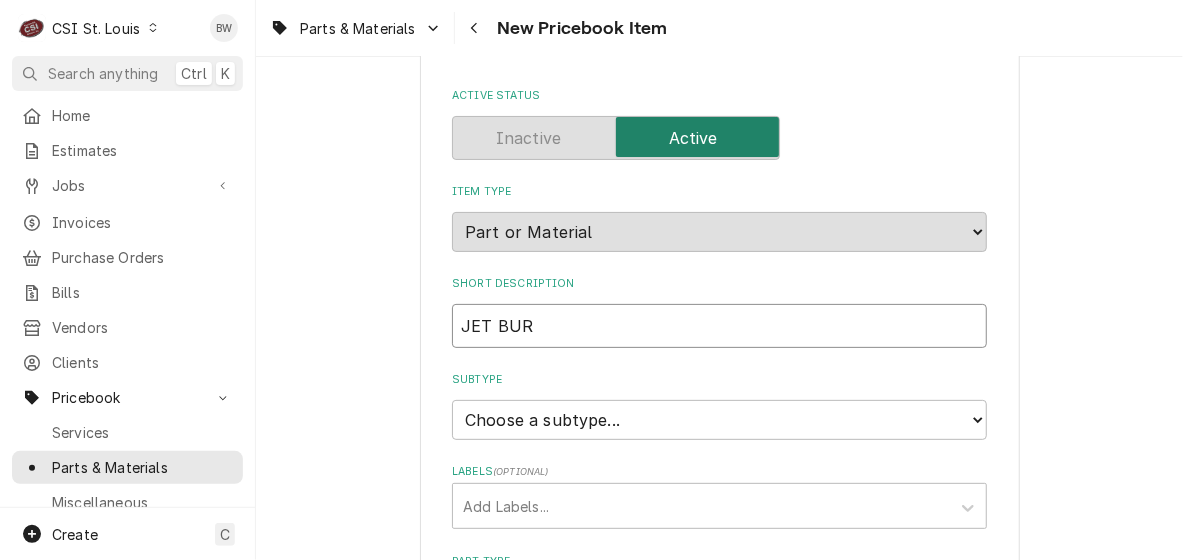 type on "x" 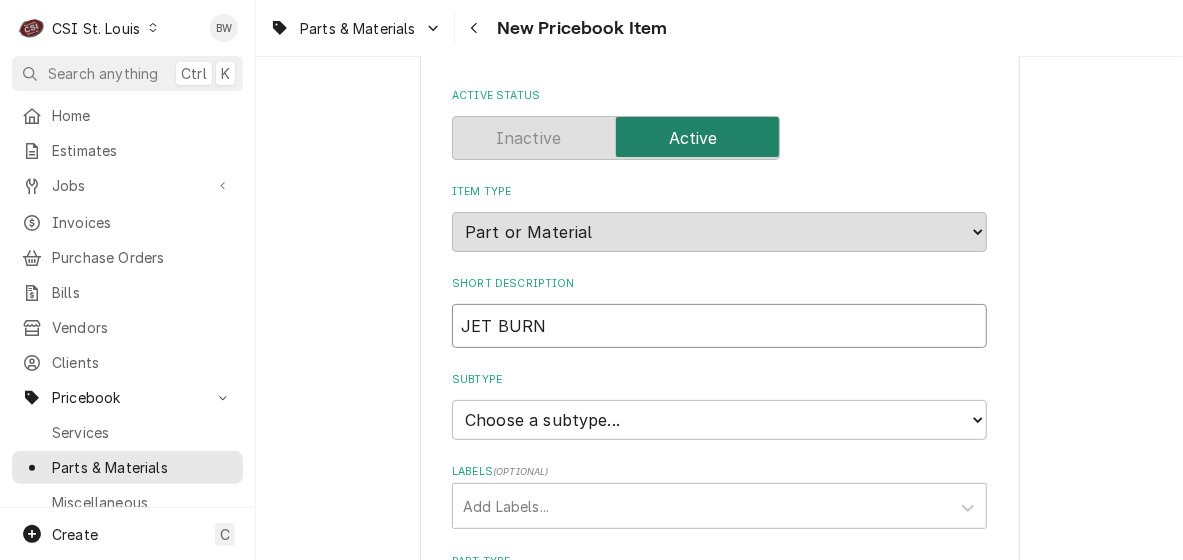 type on "x" 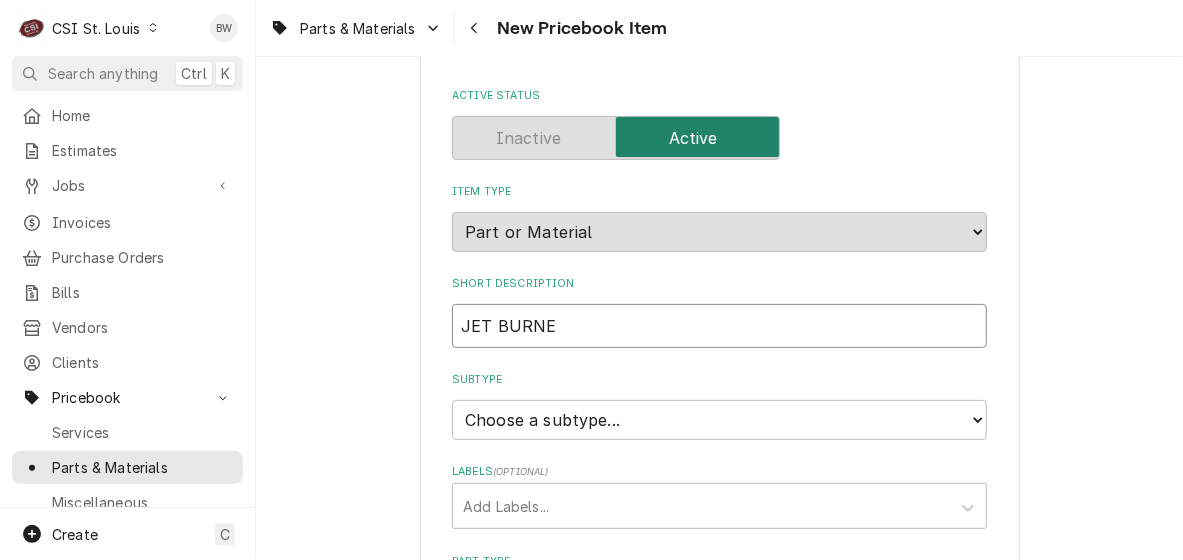type on "x" 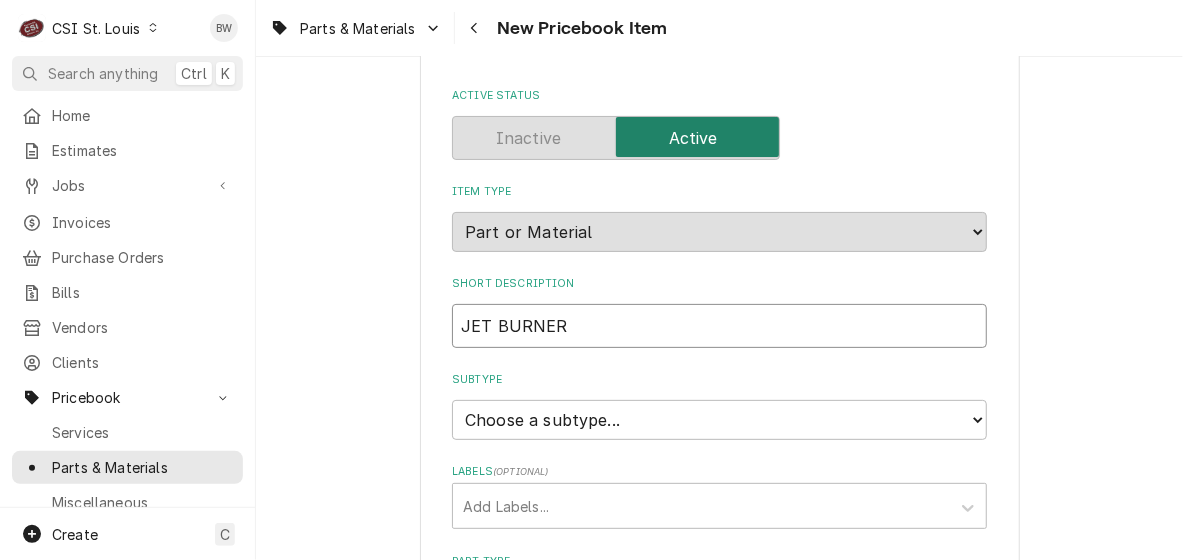 type on "JET BURNER" 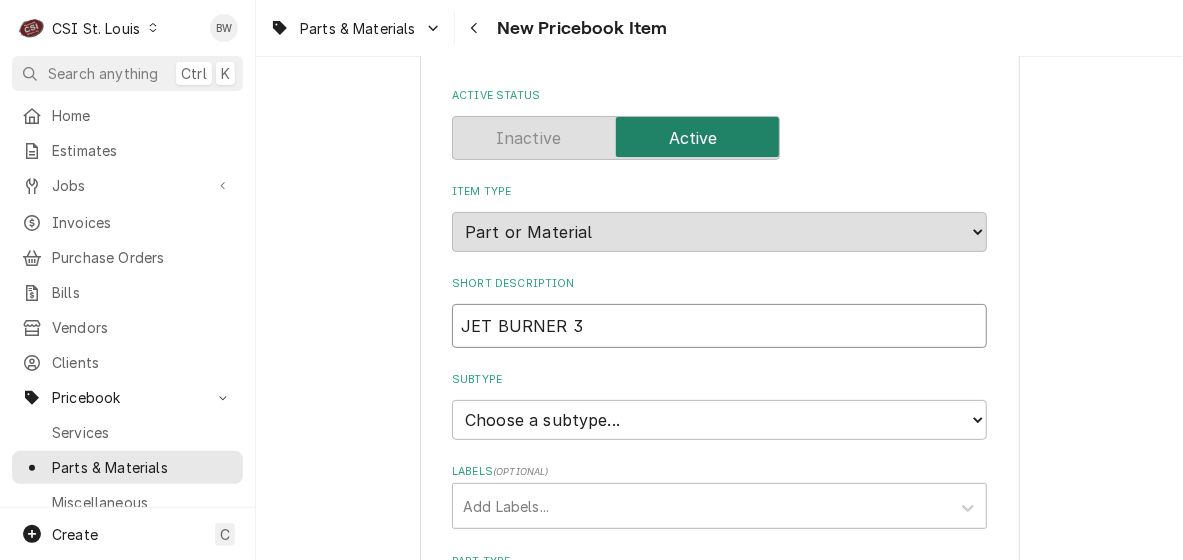 type on "x" 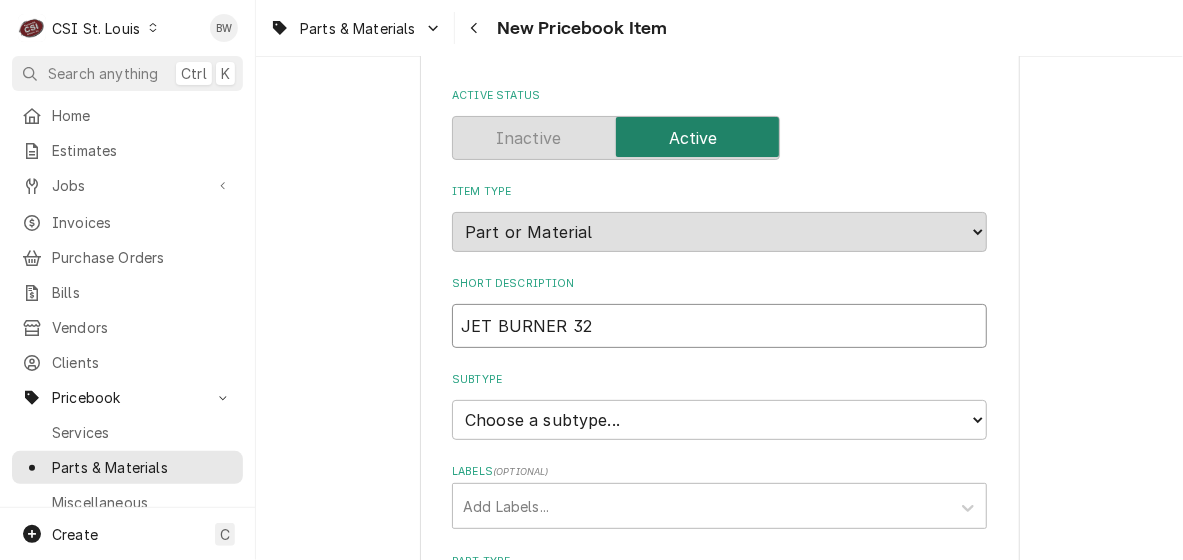 type on "x" 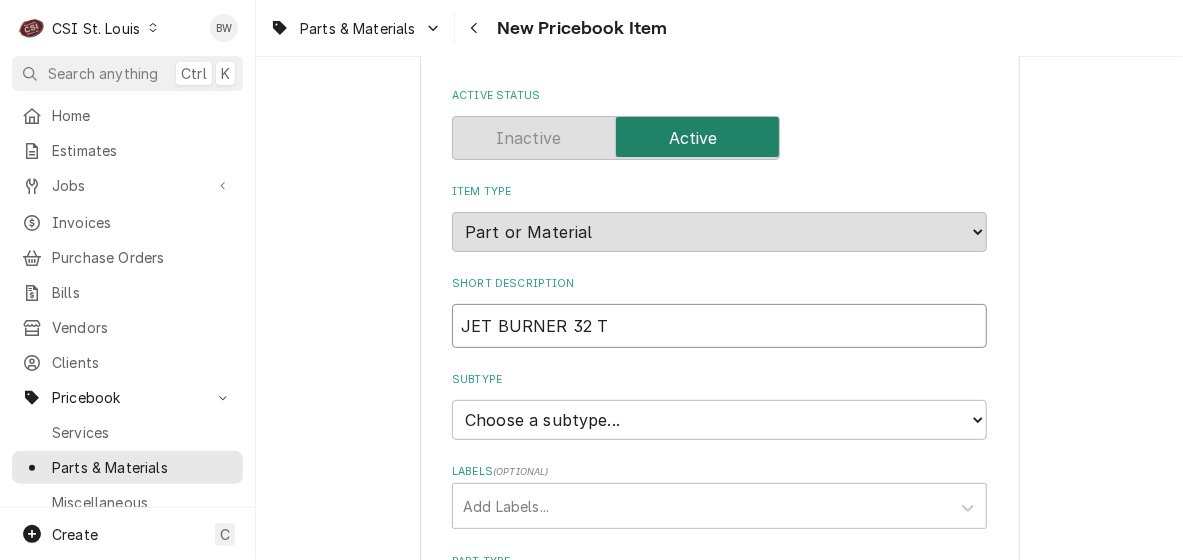 type on "x" 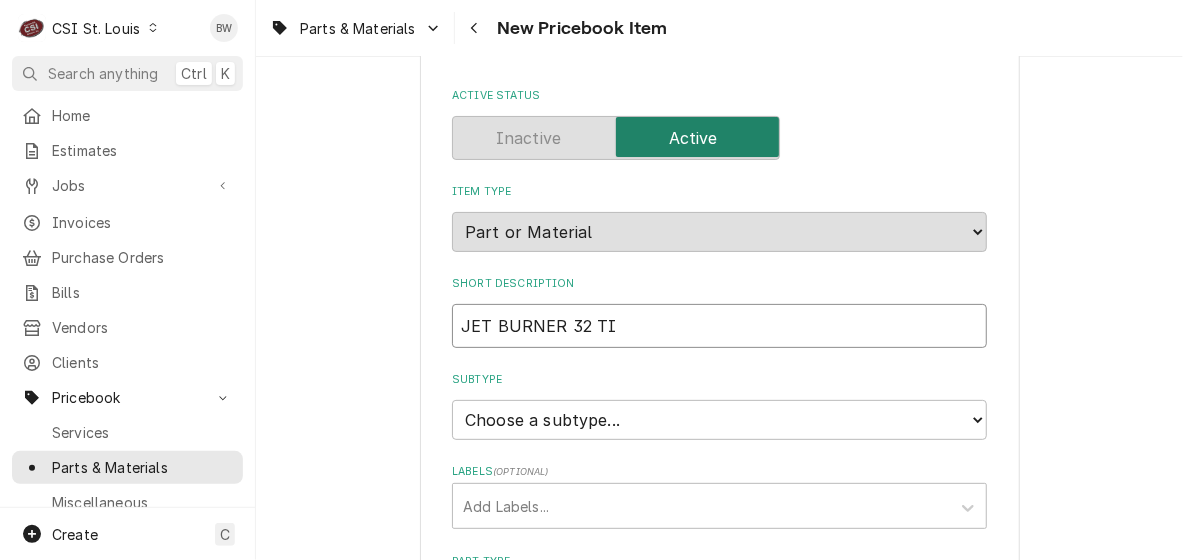 type on "x" 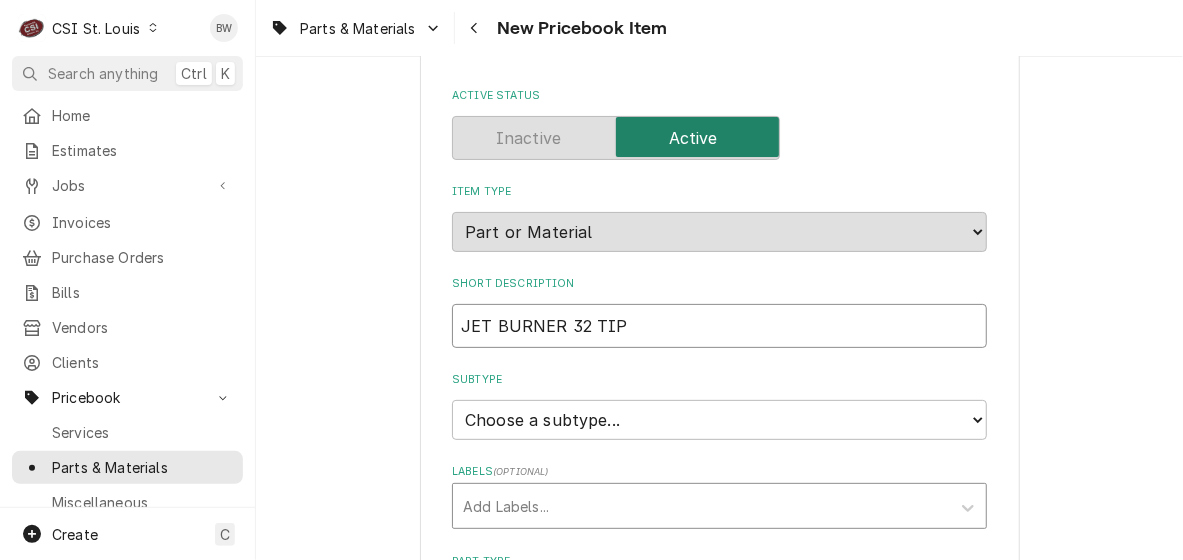 scroll, scrollTop: 200, scrollLeft: 0, axis: vertical 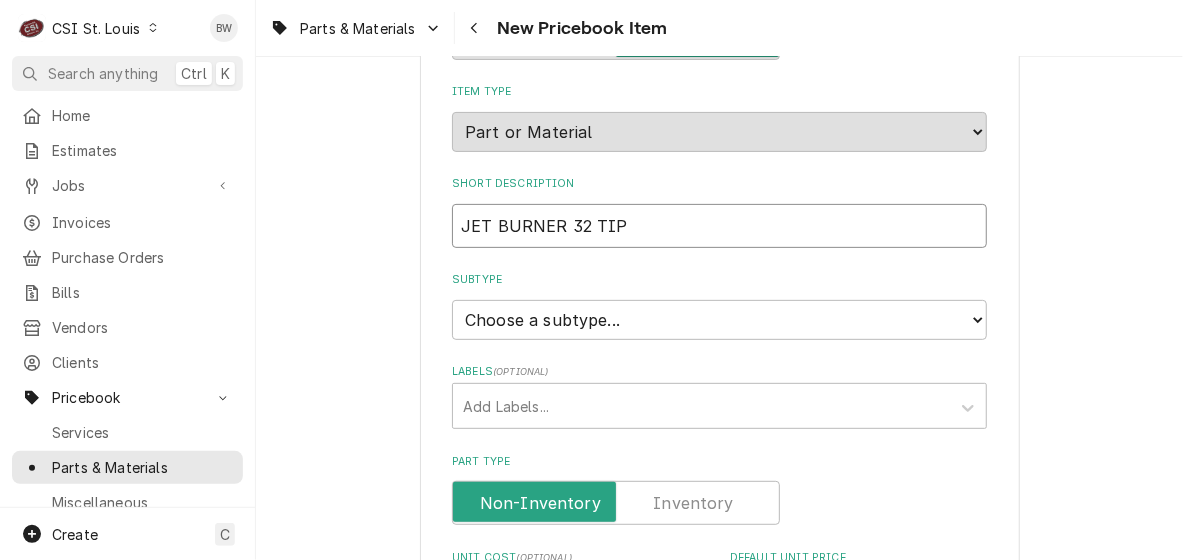 type on "JET BURNER 32 TIP" 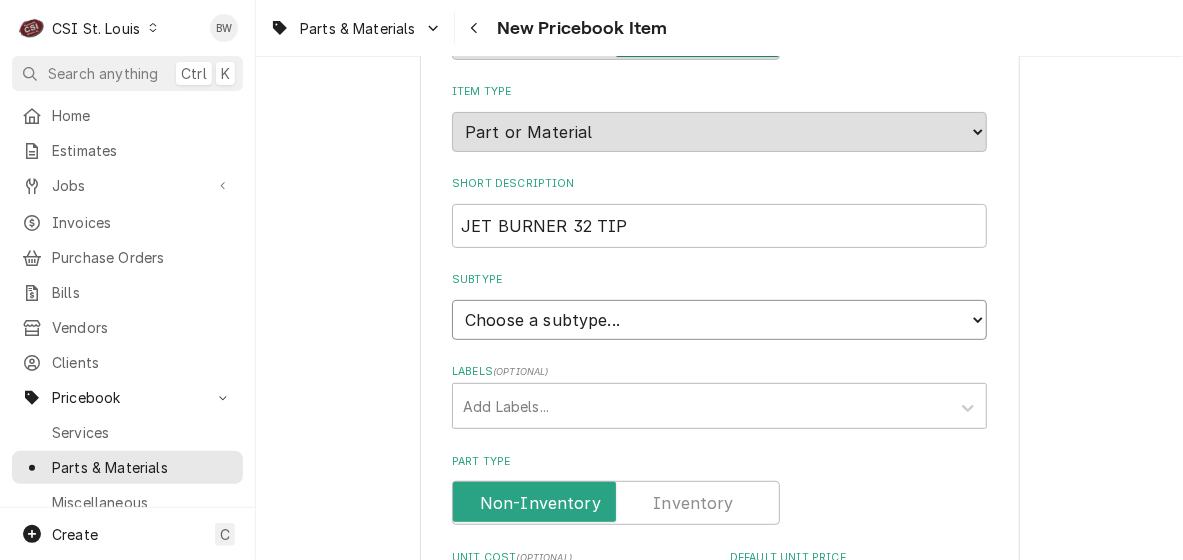 click on "Choose a subtype... [#2-DUAL] AFTERHRS-WH-CHG-2 [#2-DUAL] BEV-EQUIP [#2-DUAL] BEV-MATS [#2-DUAL] CONT-LABR-2 [#2-DUAL] CRANE-LIFT-2 [#2-DUAL] EQUIP-RENT-2 [#2-DUAL] INVEN-PARTS [#2-DUAL] MAINT-SUPPLY [#2-DUAL] MISC-EQUIP [#2-DUAL] MISC-NON-INVEN [#2-DUAL] PROJ-CONT-LABR-2 [#2-DUAL] PROJ-EQUIP [#2-DUAL] PROJ-MATS [#3-BILL] SHOP-TOOLS" at bounding box center (719, 320) 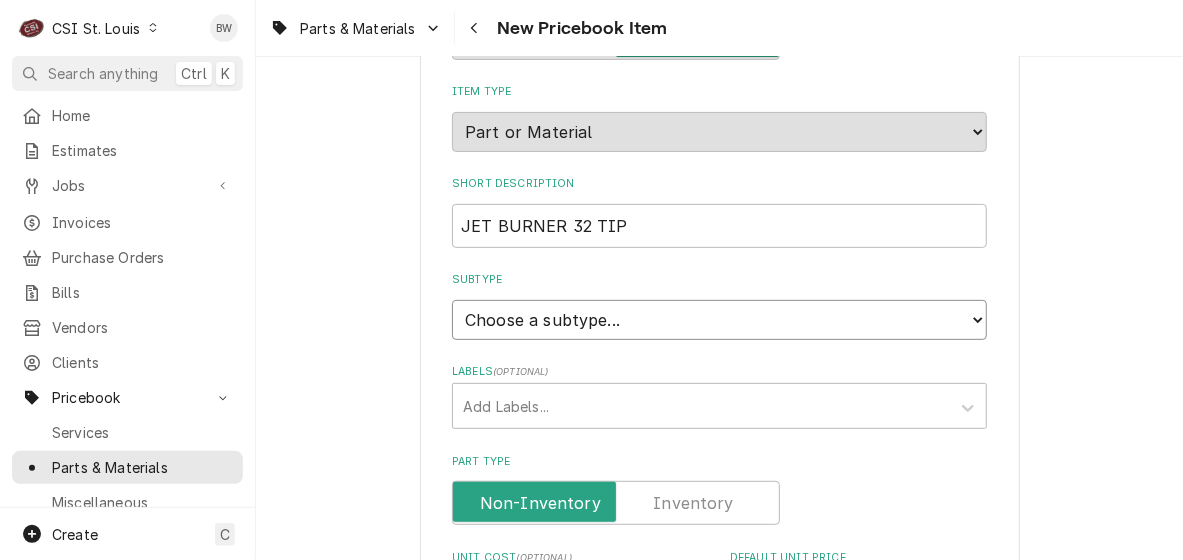 select on "1" 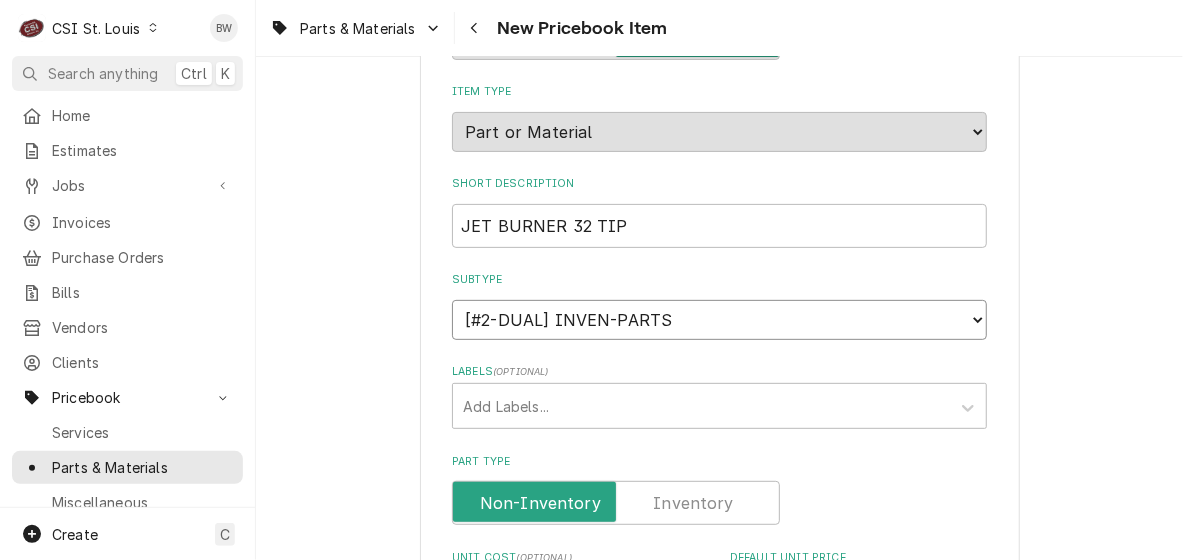 click on "Choose a subtype... [#2-DUAL] AFTERHRS-WH-CHG-2 [#2-DUAL] BEV-EQUIP [#2-DUAL] BEV-MATS [#2-DUAL] CONT-LABR-2 [#2-DUAL] CRANE-LIFT-2 [#2-DUAL] EQUIP-RENT-2 [#2-DUAL] INVEN-PARTS [#2-DUAL] MAINT-SUPPLY [#2-DUAL] MISC-EQUIP [#2-DUAL] MISC-NON-INVEN [#2-DUAL] PROJ-CONT-LABR-2 [#2-DUAL] PROJ-EQUIP [#2-DUAL] PROJ-MATS [#3-BILL] SHOP-TOOLS" at bounding box center (719, 320) 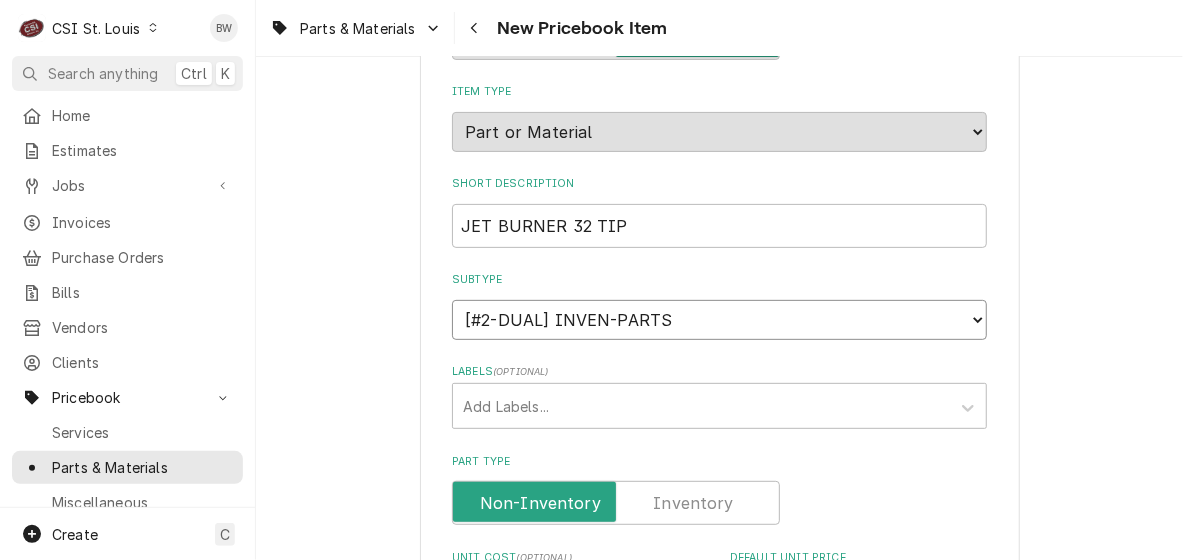 type on "x" 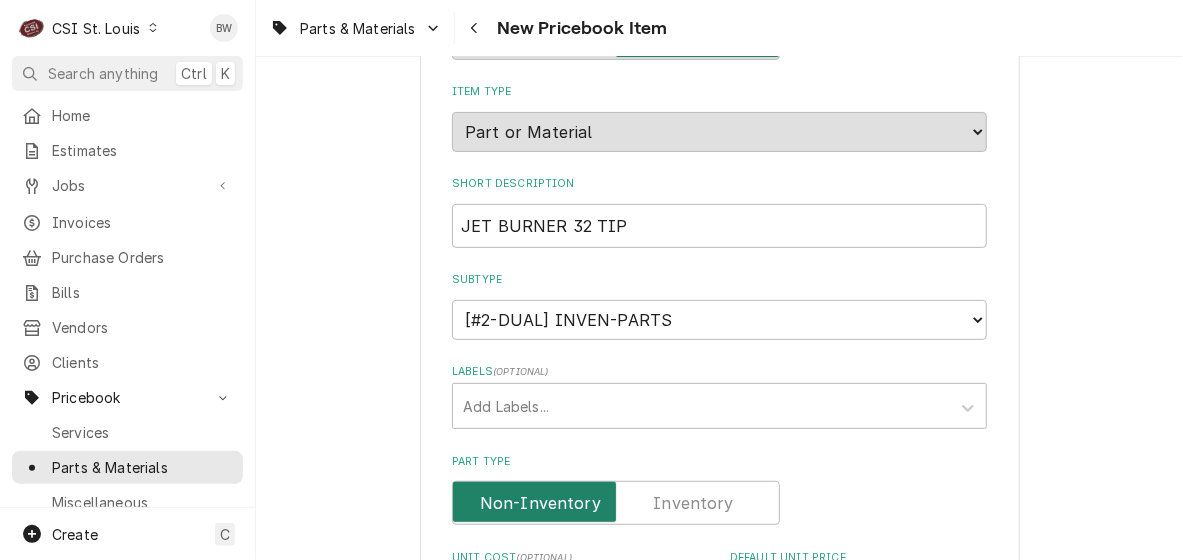 click at bounding box center [616, 503] 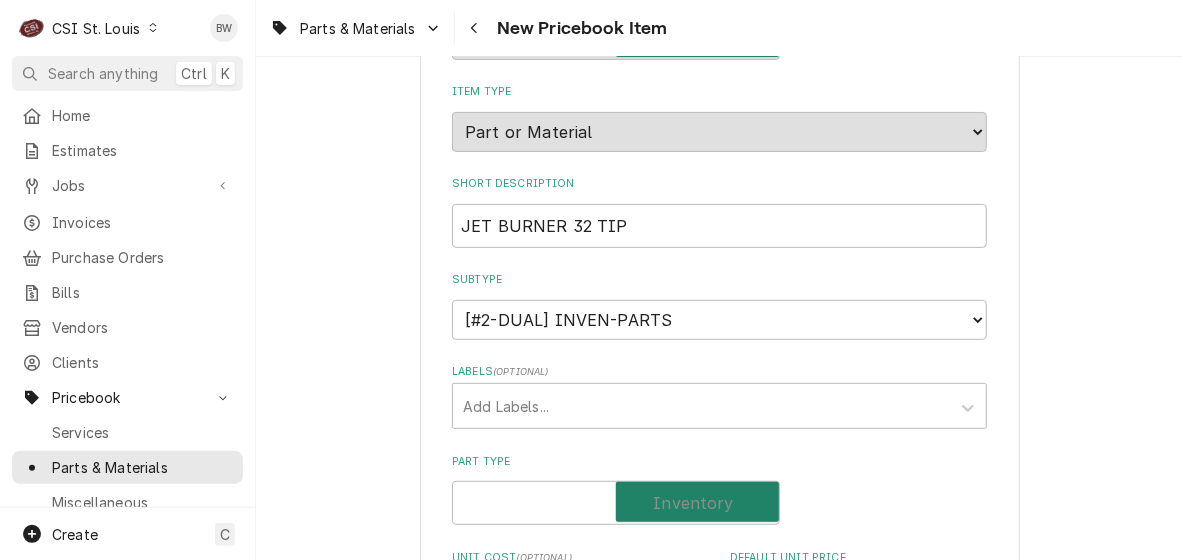 checkbox on "true" 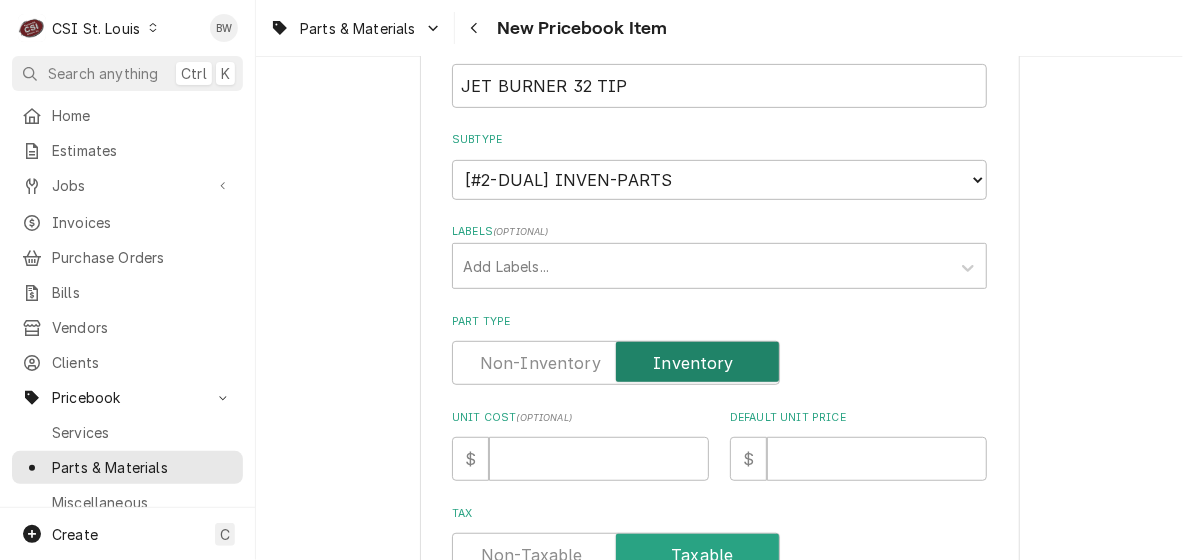 scroll, scrollTop: 600, scrollLeft: 0, axis: vertical 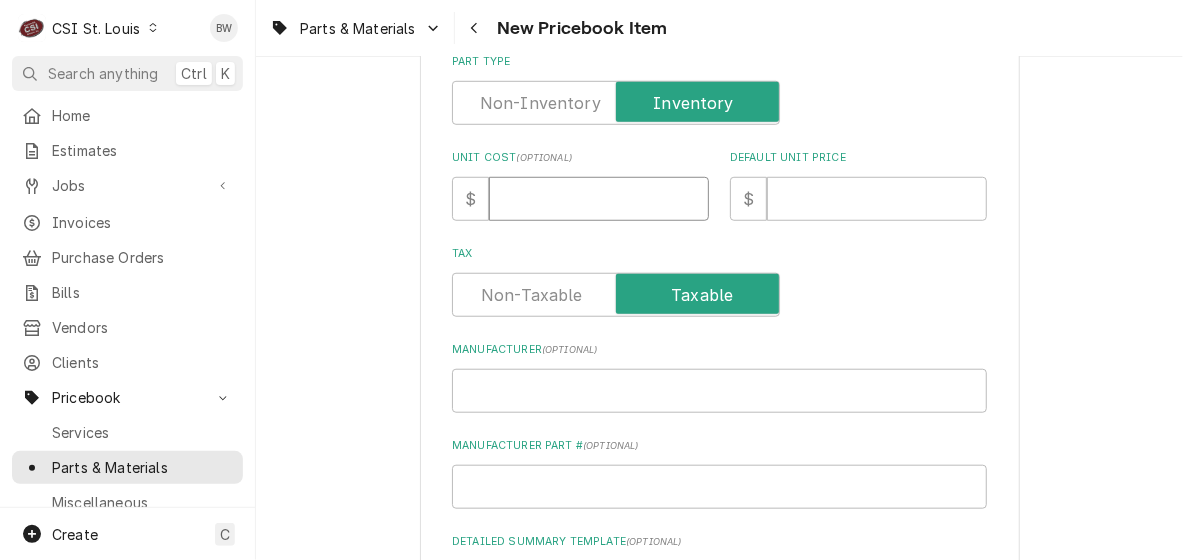 click on "Unit Cost  ( optional )" at bounding box center [599, 199] 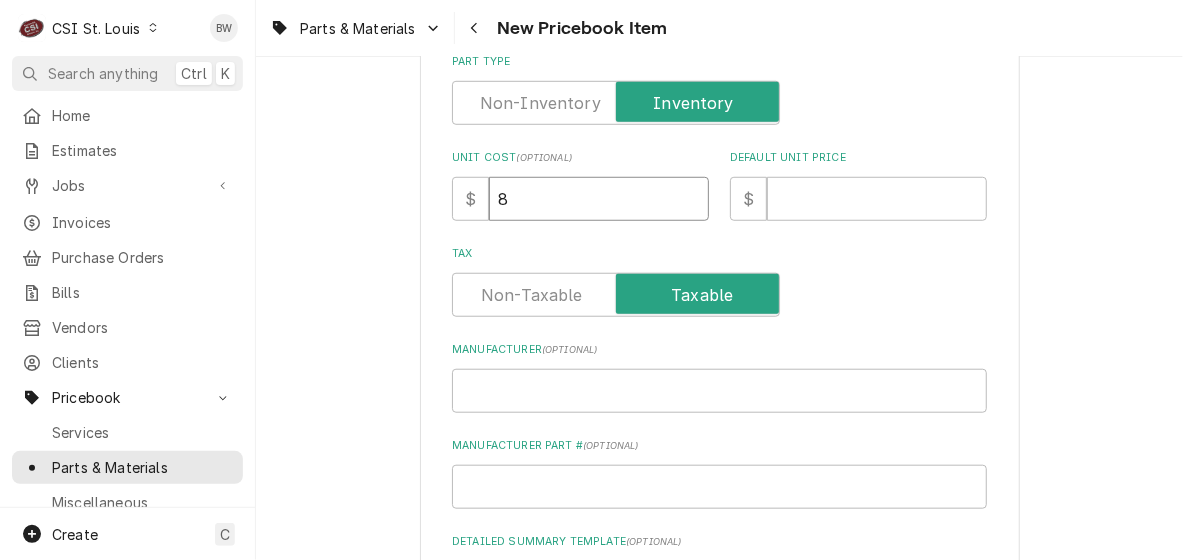 type on "x" 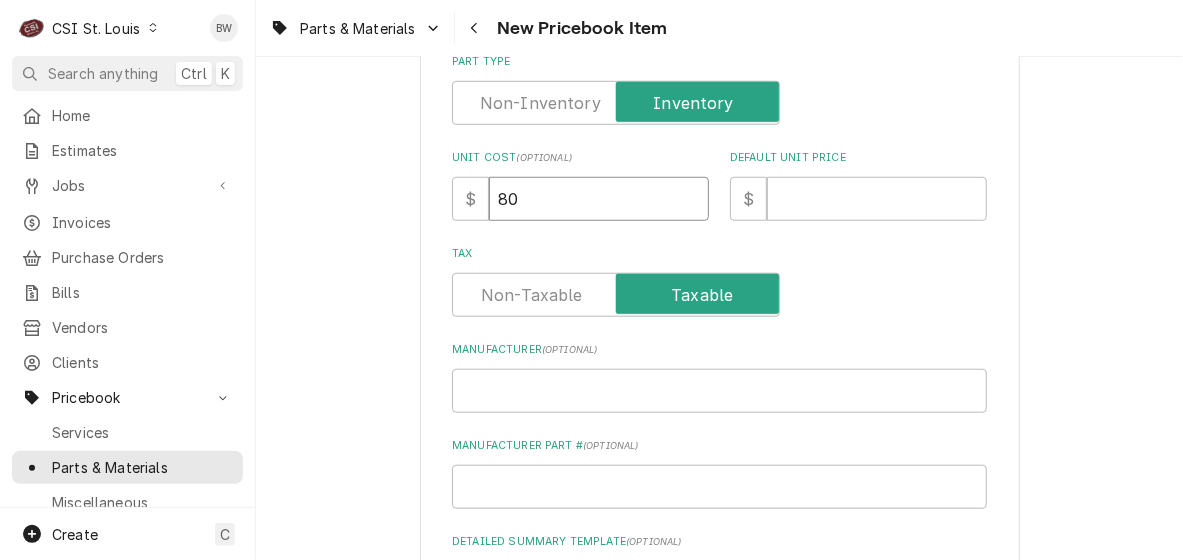 type on "80" 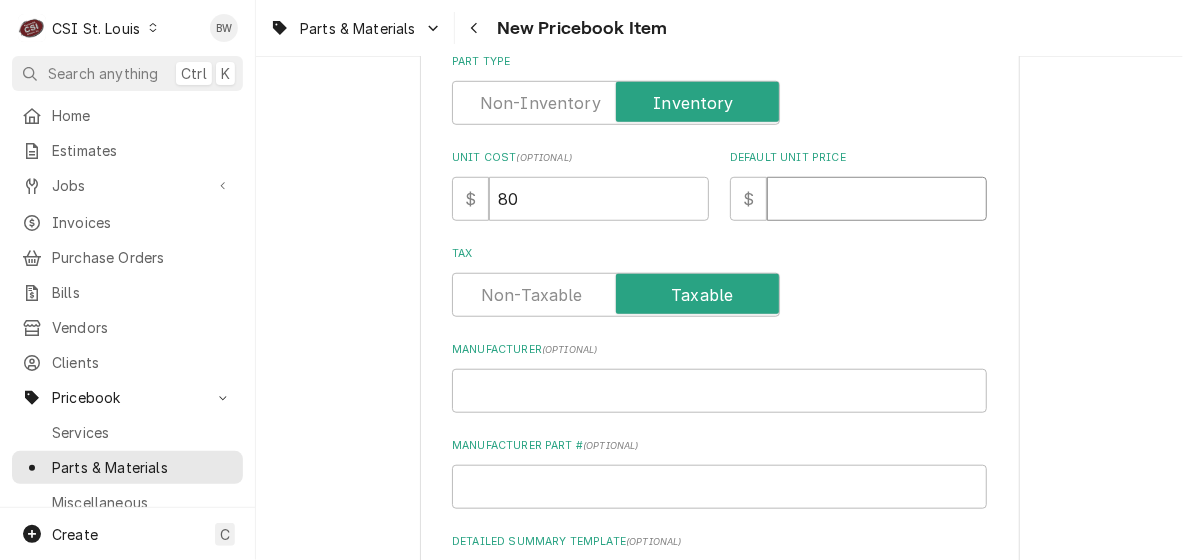 type on "x" 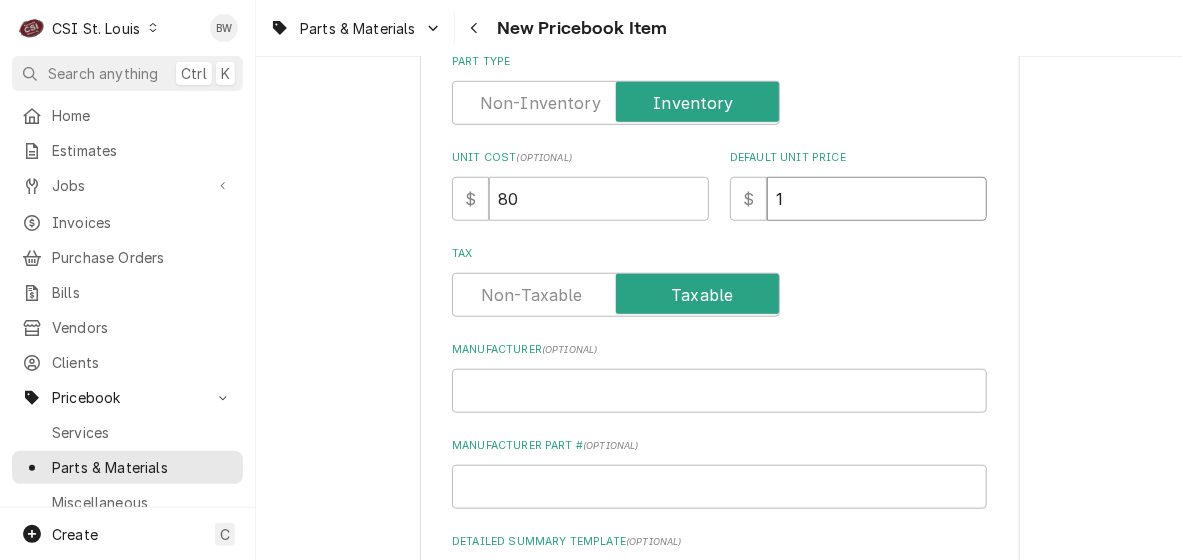 type on "x" 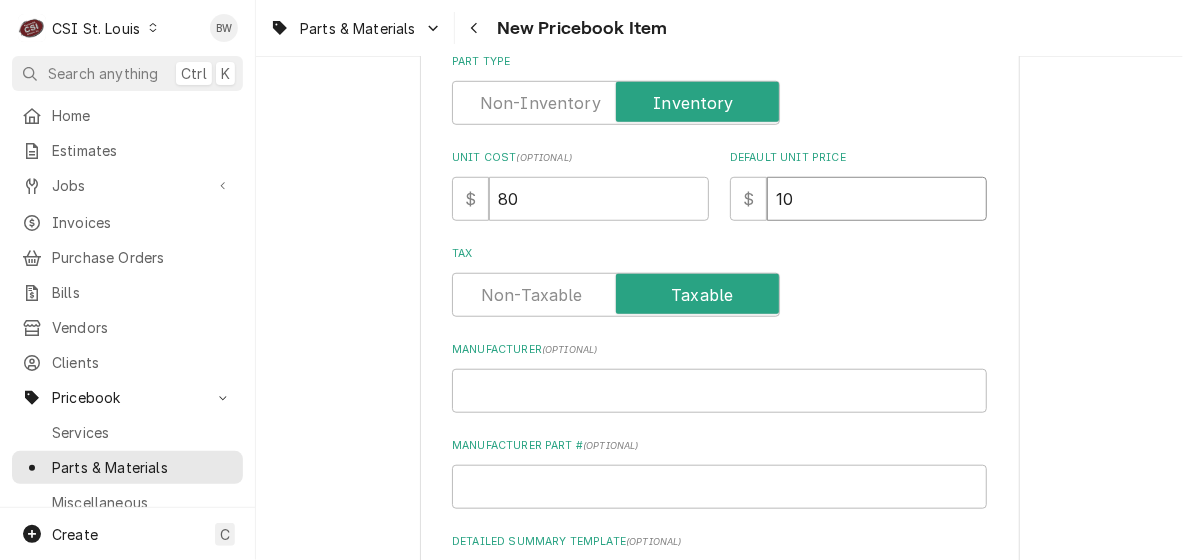 type on "x" 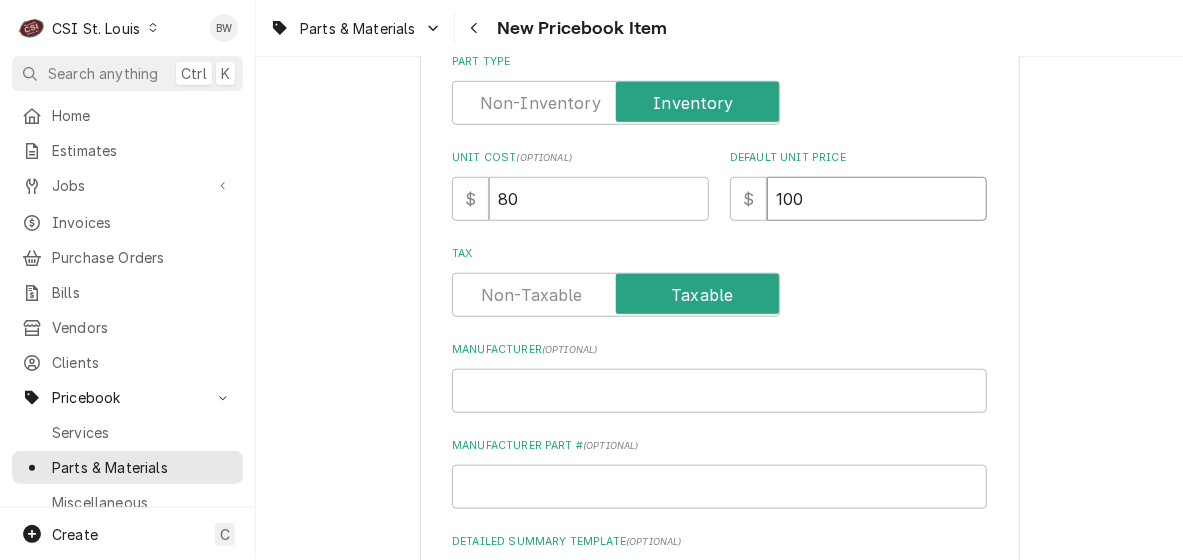type on "x" 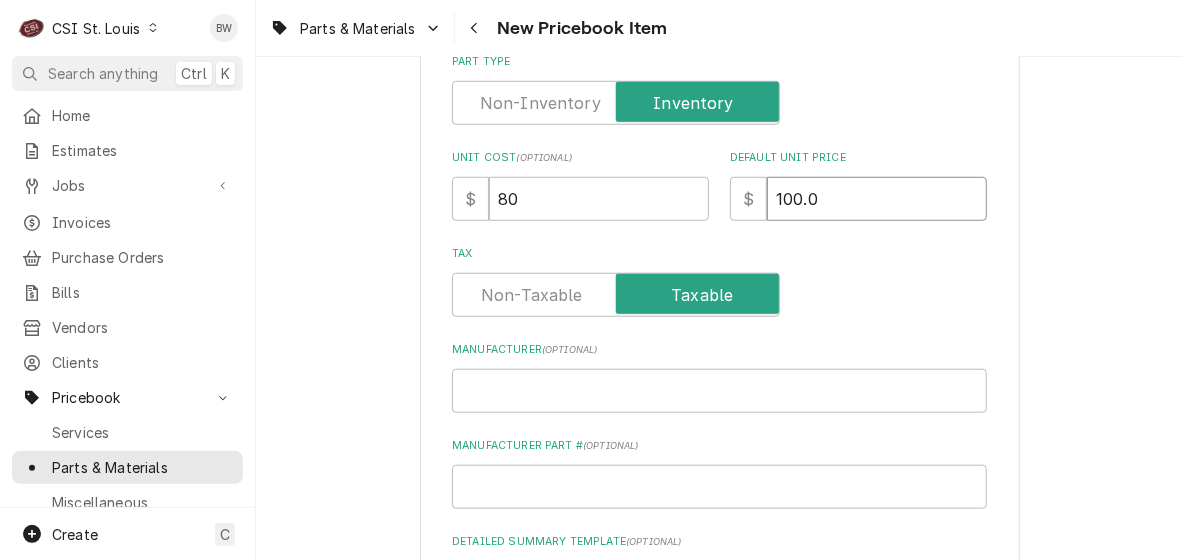 type on "x" 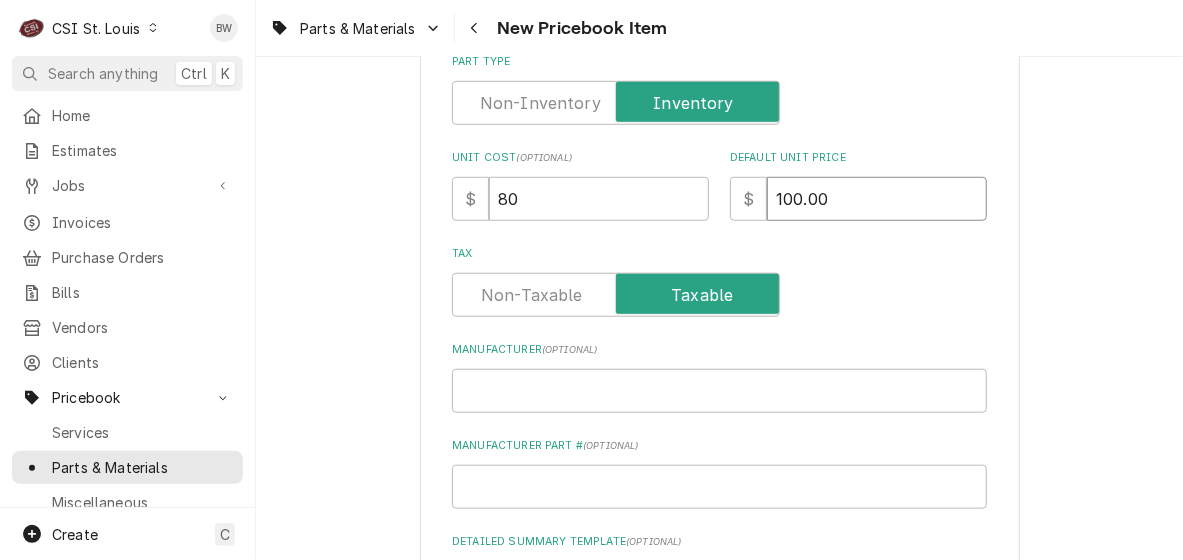 type on "100.00" 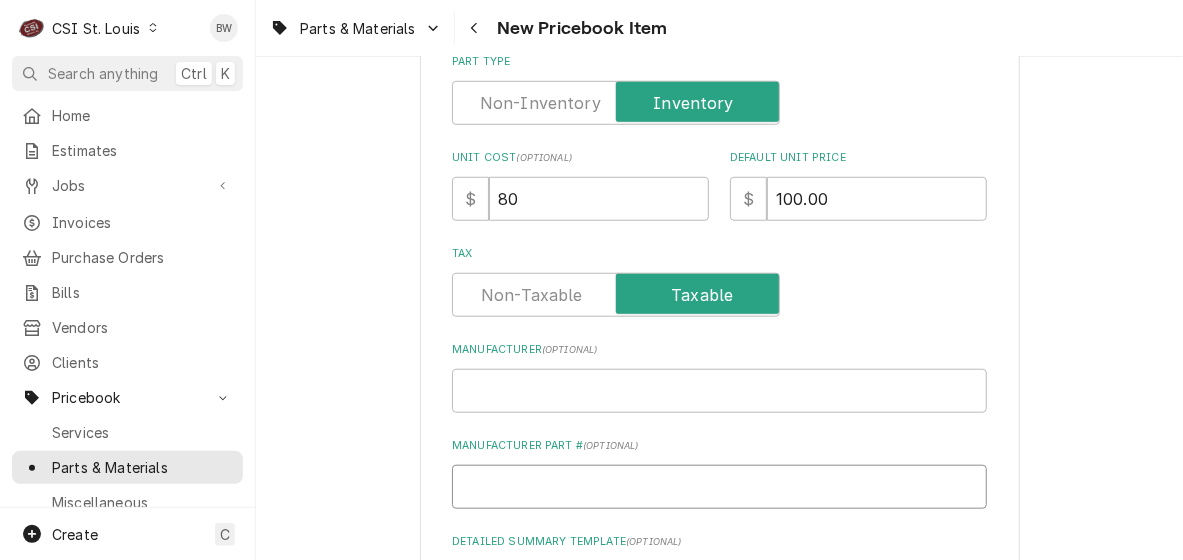 click on "Manufacturer Part #  ( optional )" at bounding box center [719, 487] 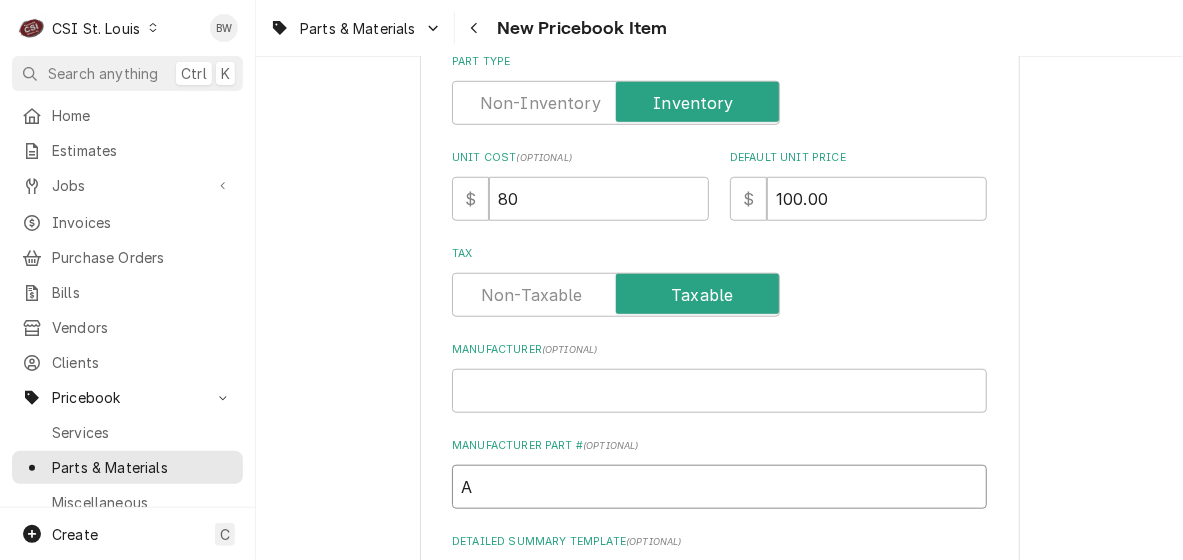 type on "AL" 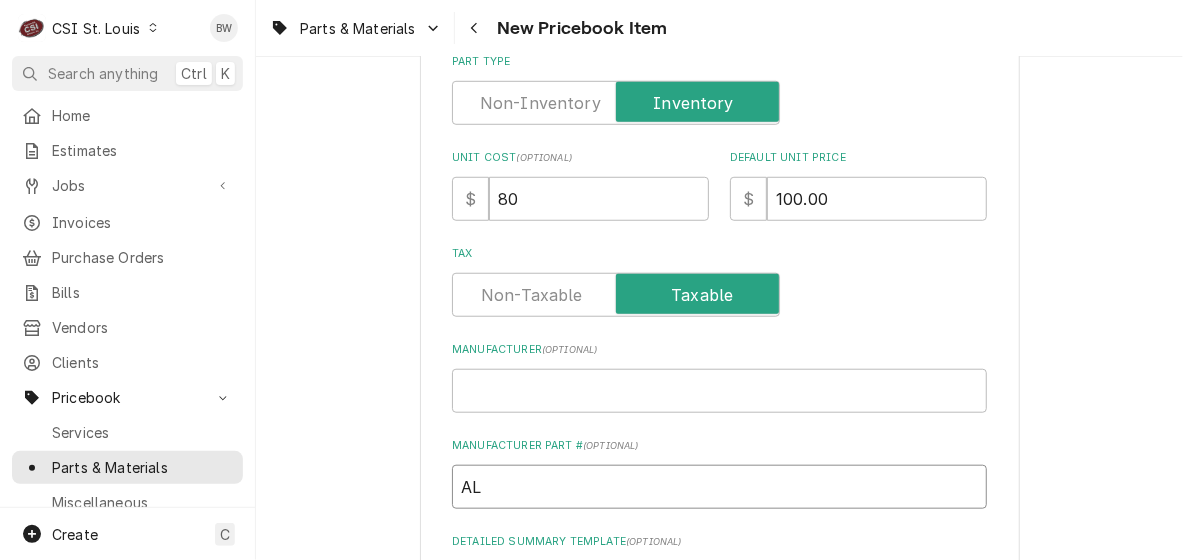type on "x" 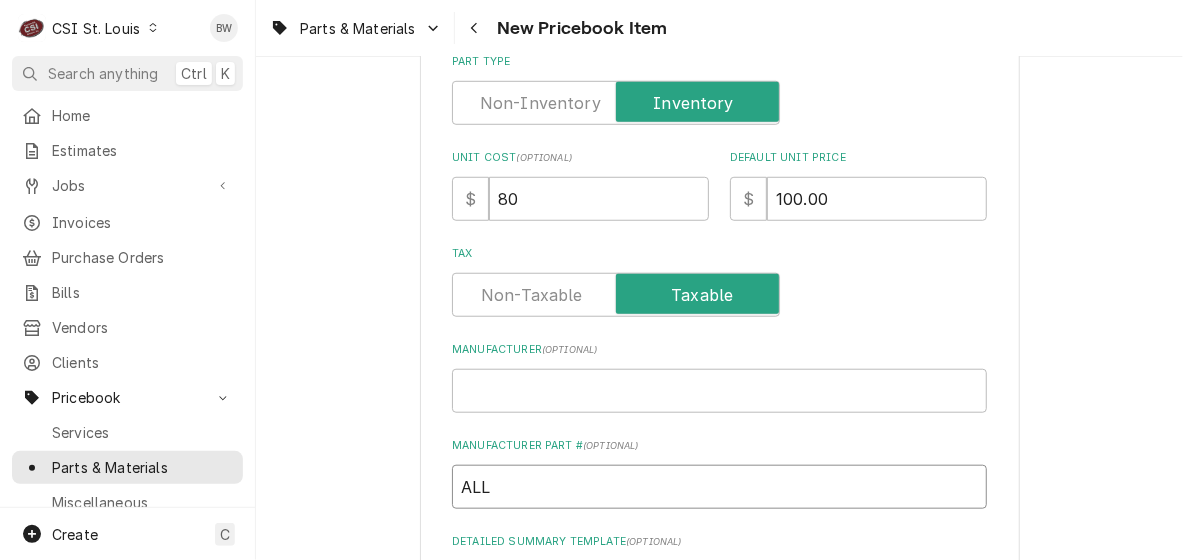 type on "x" 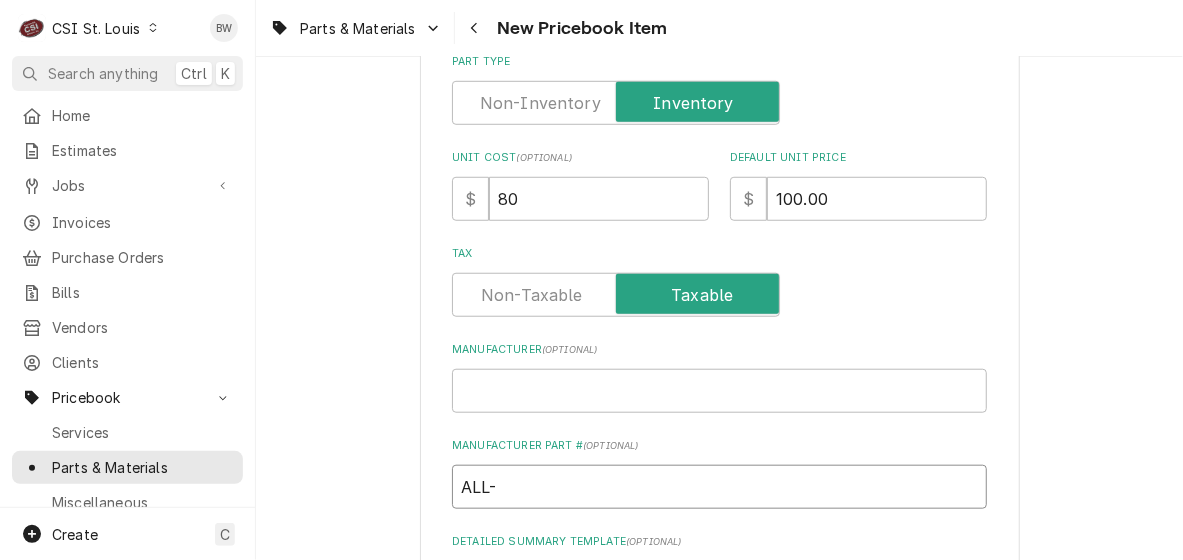 type on "x" 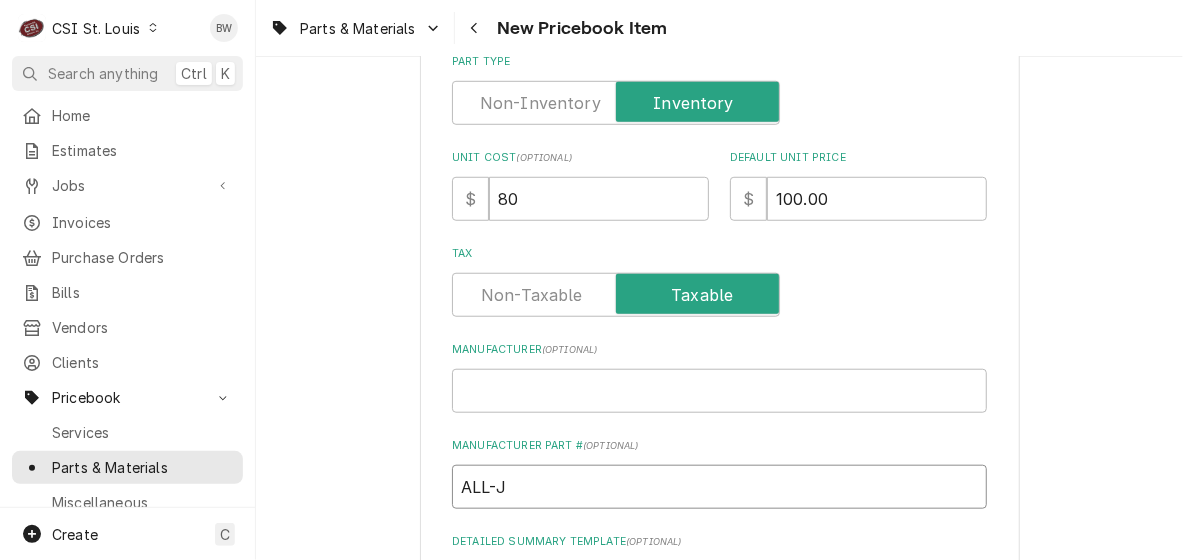 type on "x" 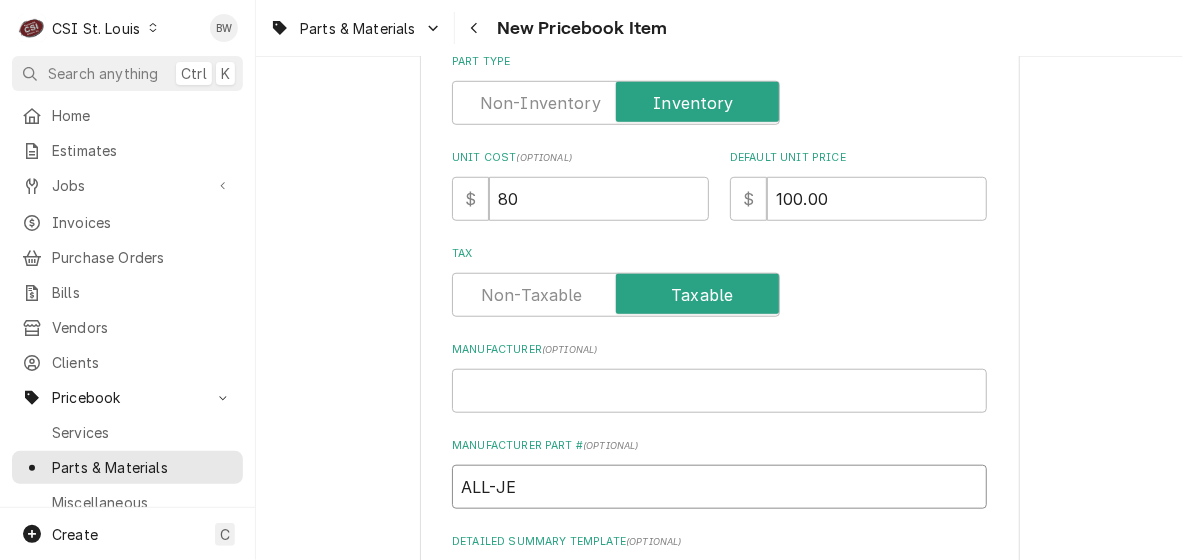 type on "x" 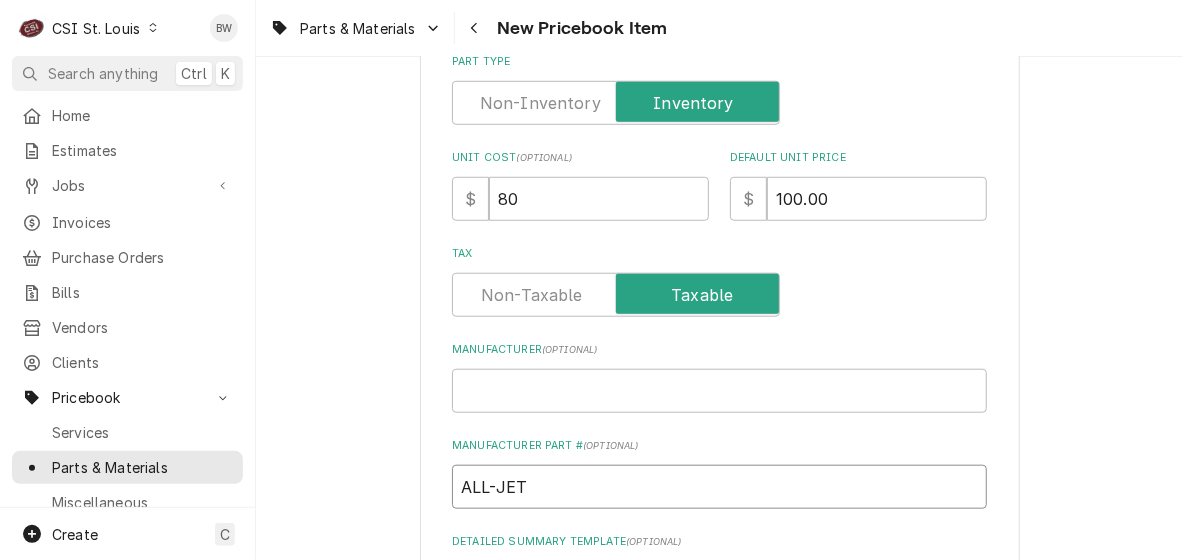 type on "x" 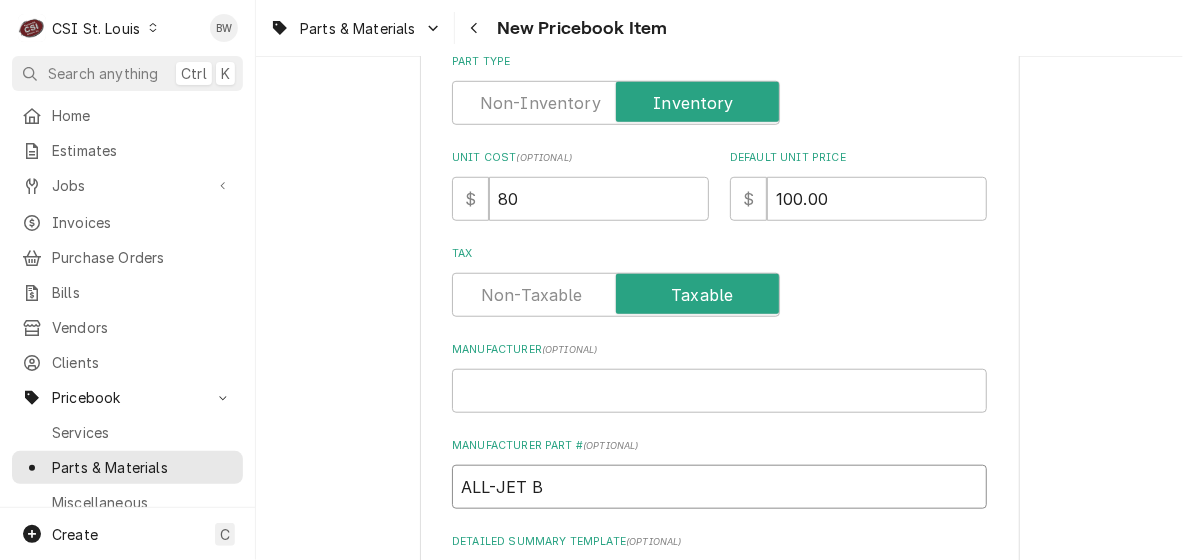 type on "ALL-JET BU" 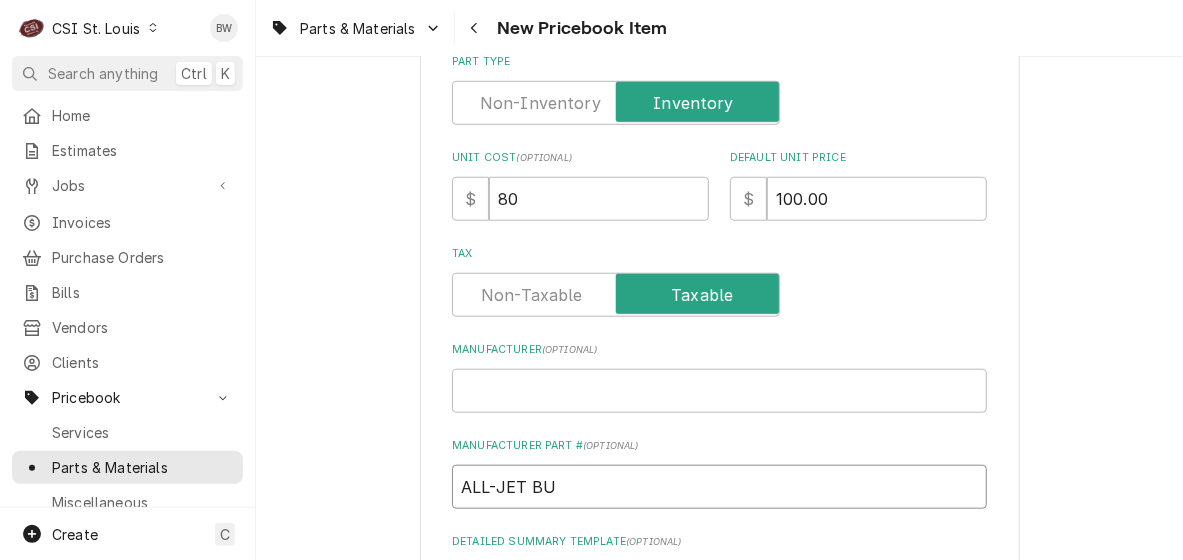type on "x" 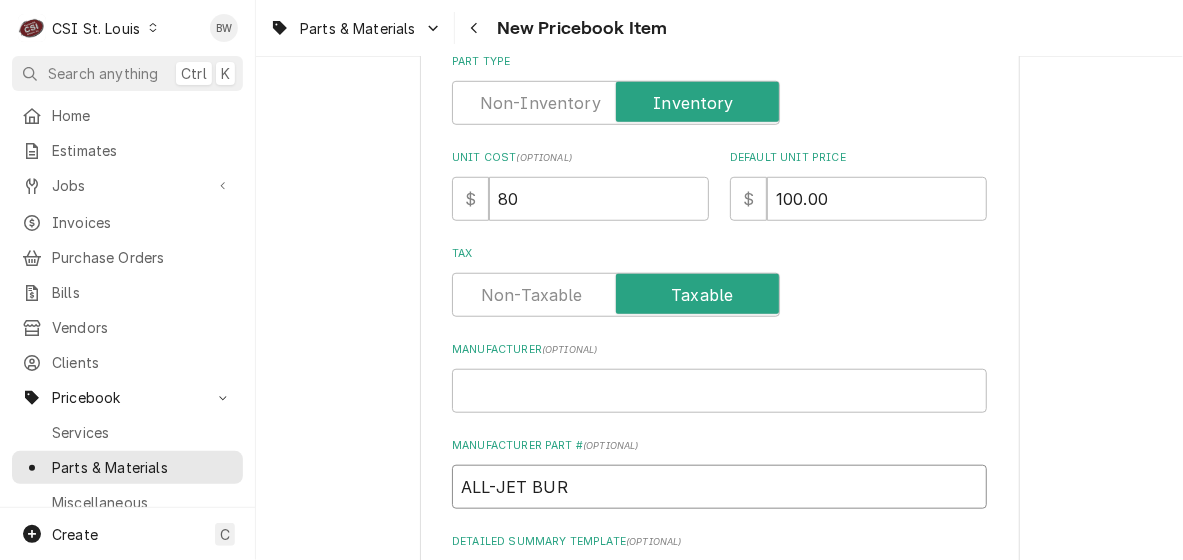 type on "x" 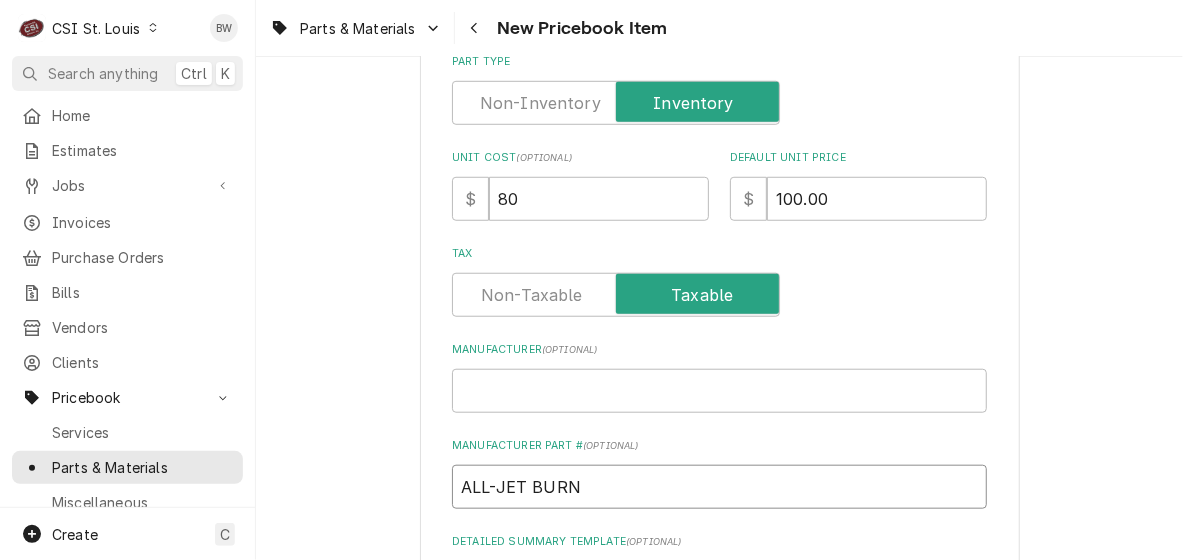 type on "x" 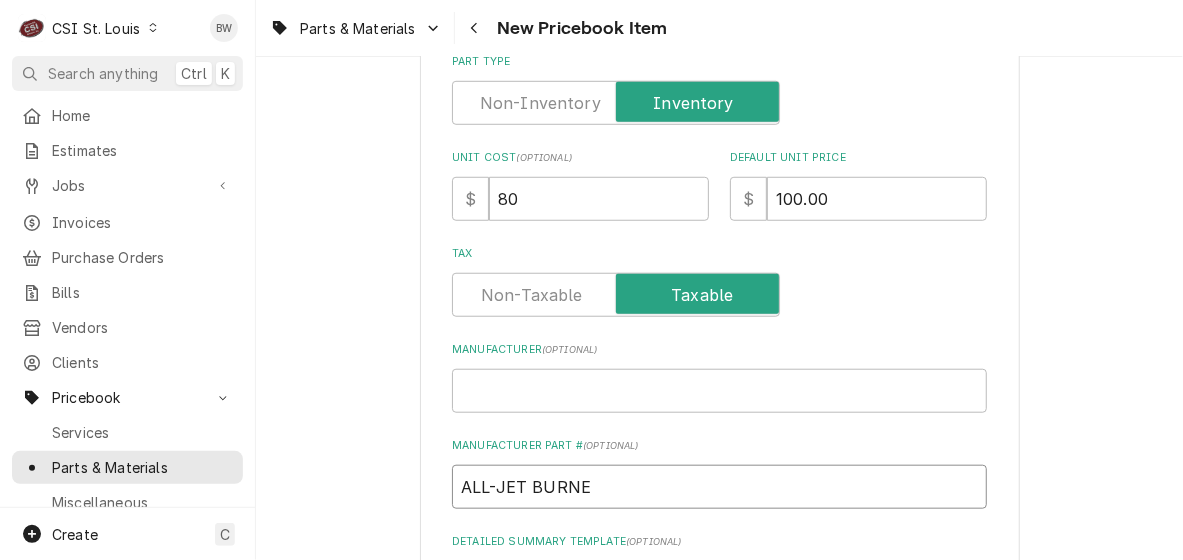 type on "x" 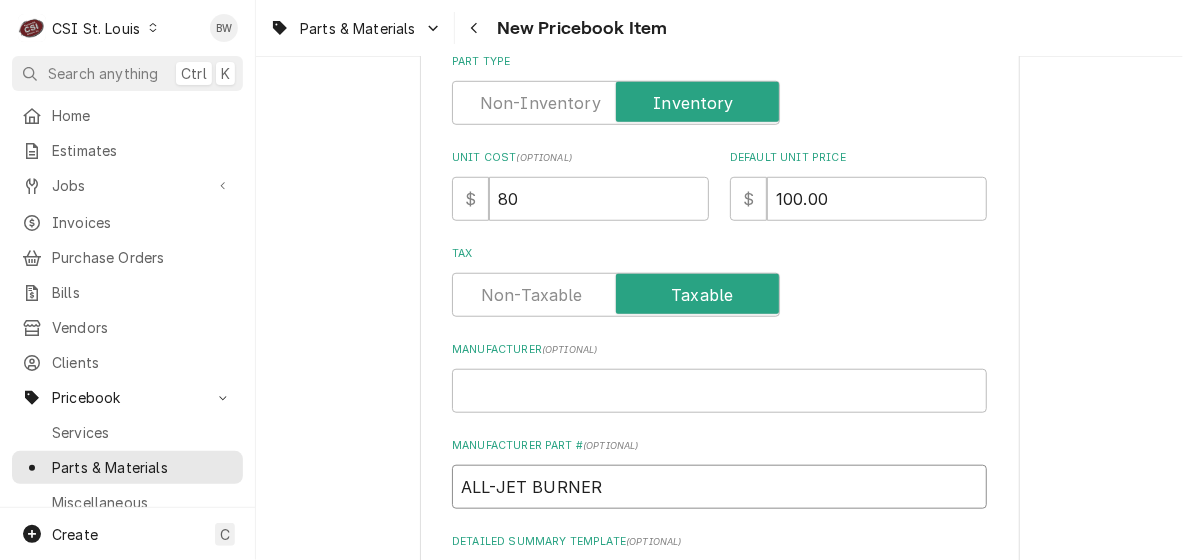 type on "x" 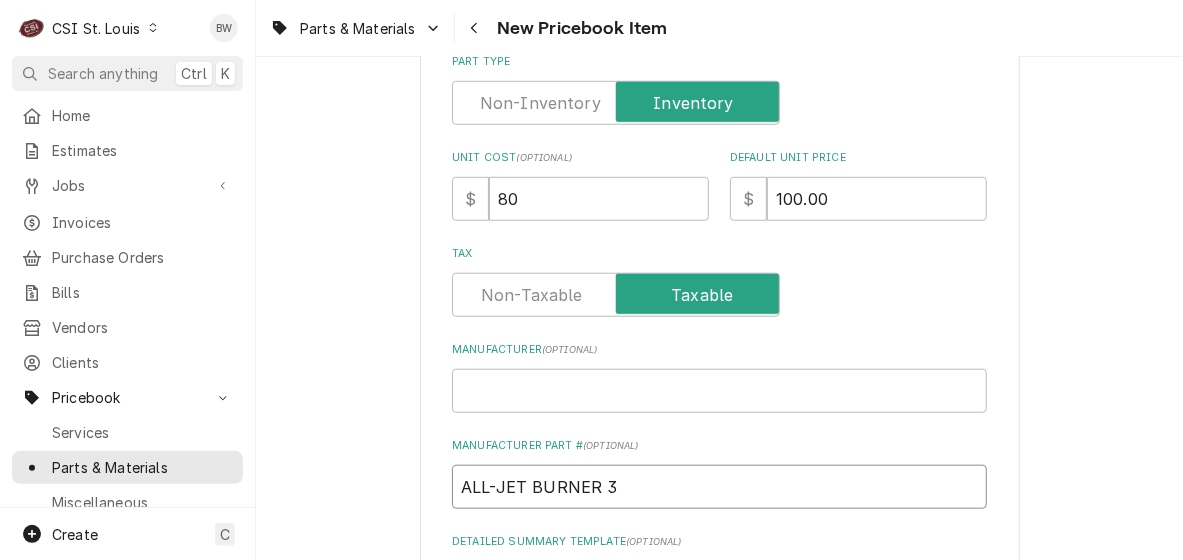 type on "x" 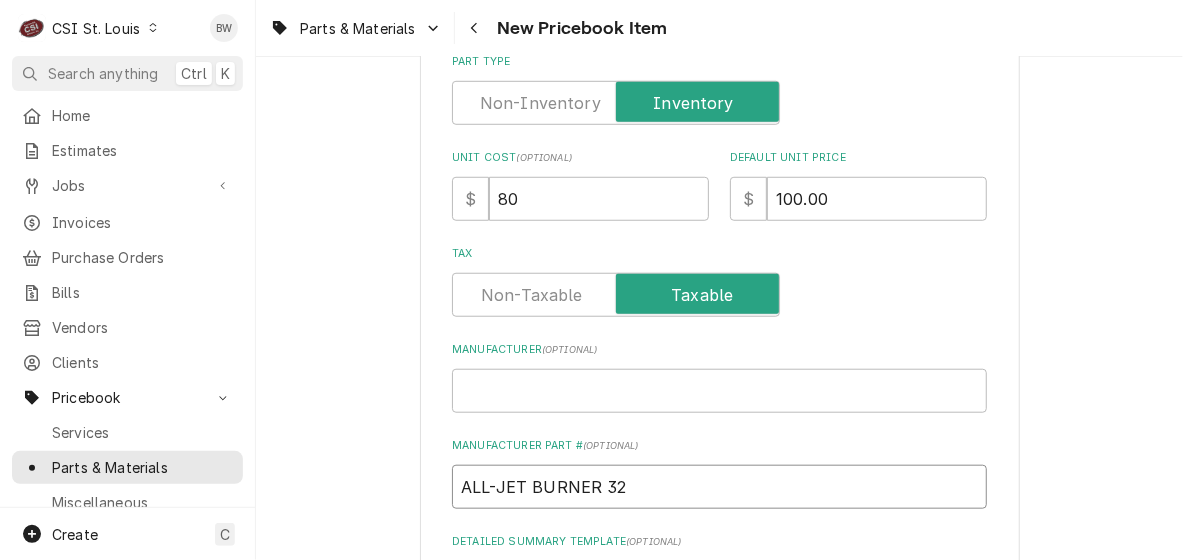 type on "x" 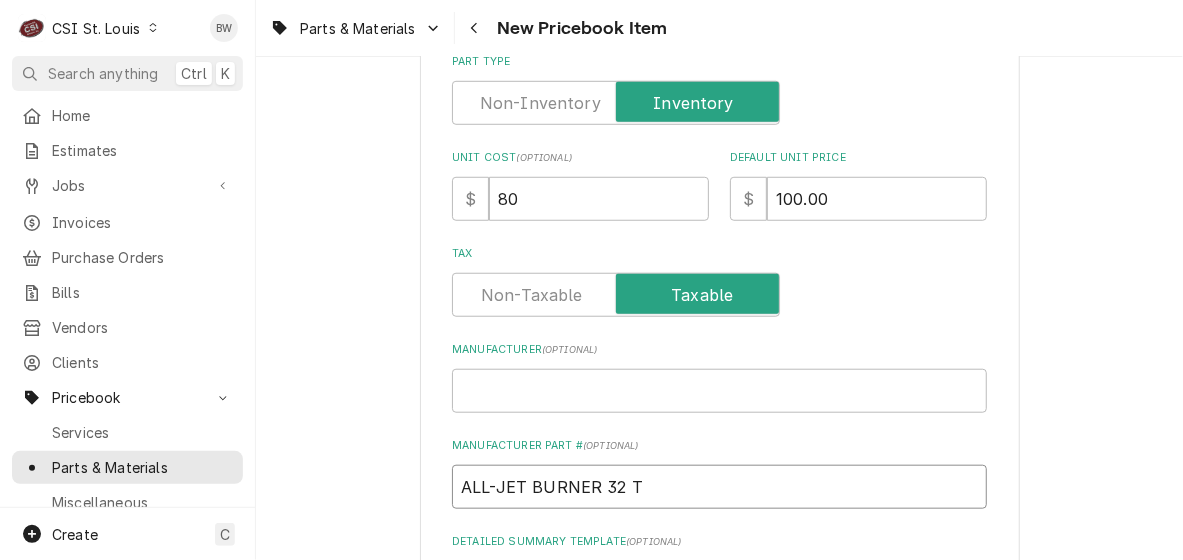 type on "x" 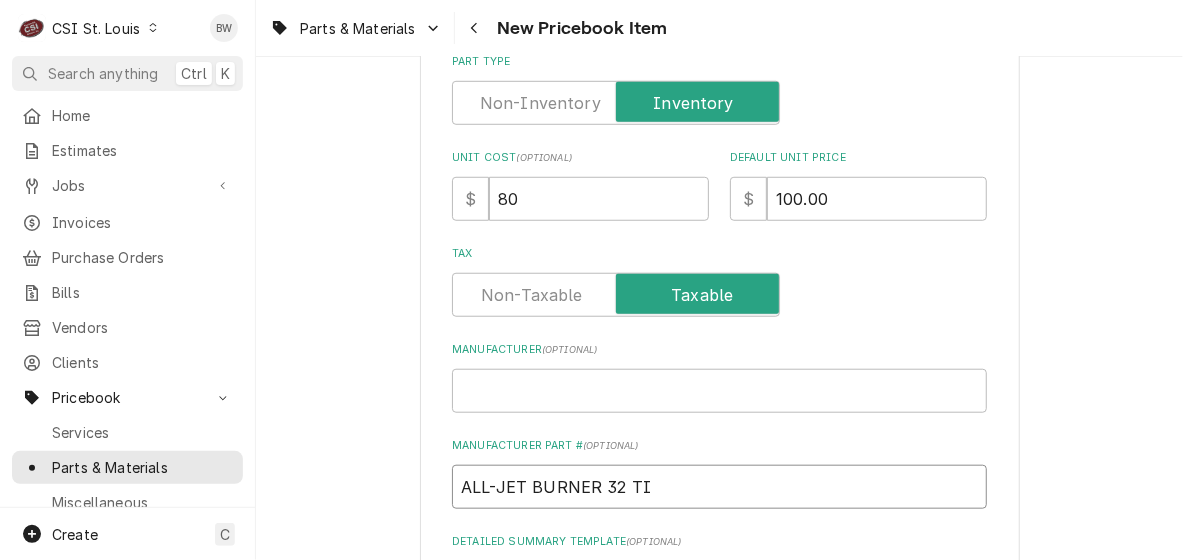 type on "x" 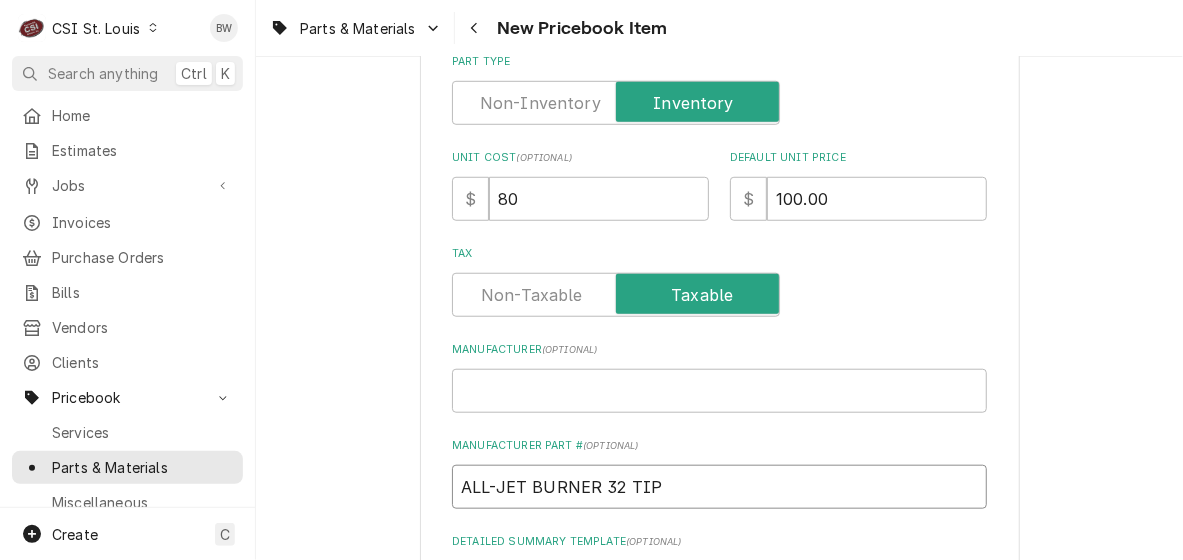 type on "ALL-JET BURNER 32 TIP" 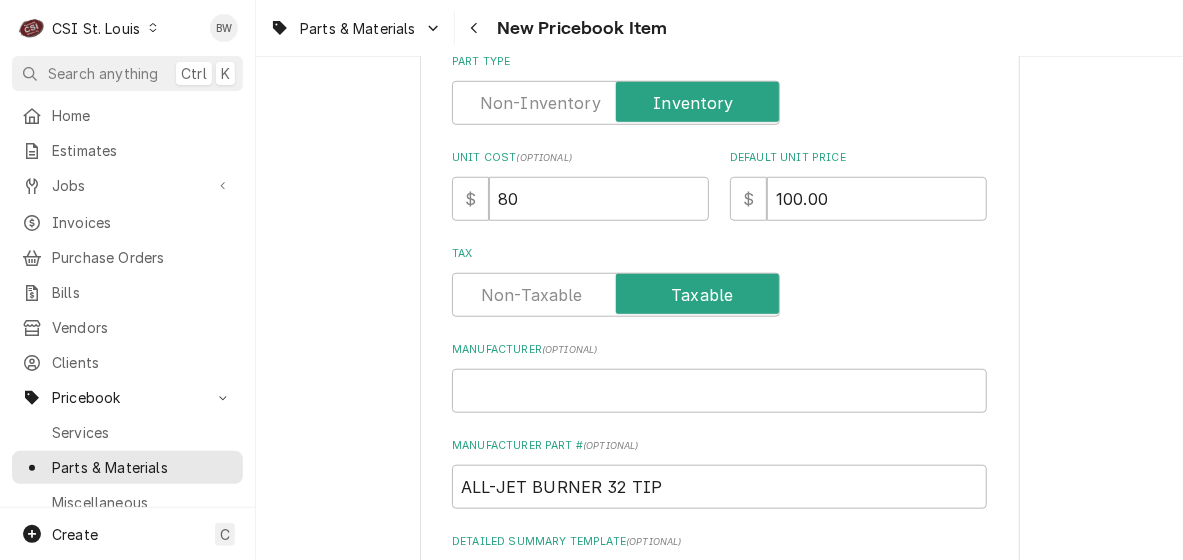click on "Manufacturer Part #  ( optional )" at bounding box center [719, 446] 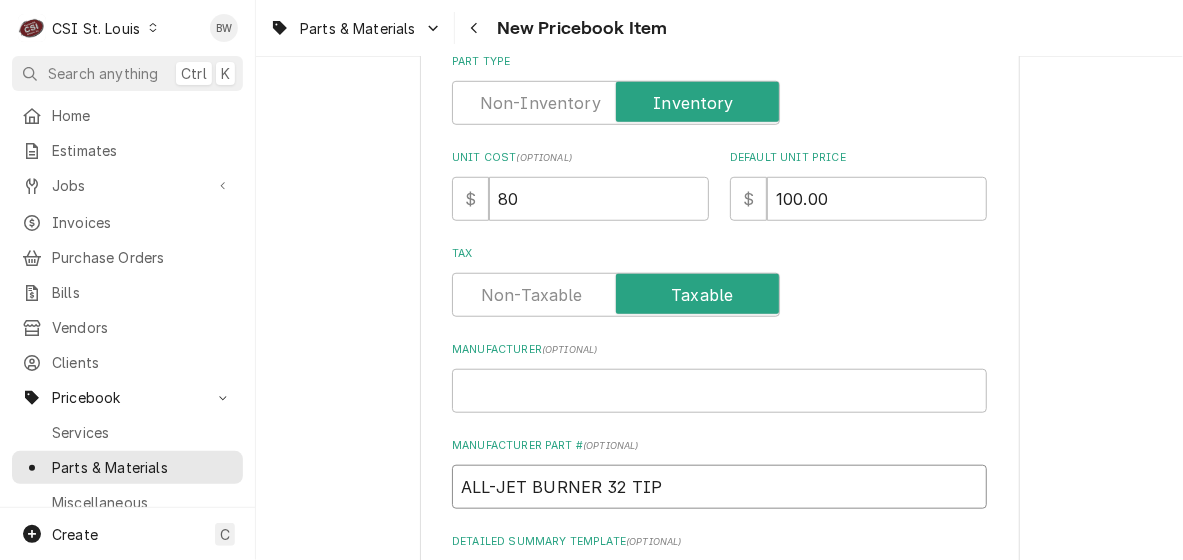 click on "ALL-JET BURNER 32 TIP" at bounding box center [719, 487] 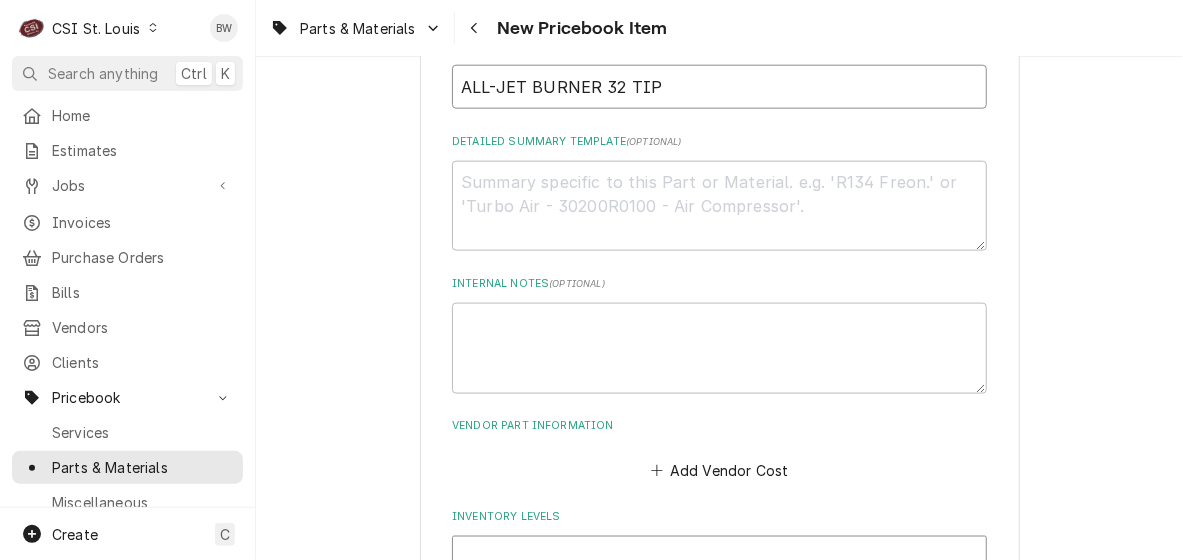 scroll, scrollTop: 1100, scrollLeft: 0, axis: vertical 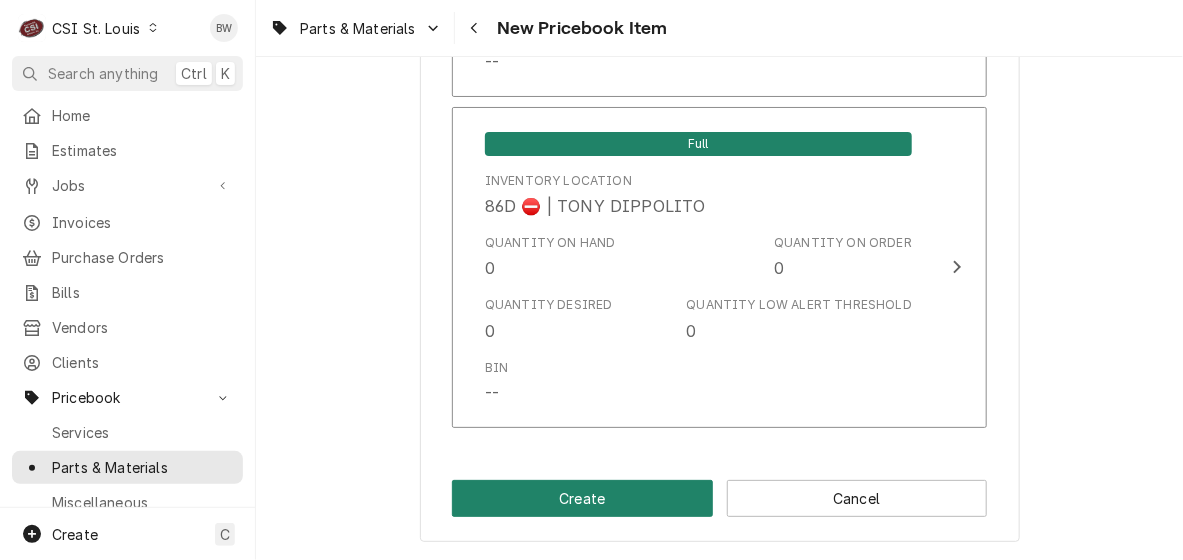 click on "Create" at bounding box center [582, 498] 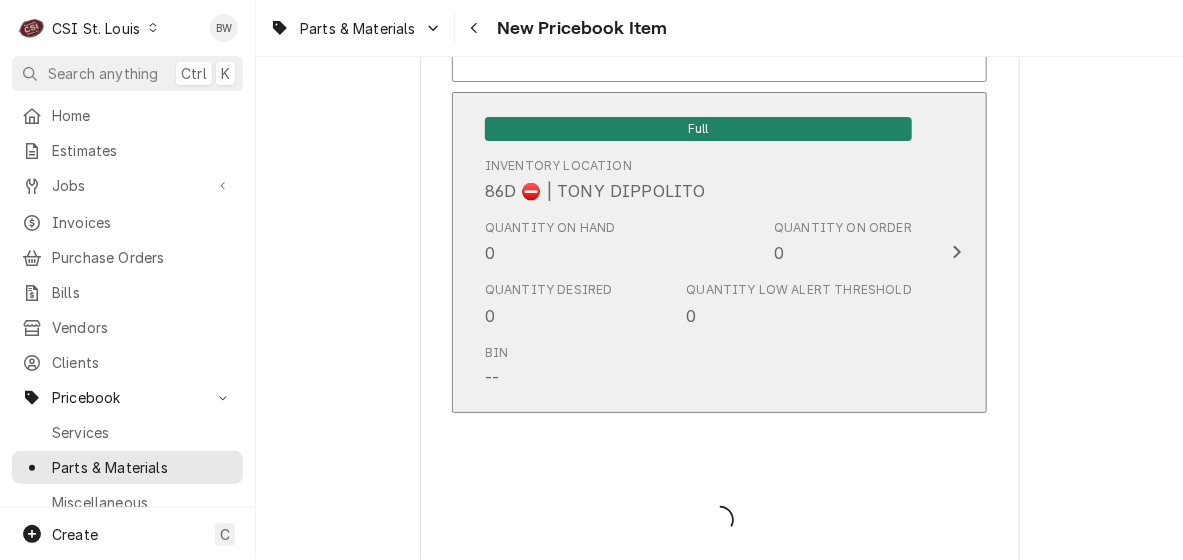 type on "x" 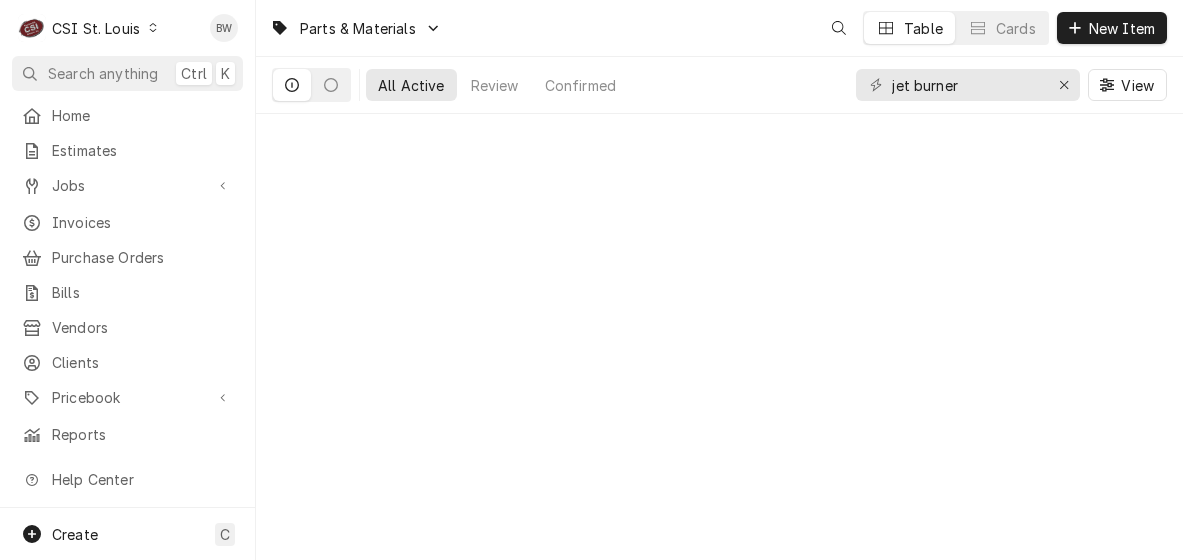 scroll, scrollTop: 0, scrollLeft: 0, axis: both 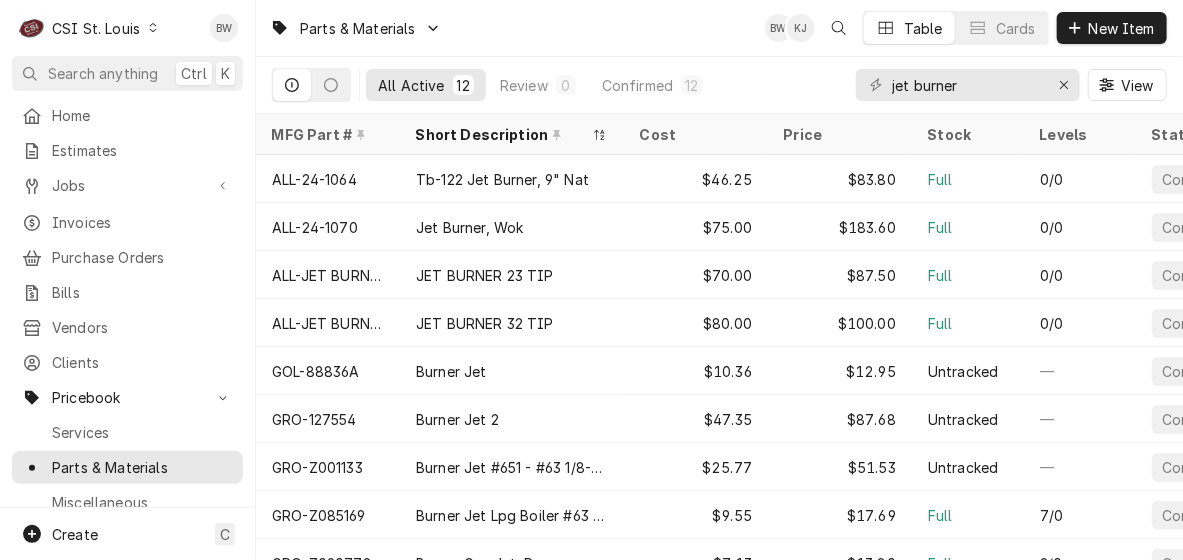 click on "BW KJ Table Cards New Item" at bounding box center (966, 28) 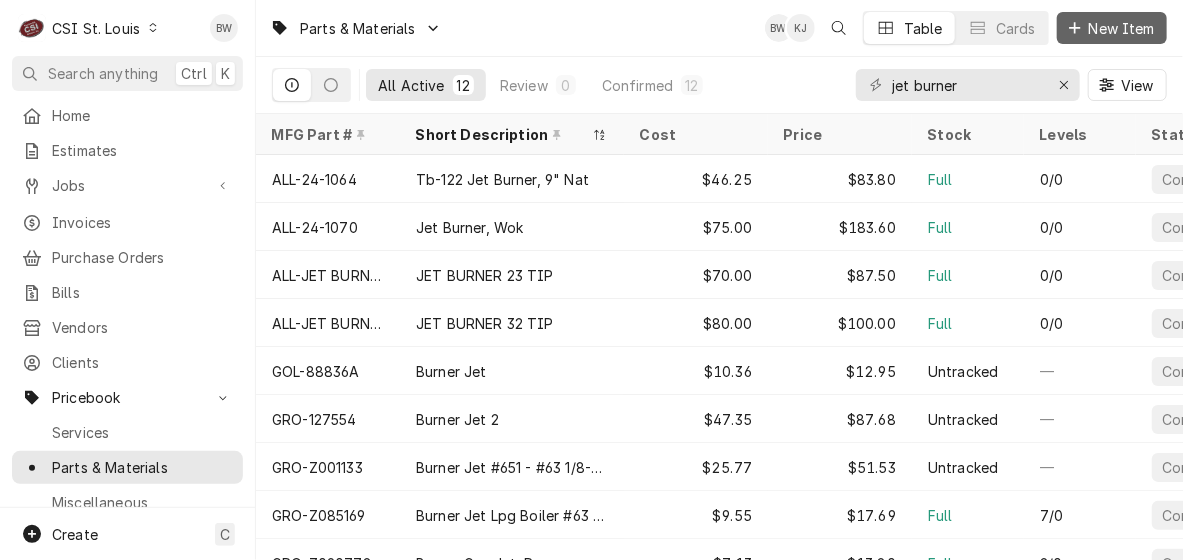 click on "New Item" at bounding box center [1122, 28] 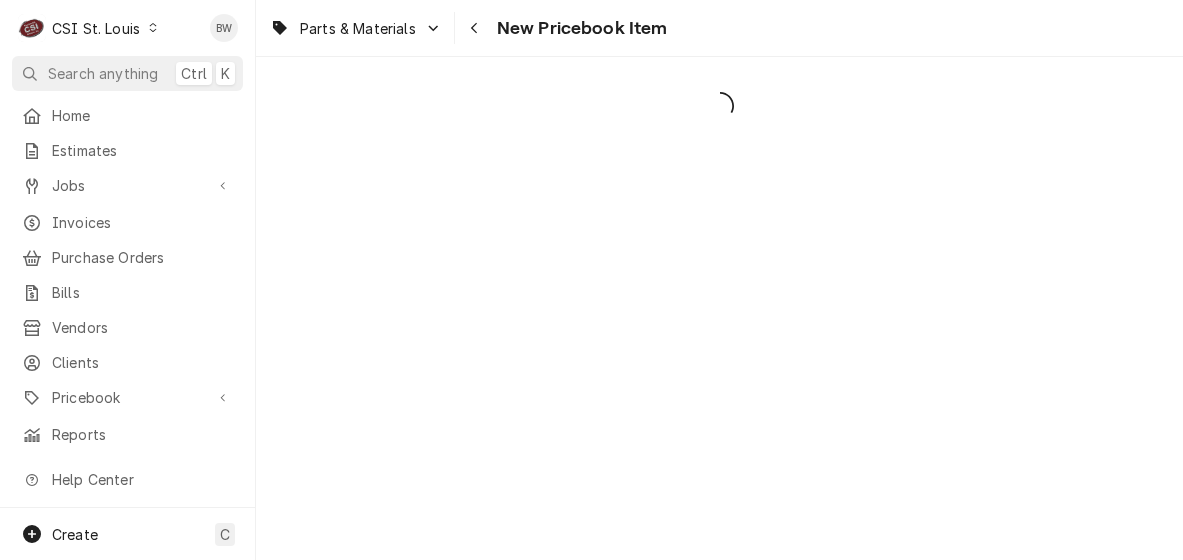 scroll, scrollTop: 0, scrollLeft: 0, axis: both 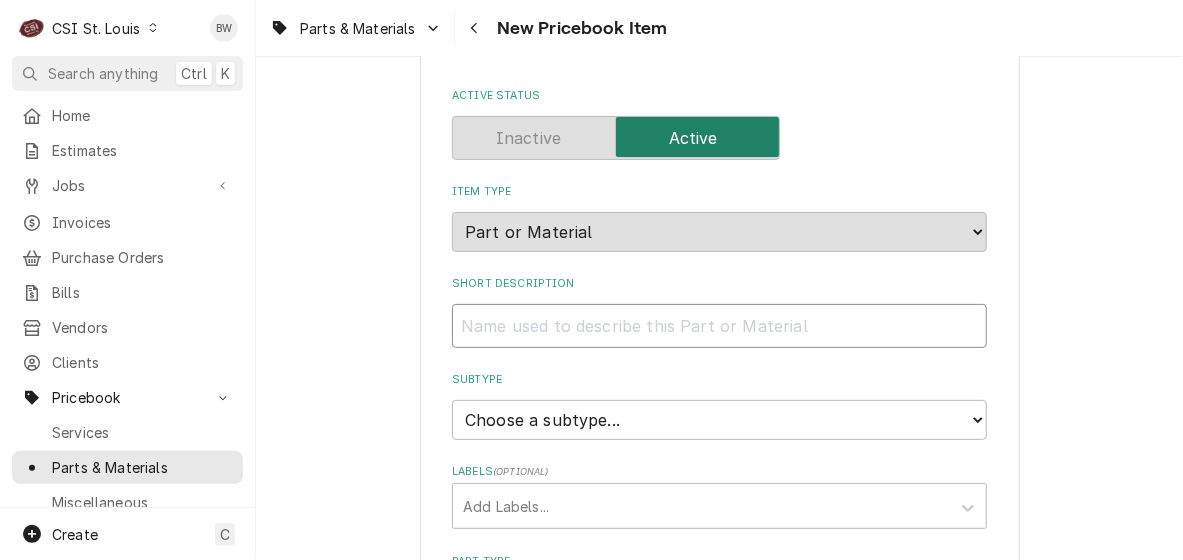click on "Short Description" at bounding box center [719, 326] 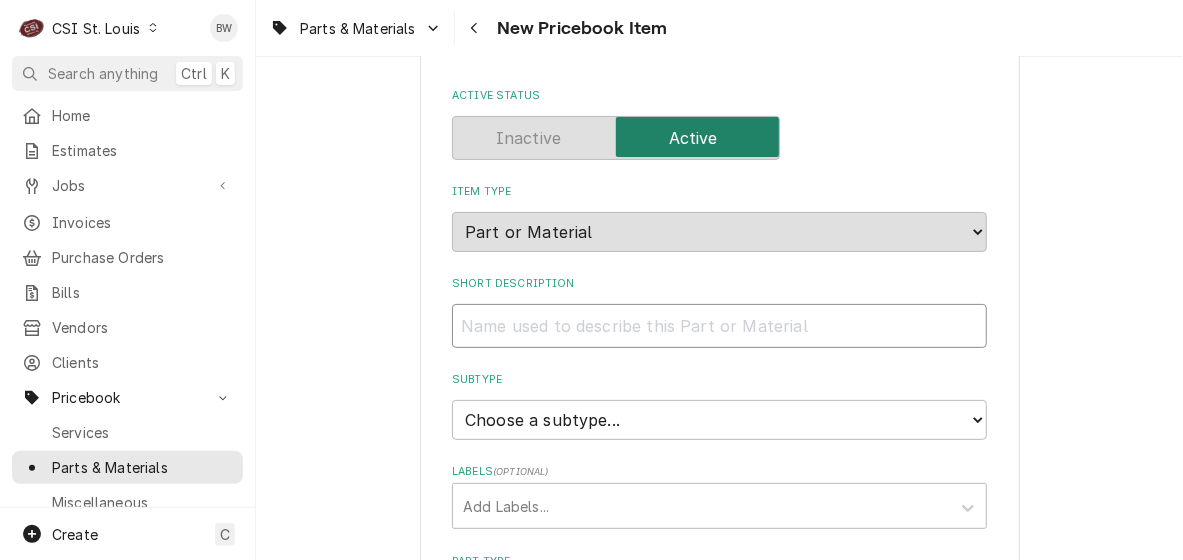 type on "x" 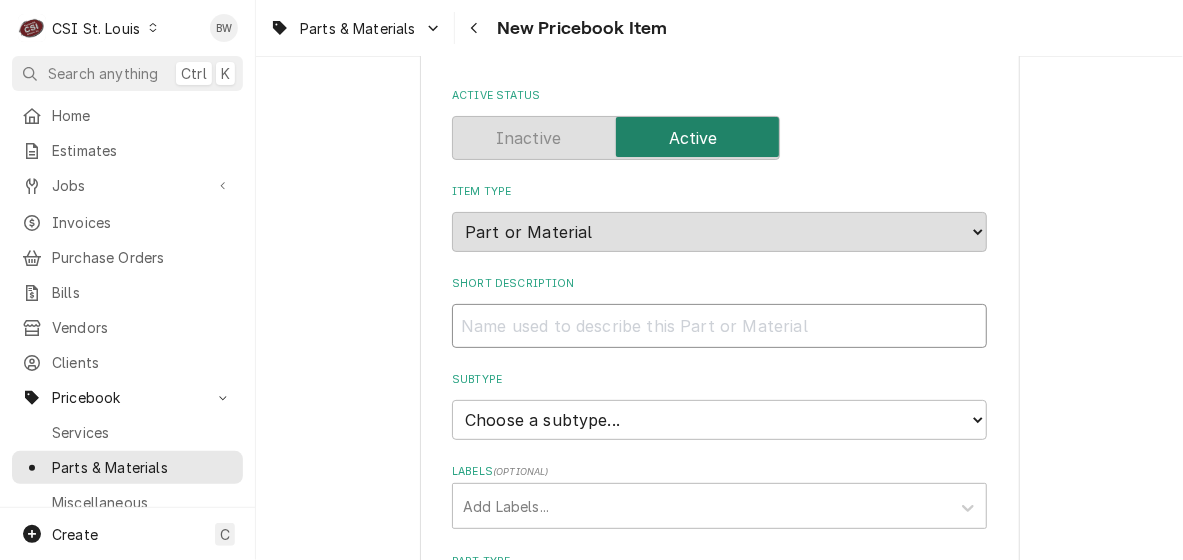 type on "P" 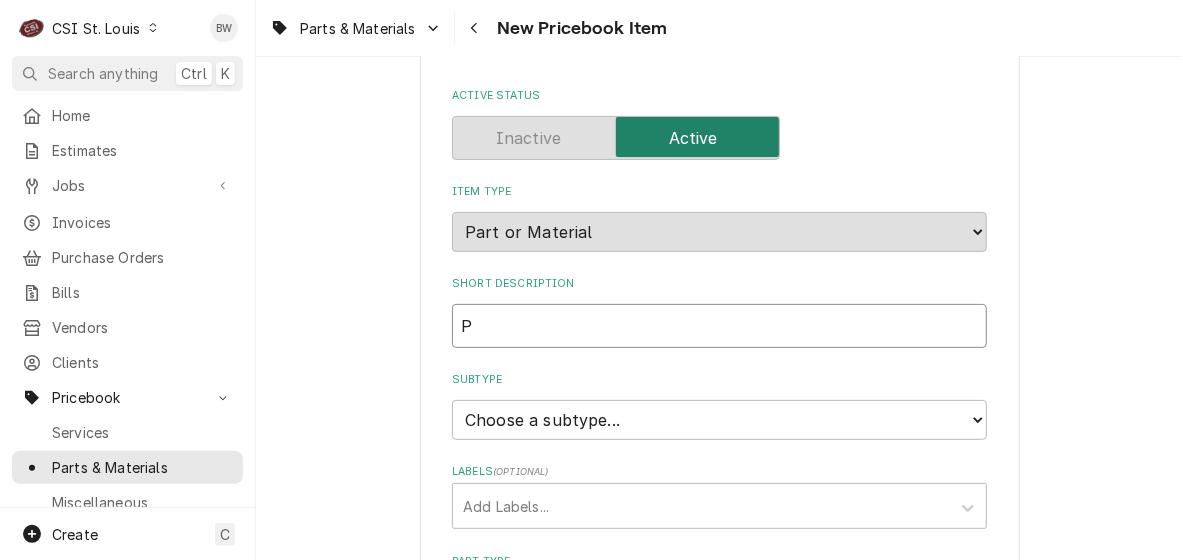 type on "x" 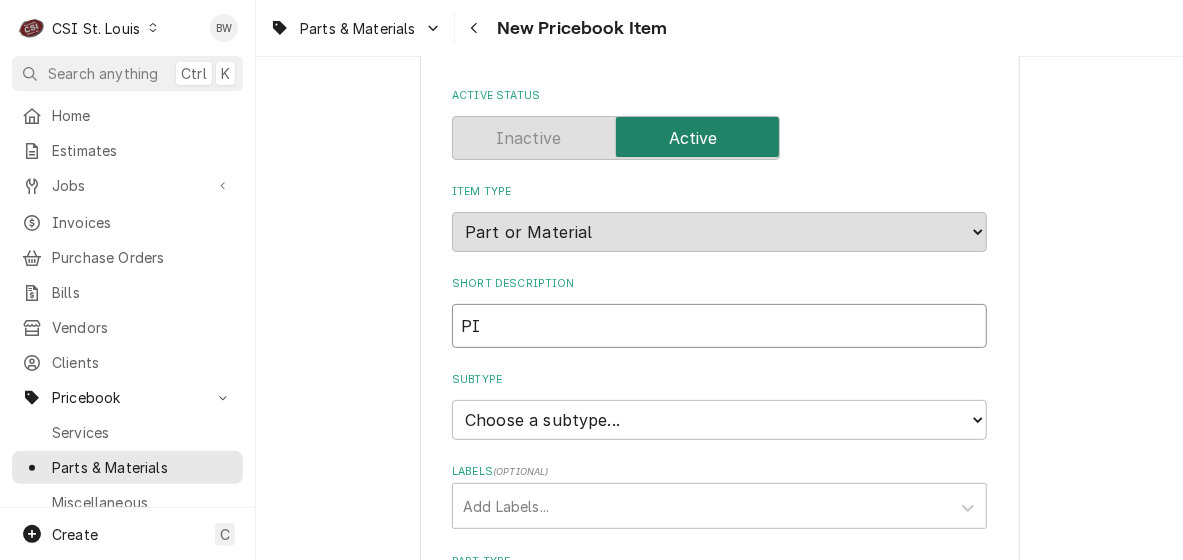 type on "x" 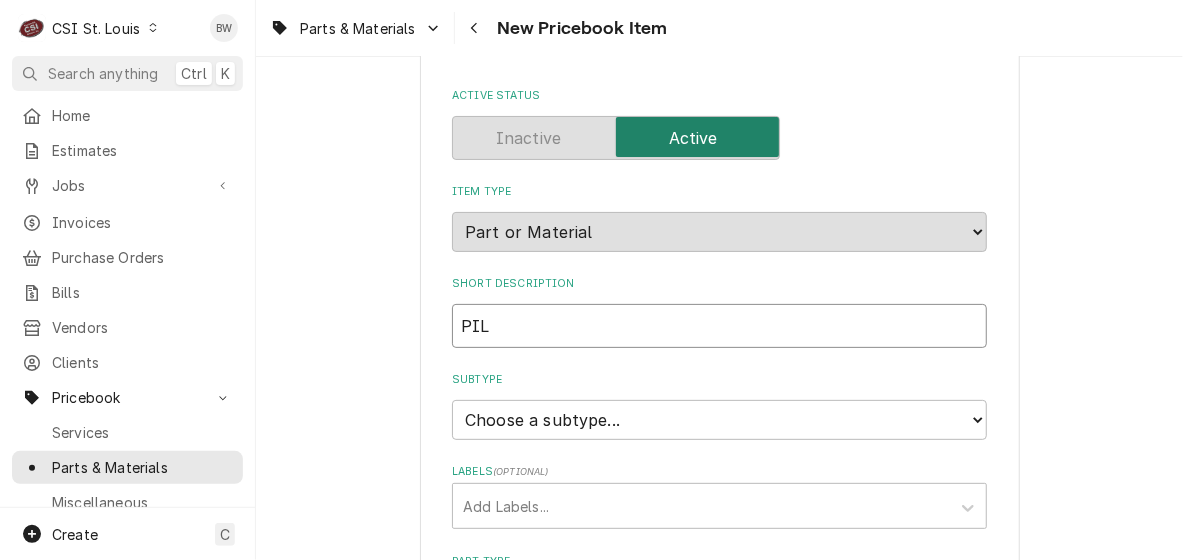 type on "x" 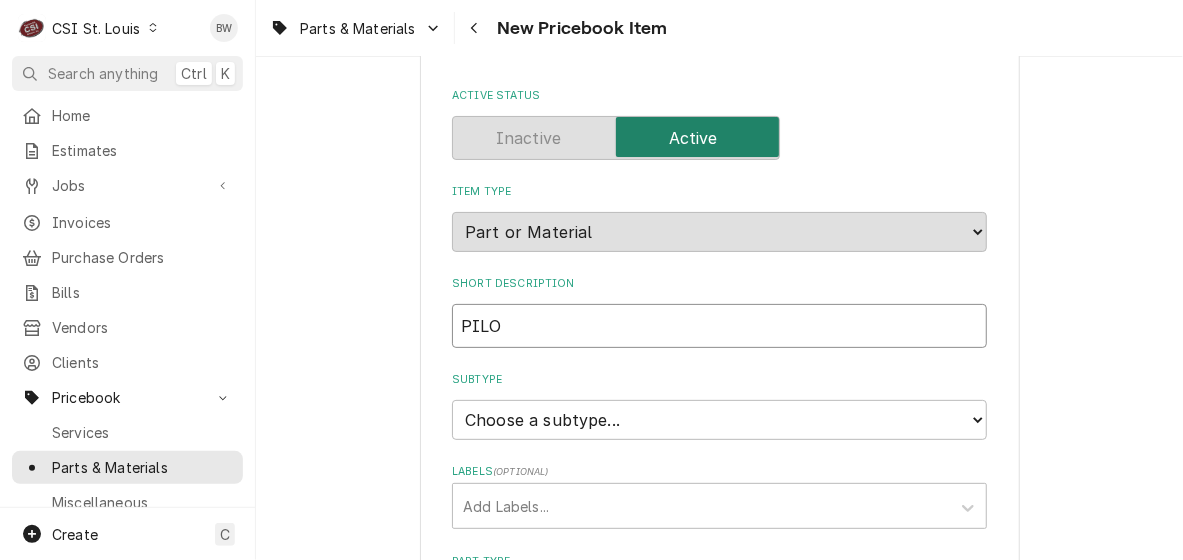 type on "x" 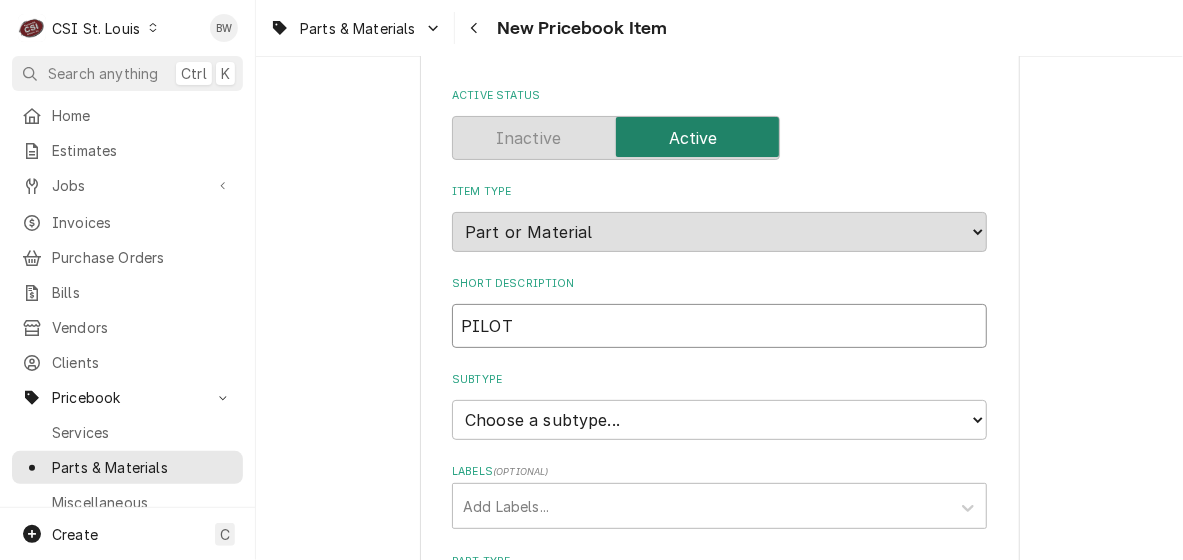 type on "x" 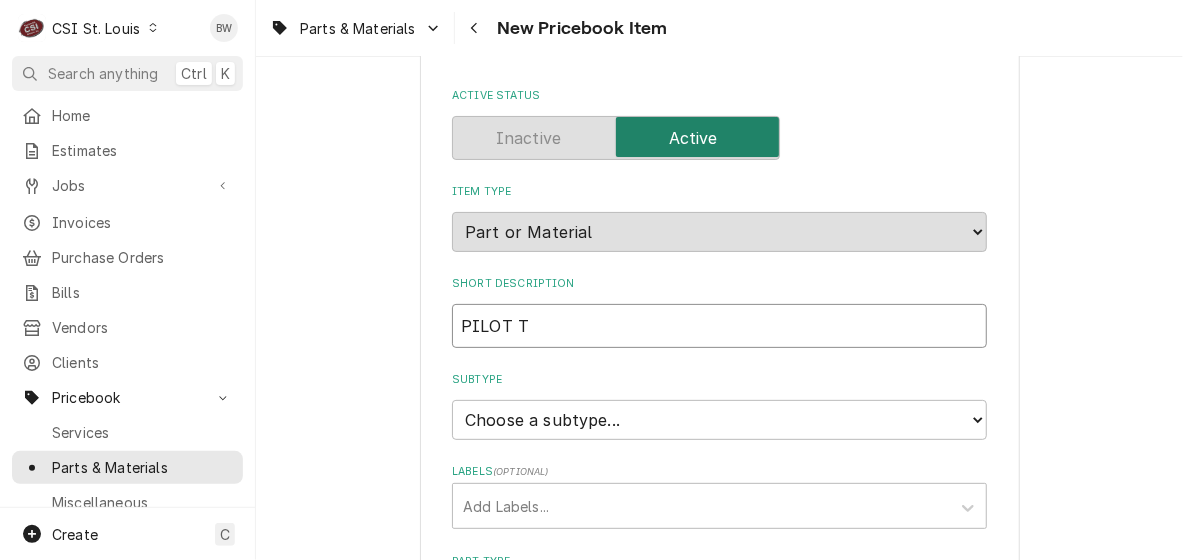 type on "x" 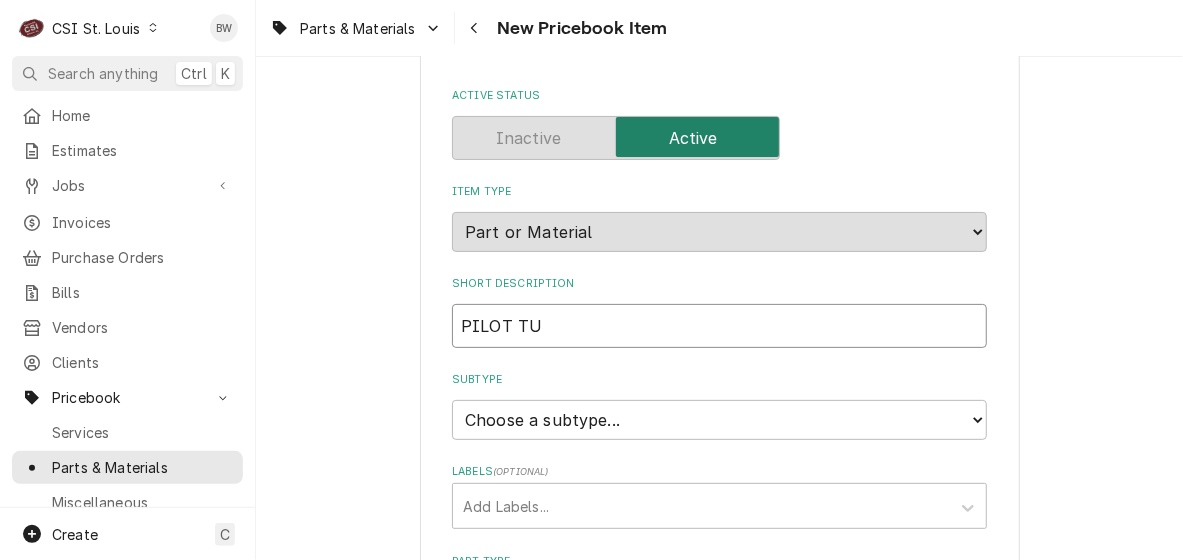 type on "x" 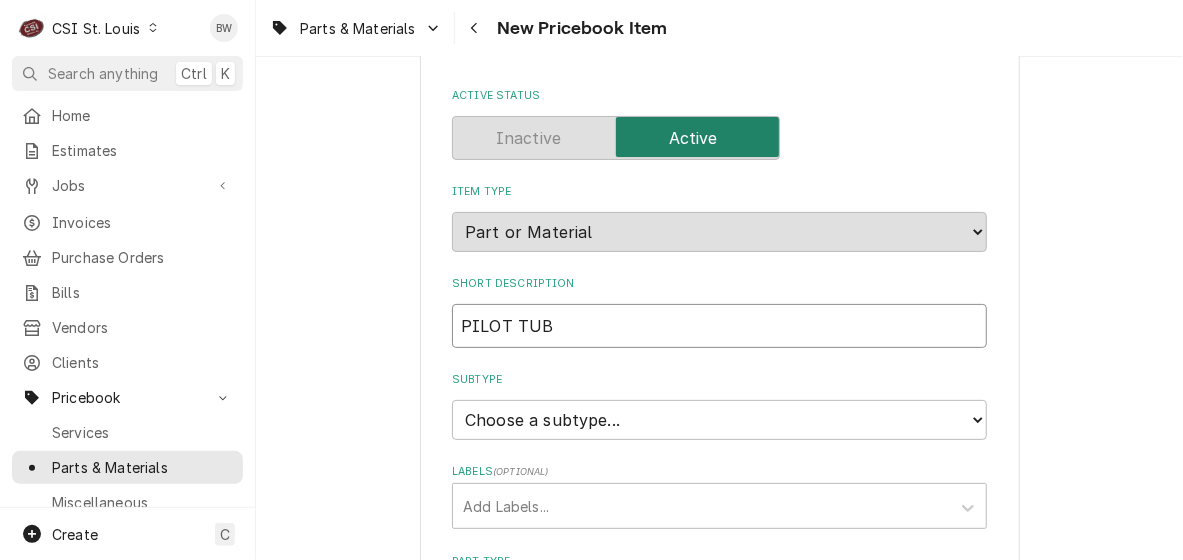 type on "x" 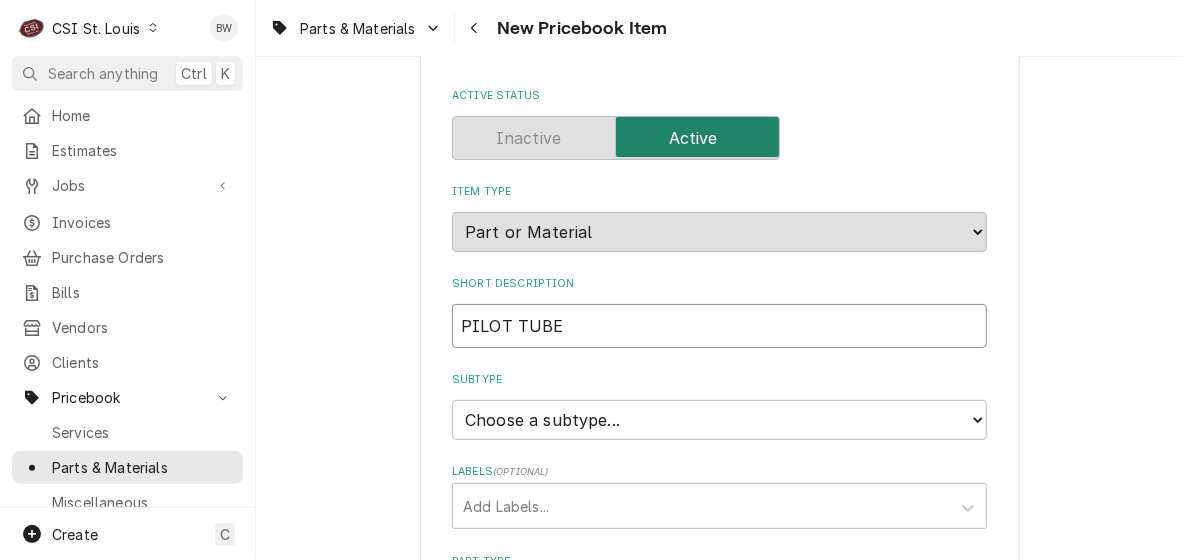 type on "x" 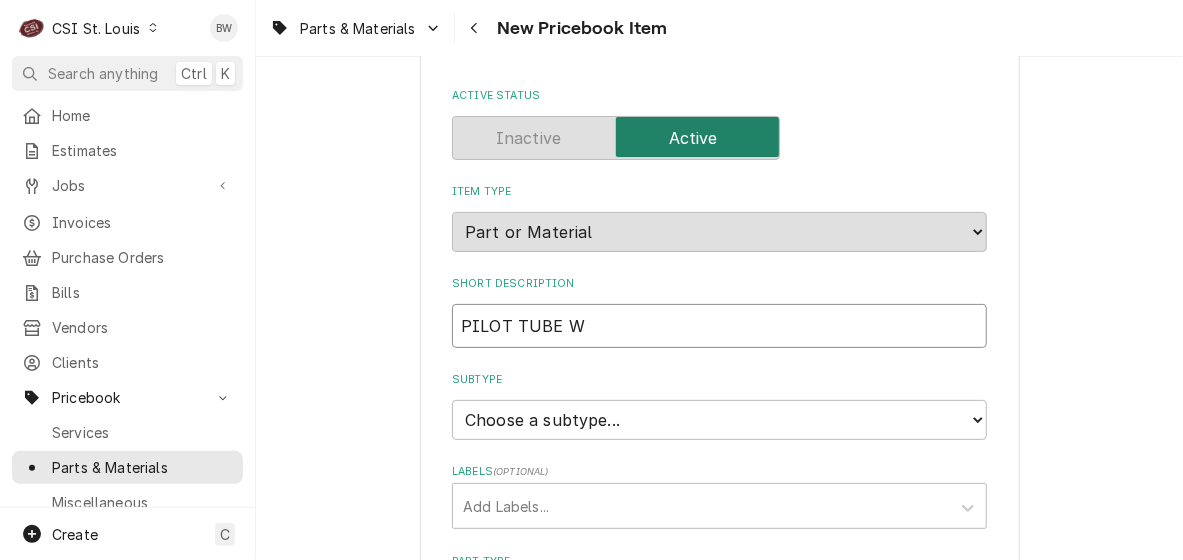 type on "x" 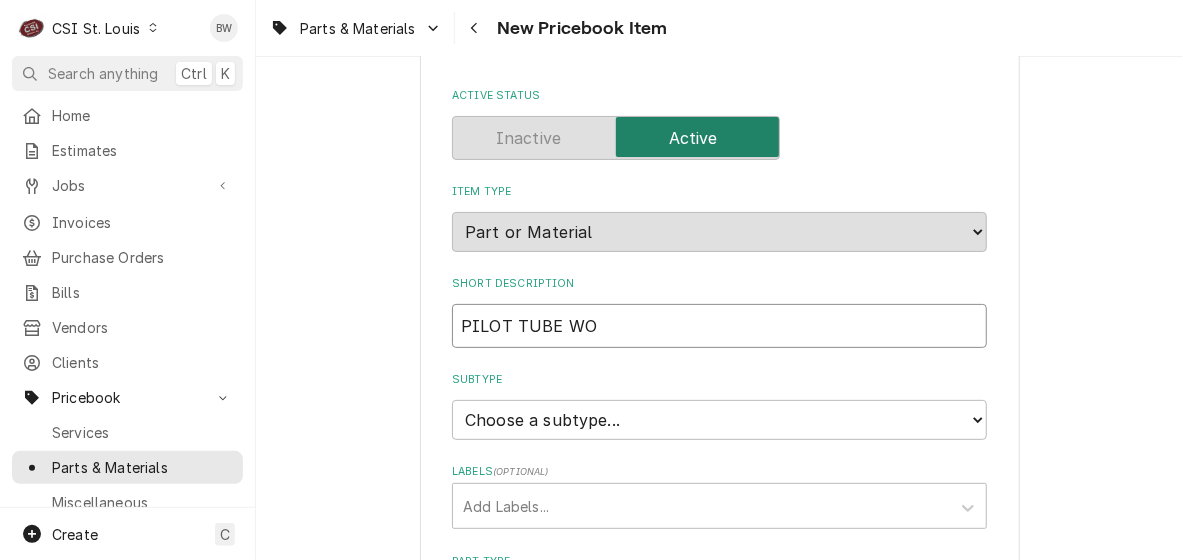 type on "x" 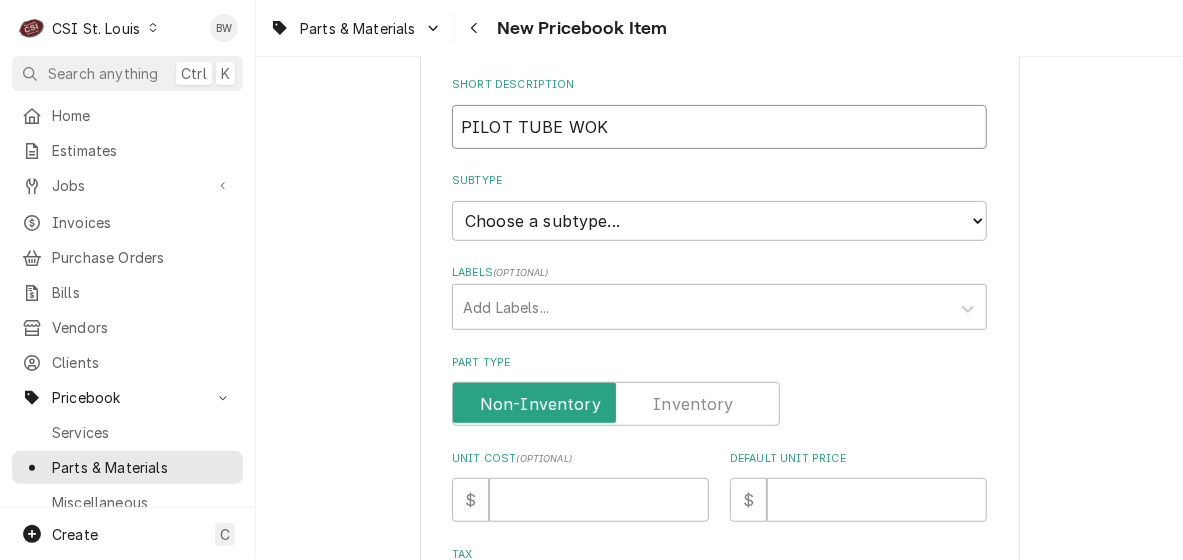 scroll, scrollTop: 300, scrollLeft: 0, axis: vertical 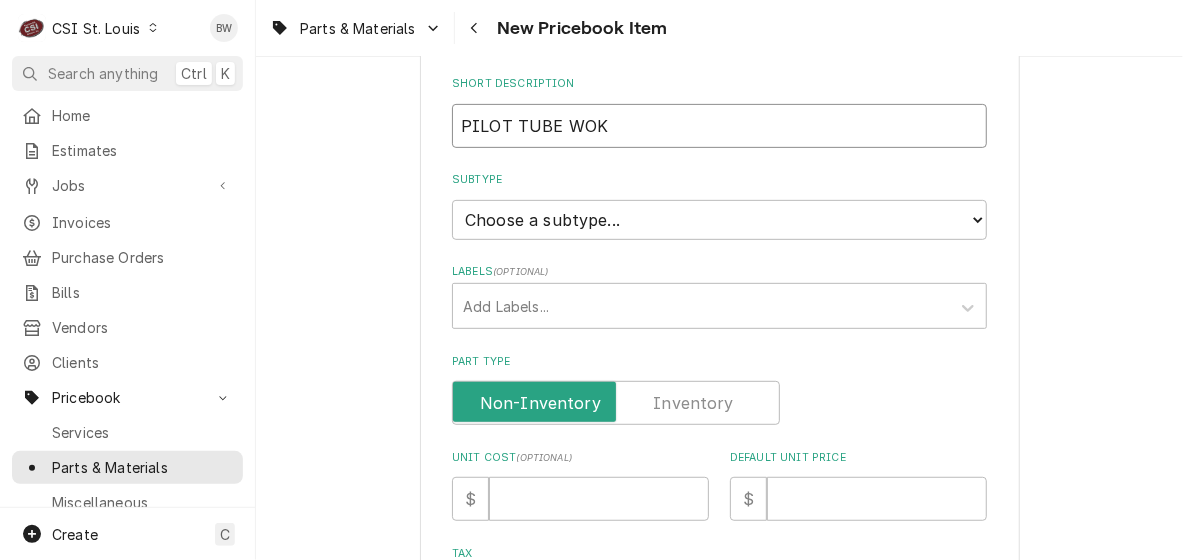 type on "PILOT TUBE WOK" 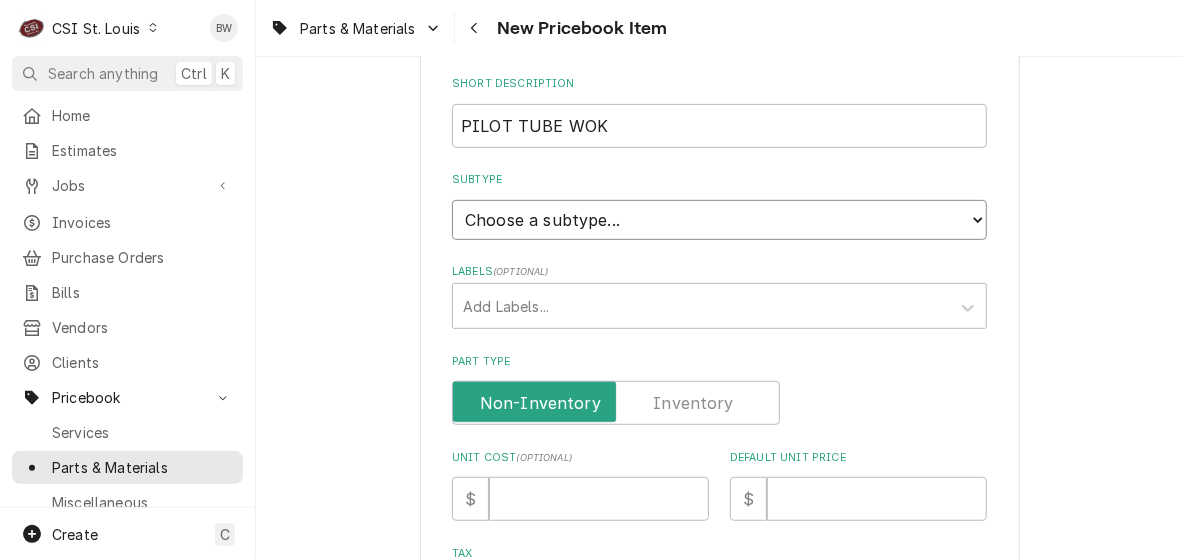 click on "Choose a subtype... [#2-DUAL] AFTERHRS-WH-CHG-2 [#2-DUAL] BEV-EQUIP [#2-DUAL] BEV-MATS [#2-DUAL] CONT-LABR-2 [#2-DUAL] CRANE-LIFT-2 [#2-DUAL] EQUIP-RENT-2 [#2-DUAL] INVEN-PARTS [#2-DUAL] MAINT-SUPPLY [#2-DUAL] MISC-EQUIP [#2-DUAL] MISC-NON-INVEN [#2-DUAL] PROJ-CONT-LABR-2 [#2-DUAL] PROJ-EQUIP [#2-DUAL] PROJ-MATS [#3-BILL] SHOP-TOOLS" at bounding box center [719, 220] 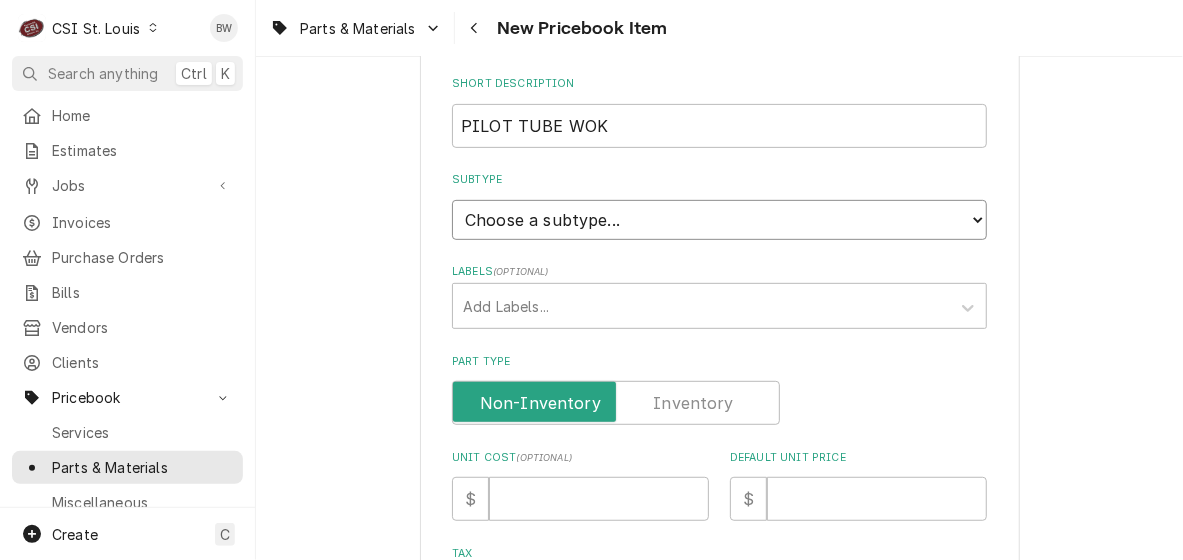 select on "1" 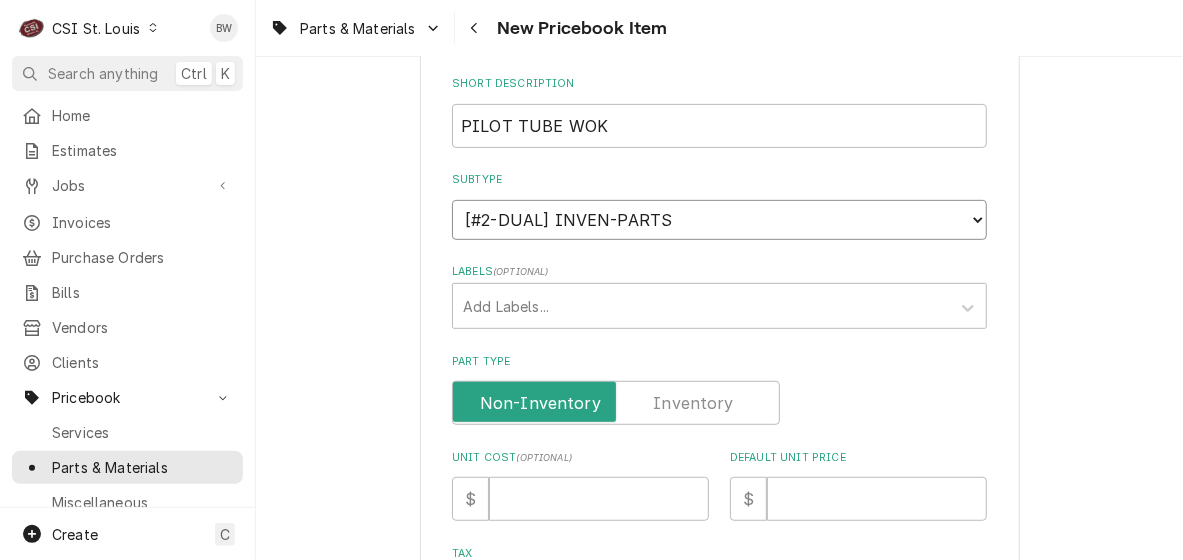click on "Choose a subtype... [#2-DUAL] AFTERHRS-WH-CHG-2 [#2-DUAL] BEV-EQUIP [#2-DUAL] BEV-MATS [#2-DUAL] CONT-LABR-2 [#2-DUAL] CRANE-LIFT-2 [#2-DUAL] EQUIP-RENT-2 [#2-DUAL] INVEN-PARTS [#2-DUAL] MAINT-SUPPLY [#2-DUAL] MISC-EQUIP [#2-DUAL] MISC-NON-INVEN [#2-DUAL] PROJ-CONT-LABR-2 [#2-DUAL] PROJ-EQUIP [#2-DUAL] PROJ-MATS [#3-BILL] SHOP-TOOLS" at bounding box center [719, 220] 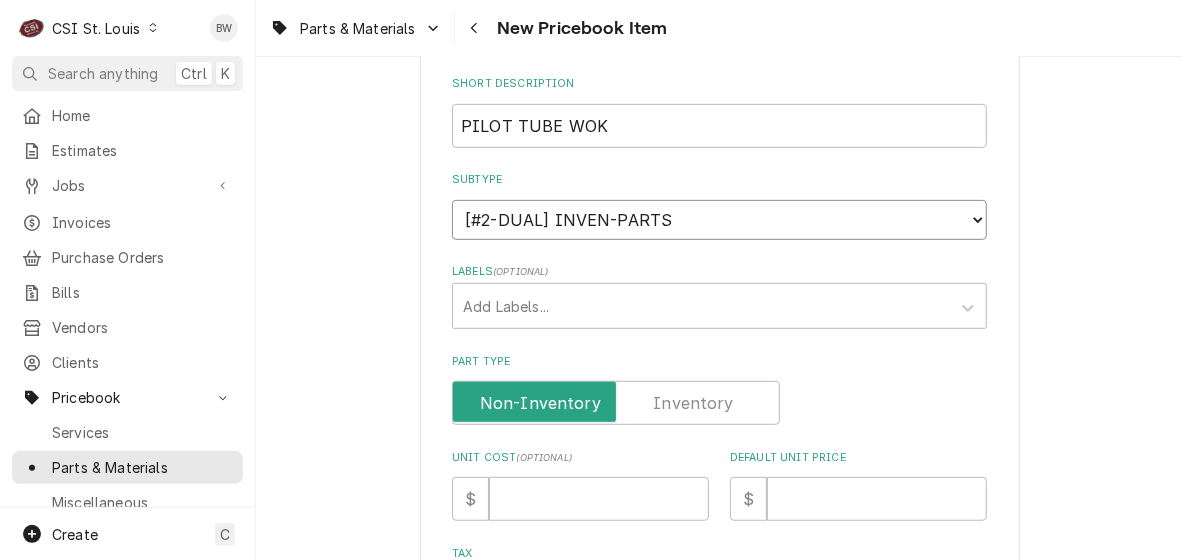 type on "x" 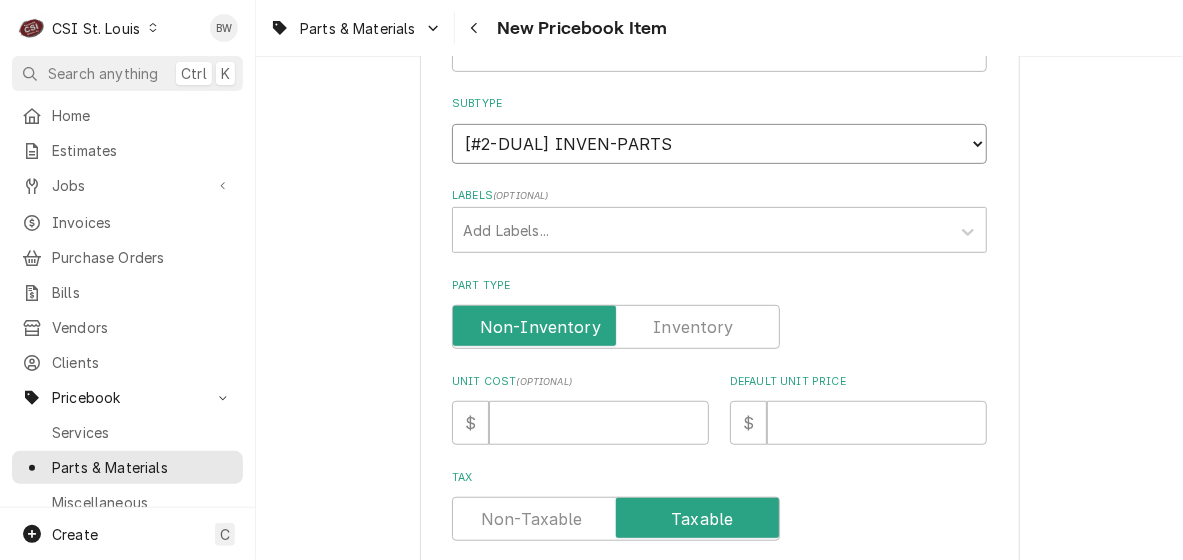 scroll, scrollTop: 400, scrollLeft: 0, axis: vertical 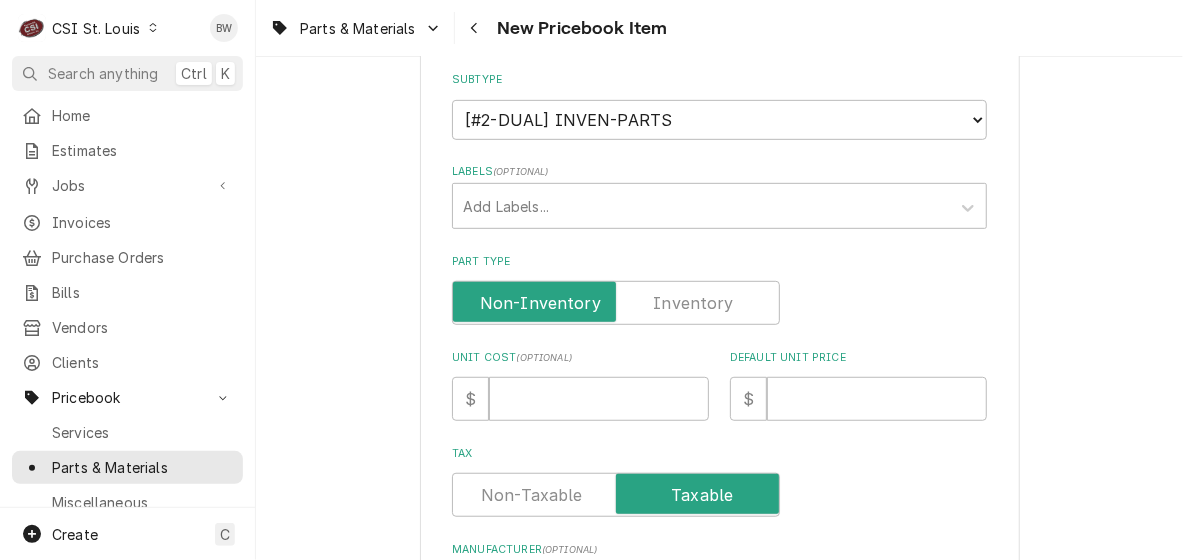 click at bounding box center [616, 303] 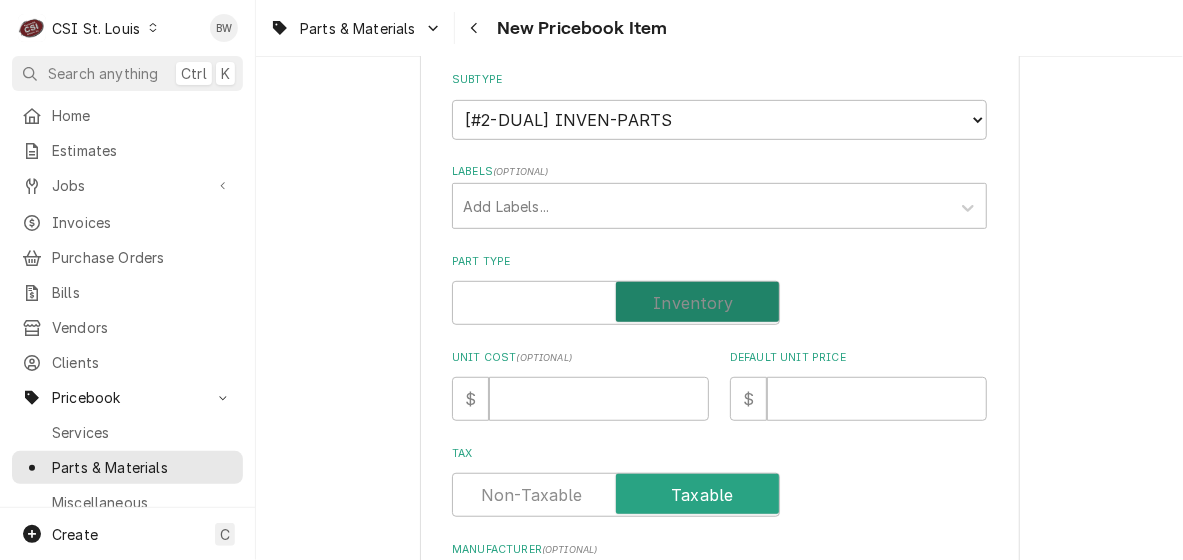 checkbox on "true" 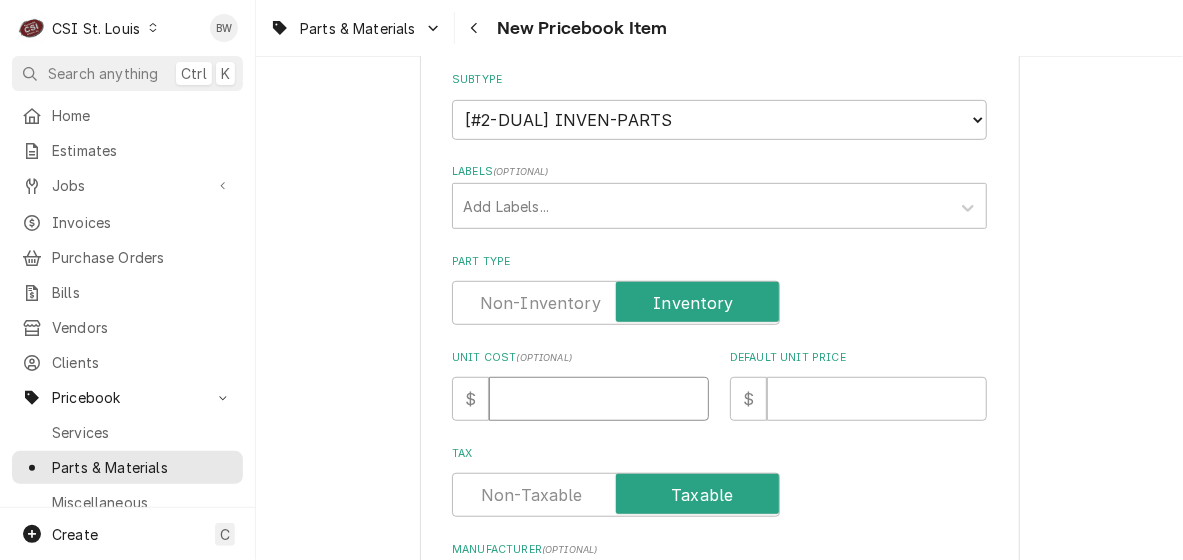 click on "Unit Cost  ( optional )" at bounding box center (599, 399) 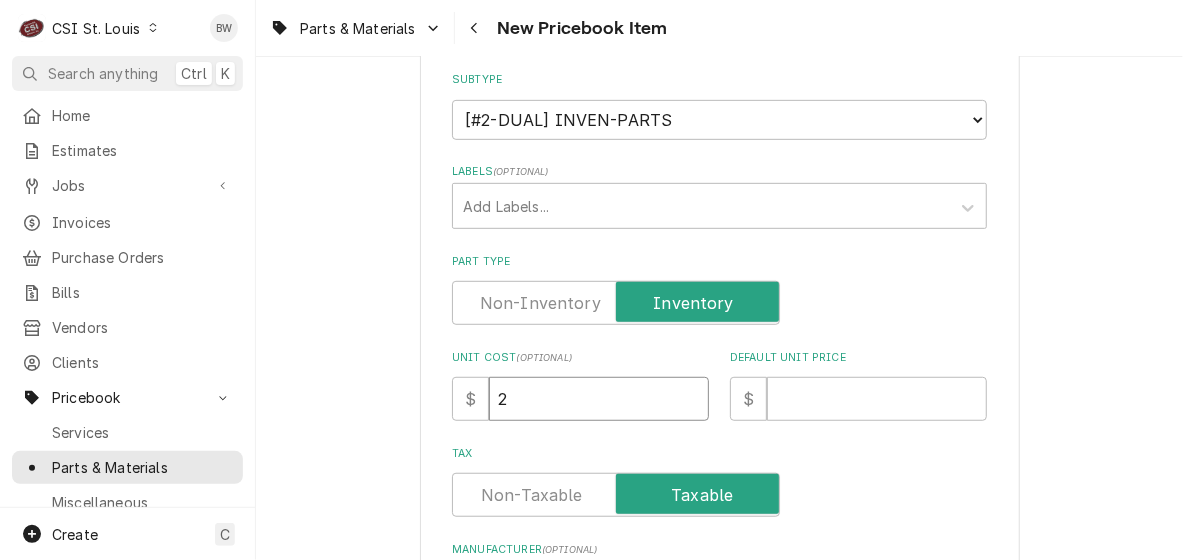 type on "x" 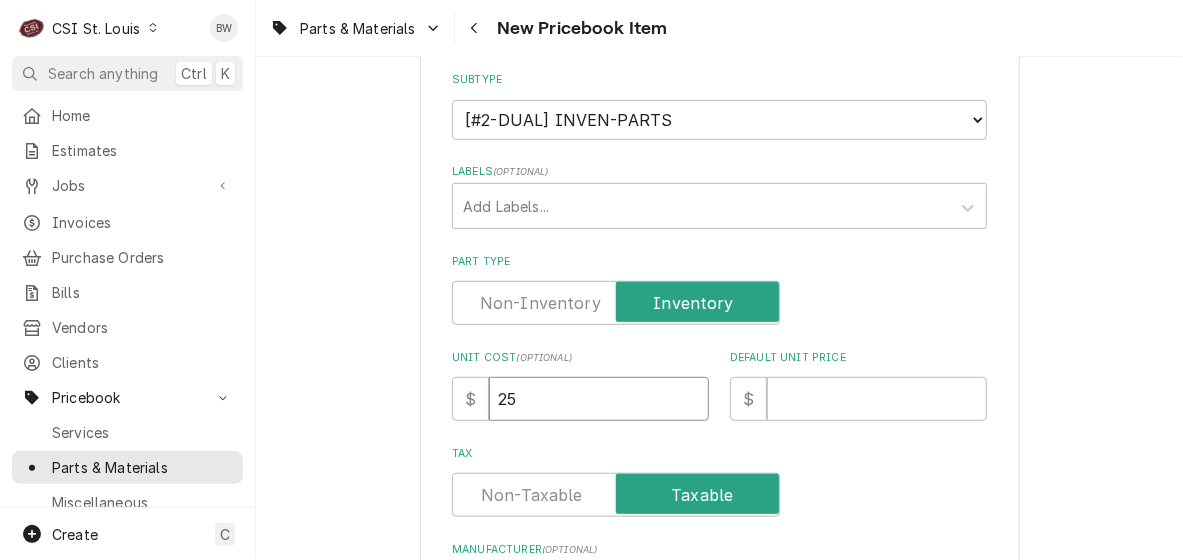 type on "25" 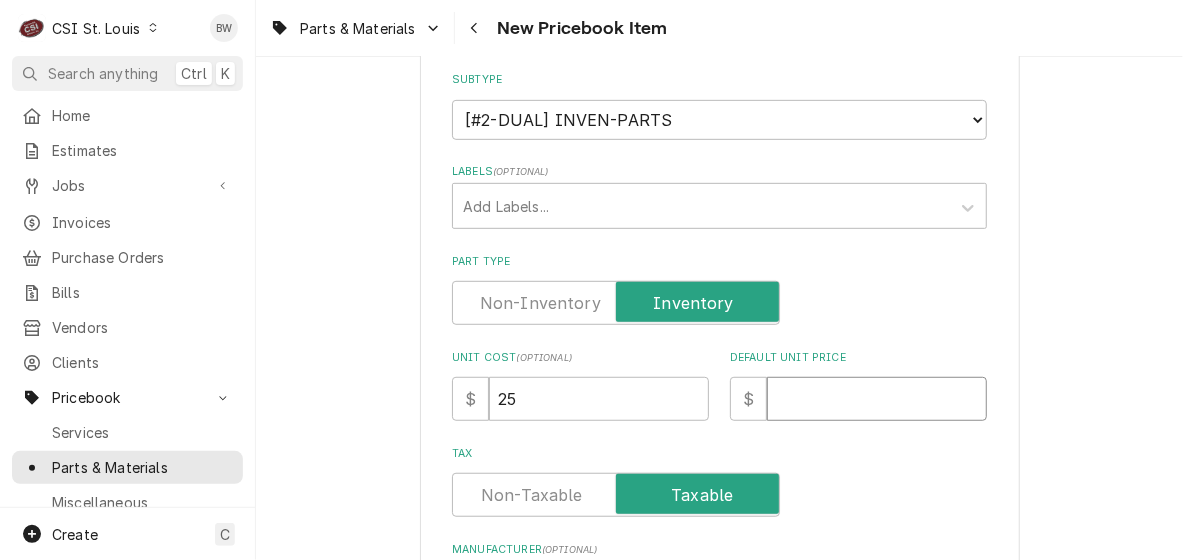 click on "Default Unit Price" at bounding box center (877, 399) 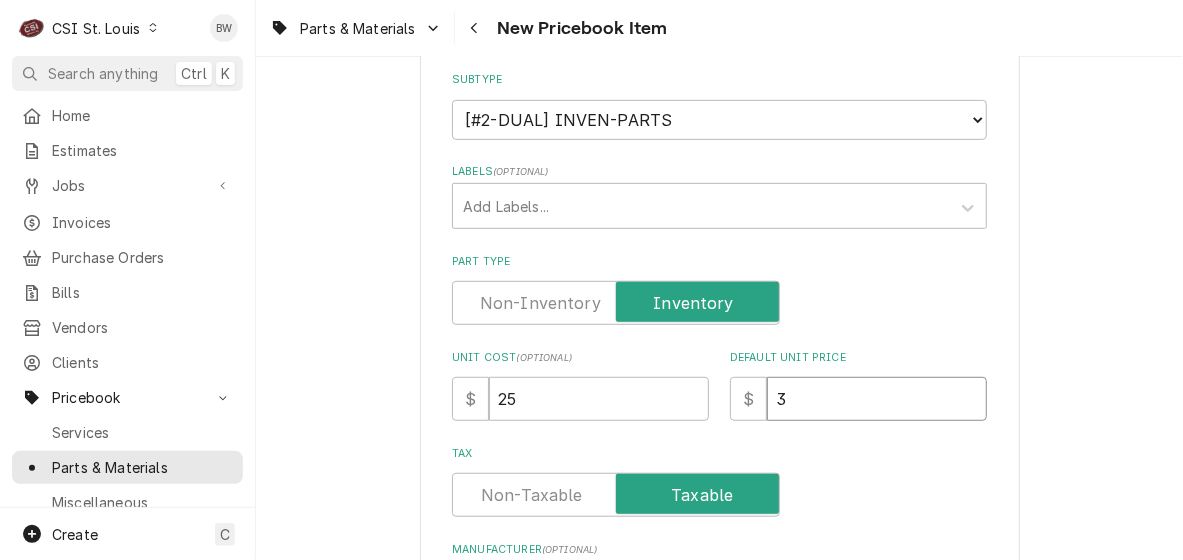 type on "x" 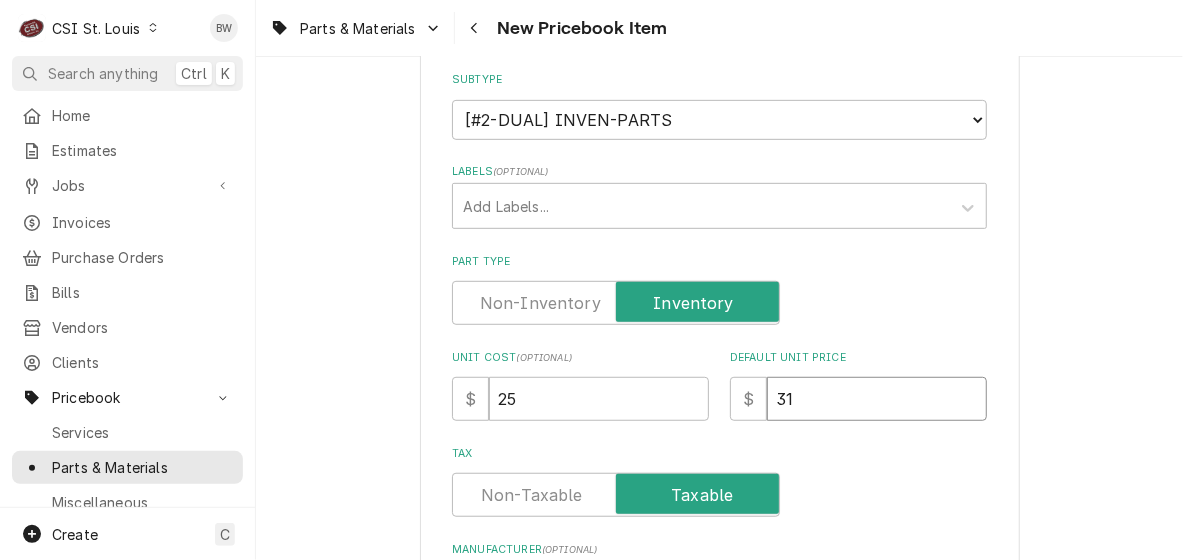 type on "x" 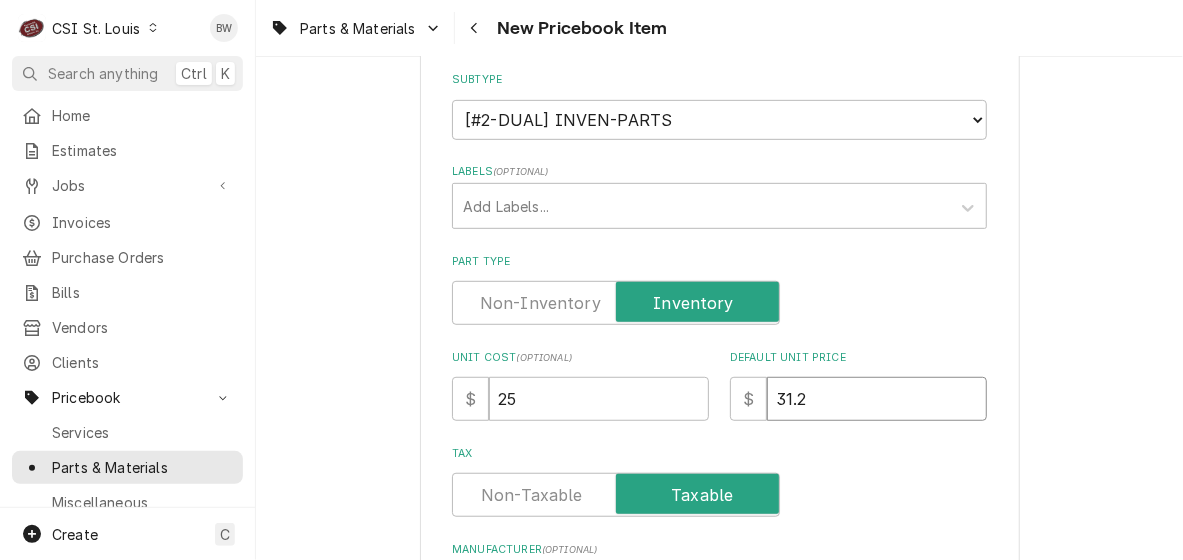 type on "x" 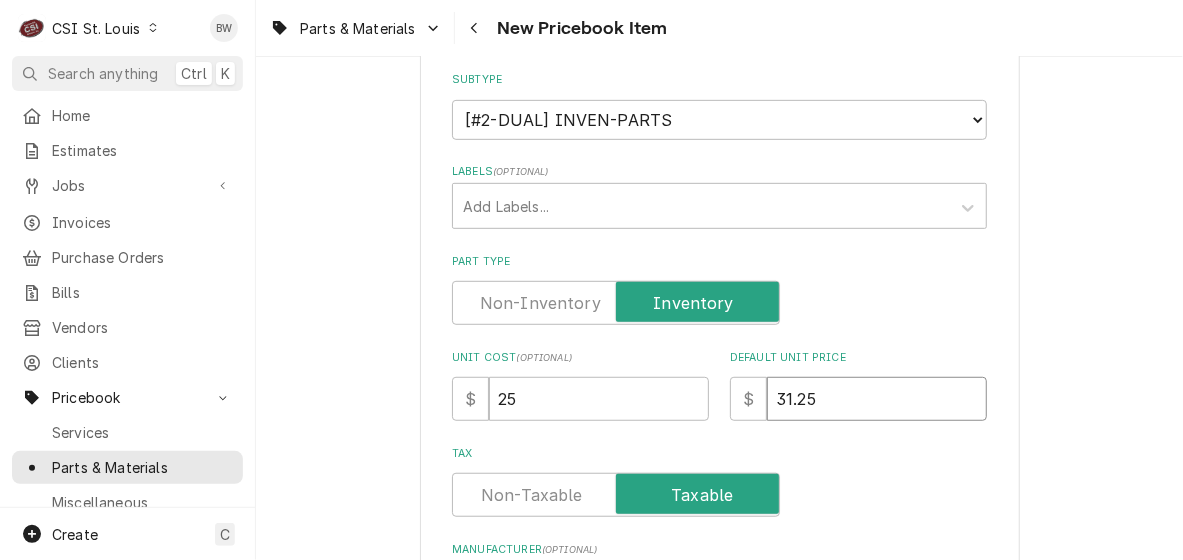 type on "31.25" 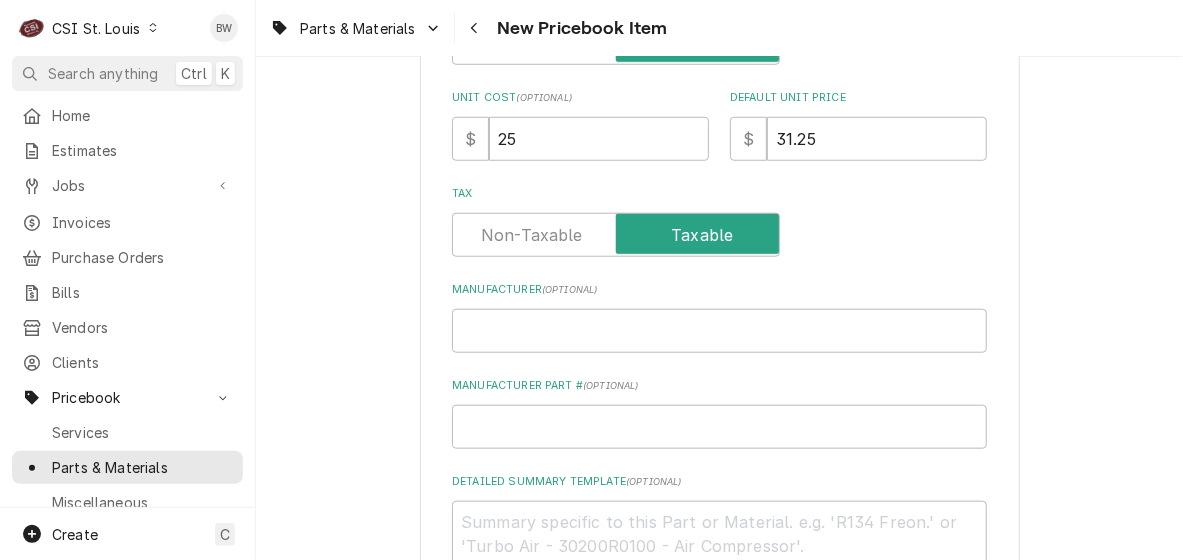 scroll, scrollTop: 700, scrollLeft: 0, axis: vertical 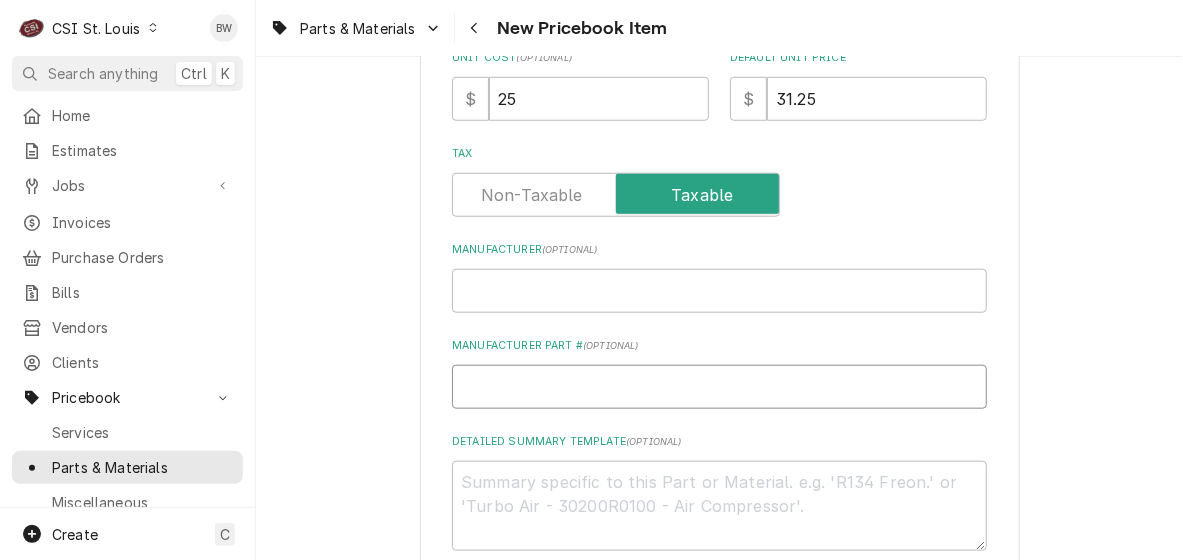 click on "Manufacturer Part #  ( optional )" at bounding box center [719, 387] 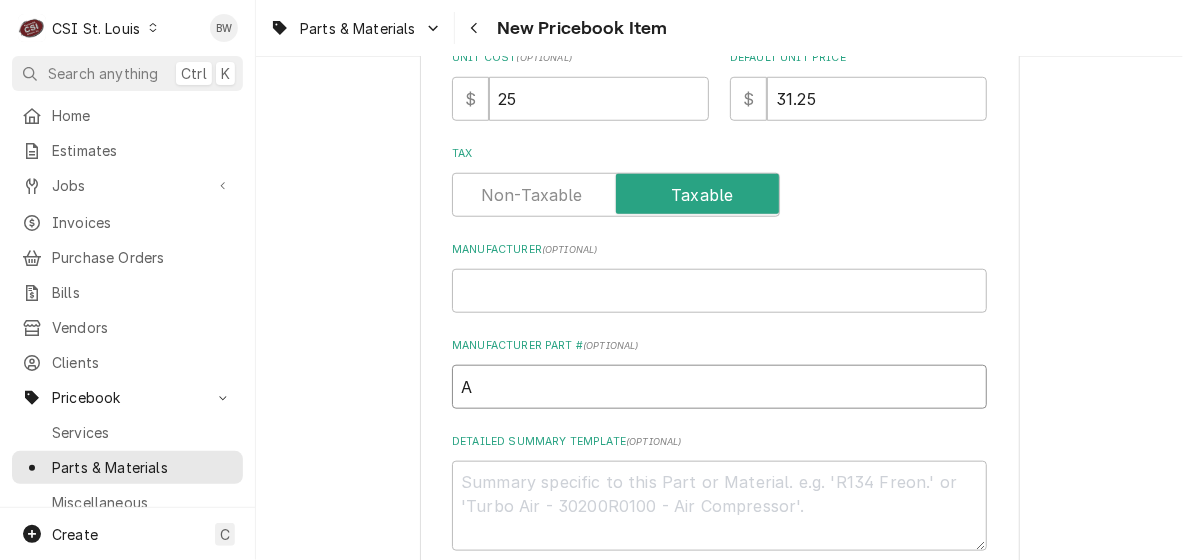 type on "x" 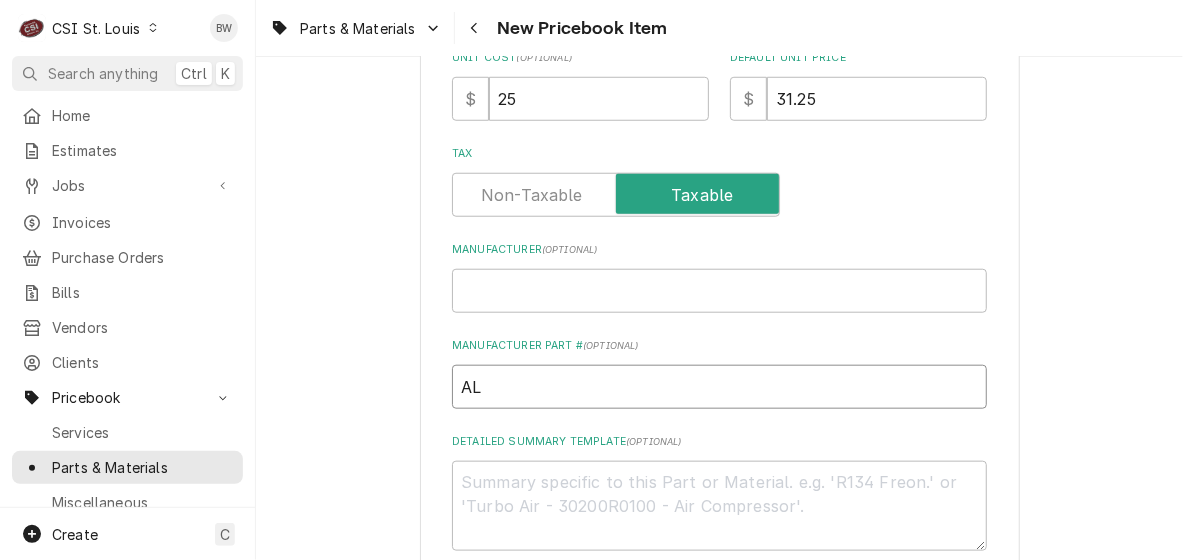 type on "x" 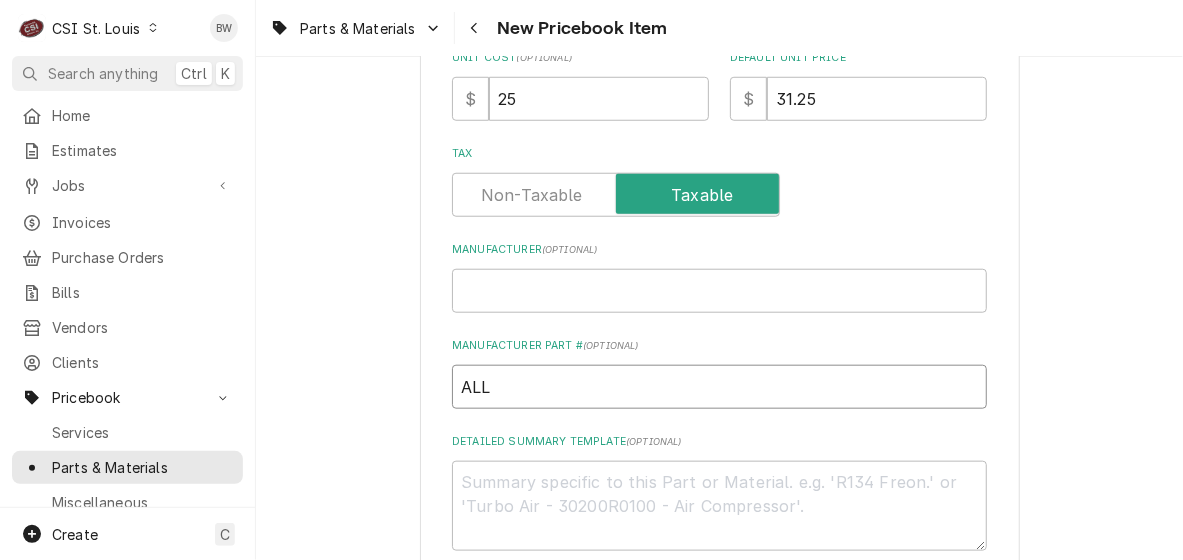 type on "x" 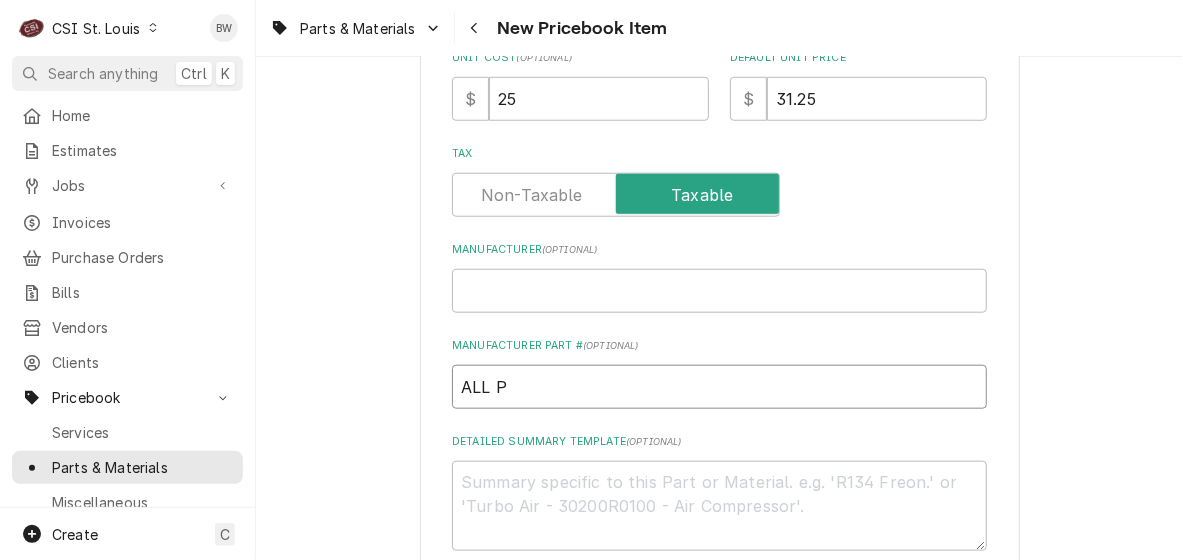 type on "x" 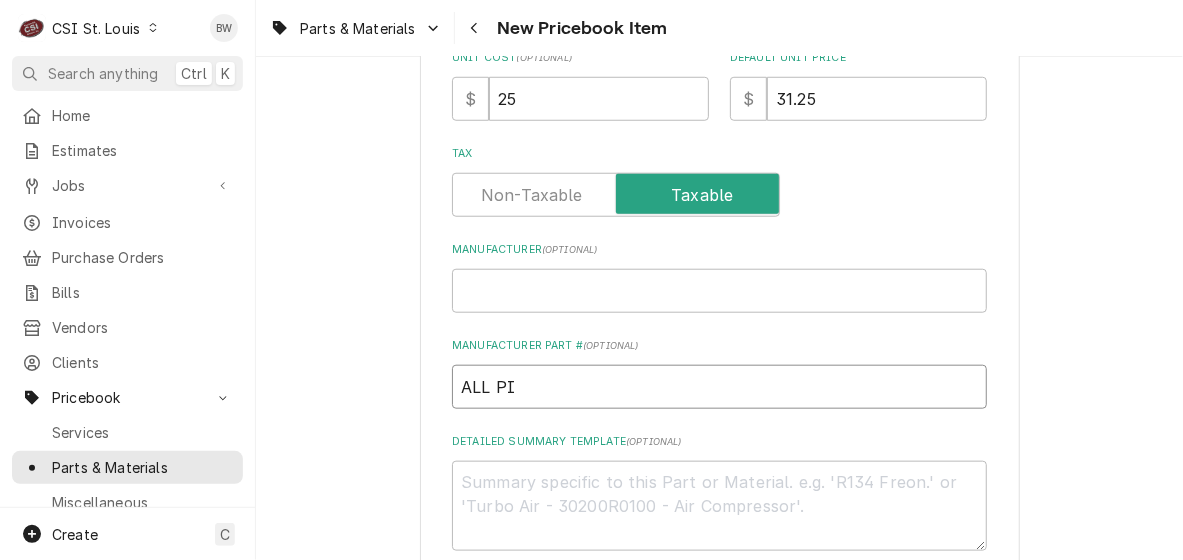 type on "ALL PIL" 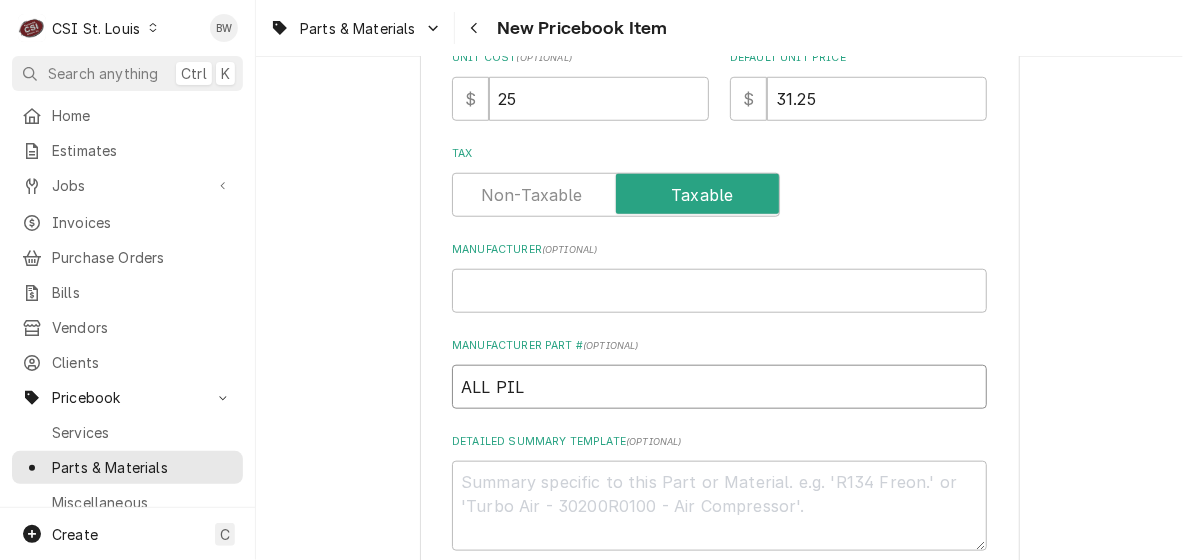 type on "x" 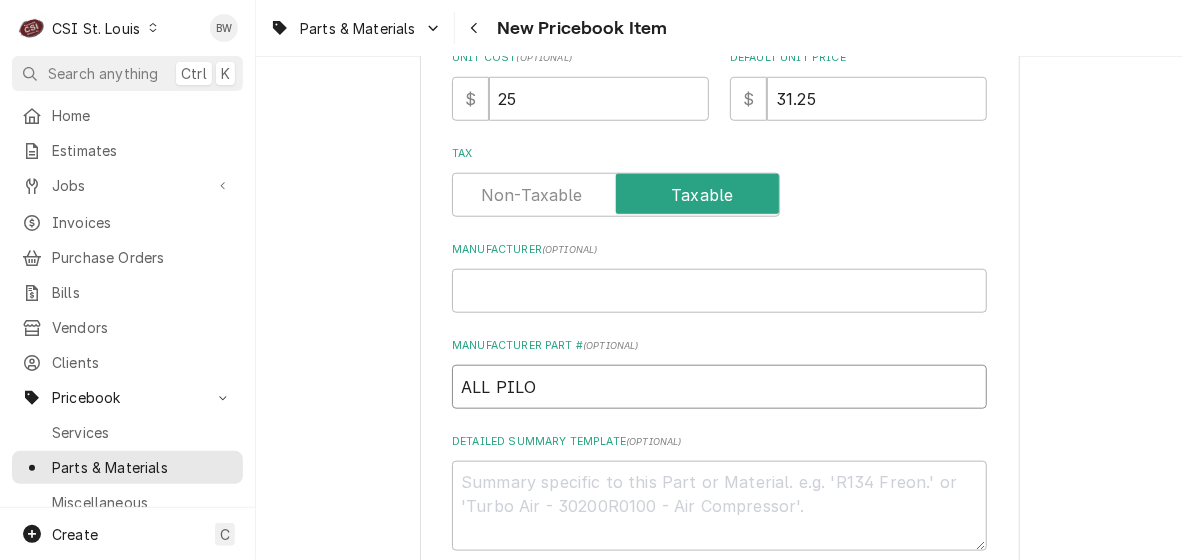 type on "x" 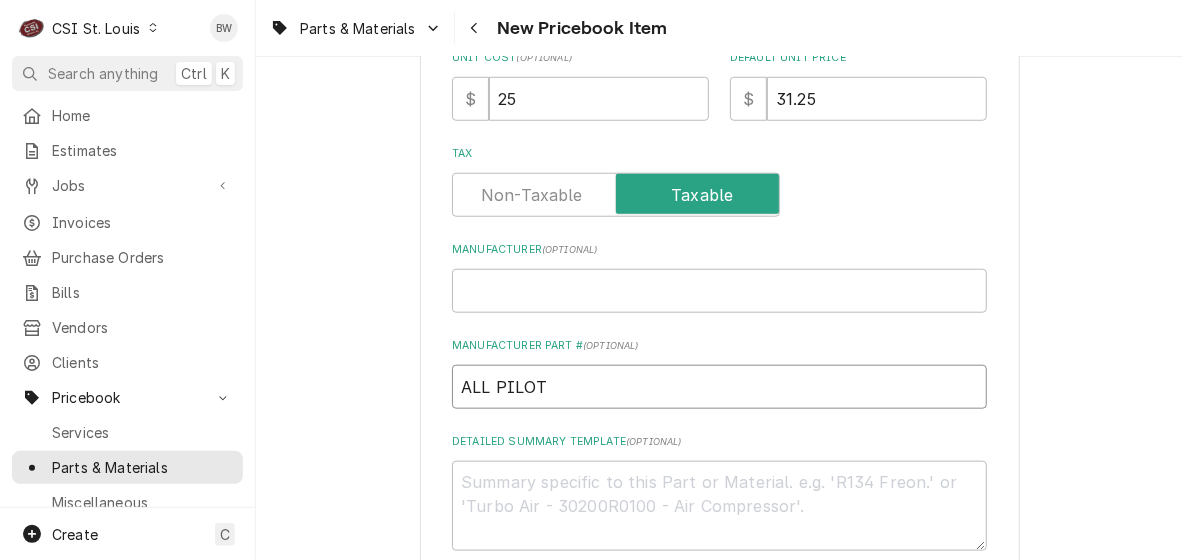 type on "x" 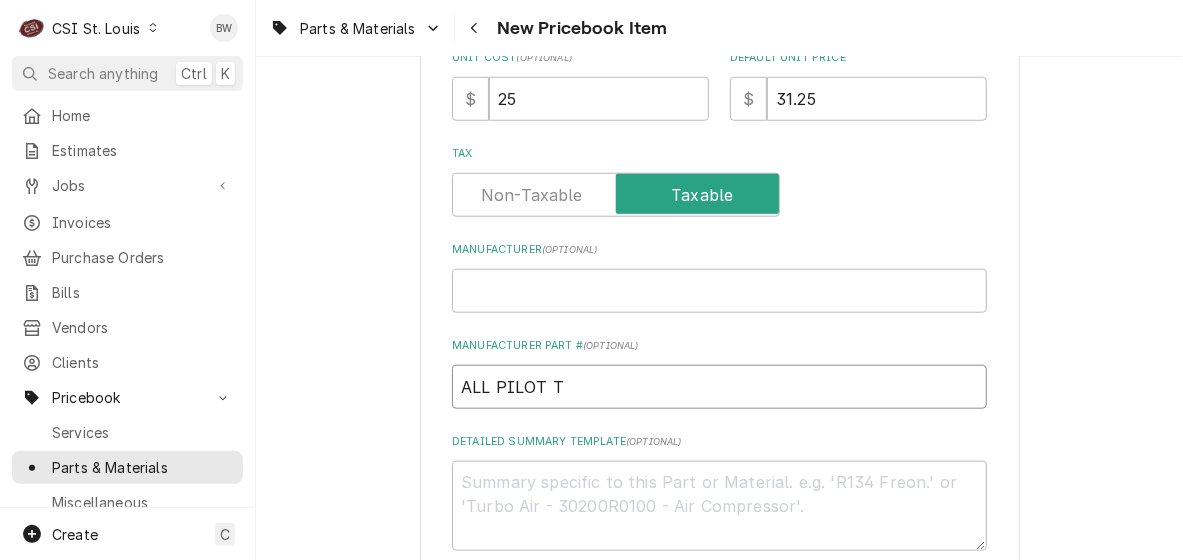 type on "x" 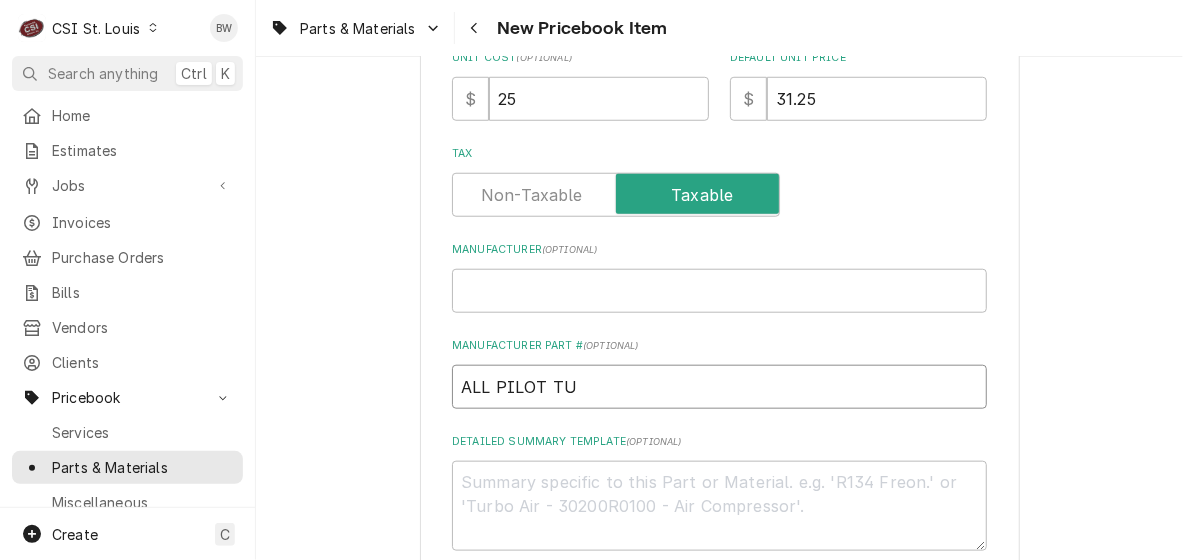 type on "x" 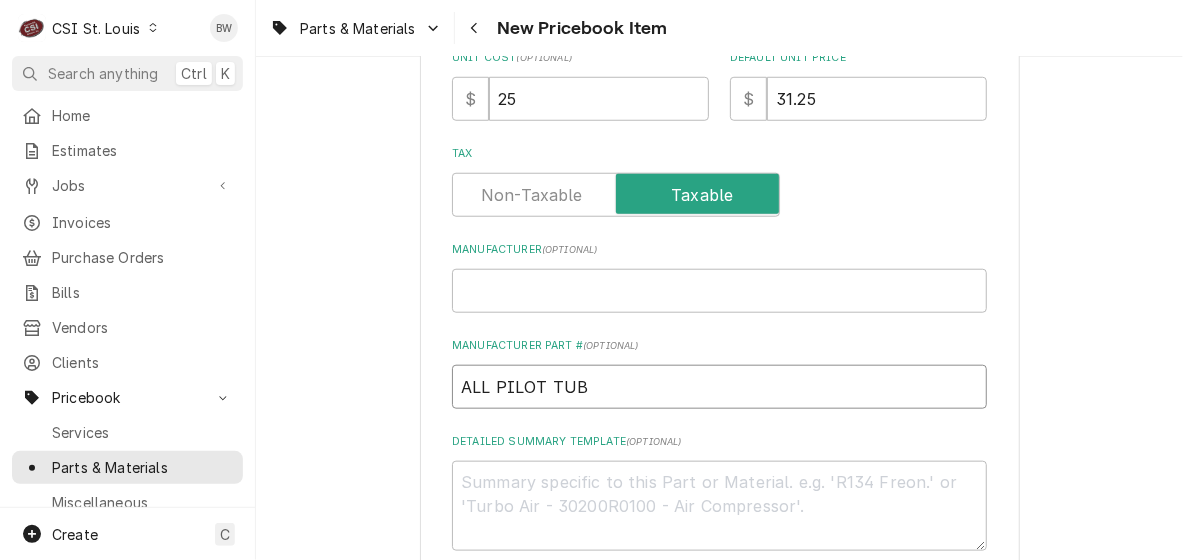 type on "x" 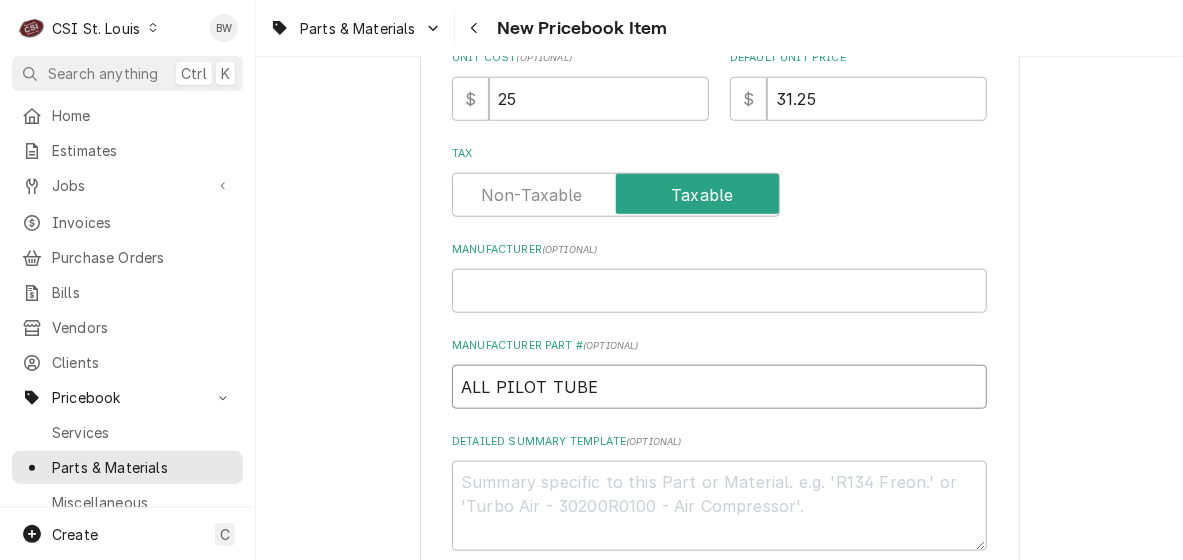 type on "x" 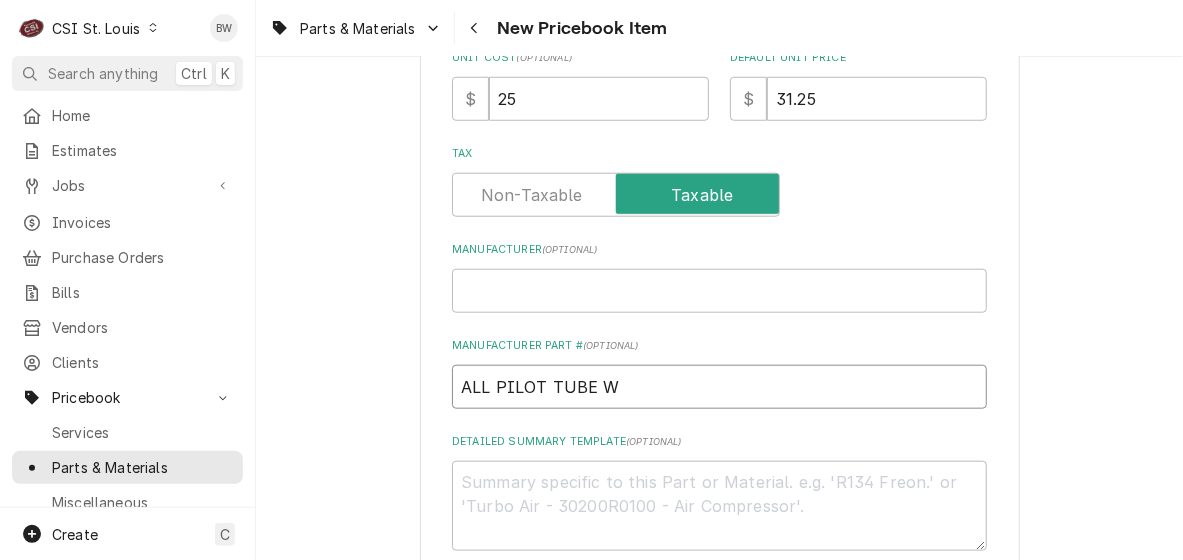 type on "x" 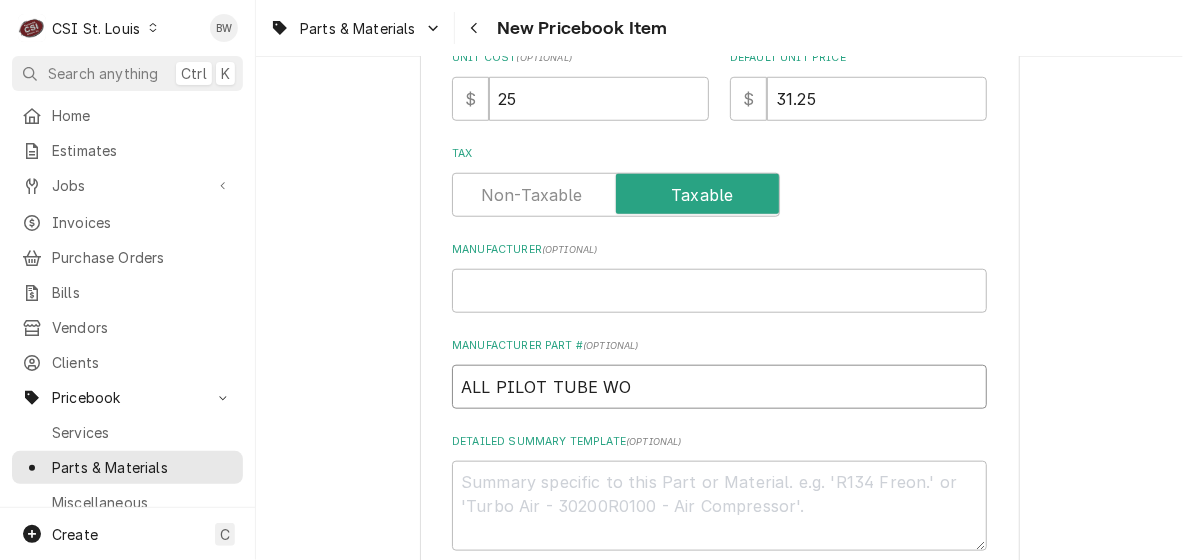 type on "x" 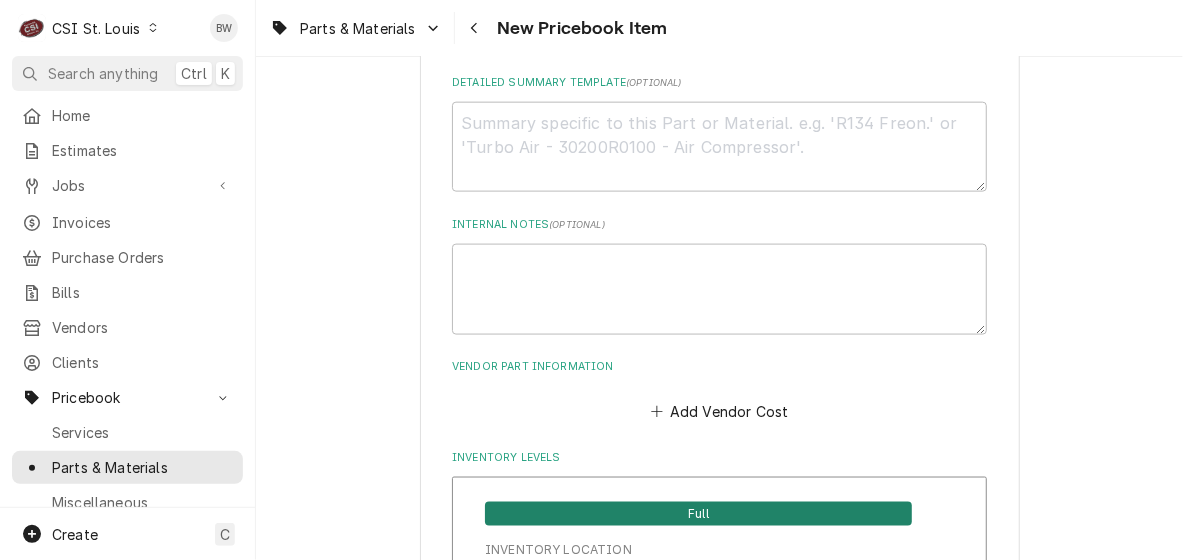 scroll, scrollTop: 1100, scrollLeft: 0, axis: vertical 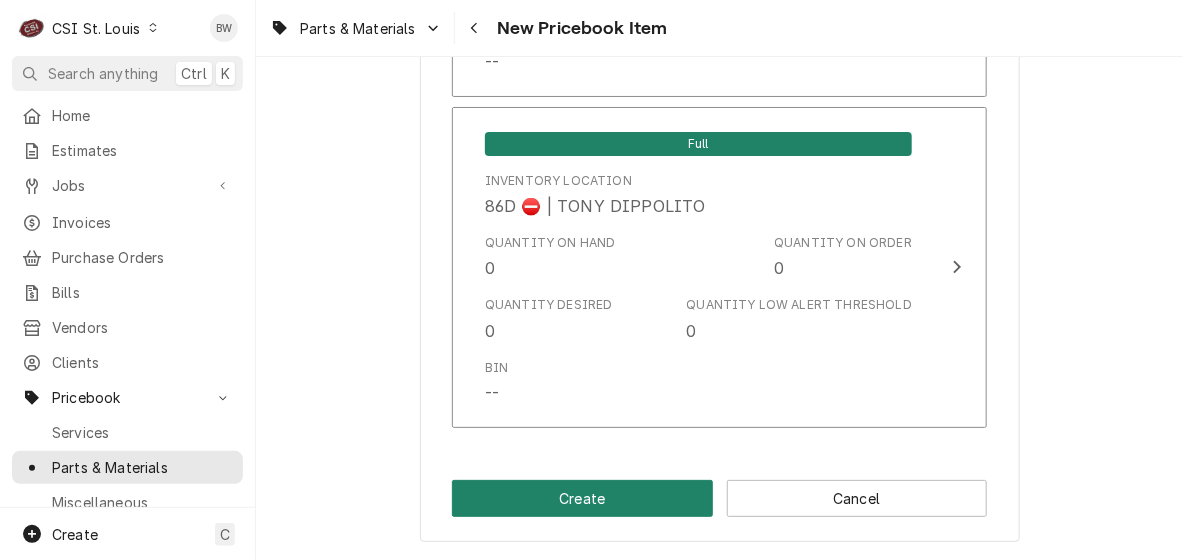 type on "ALL PILOT TUBE WOK" 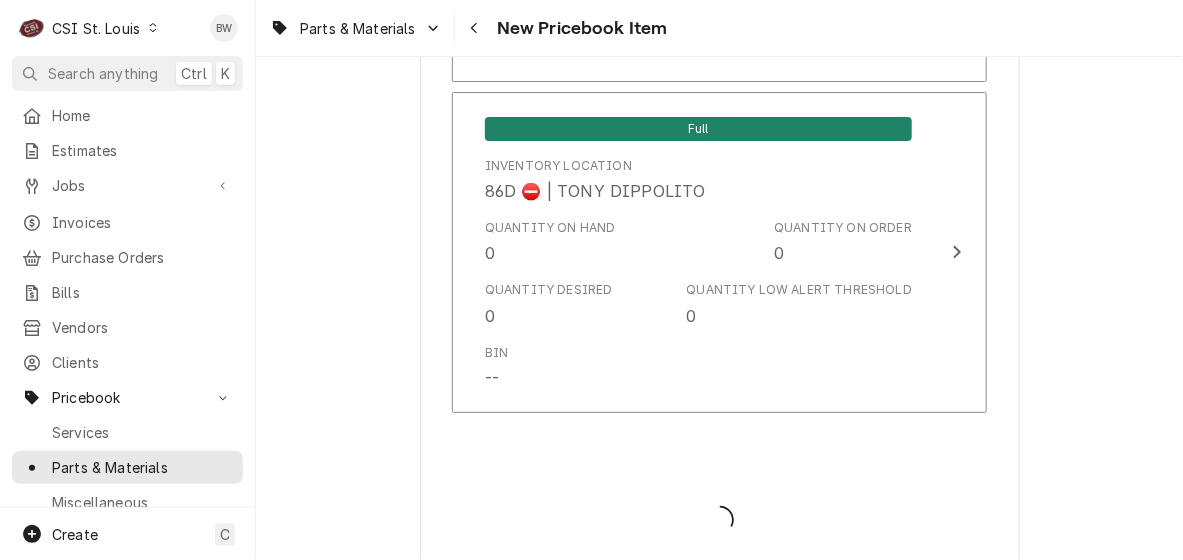 type on "x" 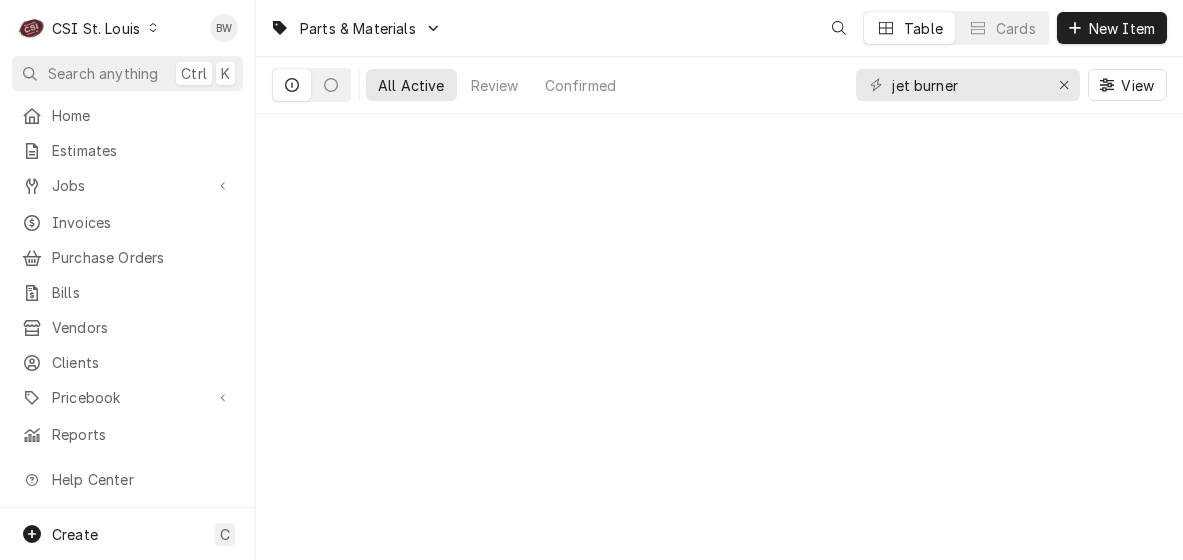 scroll, scrollTop: 0, scrollLeft: 0, axis: both 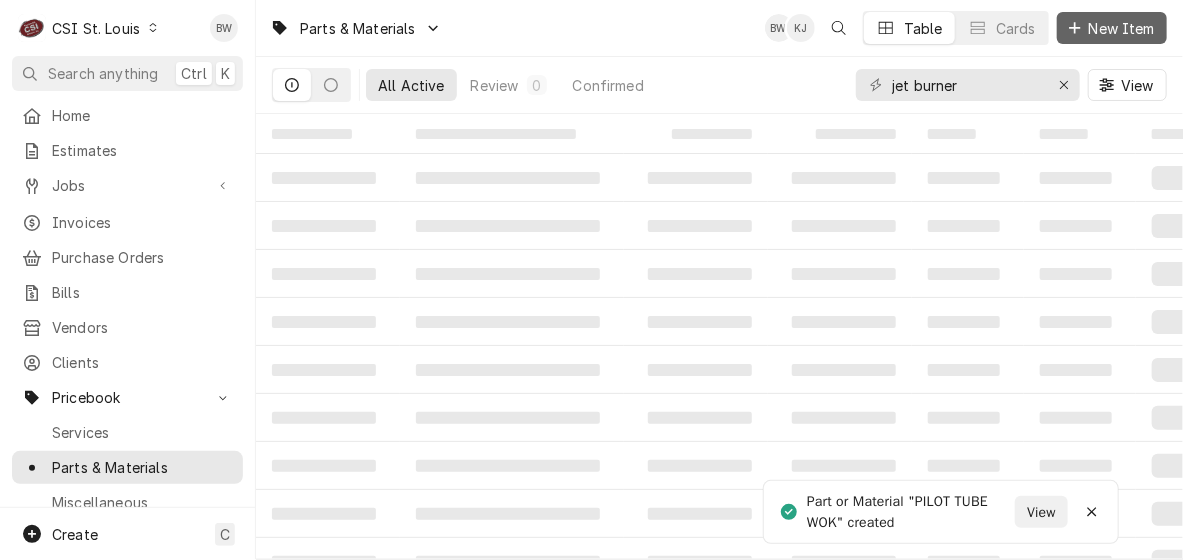 click on "New Item" at bounding box center [1122, 28] 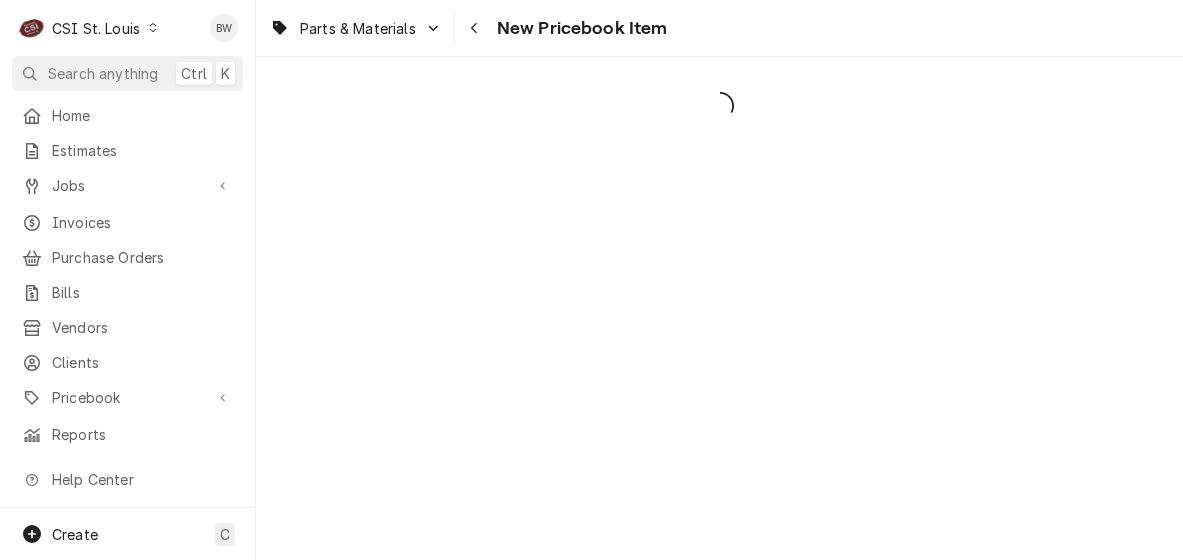 scroll, scrollTop: 0, scrollLeft: 0, axis: both 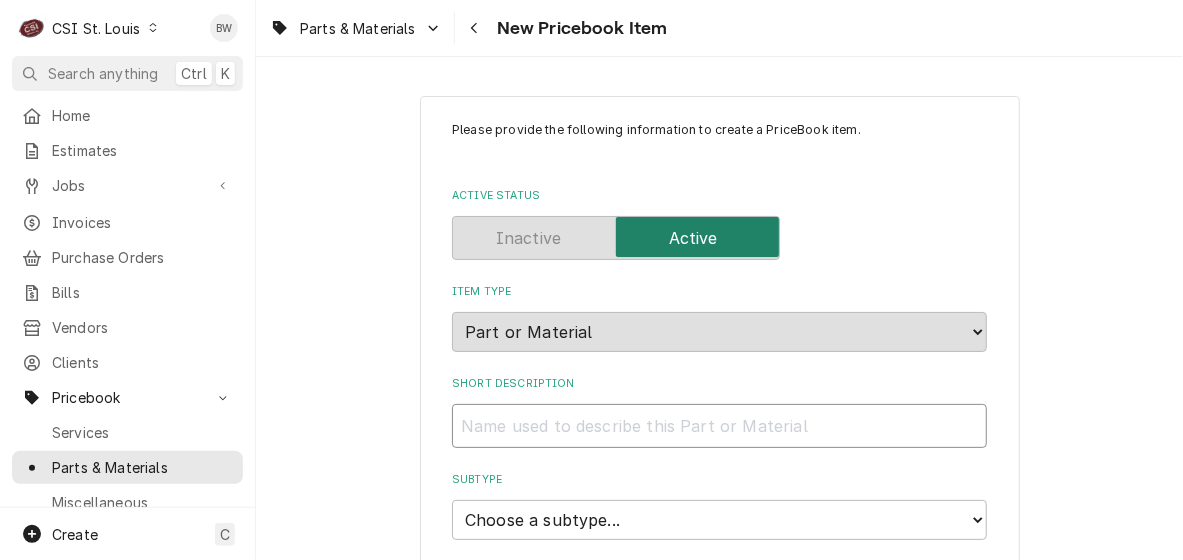 click on "Short Description" at bounding box center [719, 426] 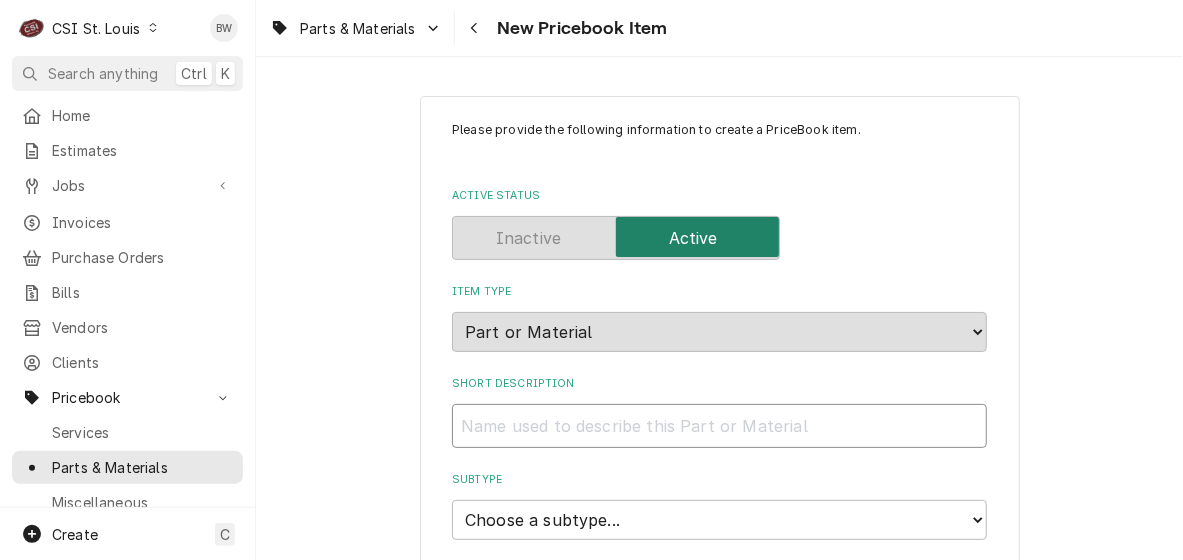type on "x" 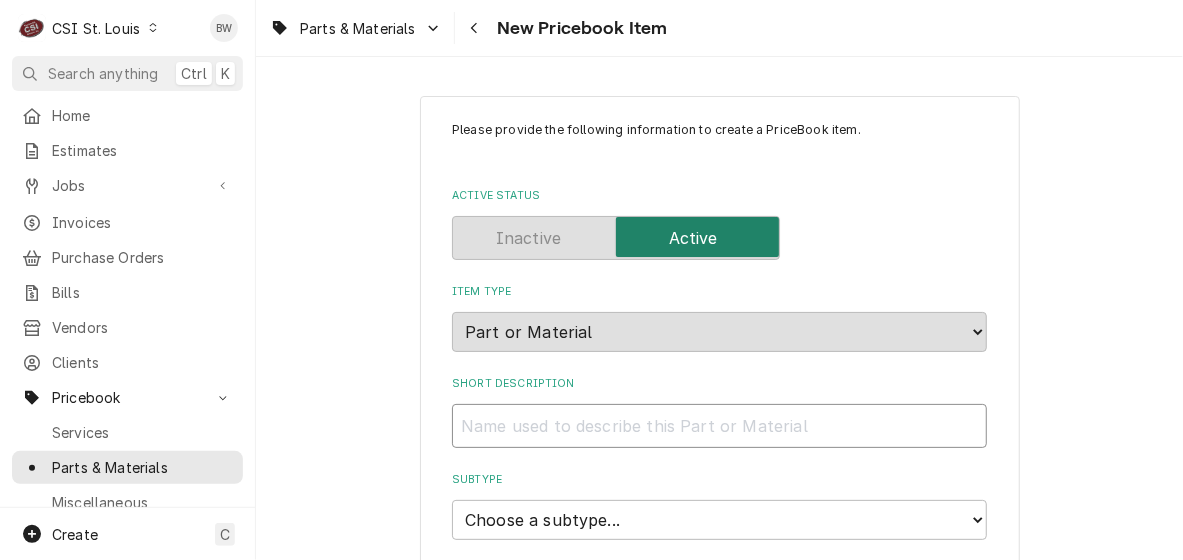 type on "P" 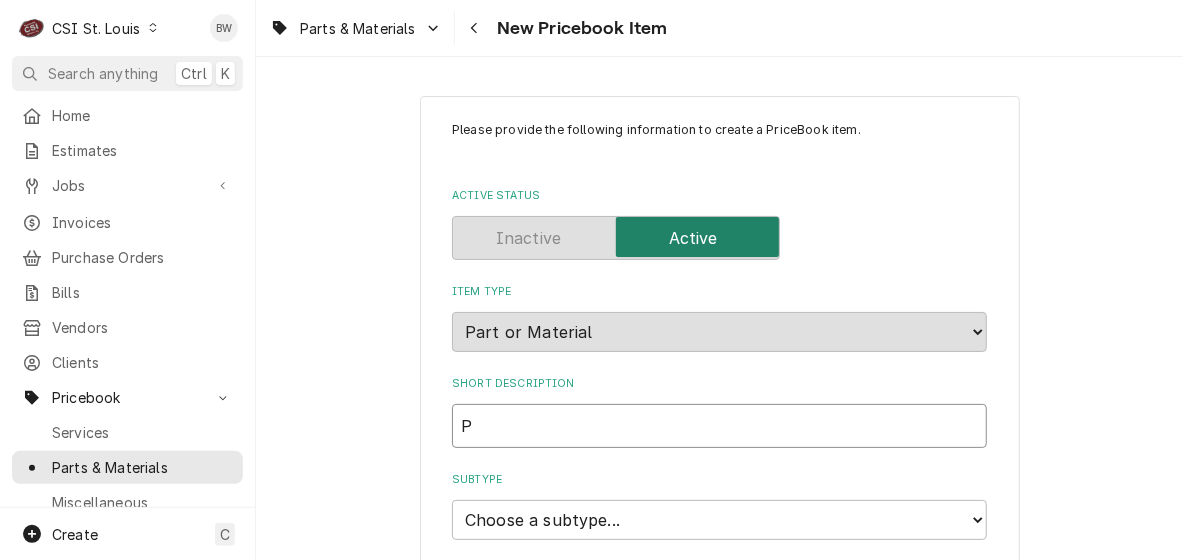 type on "x" 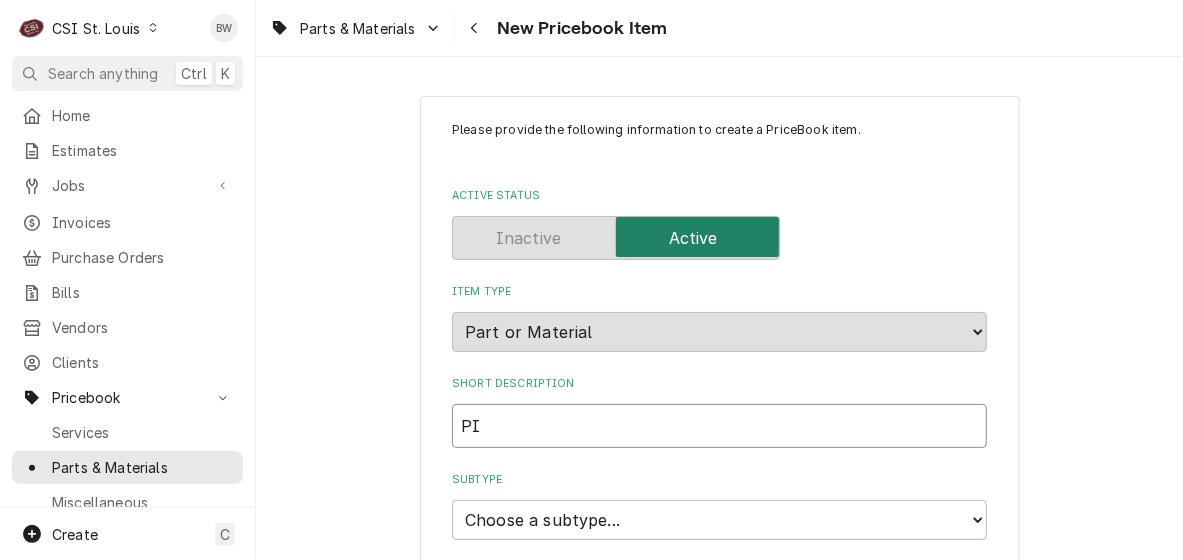 type on "x" 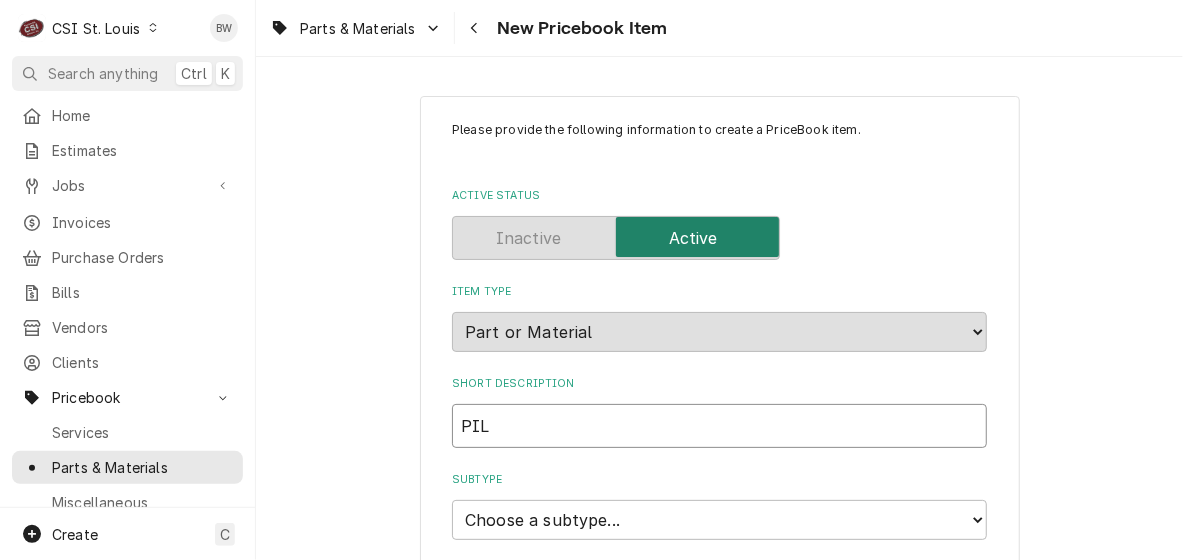 type on "x" 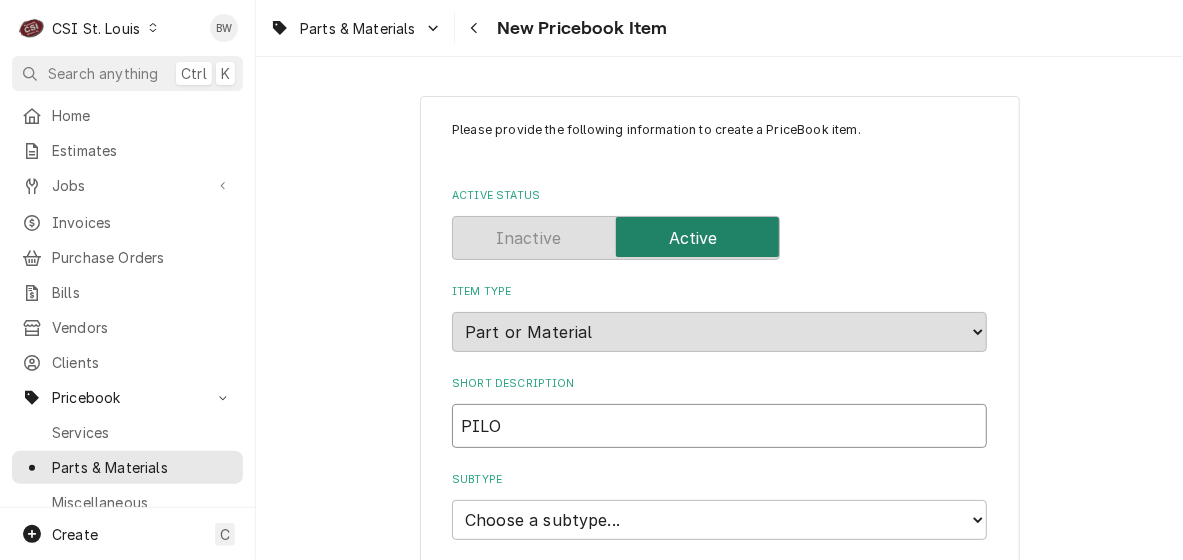 type on "x" 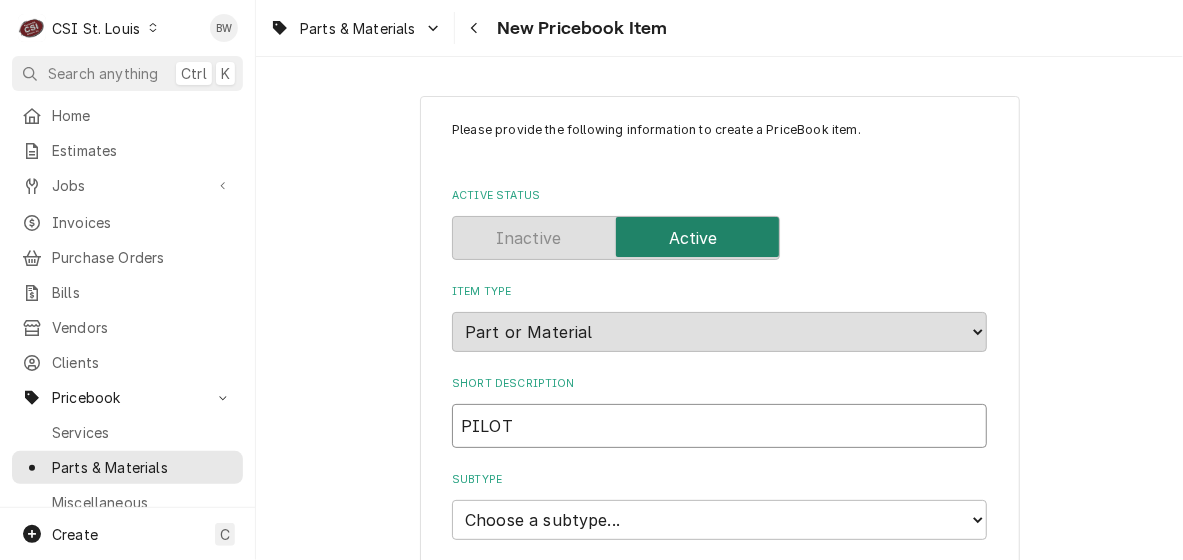 type on "x" 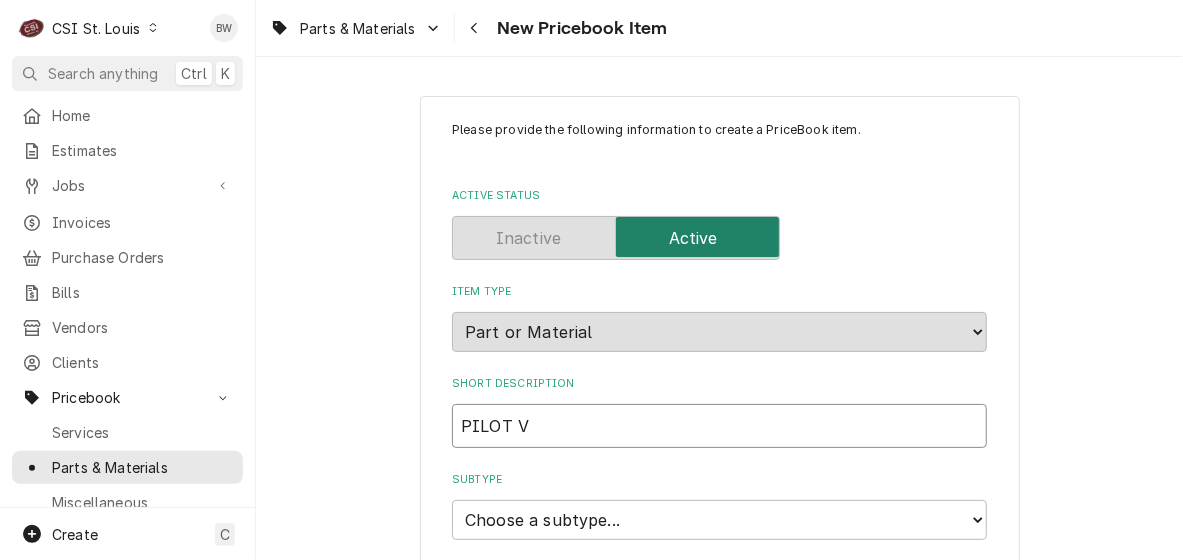 type on "x" 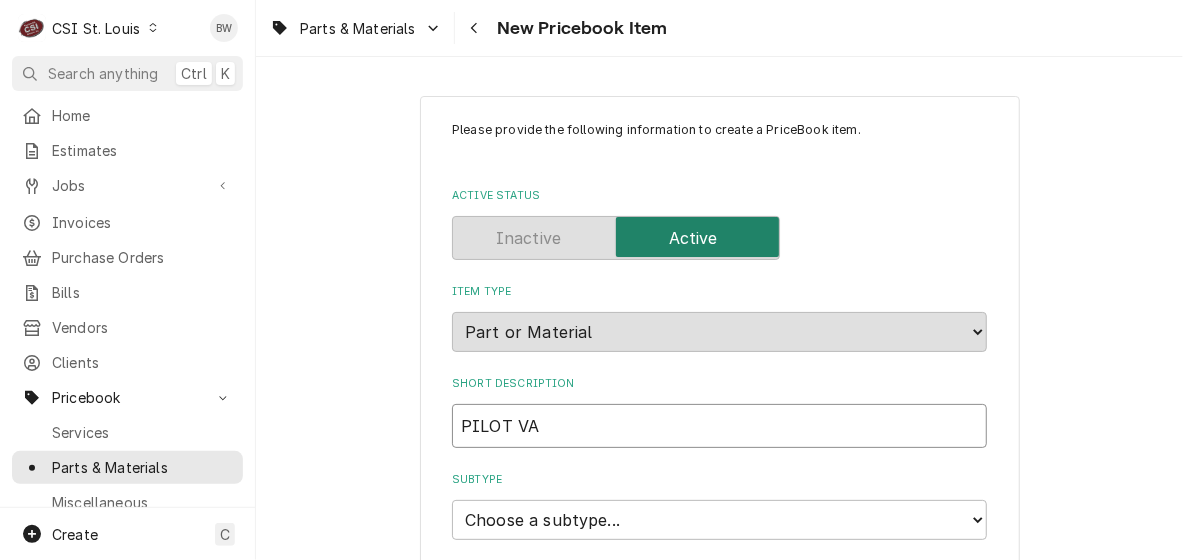 type on "x" 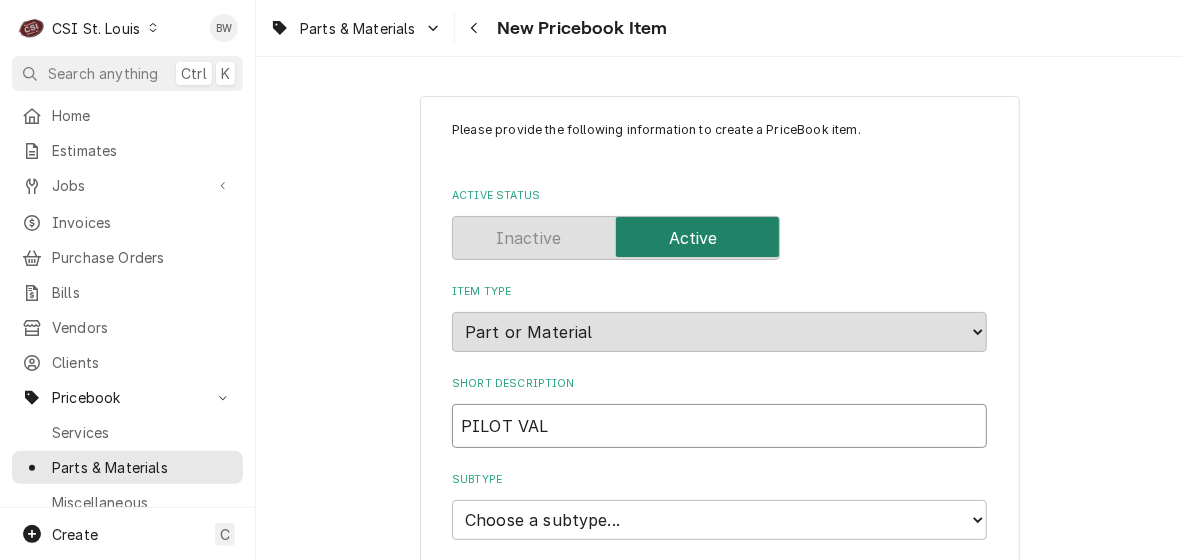 type on "x" 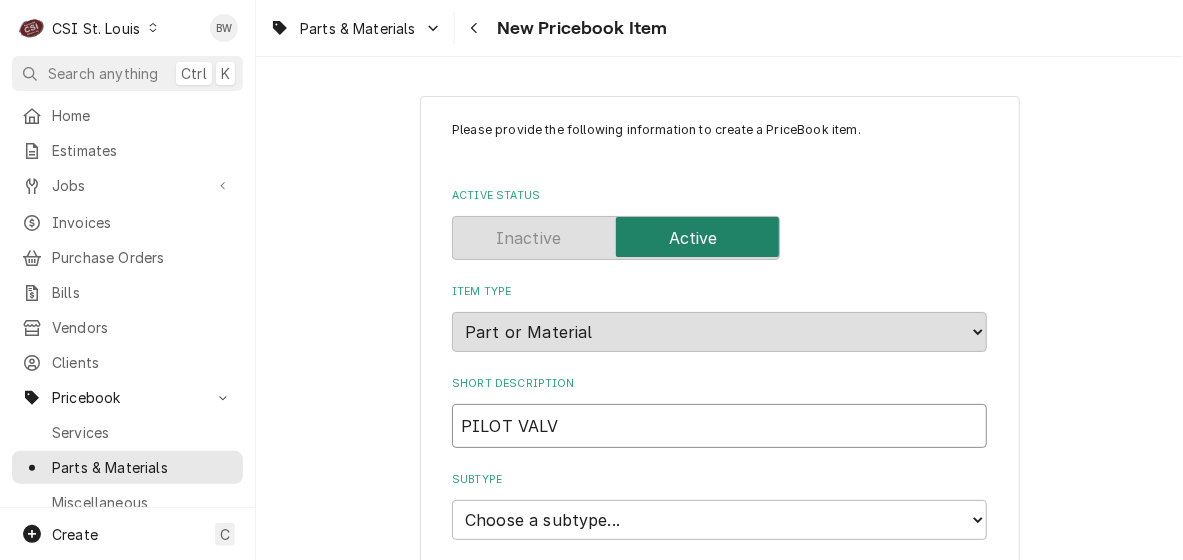 type on "x" 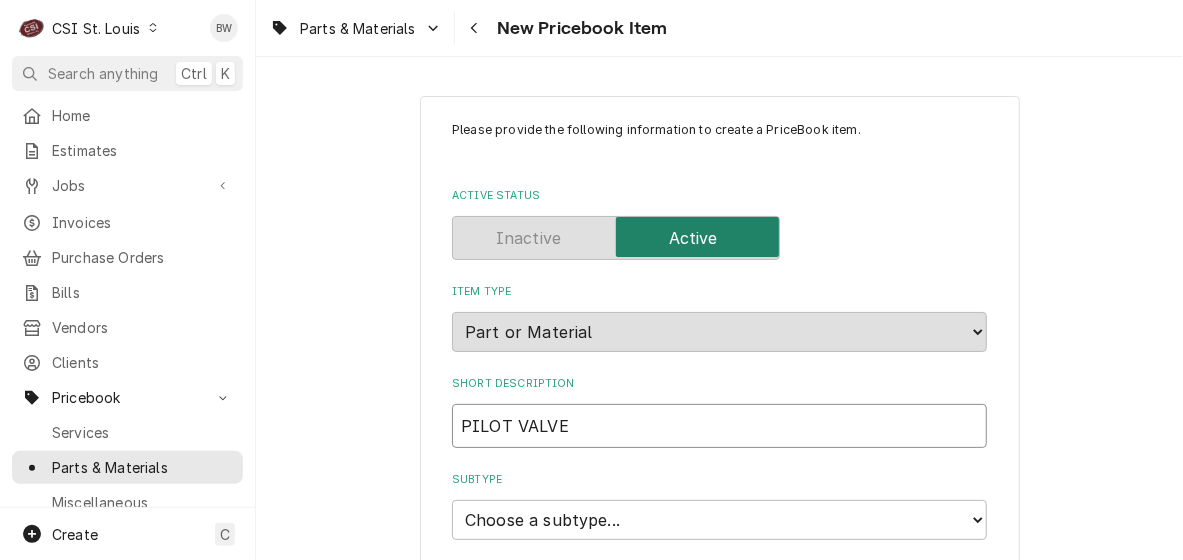 type on "x" 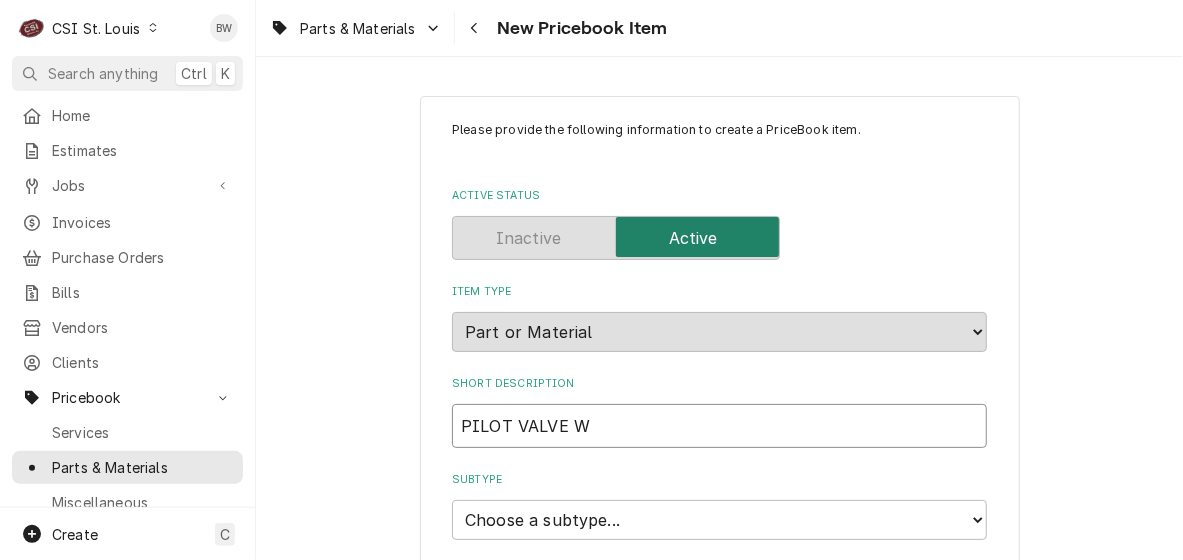 type on "x" 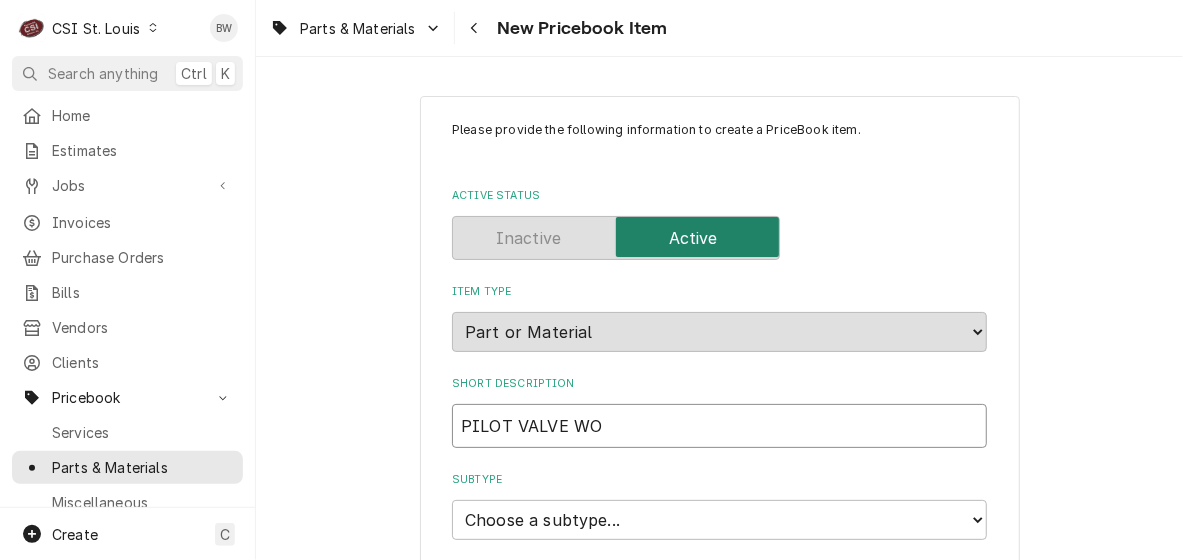 type on "x" 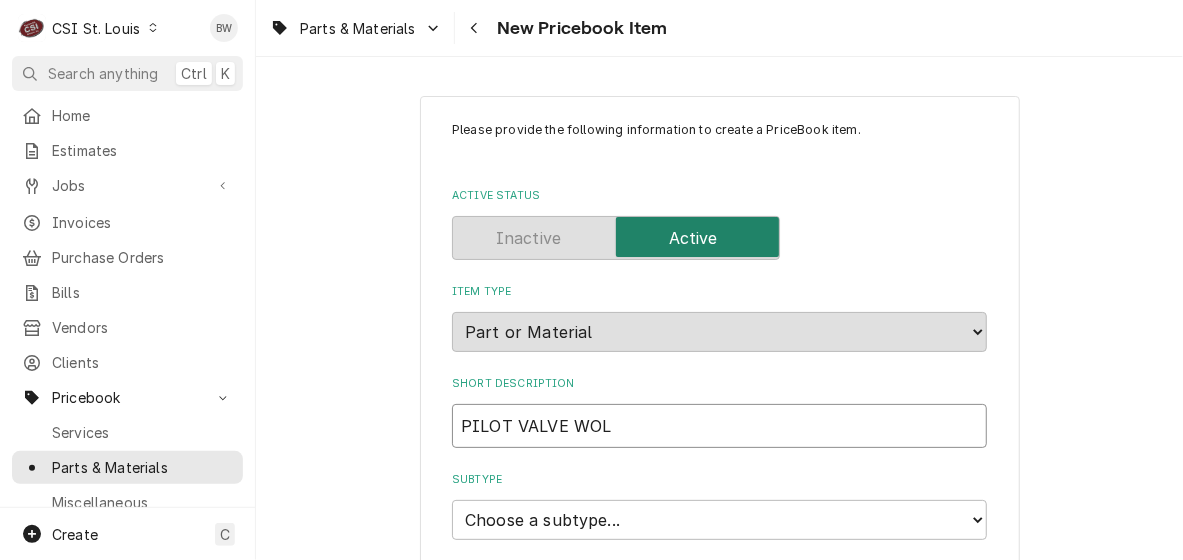 type on "x" 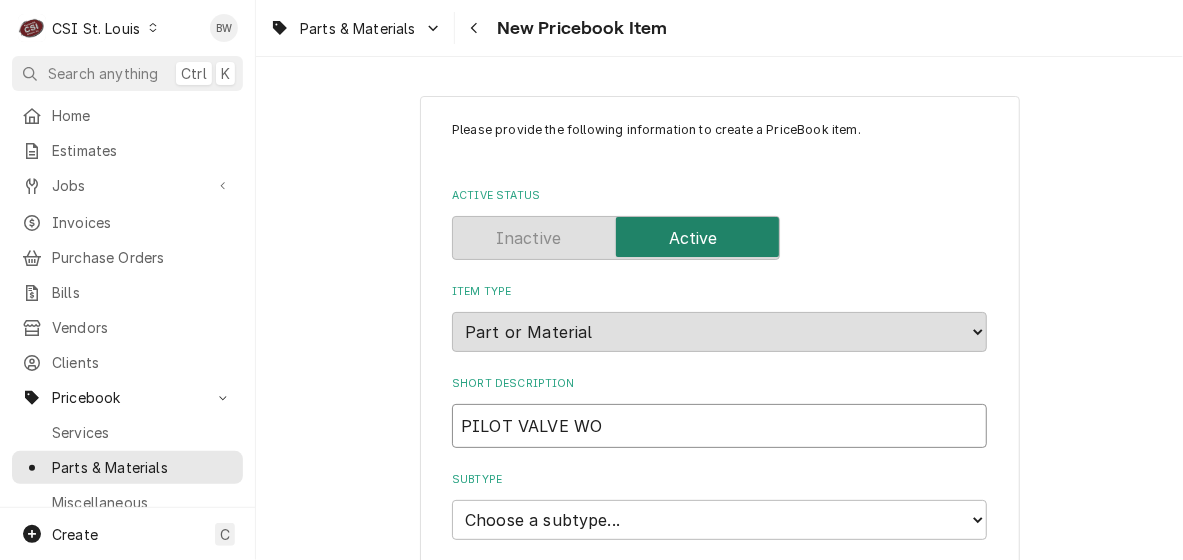 type on "x" 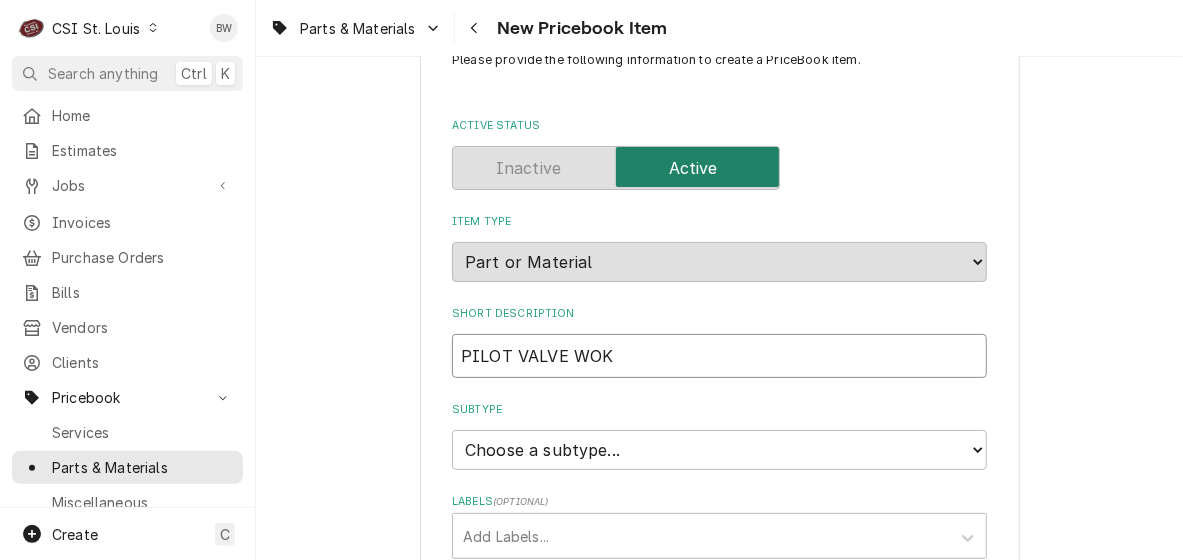 scroll, scrollTop: 200, scrollLeft: 0, axis: vertical 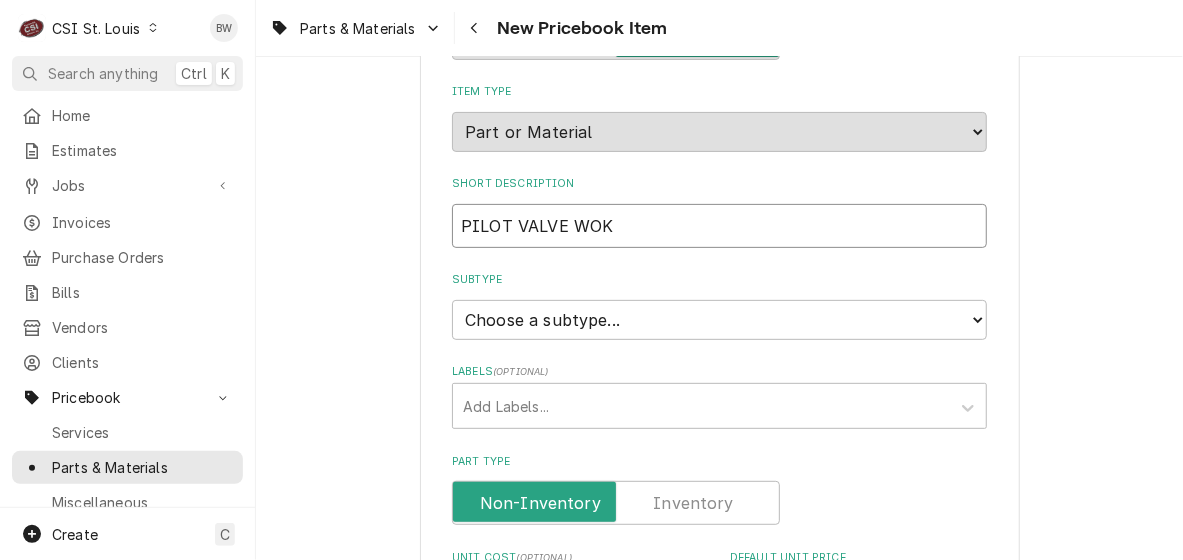 type on "PILOT VALVE WOK" 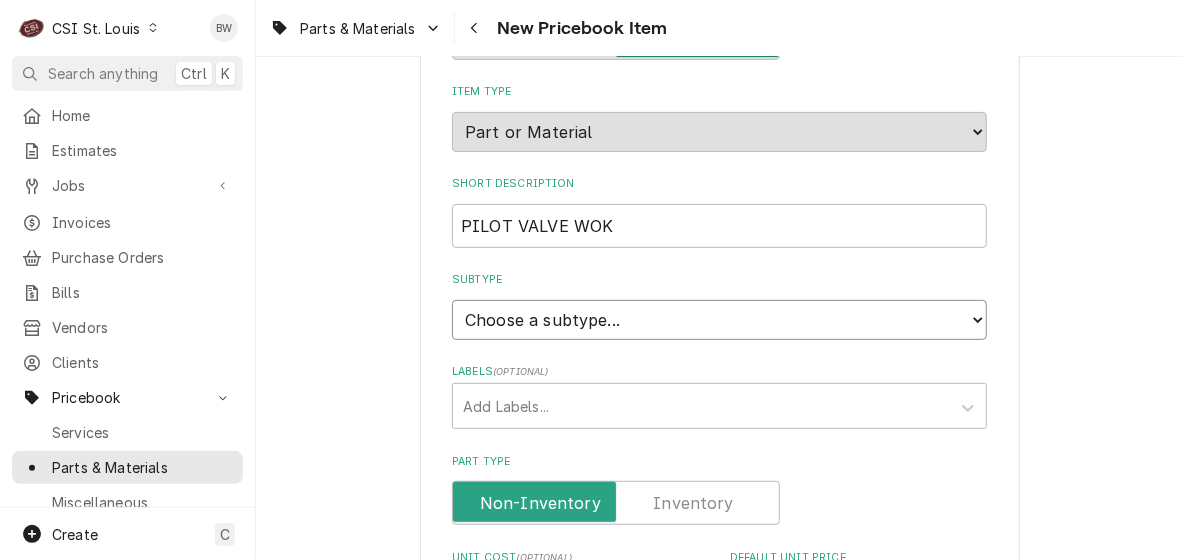 click on "Choose a subtype... [#2-DUAL] AFTERHRS-WH-CHG-2 [#2-DUAL] BEV-EQUIP [#2-DUAL] BEV-MATS [#2-DUAL] CONT-LABR-2 [#2-DUAL] CRANE-LIFT-2 [#2-DUAL] EQUIP-RENT-2 [#2-DUAL] INVEN-PARTS [#2-DUAL] MAINT-SUPPLY [#2-DUAL] MISC-EQUIP [#2-DUAL] MISC-NON-INVEN [#2-DUAL] PROJ-CONT-LABR-2 [#2-DUAL] PROJ-EQUIP [#2-DUAL] PROJ-MATS [#3-BILL] SHOP-TOOLS" at bounding box center (719, 320) 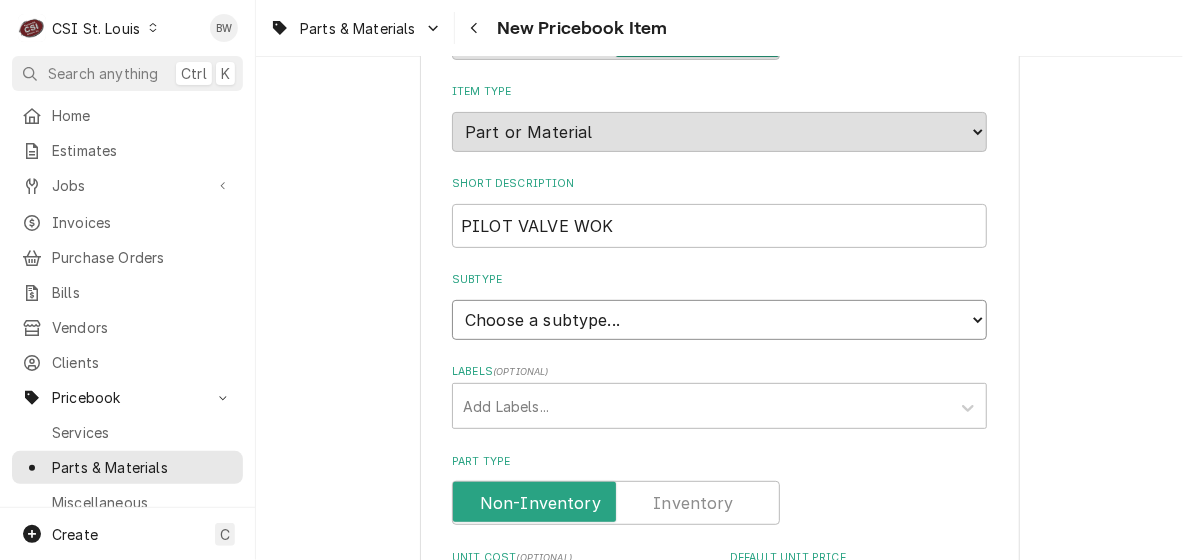 select on "1" 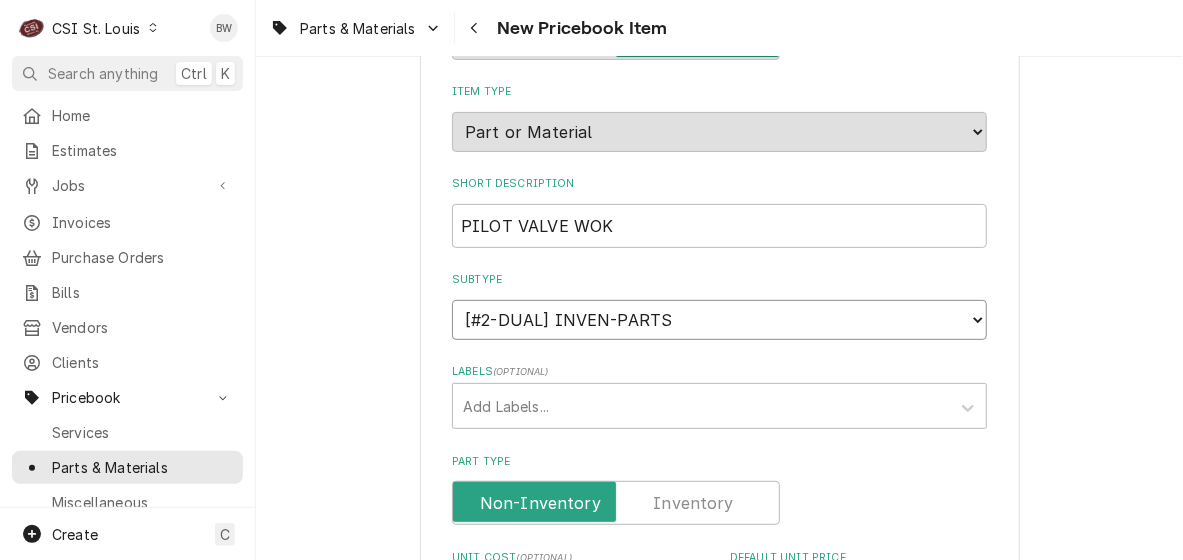 click on "Choose a subtype... [#2-DUAL] AFTERHRS-WH-CHG-2 [#2-DUAL] BEV-EQUIP [#2-DUAL] BEV-MATS [#2-DUAL] CONT-LABR-2 [#2-DUAL] CRANE-LIFT-2 [#2-DUAL] EQUIP-RENT-2 [#2-DUAL] INVEN-PARTS [#2-DUAL] MAINT-SUPPLY [#2-DUAL] MISC-EQUIP [#2-DUAL] MISC-NON-INVEN [#2-DUAL] PROJ-CONT-LABR-2 [#2-DUAL] PROJ-EQUIP [#2-DUAL] PROJ-MATS [#3-BILL] SHOP-TOOLS" at bounding box center (719, 320) 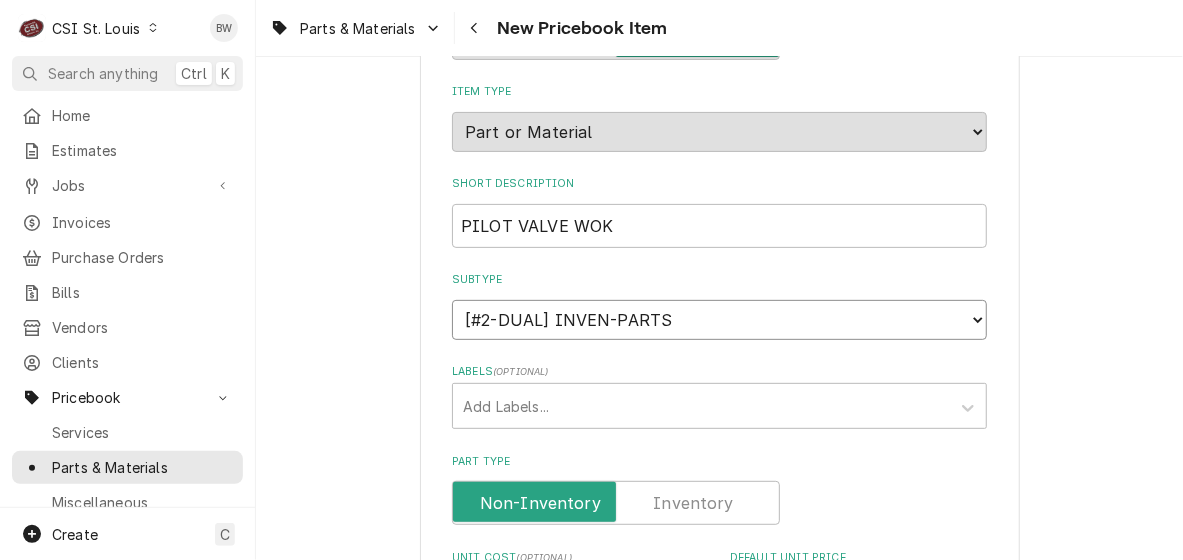 type on "x" 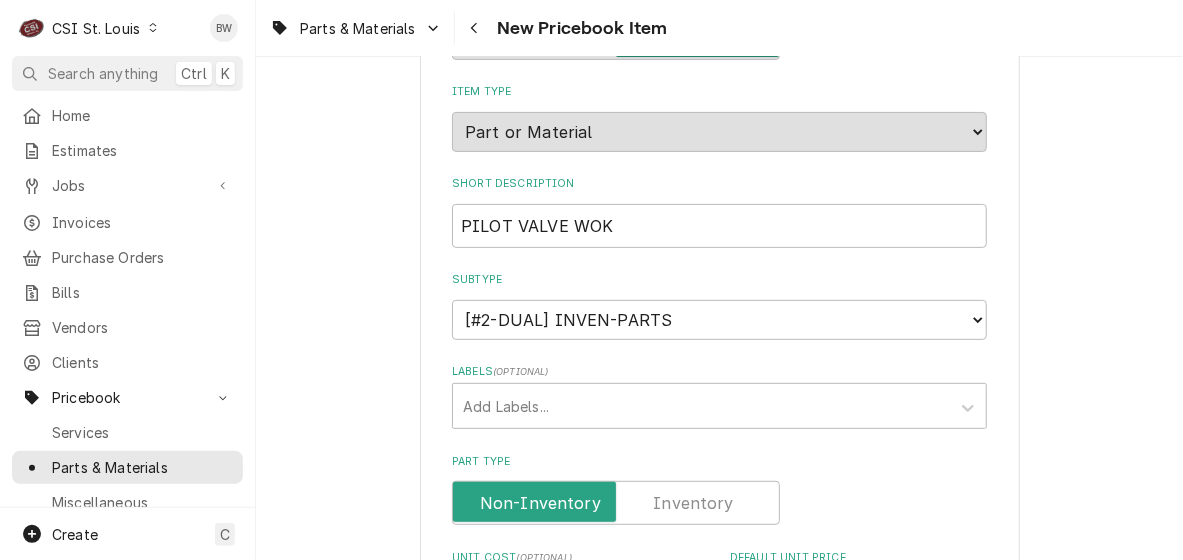 click at bounding box center [616, 503] 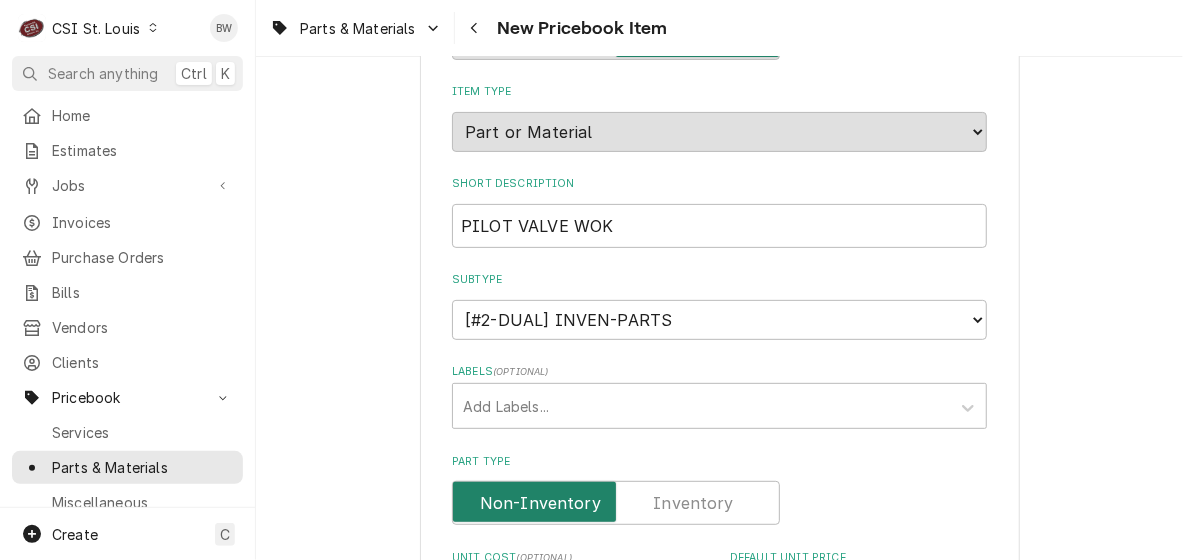 click at bounding box center (616, 503) 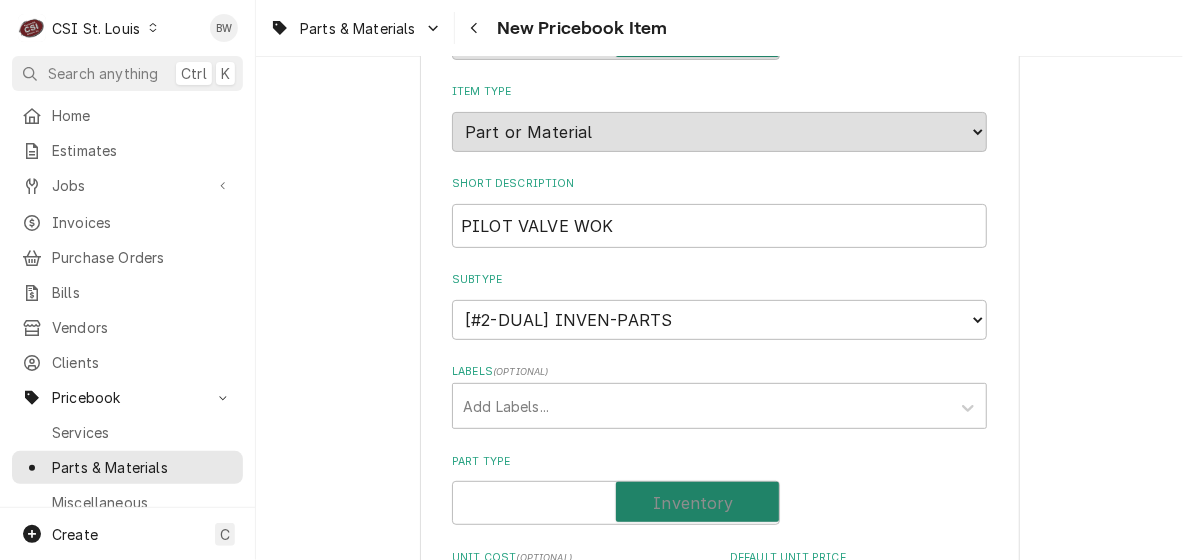 checkbox on "true" 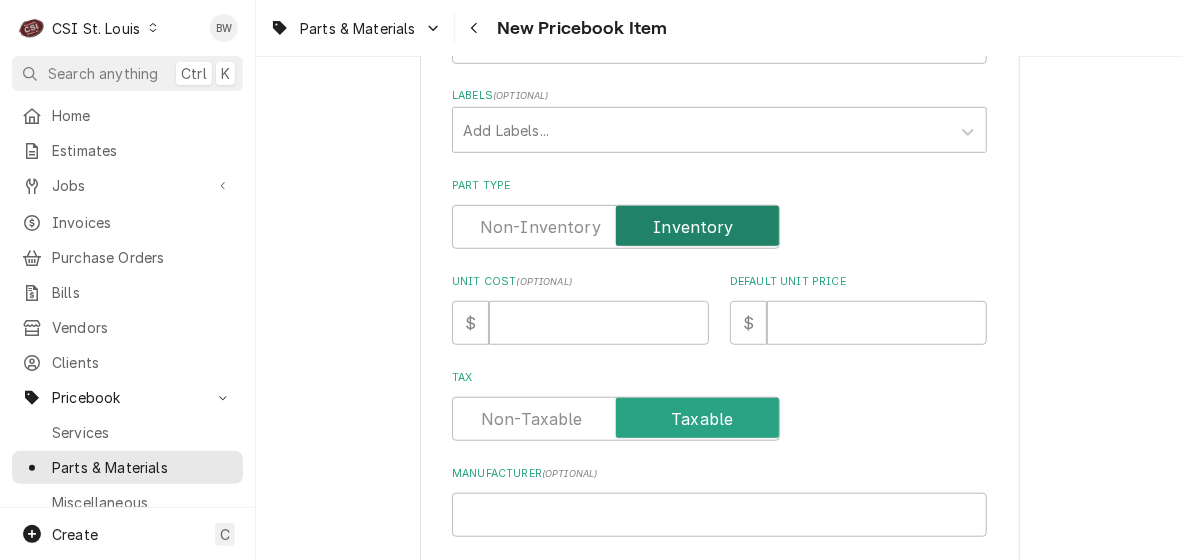 scroll, scrollTop: 500, scrollLeft: 0, axis: vertical 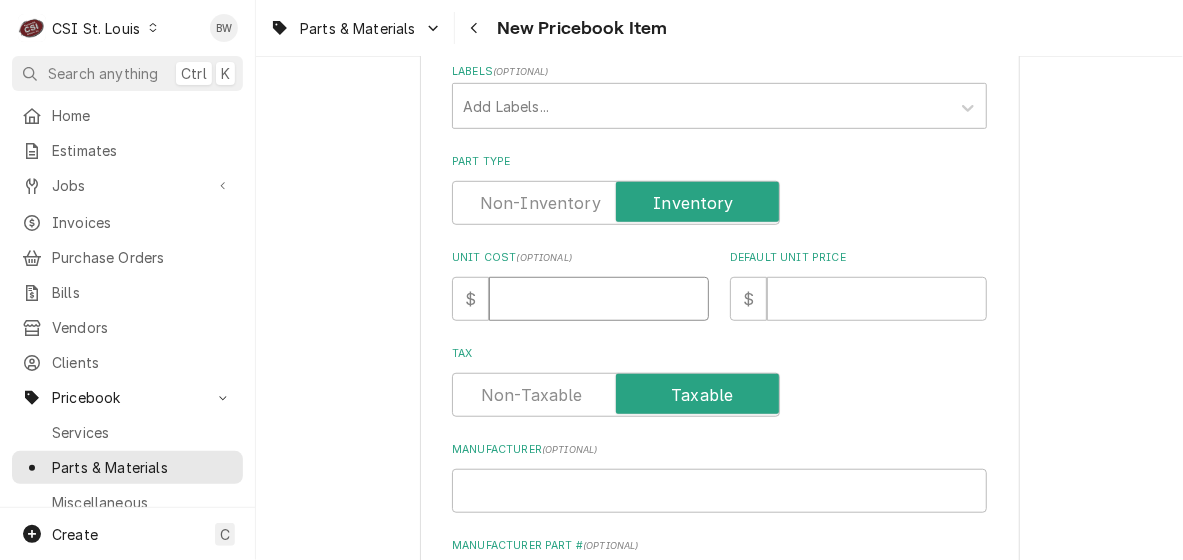 click on "Unit Cost  ( optional )" at bounding box center [599, 299] 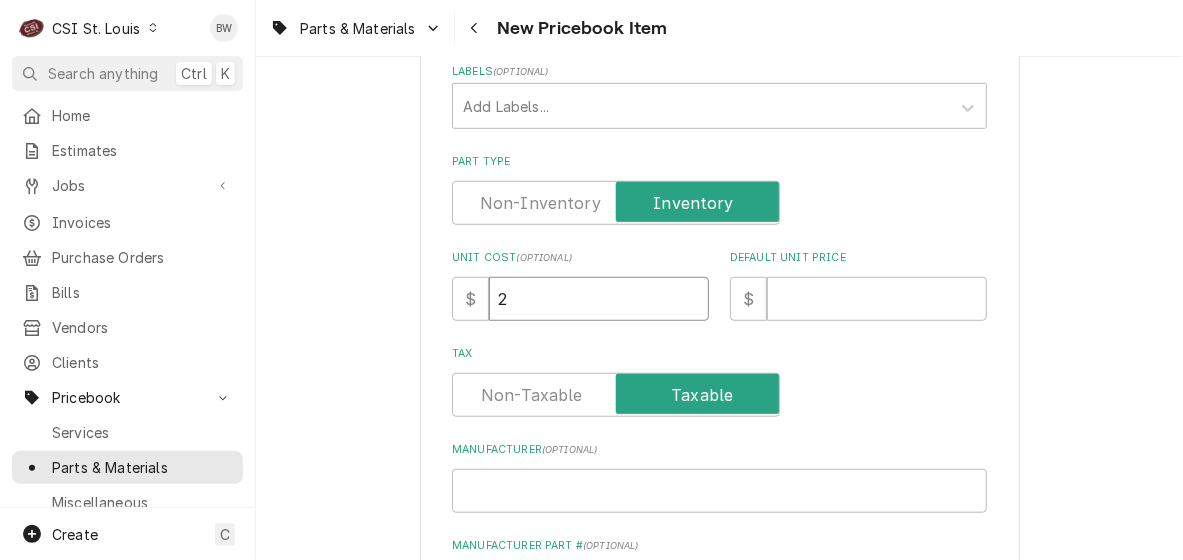 type on "x" 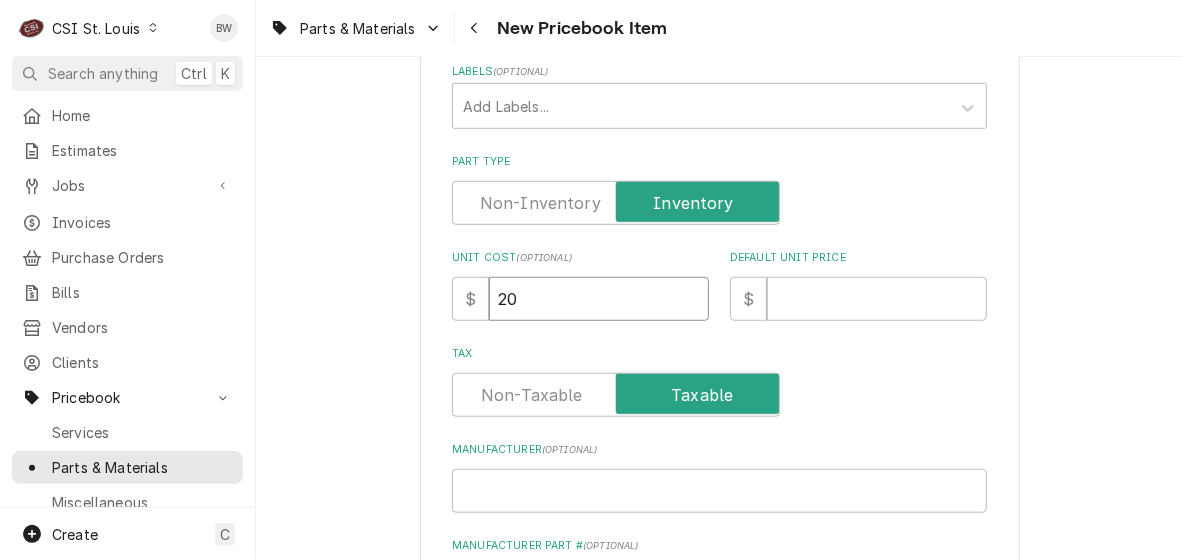 type on "20" 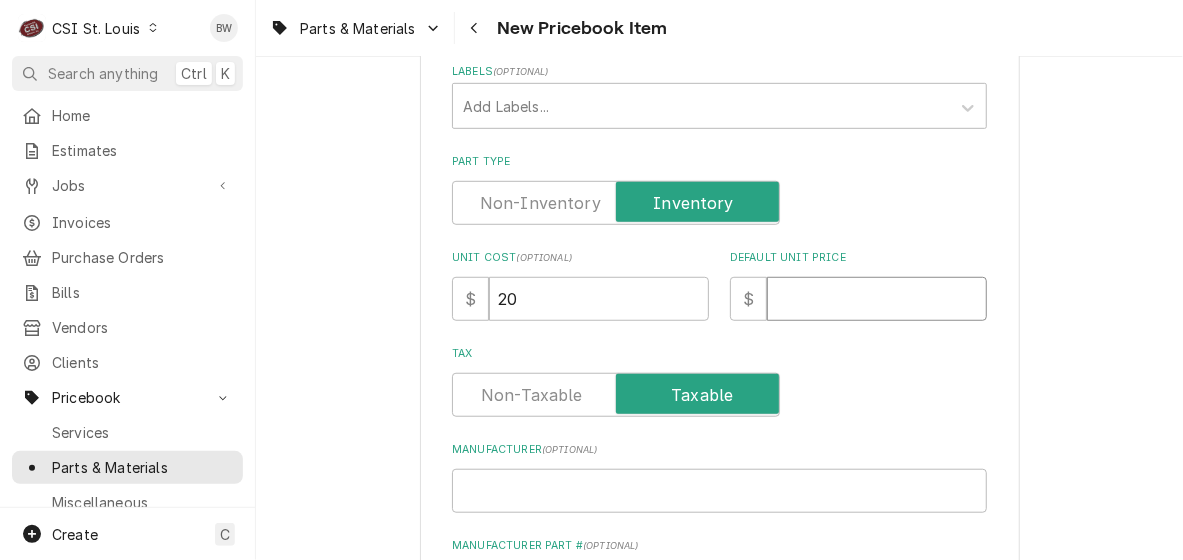 type on "x" 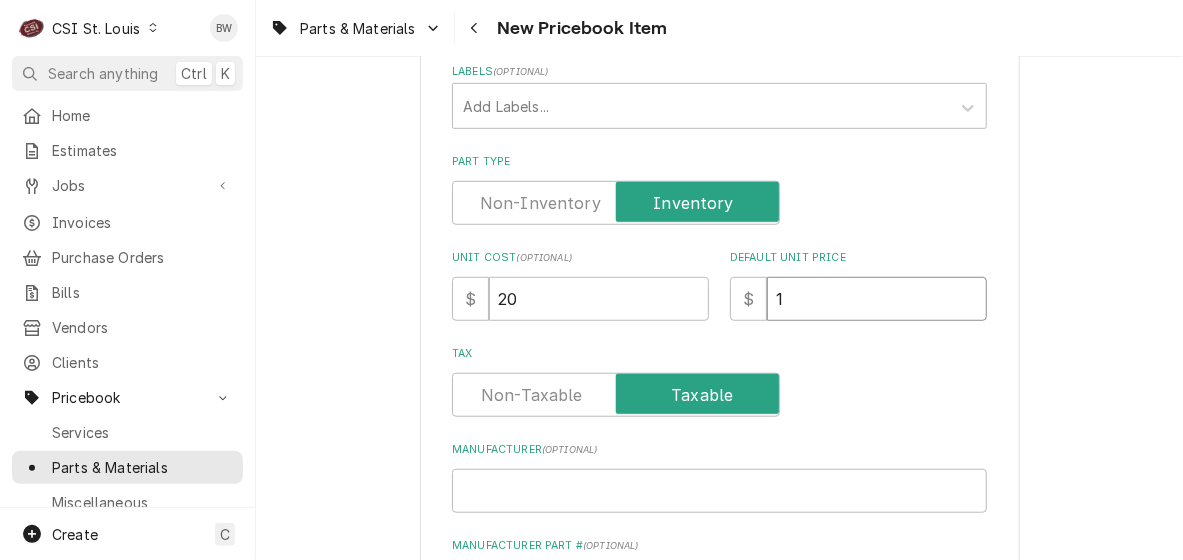type on "x" 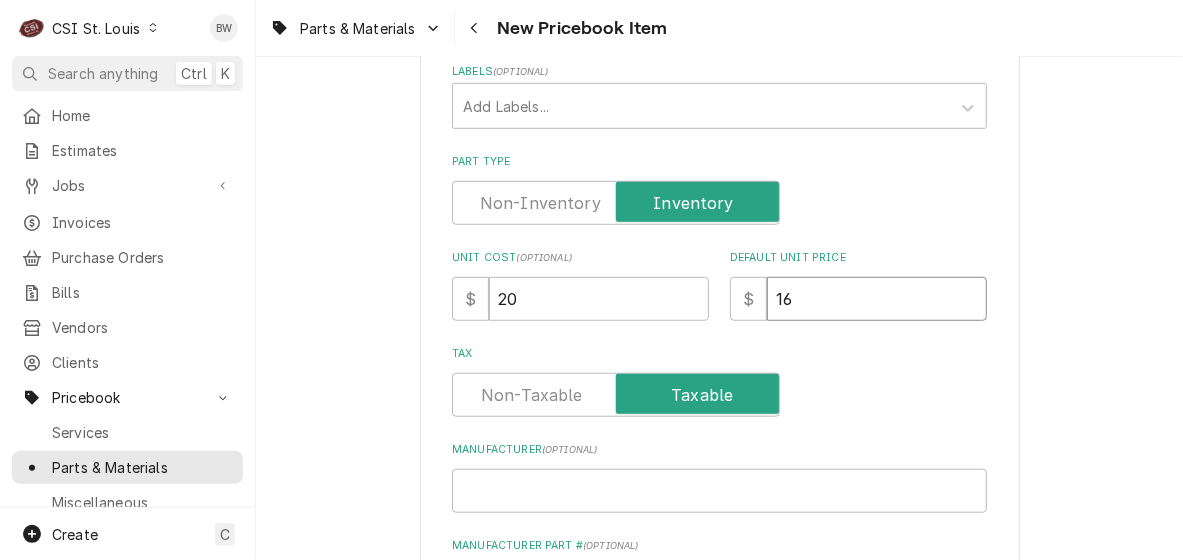 type on "16" 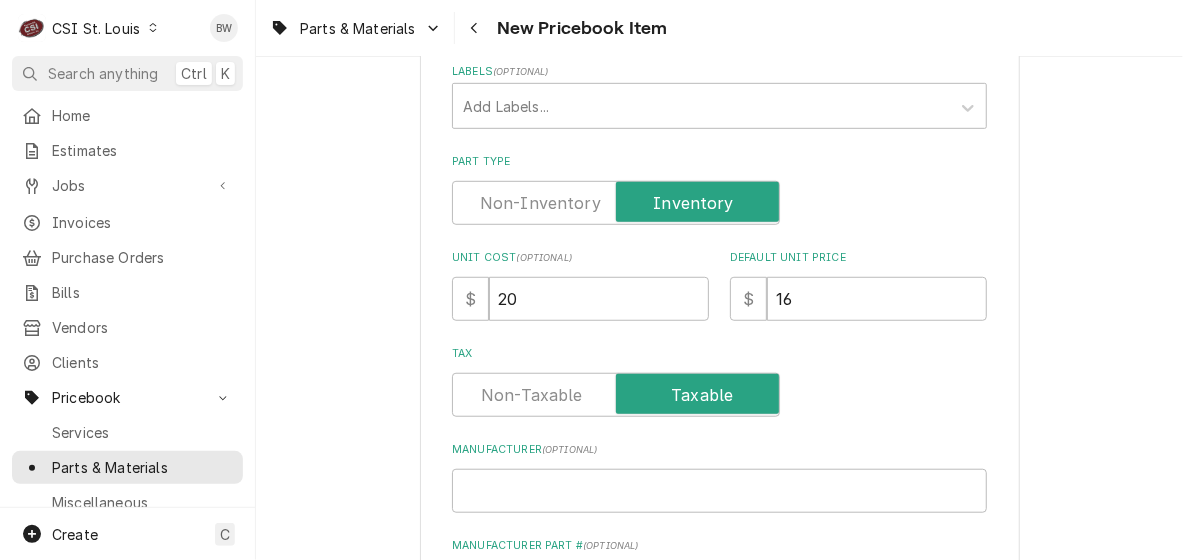 click on "Please provide the following information to create a PriceBook item. Active Status Item Type Choose PriceBook item type... Service Charge Part or Material Miscellaneous Charge Discount Tax Short Description PILOT VALVE WOK Subtype Choose a subtype... [#2-DUAL] AFTERHRS-WH-CHG-2 [#2-DUAL] BEV-EQUIP [#2-DUAL] BEV-MATS [#2-DUAL] CONT-LABR-2 [#2-DUAL] CRANE-LIFT-2 [#2-DUAL] EQUIP-RENT-2 [#2-DUAL] INVEN-PARTS [#2-DUAL] MAINT-SUPPLY [#2-DUAL] MISC-EQUIP [#2-DUAL] MISC-NON-INVEN [#2-DUAL] PROJ-CONT-LABR-2 [#2-DUAL] PROJ-EQUIP [#2-DUAL] PROJ-MATS [#3-BILL] SHOP-TOOLS Labels  ( optional ) Add Labels... Part Type Unit Cost  ( optional ) $ 20 Default Unit Price $ 16 Tax Manufacturer  ( optional ) Manufacturer Part #  ( optional ) Detailed Summary Template  ( optional ) Internal Notes  ( optional ) Vendor Part Information Add Vendor Cost Inventory Levels Full Inventory Location 00 | STL WAREHOUSE Quantity on Hand 0 Quantity on Order 0 Quantity Desired 0 Quantity Low Alert Threshold 0 Bin -- Full Inventory Location 0 0 0" at bounding box center [719, 7936] 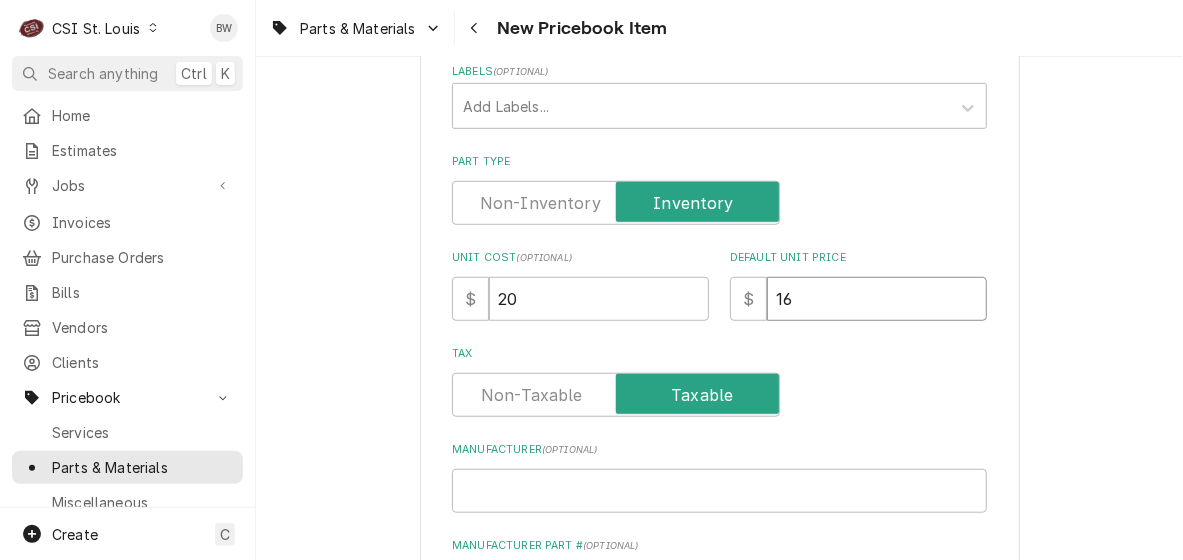 drag, startPoint x: 810, startPoint y: 306, endPoint x: 744, endPoint y: 308, distance: 66.0303 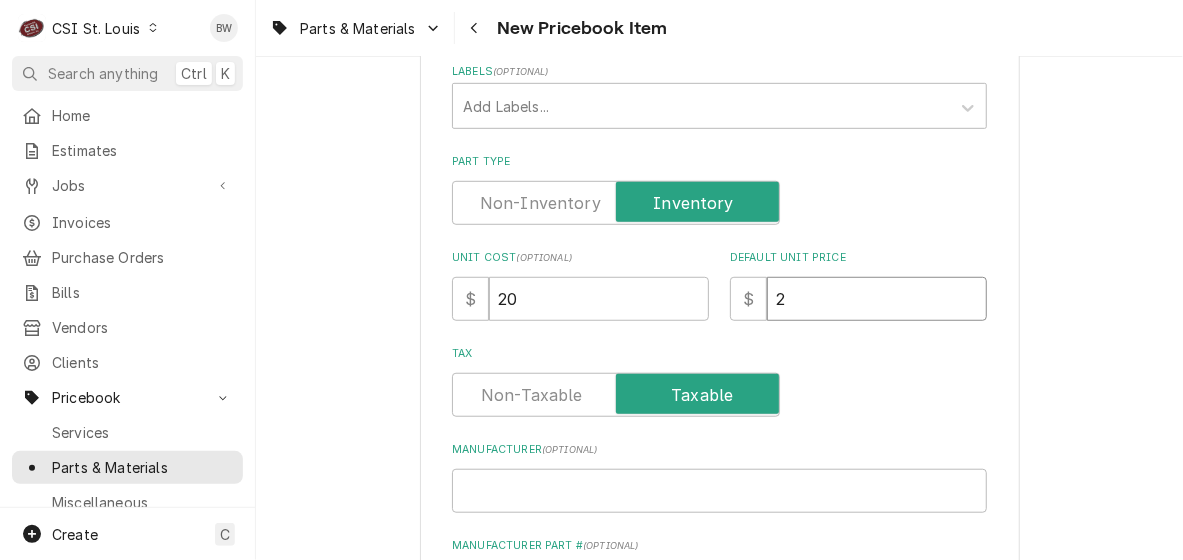 type on "x" 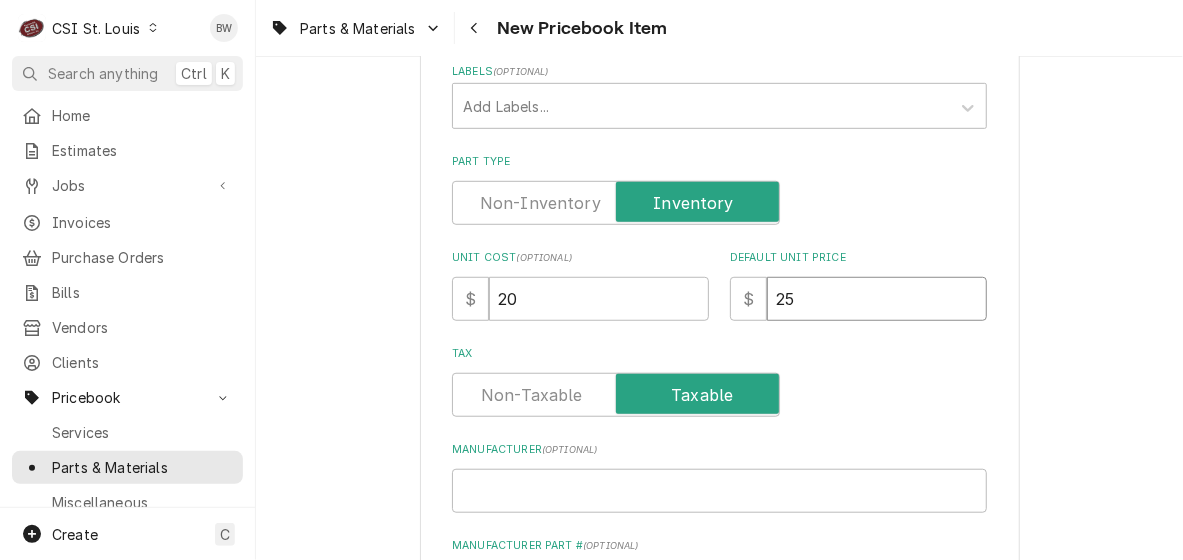 type on "25" 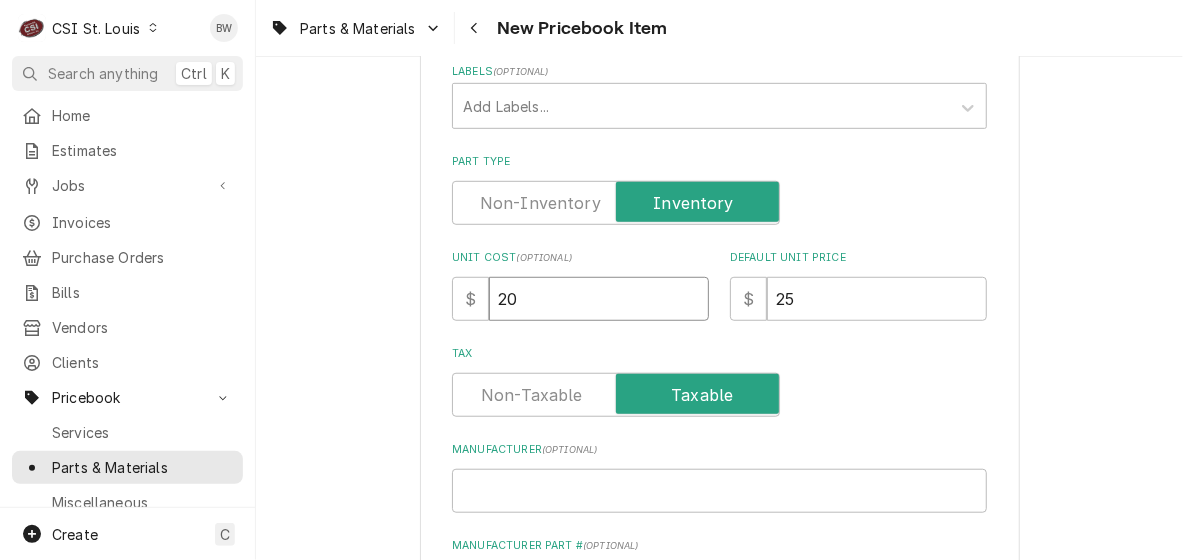 click on "Please provide the following information to create a PriceBook item. Active Status Item Type Choose PriceBook item type... Service Charge Part or Material Miscellaneous Charge Discount Tax Short Description PILOT VALVE WOK Subtype Choose a subtype... [#2-DUAL] AFTERHRS-WH-CHG-2 [#2-DUAL] BEV-EQUIP [#2-DUAL] BEV-MATS [#2-DUAL] CONT-LABR-2 [#2-DUAL] CRANE-LIFT-2 [#2-DUAL] EQUIP-RENT-2 [#2-DUAL] INVEN-PARTS [#2-DUAL] MAINT-SUPPLY [#2-DUAL] MISC-EQUIP [#2-DUAL] MISC-NON-INVEN [#2-DUAL] PROJ-CONT-LABR-2 [#2-DUAL] PROJ-EQUIP [#2-DUAL] PROJ-MATS [#3-BILL] SHOP-TOOLS Labels  ( optional ) Add Labels... Part Type Unit Cost  ( optional ) $ 20 Default Unit Price $ 25 Tax Manufacturer  ( optional ) Manufacturer Part #  ( optional ) Detailed Summary Template  ( optional ) Internal Notes  ( optional ) Vendor Part Information Add Vendor Cost Inventory Levels Full Inventory Location 00 | STL WAREHOUSE Quantity on Hand 0 Quantity on Order 0 Quantity Desired 0 Quantity Low Alert Threshold 0 Bin -- Full Inventory Location 0 0 0" at bounding box center (719, 7936) 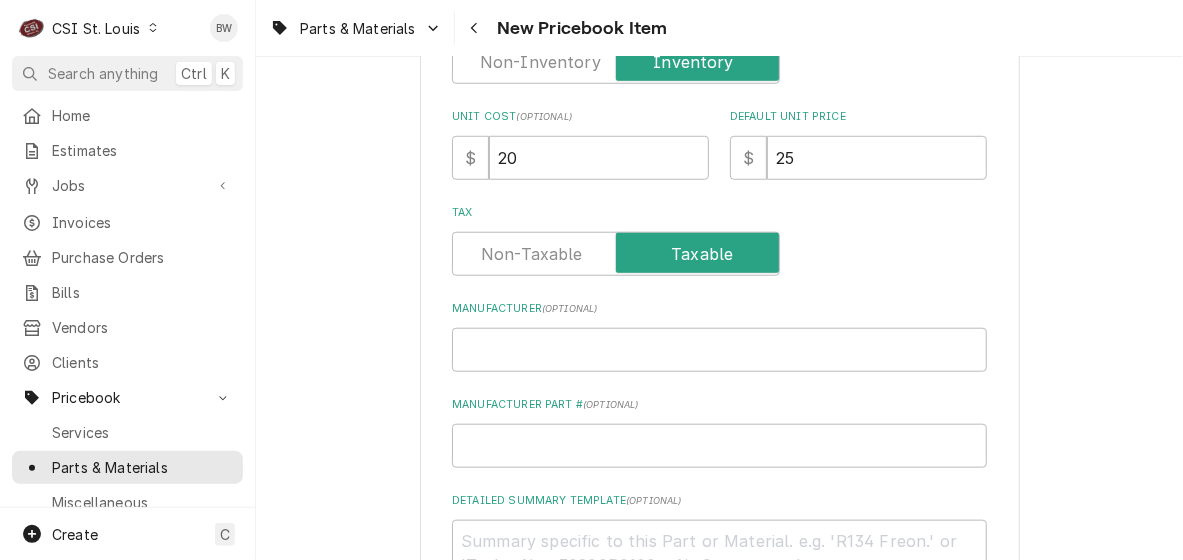 scroll, scrollTop: 700, scrollLeft: 0, axis: vertical 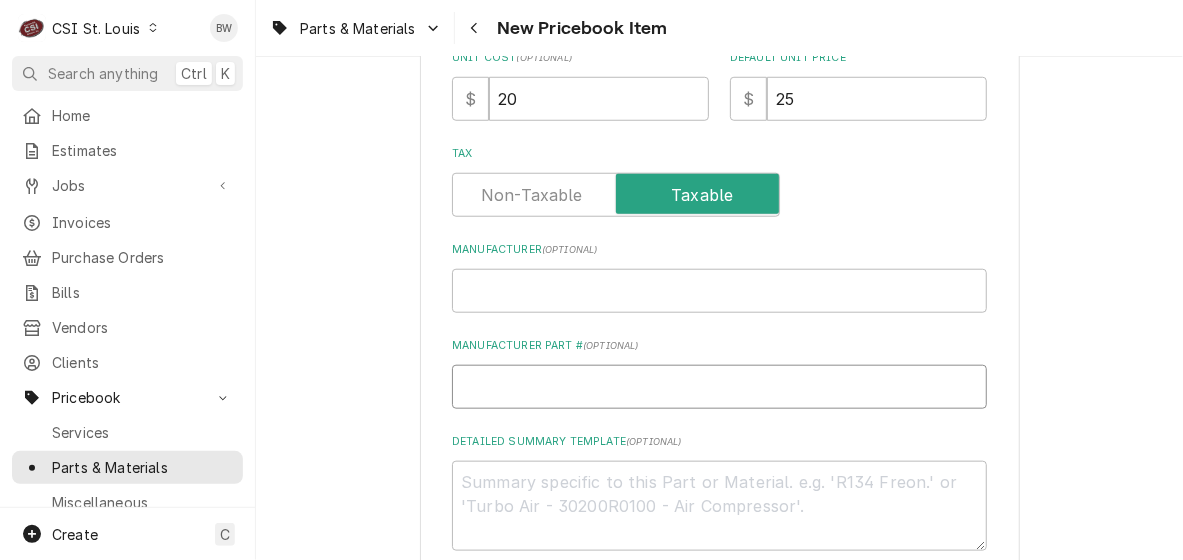 click on "Manufacturer Part #  ( optional )" at bounding box center [719, 387] 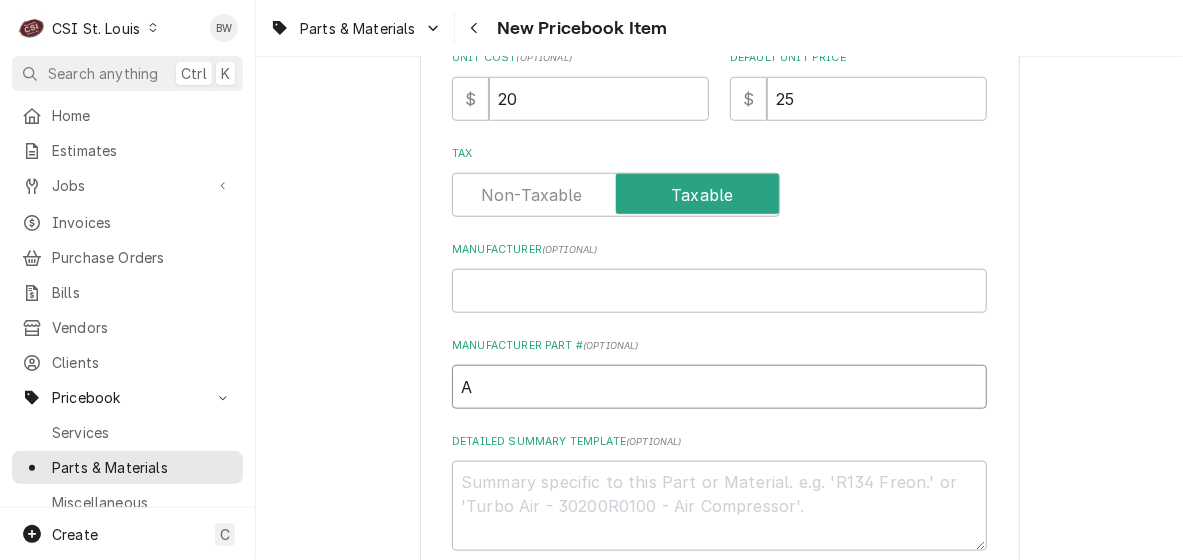 type on "x" 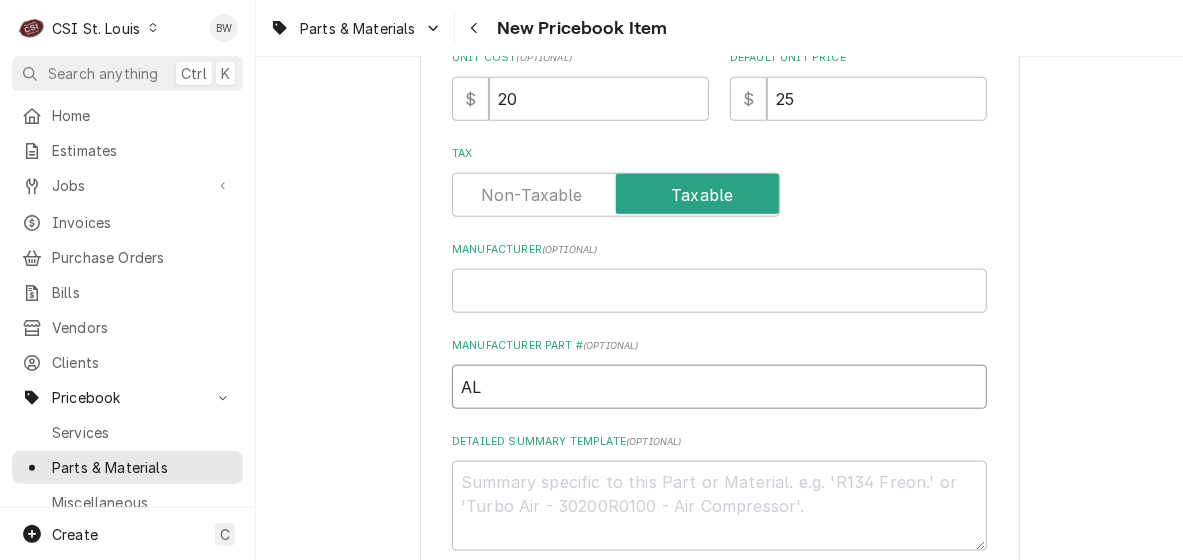 type on "x" 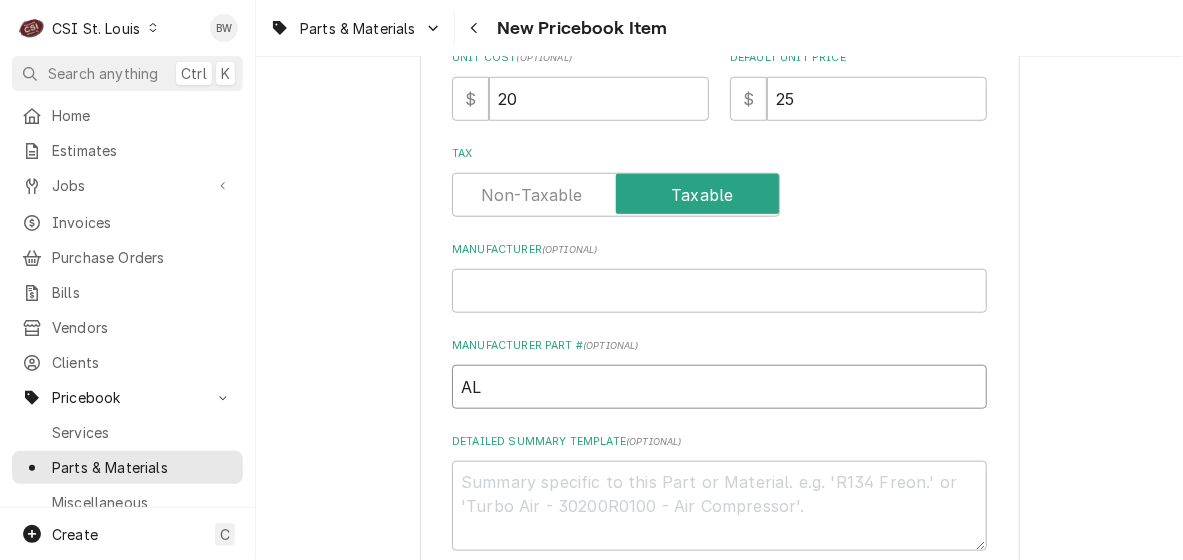 type on "ALL" 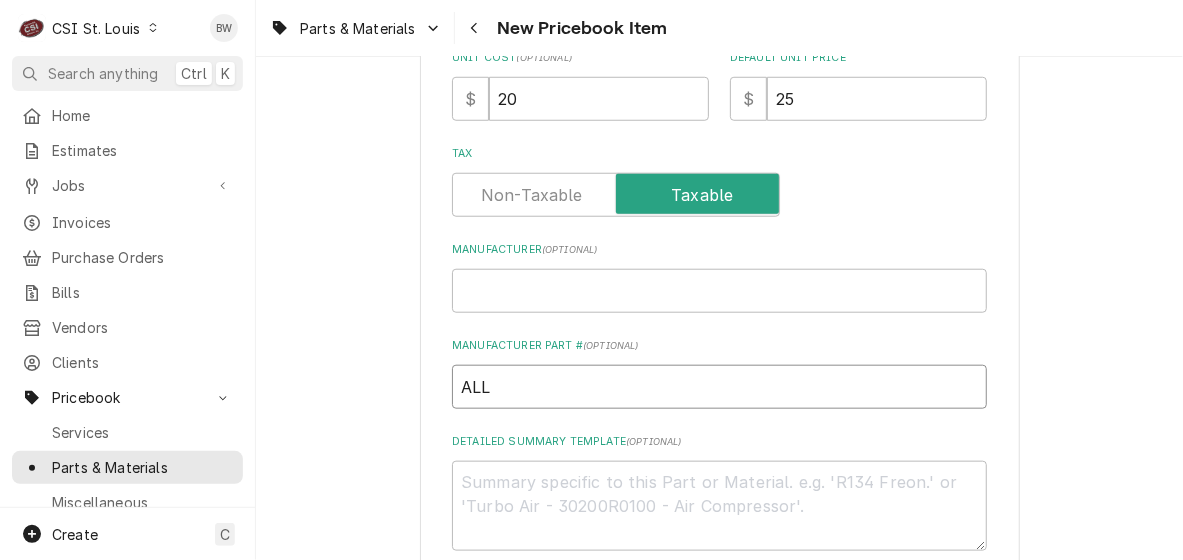 type on "x" 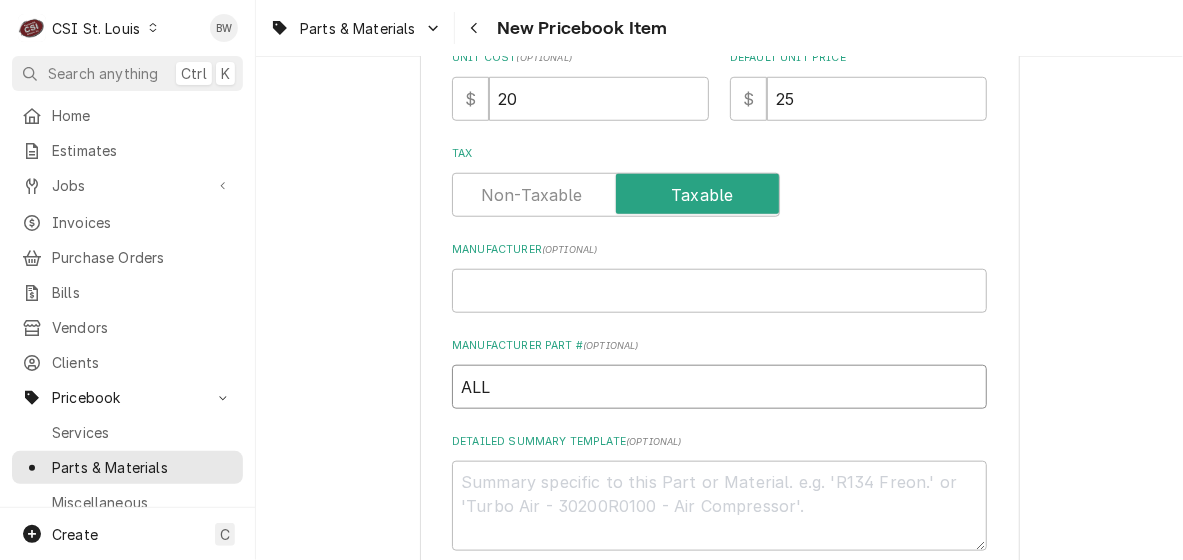 type on "ALL" 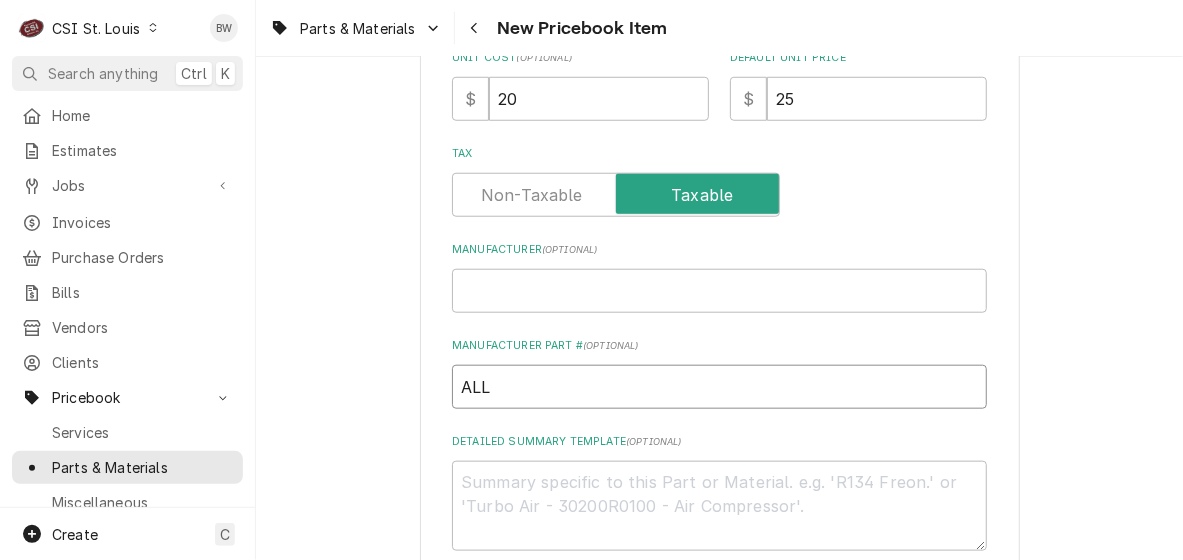 type on "x" 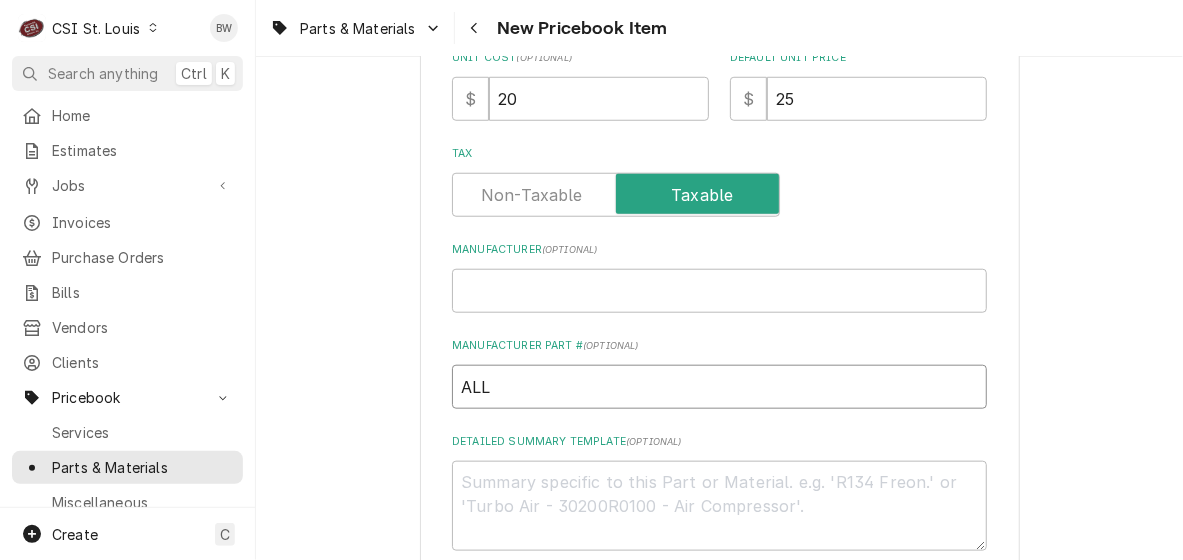 type on "ALL" 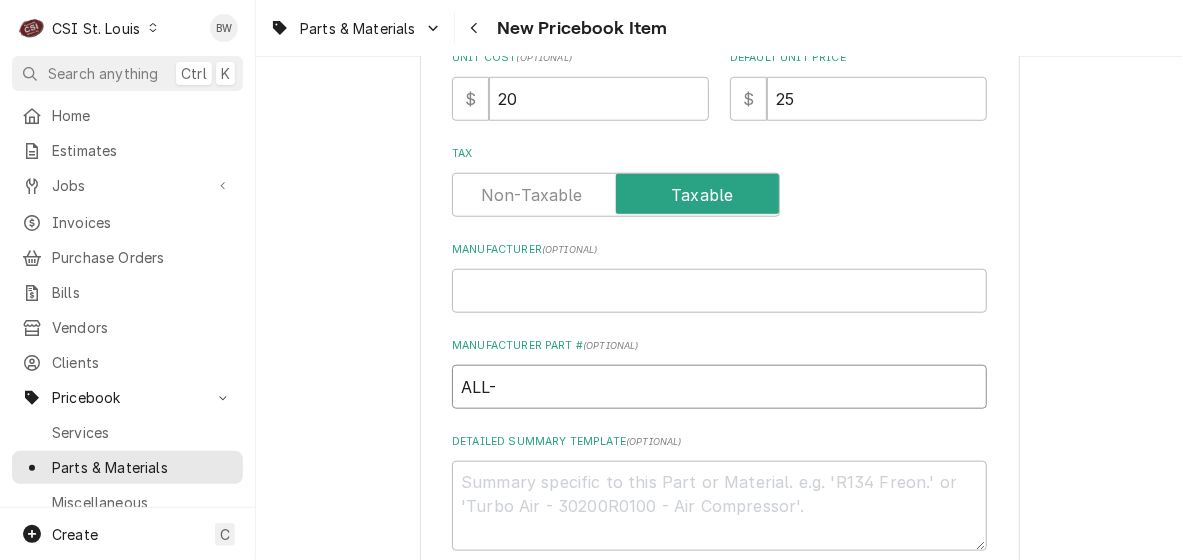 type on "x" 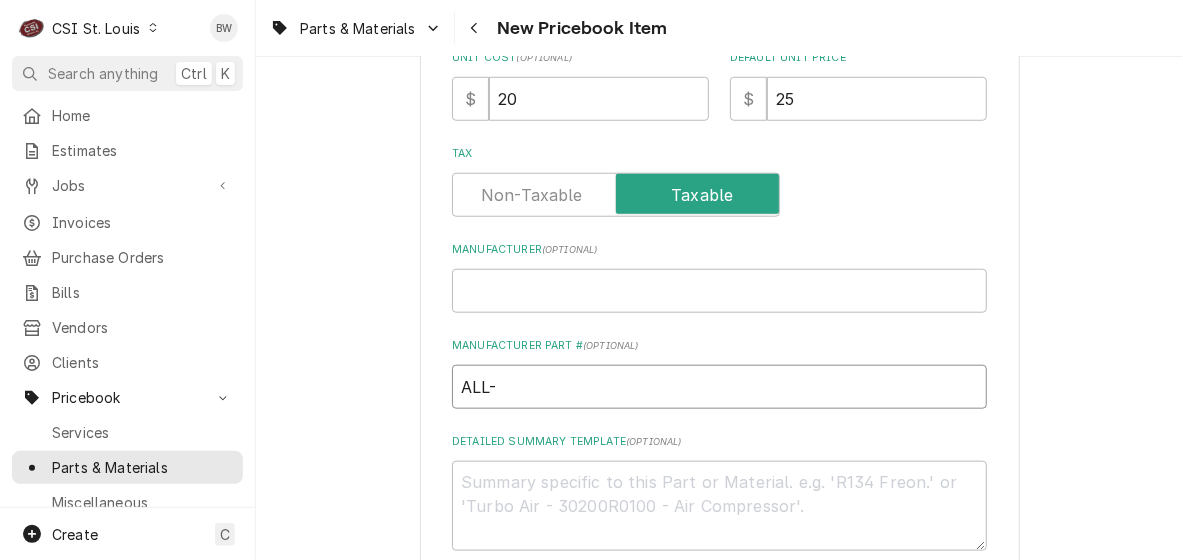 type on "ALL-" 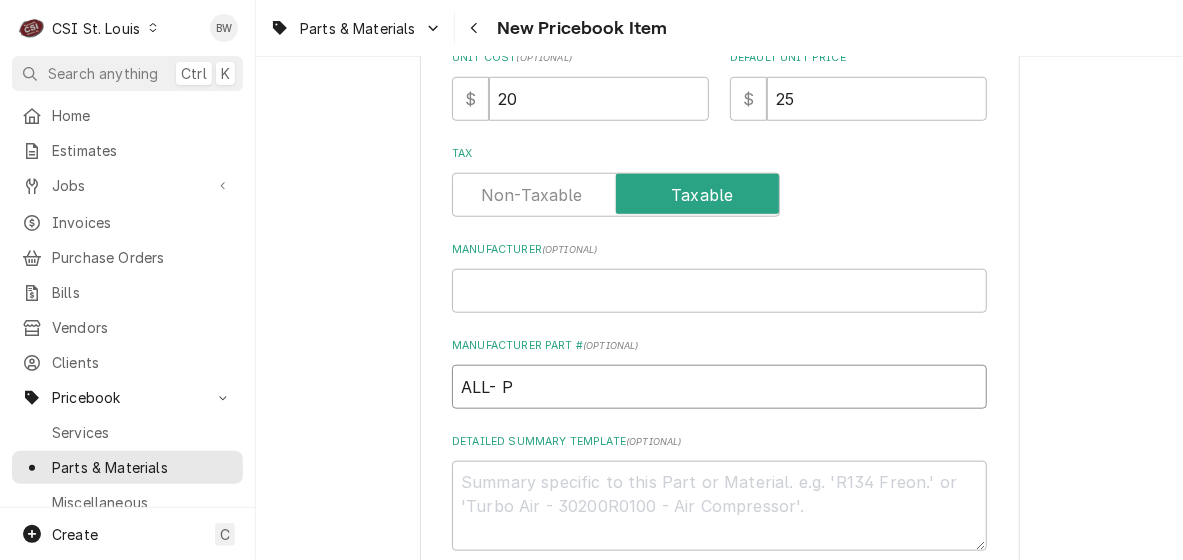type on "x" 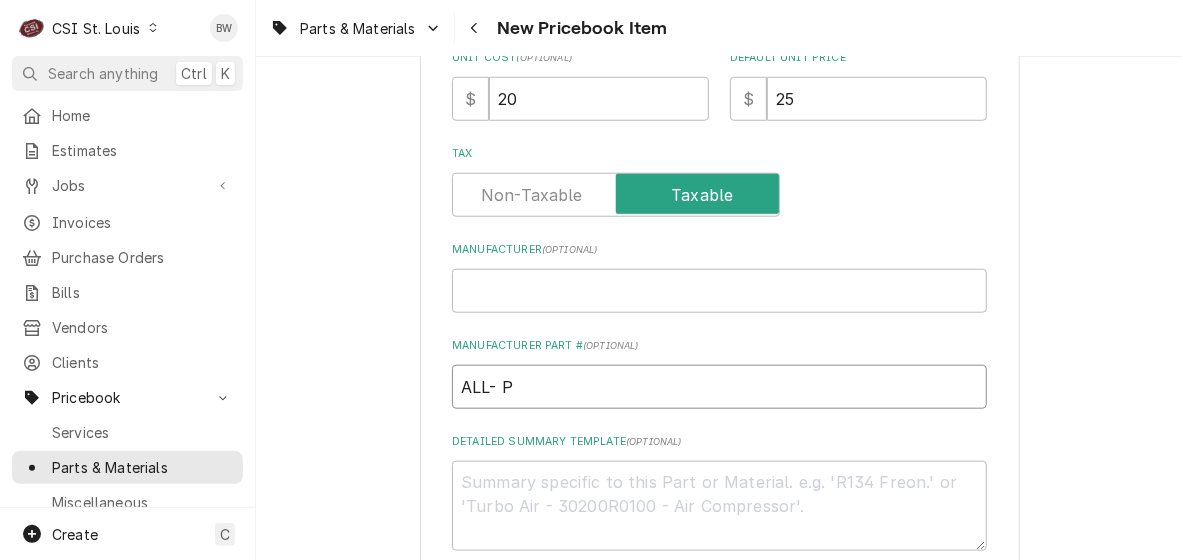 type on "ALL- PI" 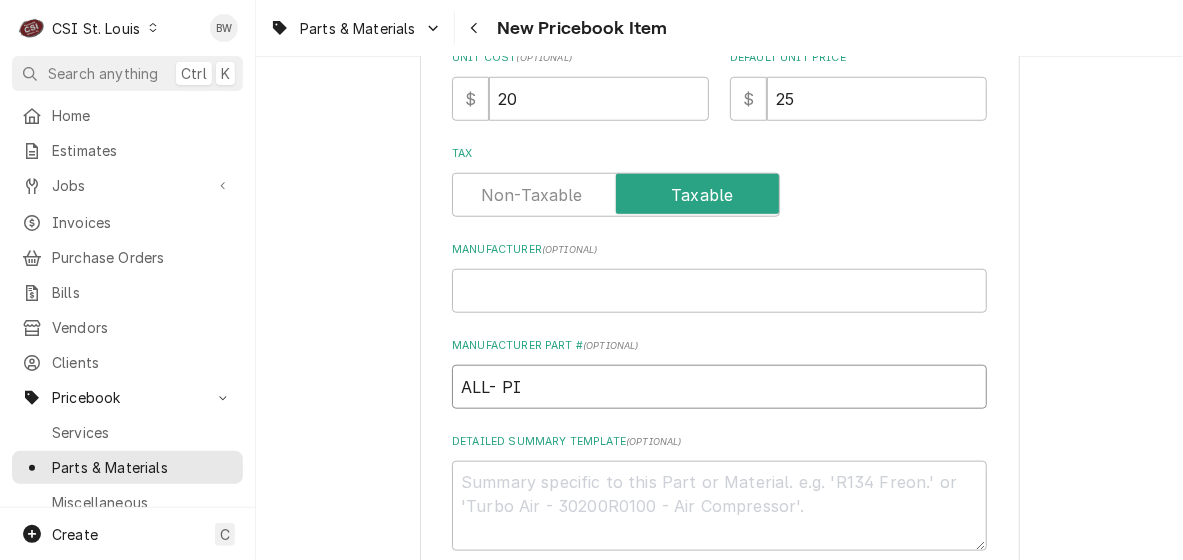 type on "x" 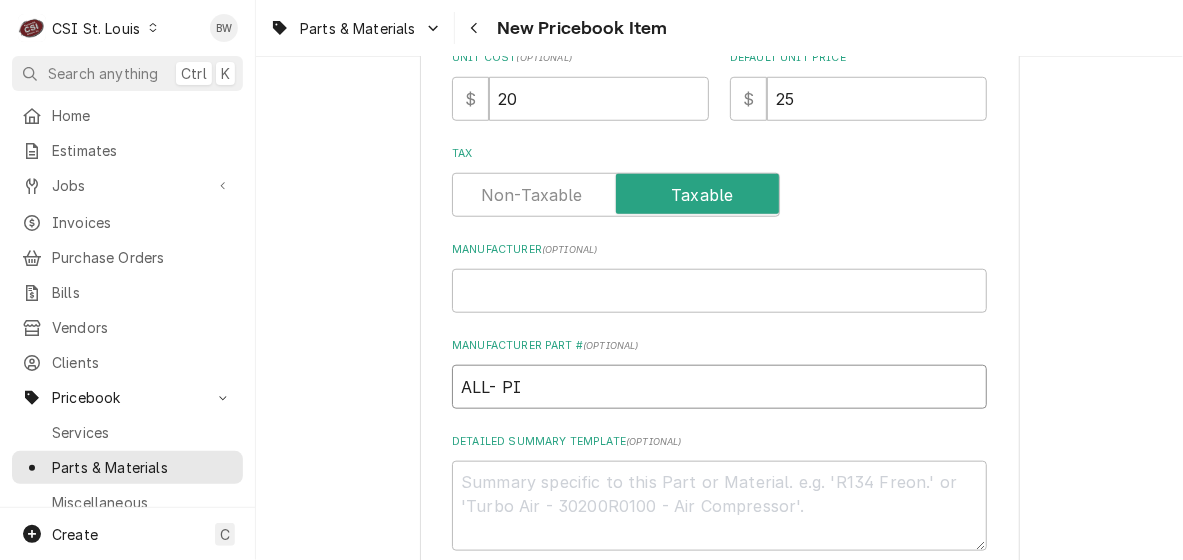 type on "ALL- PIL" 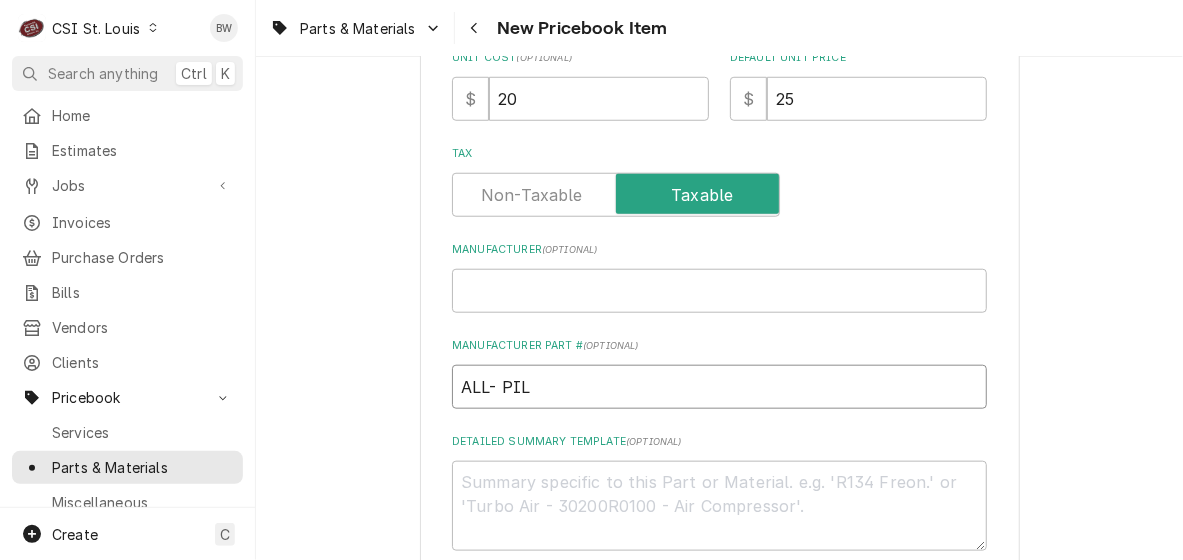 type on "x" 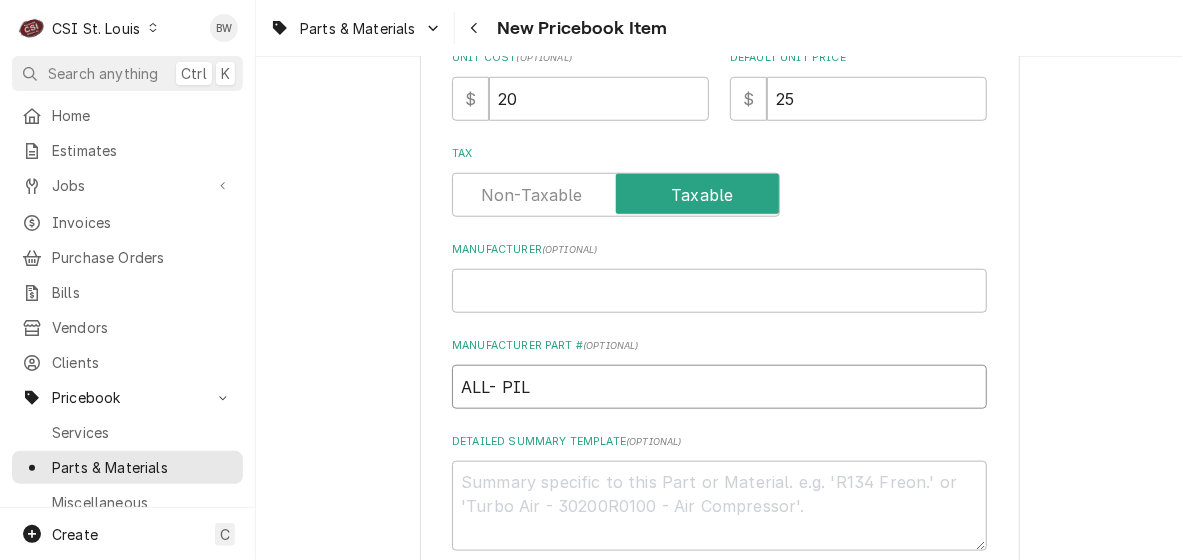 type on "ALL- PILO" 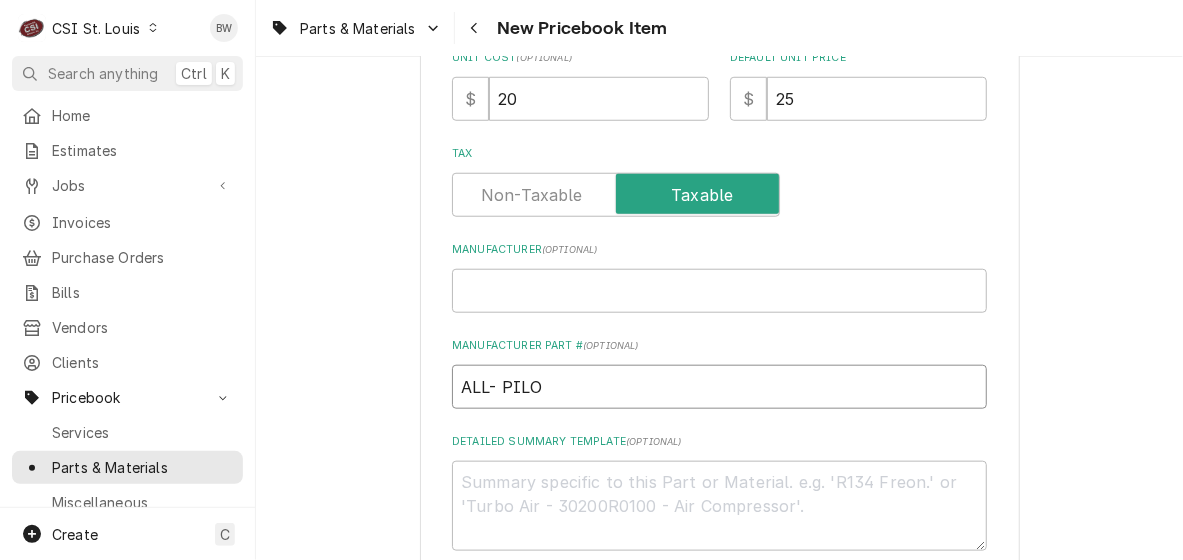 type on "x" 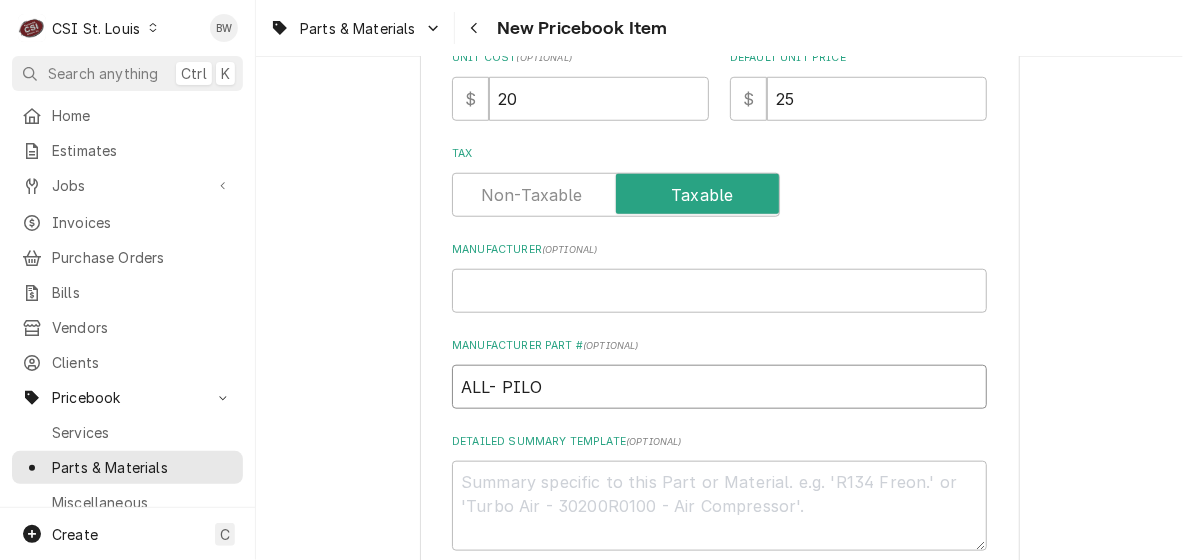 type on "ALL- PILOT" 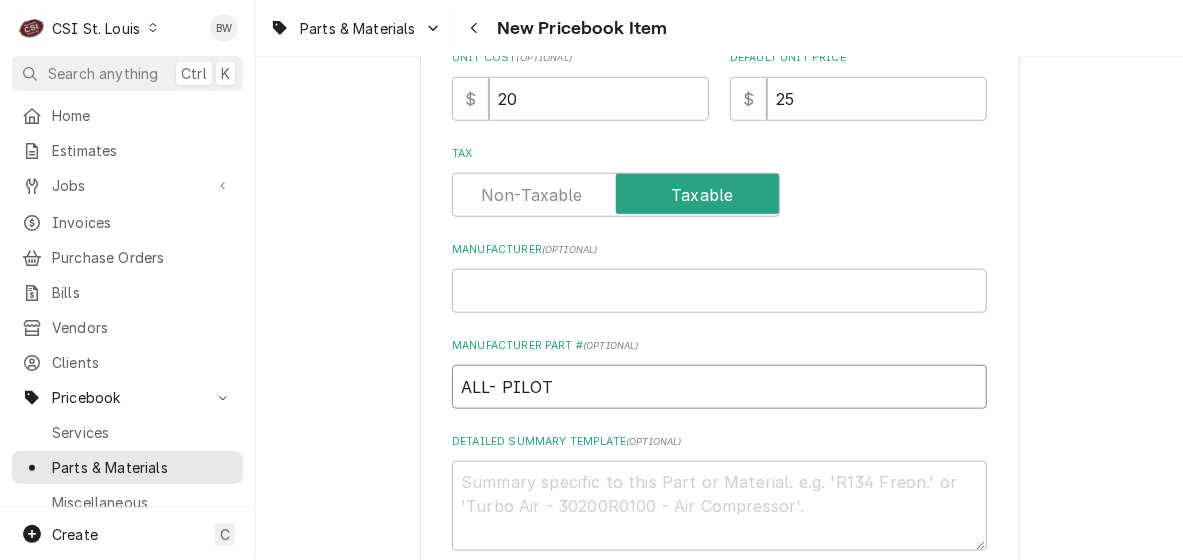 type on "x" 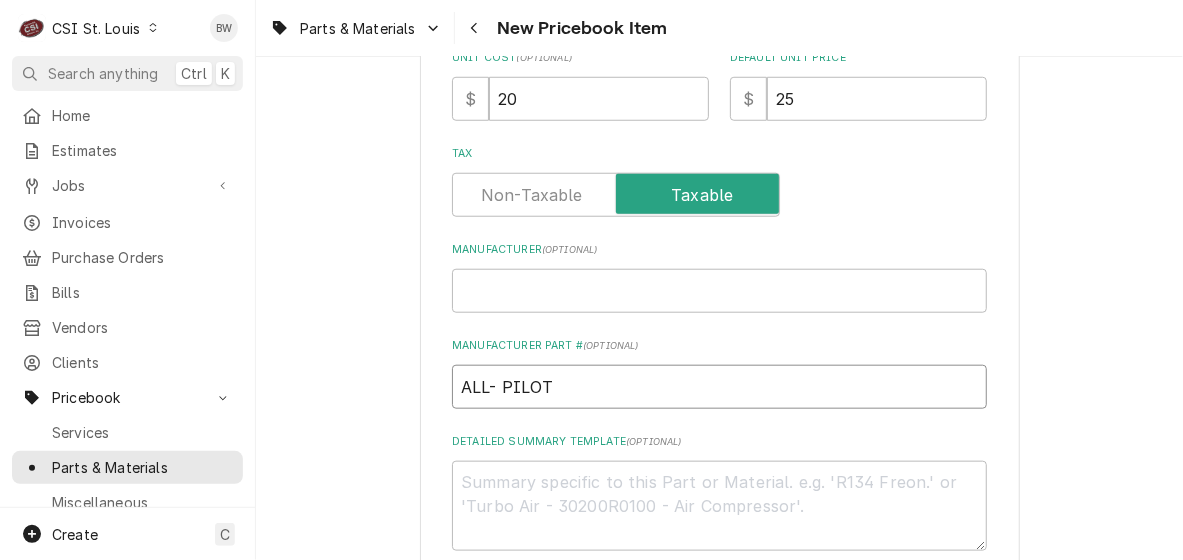 type on "ALL- PILOT" 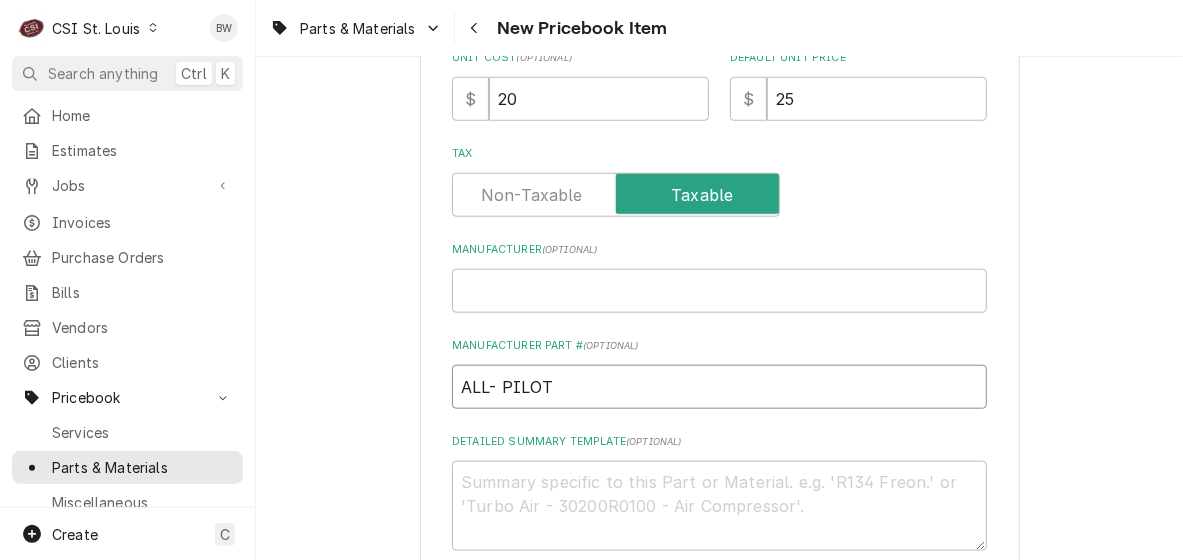 type on "x" 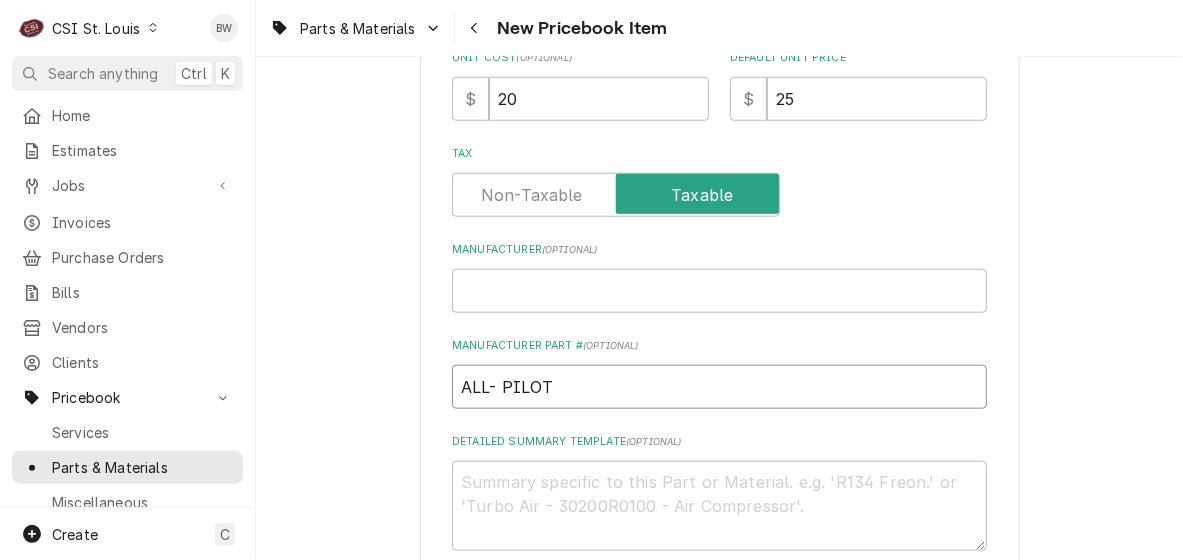 type on "ALL- PILOT V" 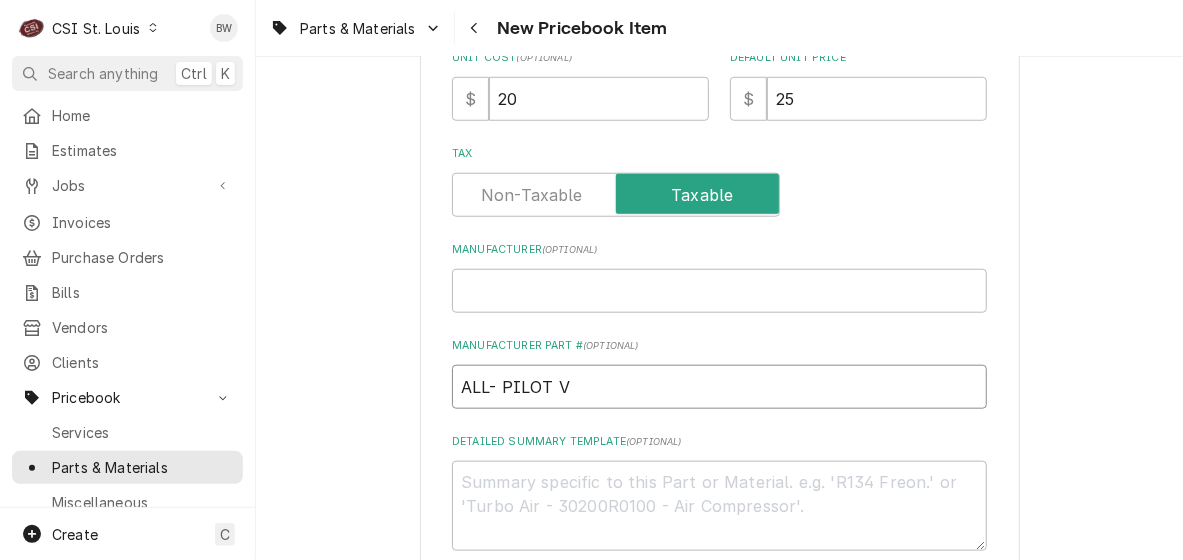 type on "x" 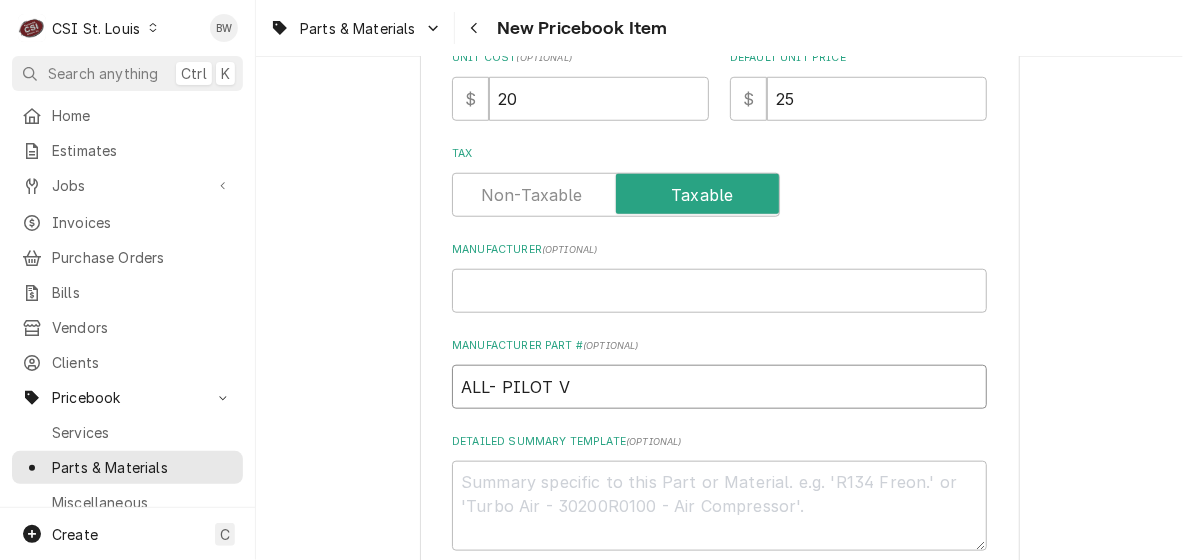 type on "ALL- PILOT VA" 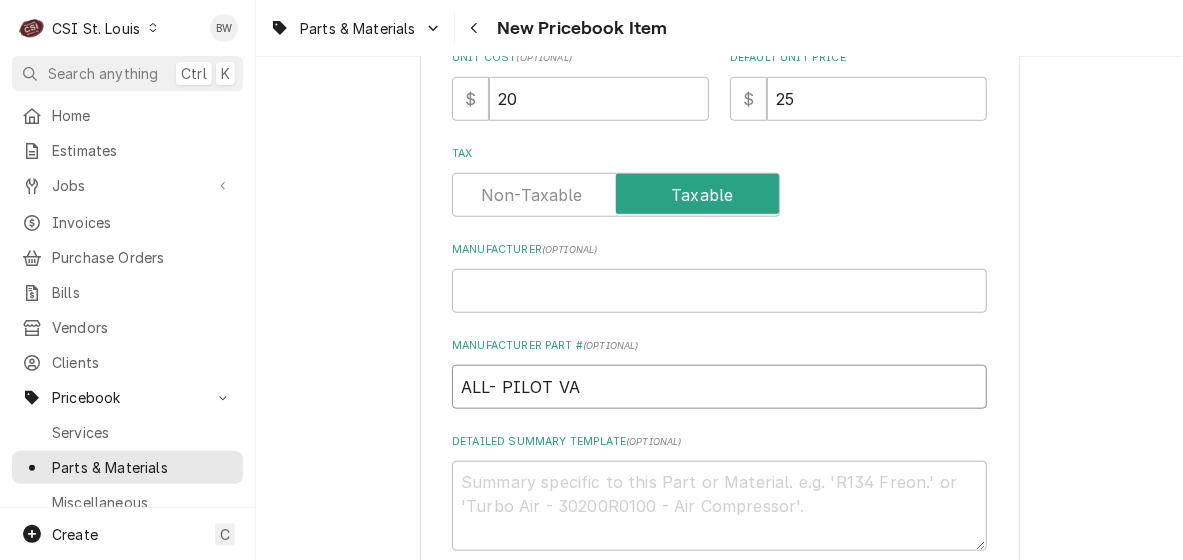 type on "x" 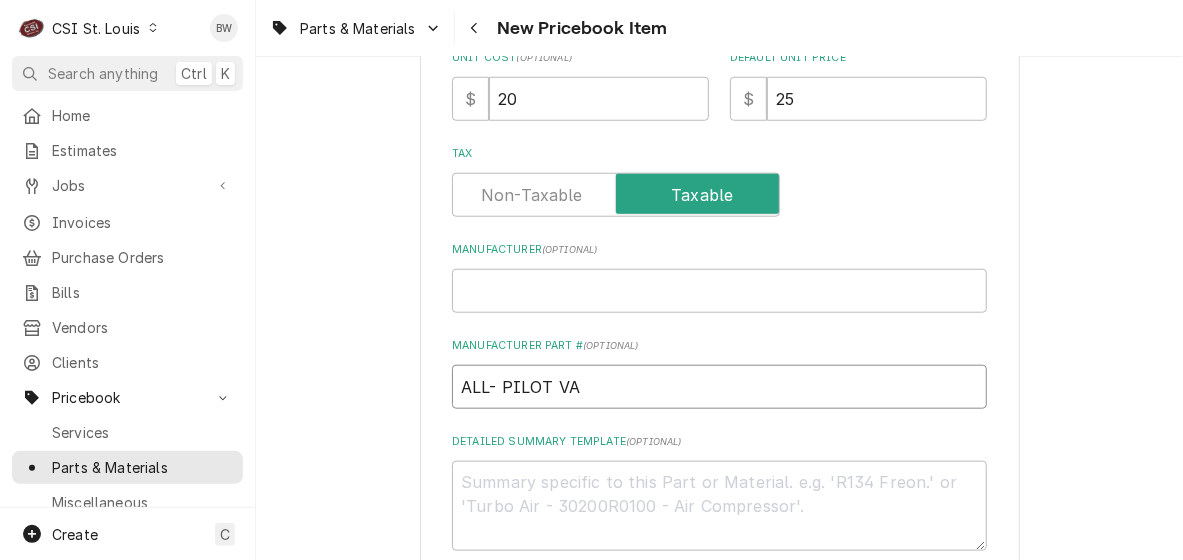 type on "ALL- PILOT VAL" 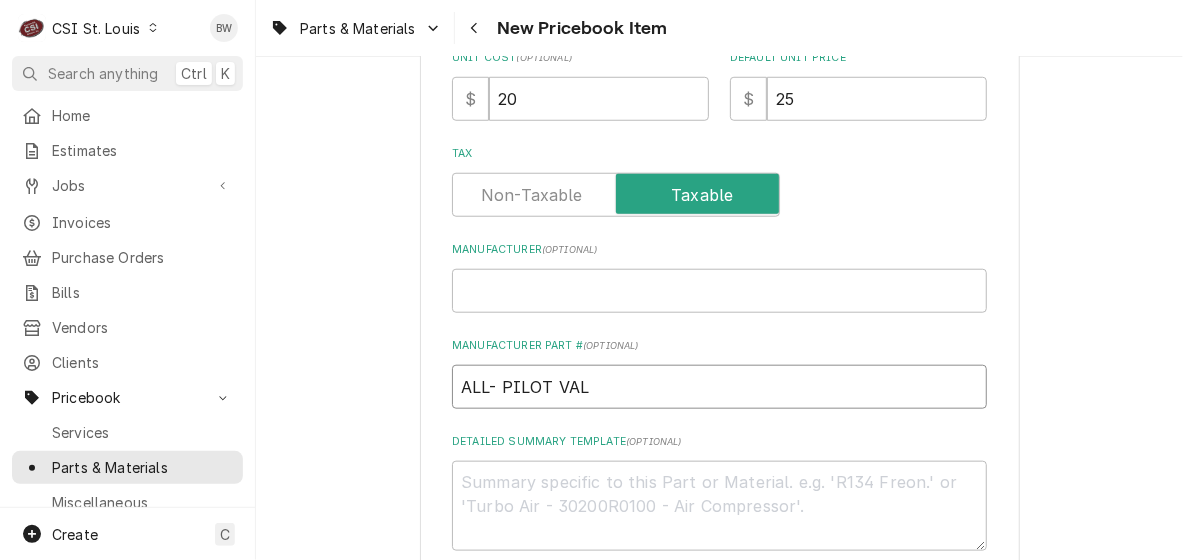 type on "x" 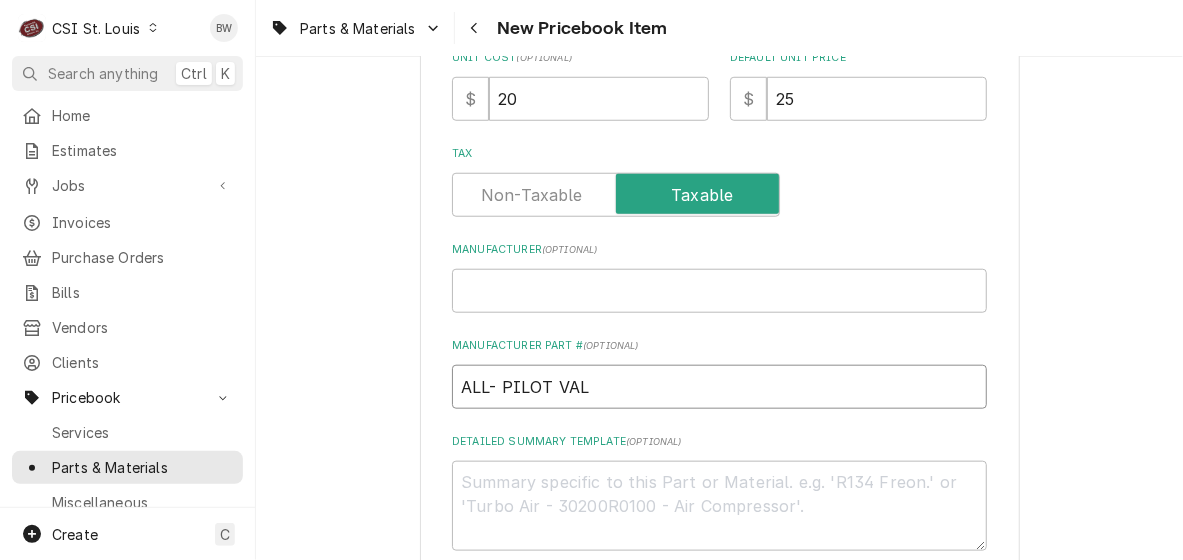 type on "ALL- PILOT VALV" 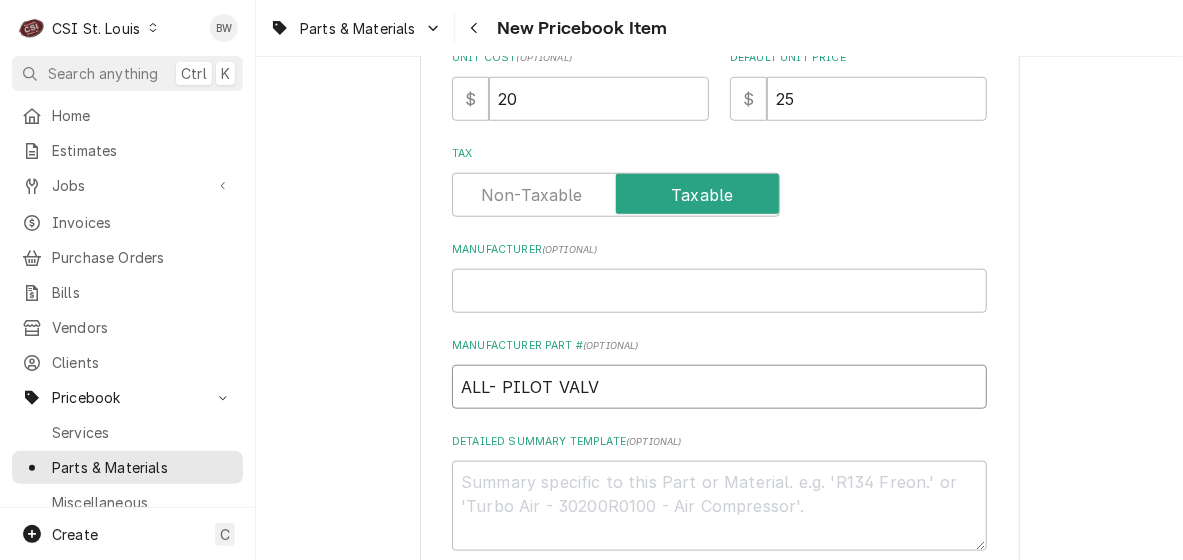type on "x" 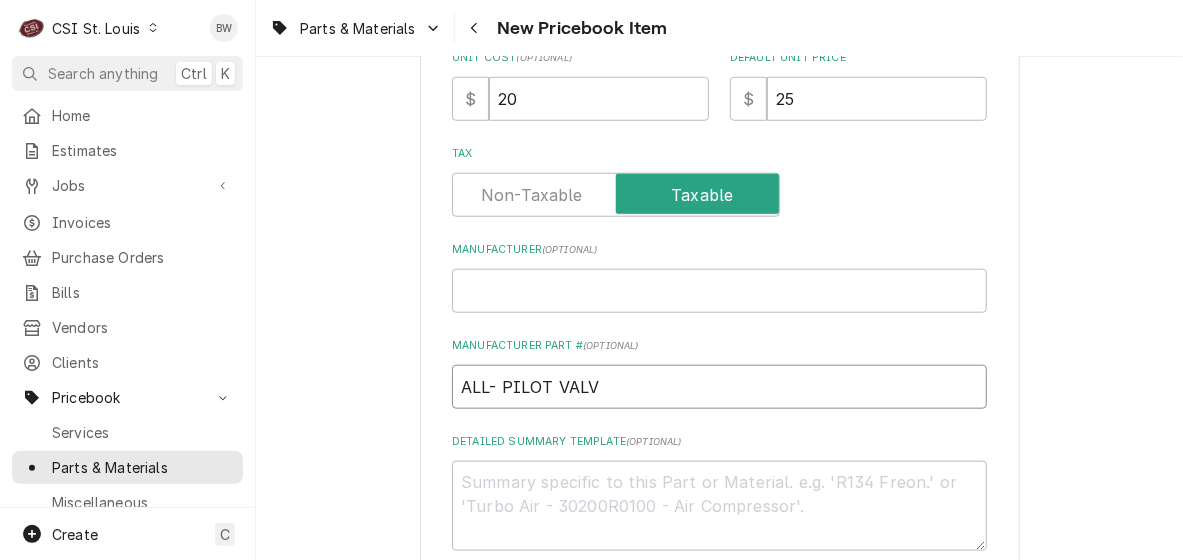 type on "ALL- PILOT VALVE" 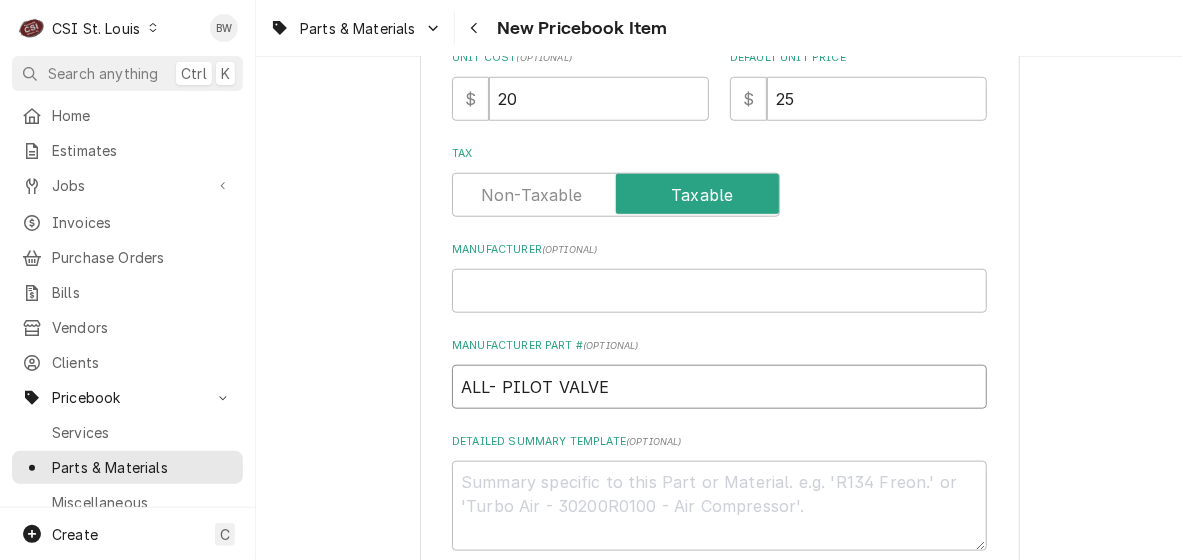 type on "x" 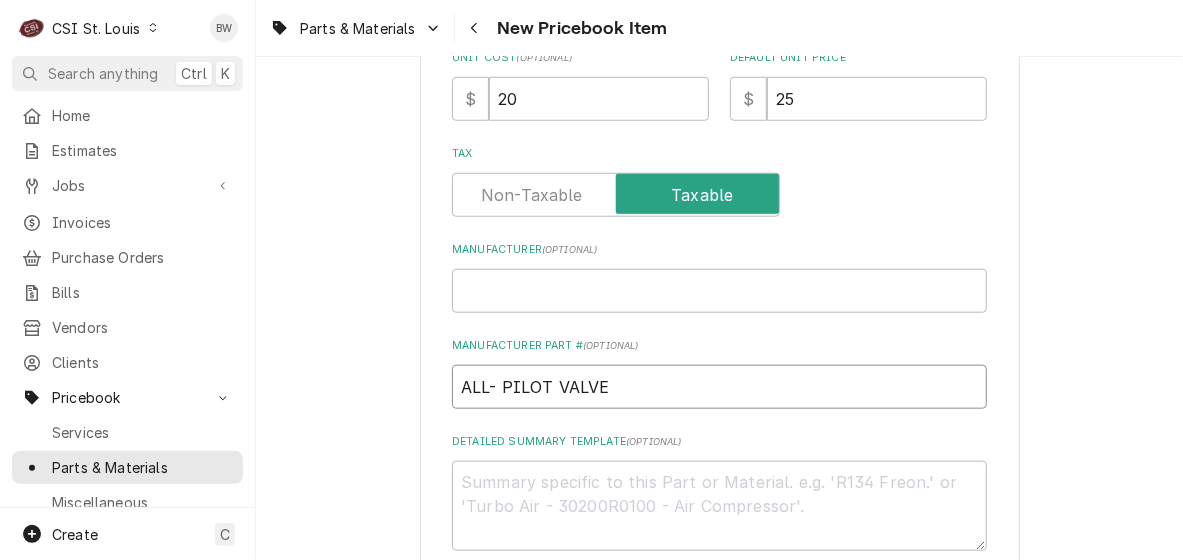 type on "ALL- PILOT VALVE" 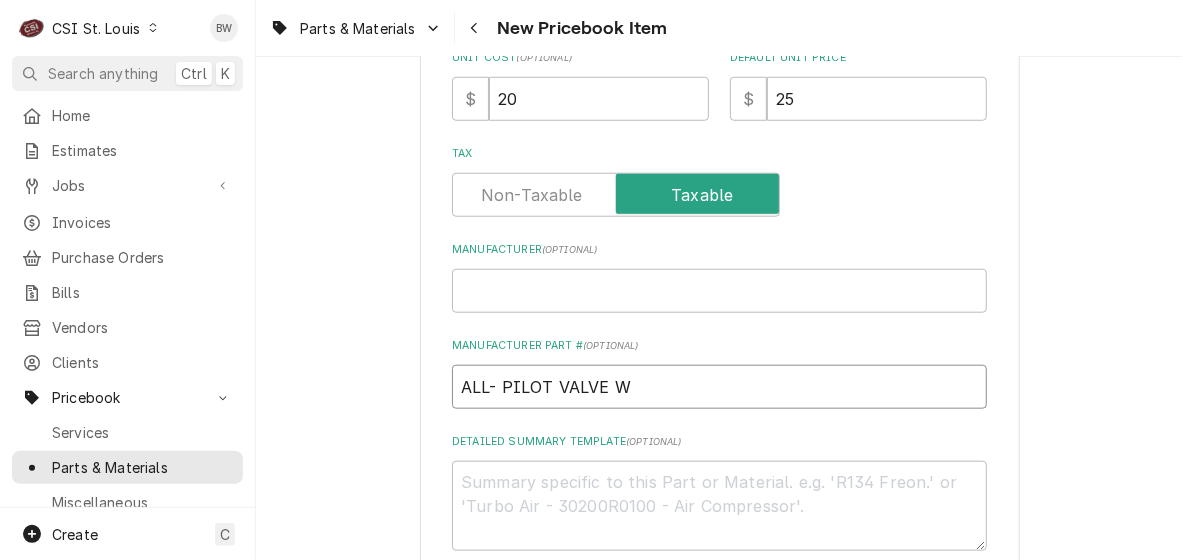 type on "x" 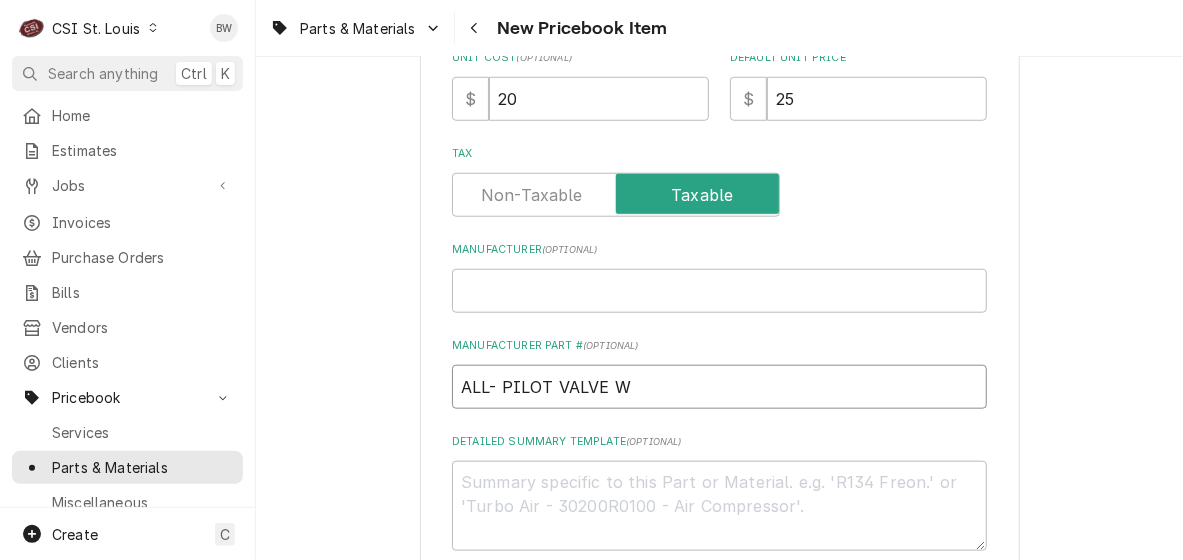 type on "ALL- PILOT VALVE WO" 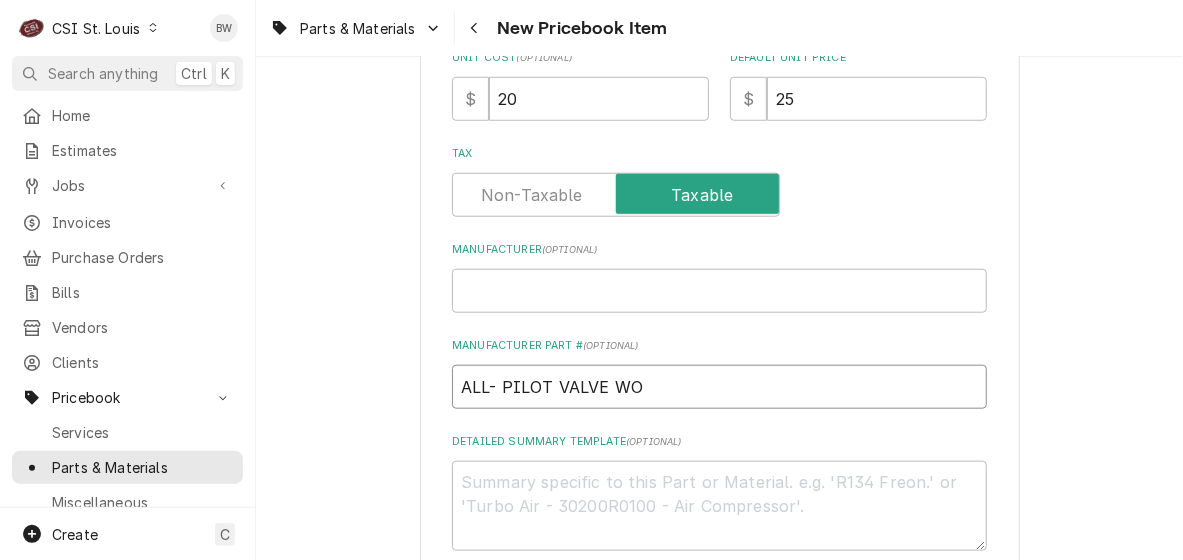type on "x" 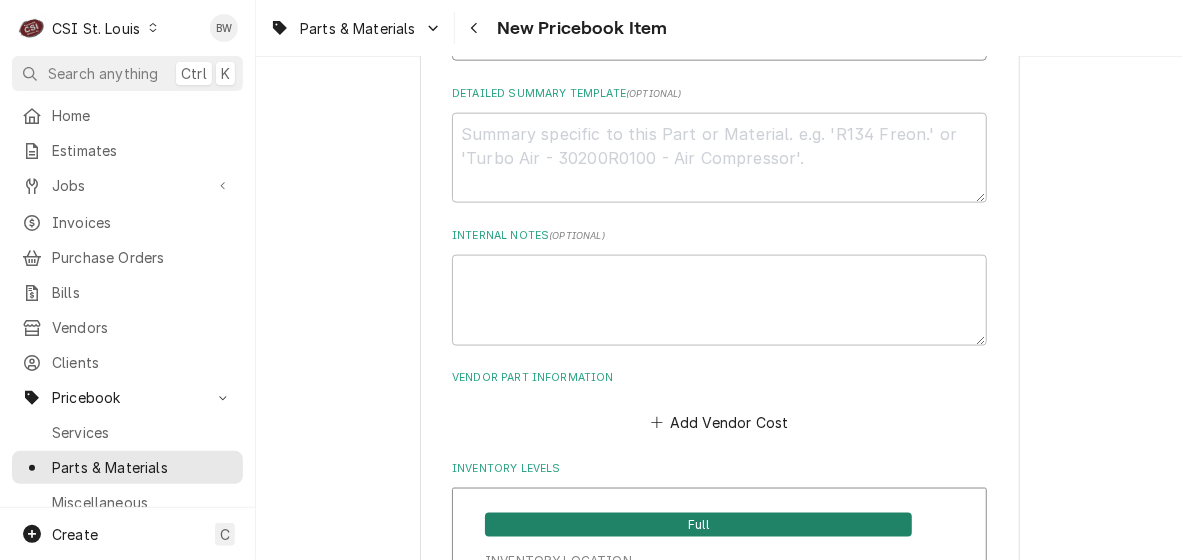 scroll, scrollTop: 1100, scrollLeft: 0, axis: vertical 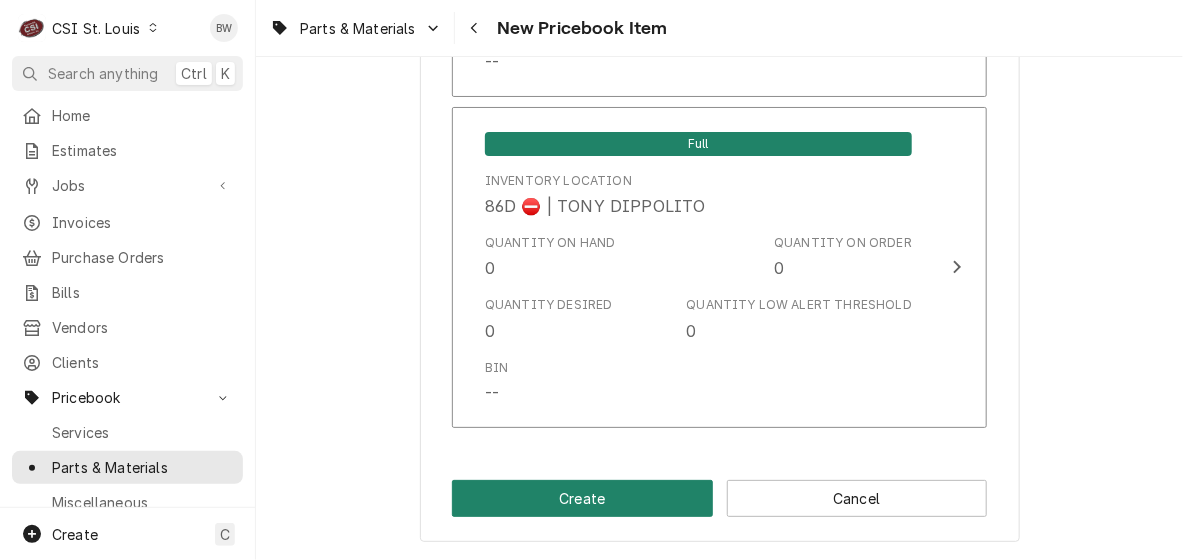 type on "ALL- PILOT VALVE WOK" 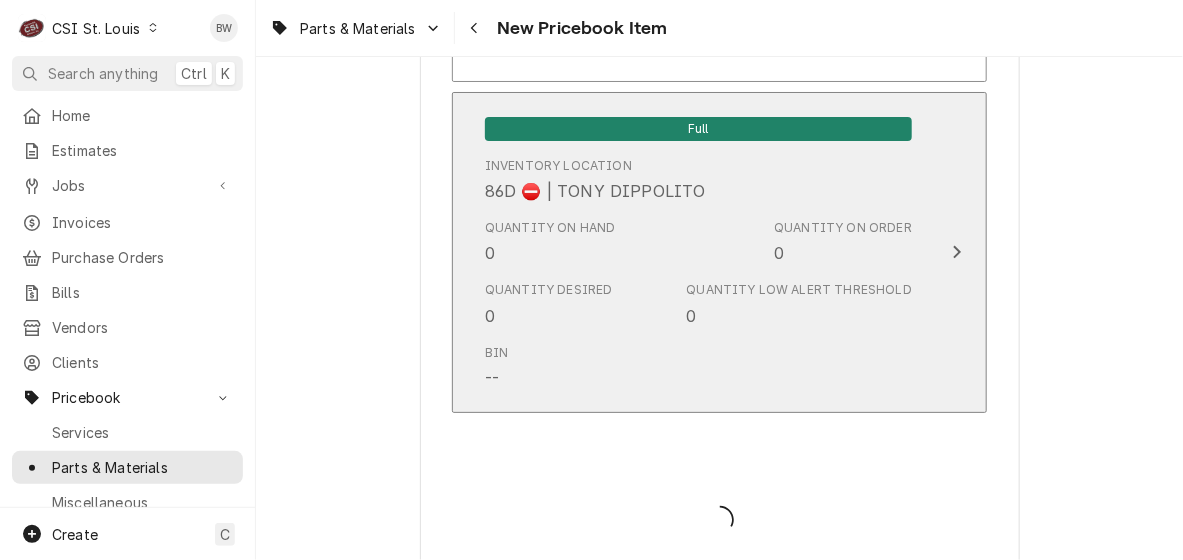 type on "x" 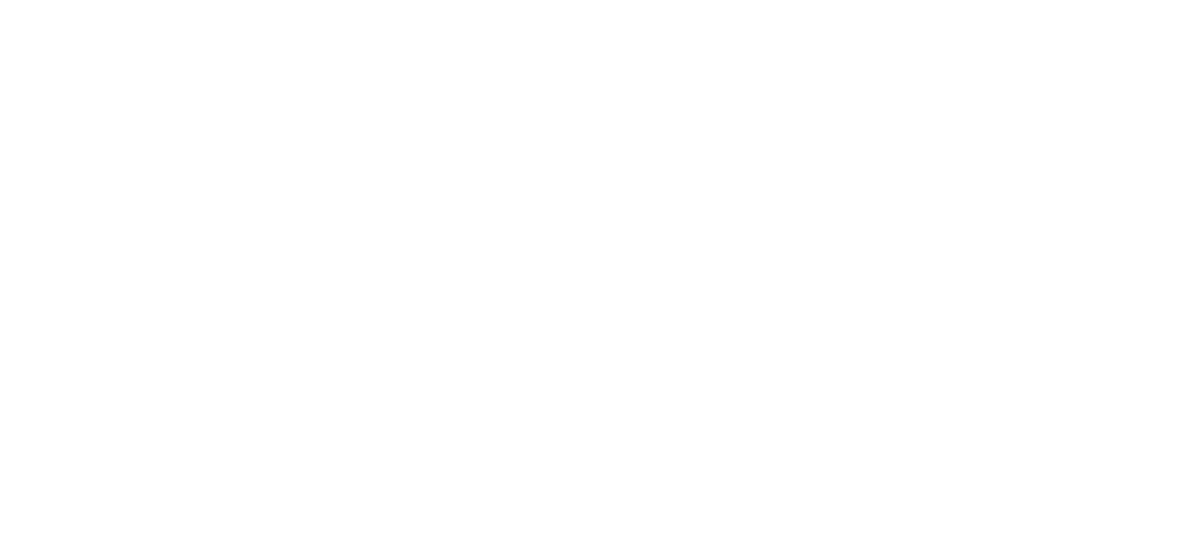 scroll, scrollTop: 0, scrollLeft: 0, axis: both 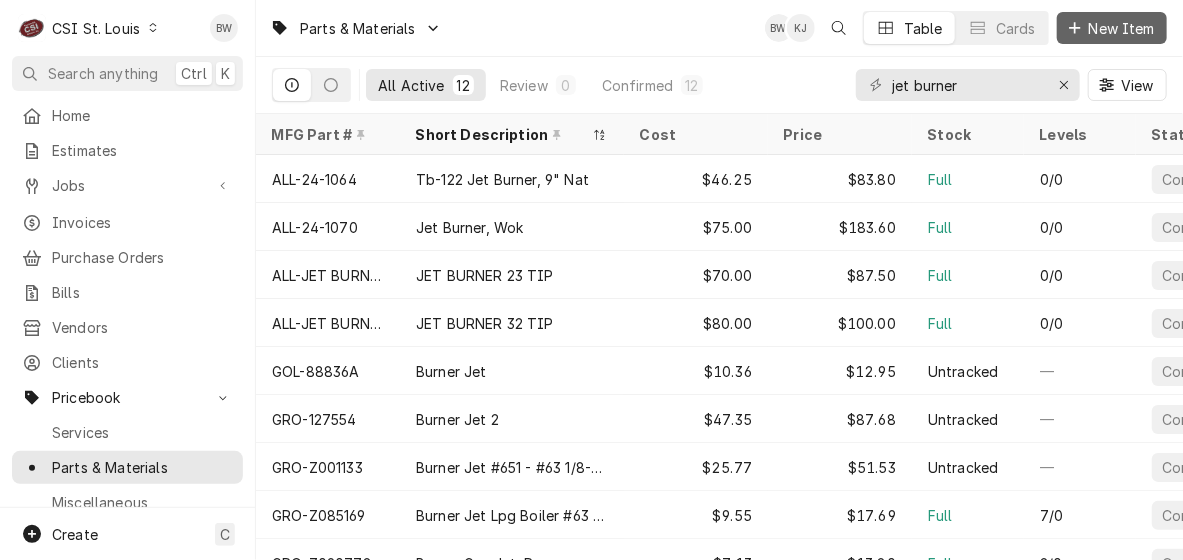 click on "New Item" at bounding box center [1122, 28] 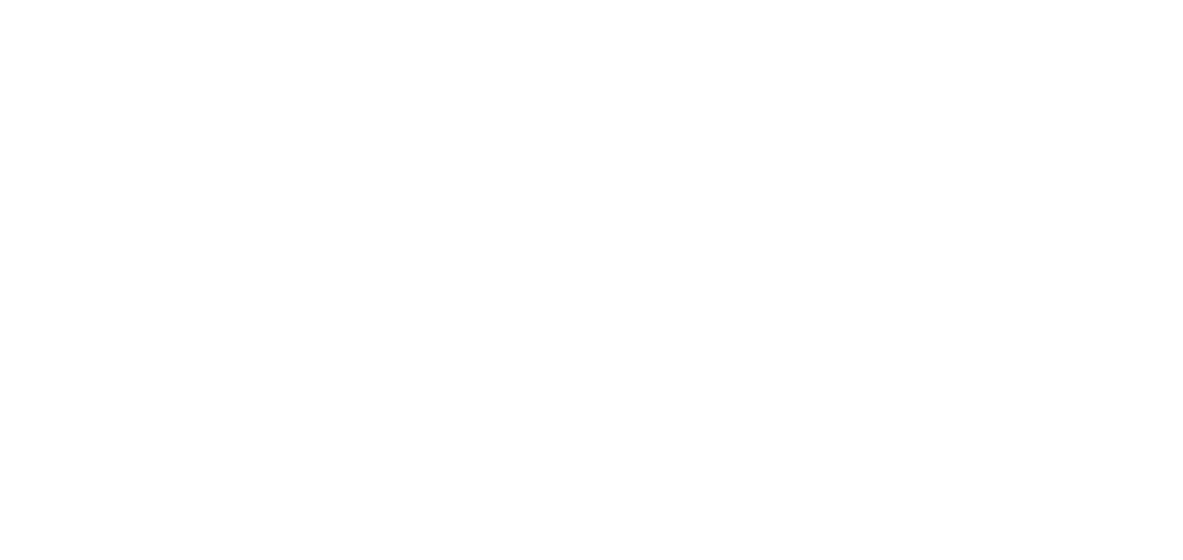 scroll, scrollTop: 0, scrollLeft: 0, axis: both 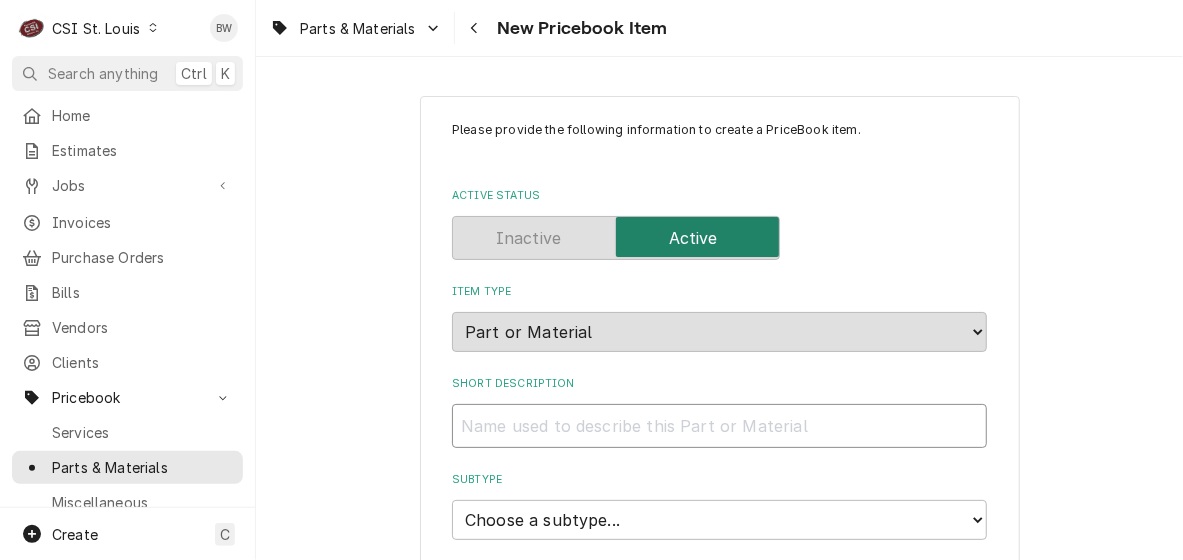 click on "Short Description" at bounding box center (719, 426) 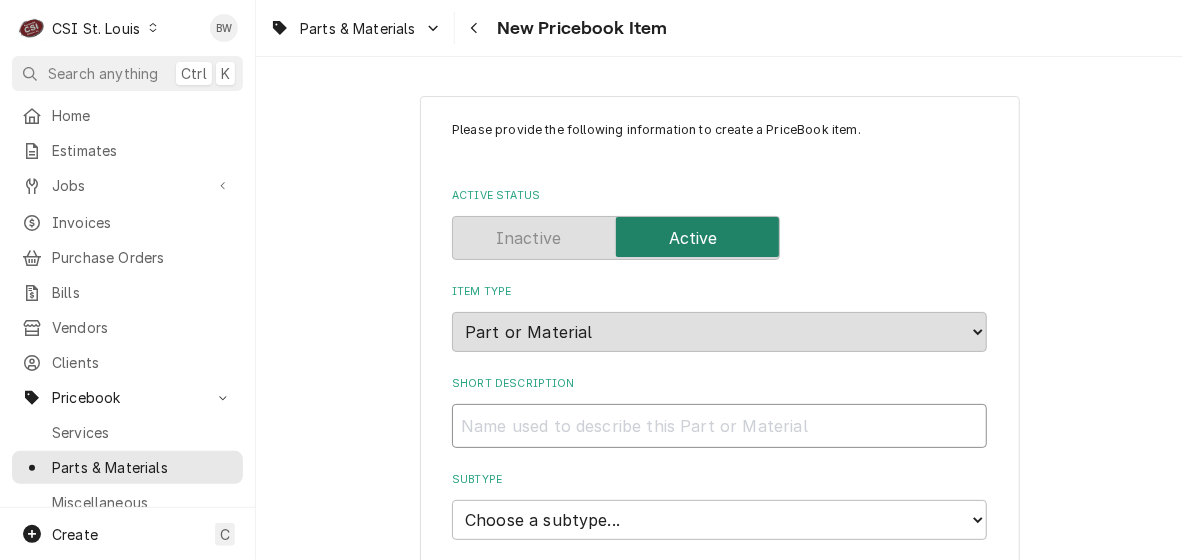 type on "x" 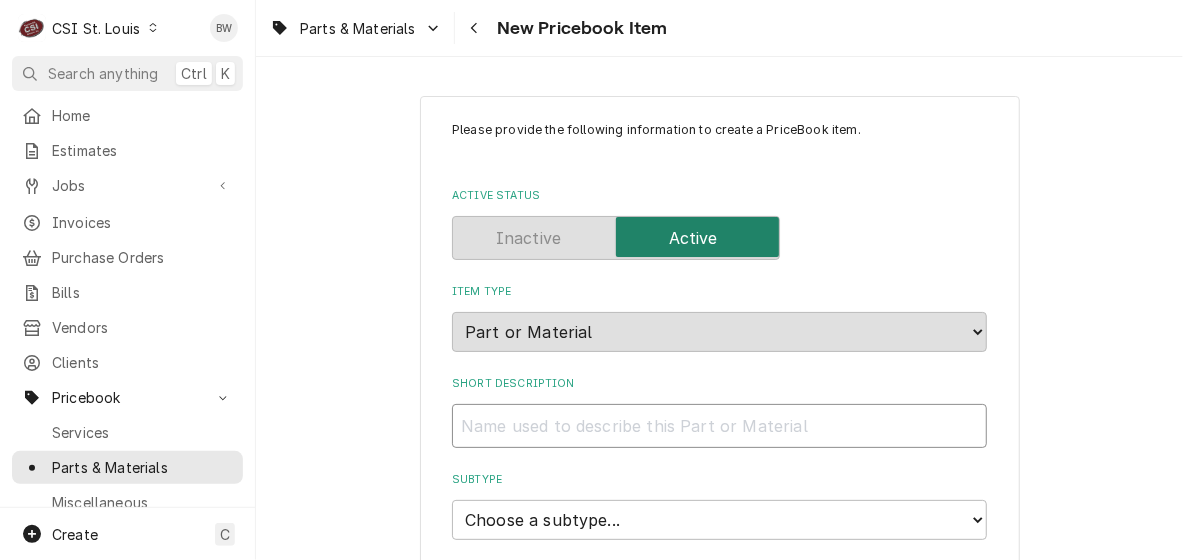 type on "G" 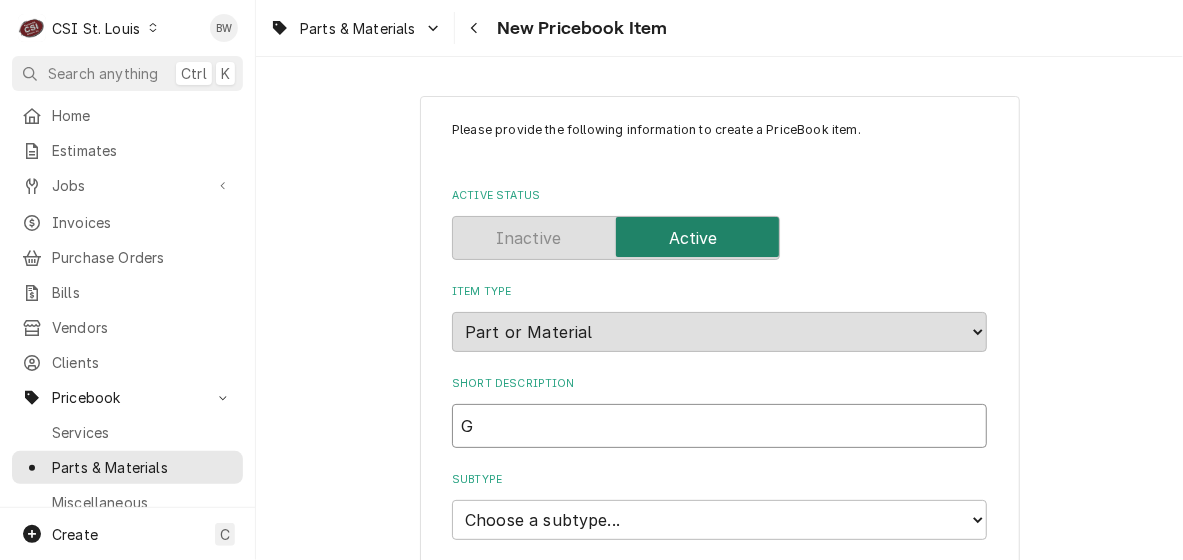 type on "x" 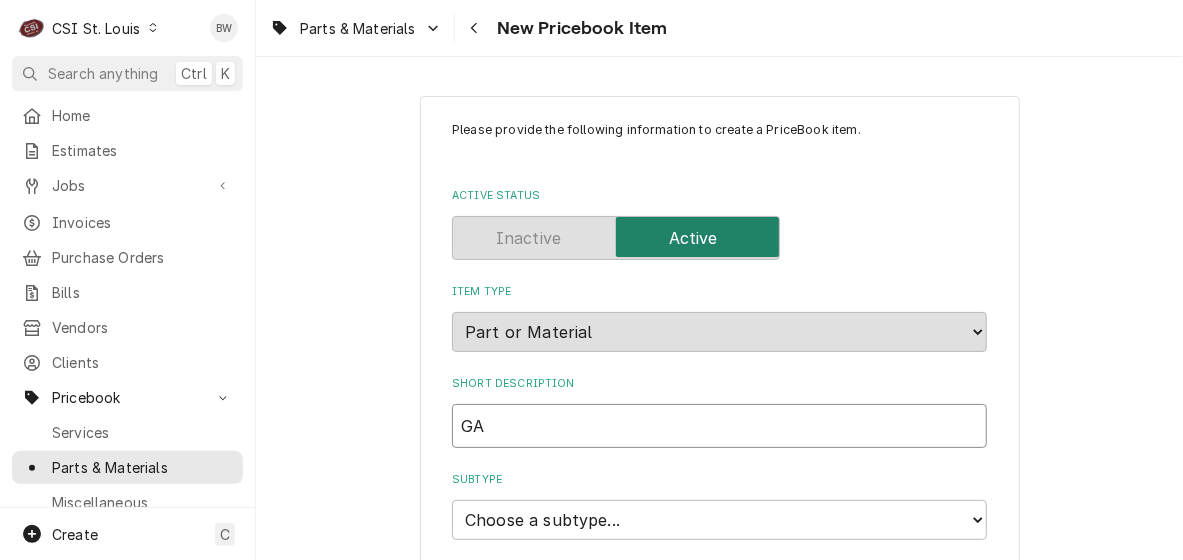 type on "x" 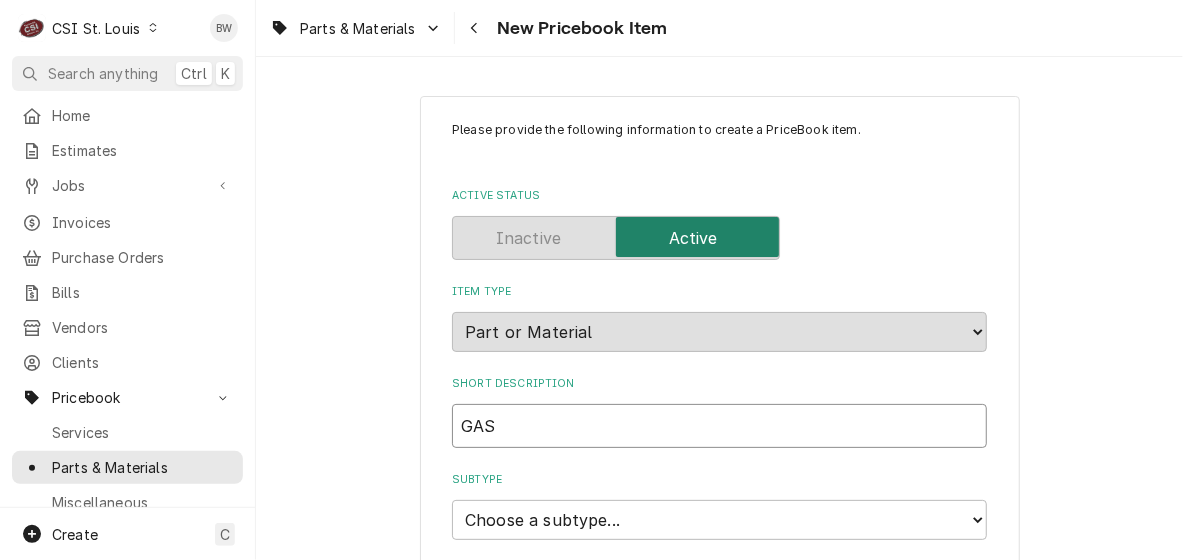 type on "x" 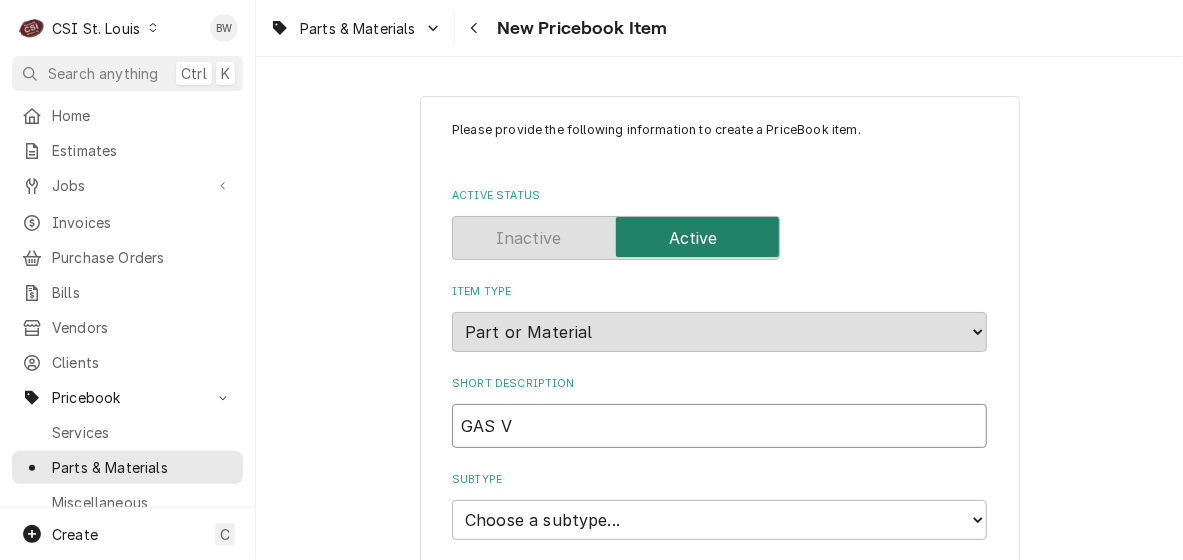 type on "x" 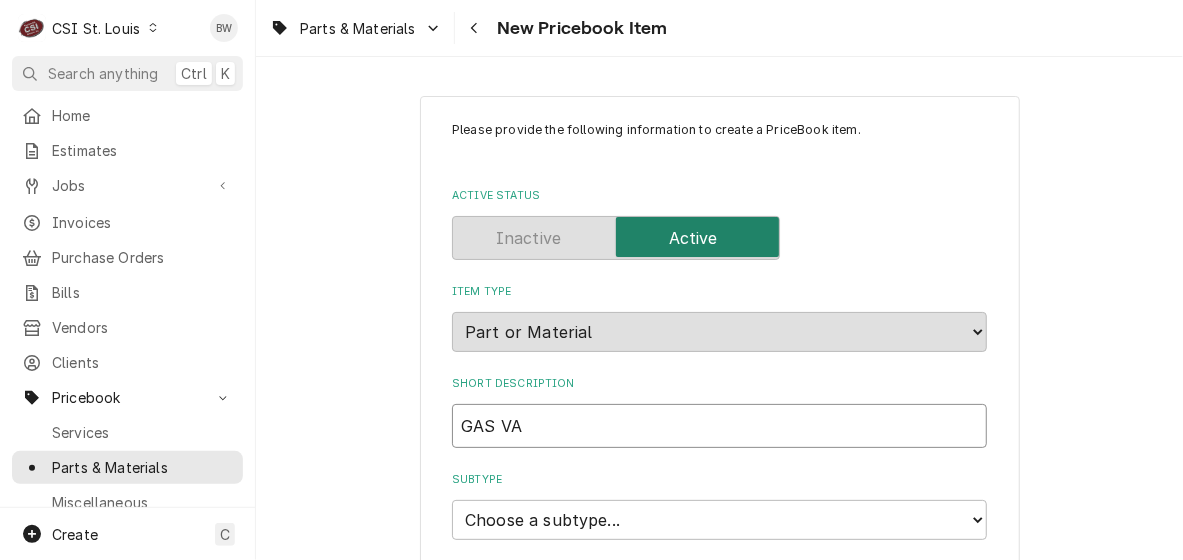 type on "x" 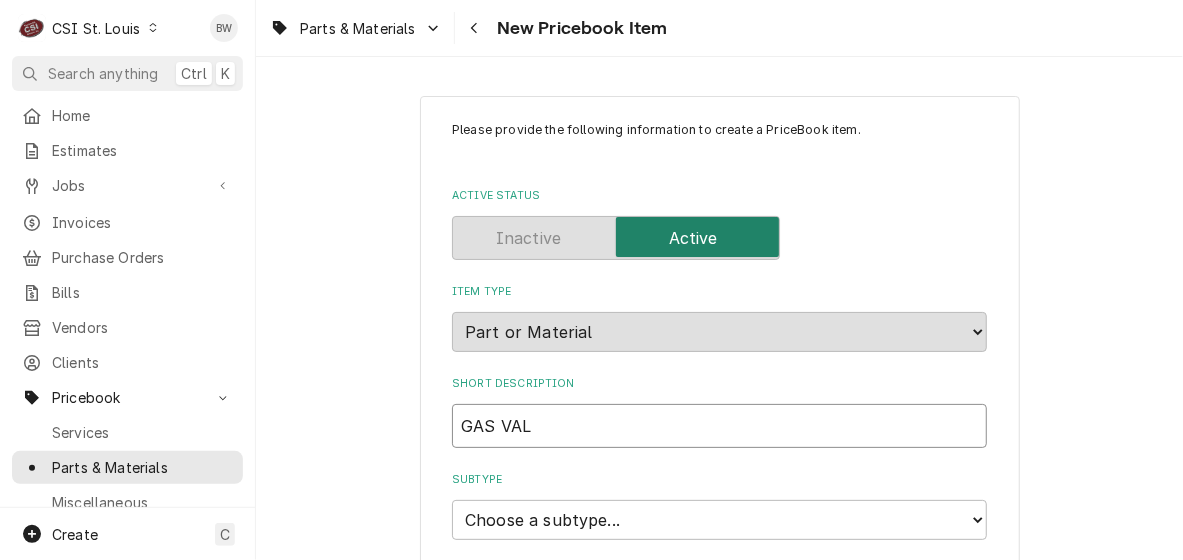 type on "x" 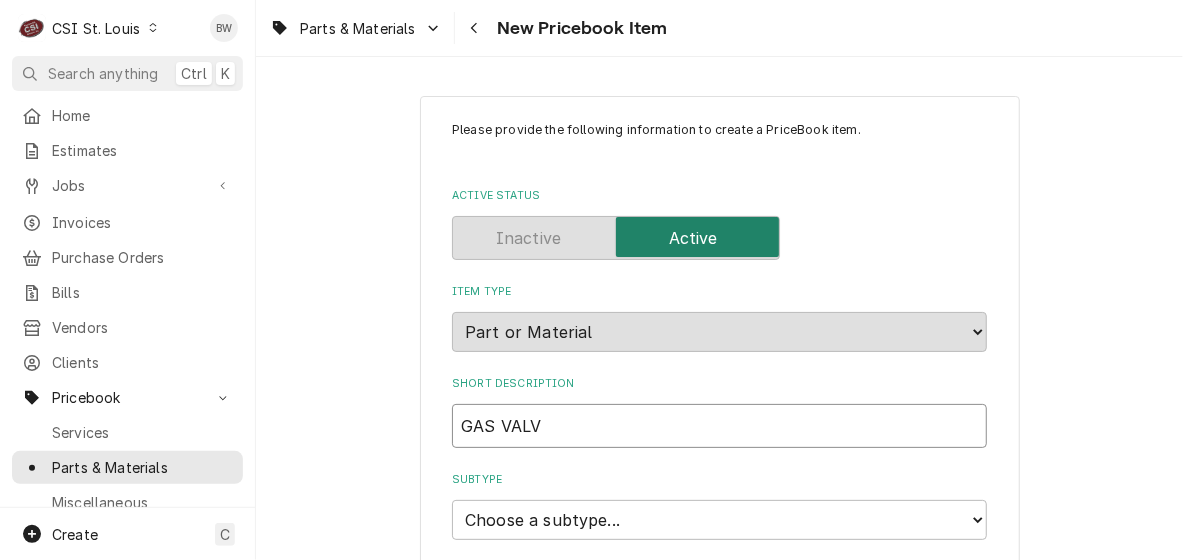 type on "GAS VALVE" 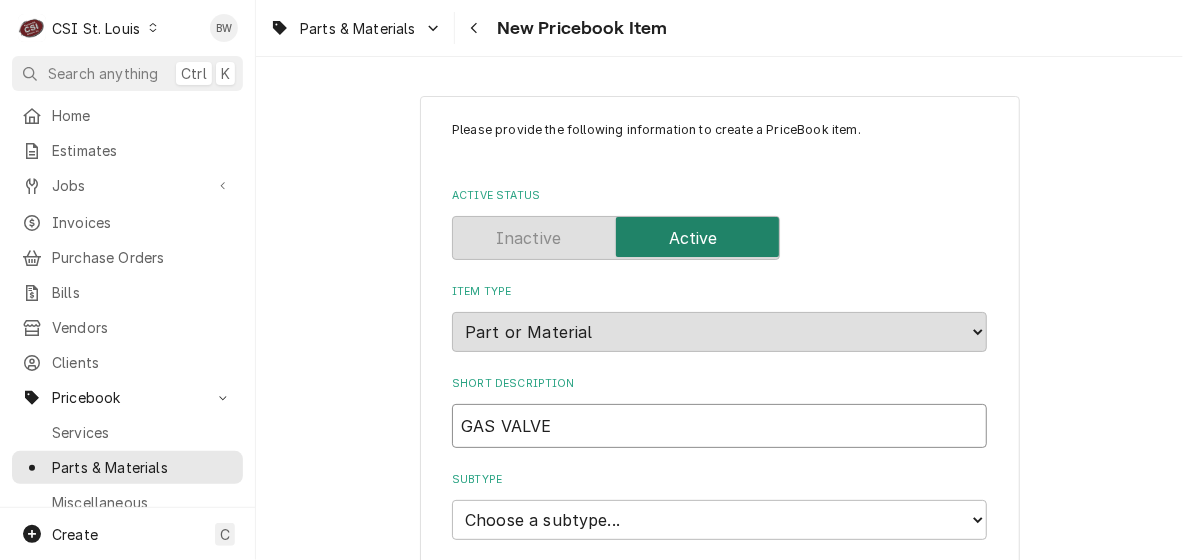 type on "x" 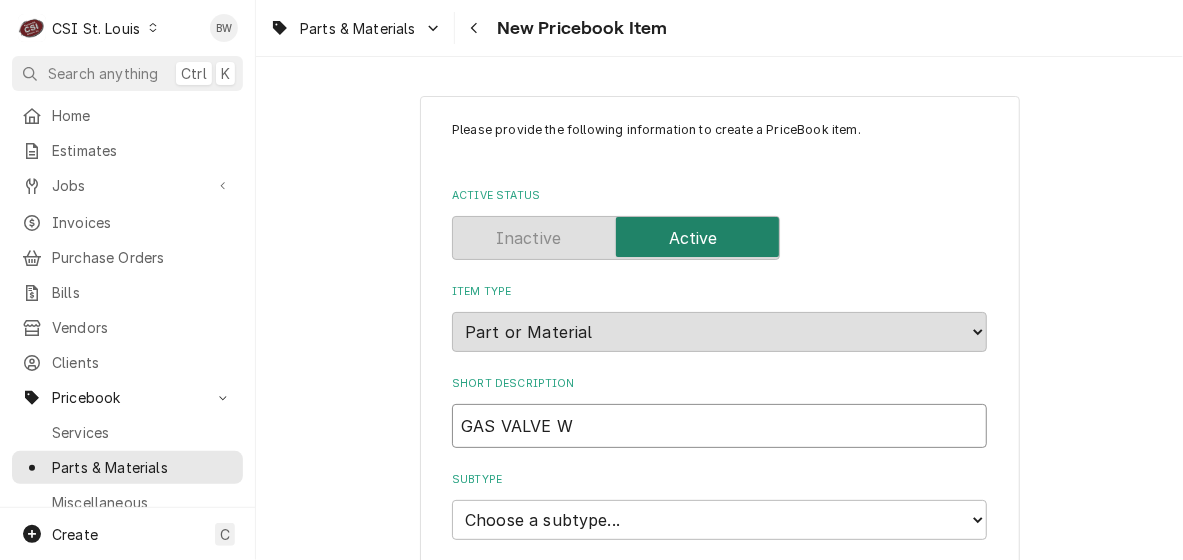 type on "x" 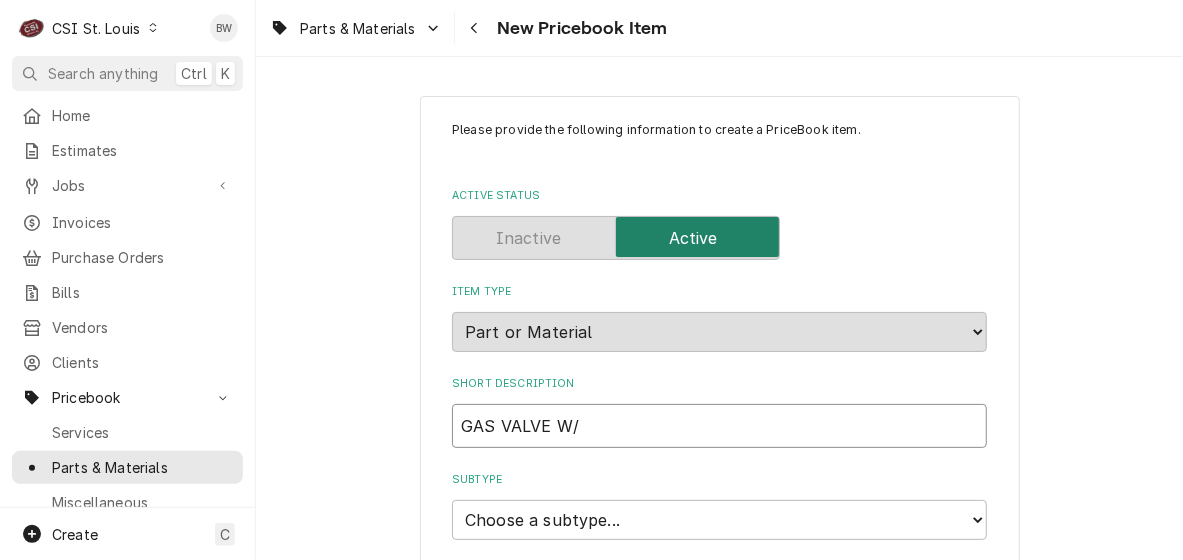 type on "x" 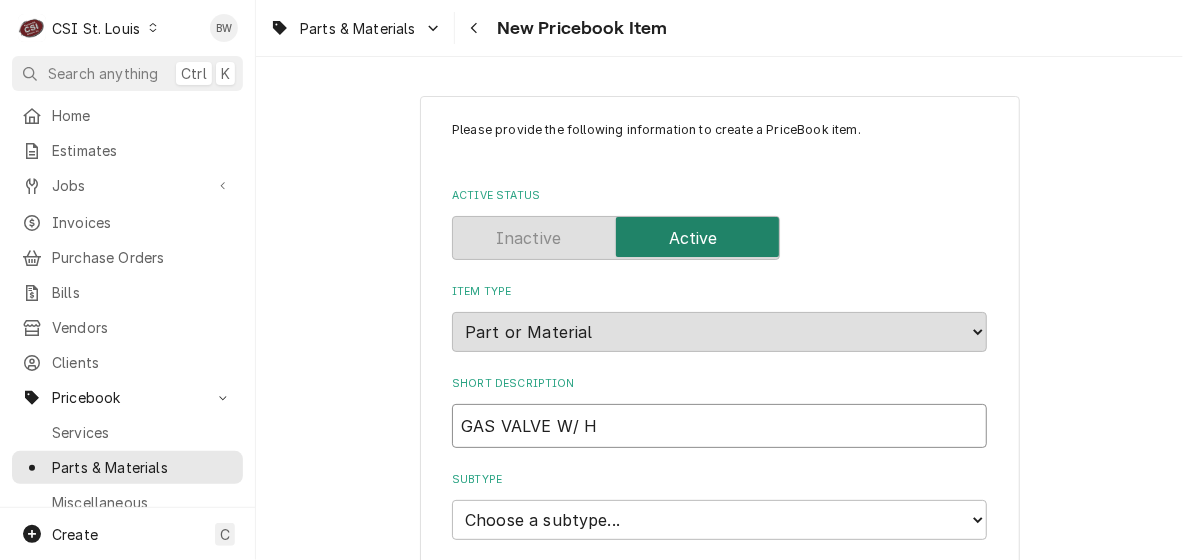 type on "x" 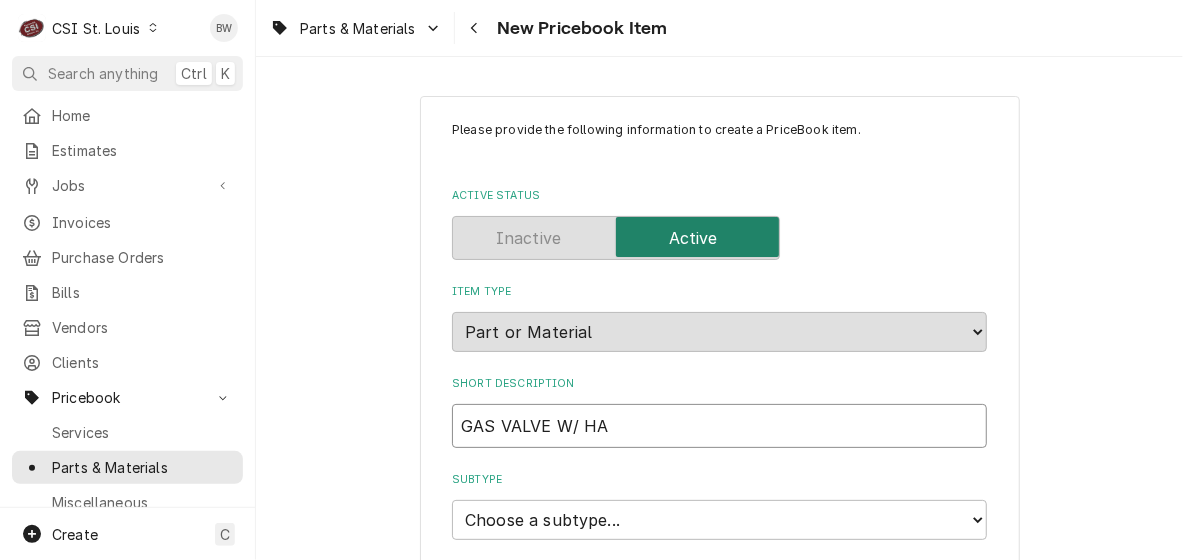 type on "GAS VALVE W/ HAN" 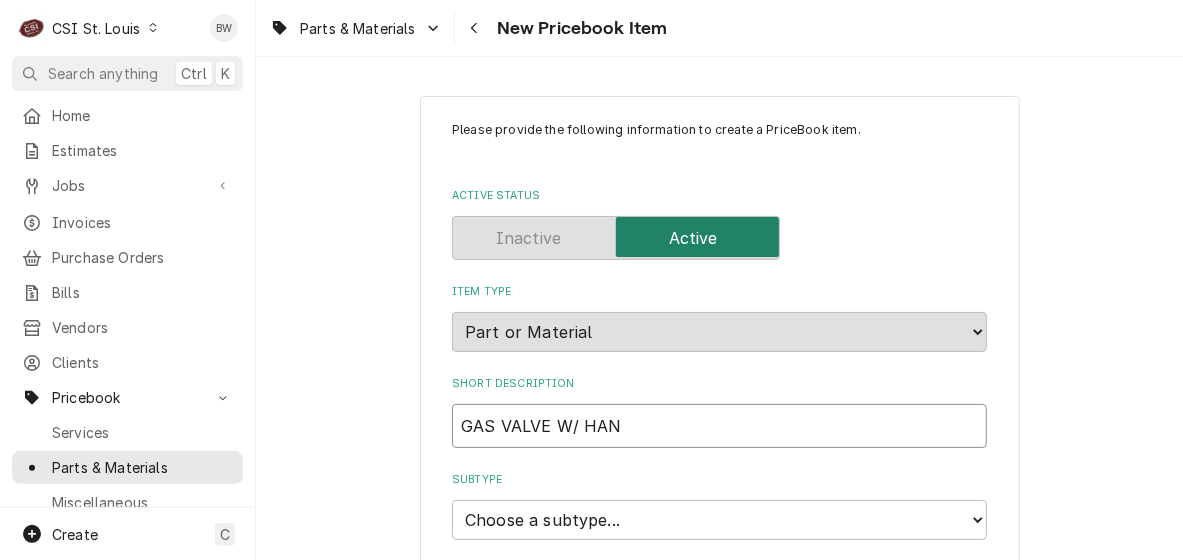 type on "x" 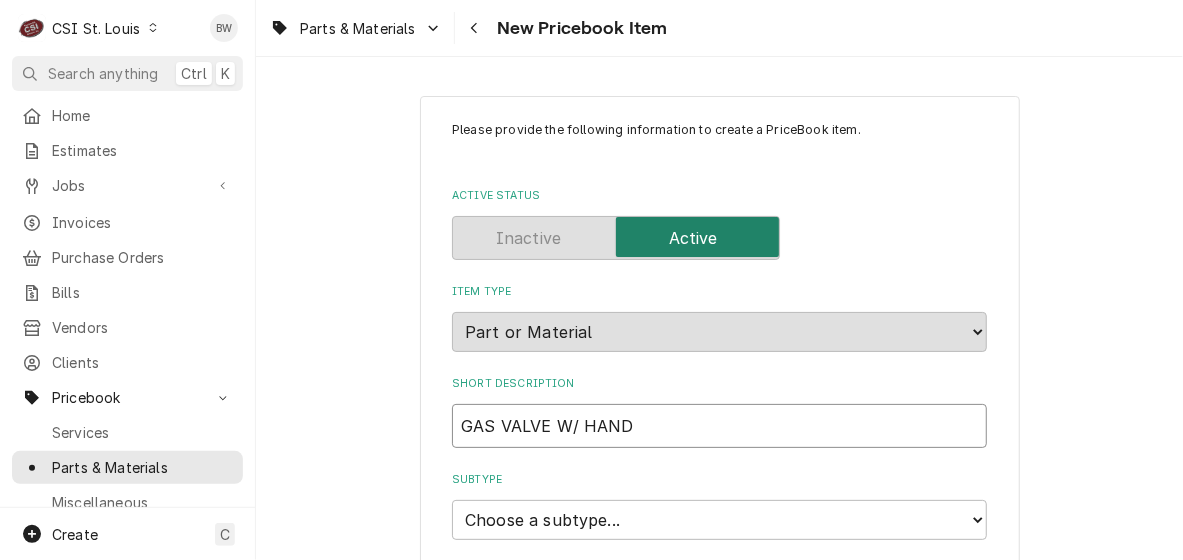 type on "x" 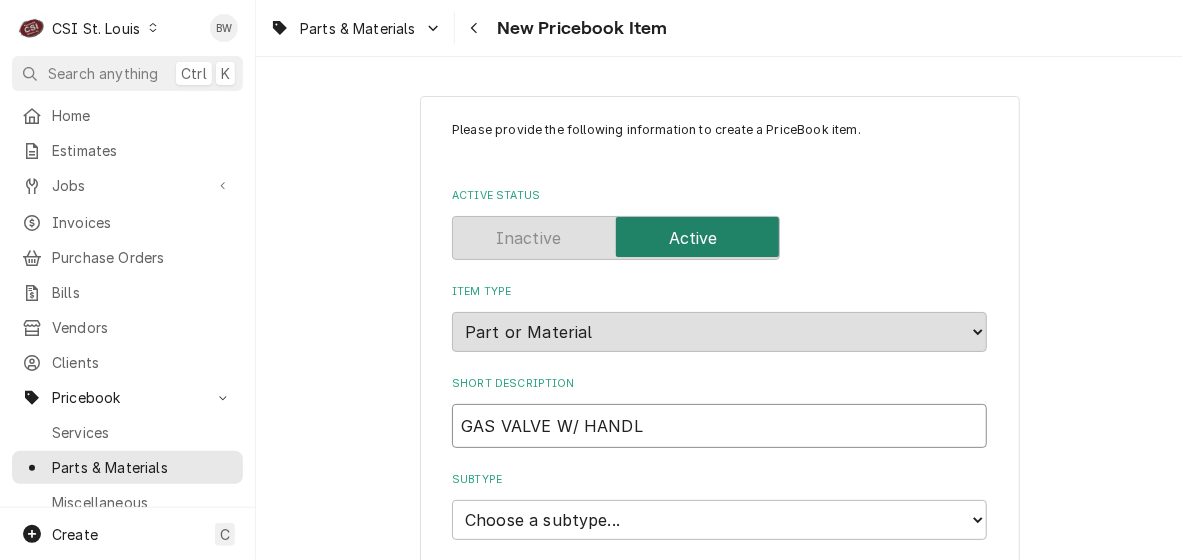 type on "x" 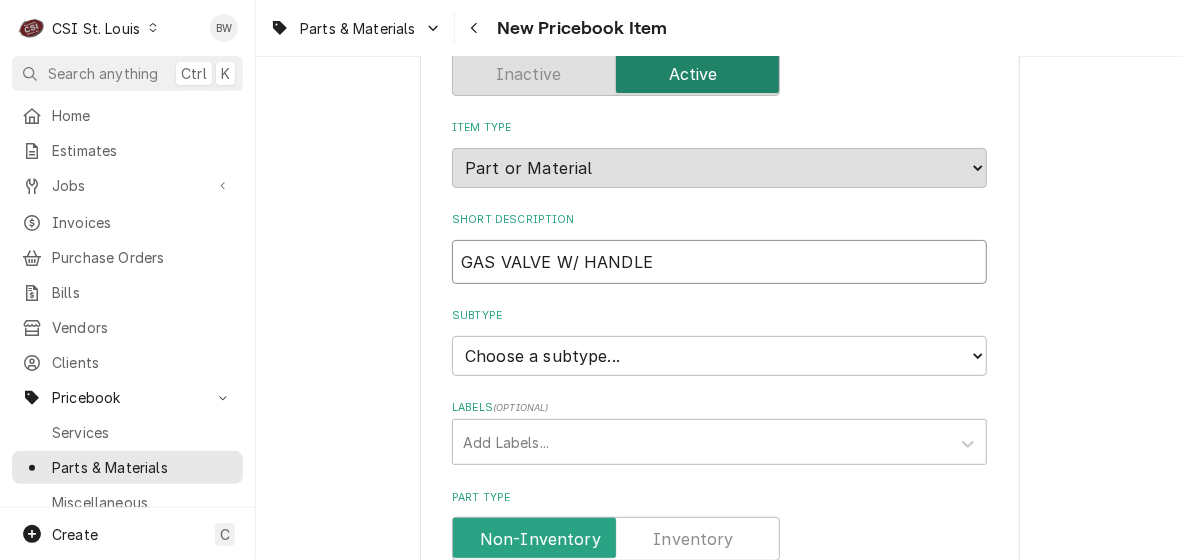 scroll, scrollTop: 200, scrollLeft: 0, axis: vertical 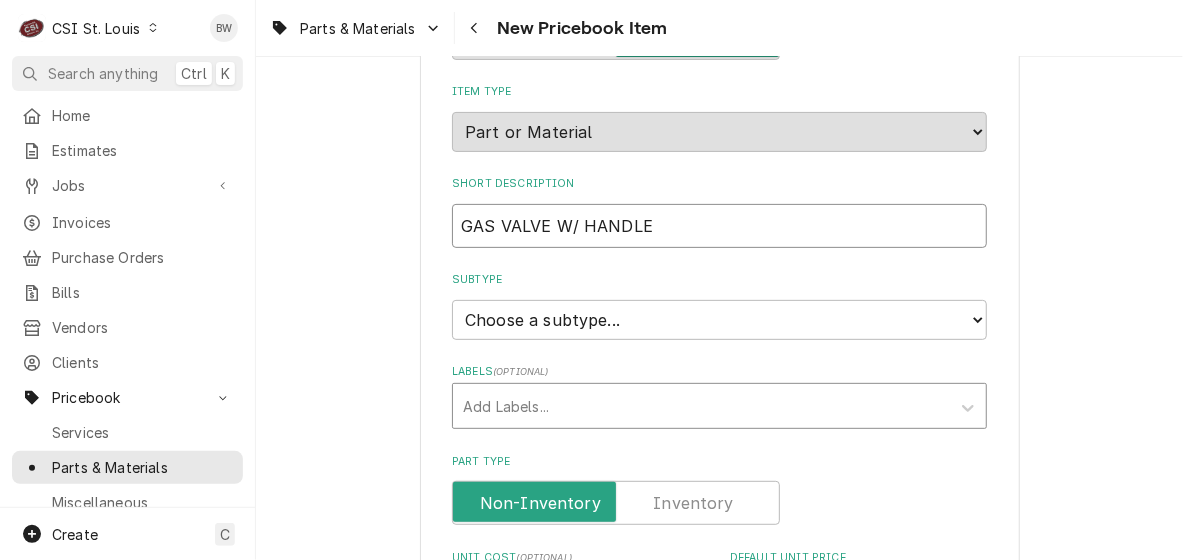 type on "x" 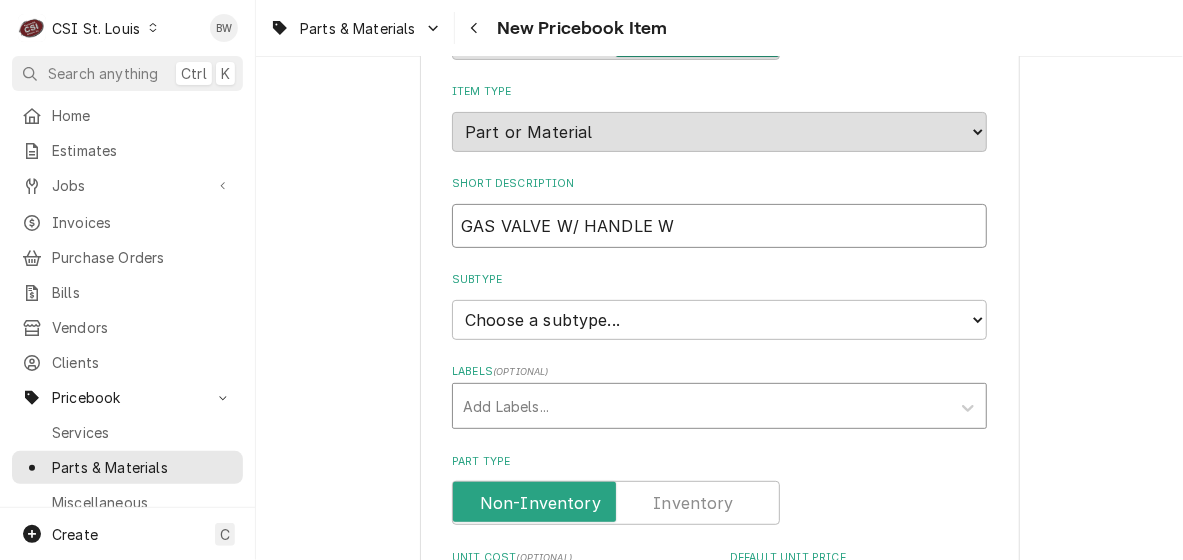 type on "GAS VALVE W/ HANDLE WO" 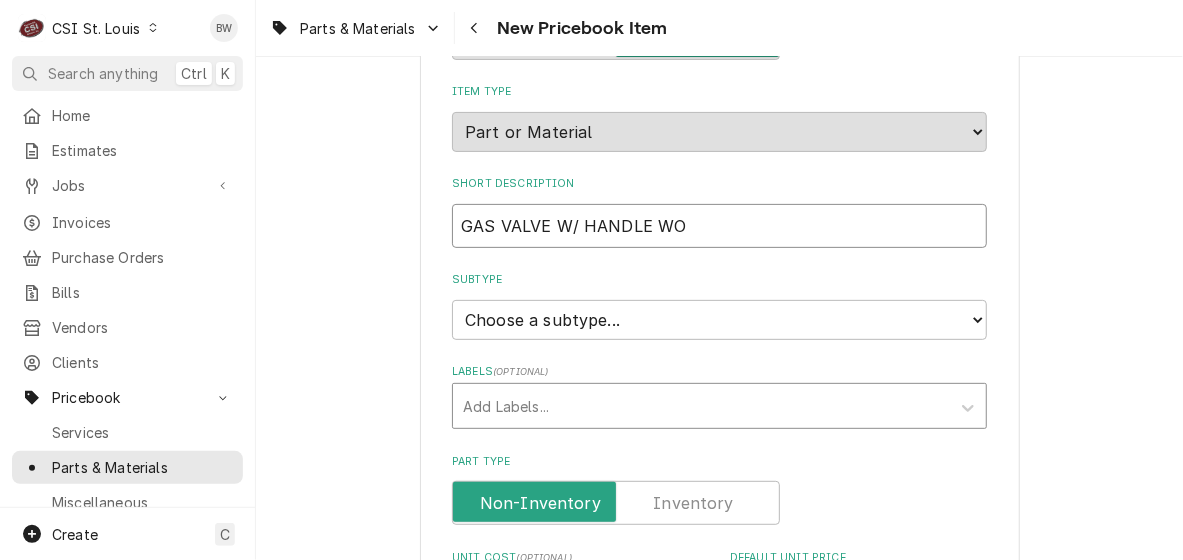 type on "x" 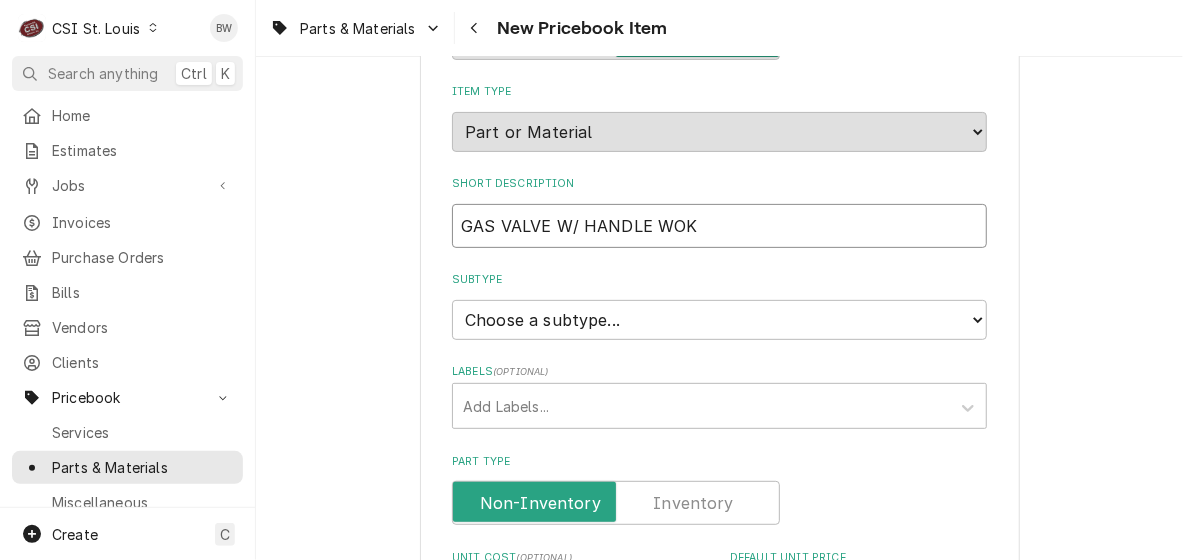 type on "GAS VALVE W/ HANDLE WOK" 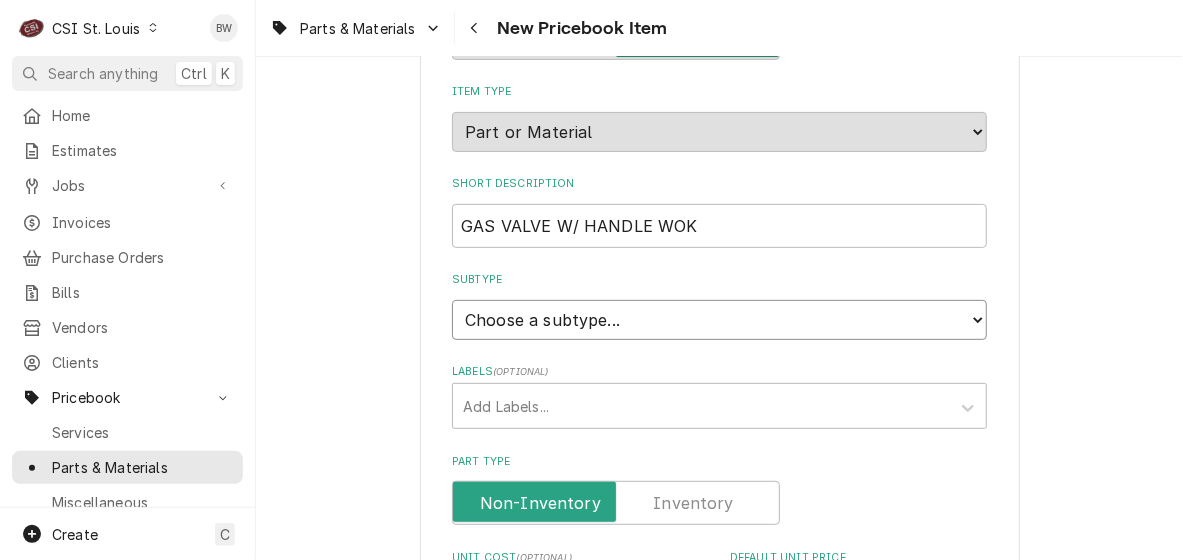 click on "Choose a subtype... [#2-DUAL] AFTERHRS-WH-CHG-2 [#2-DUAL] BEV-EQUIP [#2-DUAL] BEV-MATS [#2-DUAL] CONT-LABR-2 [#2-DUAL] CRANE-LIFT-2 [#2-DUAL] EQUIP-RENT-2 [#2-DUAL] INVEN-PARTS [#2-DUAL] MAINT-SUPPLY [#2-DUAL] MISC-EQUIP [#2-DUAL] MISC-NON-INVEN [#2-DUAL] PROJ-CONT-LABR-2 [#2-DUAL] PROJ-EQUIP [#2-DUAL] PROJ-MATS [#3-BILL] SHOP-TOOLS" at bounding box center (719, 320) 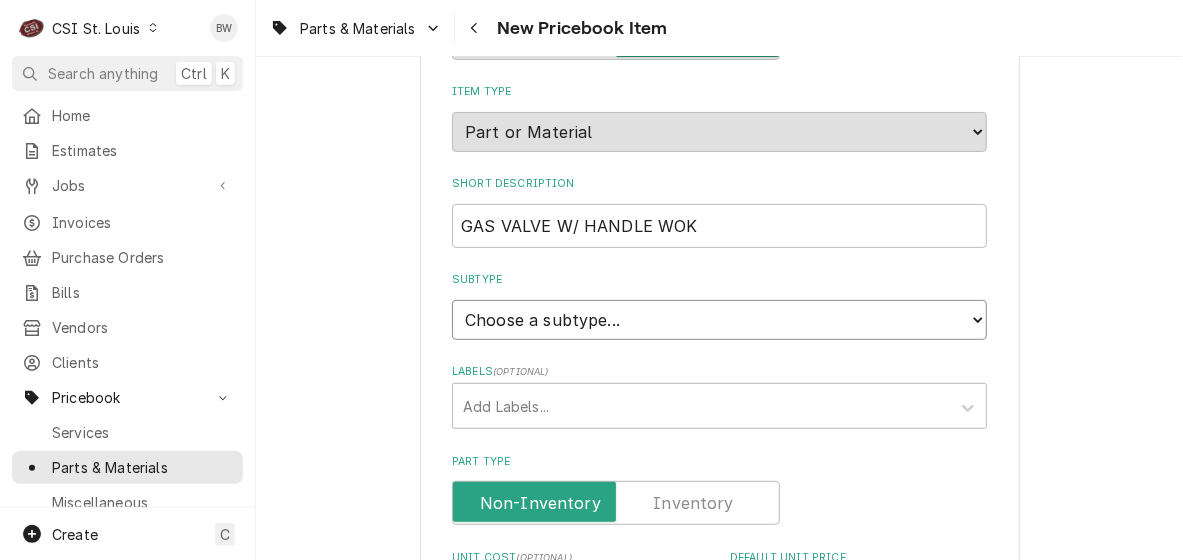 select on "1" 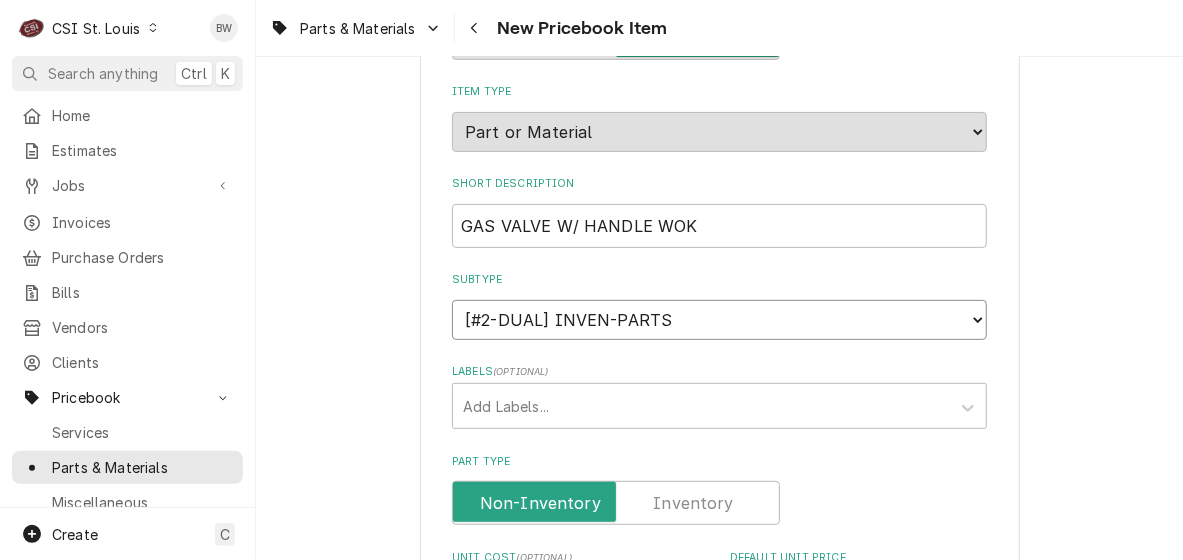 click on "Choose a subtype... [#2-DUAL] AFTERHRS-WH-CHG-2 [#2-DUAL] BEV-EQUIP [#2-DUAL] BEV-MATS [#2-DUAL] CONT-LABR-2 [#2-DUAL] CRANE-LIFT-2 [#2-DUAL] EQUIP-RENT-2 [#2-DUAL] INVEN-PARTS [#2-DUAL] MAINT-SUPPLY [#2-DUAL] MISC-EQUIP [#2-DUAL] MISC-NON-INVEN [#2-DUAL] PROJ-CONT-LABR-2 [#2-DUAL] PROJ-EQUIP [#2-DUAL] PROJ-MATS [#3-BILL] SHOP-TOOLS" at bounding box center (719, 320) 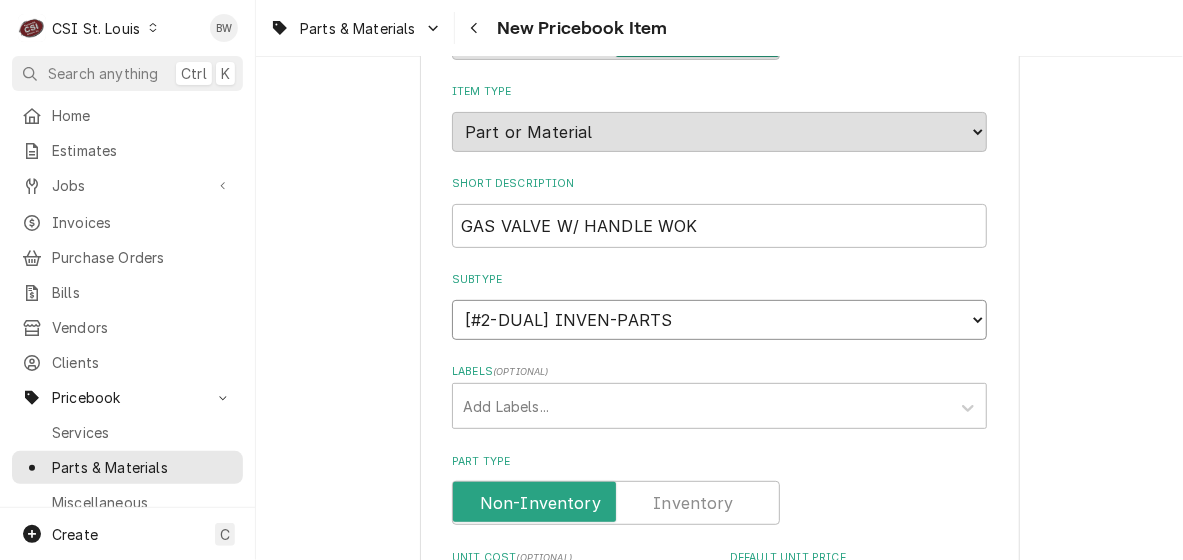 type on "x" 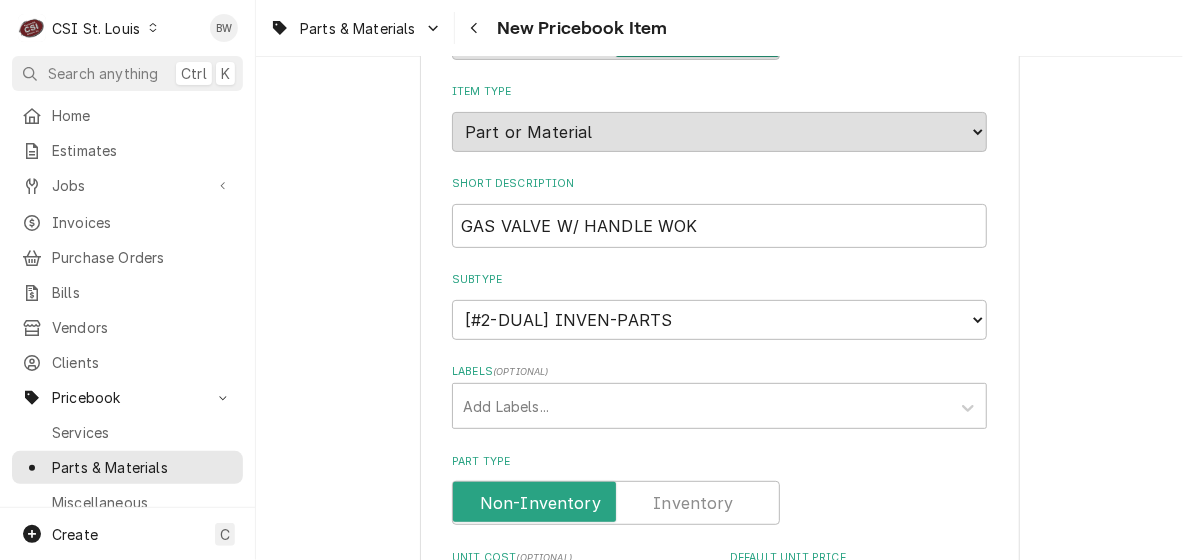 click at bounding box center [616, 503] 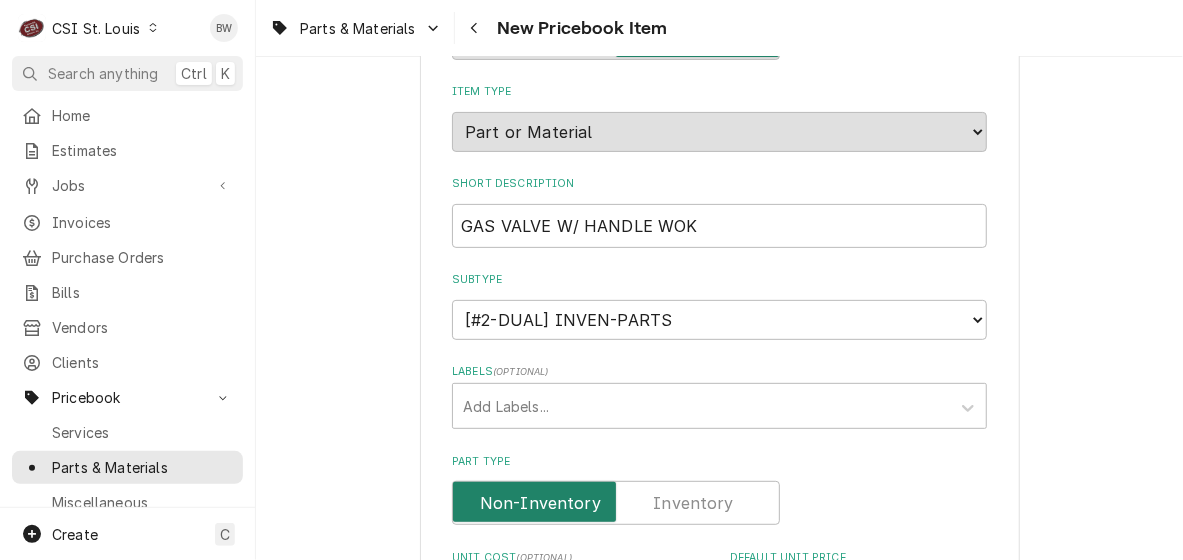 click at bounding box center [616, 503] 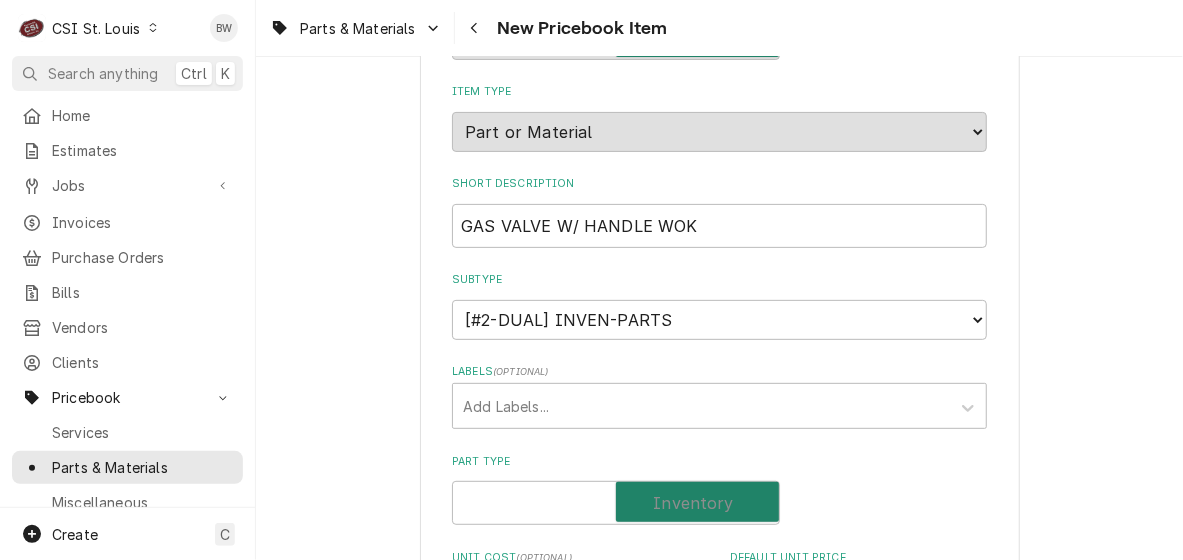 checkbox on "true" 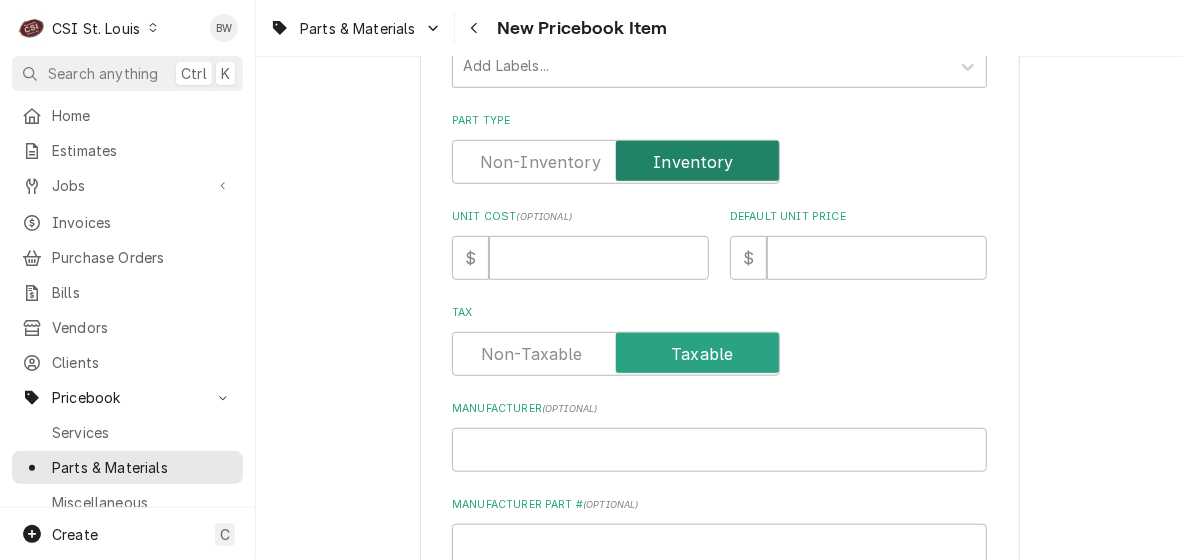 scroll, scrollTop: 600, scrollLeft: 0, axis: vertical 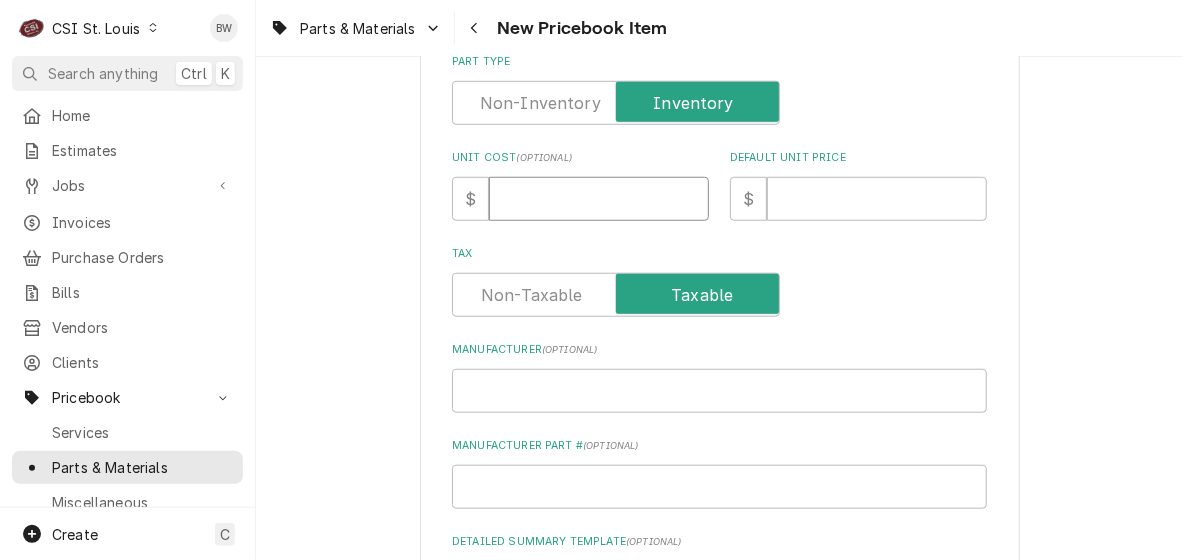 click on "Unit Cost  ( optional )" at bounding box center [599, 199] 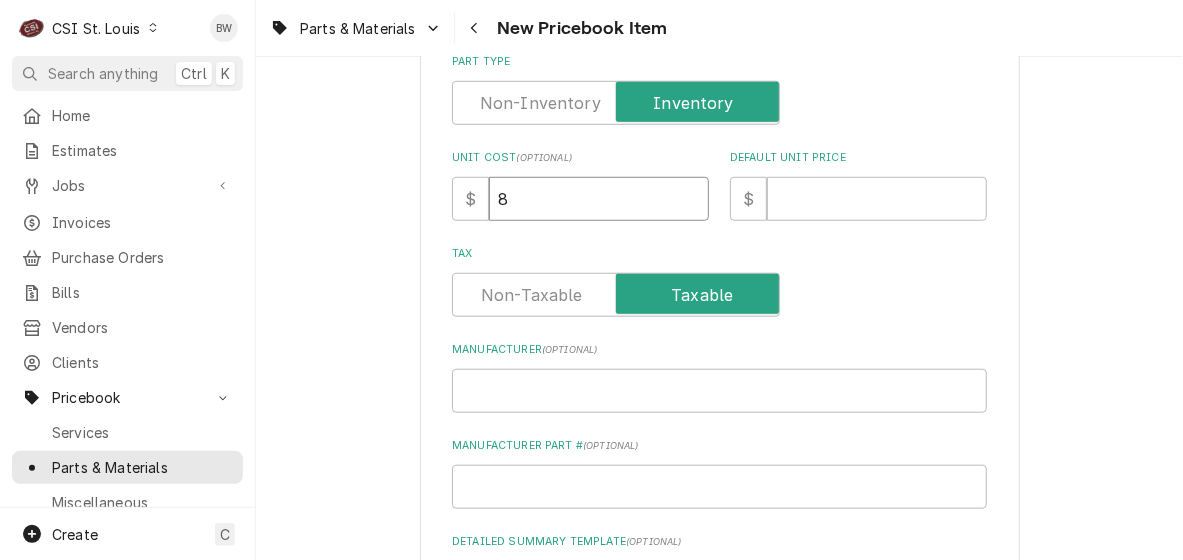 type on "x" 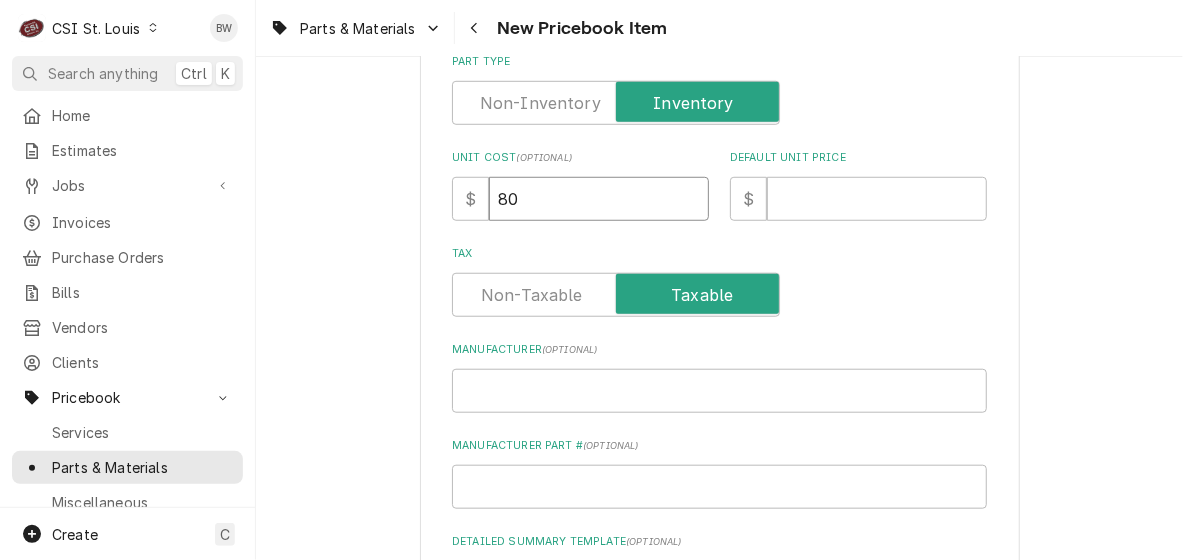 type on "80" 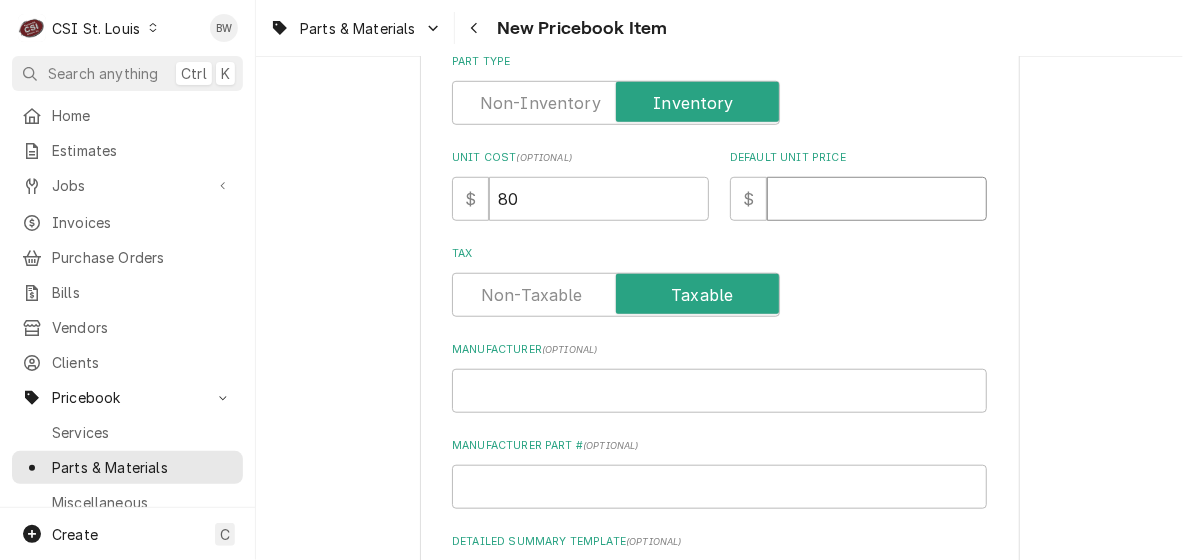 type on "x" 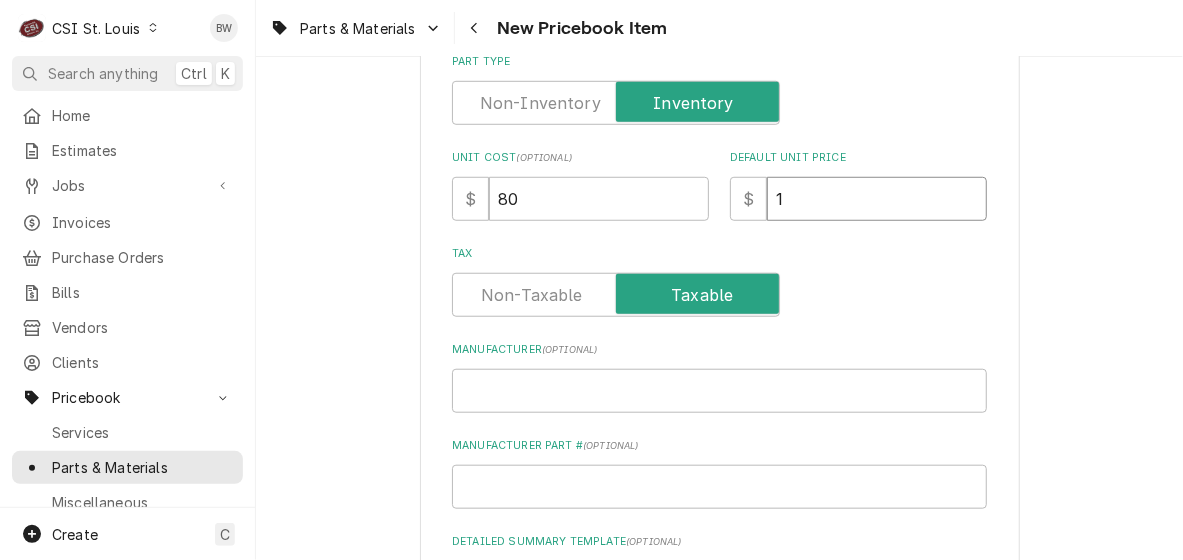 type on "x" 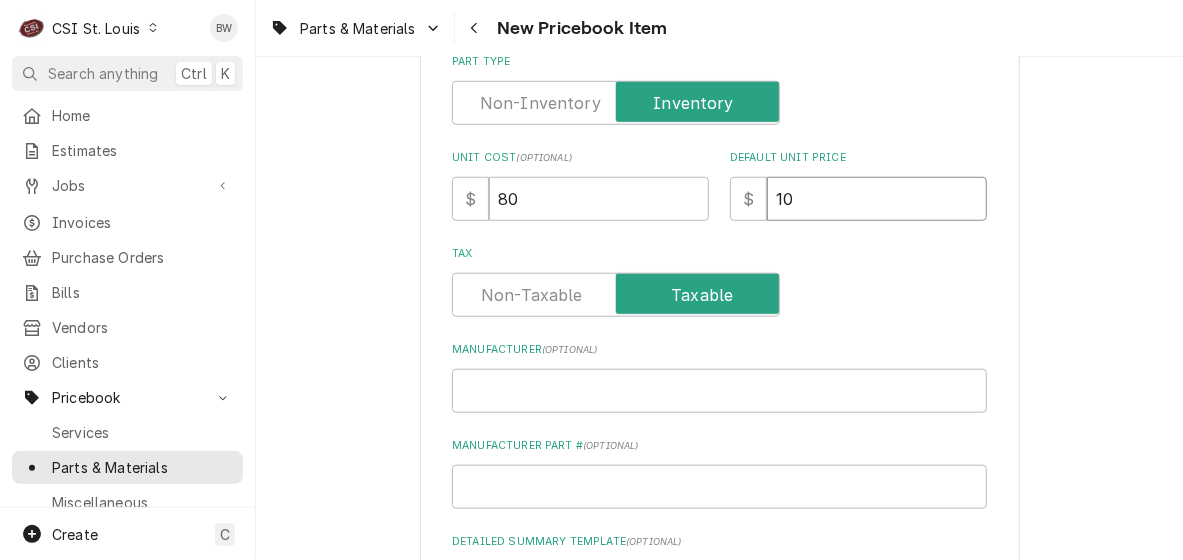 type on "x" 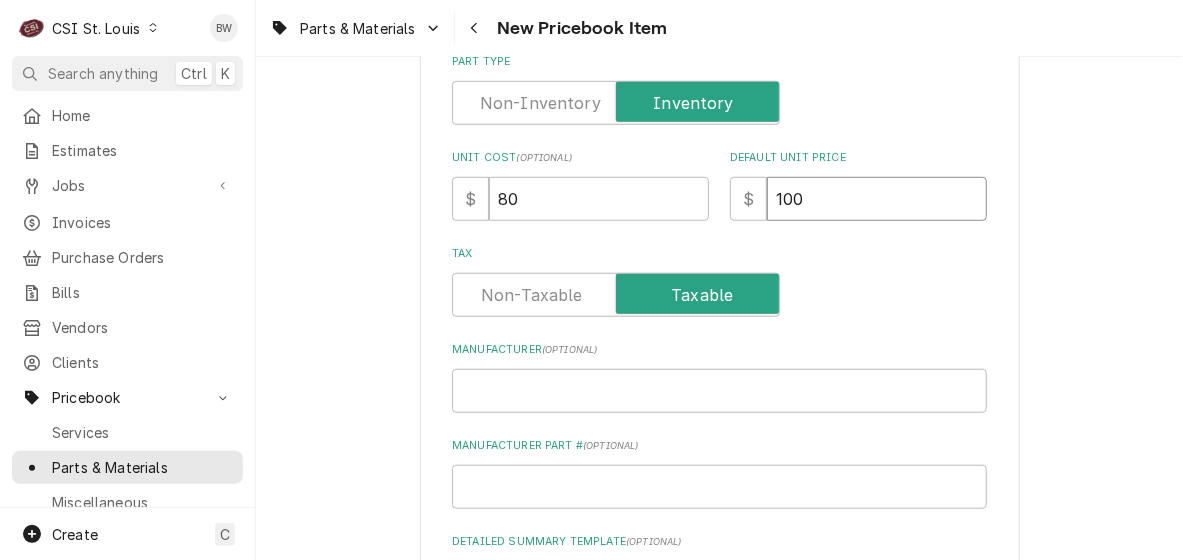 type on "x" 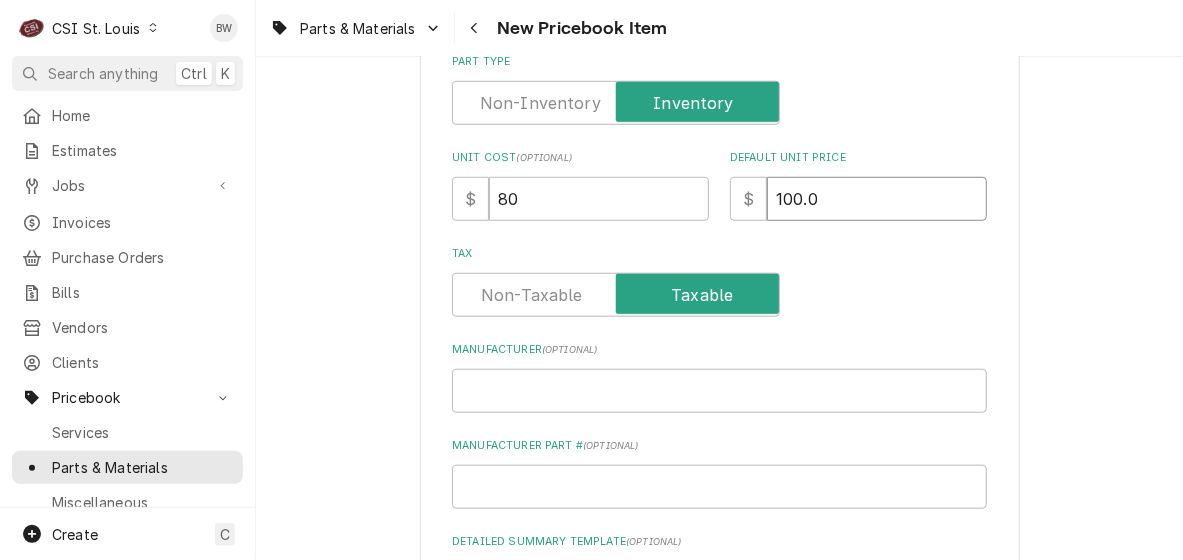 type on "x" 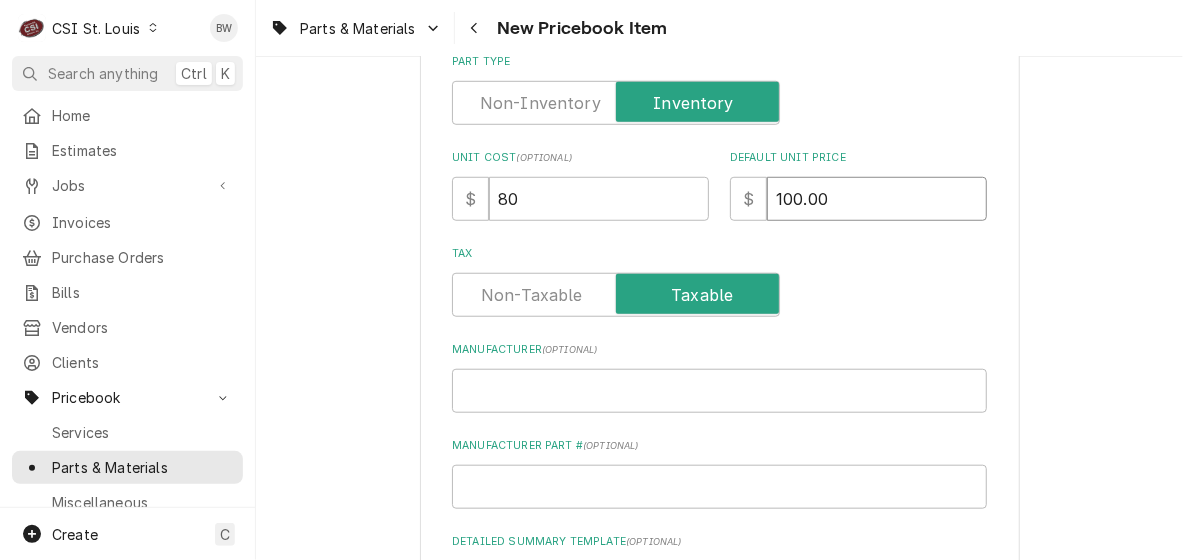 type on "100.00" 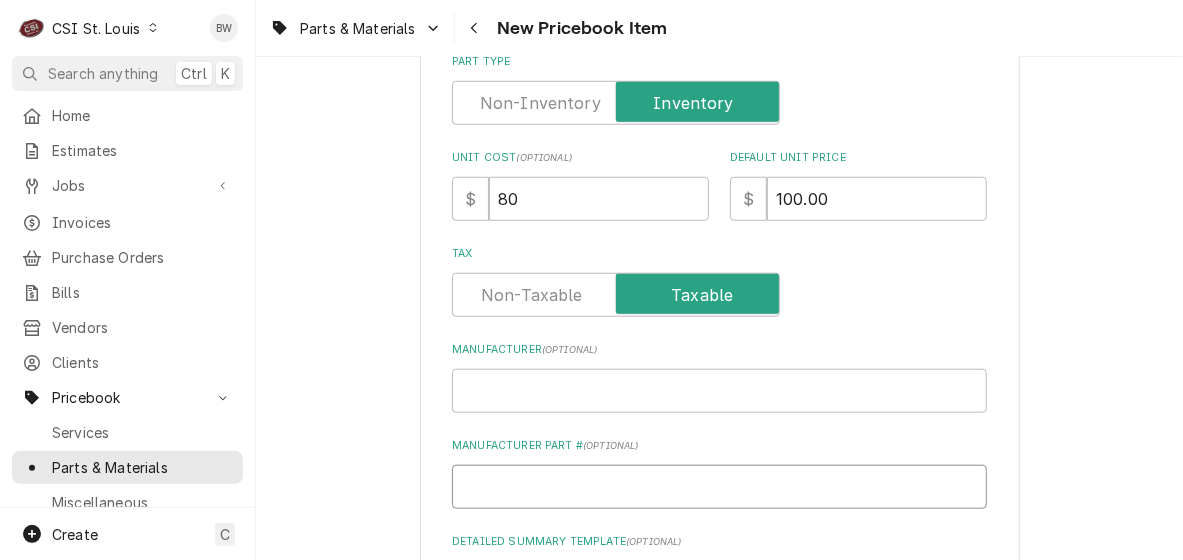 click on "Manufacturer Part #  ( optional )" at bounding box center (719, 487) 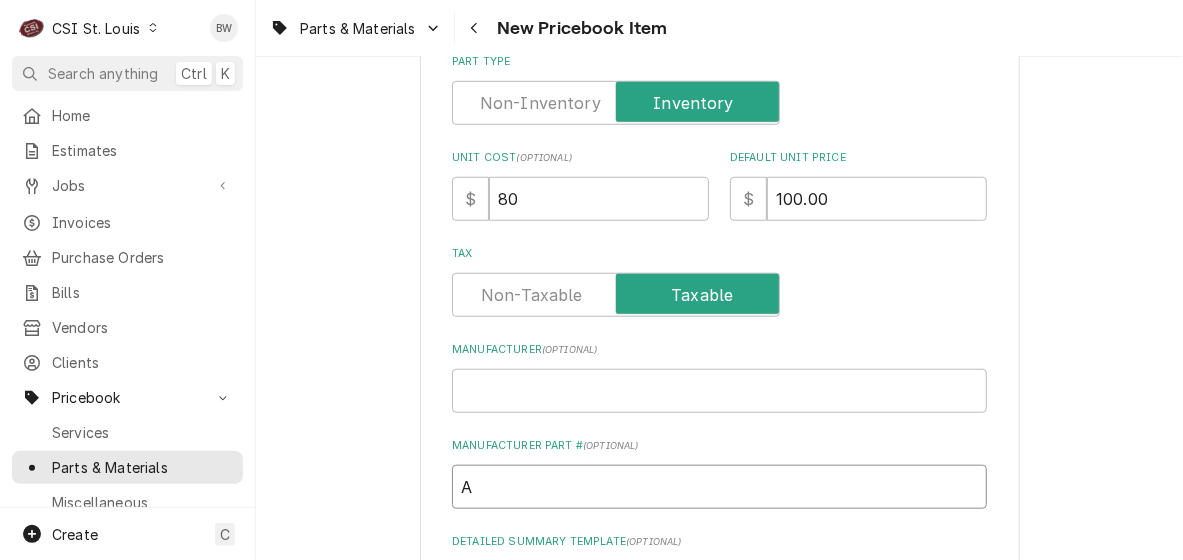 type on "x" 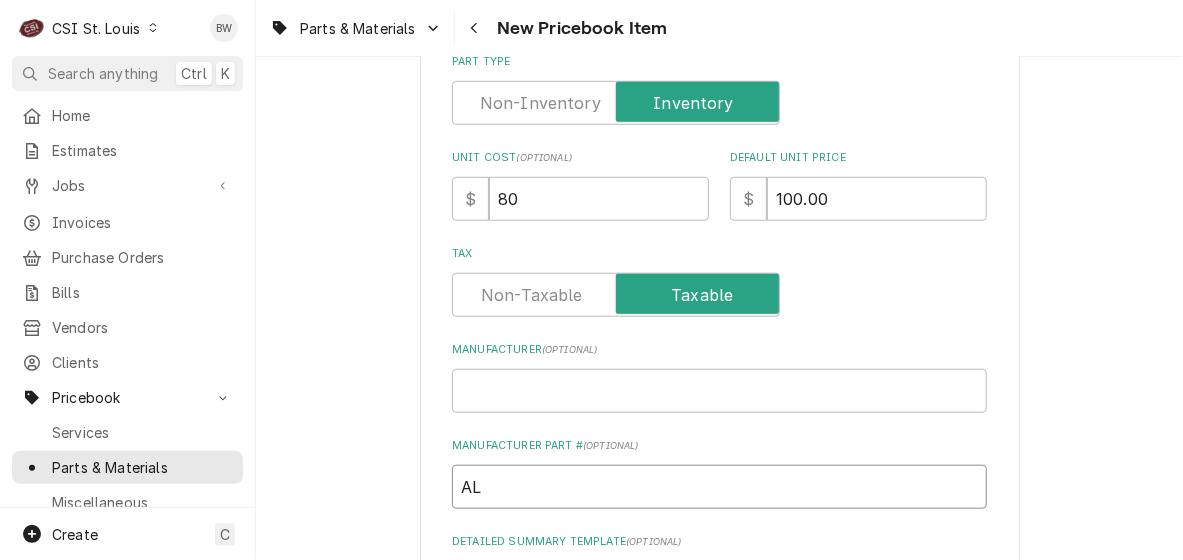 type on "x" 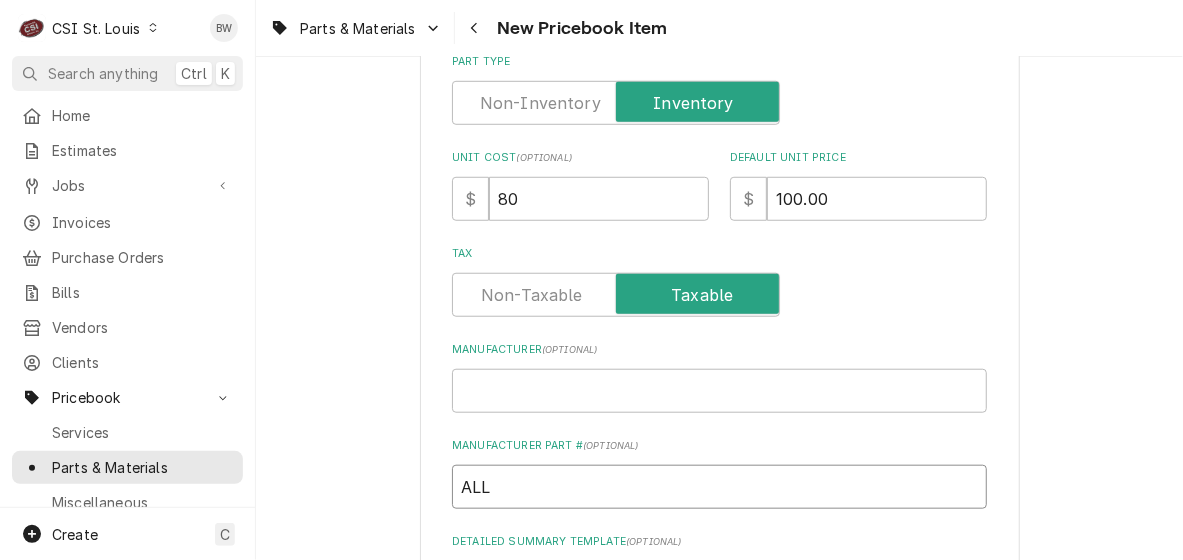 type on "x" 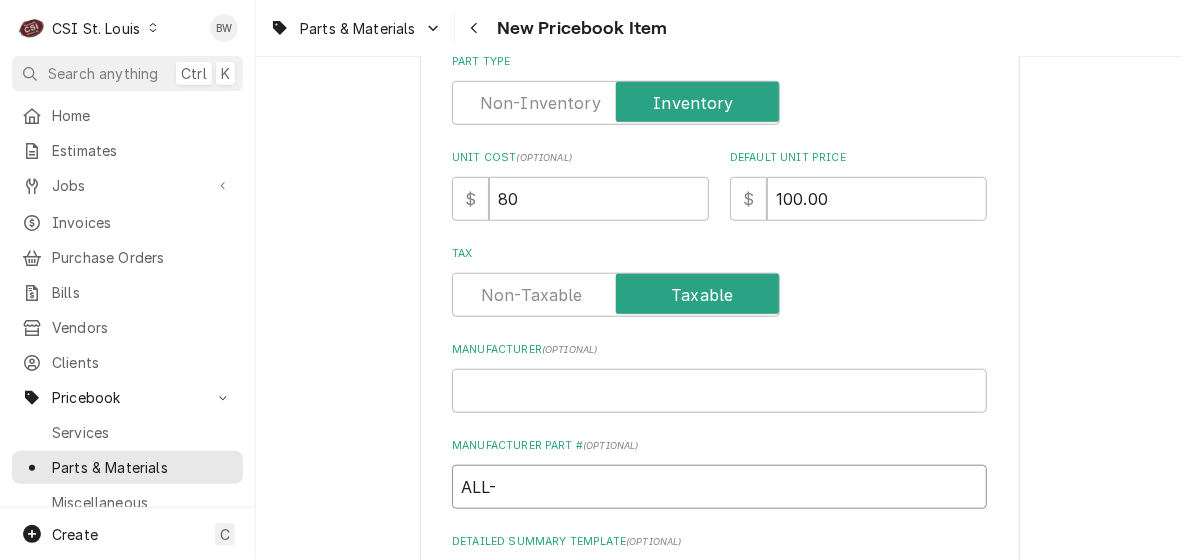 type on "x" 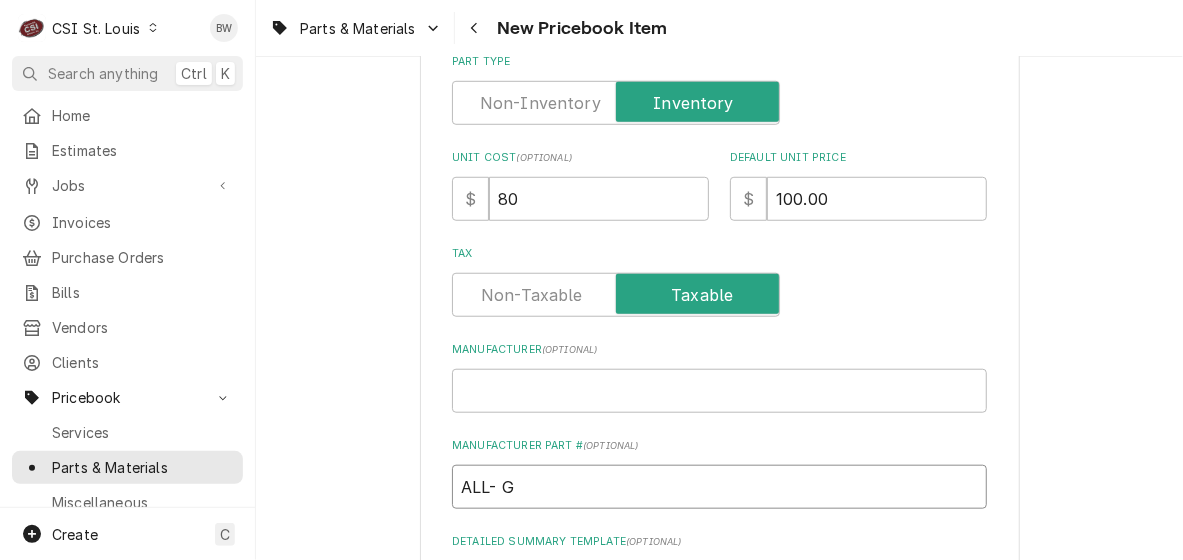 type on "x" 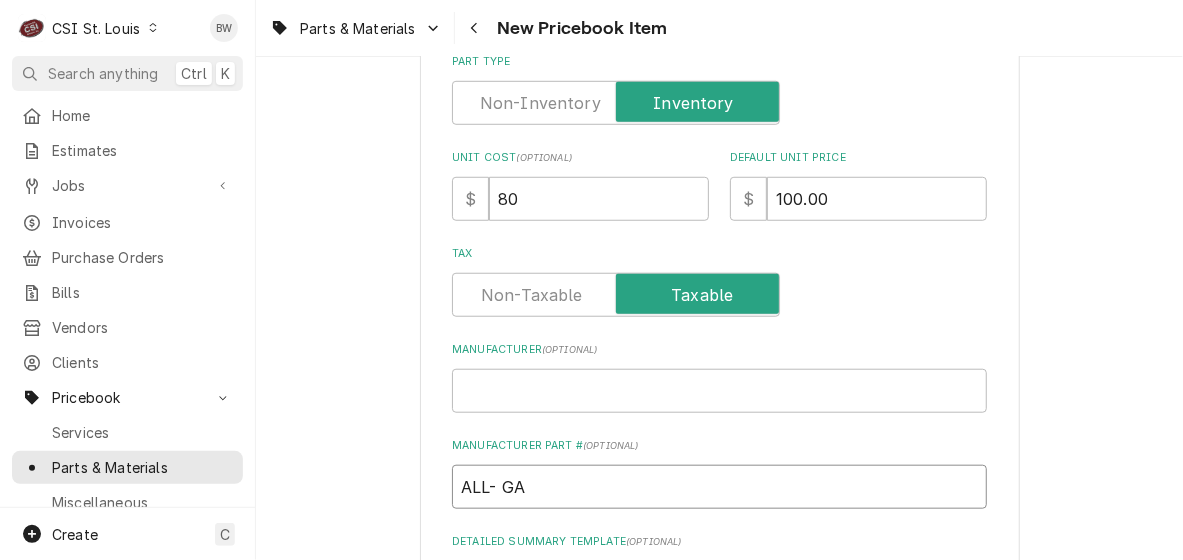 type on "ALL- GAS" 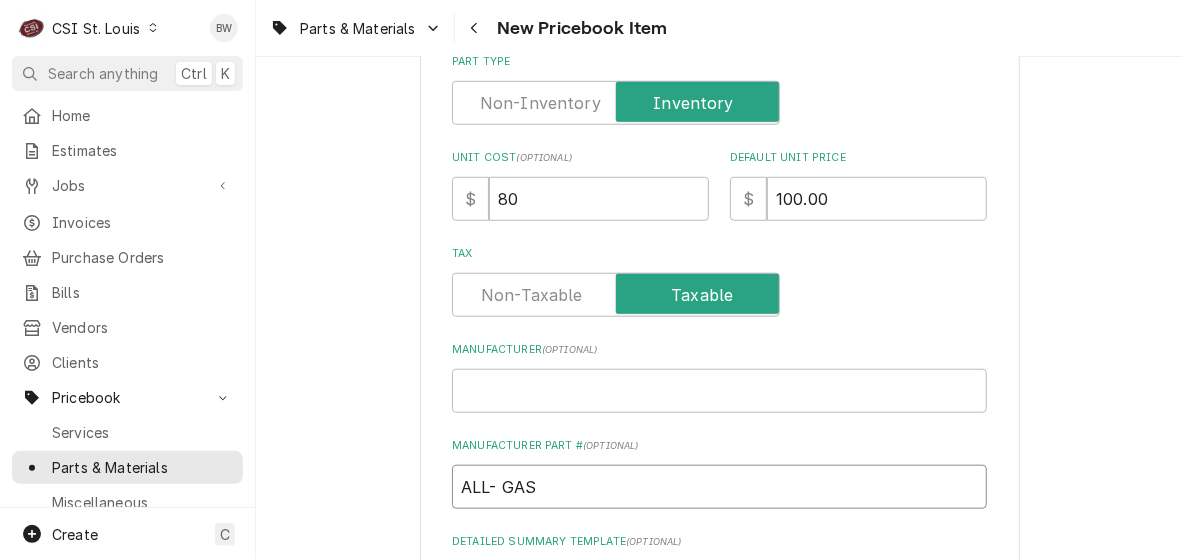 type on "x" 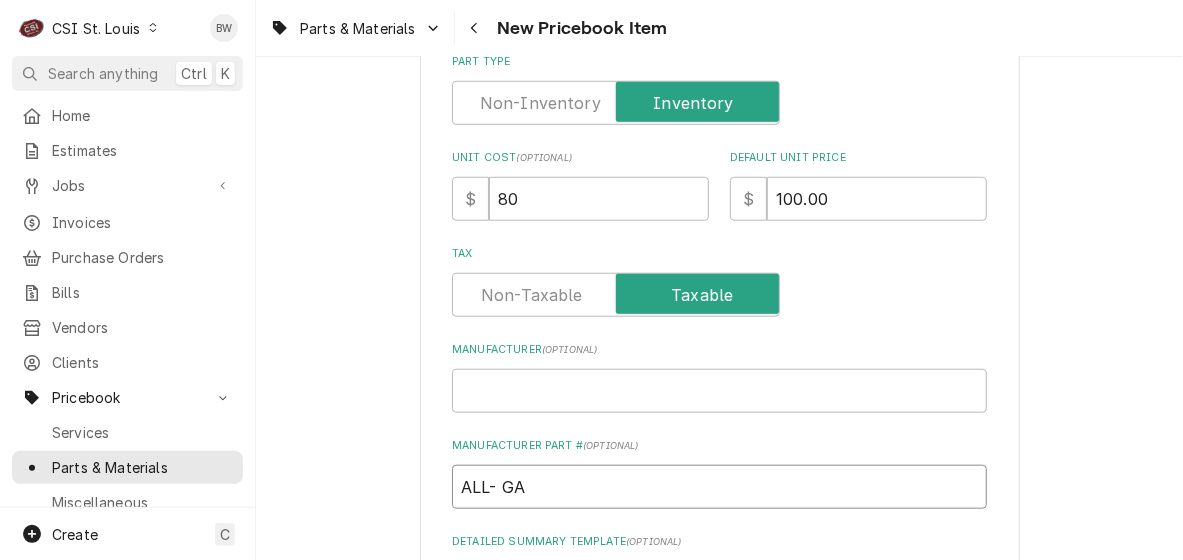 type on "ALL- G" 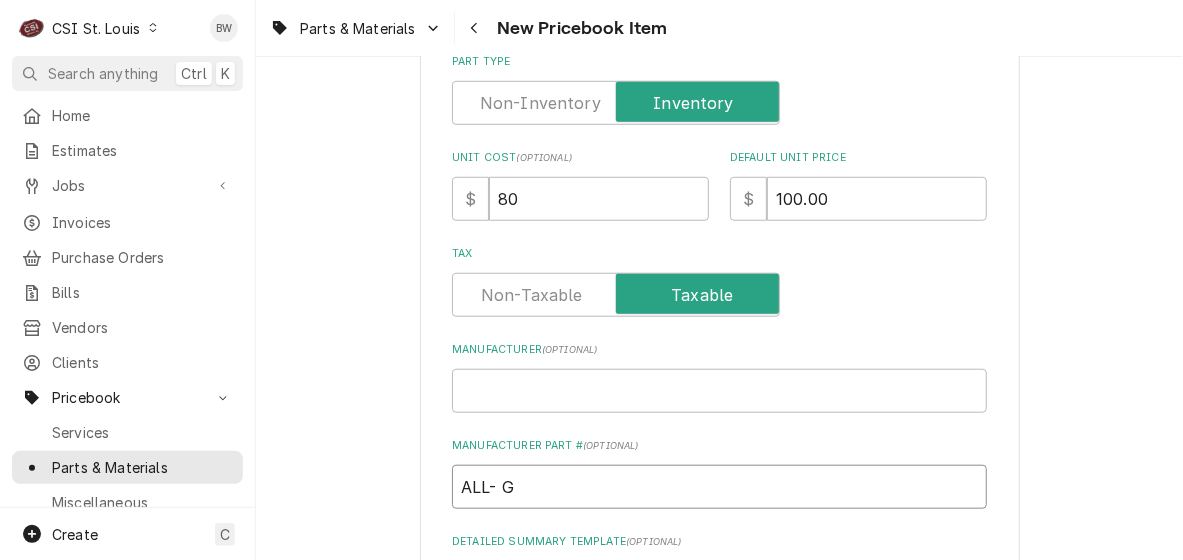 type on "x" 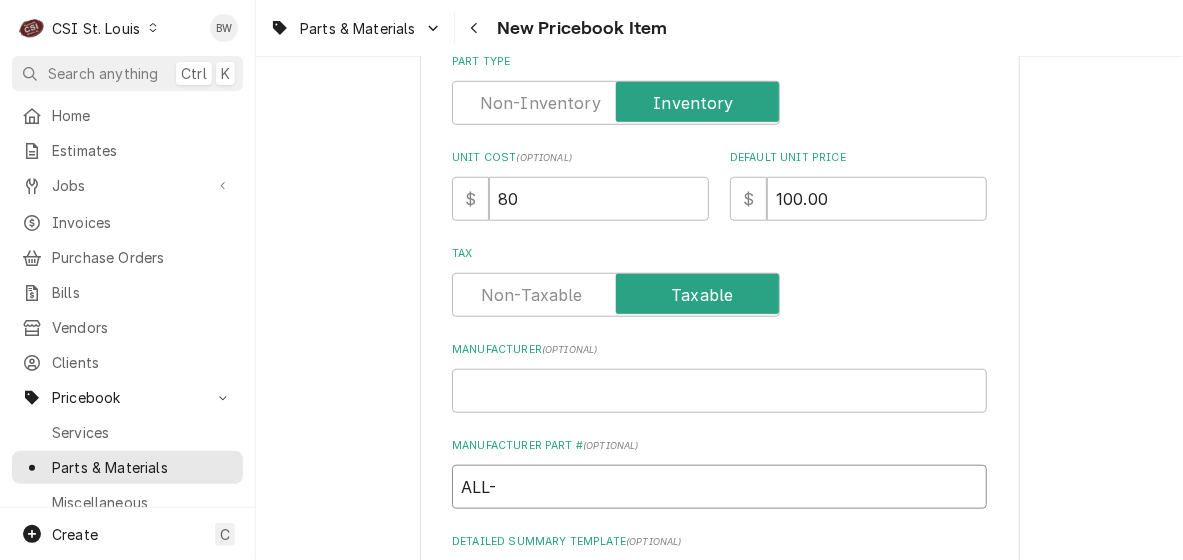 type on "x" 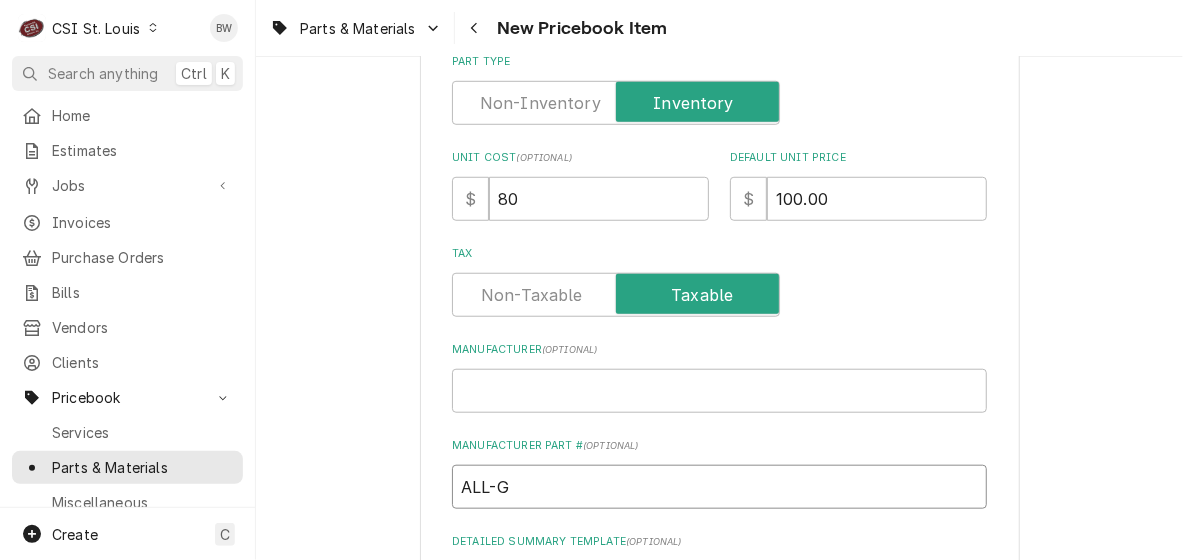 type on "x" 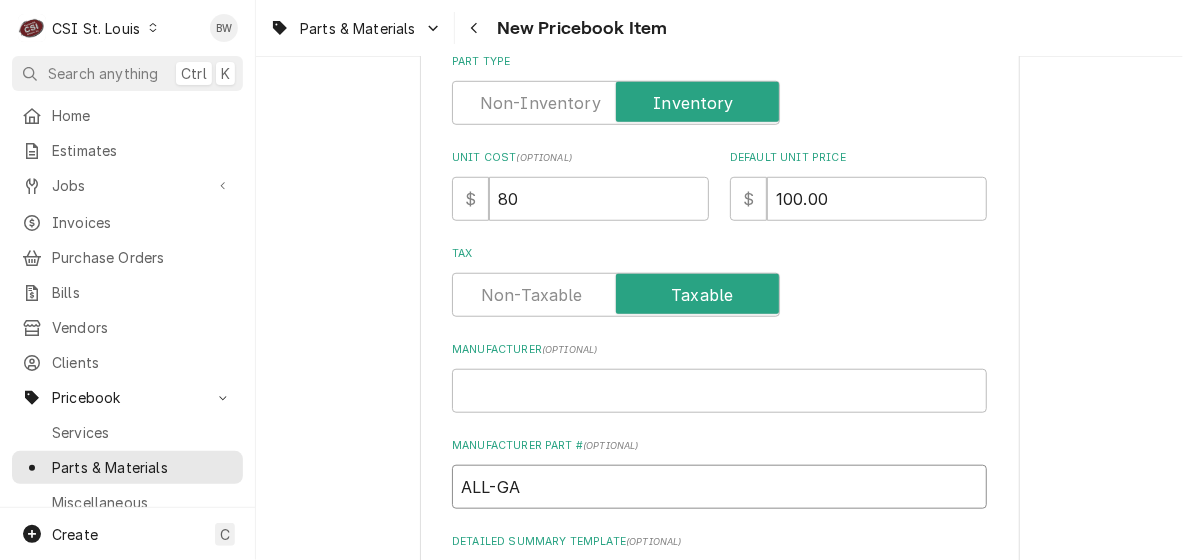 type on "x" 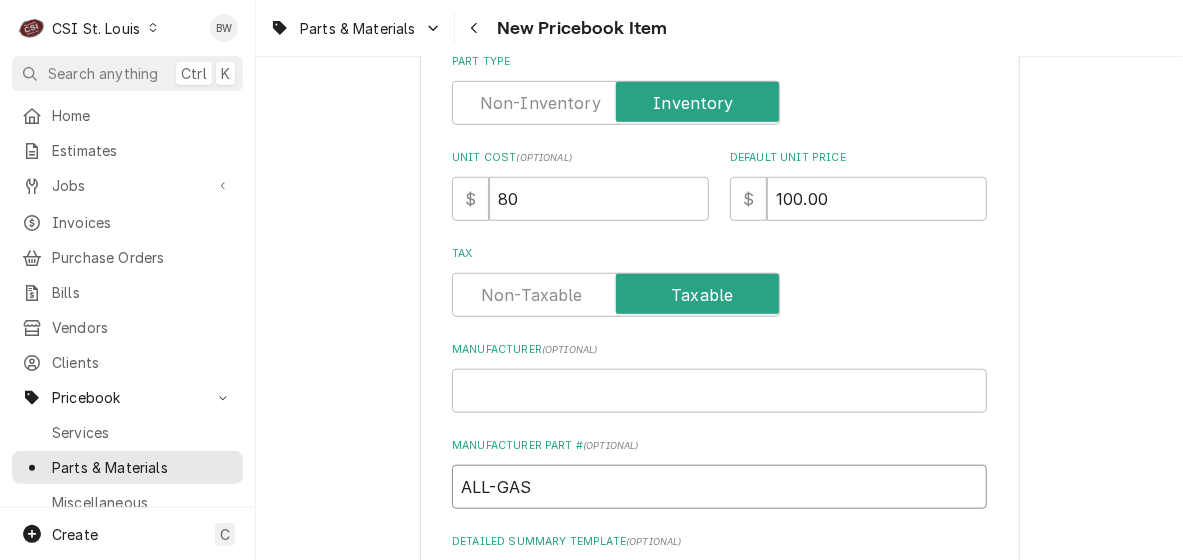 type on "x" 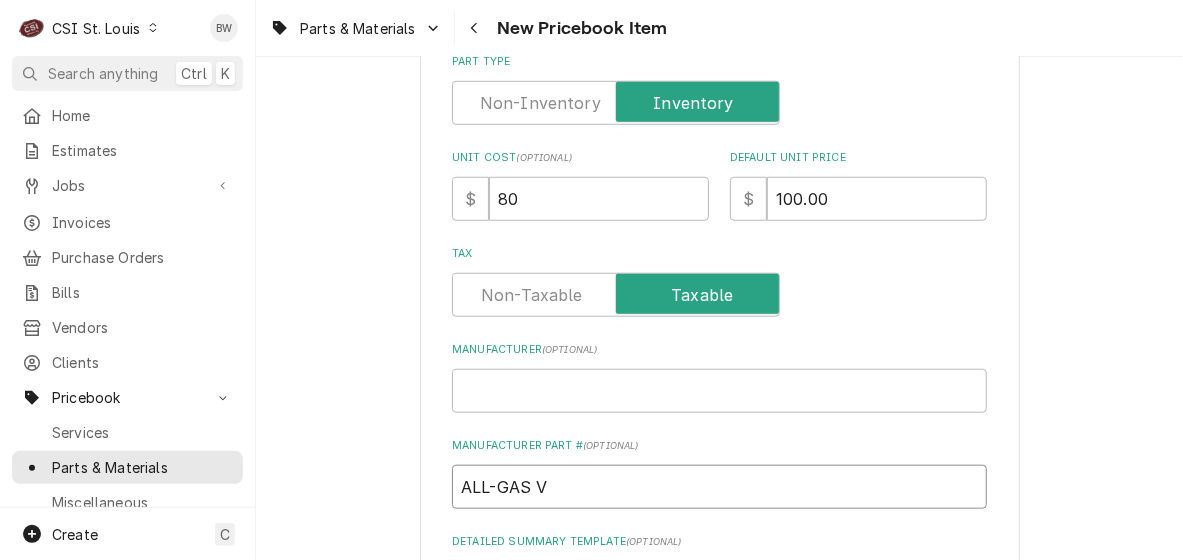 type on "x" 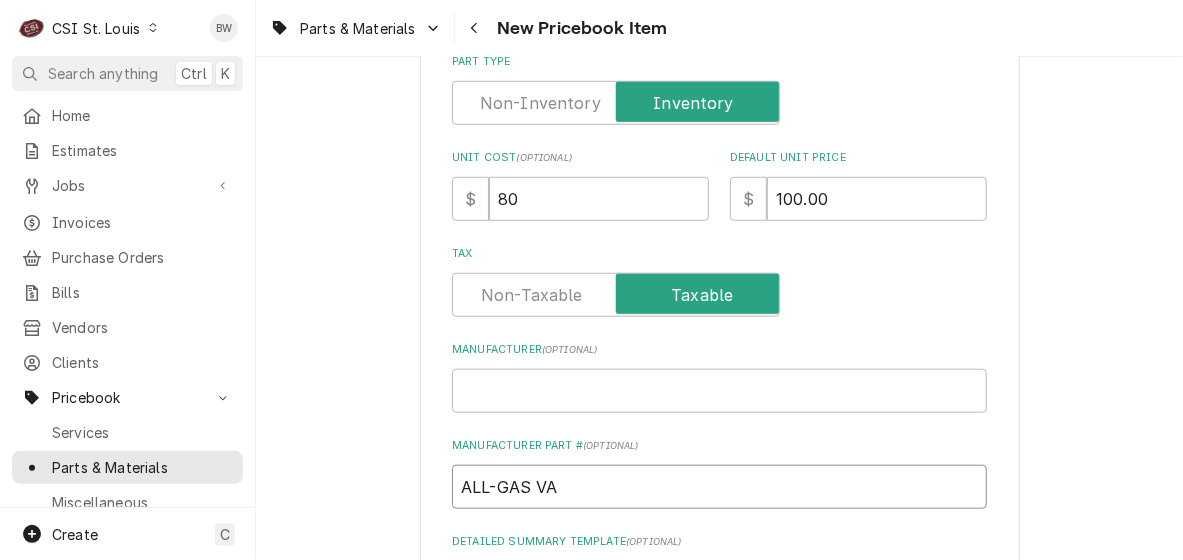 type on "x" 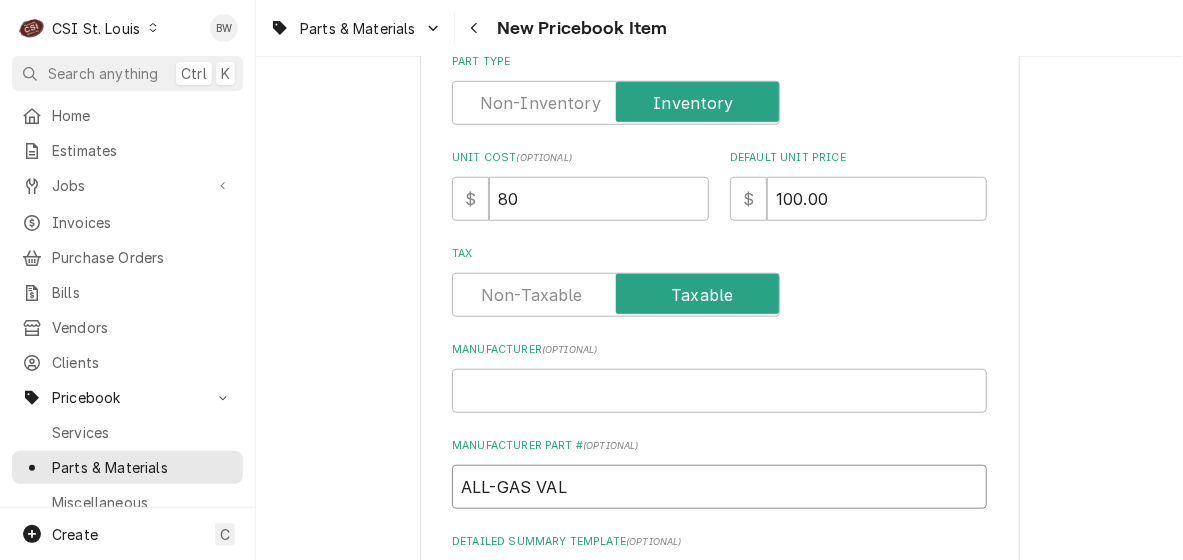 type on "x" 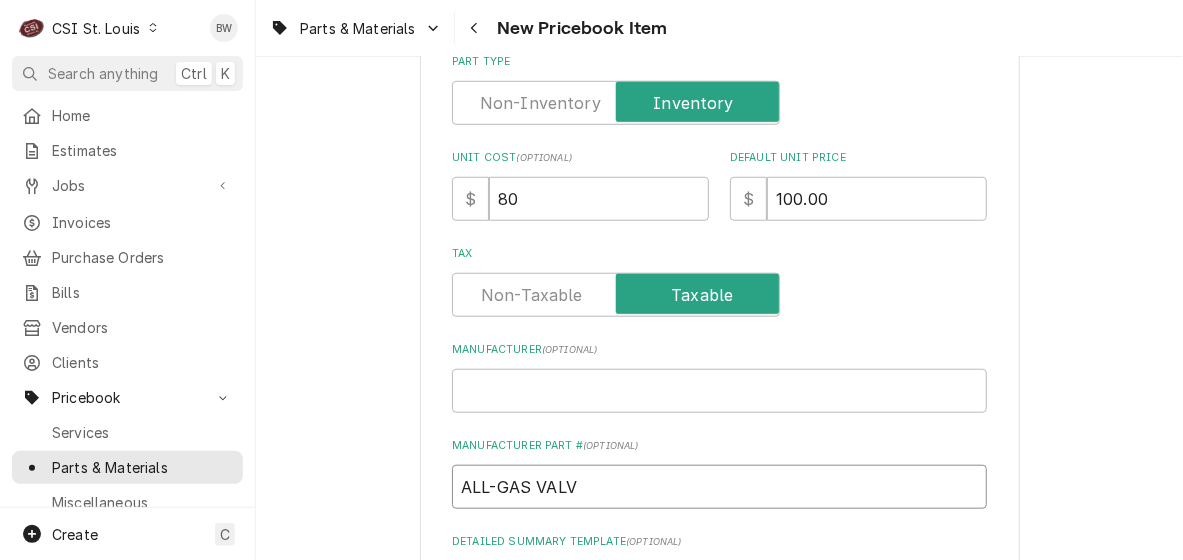 type on "x" 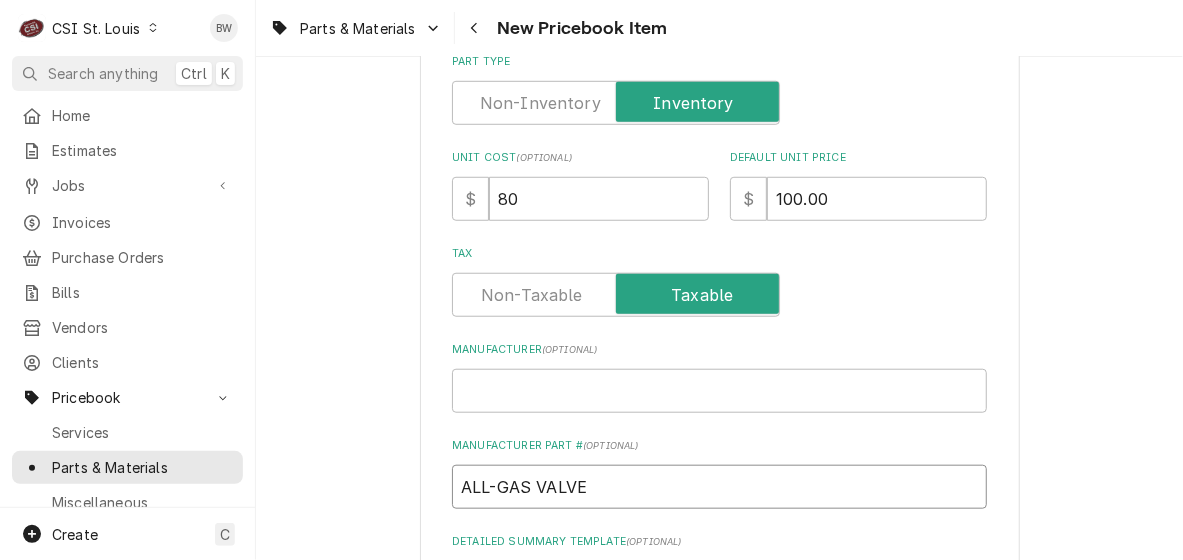 type on "x" 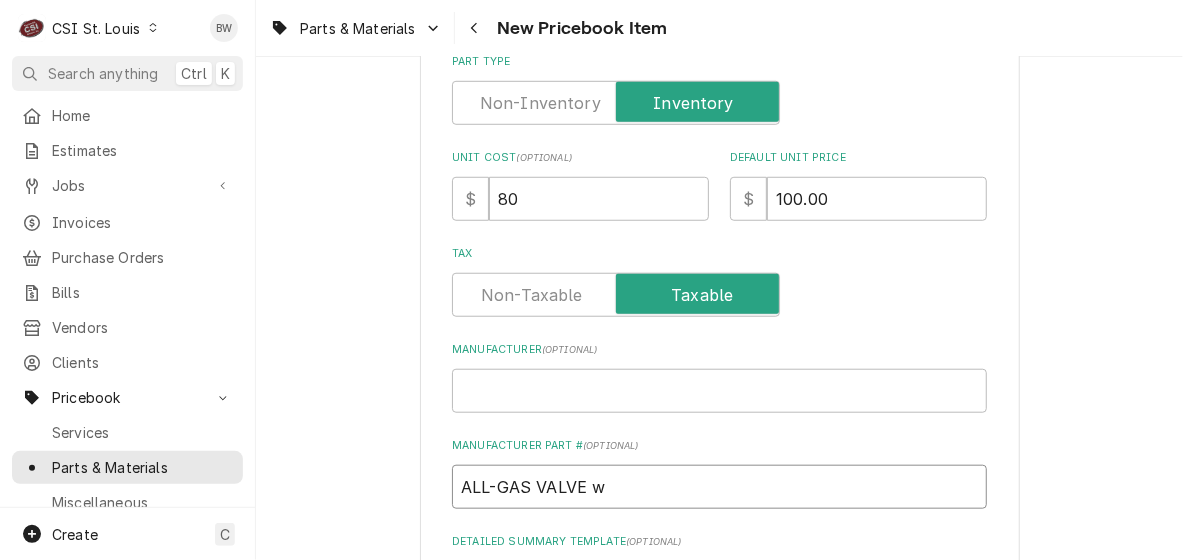 type on "x" 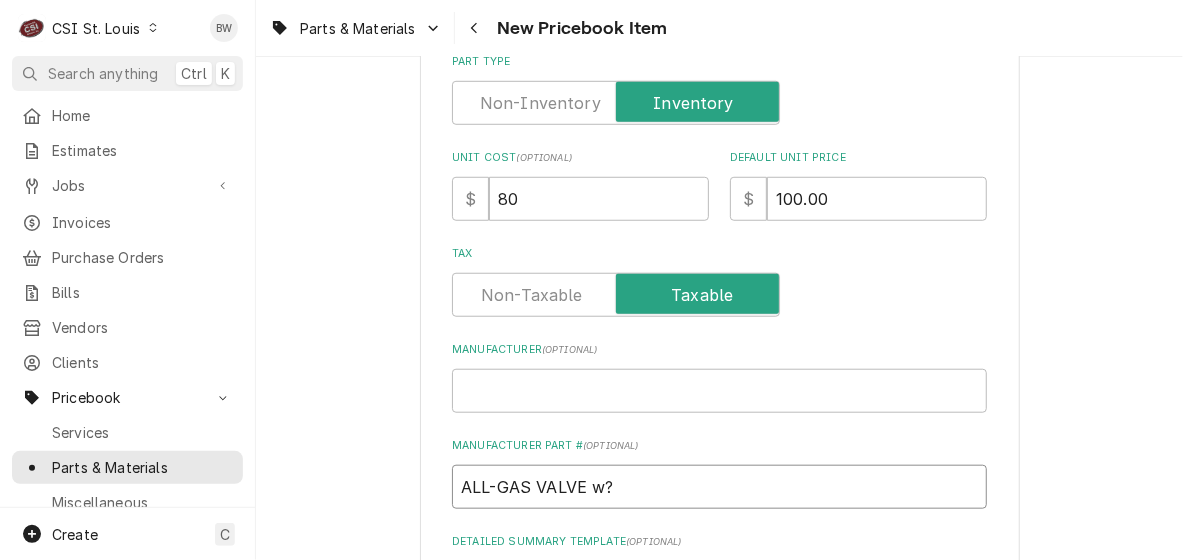 type on "x" 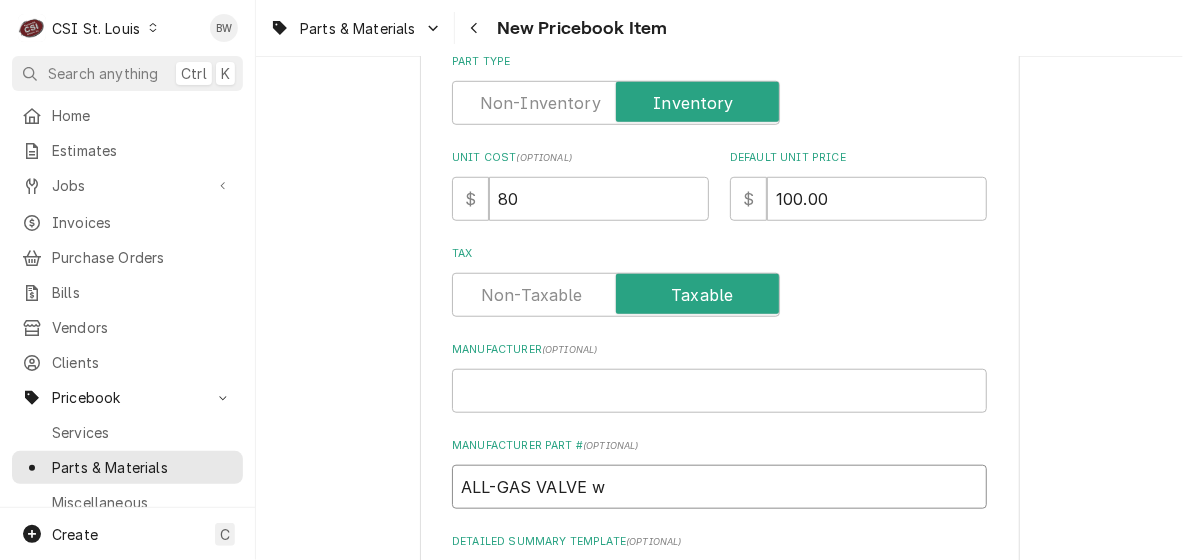 type on "x" 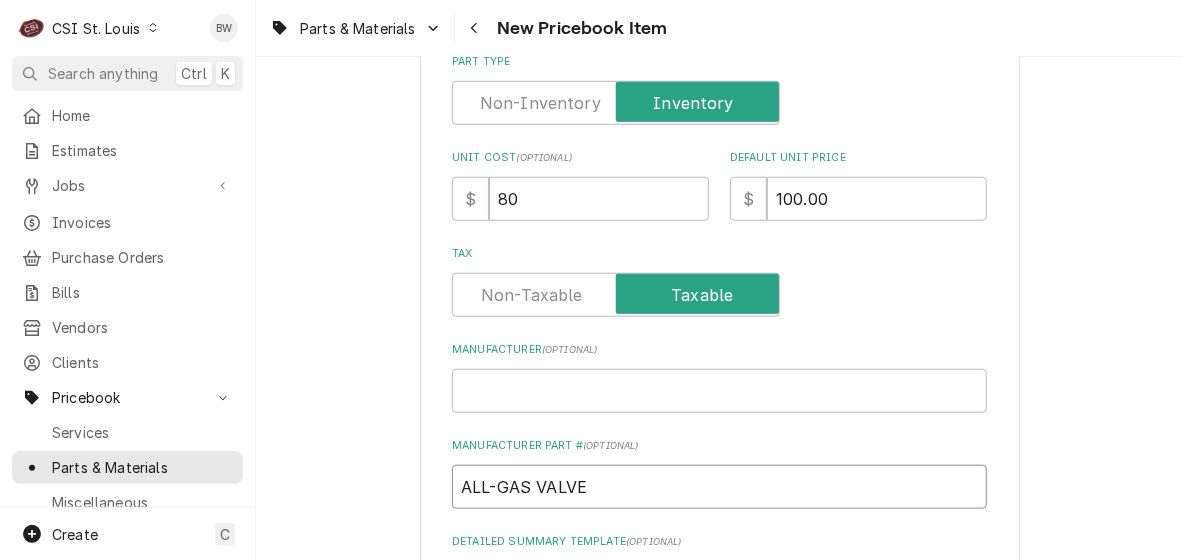 type on "x" 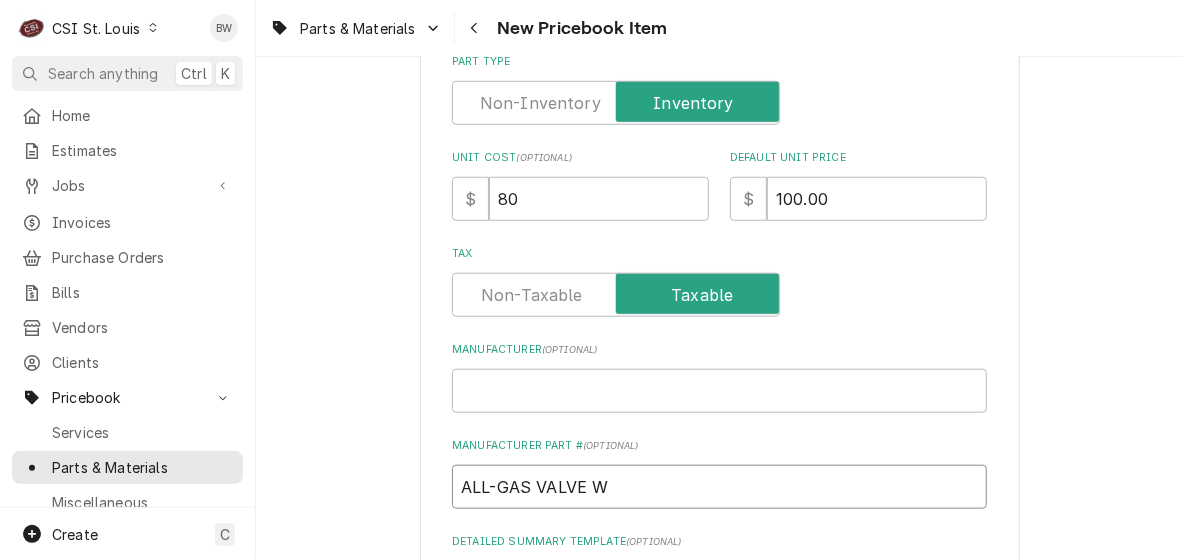 type on "x" 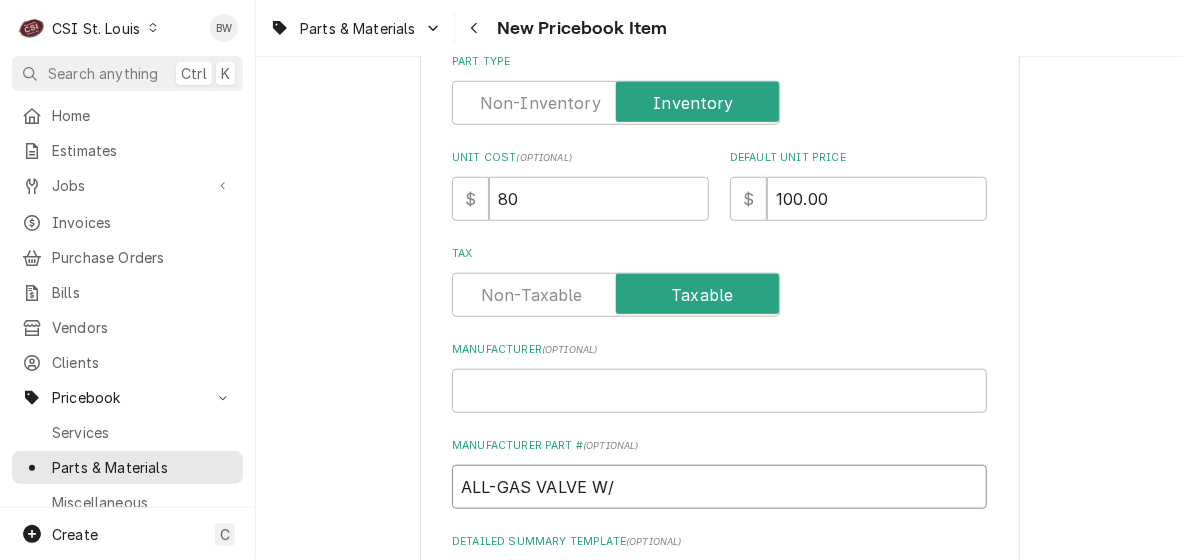 type on "x" 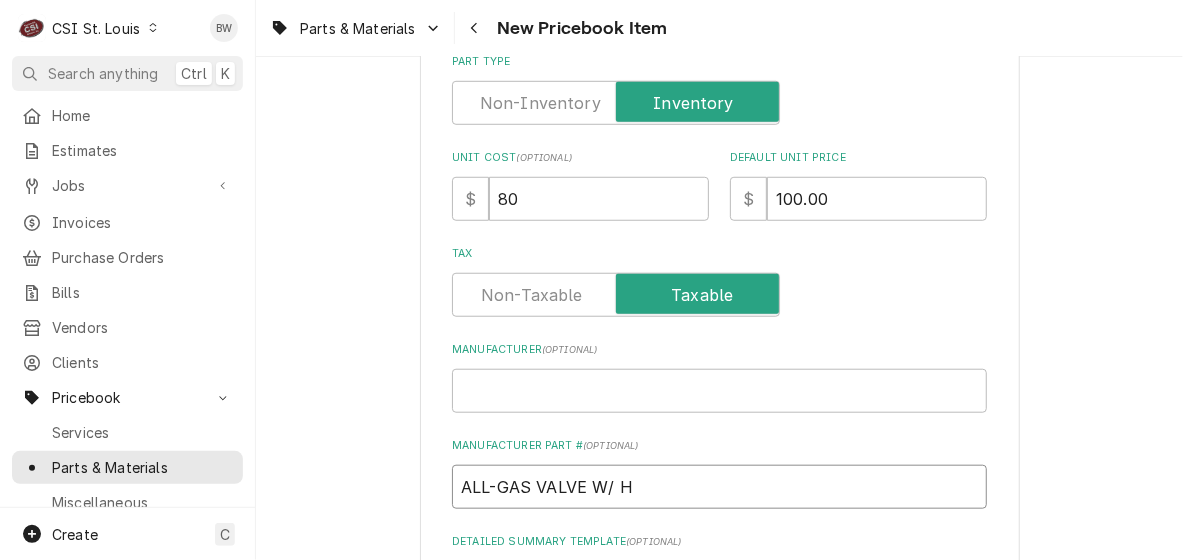 type on "x" 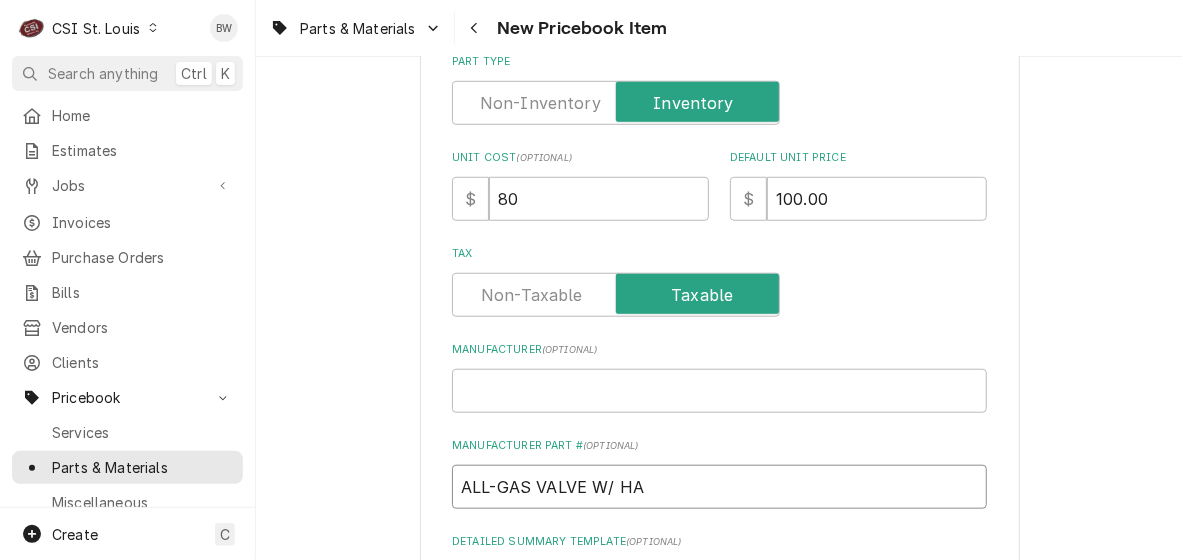 type on "x" 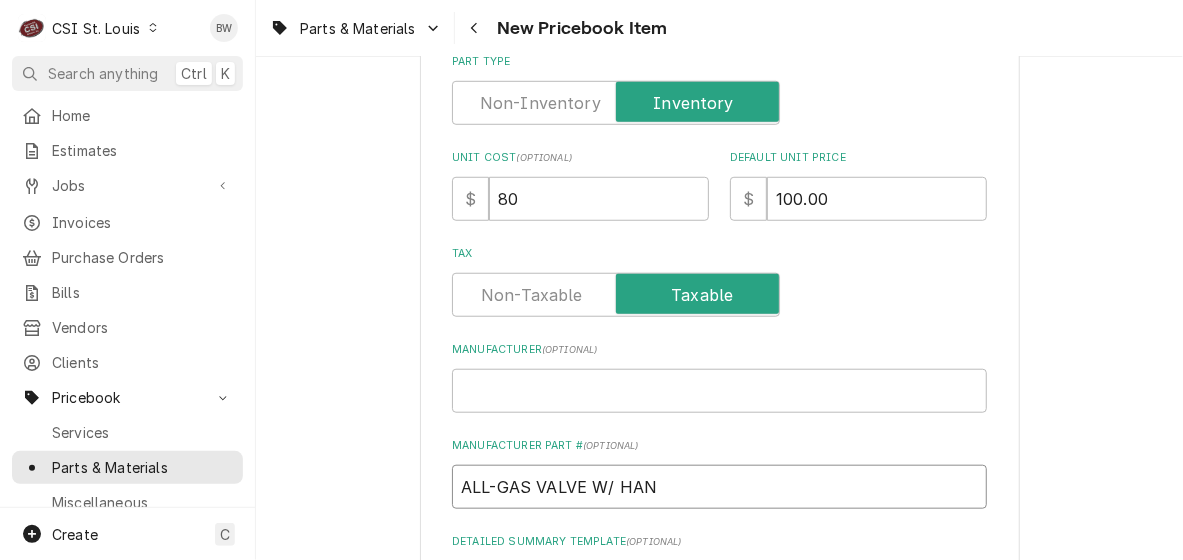 type on "x" 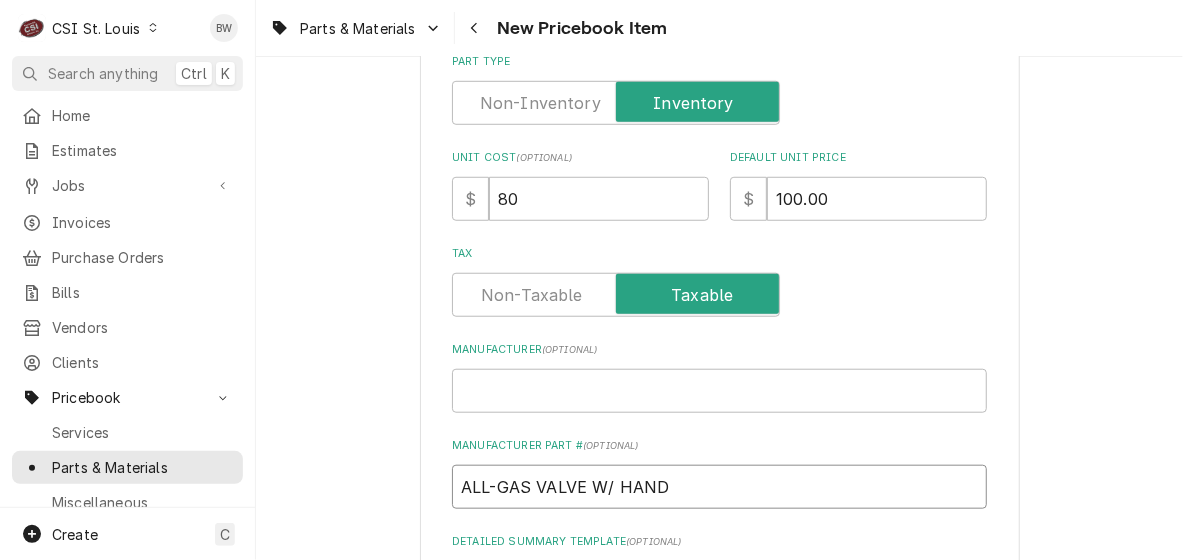 type on "ALL-GAS VALVE W/ HANDL" 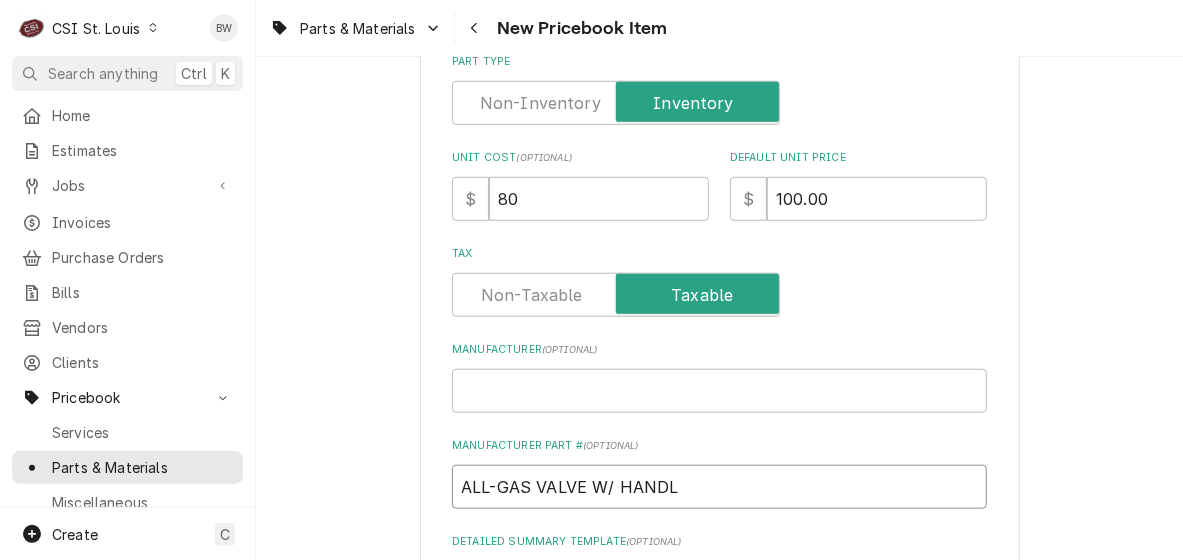 type on "x" 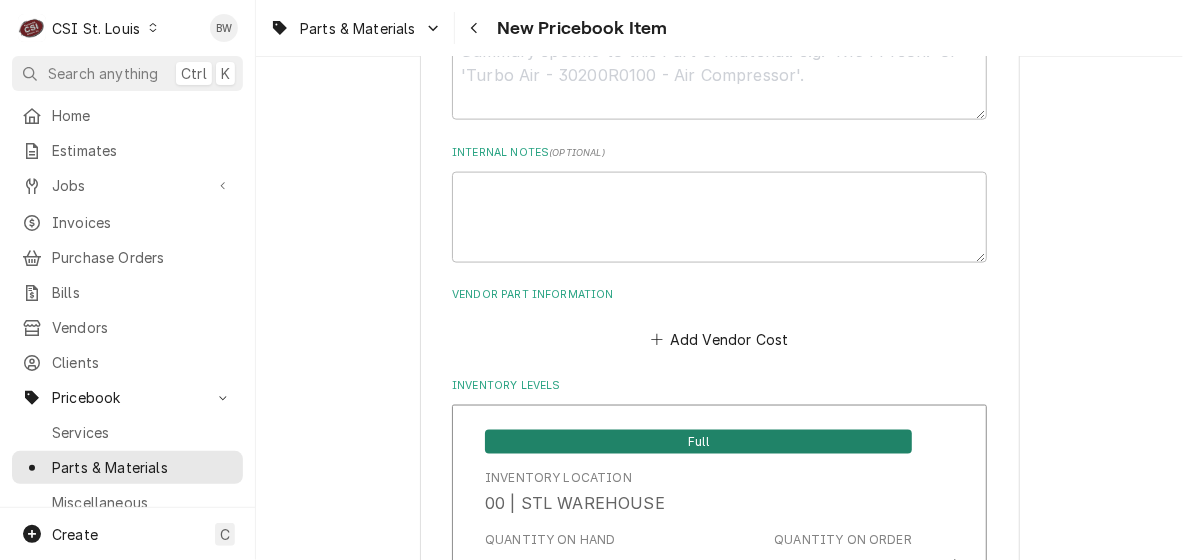 scroll, scrollTop: 1200, scrollLeft: 0, axis: vertical 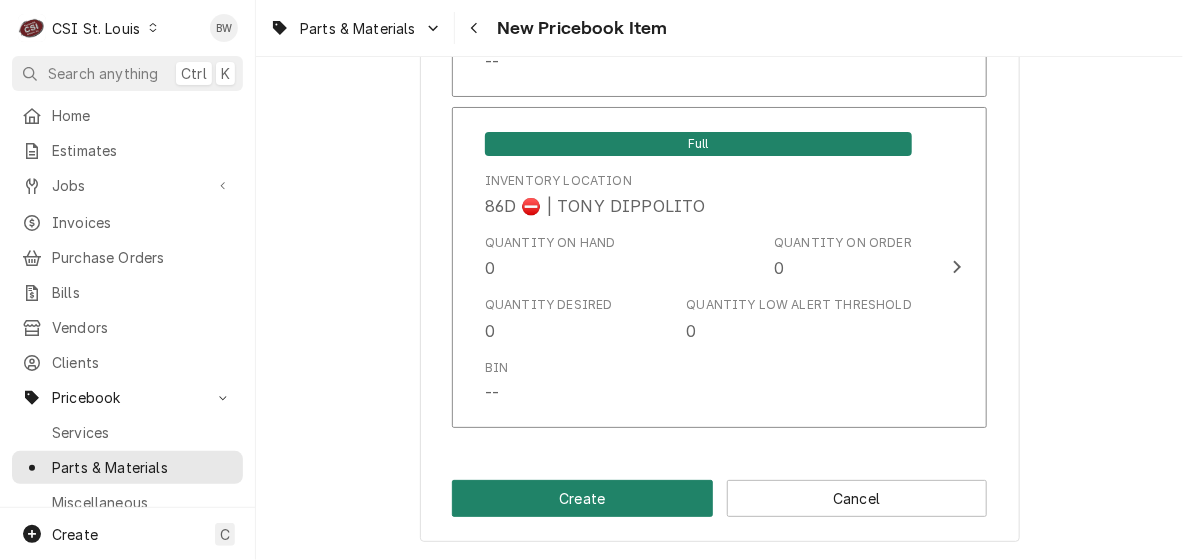 type on "ALL-GAS VALVE W/ HANDLE" 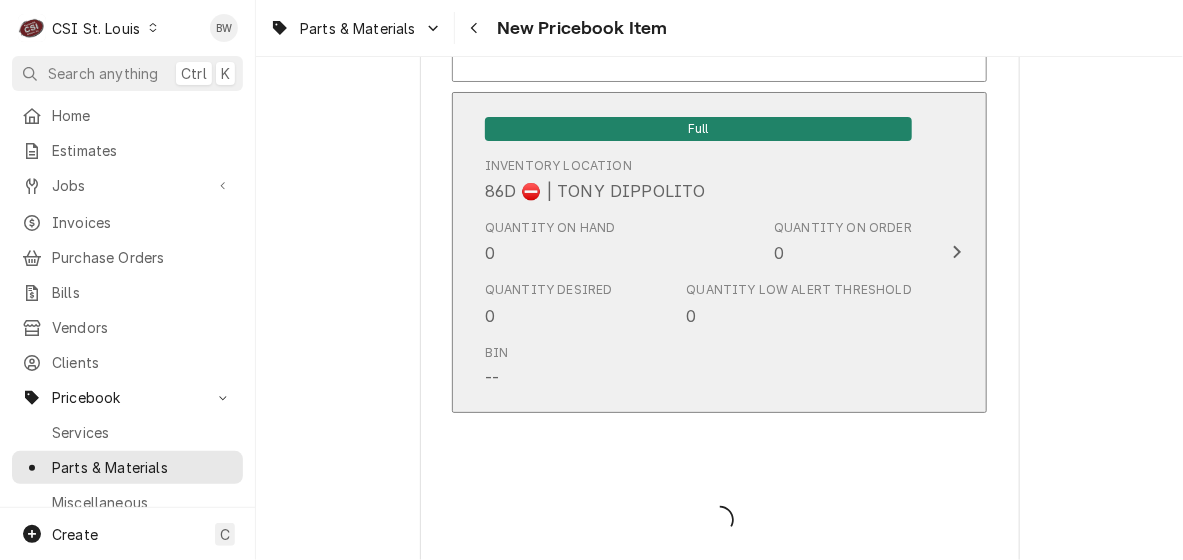 type on "x" 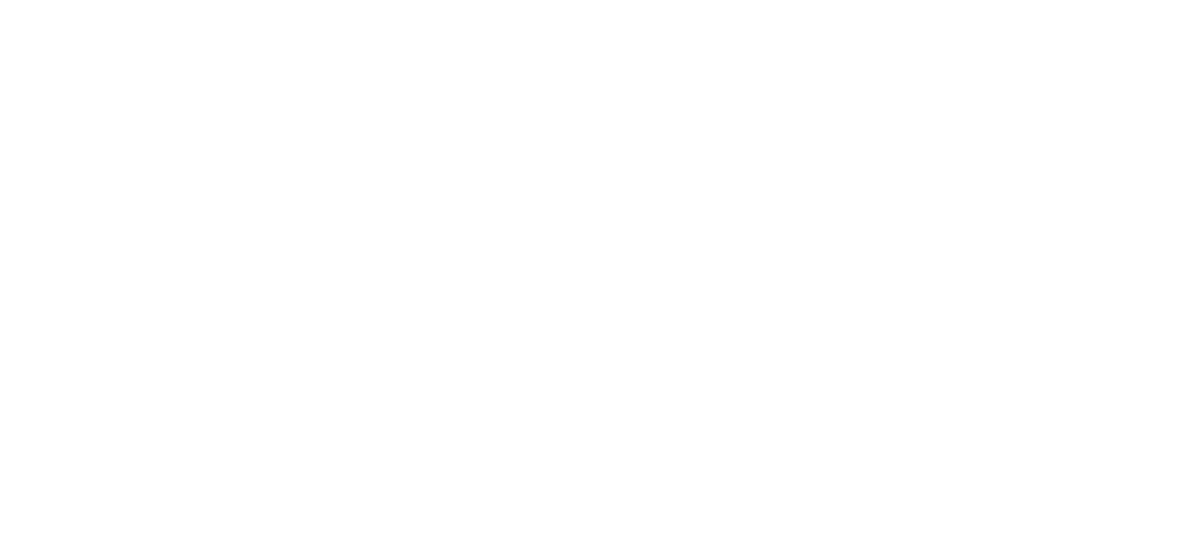 scroll, scrollTop: 0, scrollLeft: 0, axis: both 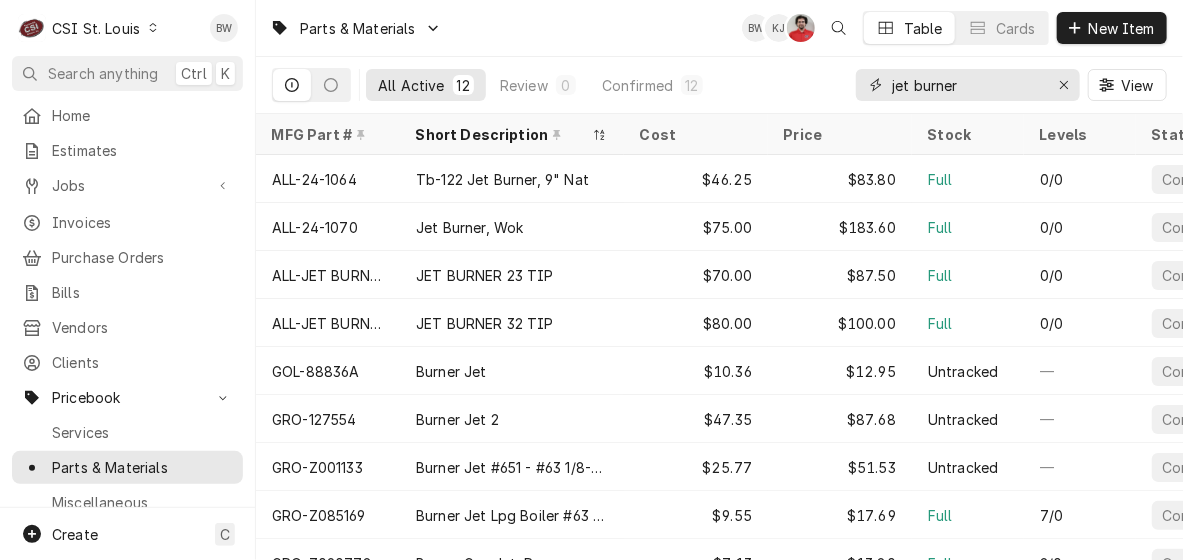 drag, startPoint x: 991, startPoint y: 83, endPoint x: 875, endPoint y: 90, distance: 116.21101 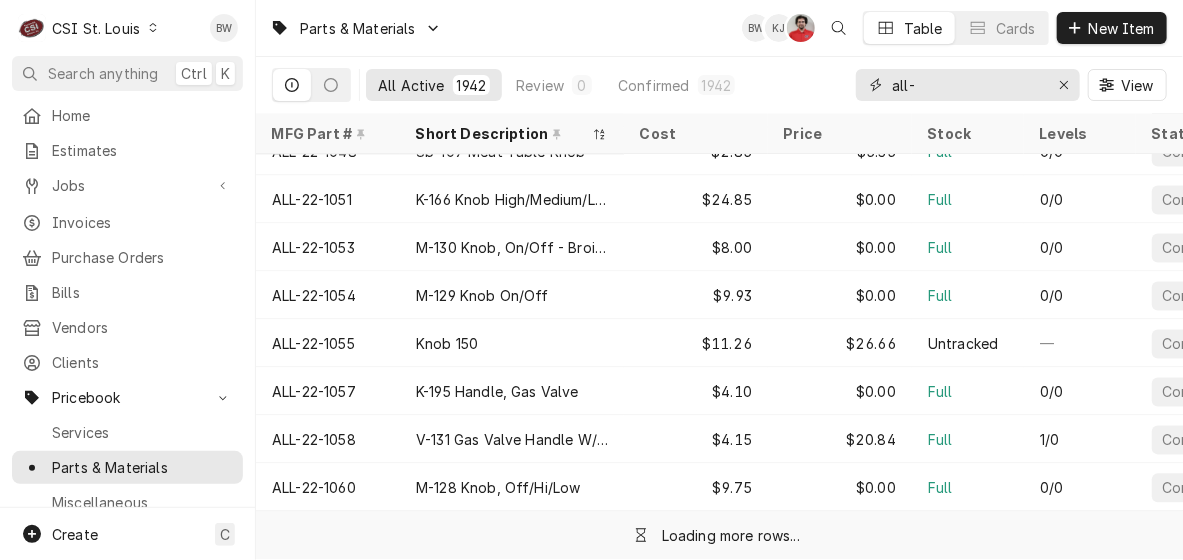 scroll, scrollTop: 1574, scrollLeft: 0, axis: vertical 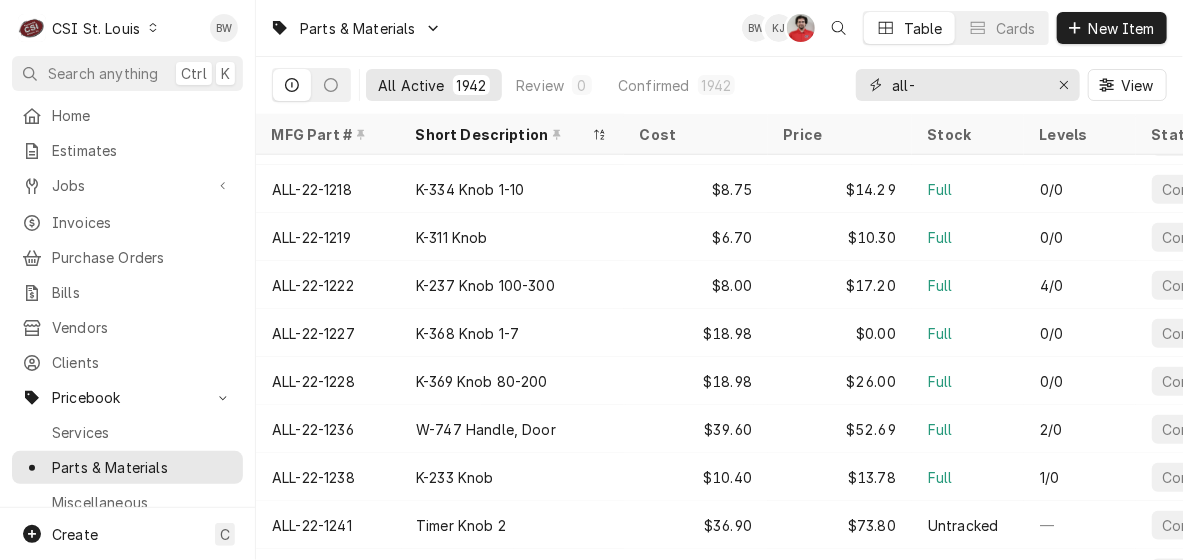 click on "all-" at bounding box center [967, 85] 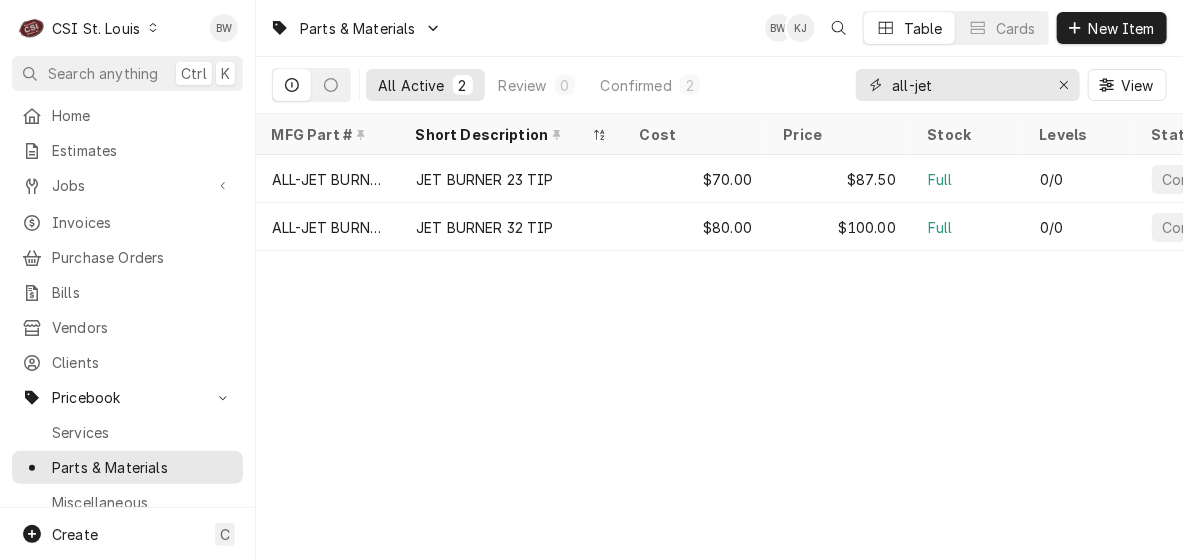 click on "all-jet" at bounding box center [967, 85] 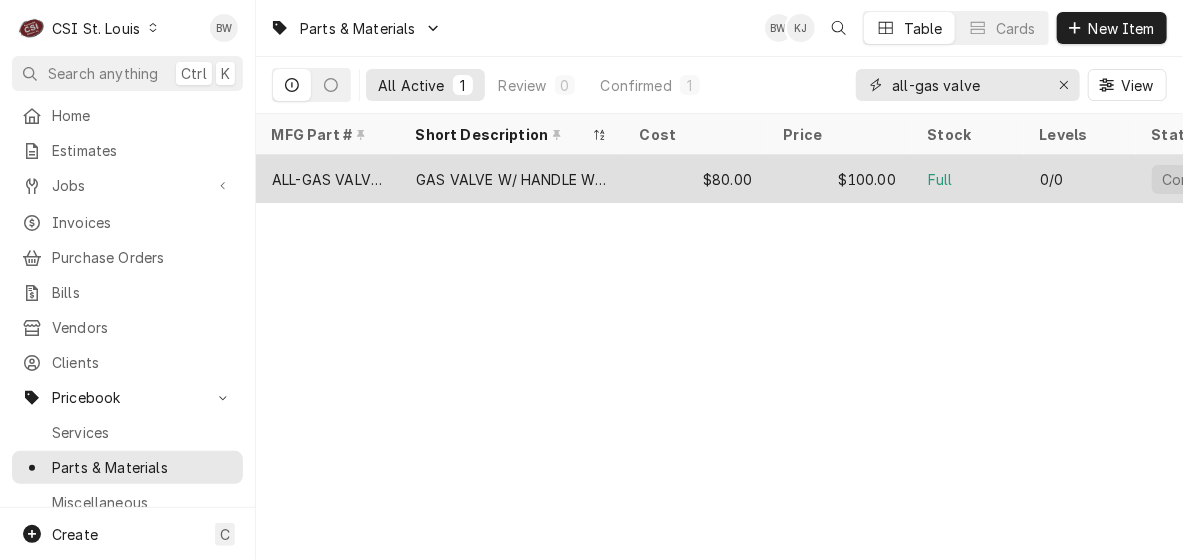 type on "all-gas valve" 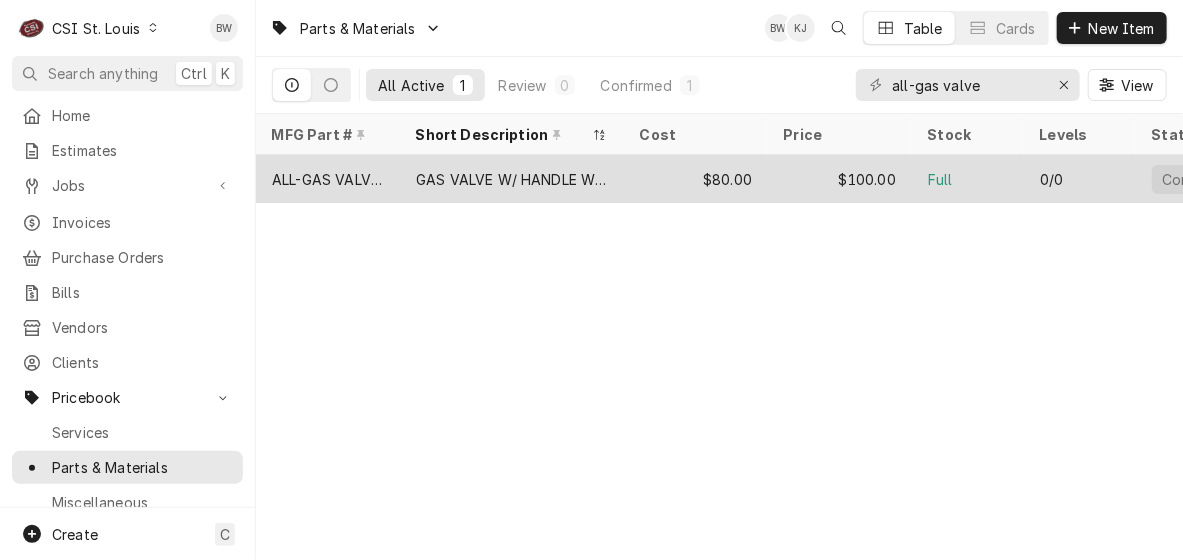 click on "ALL-GAS VALVE W/ HANDLE" at bounding box center [328, 179] 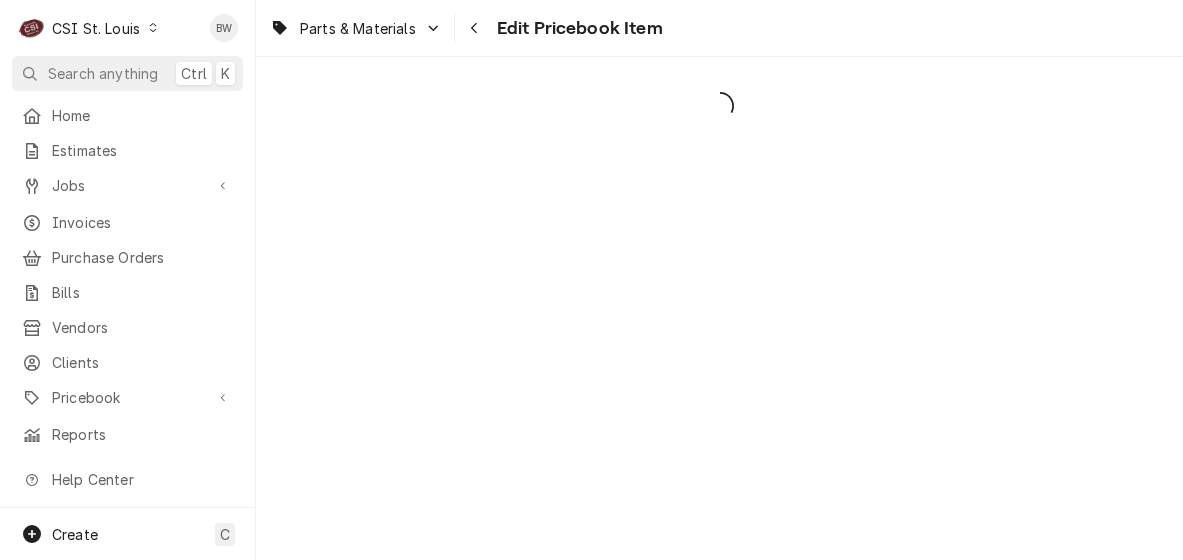 scroll, scrollTop: 0, scrollLeft: 0, axis: both 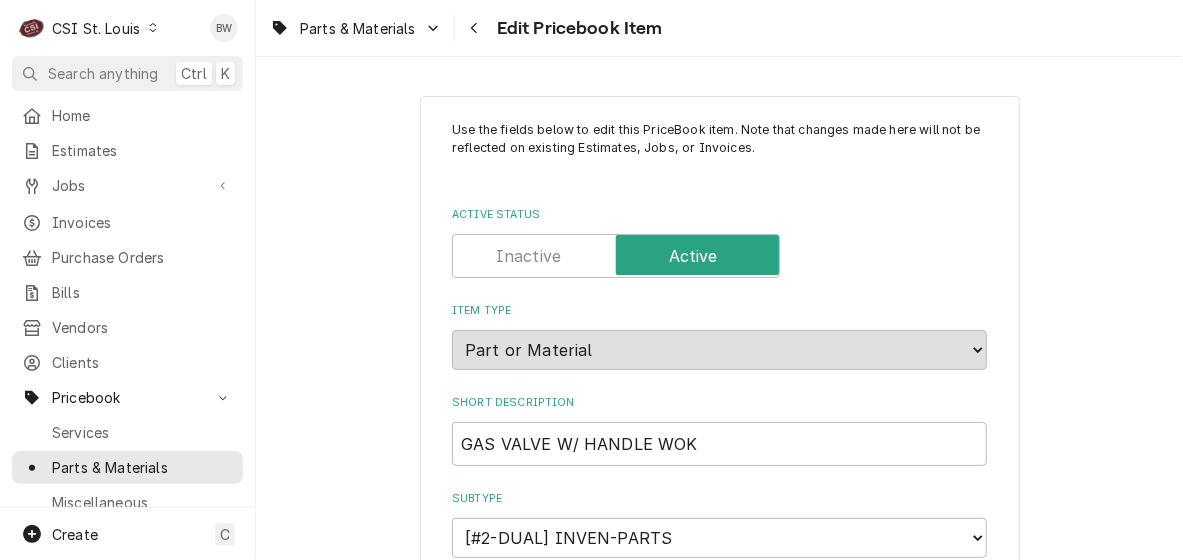 type on "x" 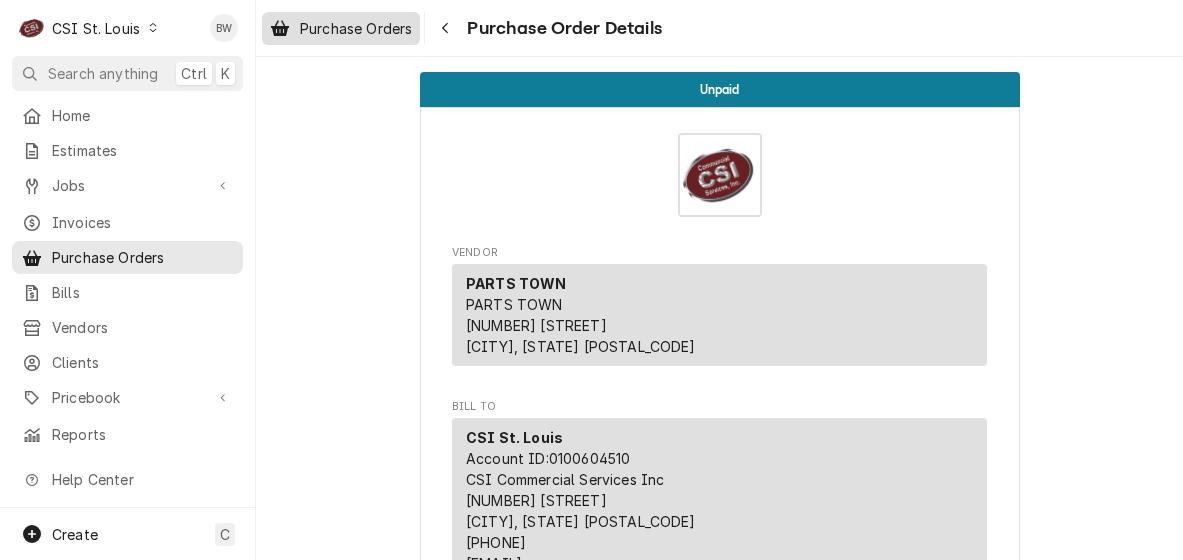 scroll, scrollTop: 0, scrollLeft: 0, axis: both 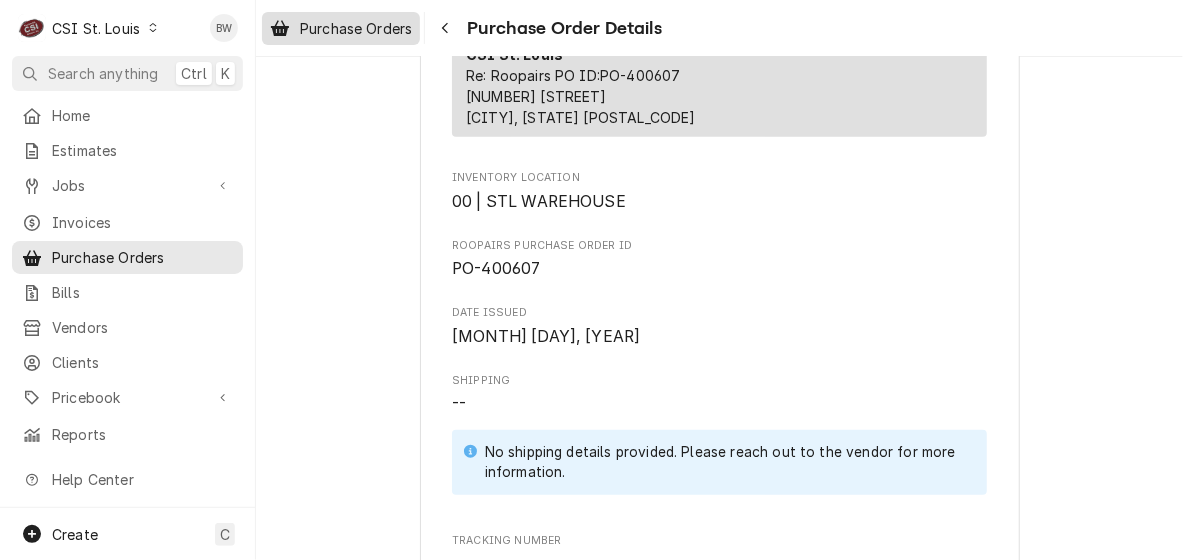 click on "Purchase Orders" at bounding box center (356, 28) 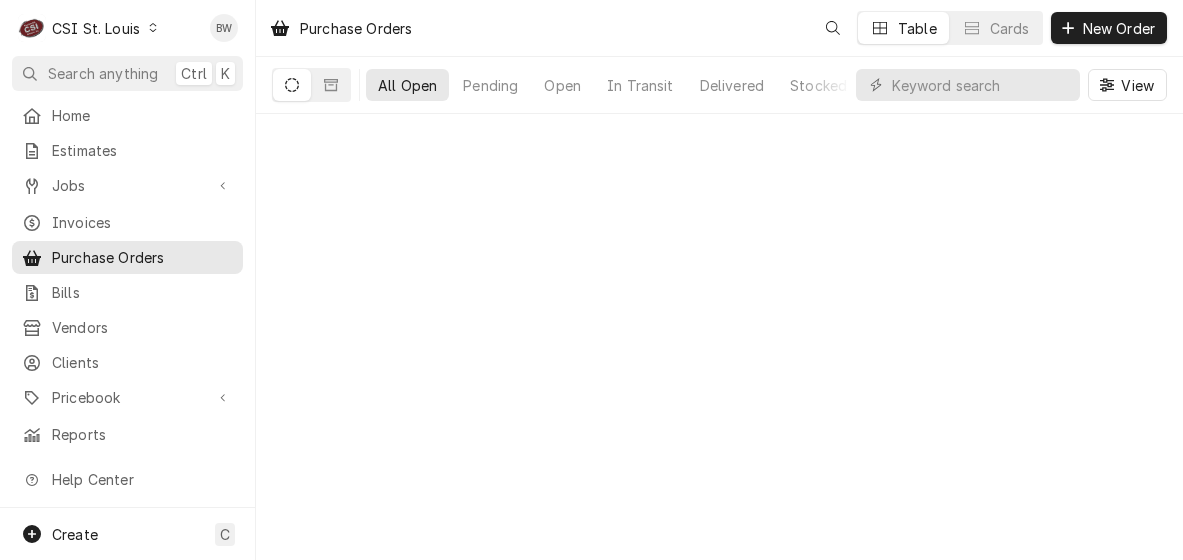 scroll, scrollTop: 0, scrollLeft: 0, axis: both 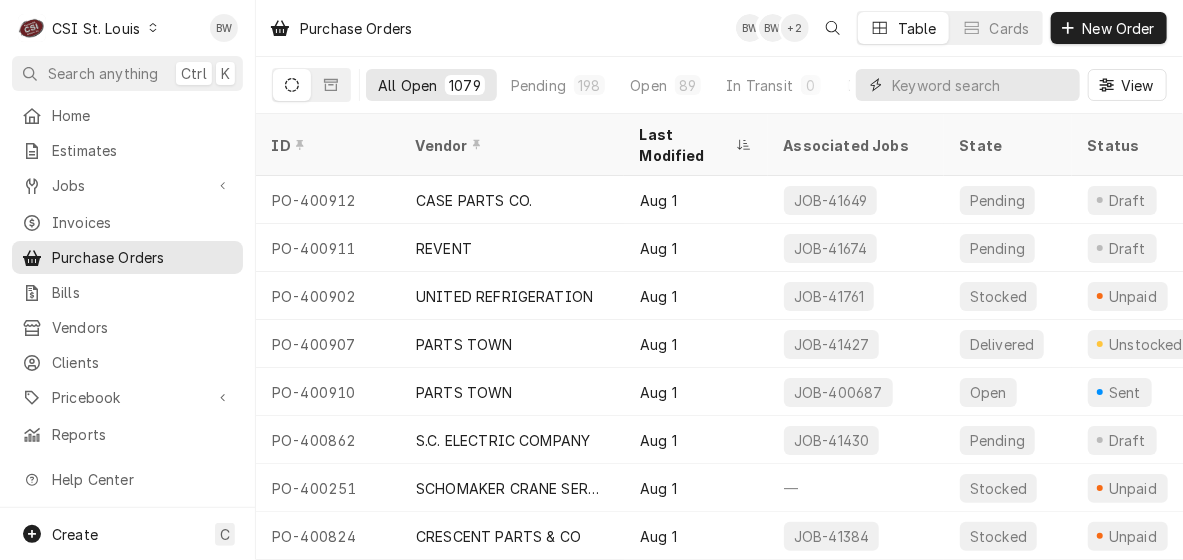 click at bounding box center (981, 85) 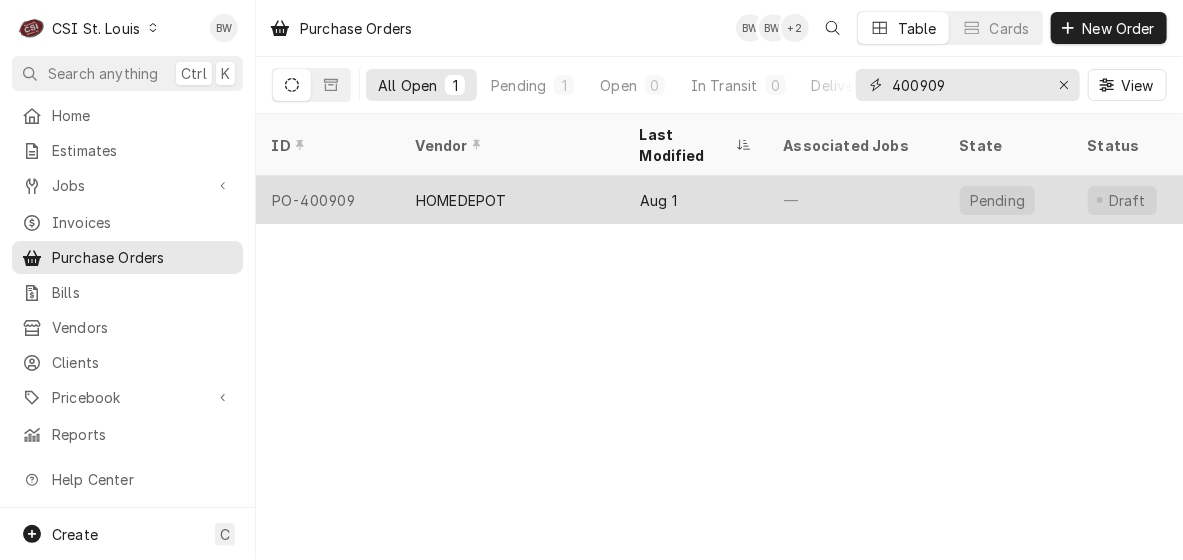 type on "400909" 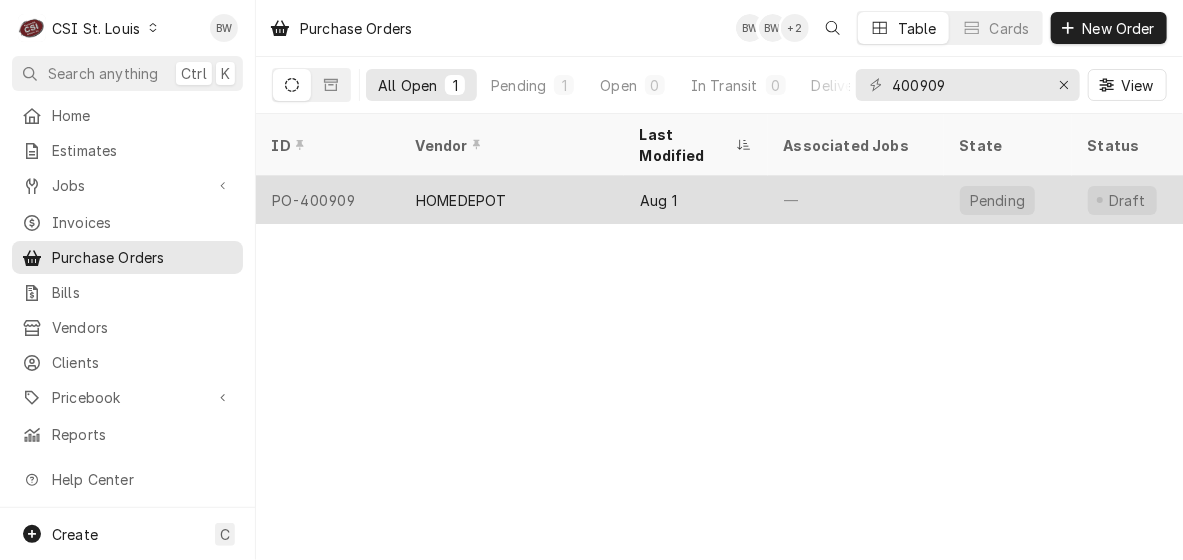 click on "PO-400909" at bounding box center [328, 200] 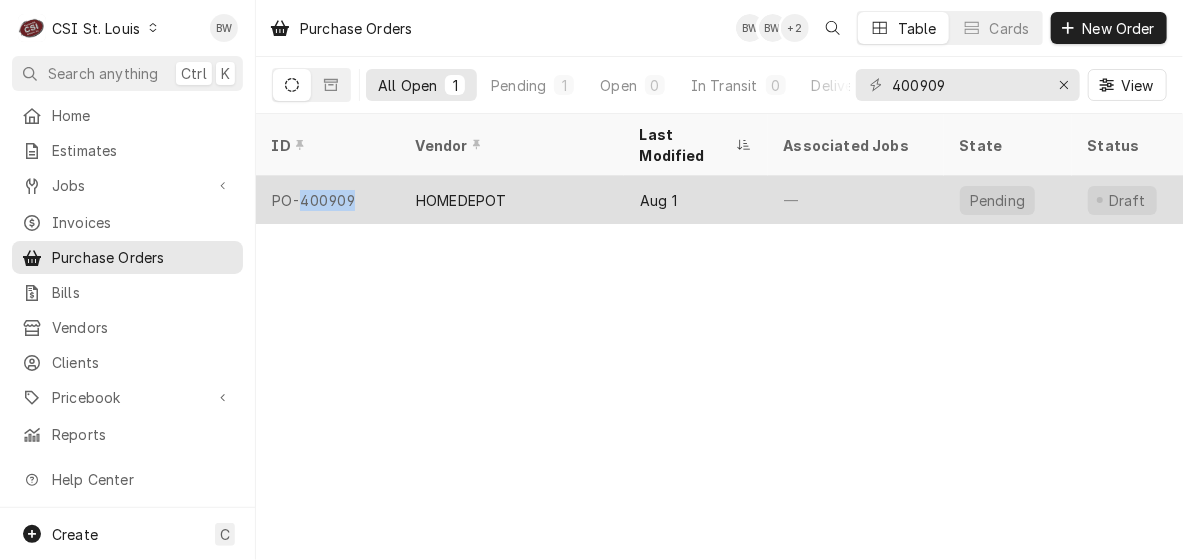 click on "PO-400909" at bounding box center (328, 200) 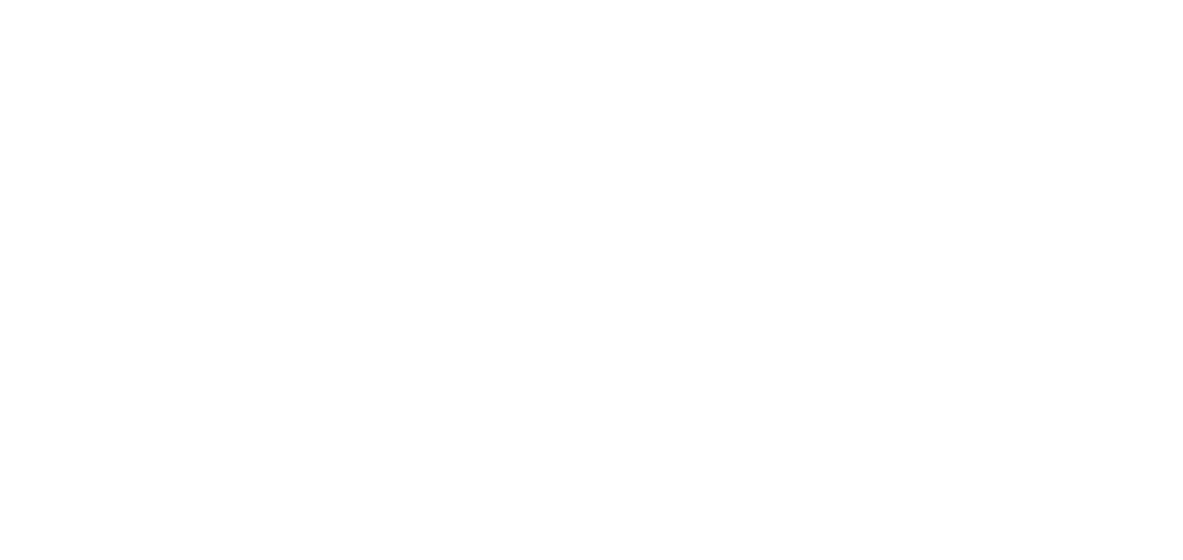scroll, scrollTop: 0, scrollLeft: 0, axis: both 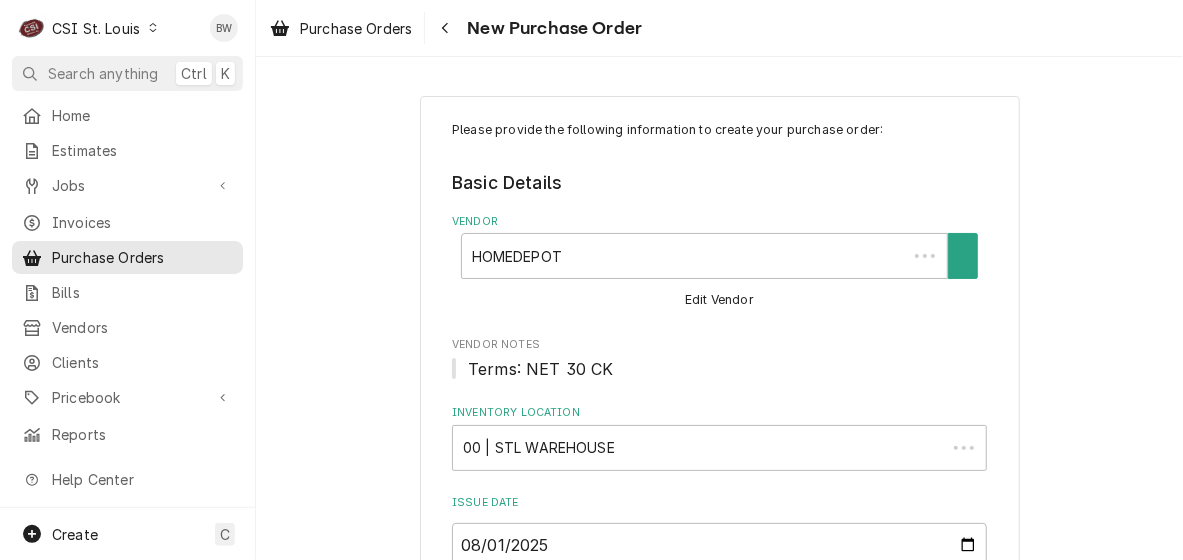 type on "x" 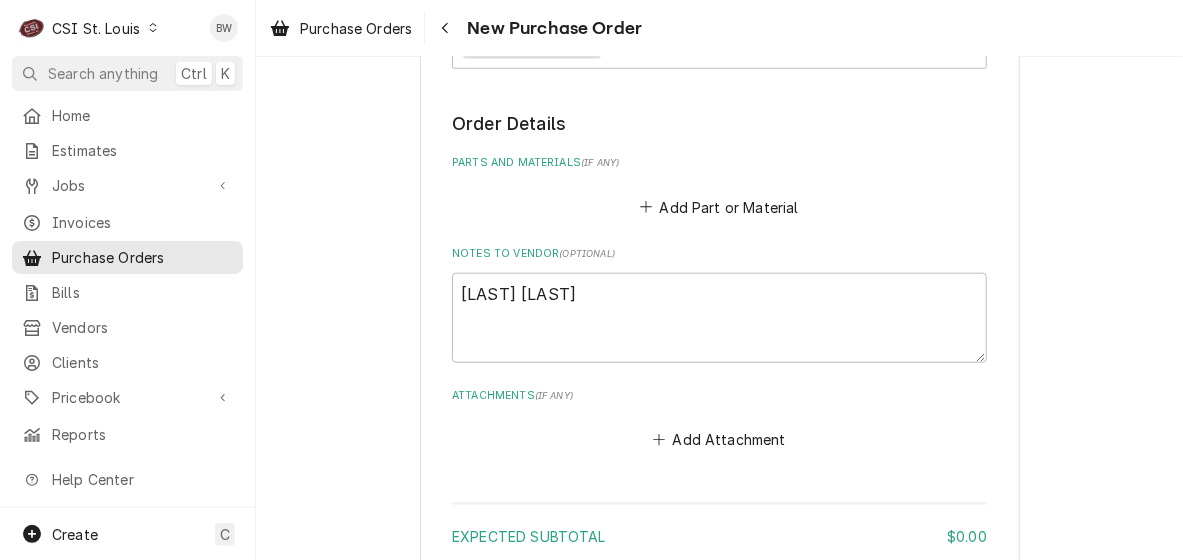 scroll, scrollTop: 800, scrollLeft: 0, axis: vertical 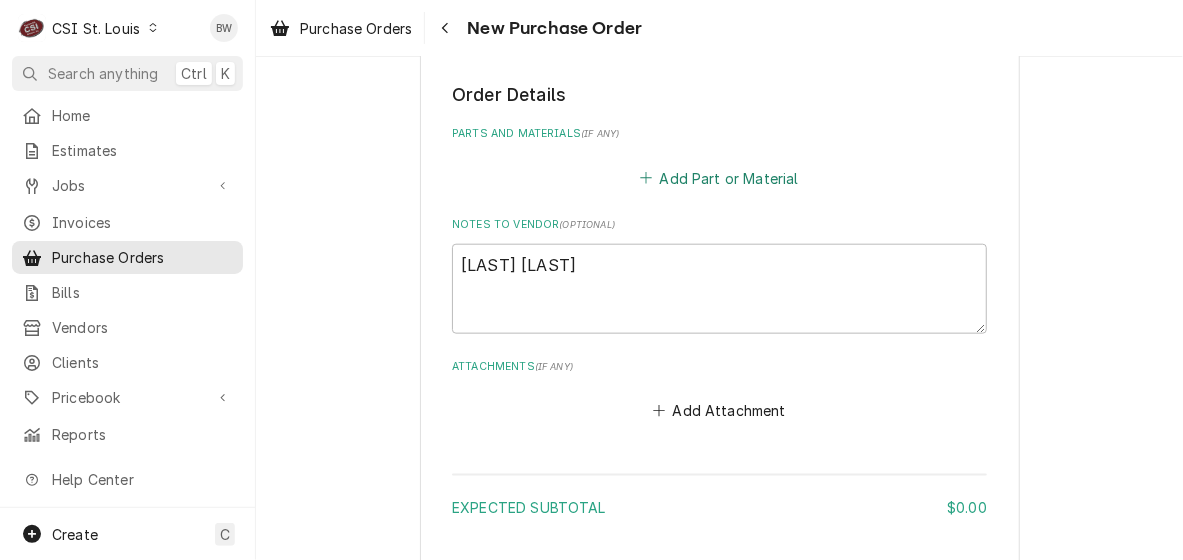 click on "Add Part or Material" at bounding box center (719, 178) 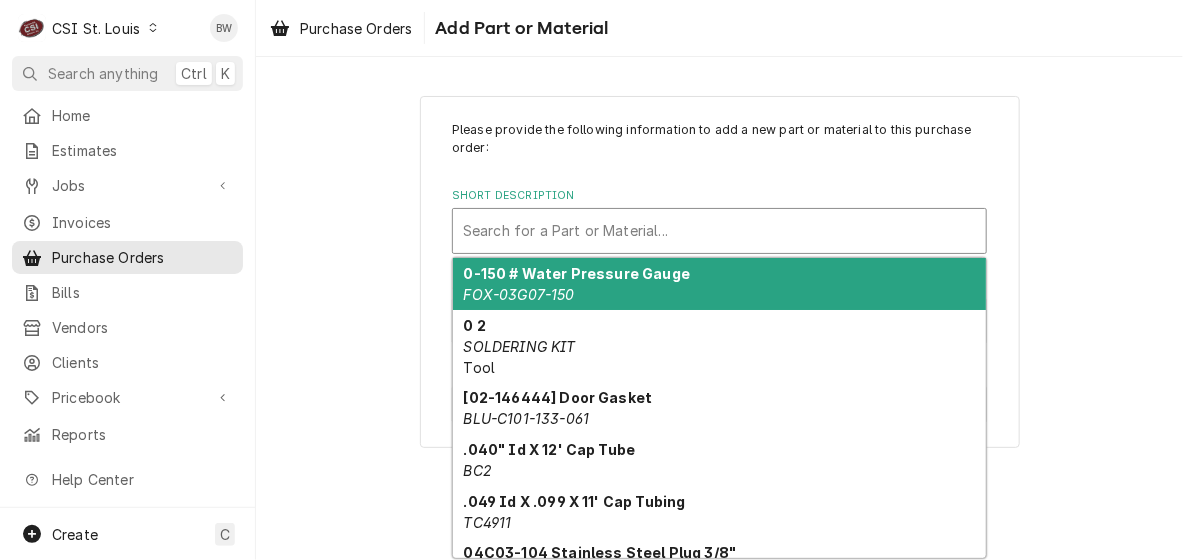 click at bounding box center [719, 231] 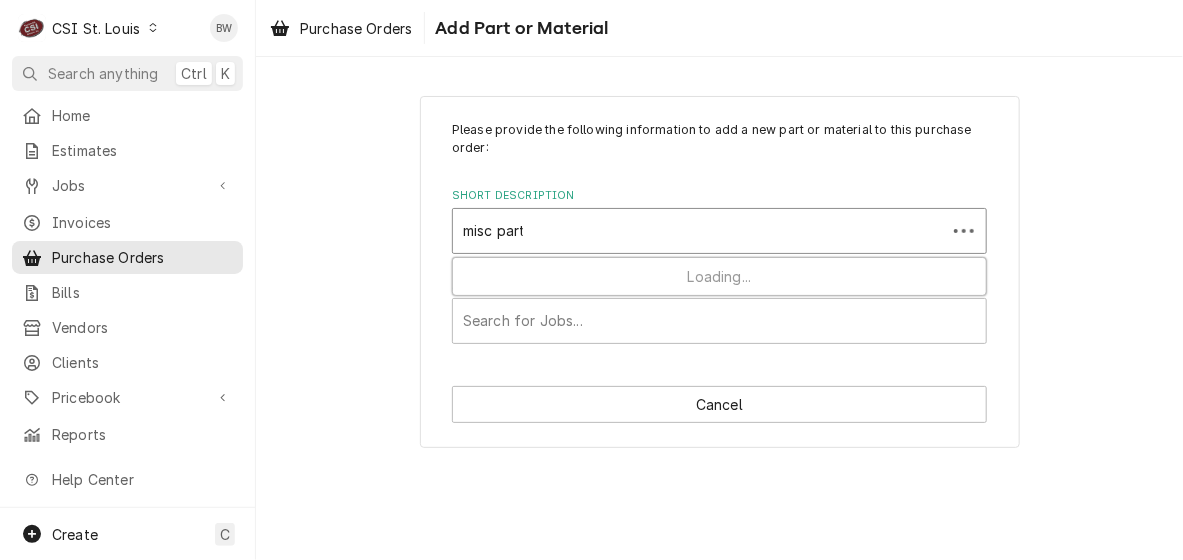 type on "misc parts" 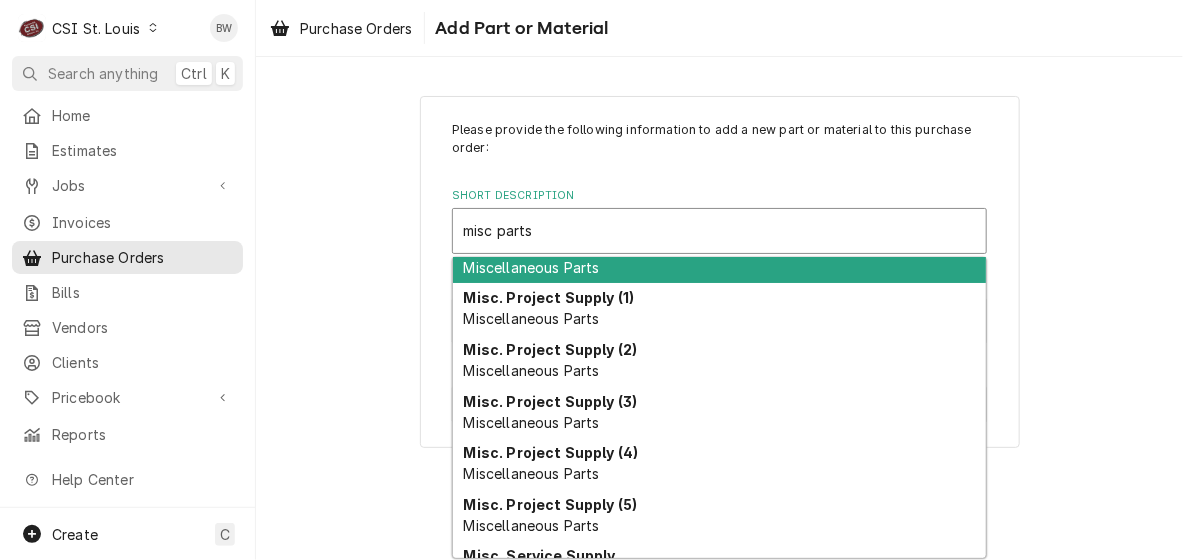 scroll, scrollTop: 185, scrollLeft: 0, axis: vertical 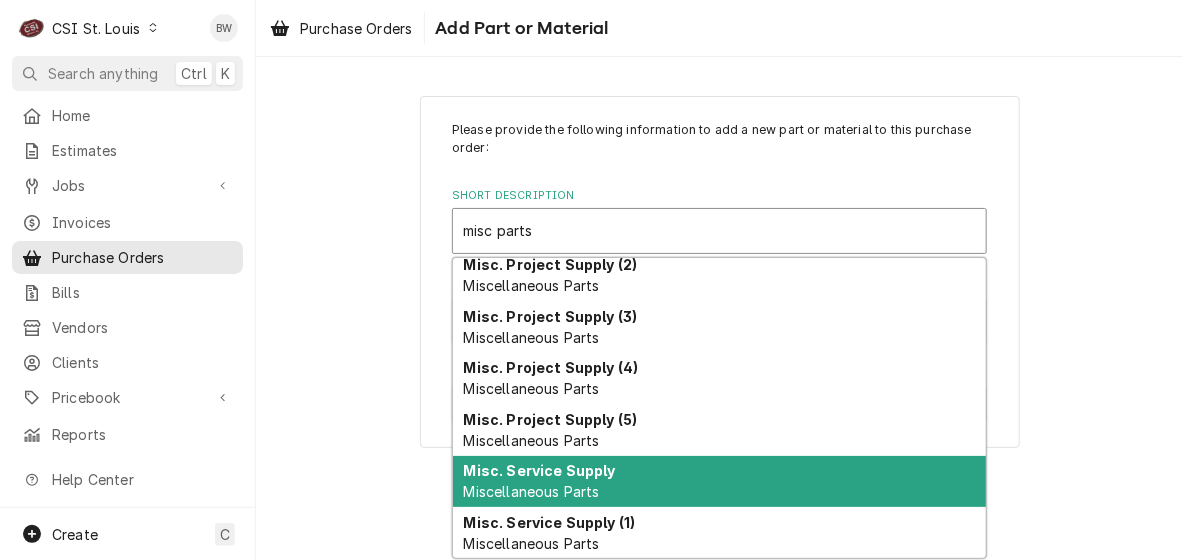 click on "Misc. Service Supply Miscellaneous Parts" at bounding box center [719, 482] 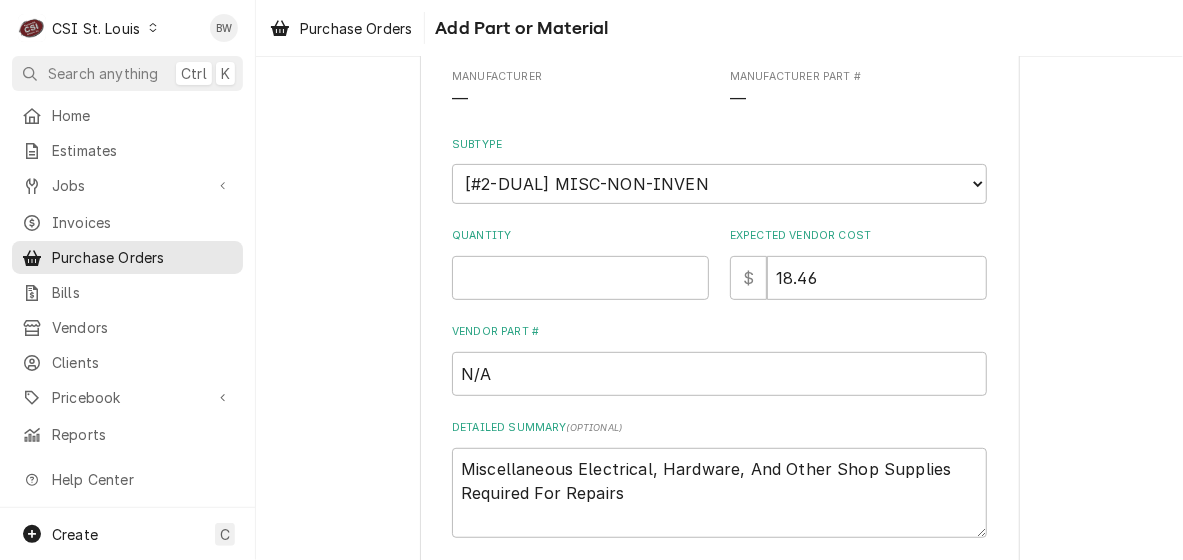 scroll, scrollTop: 300, scrollLeft: 0, axis: vertical 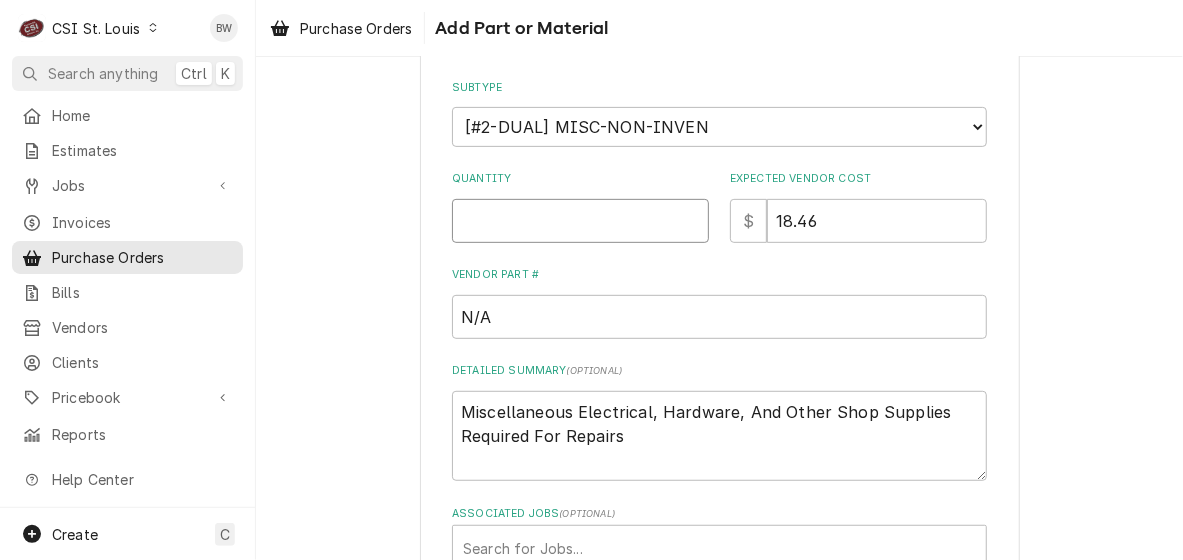 click on "Quantity" at bounding box center (580, 221) 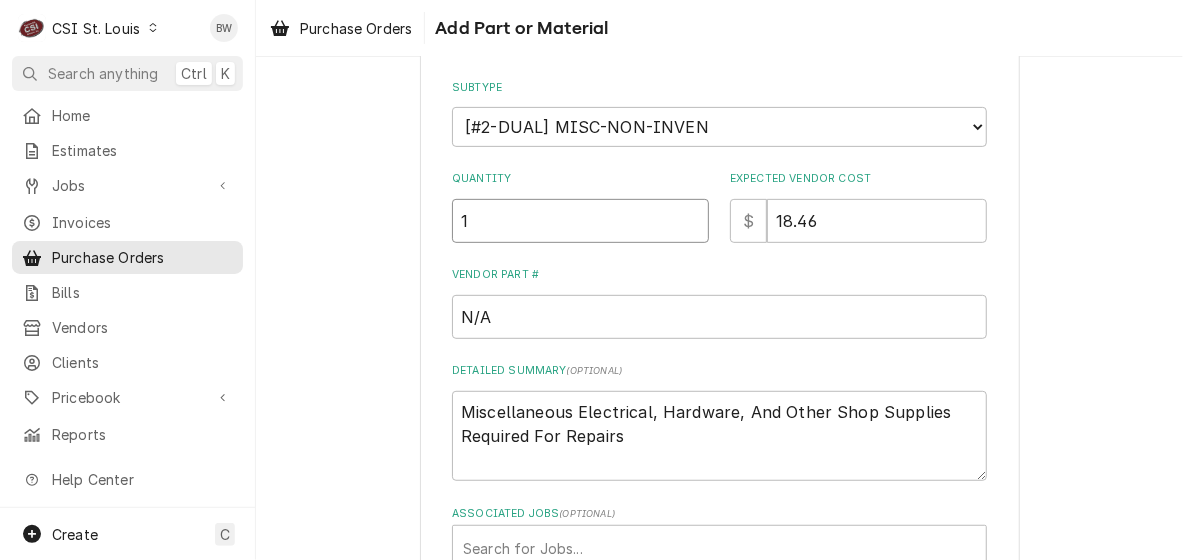type on "1" 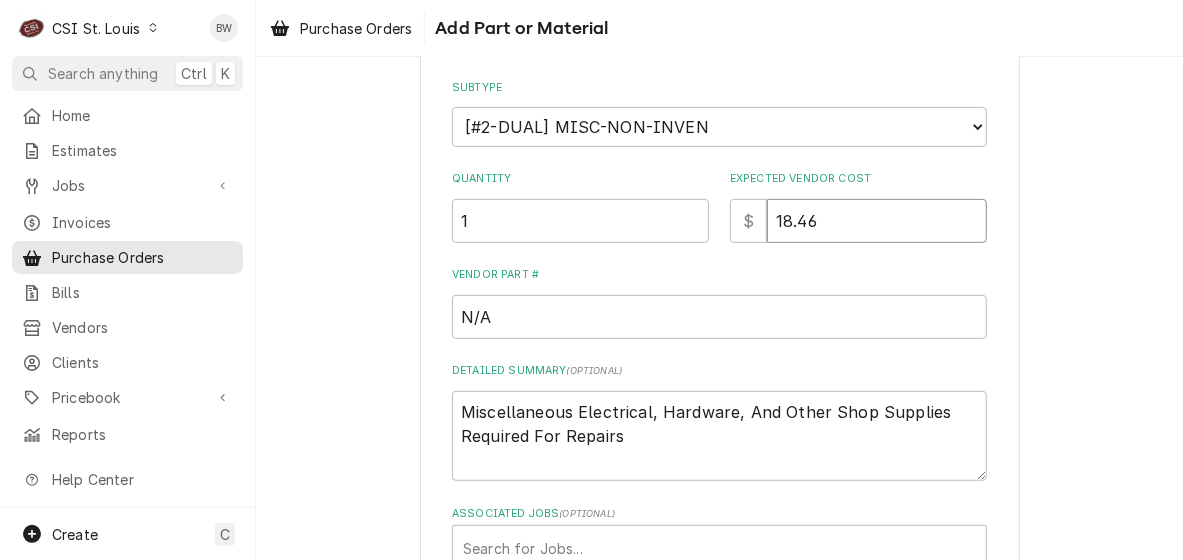 type on "x" 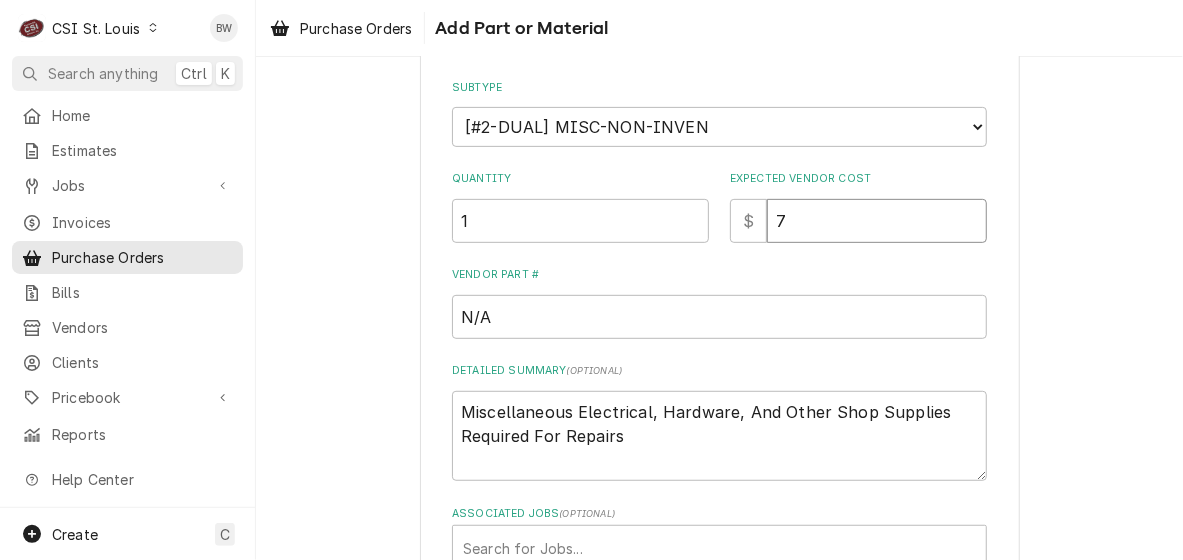 type on "x" 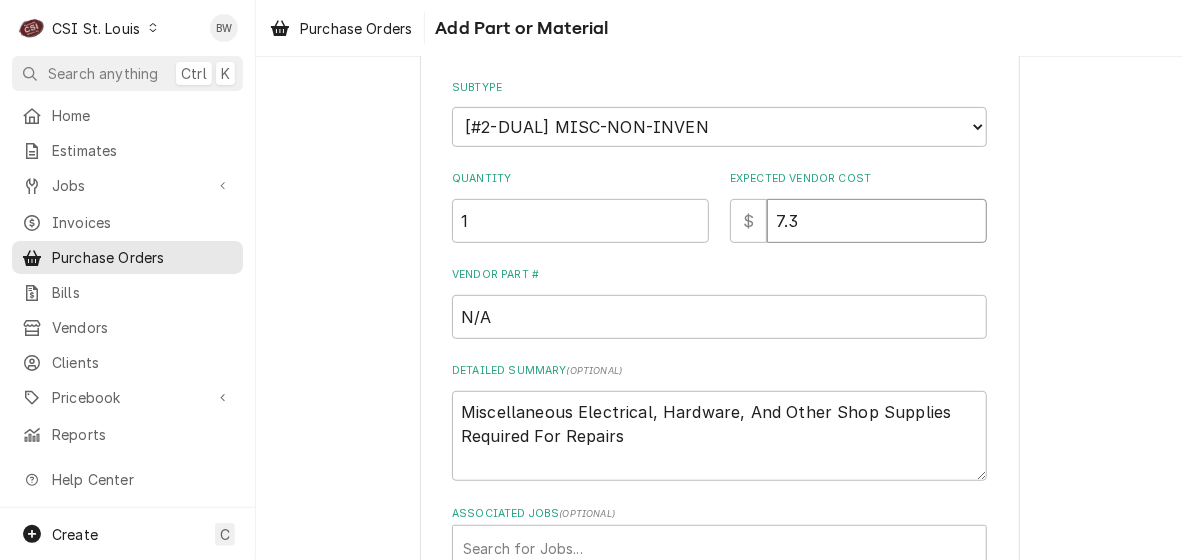 type on "x" 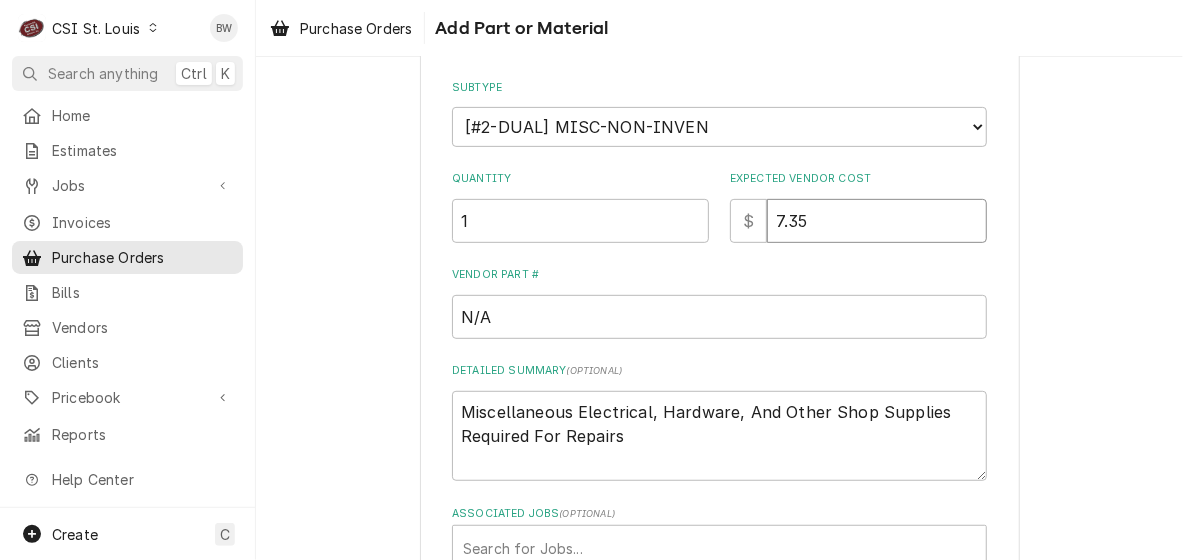 type on "7.35" 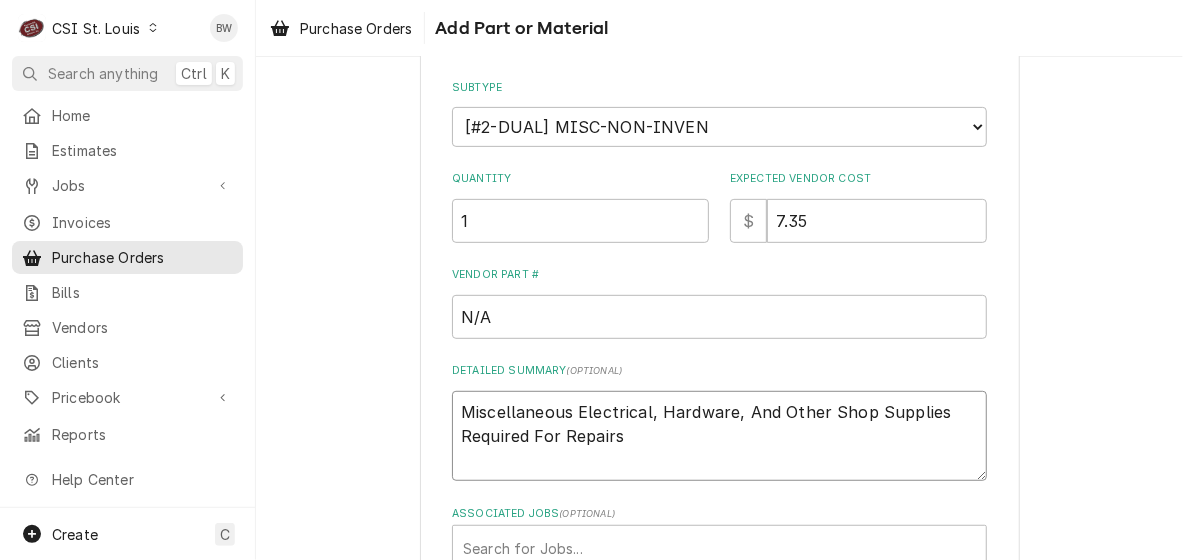 drag, startPoint x: 642, startPoint y: 429, endPoint x: 458, endPoint y: 421, distance: 184.17383 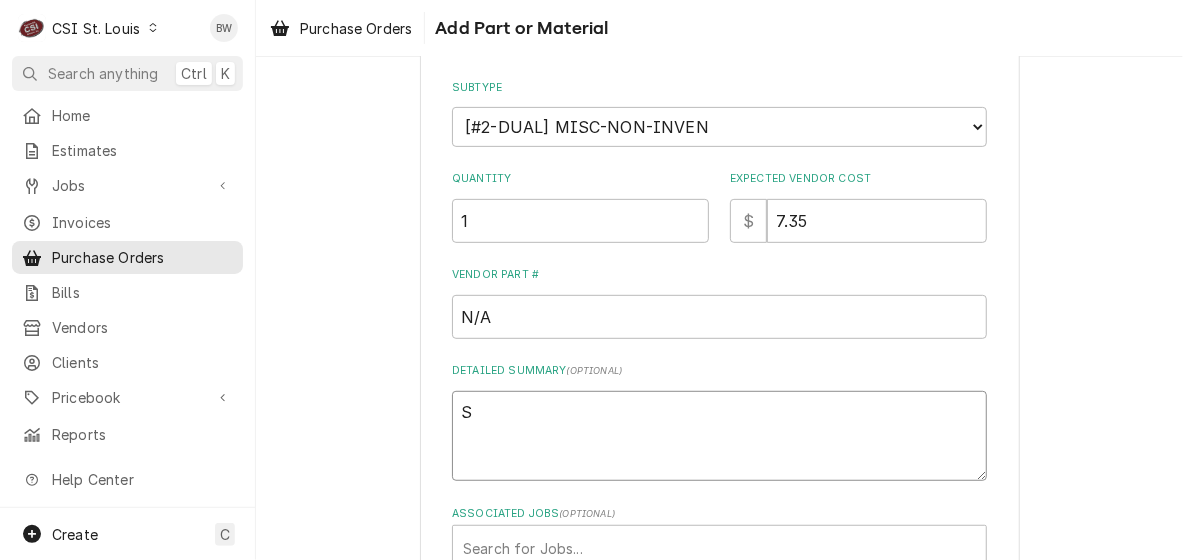 type on "x" 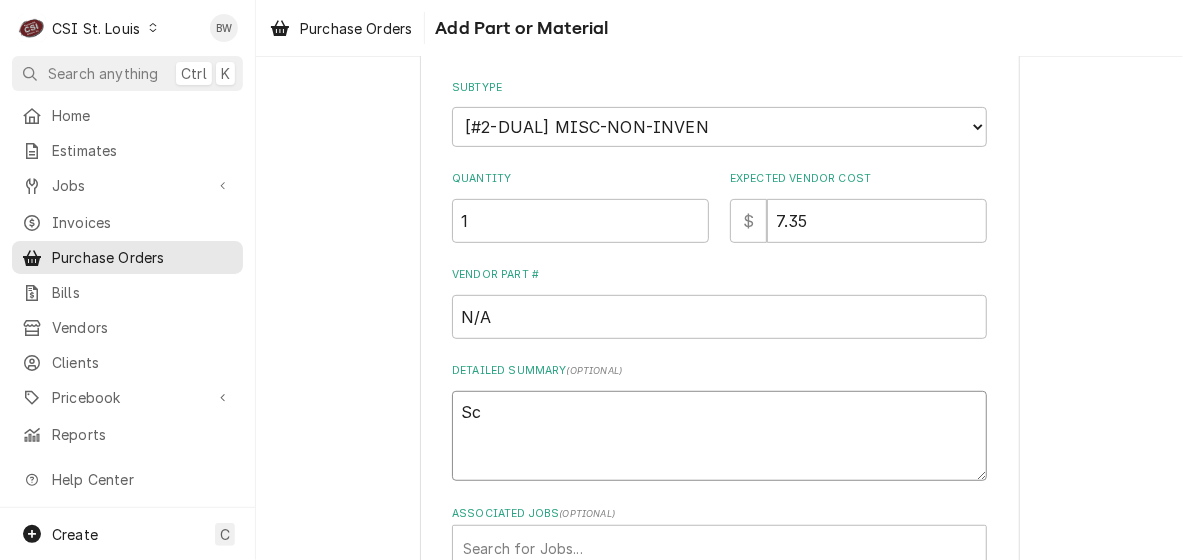 type on "x" 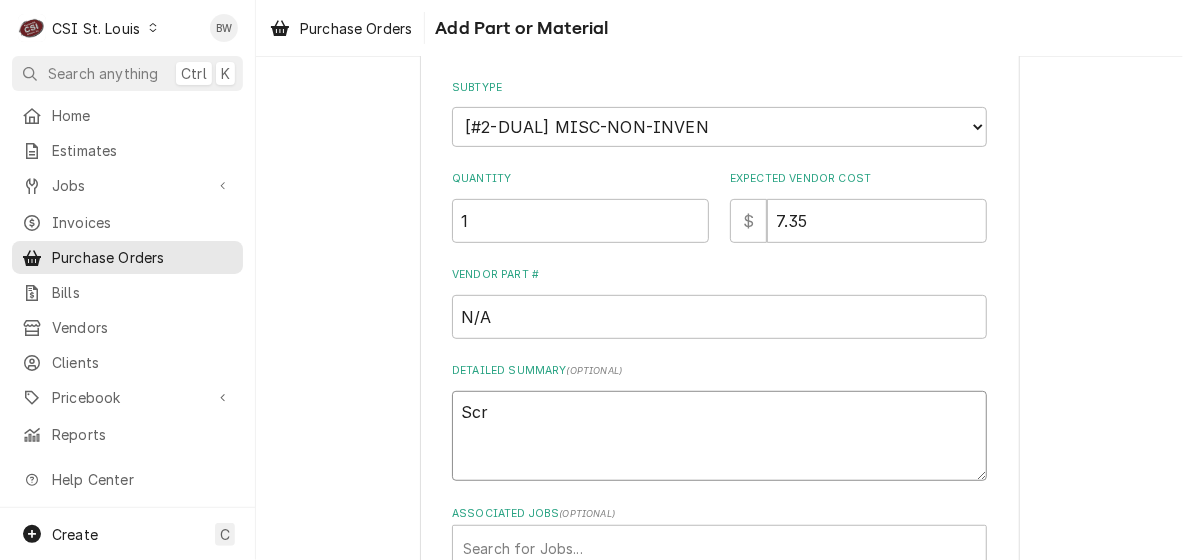 type on "x" 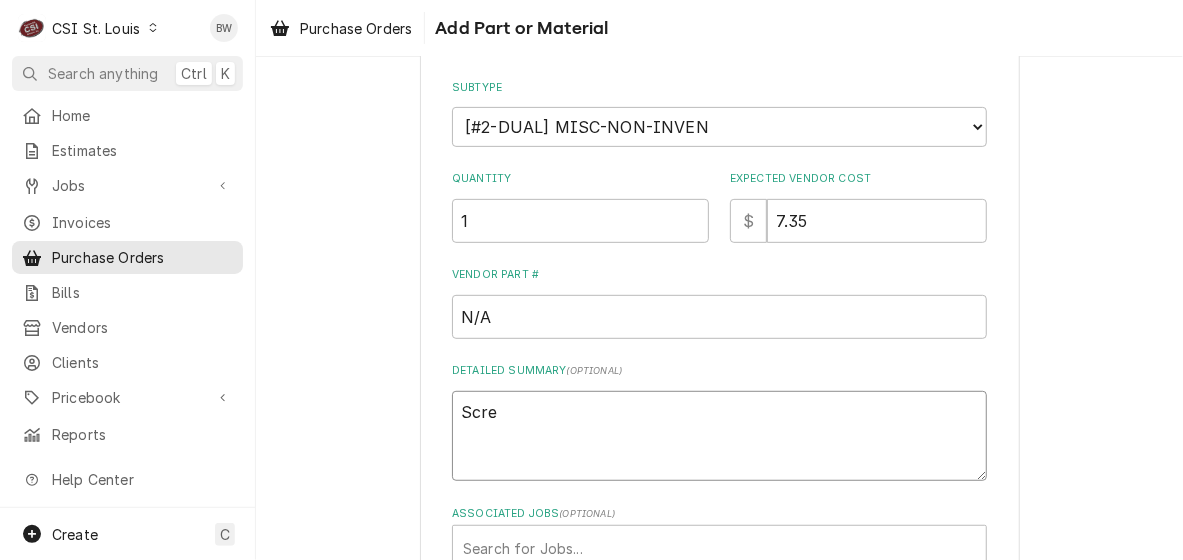 type on "x" 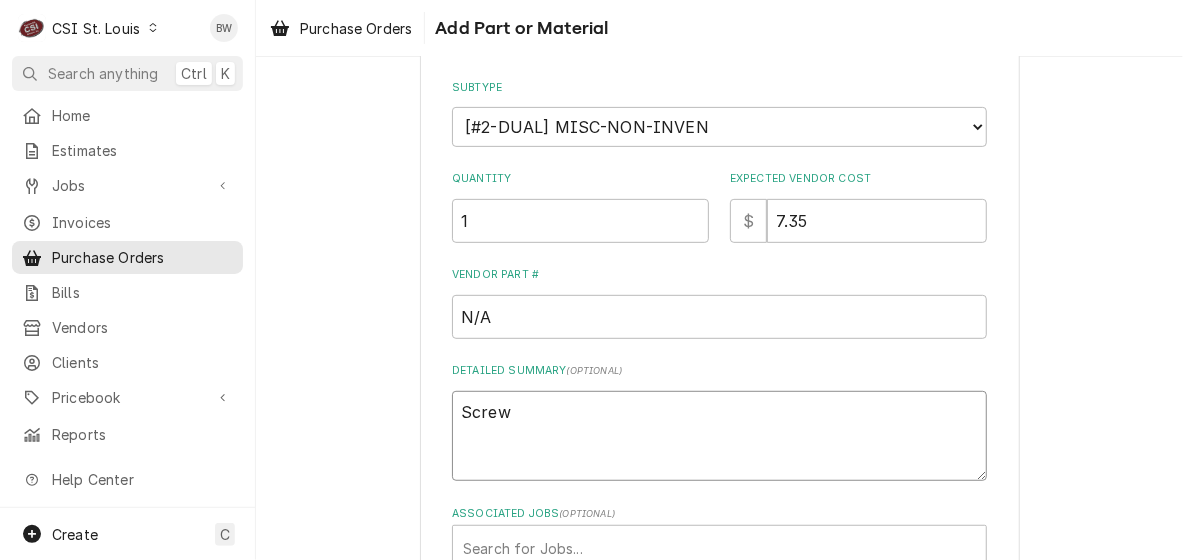 type on "x" 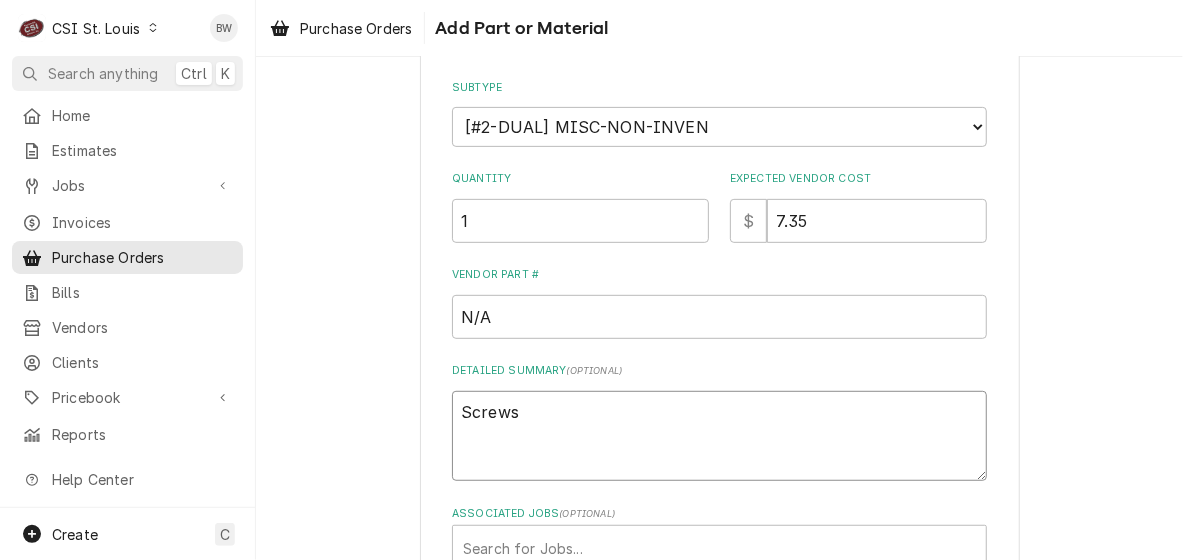 type on "Screws" 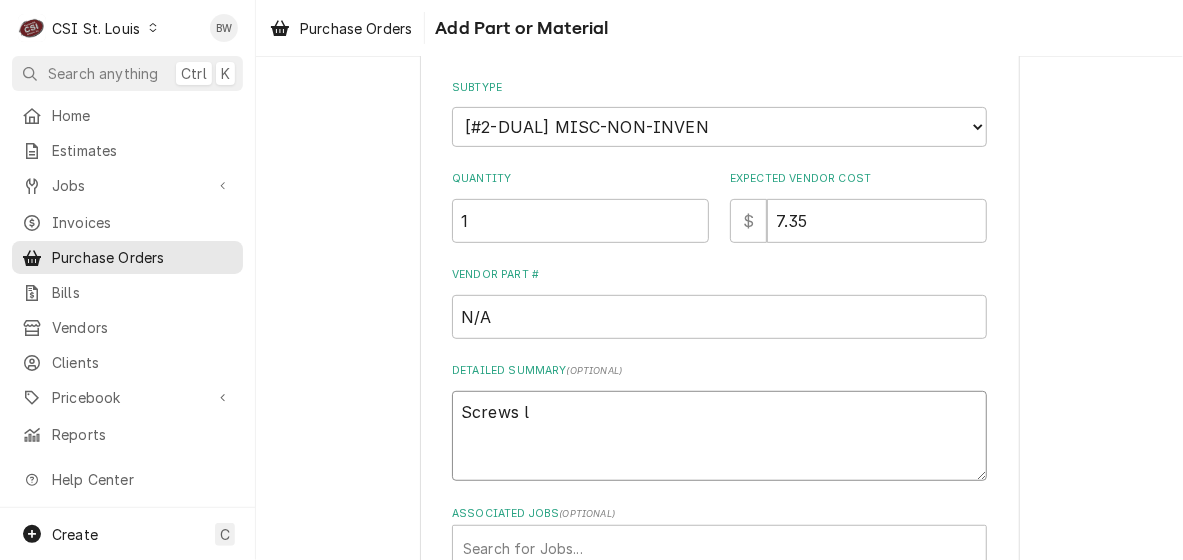 type on "x" 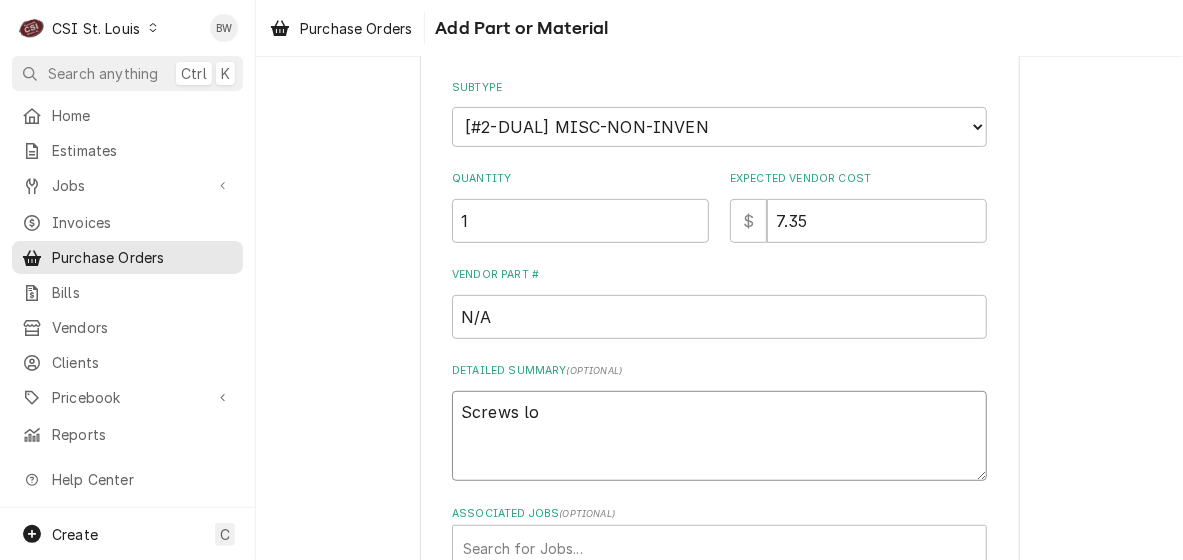 type on "x" 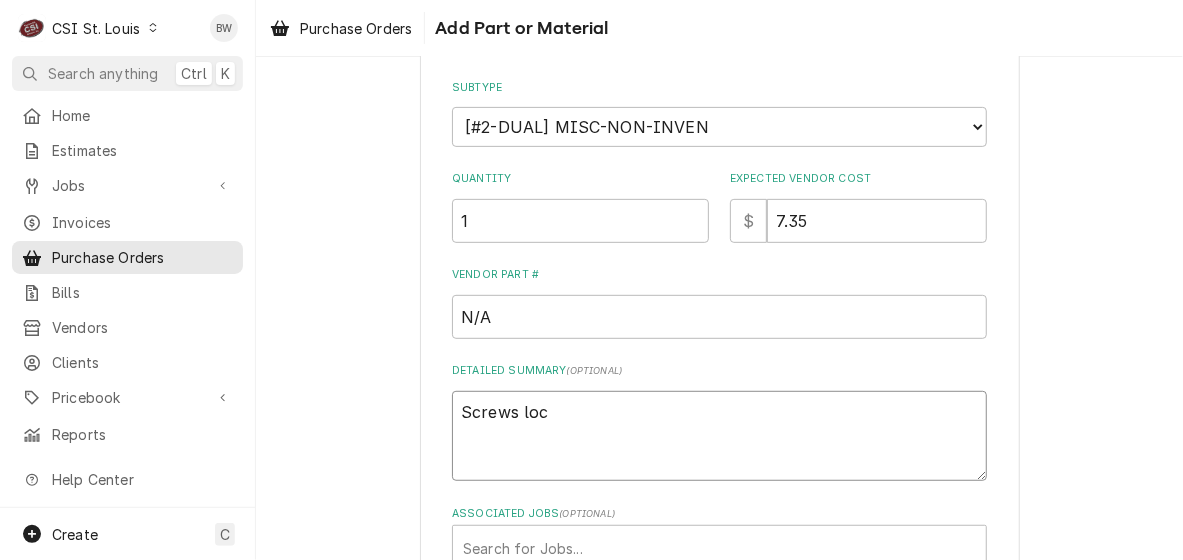 type on "x" 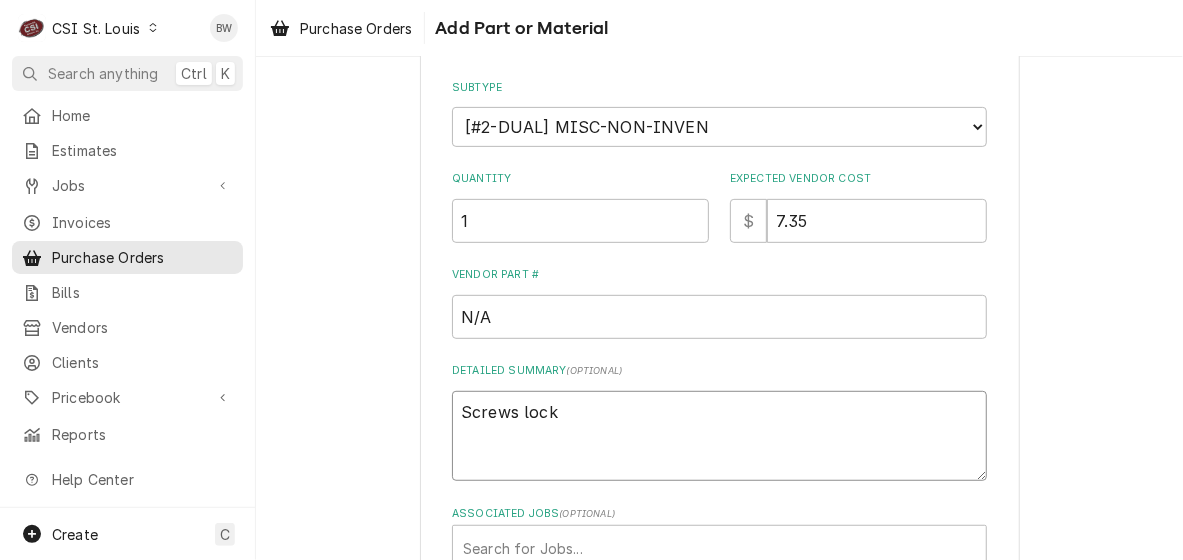 type on "x" 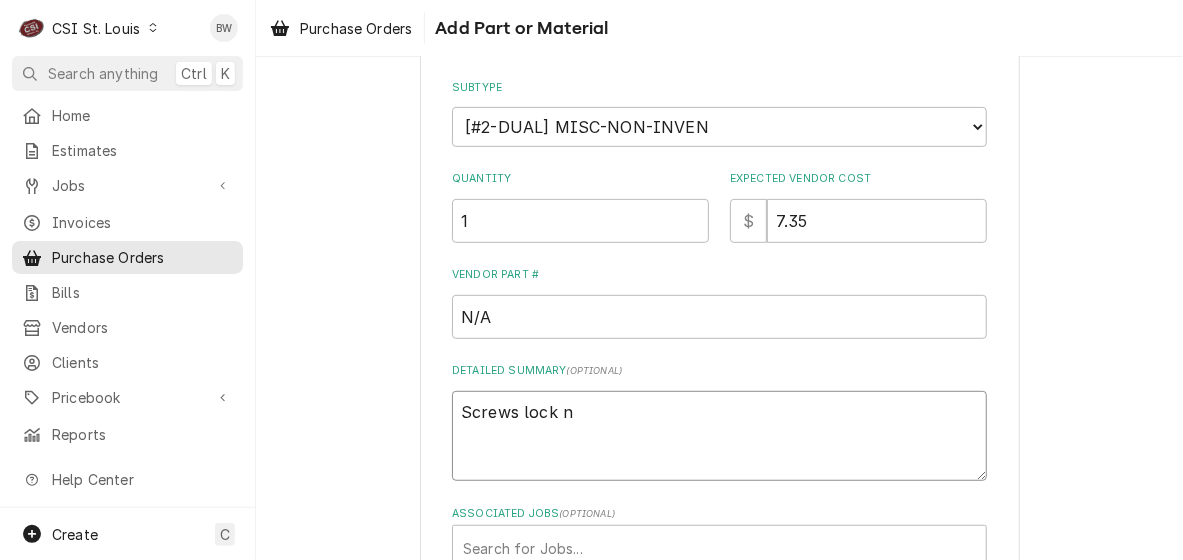 type on "x" 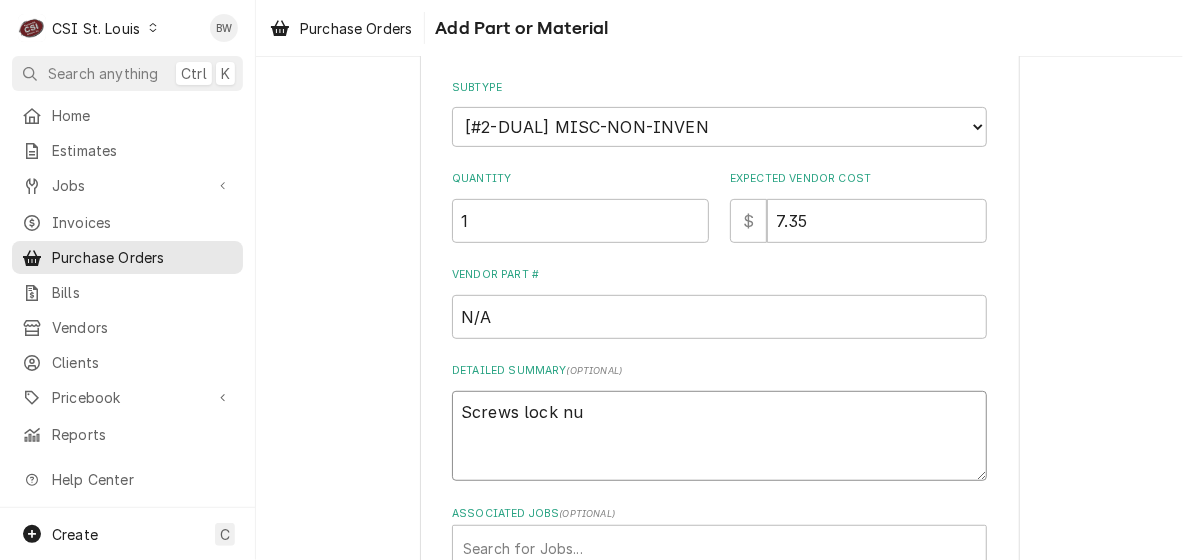type on "x" 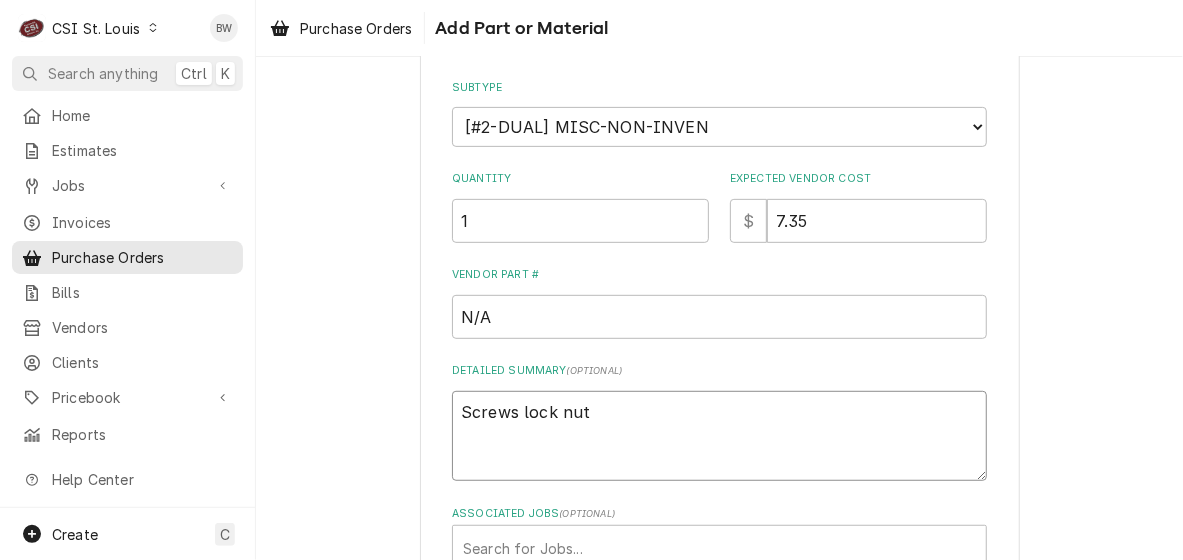 type on "x" 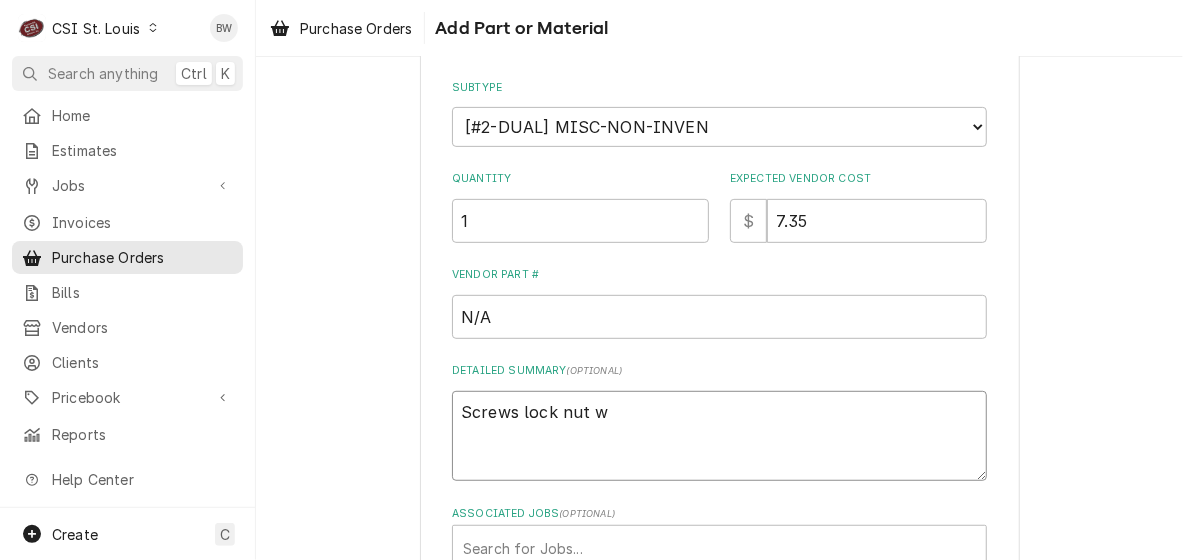 type on "x" 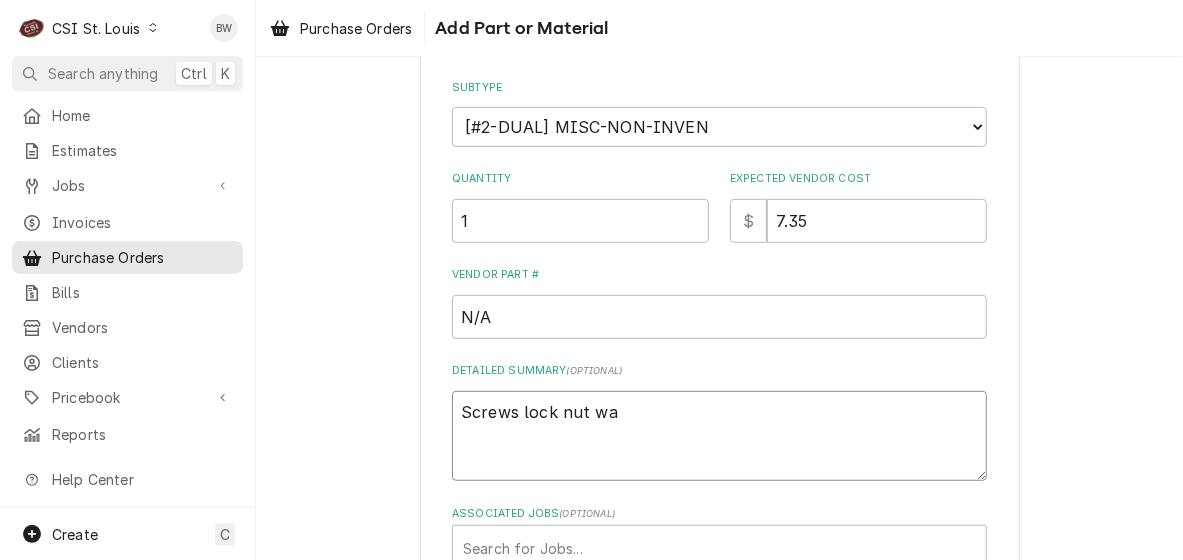 type on "x" 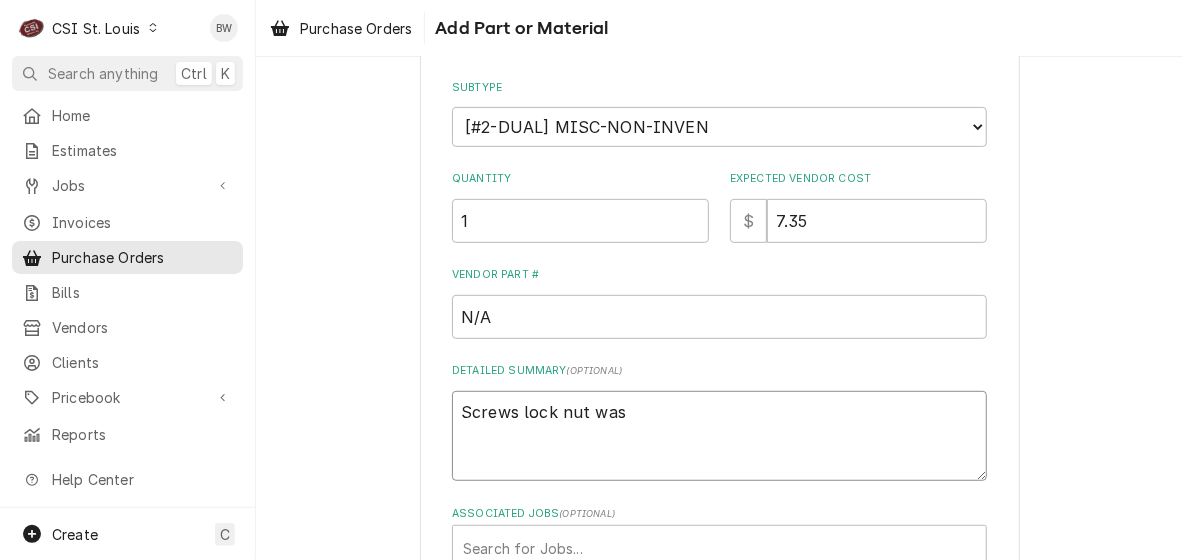 type on "x" 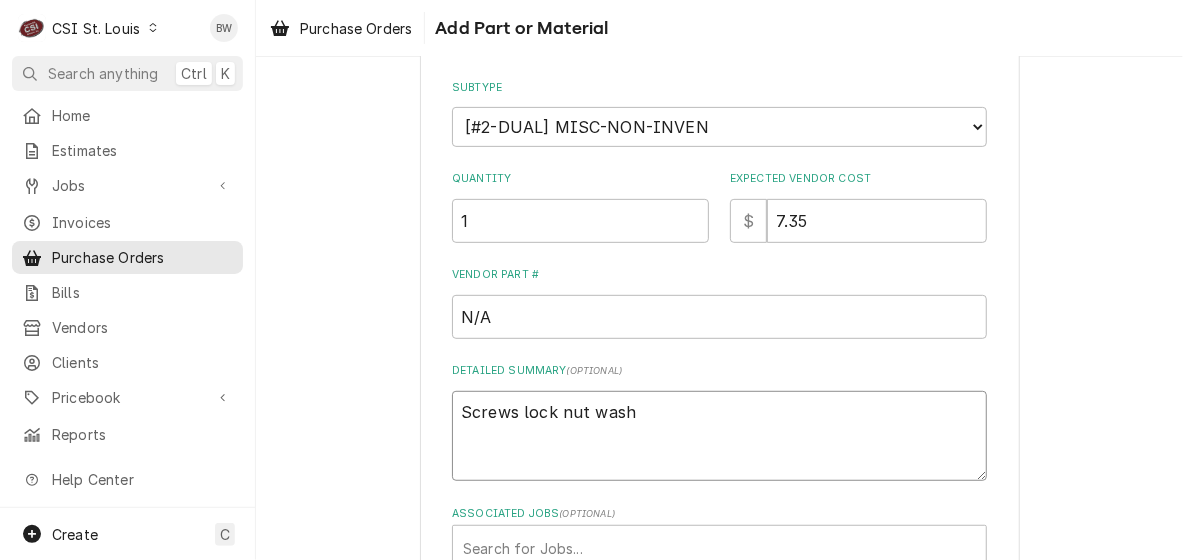 type on "x" 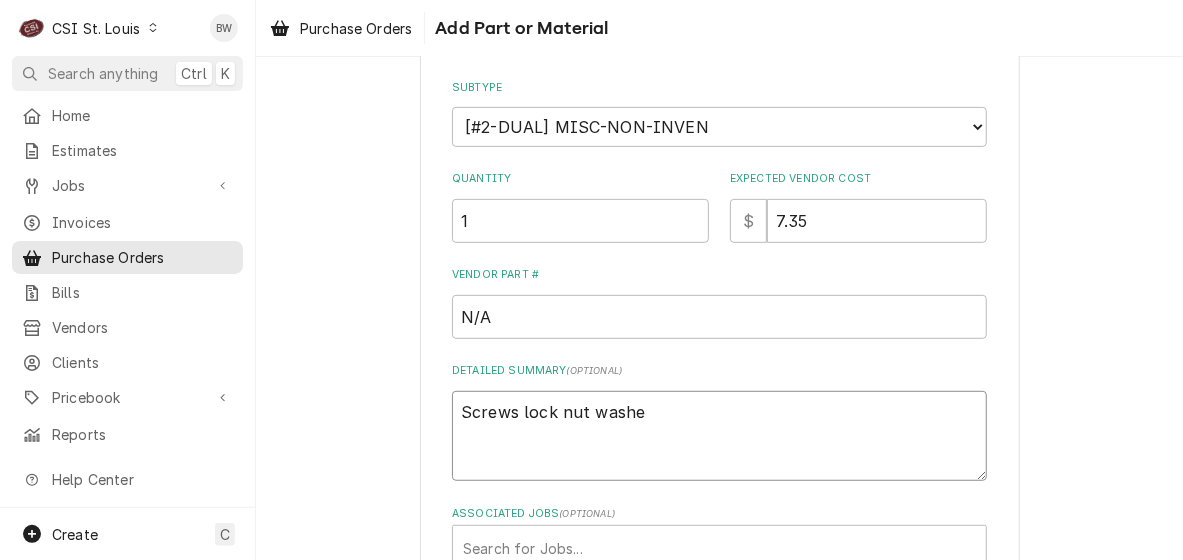 type on "x" 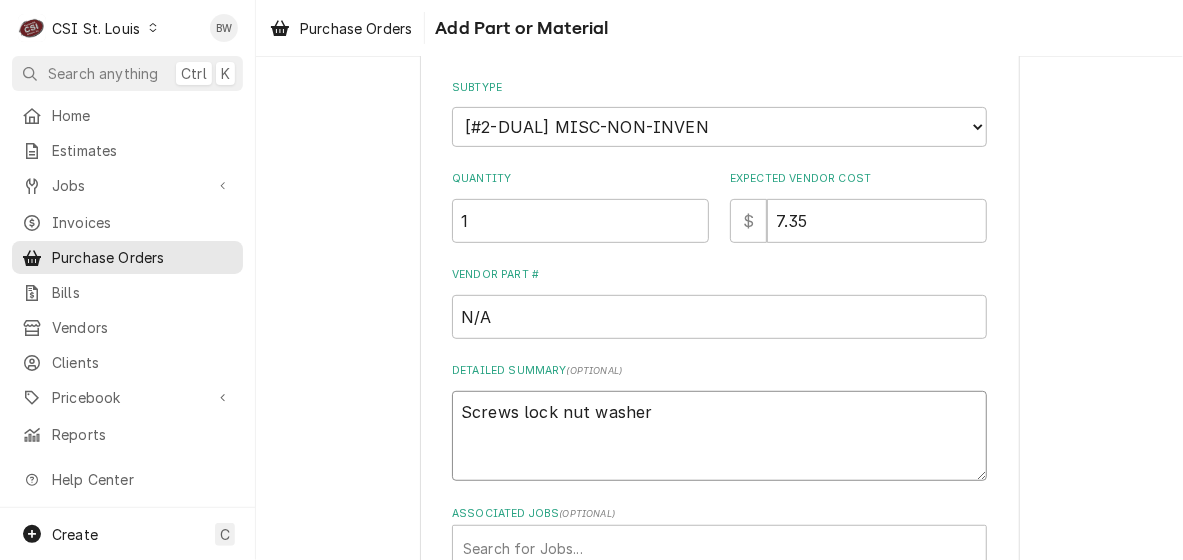 type on "x" 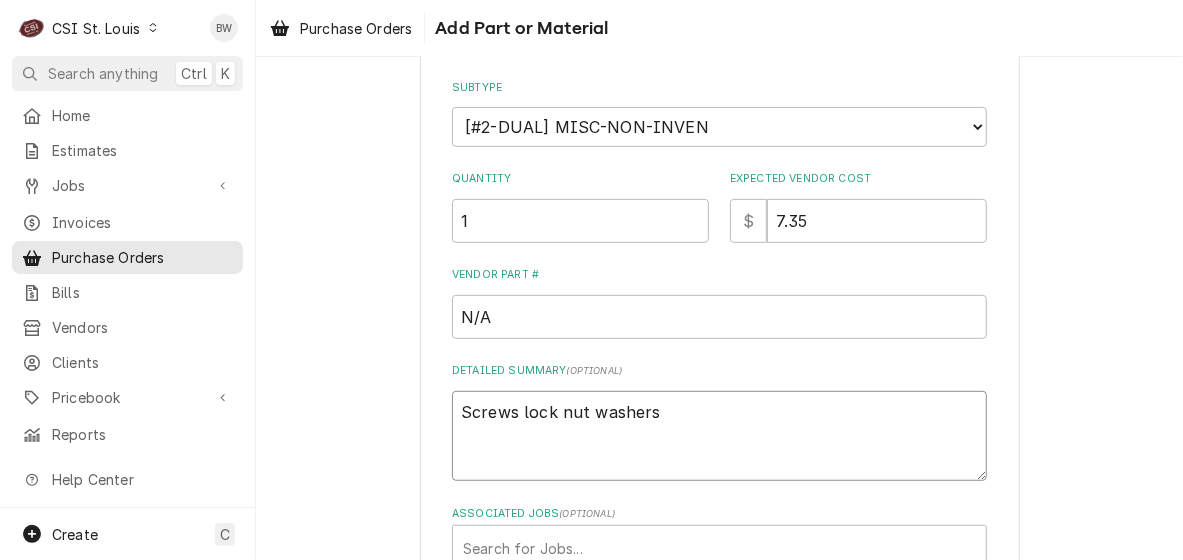 type on "x" 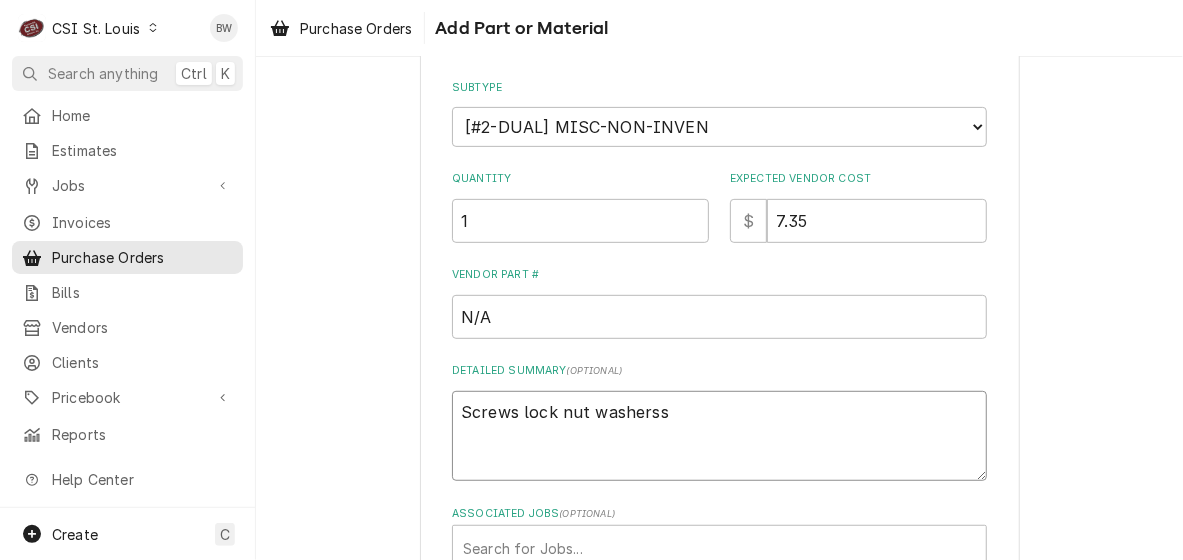 type on "x" 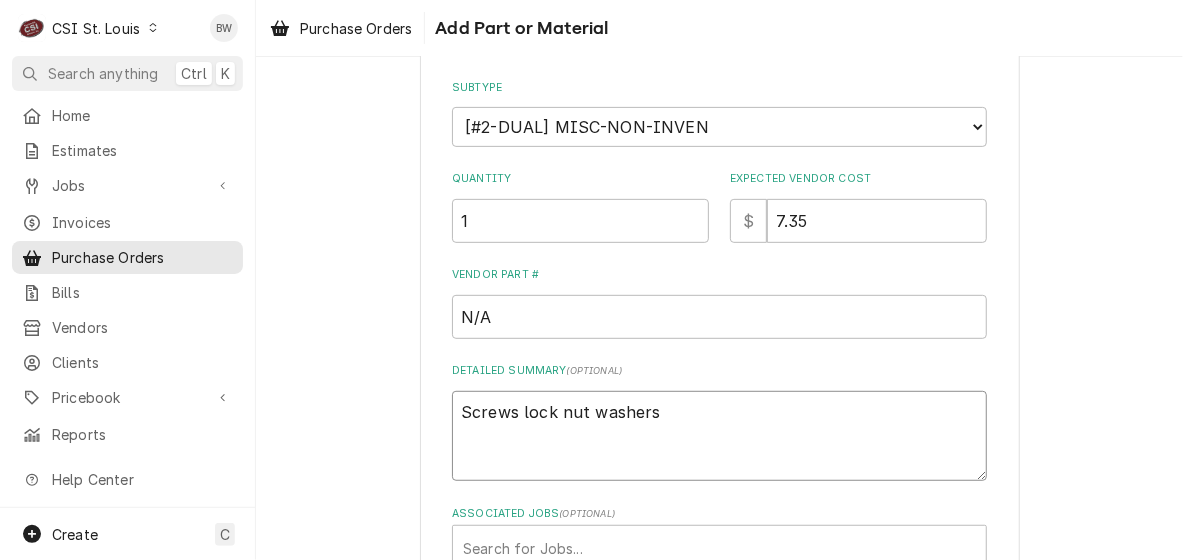 type on "x" 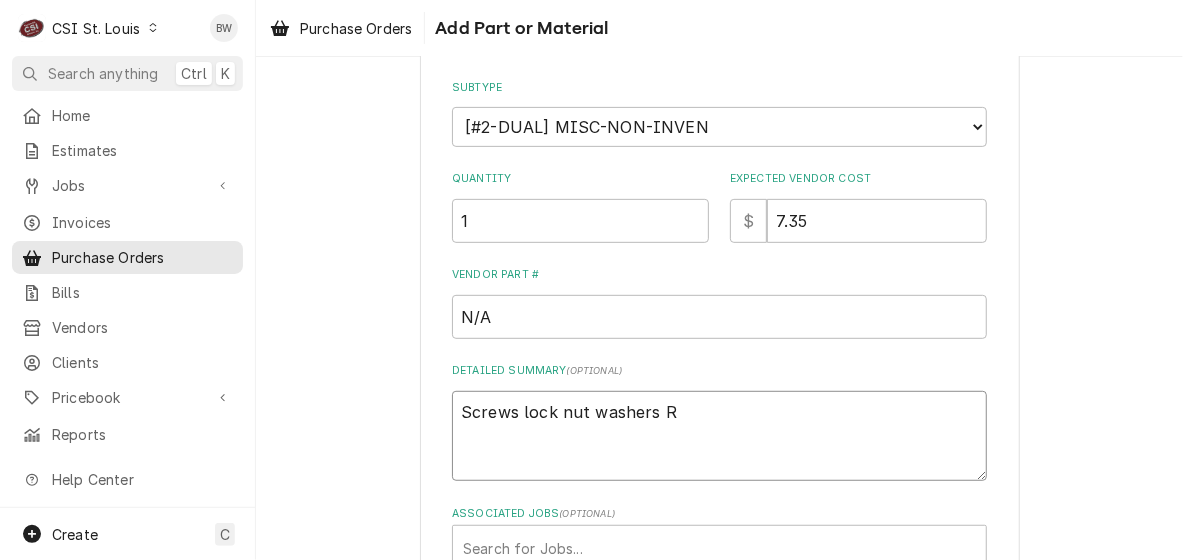 type on "x" 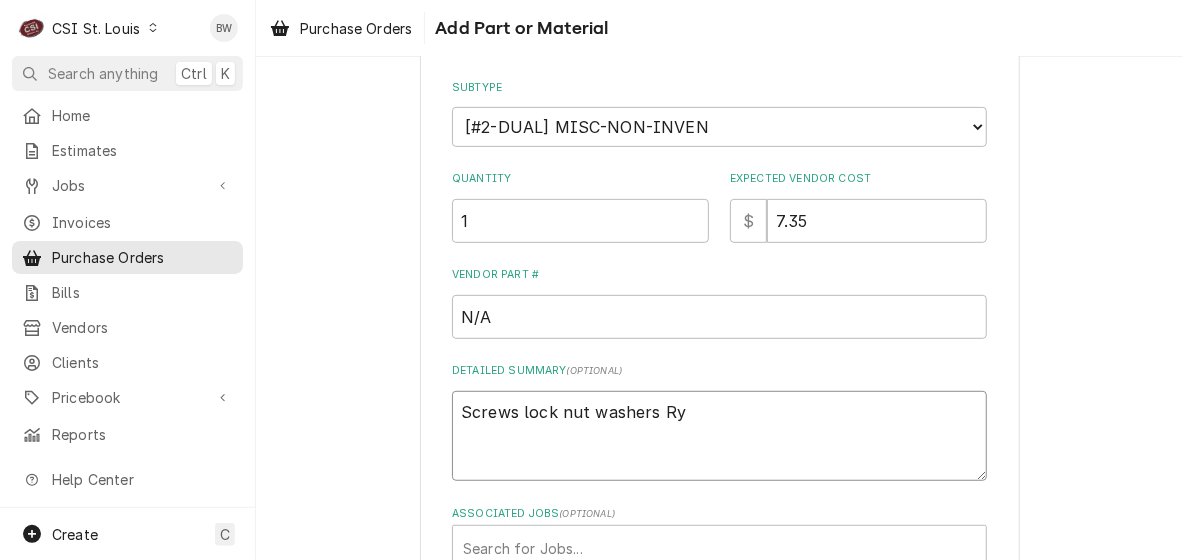 type on "x" 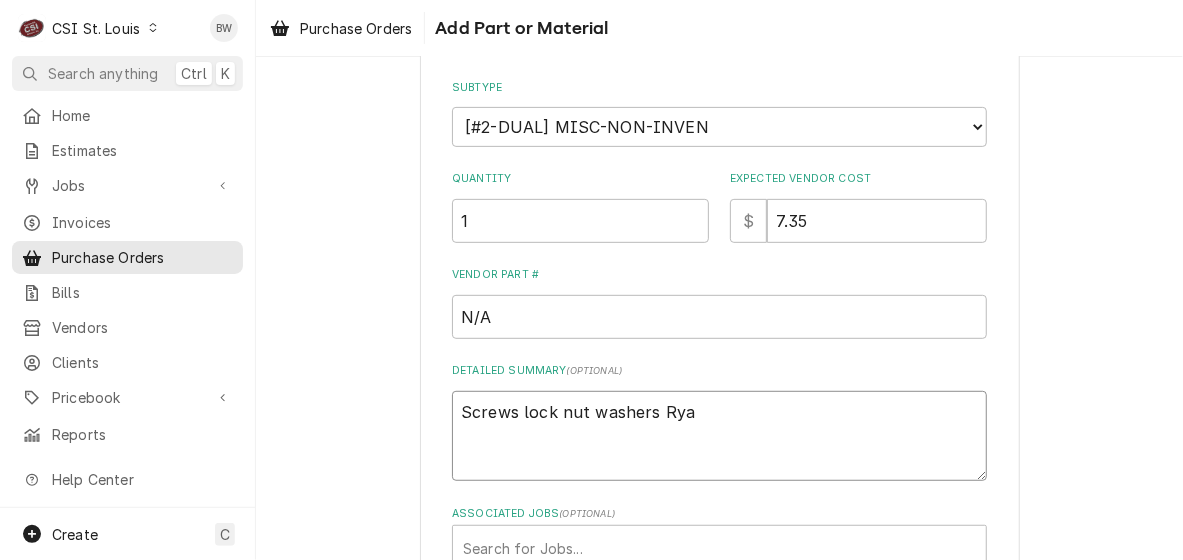 type on "x" 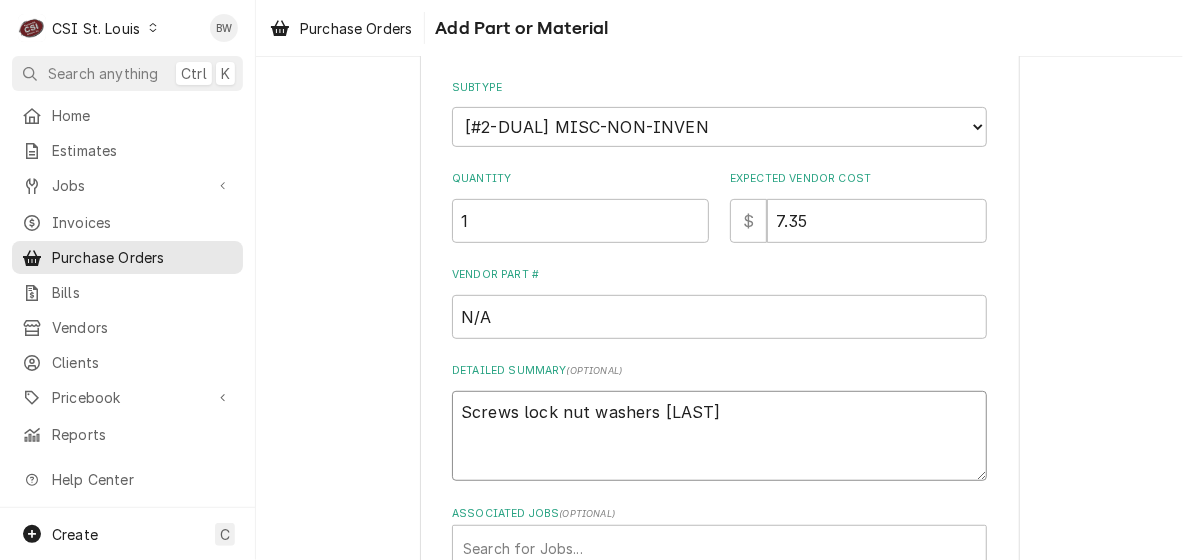 type on "x" 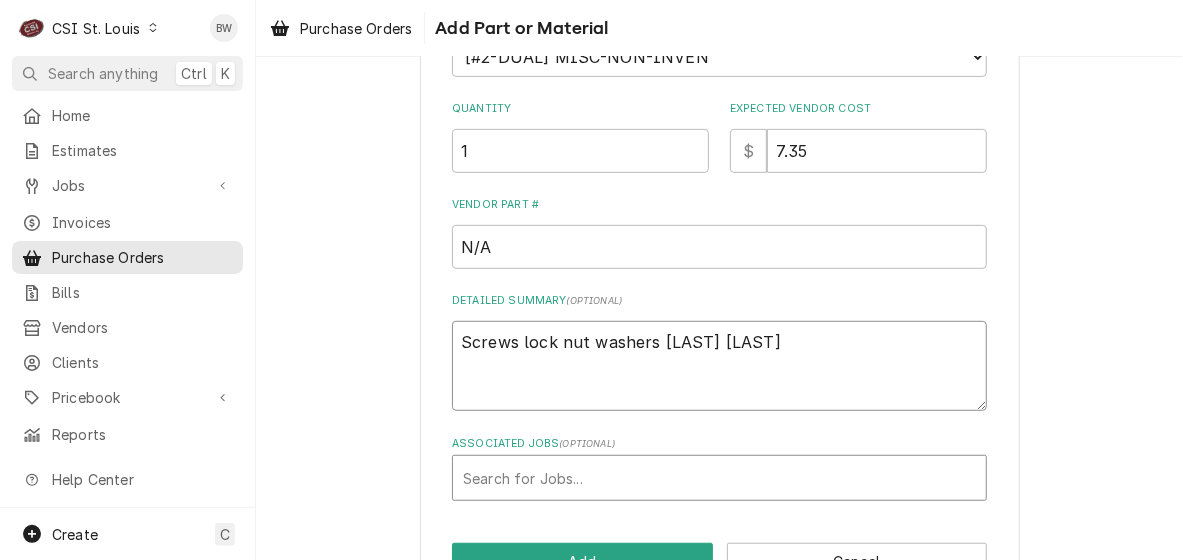 scroll, scrollTop: 432, scrollLeft: 0, axis: vertical 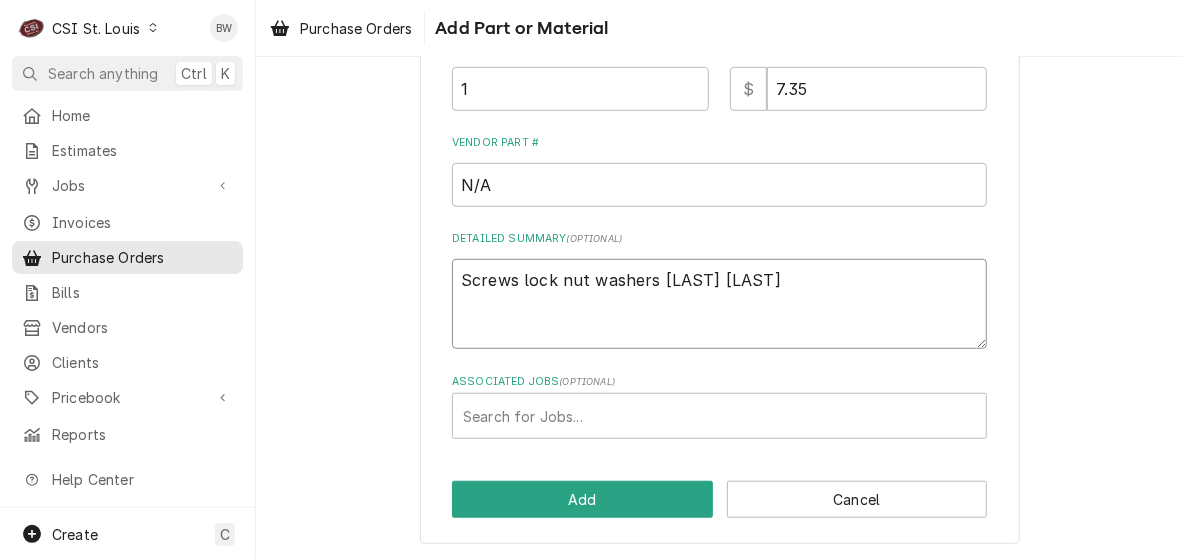 type on "Screws lock nut washers [FIRST] [LAST]" 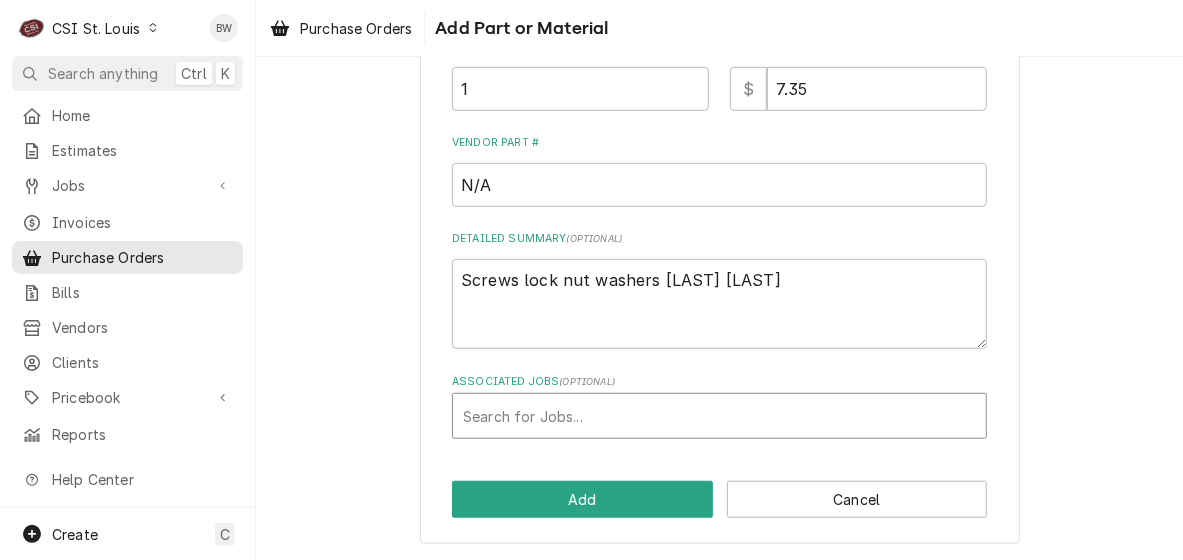 click at bounding box center (719, 416) 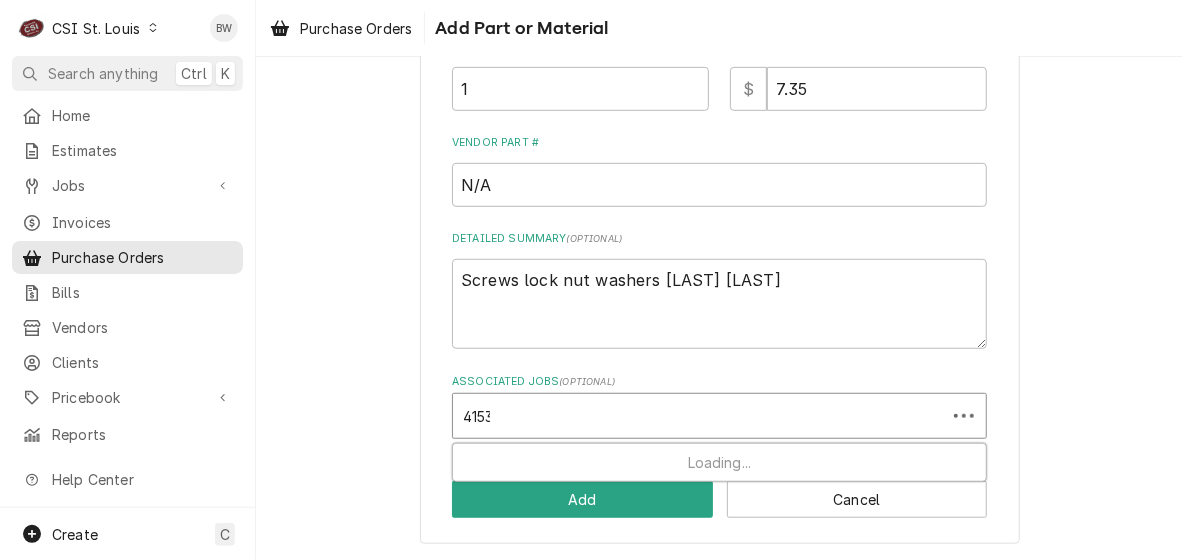 type on "41532" 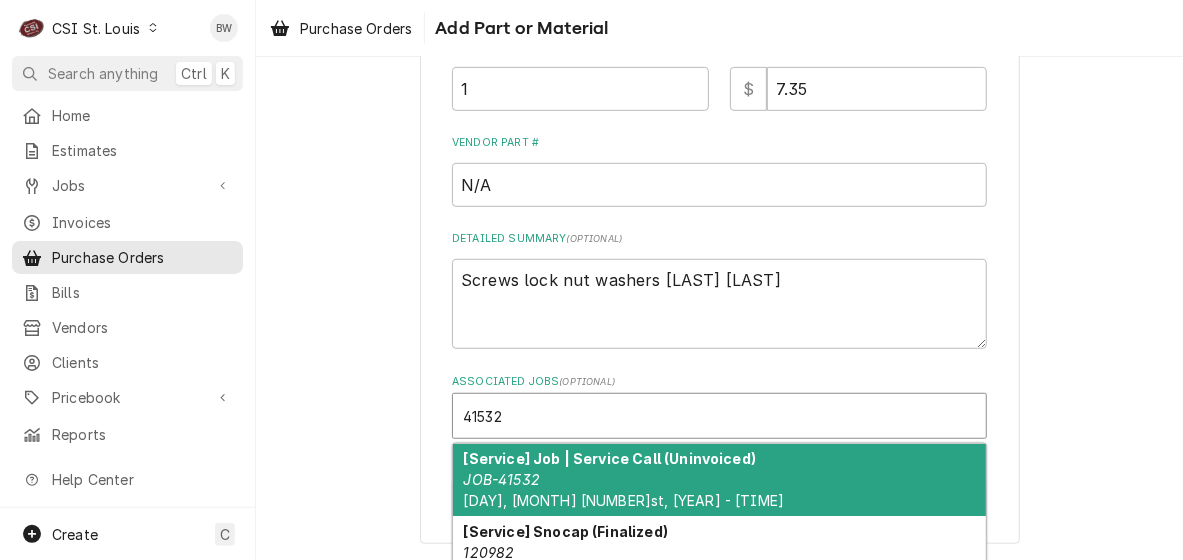 click on "[Service] Job | Service Call (Uninvoiced)" at bounding box center [610, 458] 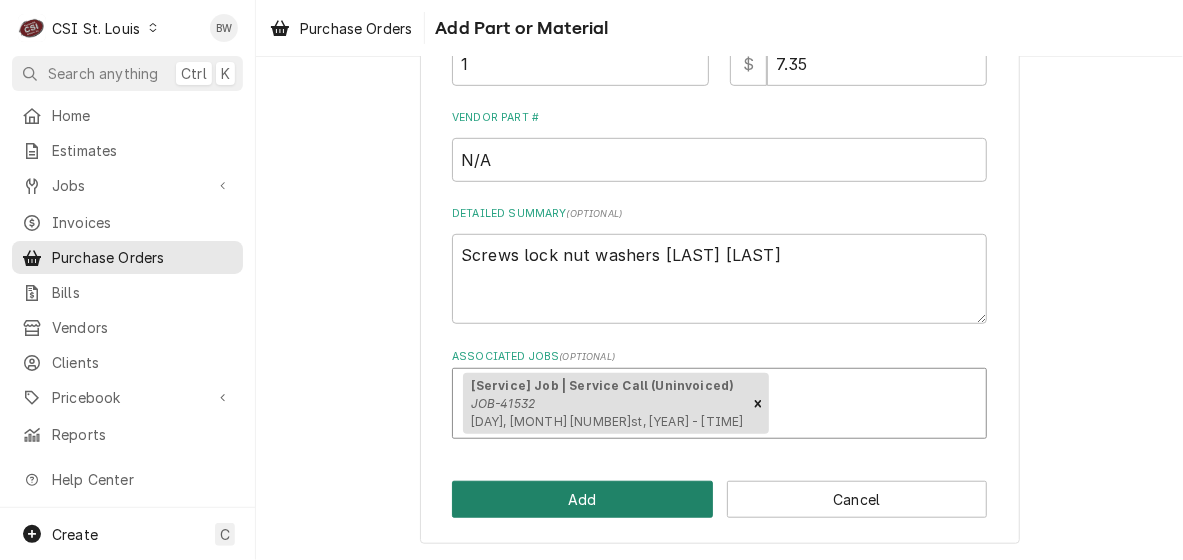 click on "Add" at bounding box center (582, 499) 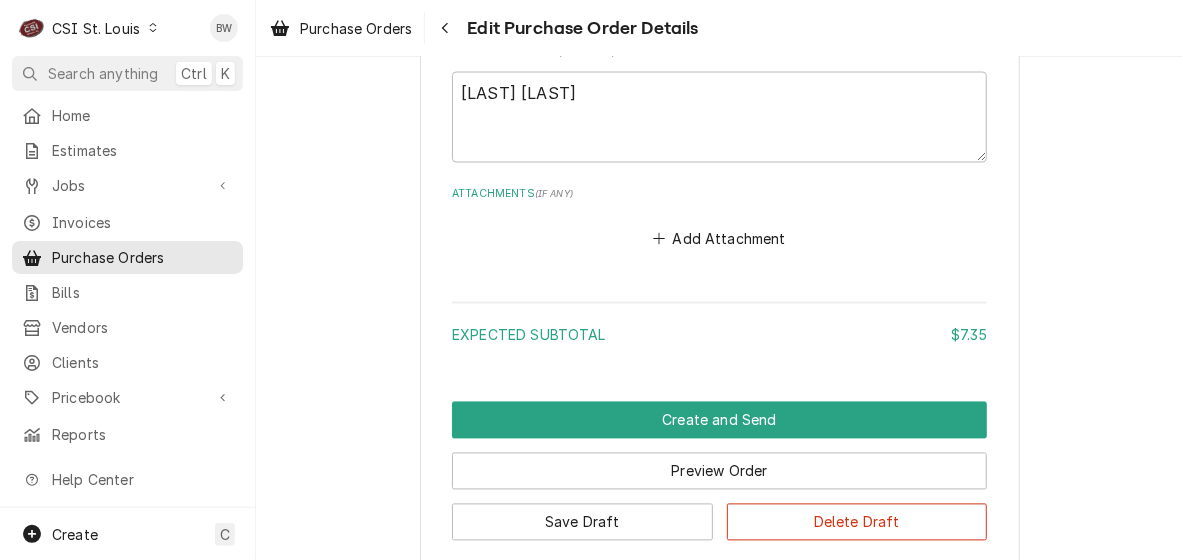 scroll, scrollTop: 1556, scrollLeft: 0, axis: vertical 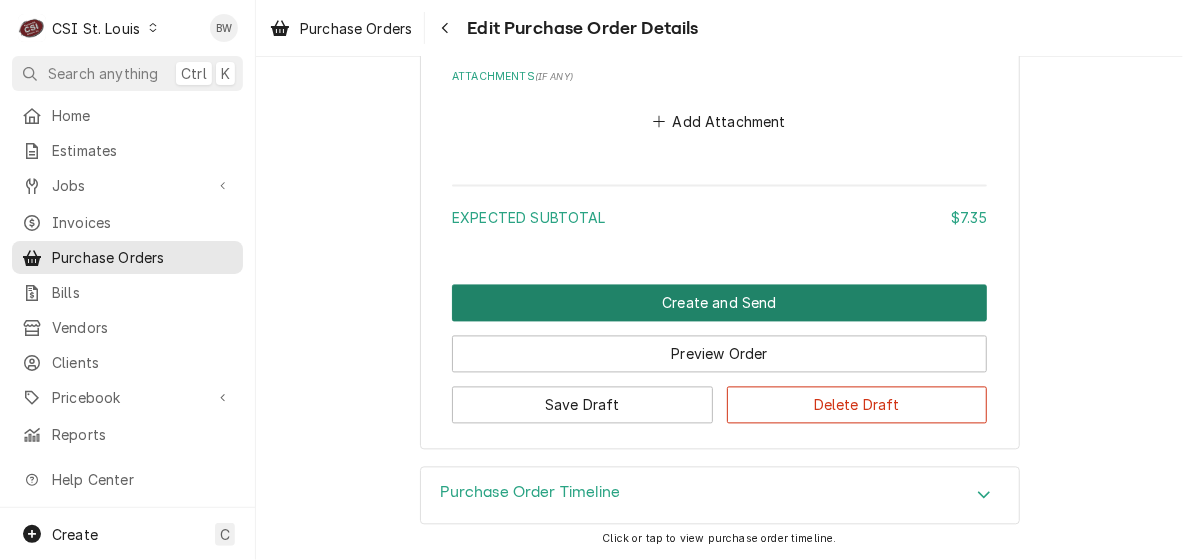 click on "Create and Send" at bounding box center [719, 303] 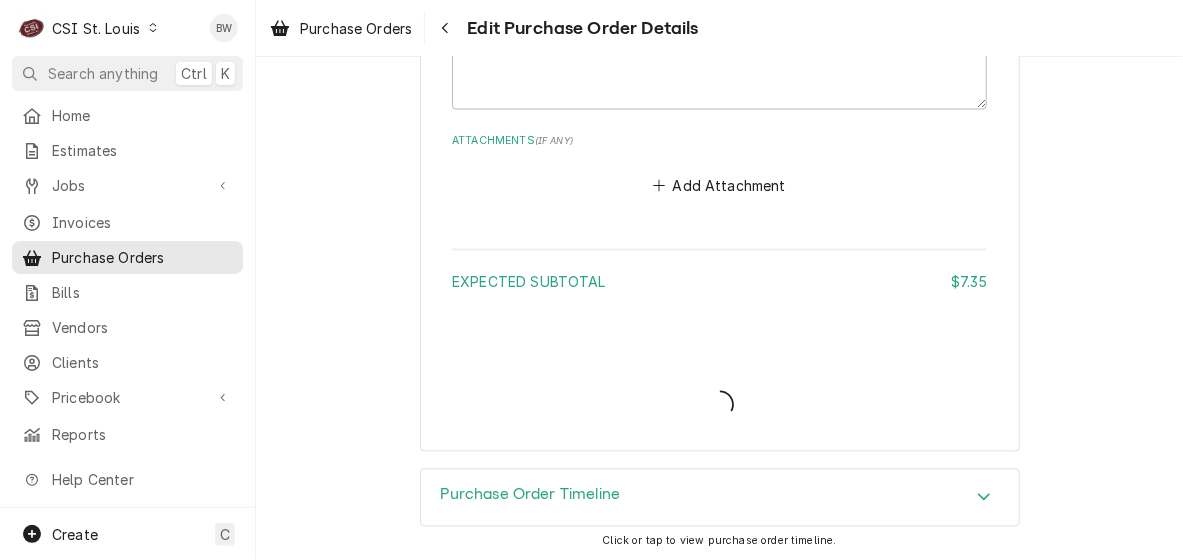 type on "x" 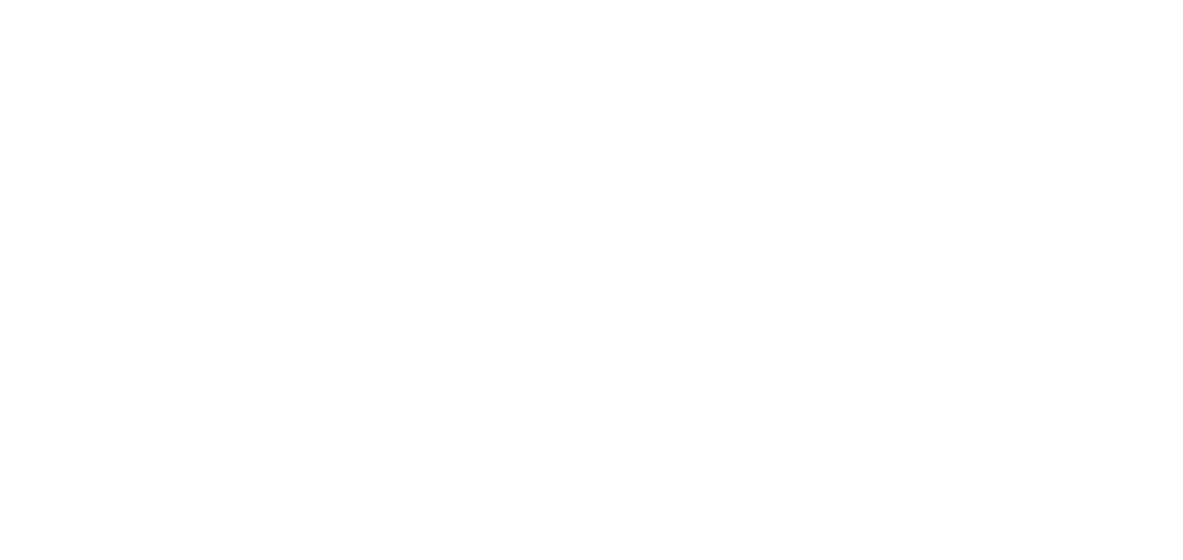 scroll, scrollTop: 0, scrollLeft: 0, axis: both 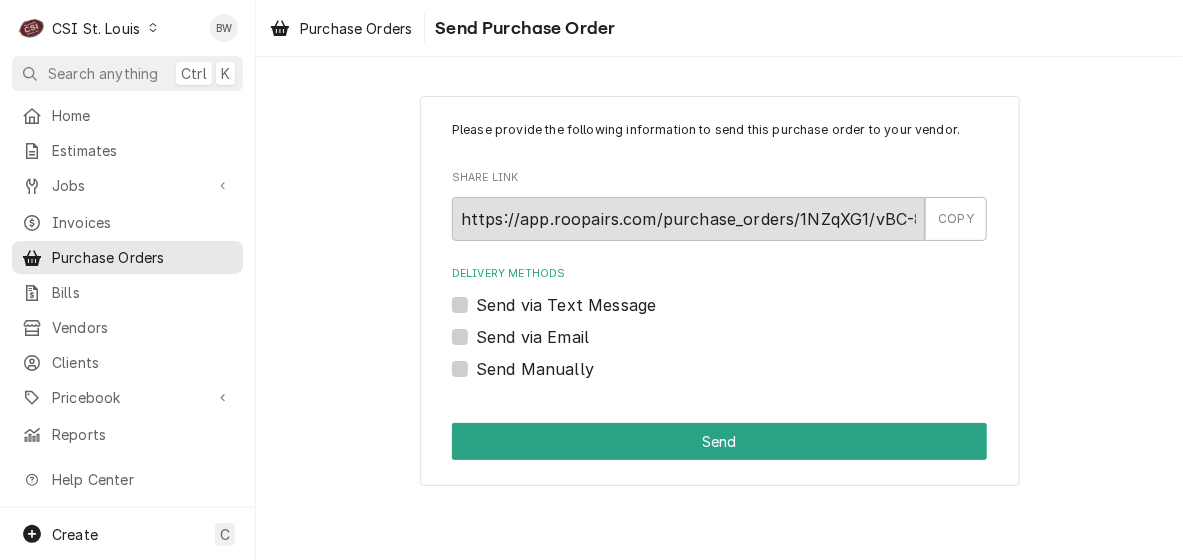 click on "Send Manually" at bounding box center [535, 369] 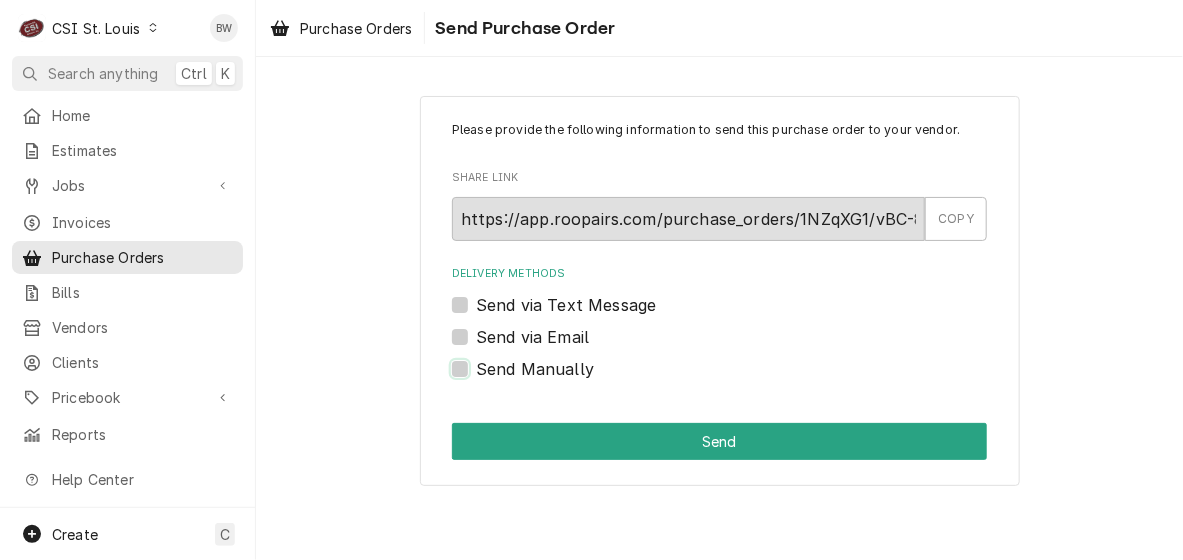 click on "Send Manually" at bounding box center (743, 379) 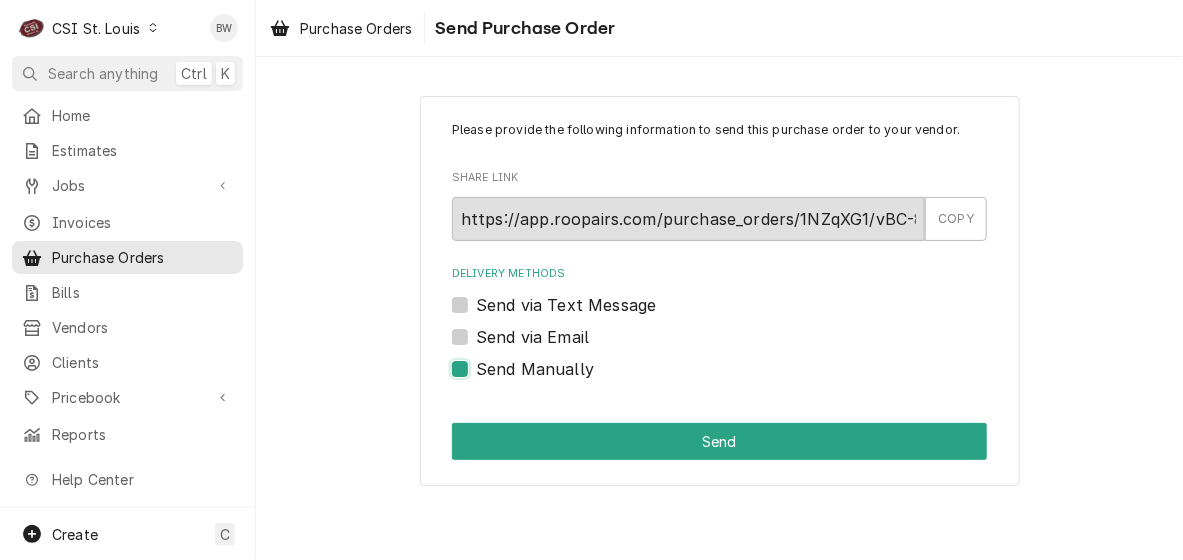 checkbox on "true" 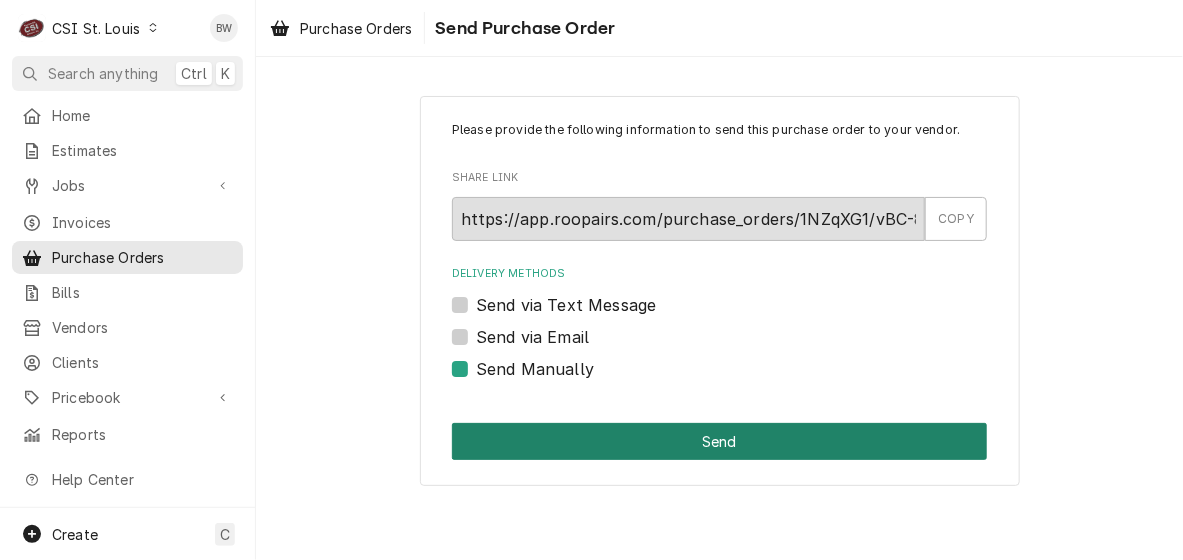 click on "Send" at bounding box center [719, 441] 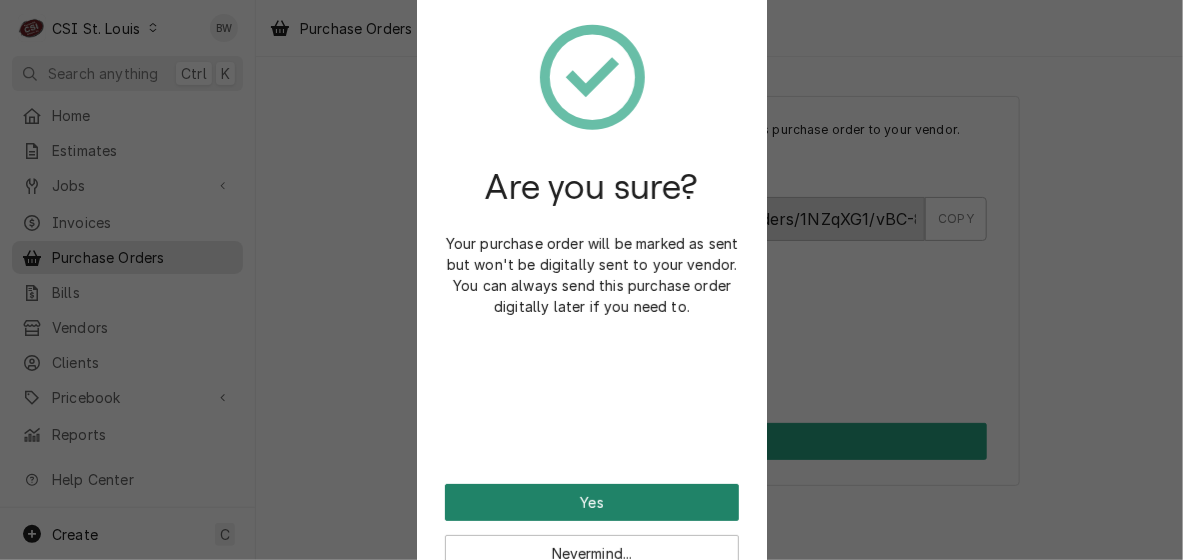 click on "Yes" at bounding box center [592, 502] 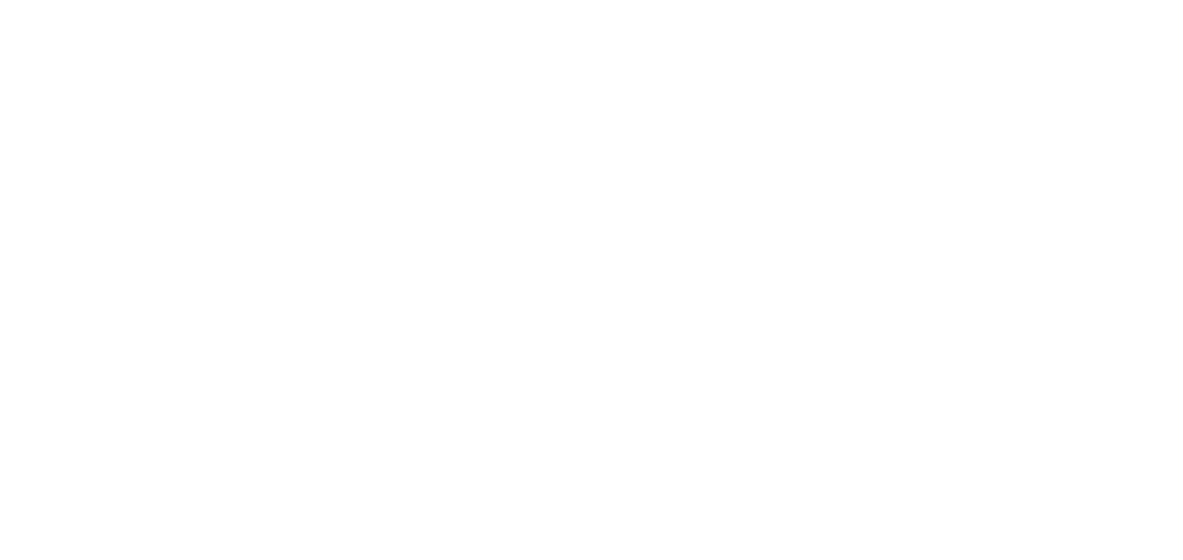 scroll, scrollTop: 0, scrollLeft: 0, axis: both 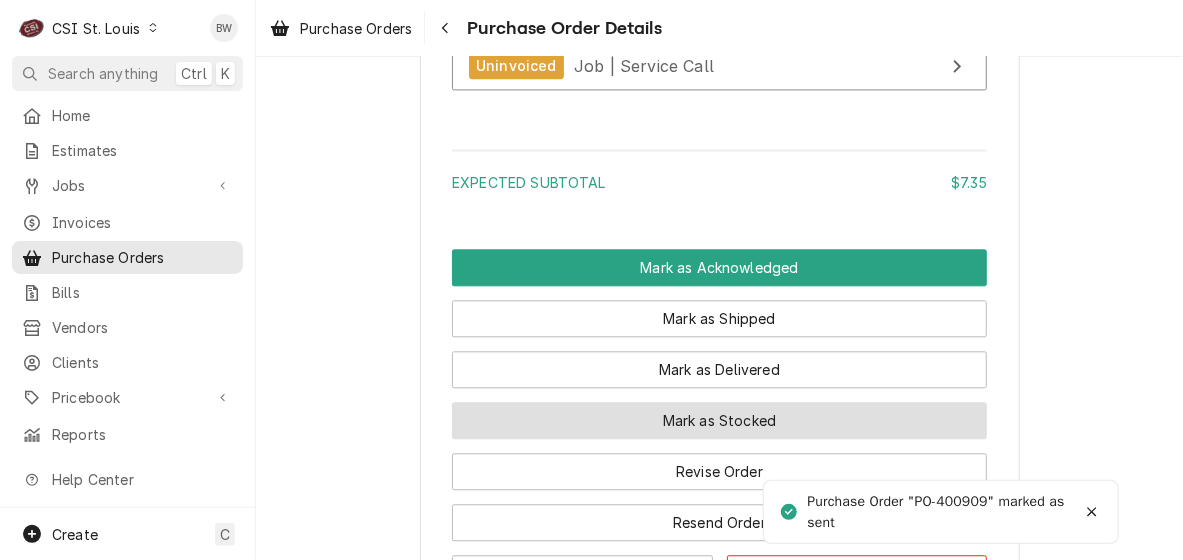 click on "Mark as Stocked" at bounding box center (719, 420) 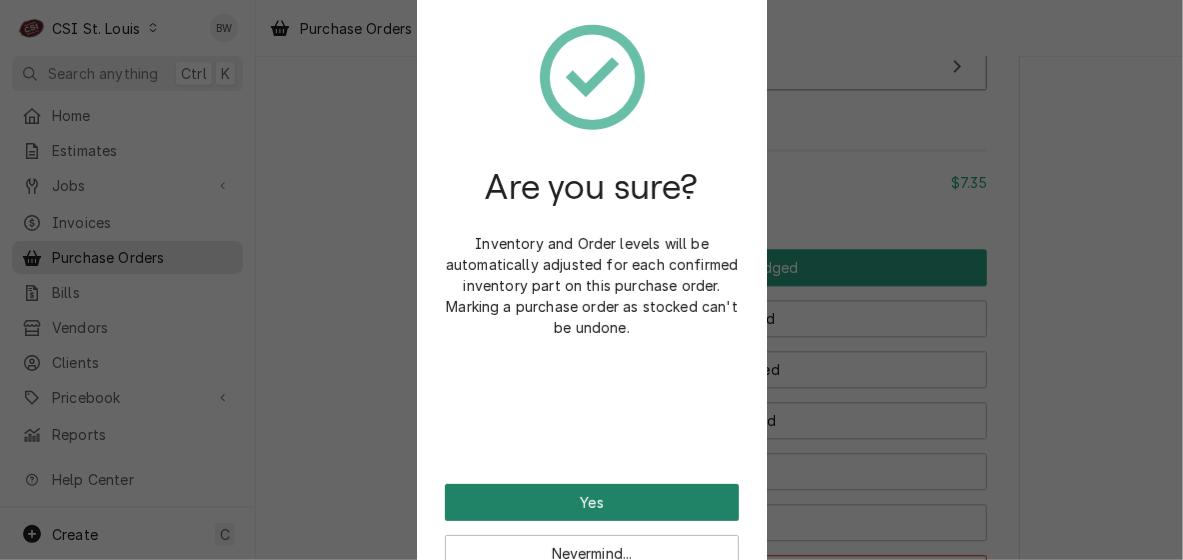 click on "Yes" at bounding box center (592, 502) 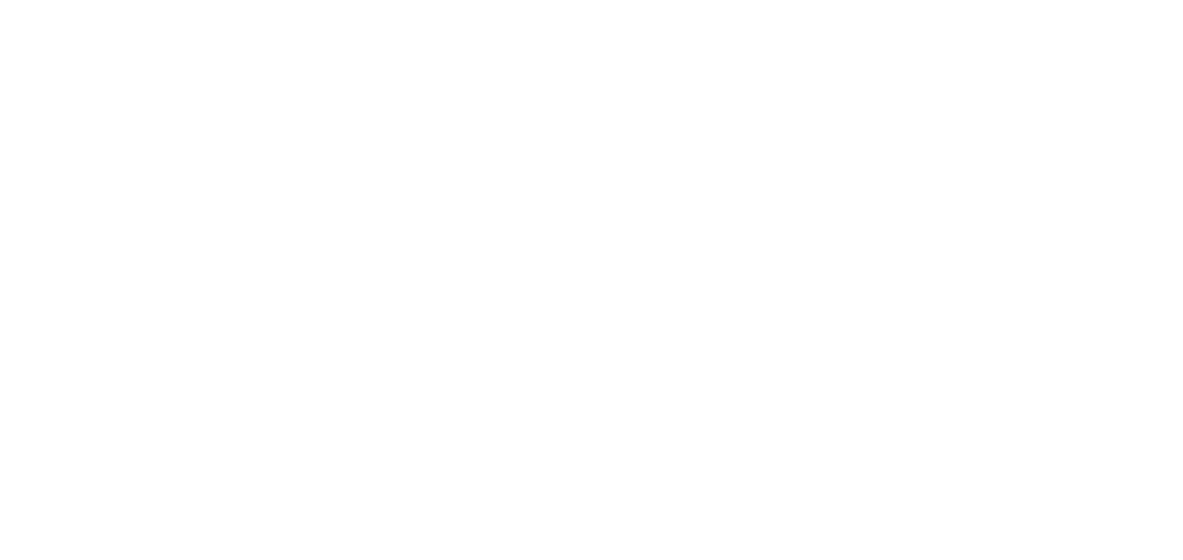 scroll, scrollTop: 0, scrollLeft: 0, axis: both 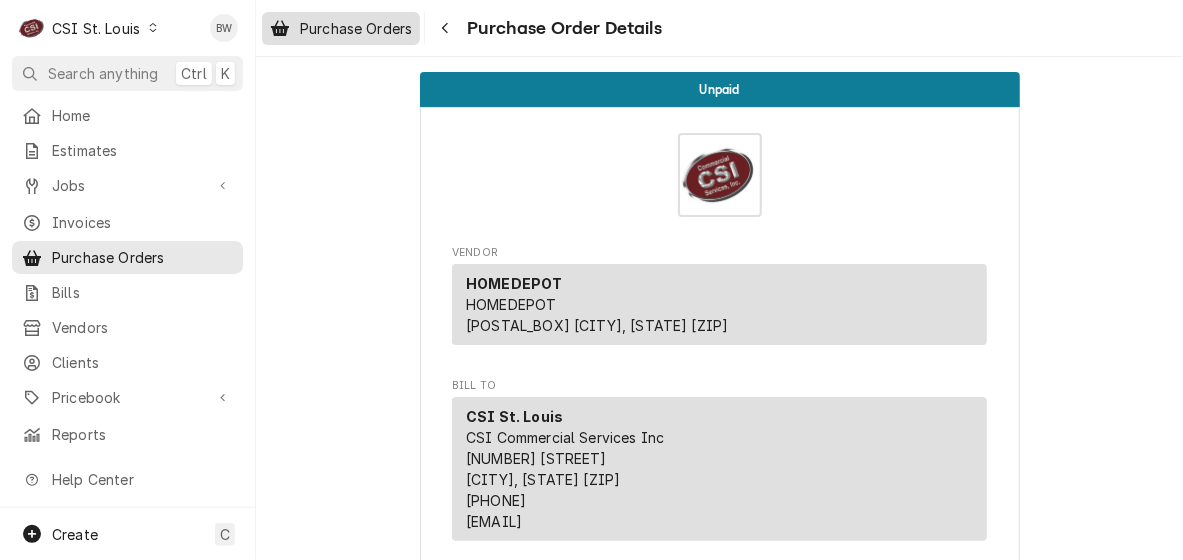 click on "Purchase Orders" at bounding box center (356, 28) 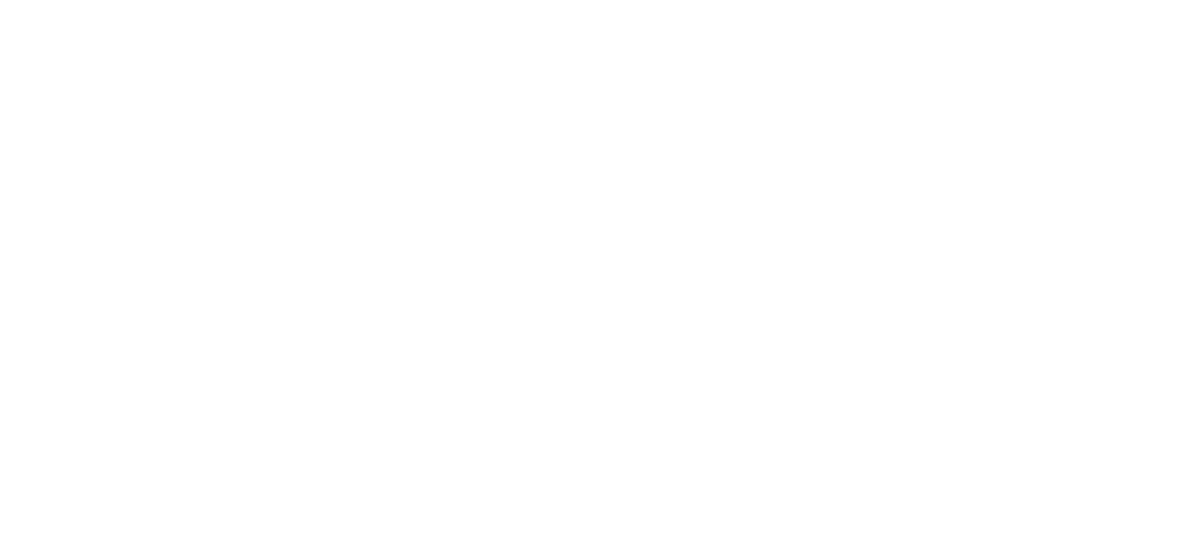 scroll, scrollTop: 0, scrollLeft: 0, axis: both 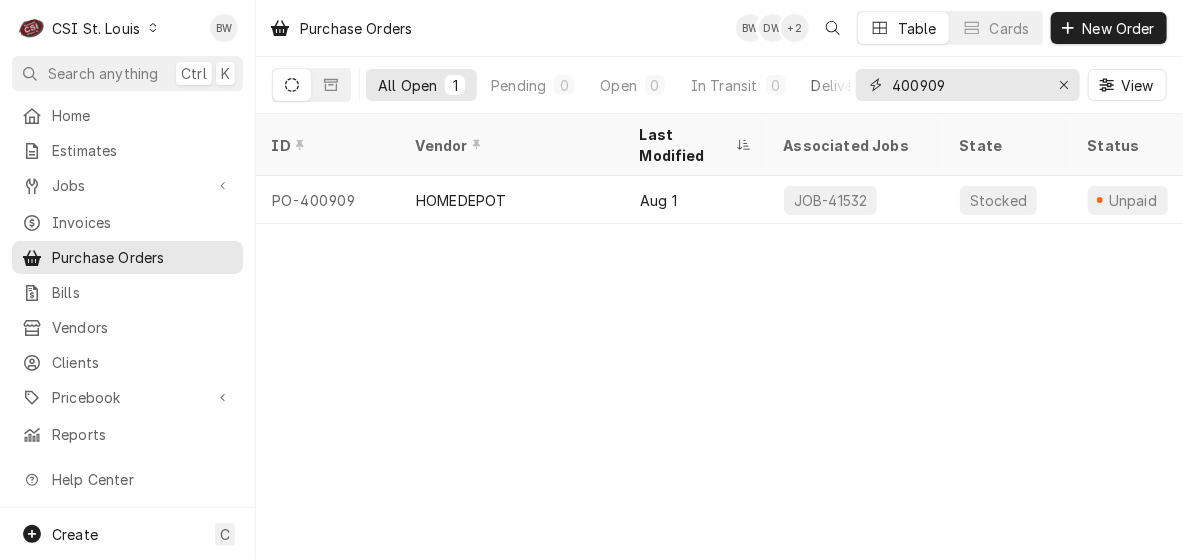 drag, startPoint x: 974, startPoint y: 83, endPoint x: 800, endPoint y: 82, distance: 174.00287 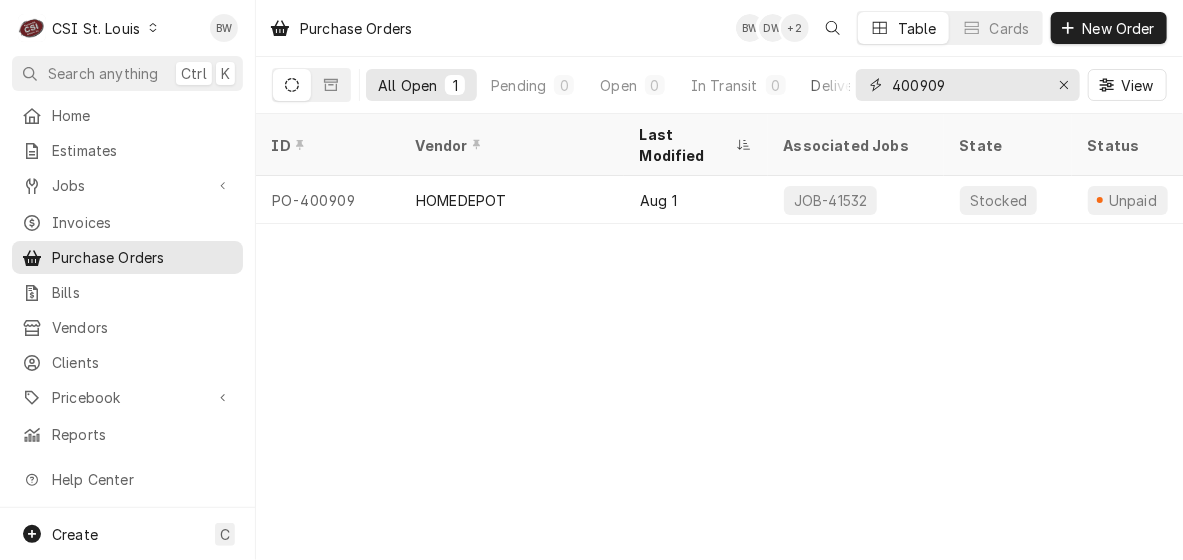 click on "All Open 1 Pending 0 Open 0 In Transit 0 Delivered 0 Stocked 1 400909 View" at bounding box center [719, 85] 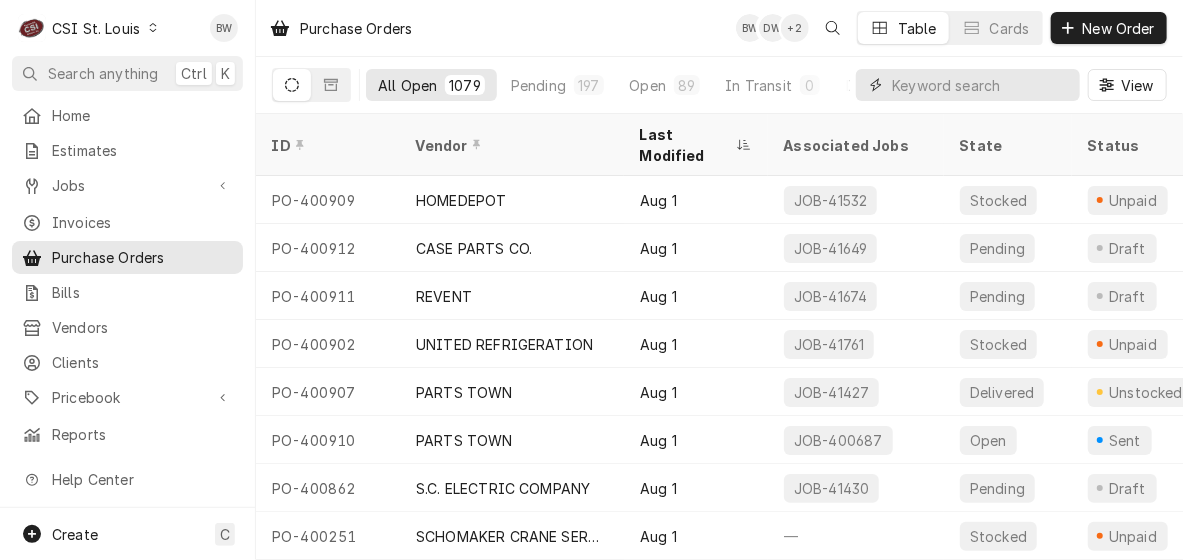 type 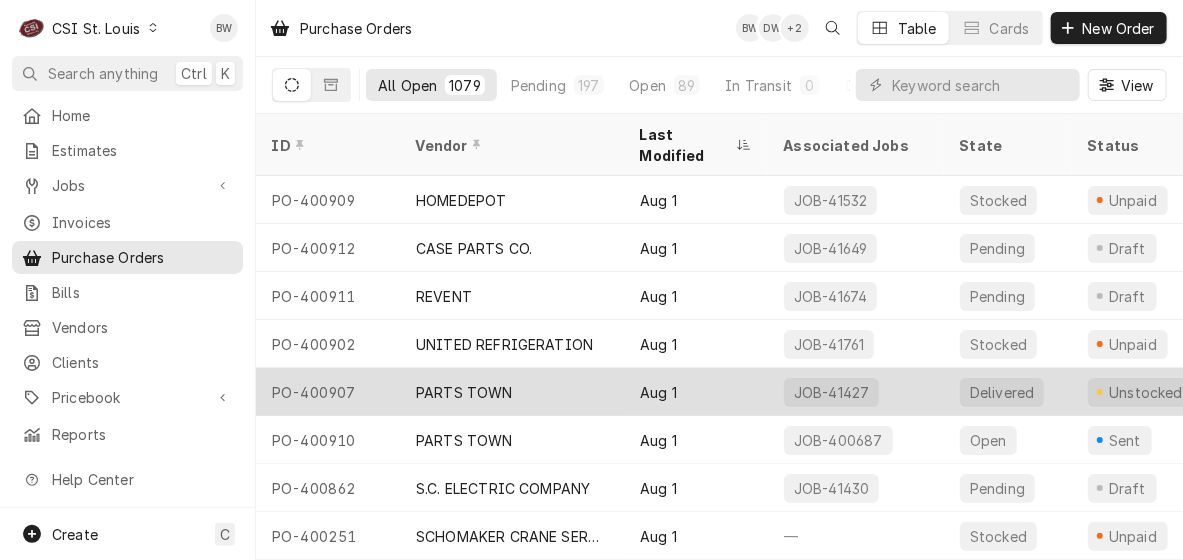 click on "PO-400907" at bounding box center [328, 392] 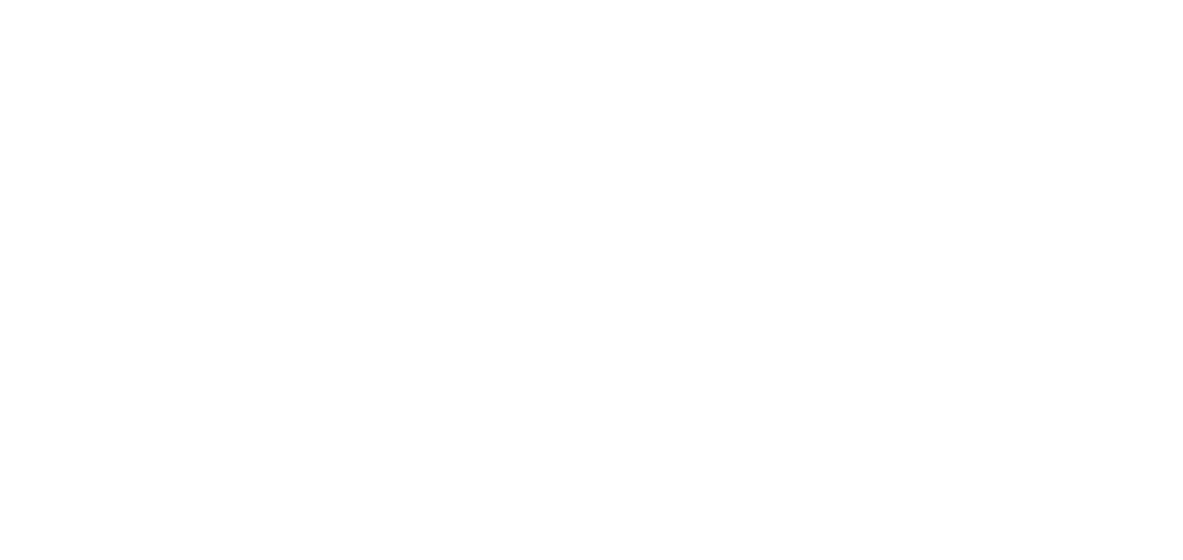 scroll, scrollTop: 0, scrollLeft: 0, axis: both 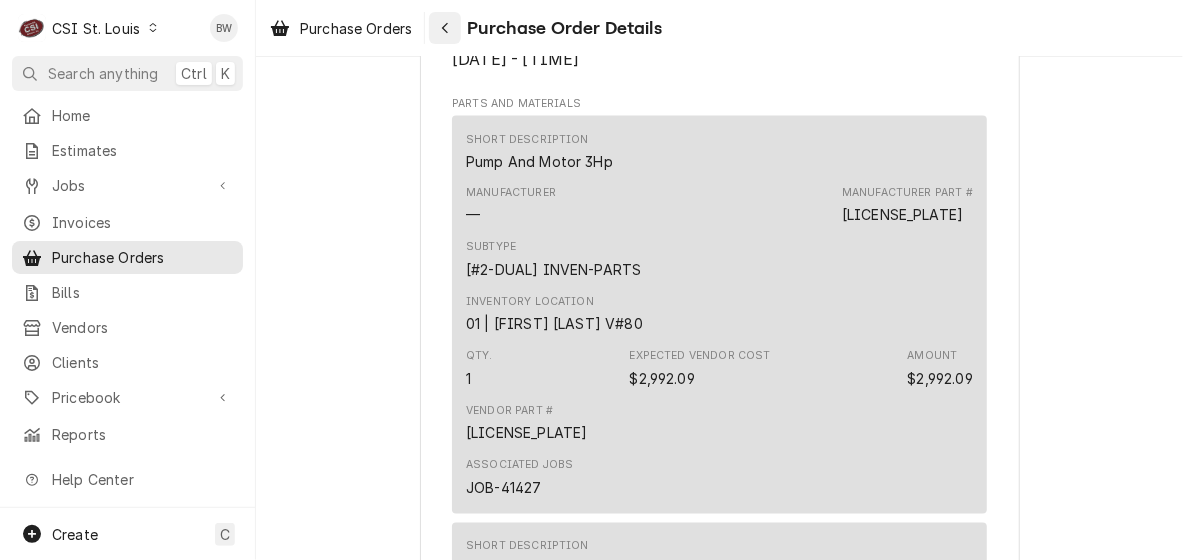 click at bounding box center (445, 28) 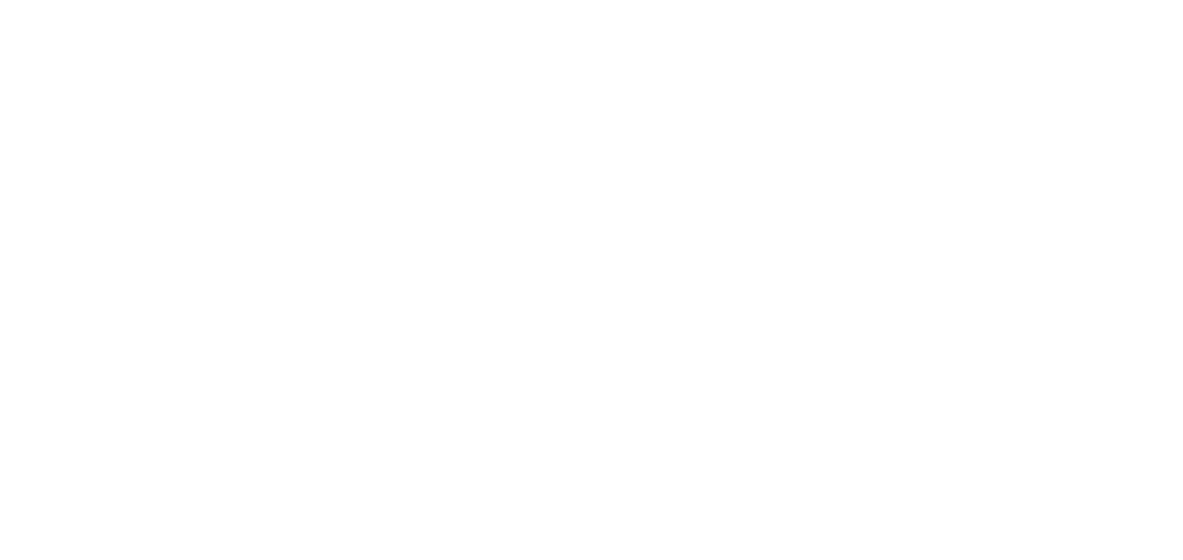 scroll, scrollTop: 0, scrollLeft: 0, axis: both 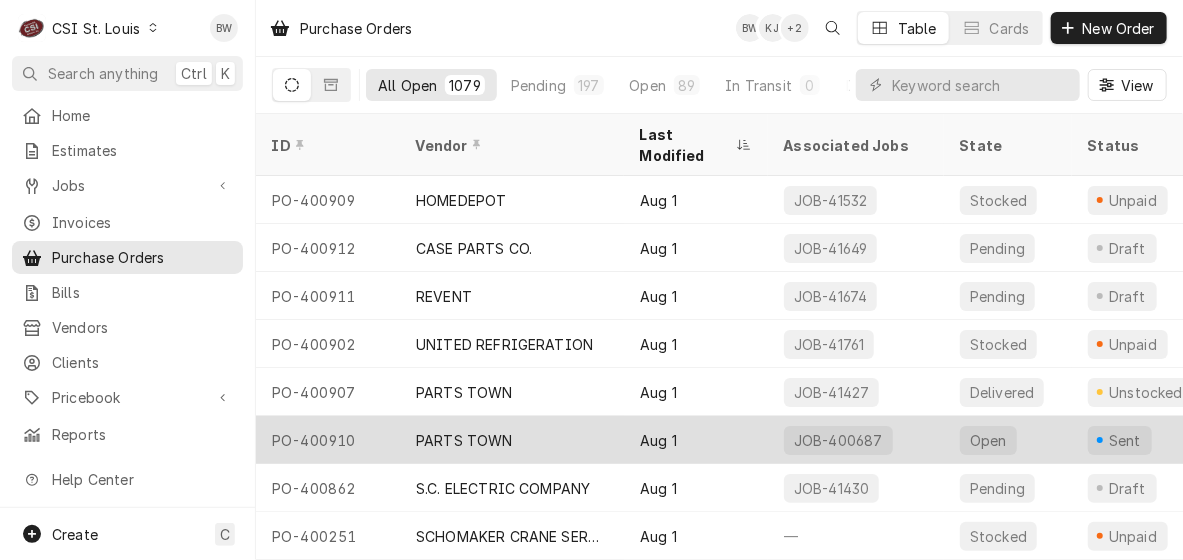 click on "PO-400910" at bounding box center [328, 440] 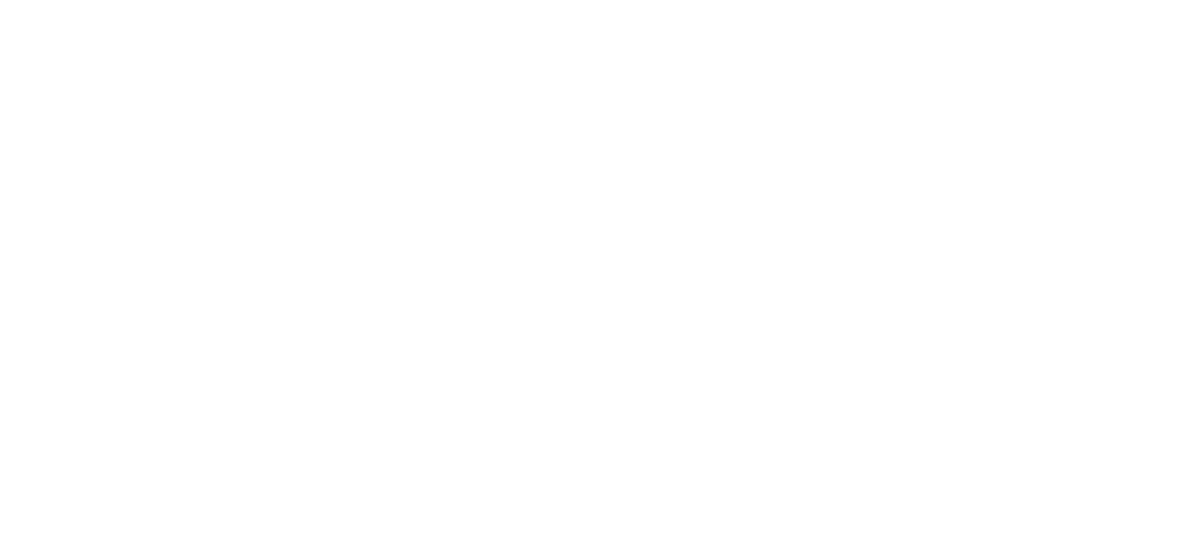 scroll, scrollTop: 0, scrollLeft: 0, axis: both 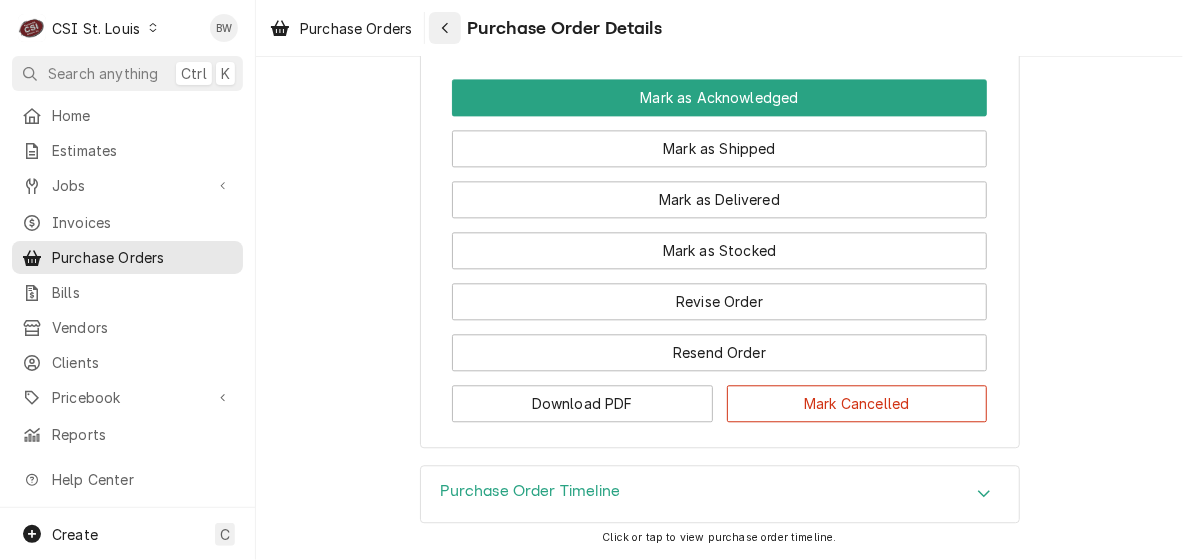 click at bounding box center [445, 28] 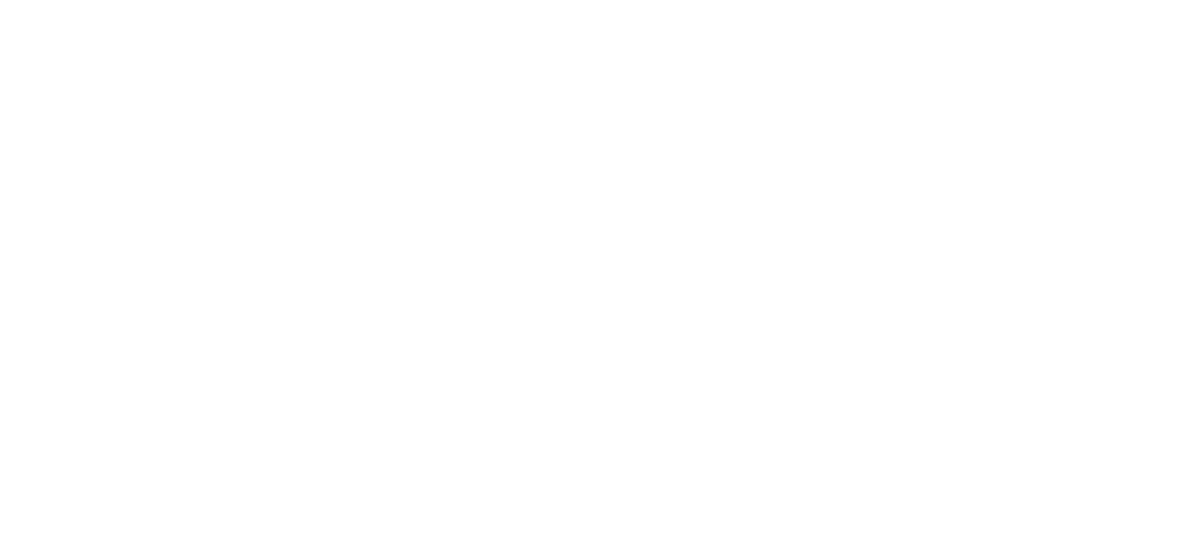 scroll, scrollTop: 0, scrollLeft: 0, axis: both 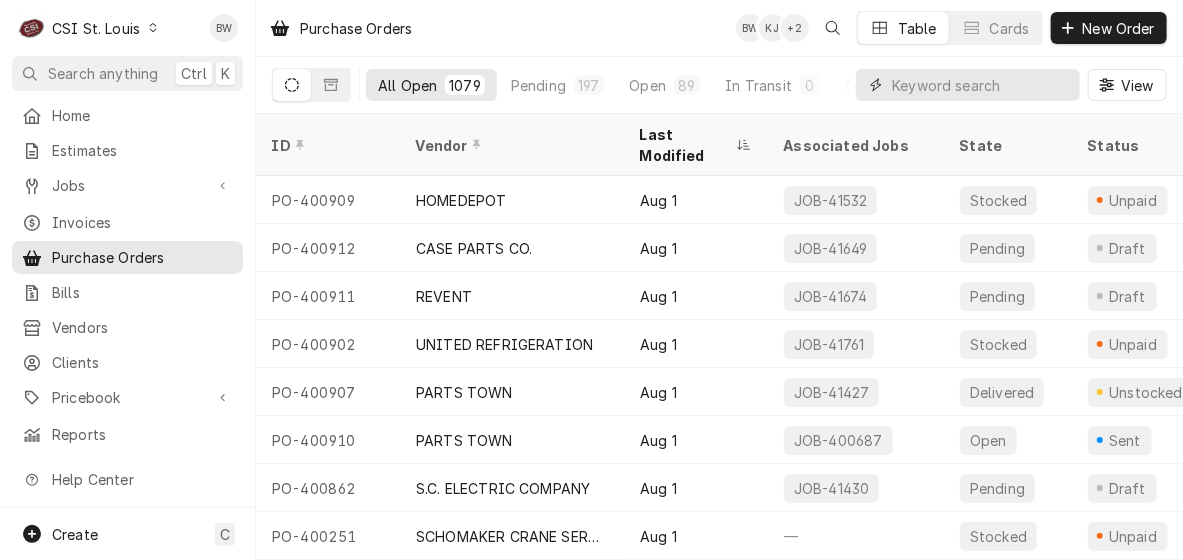 click at bounding box center [981, 85] 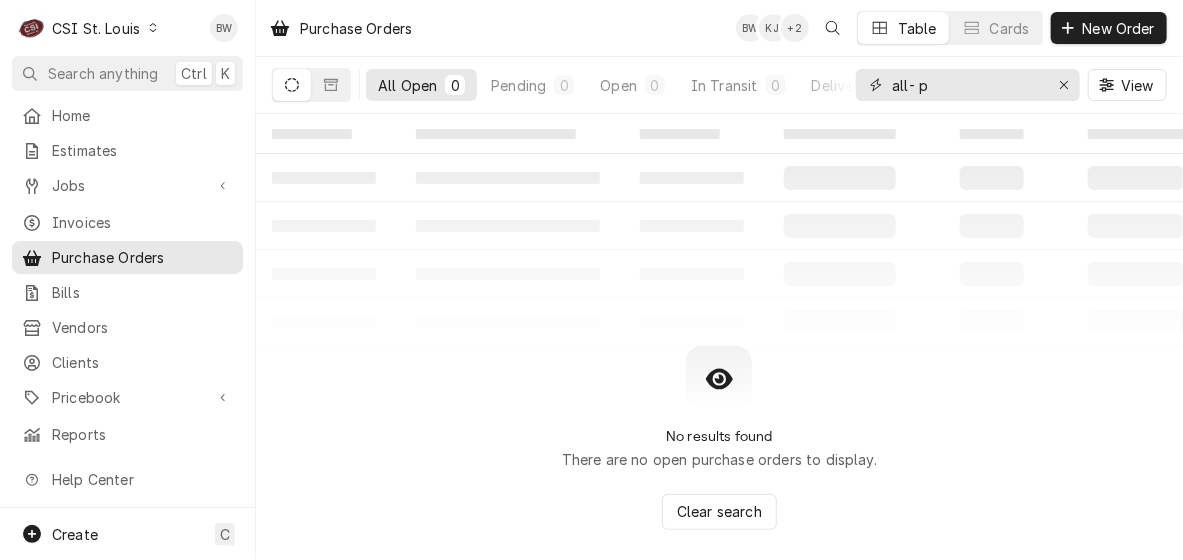type on "all- p" 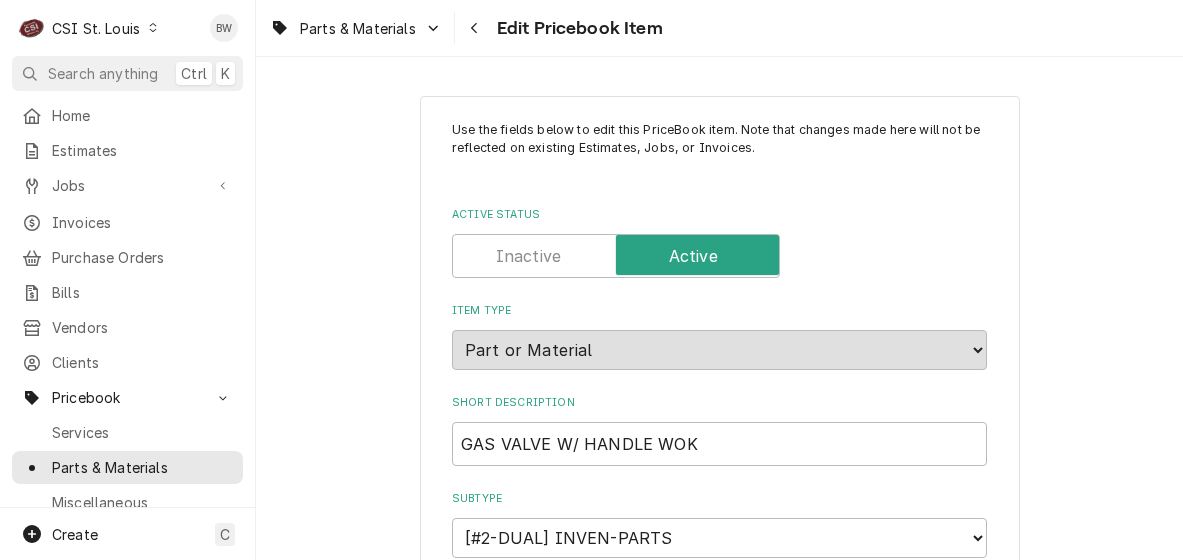 scroll, scrollTop: 0, scrollLeft: 0, axis: both 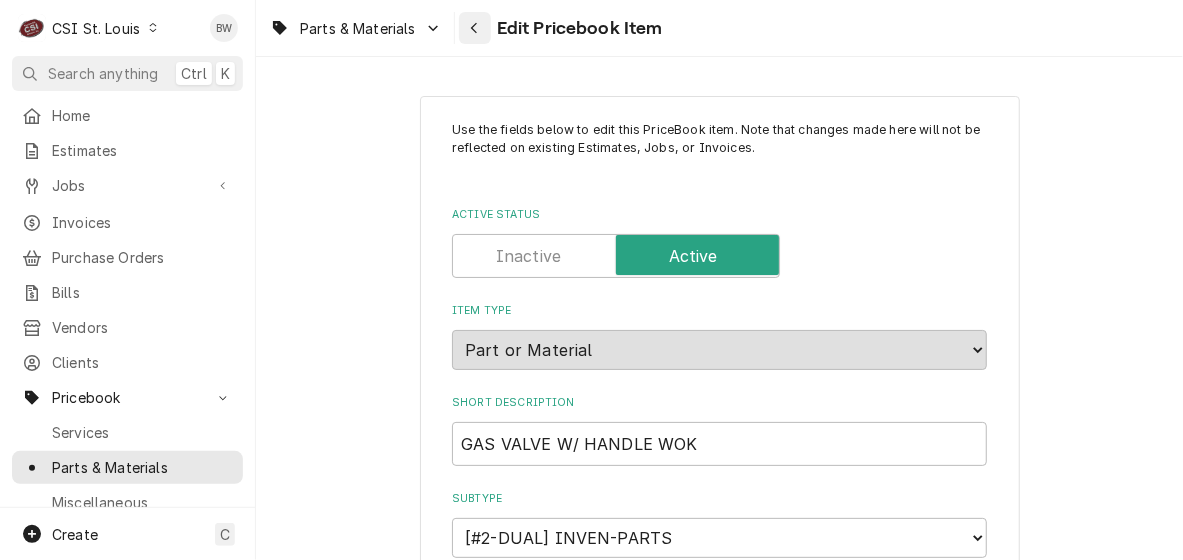 click at bounding box center [475, 28] 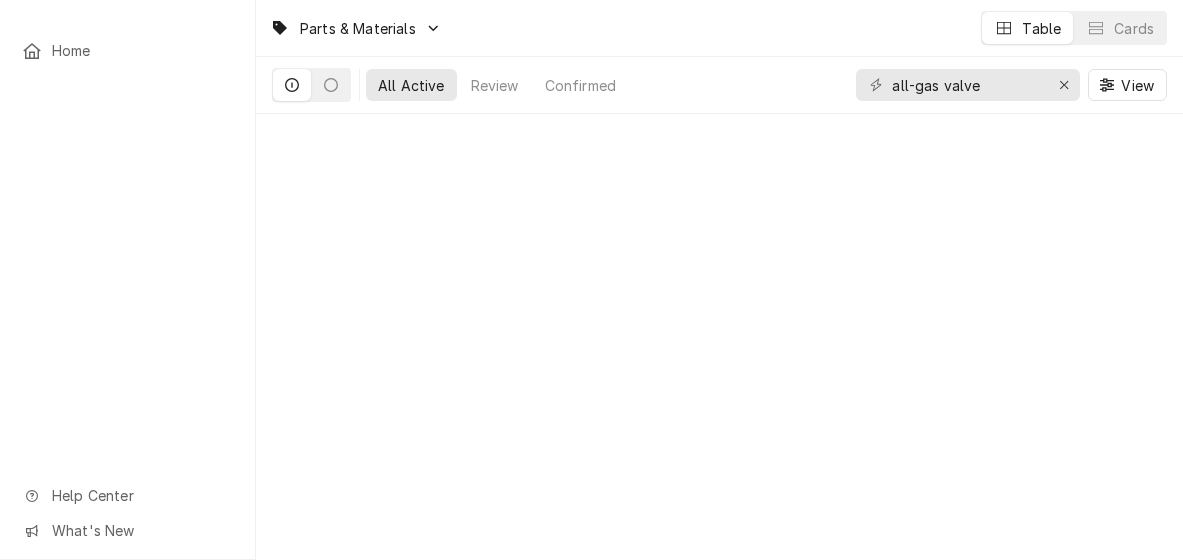 scroll, scrollTop: 0, scrollLeft: 0, axis: both 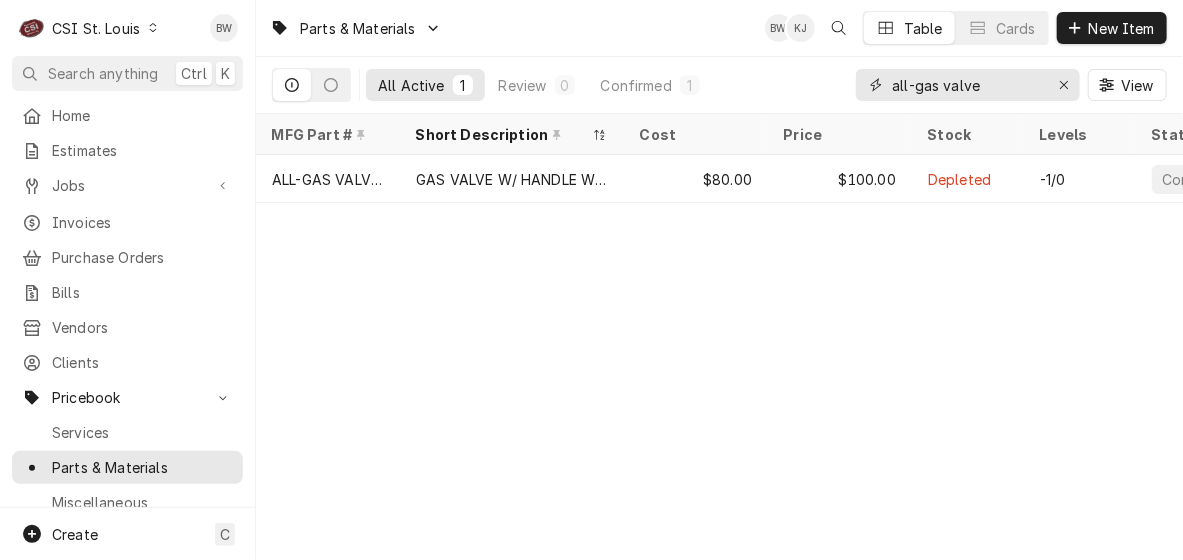 click on "all-gas valve" at bounding box center [967, 85] 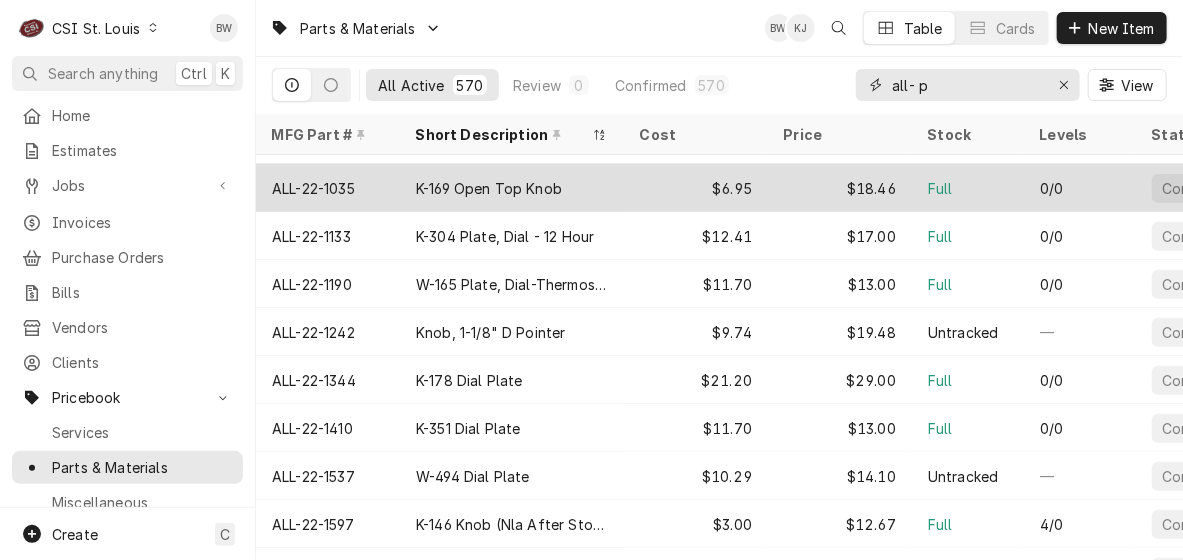 scroll, scrollTop: 214, scrollLeft: 0, axis: vertical 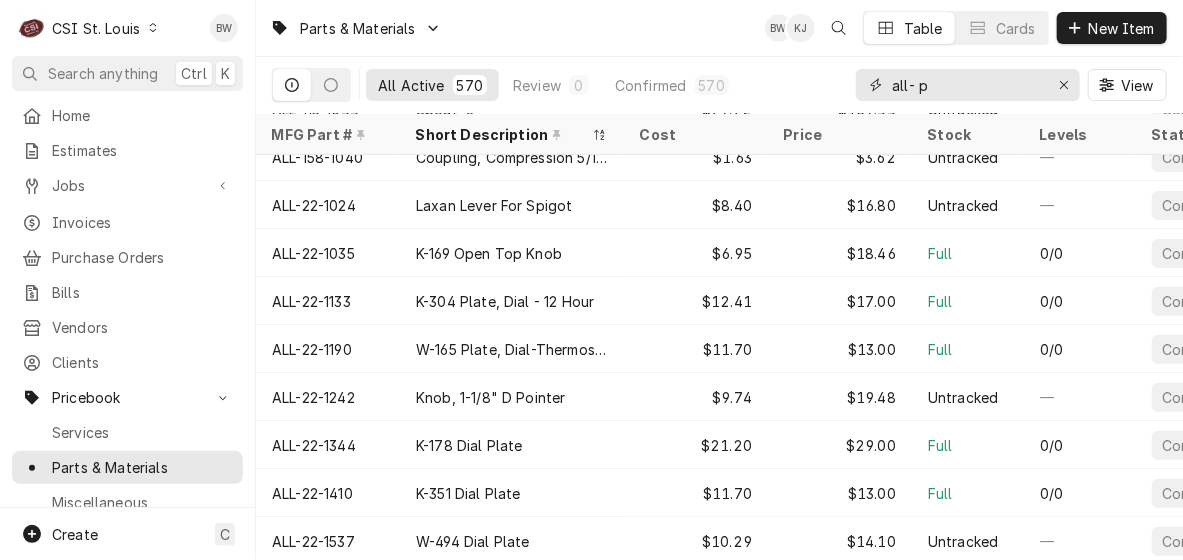 drag, startPoint x: 928, startPoint y: 86, endPoint x: 866, endPoint y: 83, distance: 62.072536 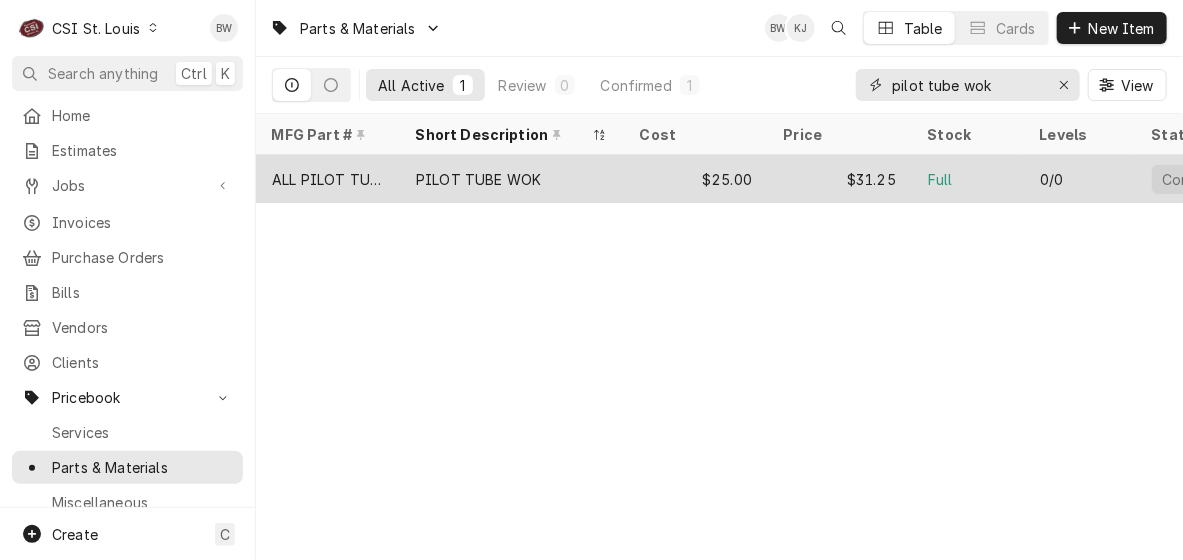 type on "pilot tube wok" 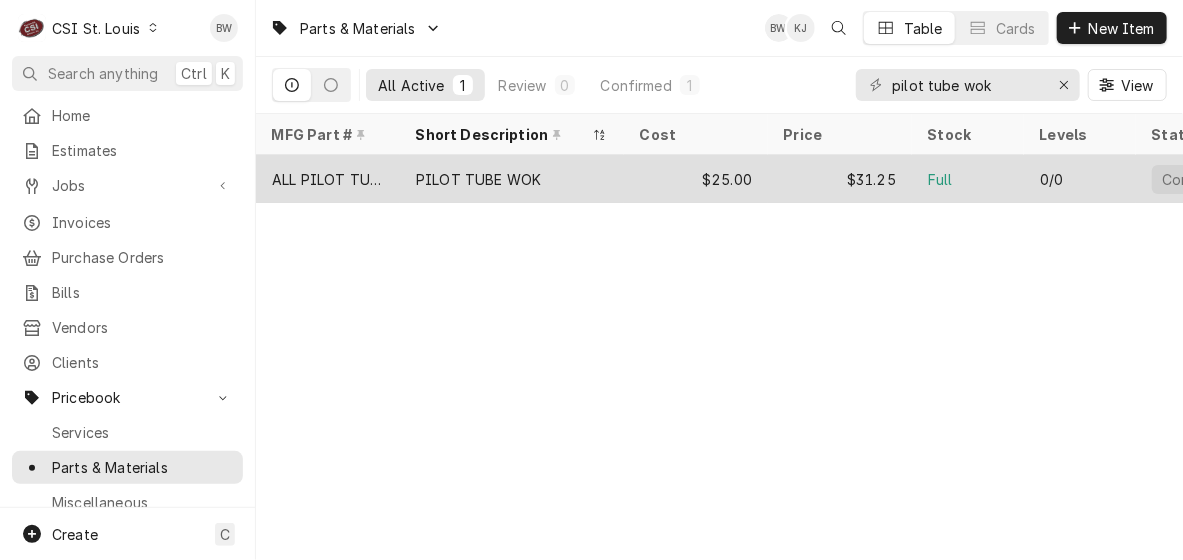 click on "ALL PILOT TUBE WOK" at bounding box center (328, 179) 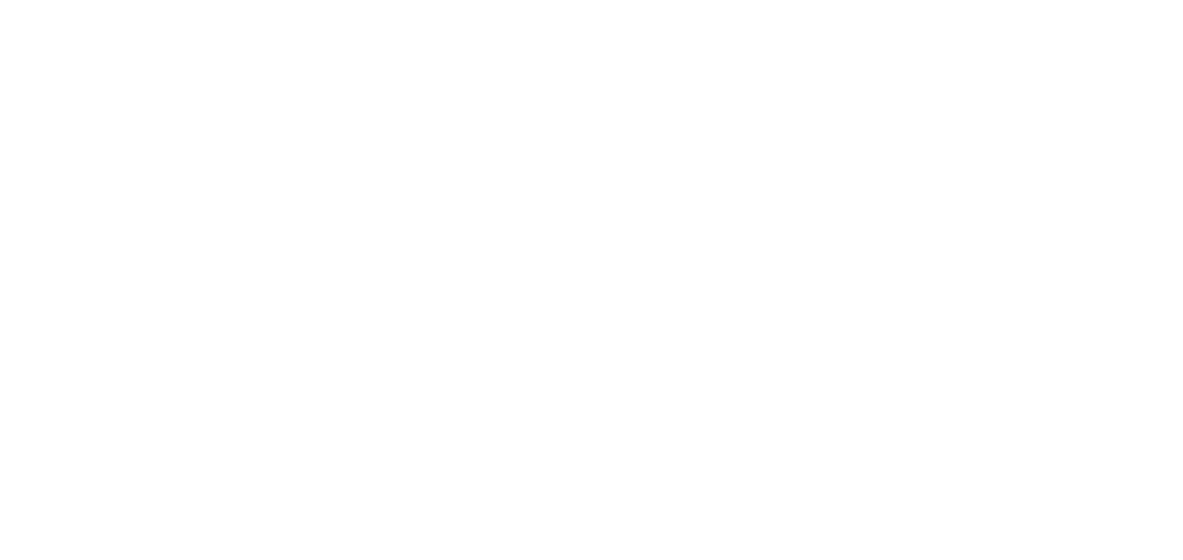 scroll, scrollTop: 0, scrollLeft: 0, axis: both 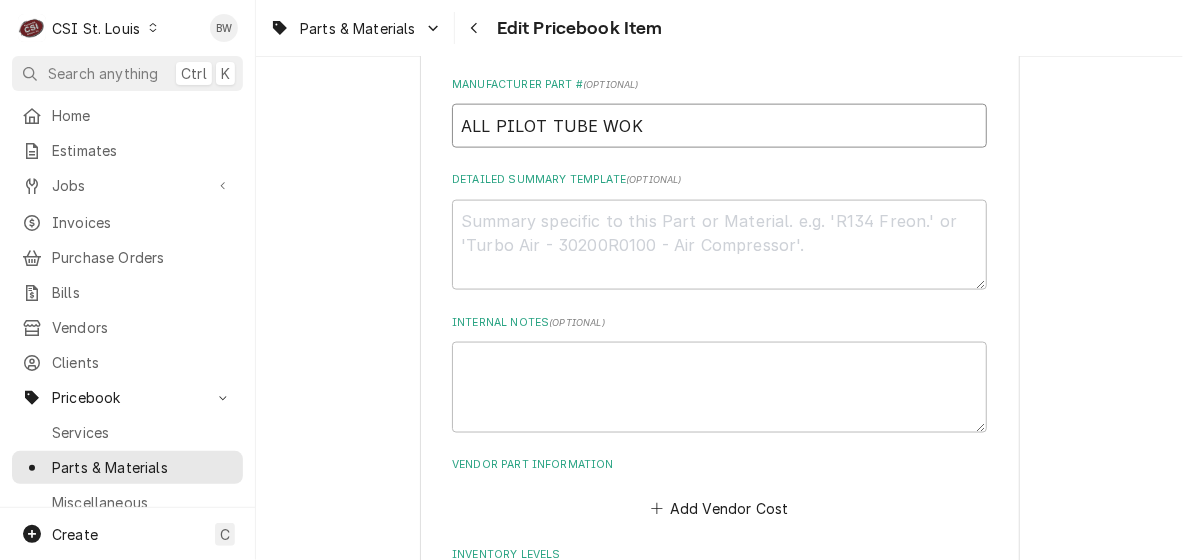 click on "ALL PILOT TUBE WOK" at bounding box center (719, 126) 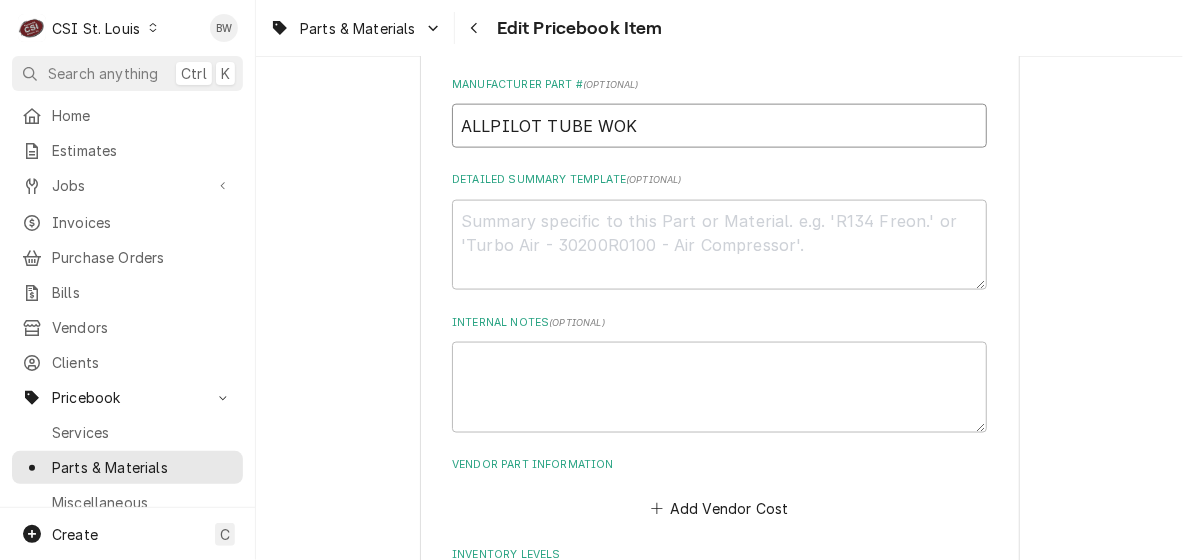 type on "x" 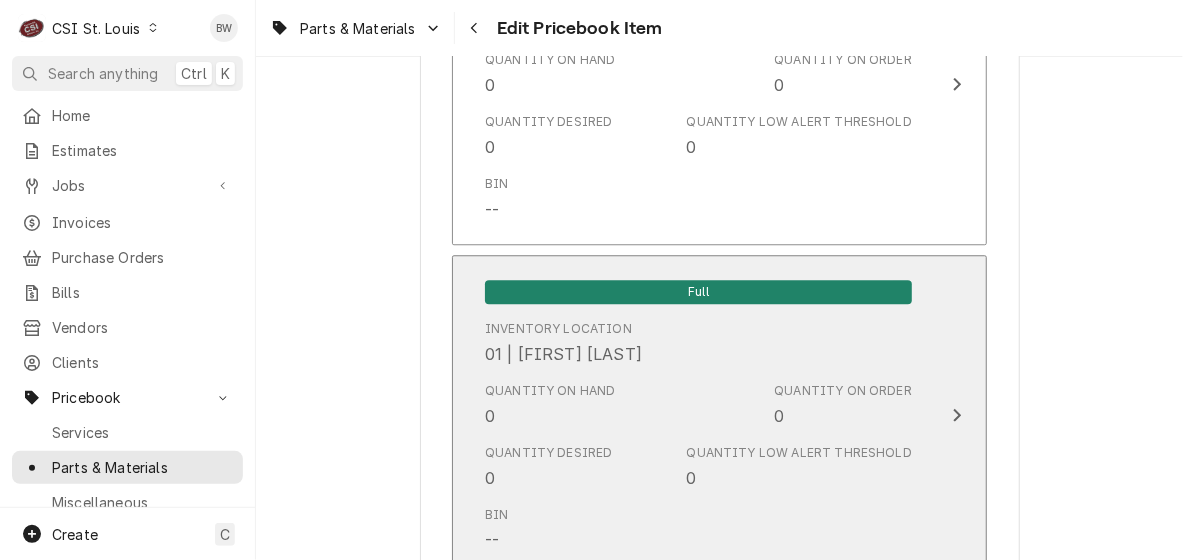 scroll, scrollTop: 2100, scrollLeft: 0, axis: vertical 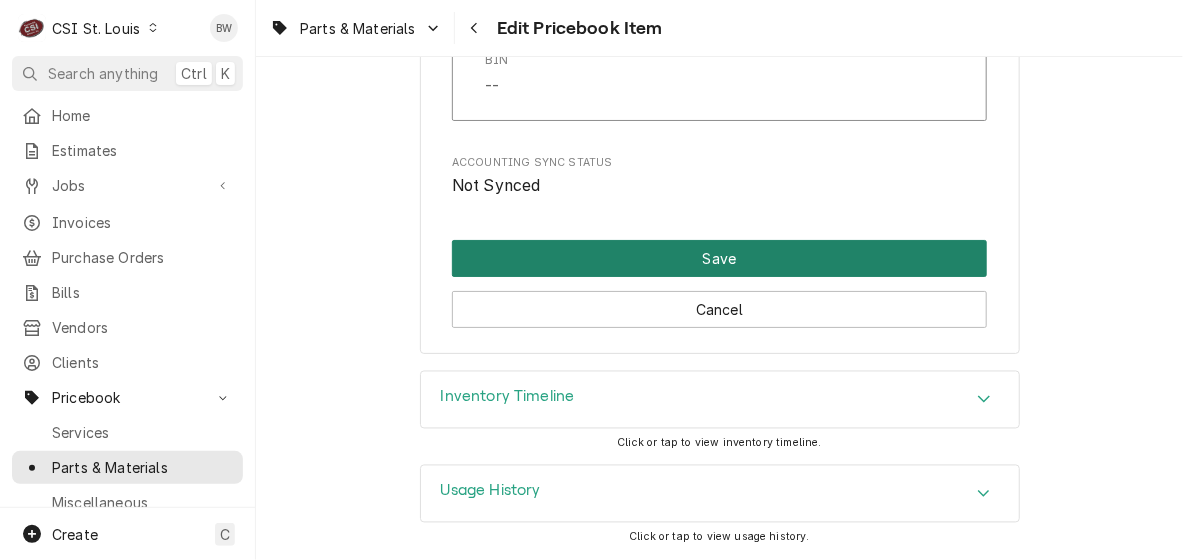 type on "ALL-PILOT TUBE WOK" 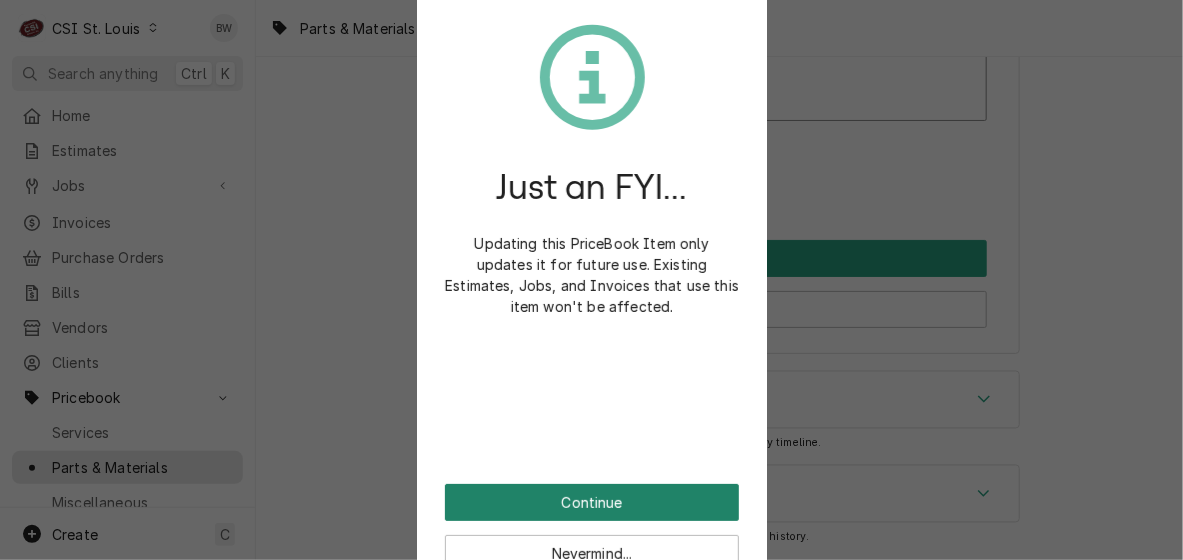 click on "Continue" at bounding box center (592, 502) 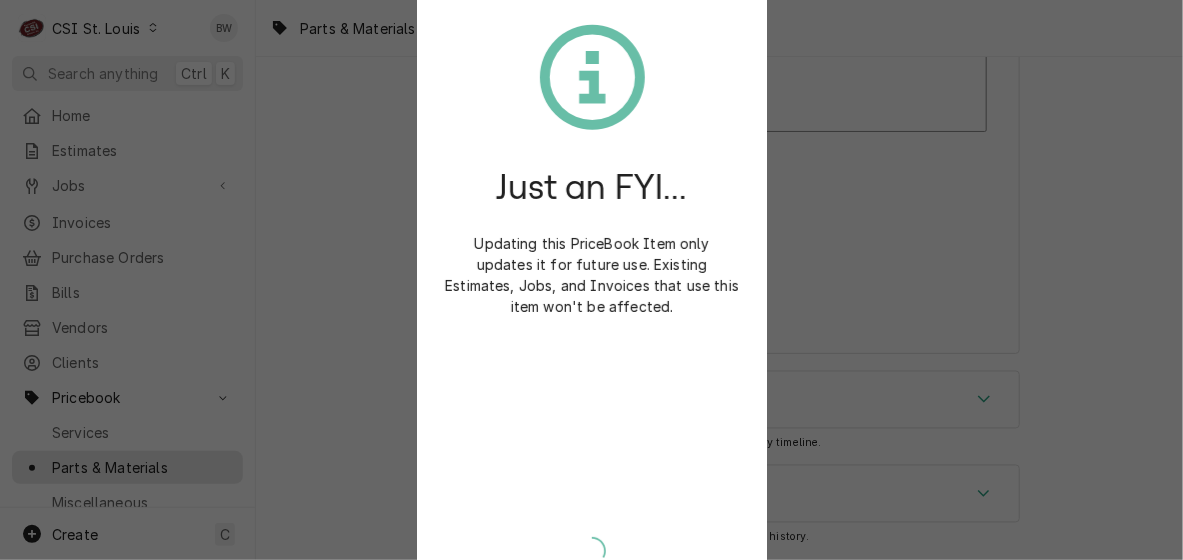 type on "x" 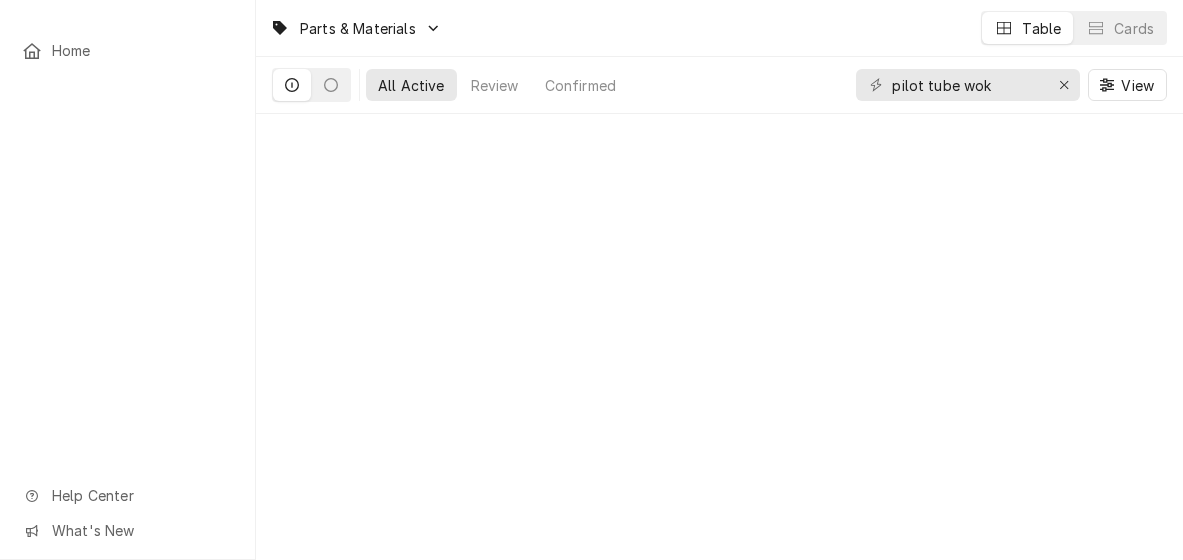 scroll, scrollTop: 0, scrollLeft: 0, axis: both 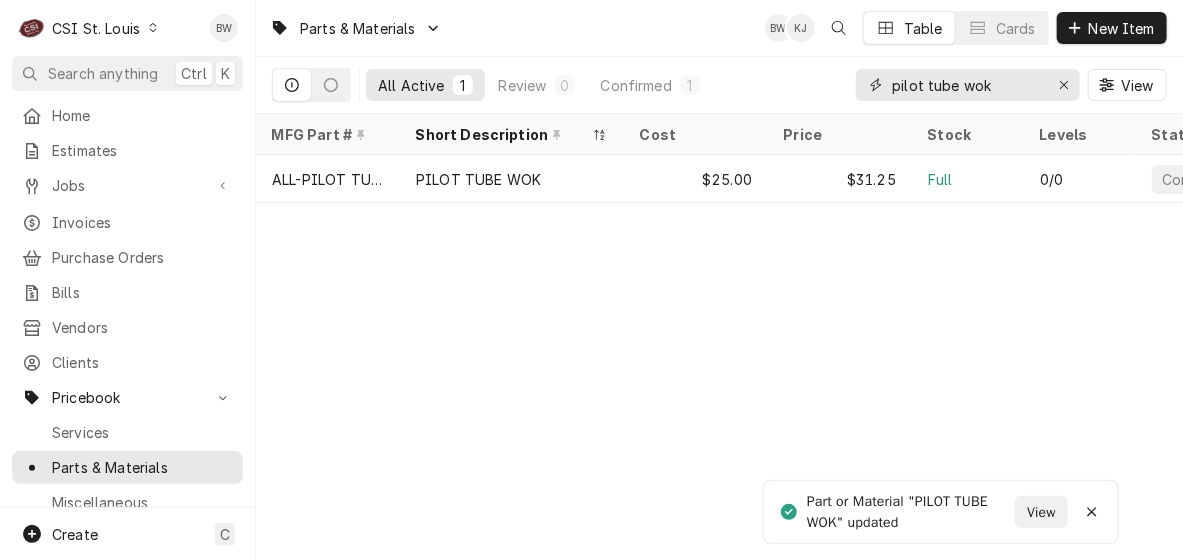 click on "pilot tube wok" at bounding box center (967, 85) 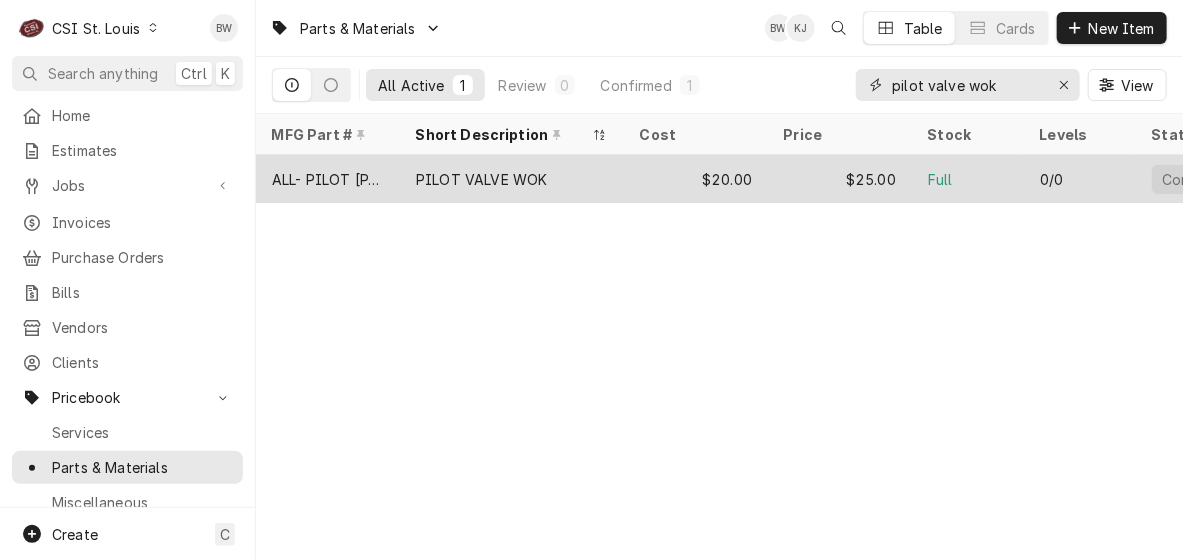 type on "pilot valve wok" 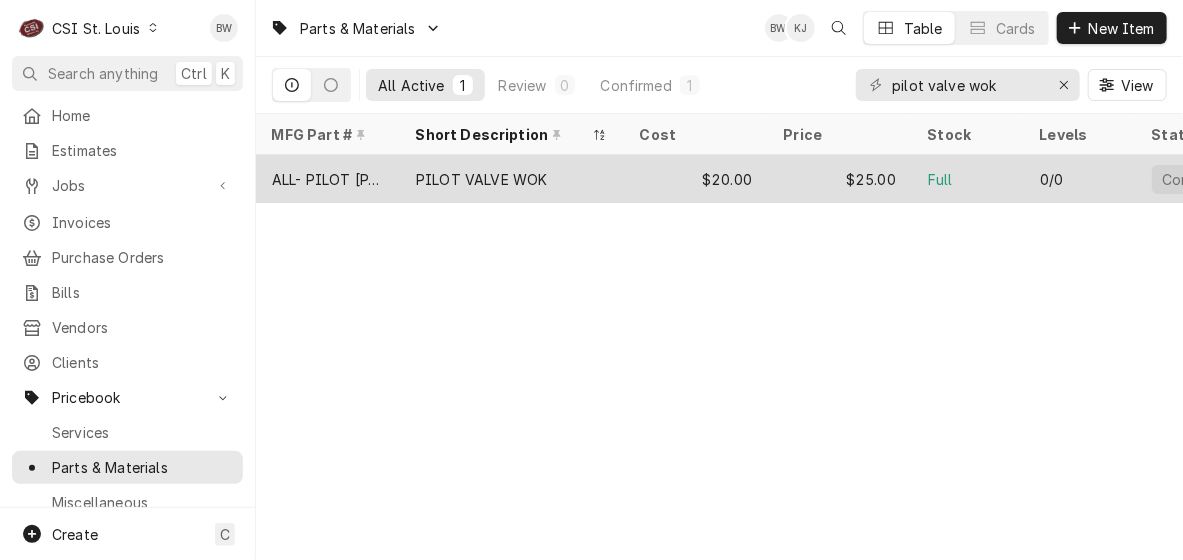 click on "ALL- PILOT [PART] WOK" at bounding box center [328, 179] 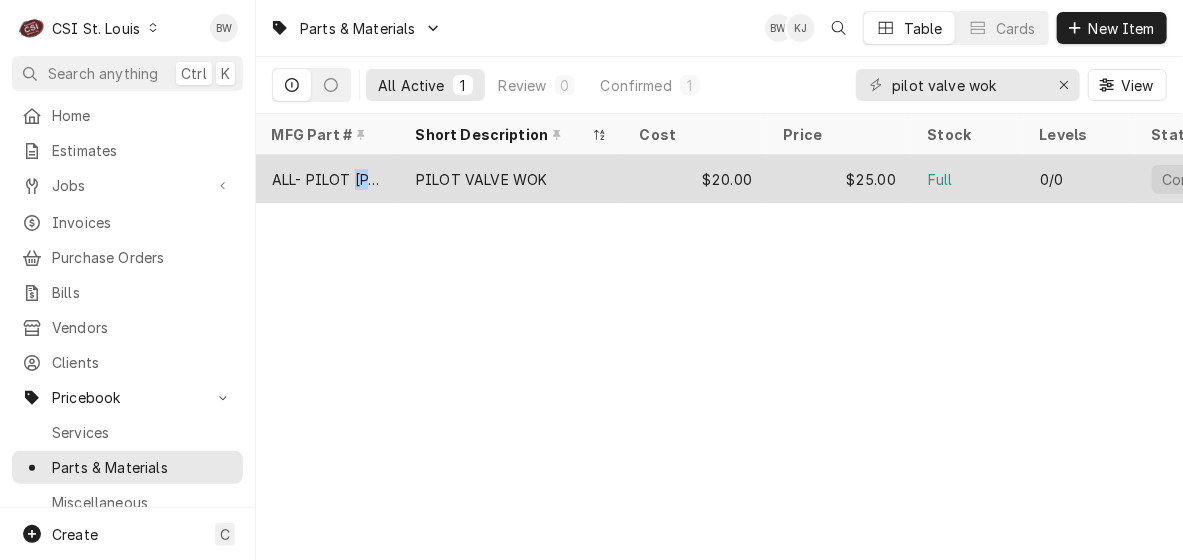 click on "ALL- PILOT VALVE WOK" at bounding box center (328, 179) 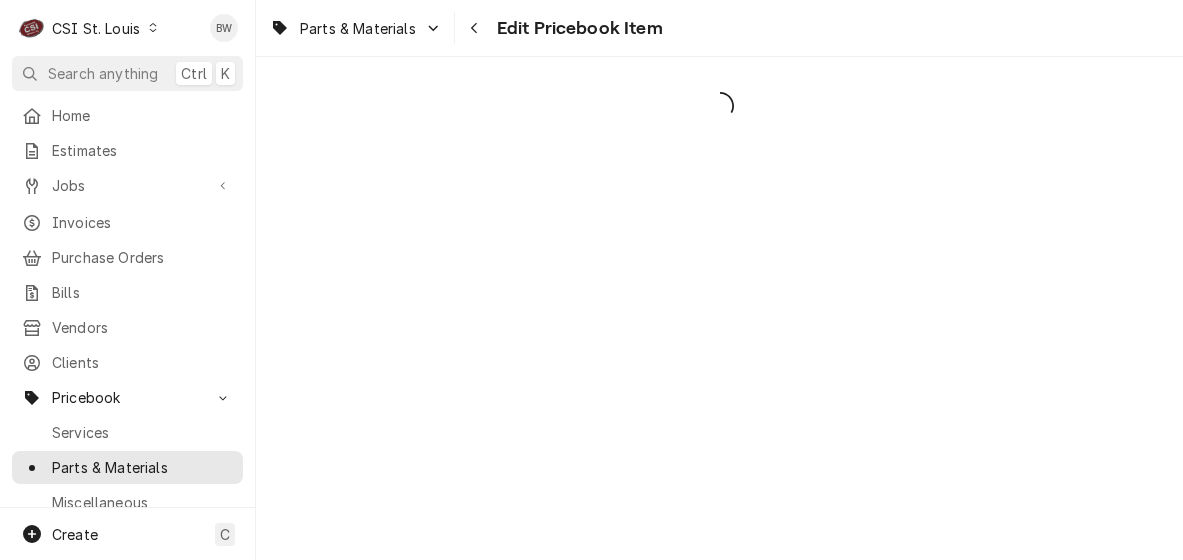 scroll, scrollTop: 0, scrollLeft: 0, axis: both 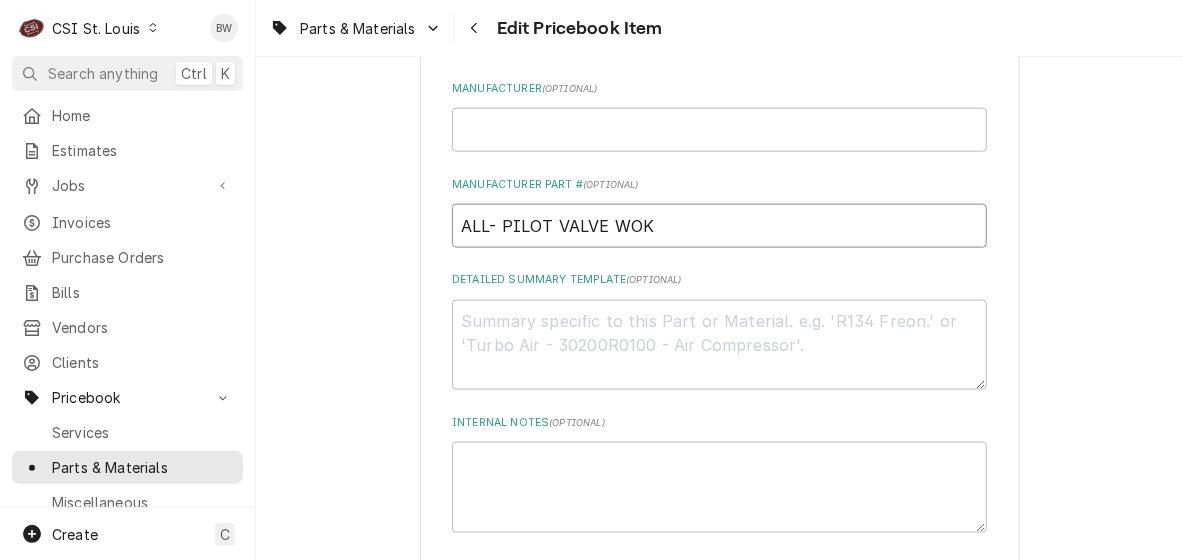 click on "ALL- PILOT VALVE WOK" at bounding box center [719, 226] 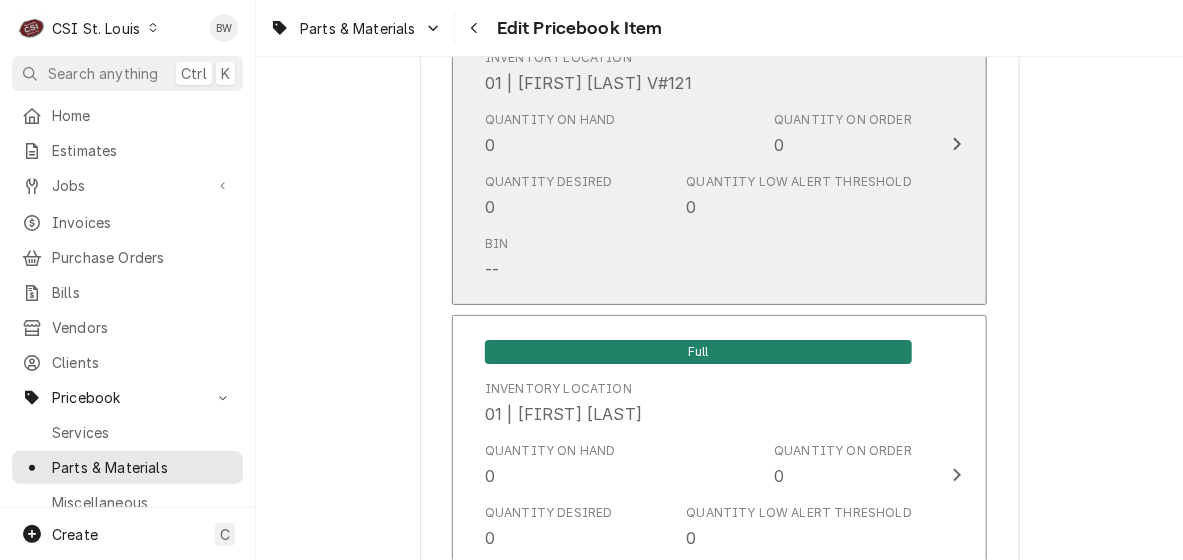 scroll, scrollTop: 5000, scrollLeft: 0, axis: vertical 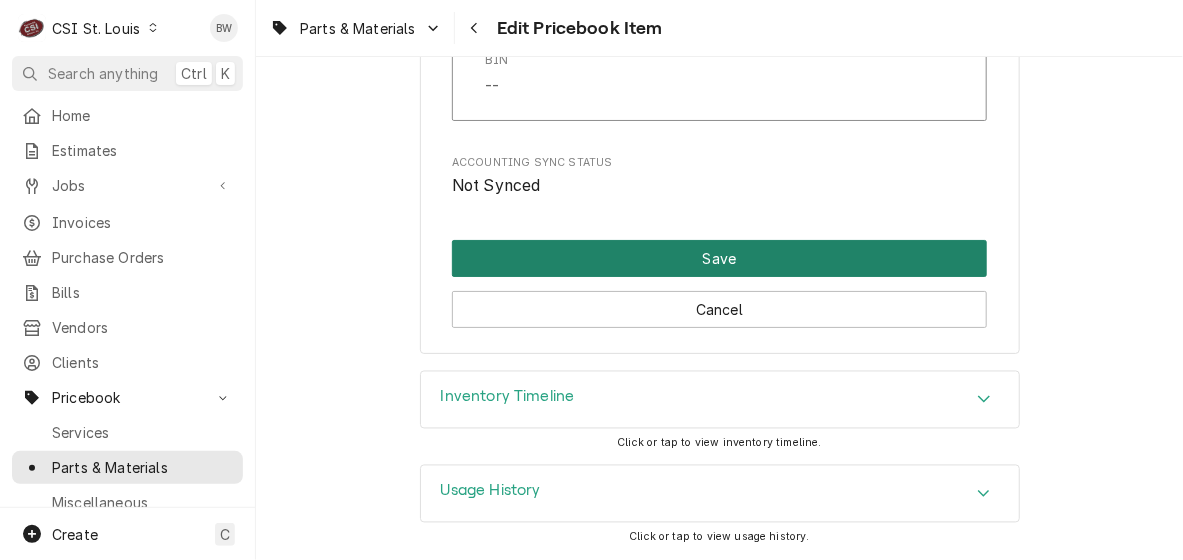 type on "ALL-PILOT VALVE WOK" 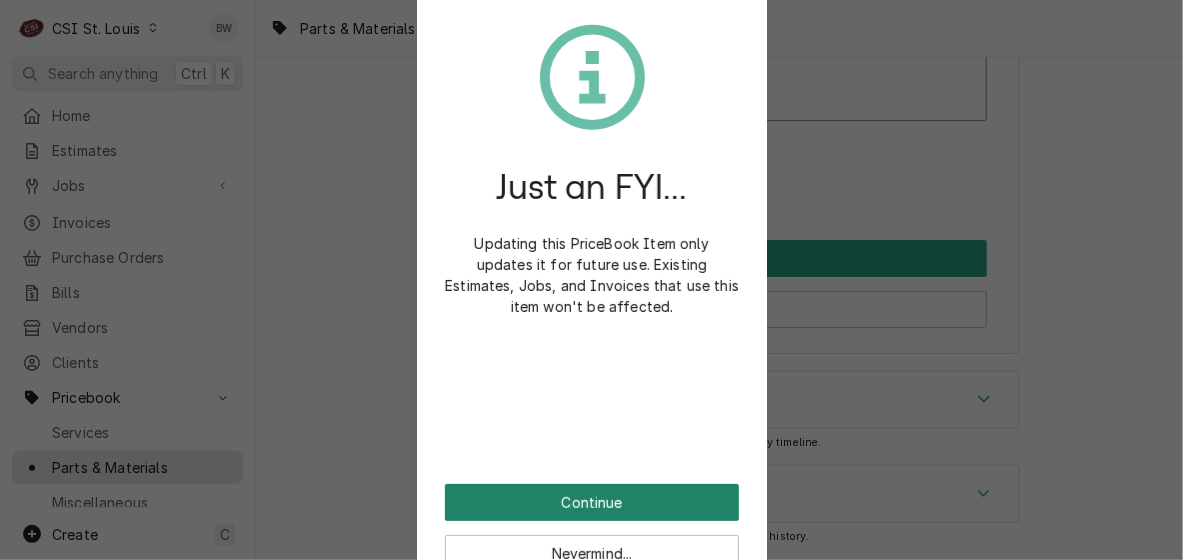 click on "Continue" at bounding box center [592, 502] 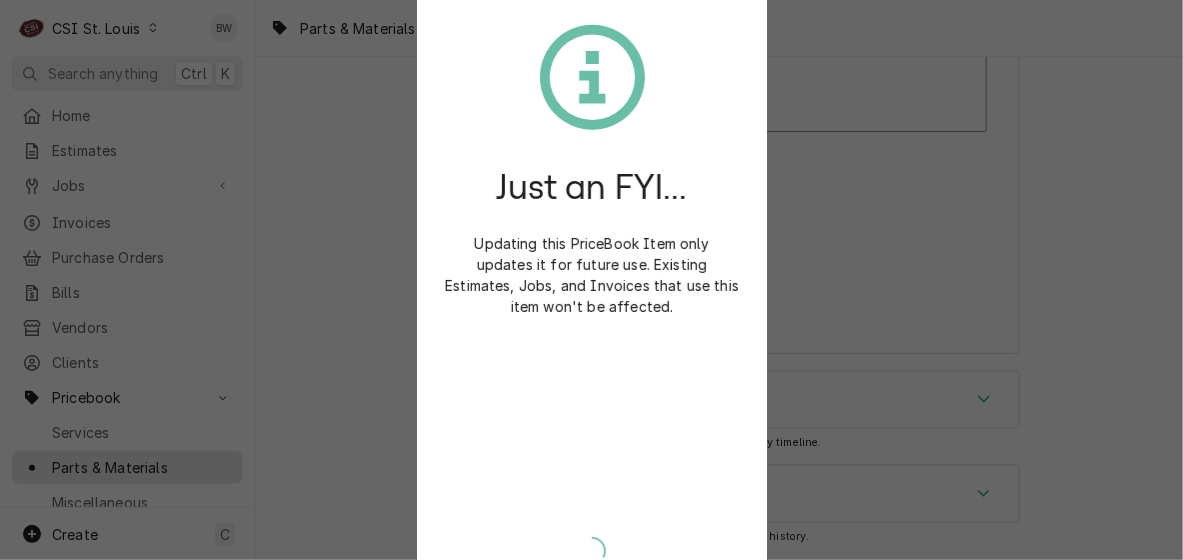 type on "x" 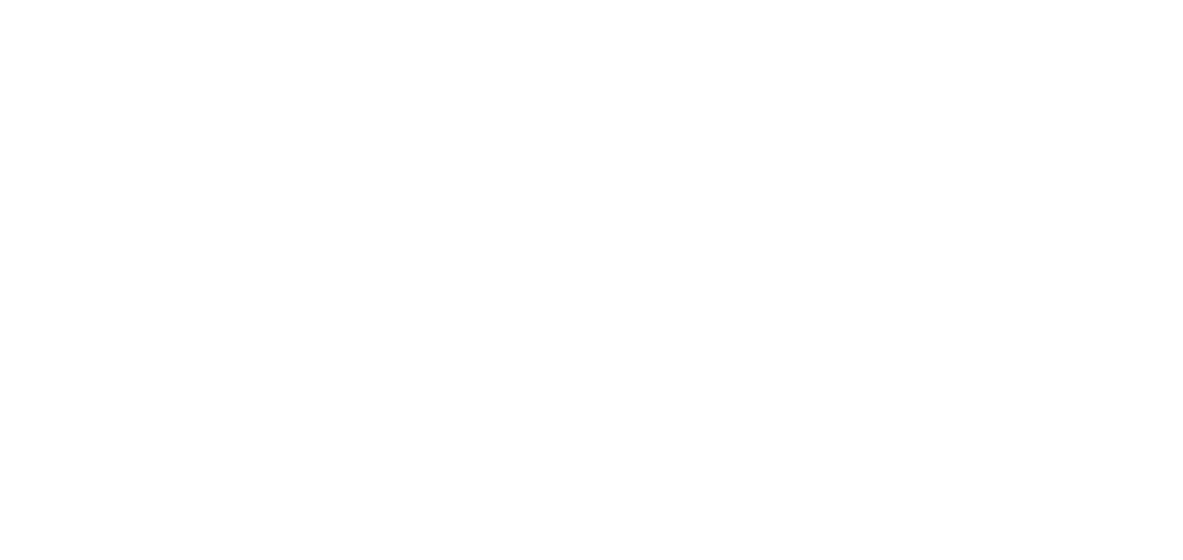 scroll, scrollTop: 0, scrollLeft: 0, axis: both 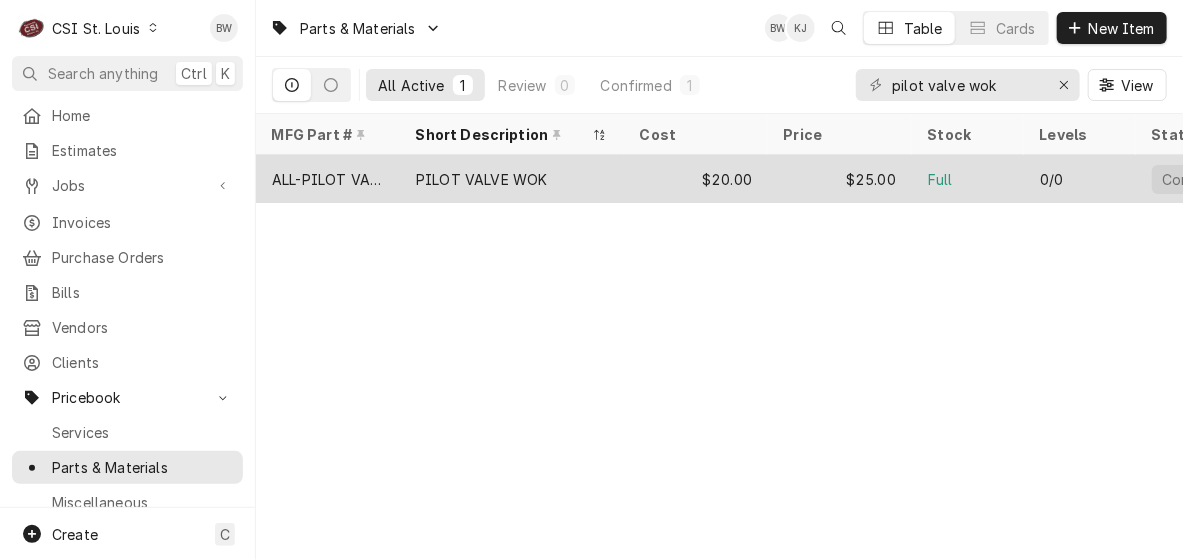 click on "ALL-PILOT VALVE WOK" at bounding box center (328, 179) 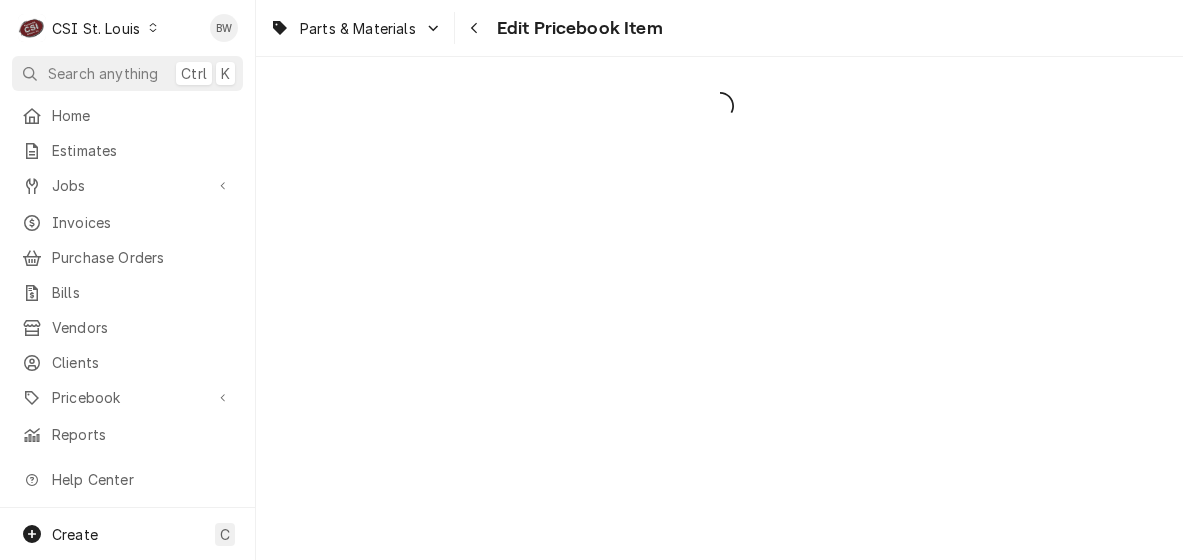 scroll, scrollTop: 0, scrollLeft: 0, axis: both 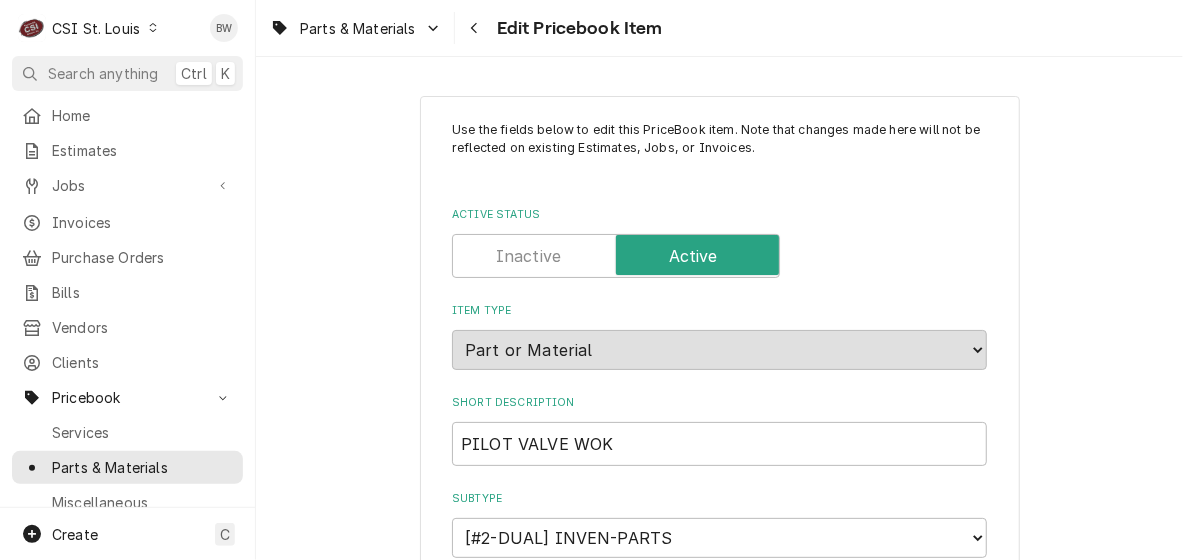 type on "x" 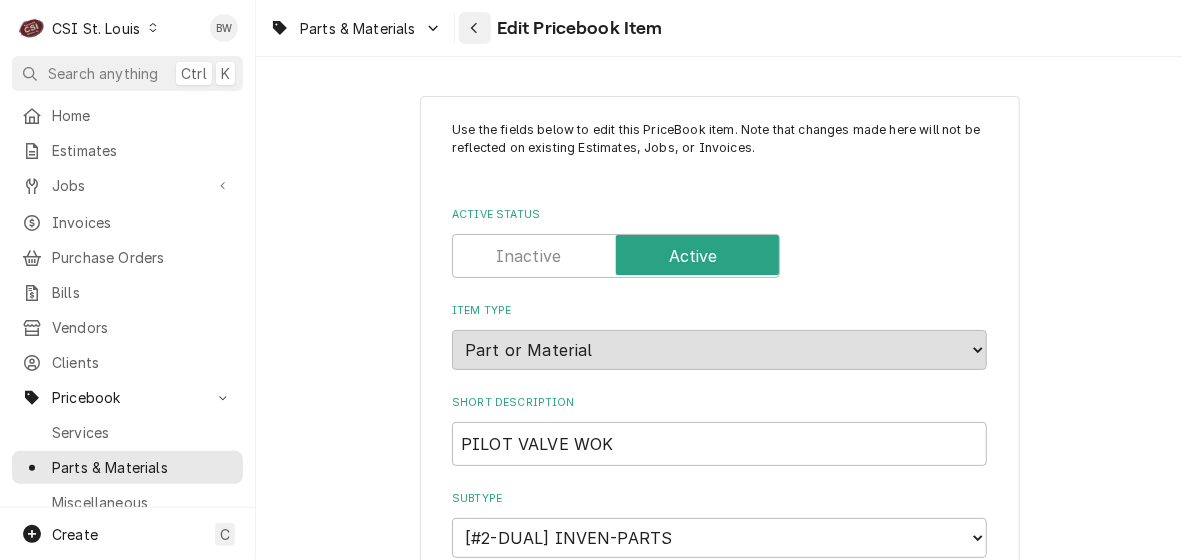 click 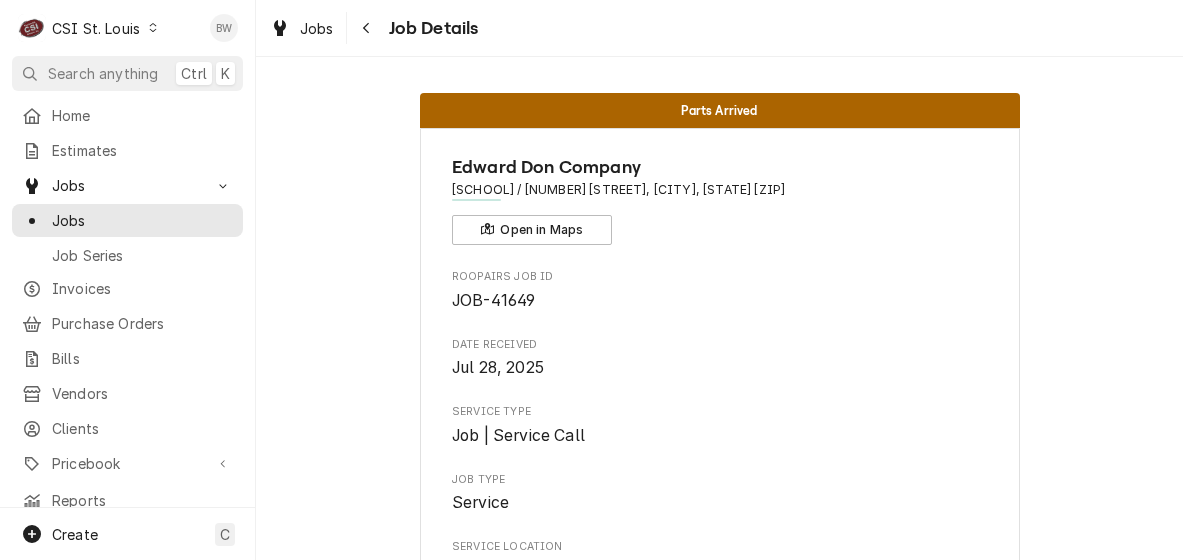 scroll, scrollTop: 0, scrollLeft: 0, axis: both 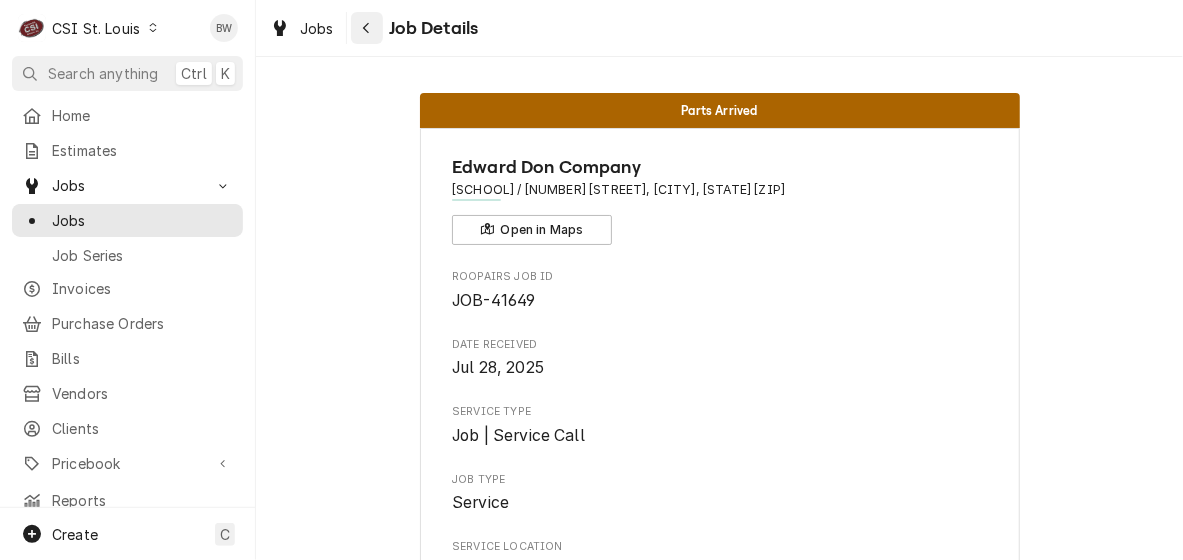 click at bounding box center (367, 28) 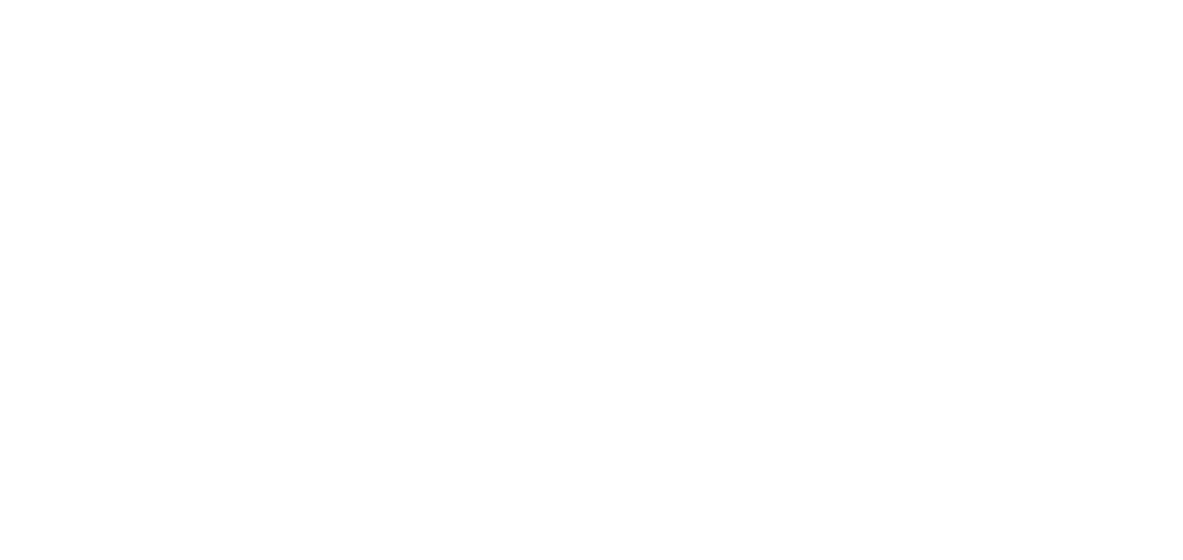scroll, scrollTop: 0, scrollLeft: 0, axis: both 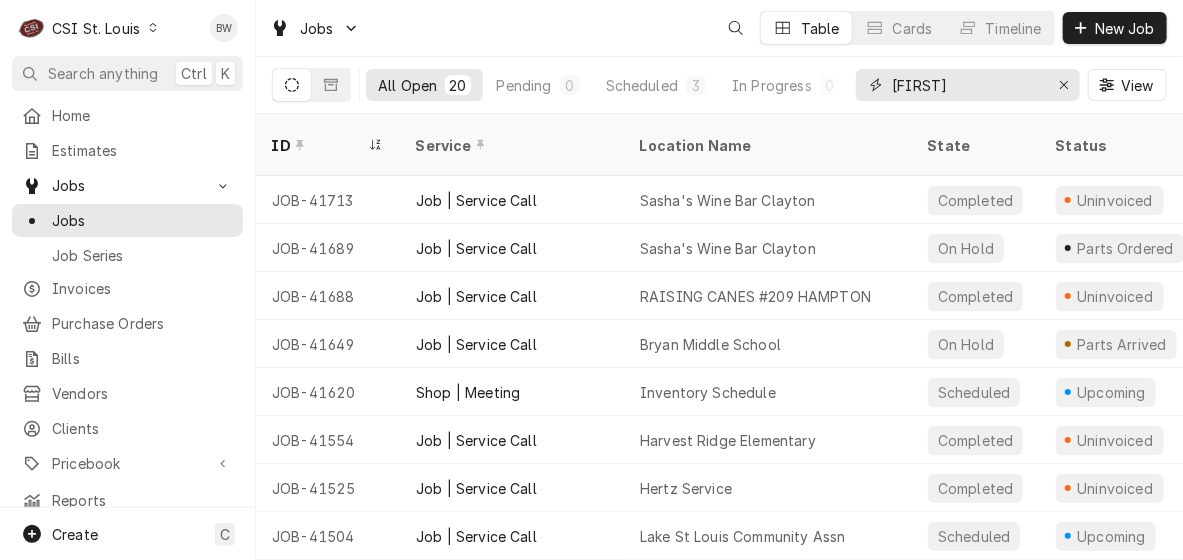 drag, startPoint x: 936, startPoint y: 87, endPoint x: 856, endPoint y: 79, distance: 80.399 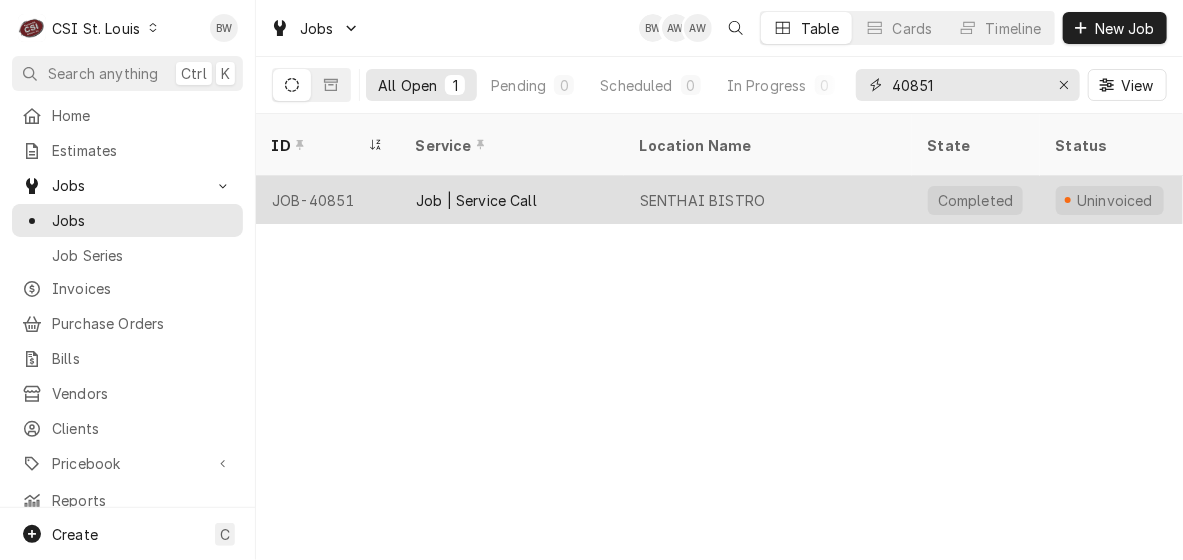 type on "40851" 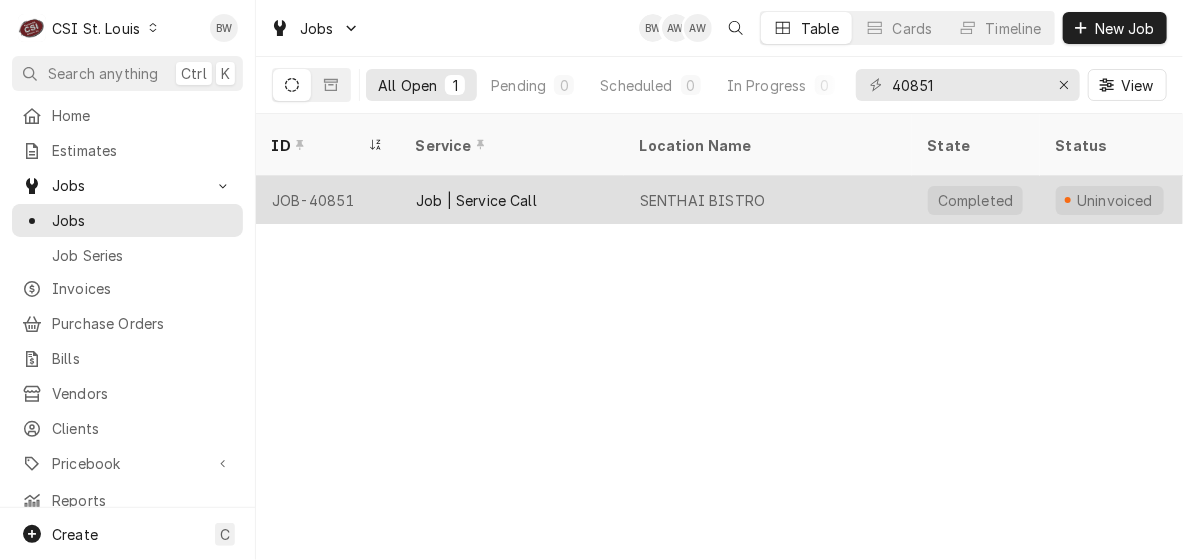 click on "JOB-40851" at bounding box center (328, 200) 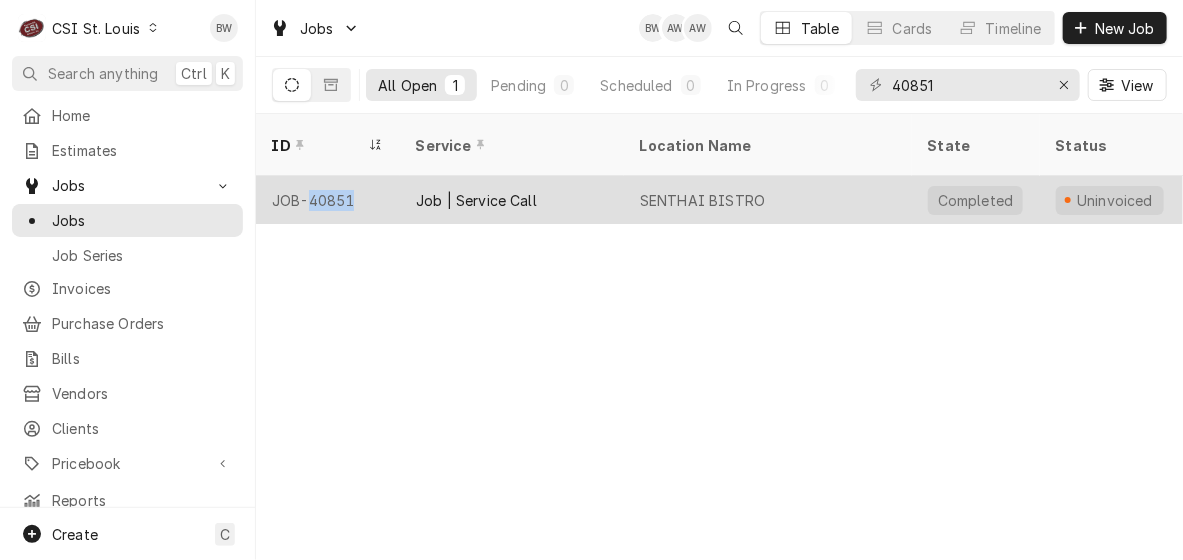 click on "JOB-40851" at bounding box center [328, 200] 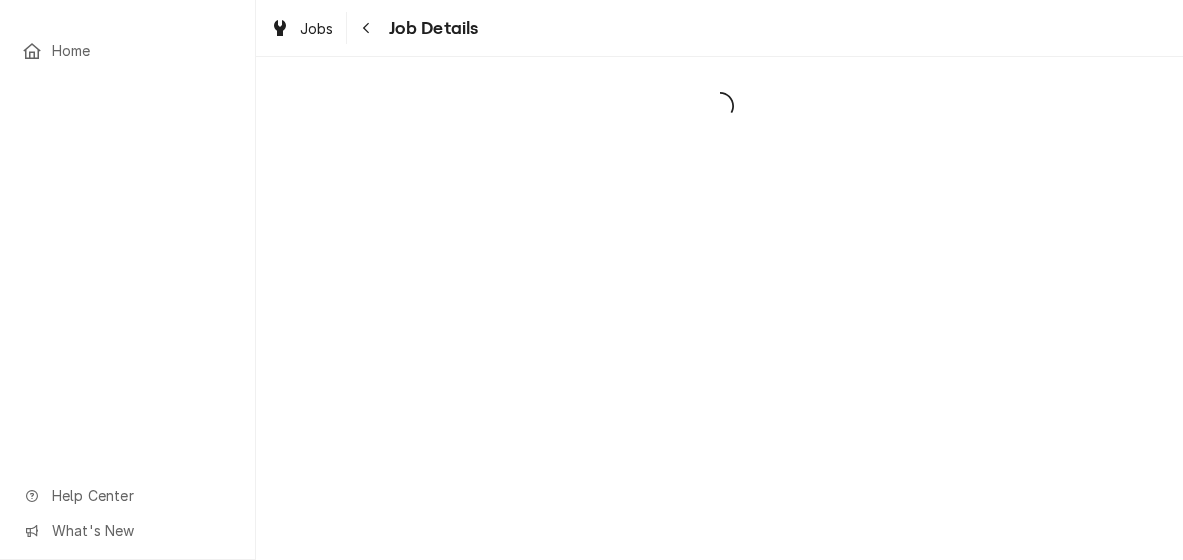 scroll, scrollTop: 0, scrollLeft: 0, axis: both 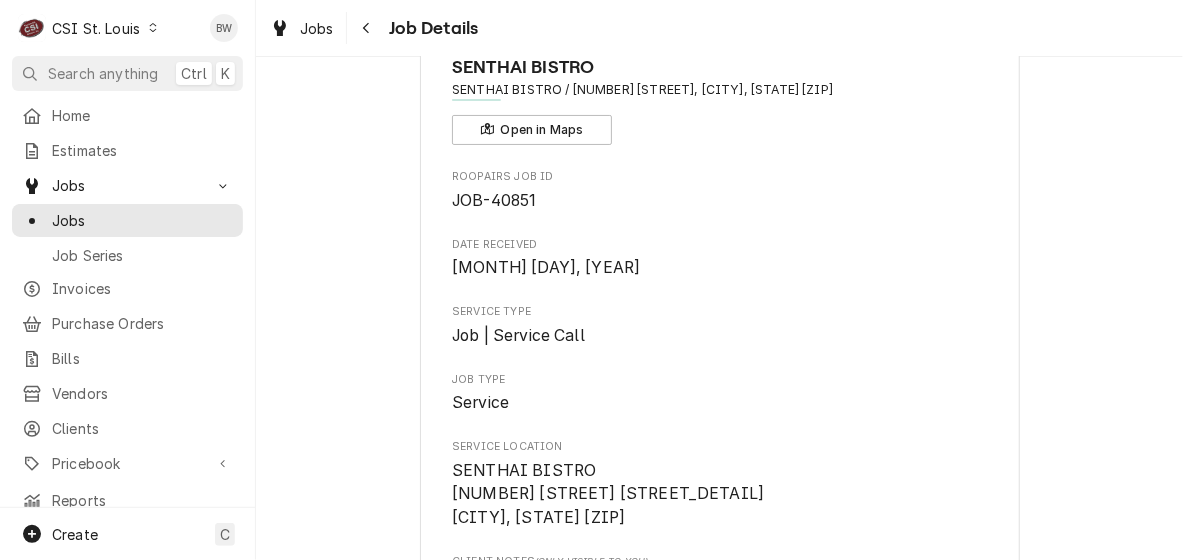 click on "JOB-40851" at bounding box center (719, 201) 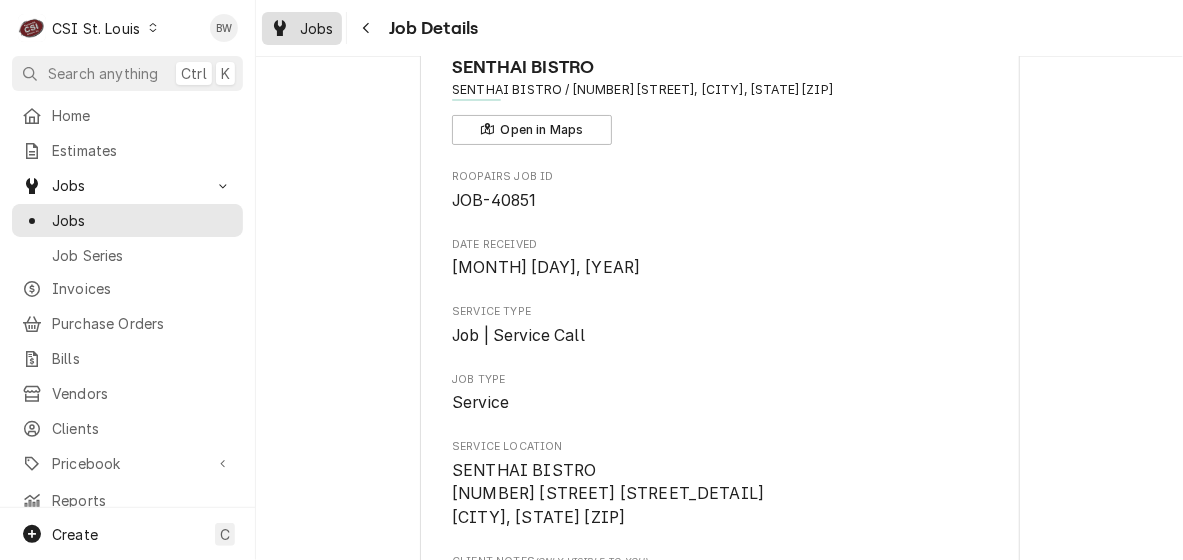 click on "Jobs" at bounding box center [317, 28] 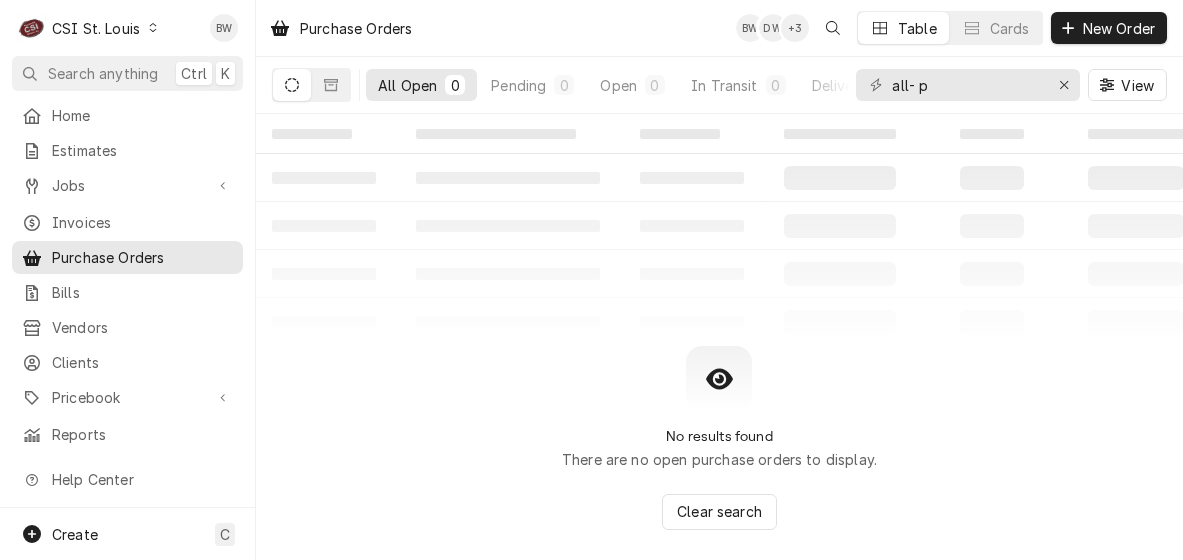 scroll, scrollTop: 0, scrollLeft: 0, axis: both 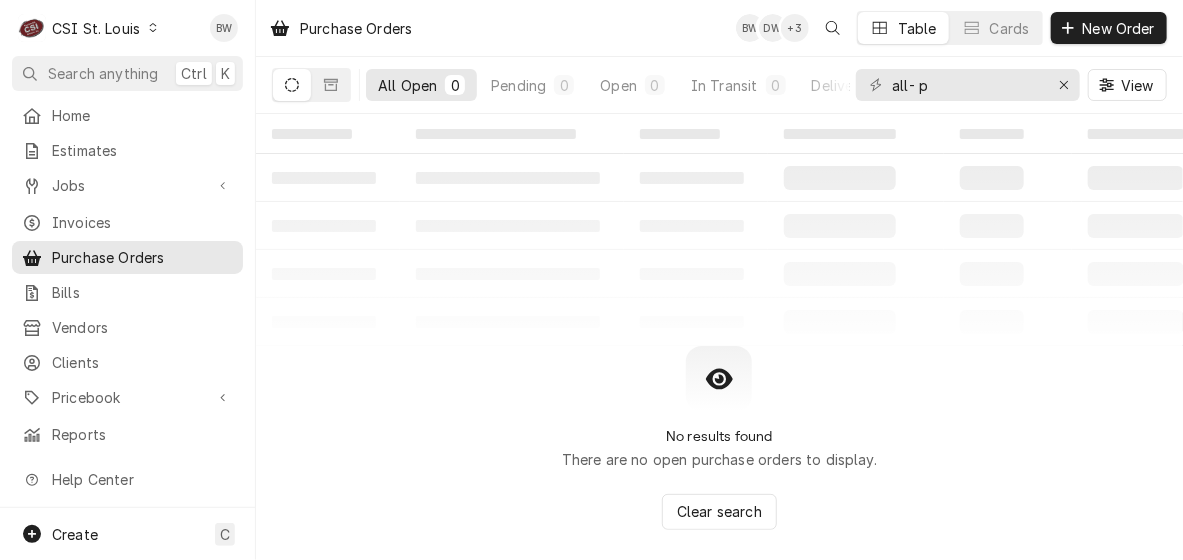 click 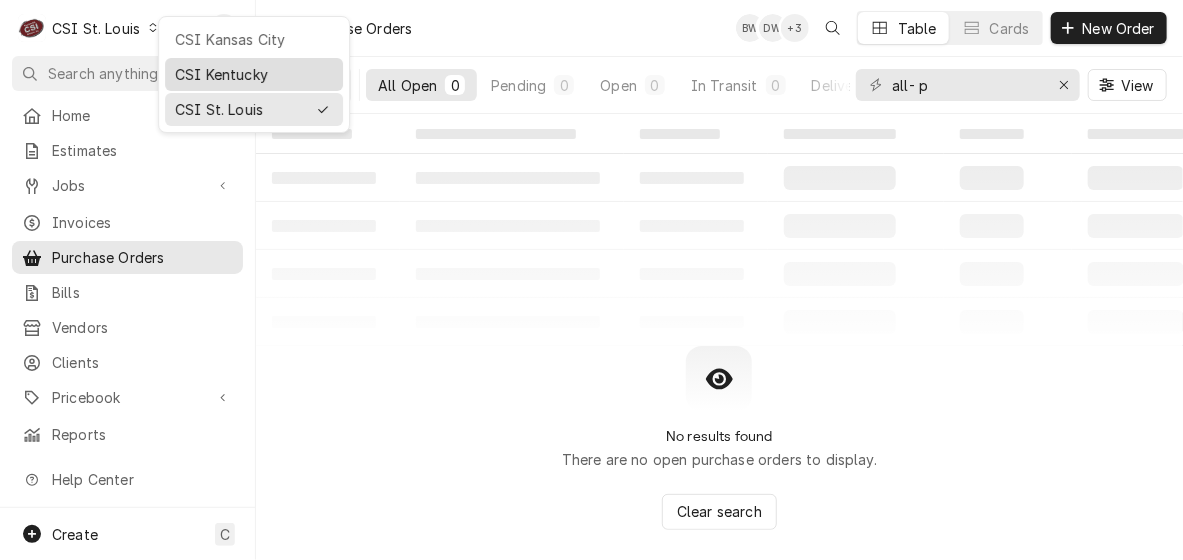 click on "CSI Kentucky" at bounding box center [254, 74] 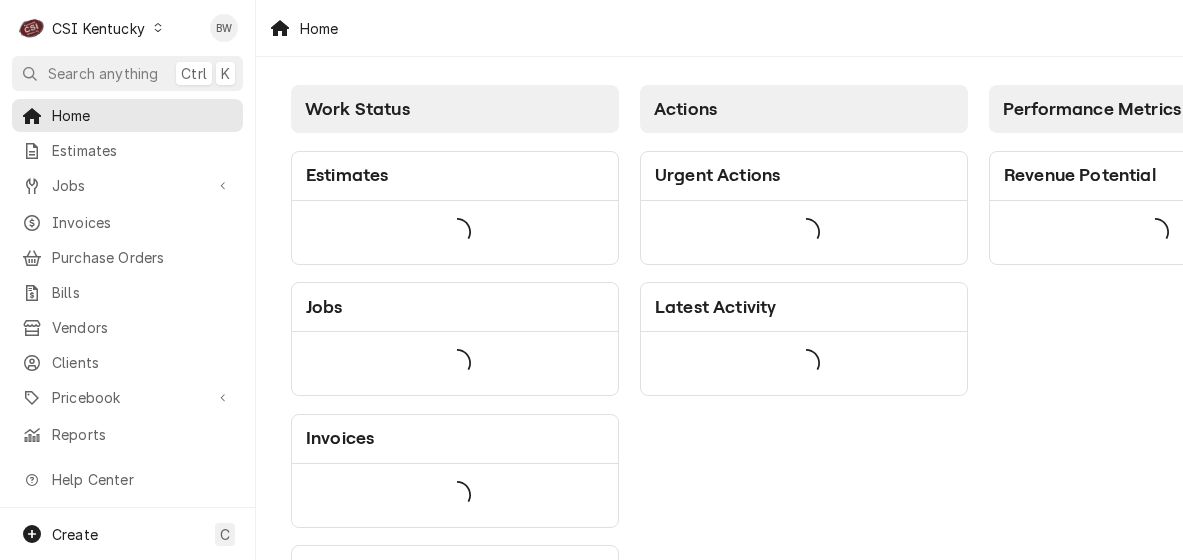 scroll, scrollTop: 0, scrollLeft: 0, axis: both 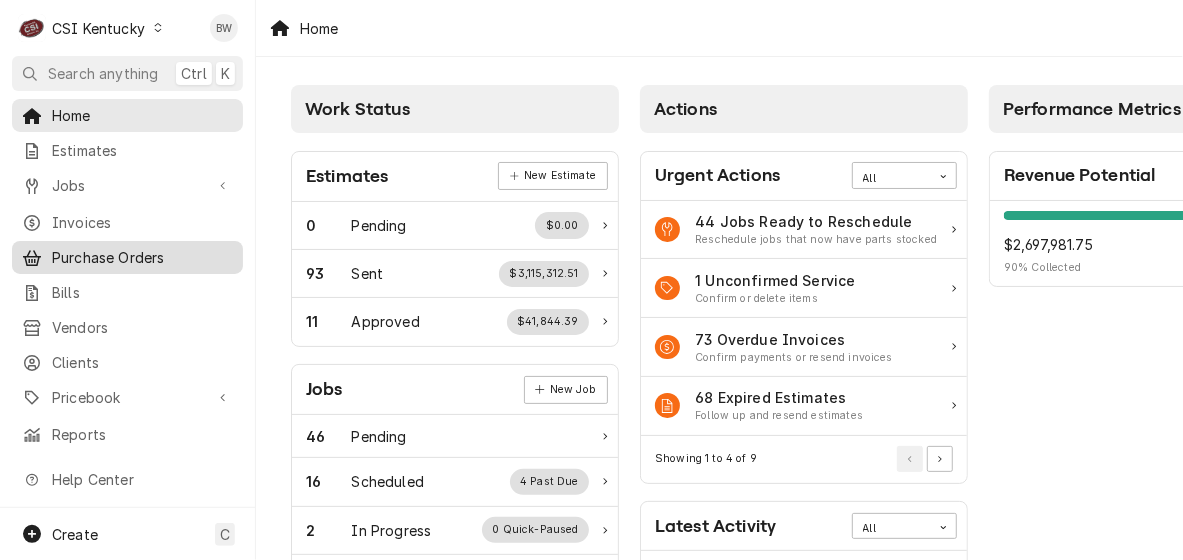 click on "Purchase Orders" at bounding box center (142, 257) 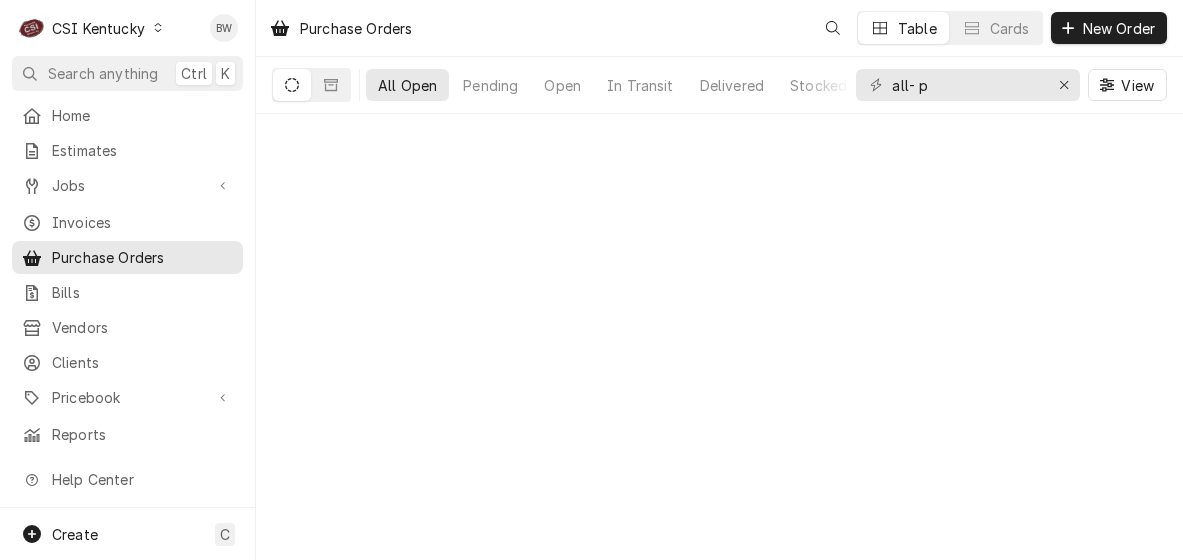 scroll, scrollTop: 0, scrollLeft: 0, axis: both 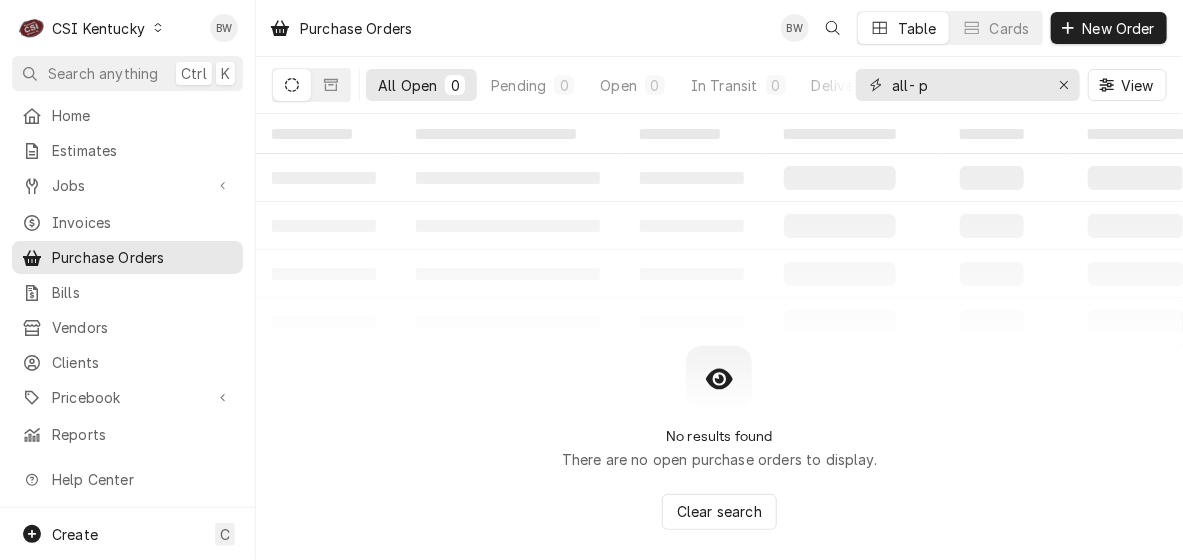 drag, startPoint x: 948, startPoint y: 96, endPoint x: 864, endPoint y: 93, distance: 84.05355 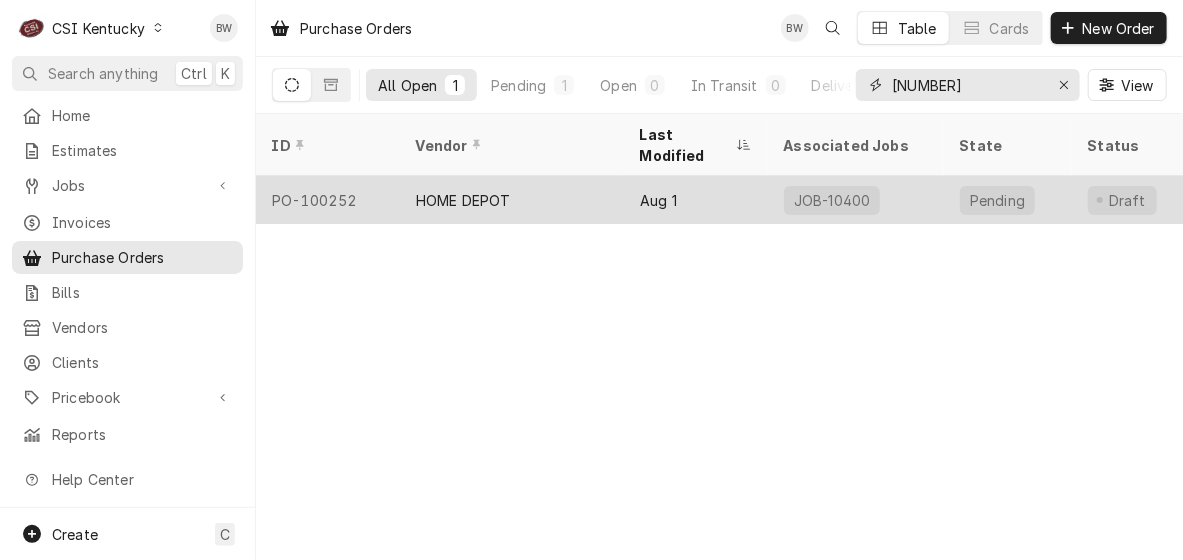 type on "[NUMBER]" 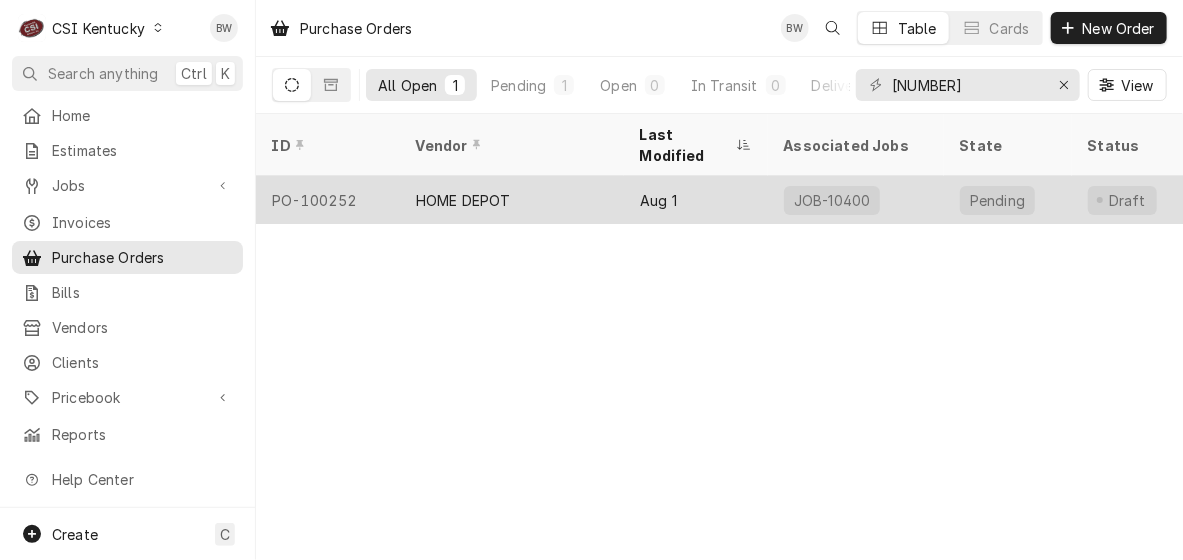 click on "PO-100252" at bounding box center [328, 200] 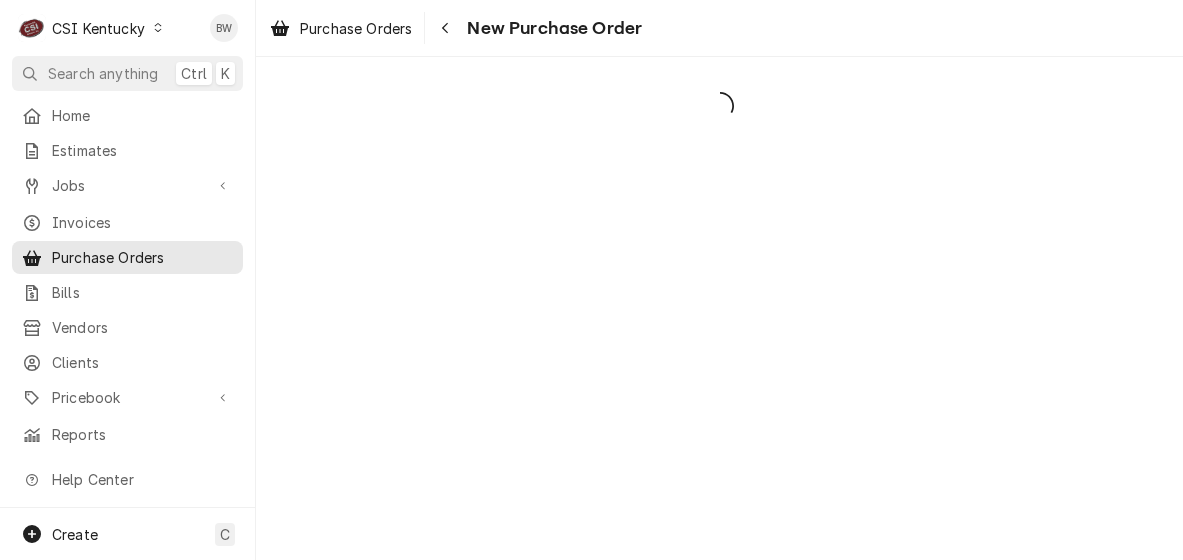 scroll, scrollTop: 0, scrollLeft: 0, axis: both 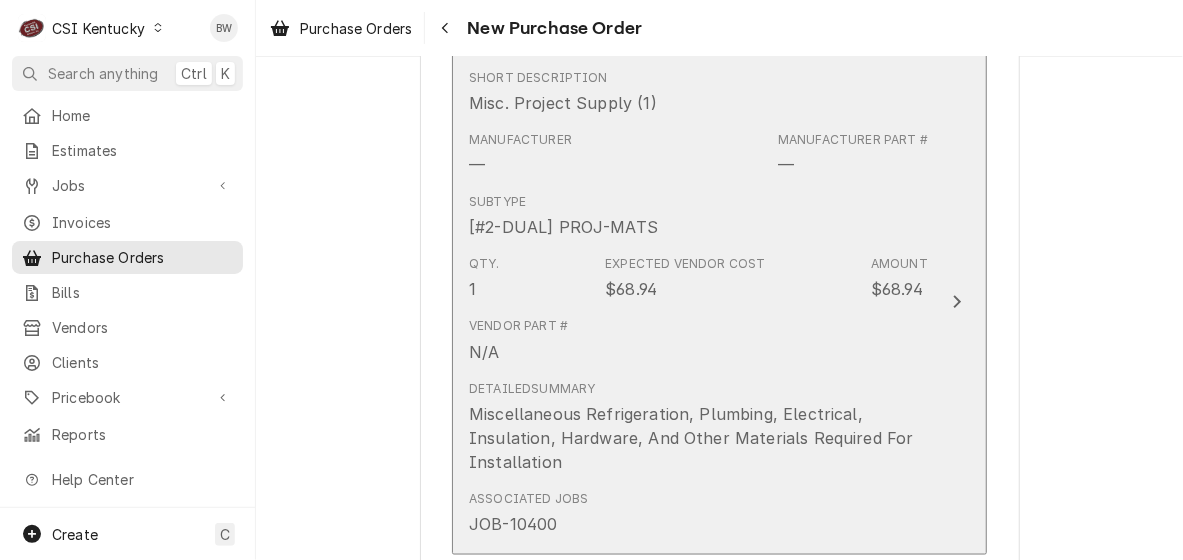 click on "Subtype [#2-DUAL] PROJ-MATS" at bounding box center (563, 216) 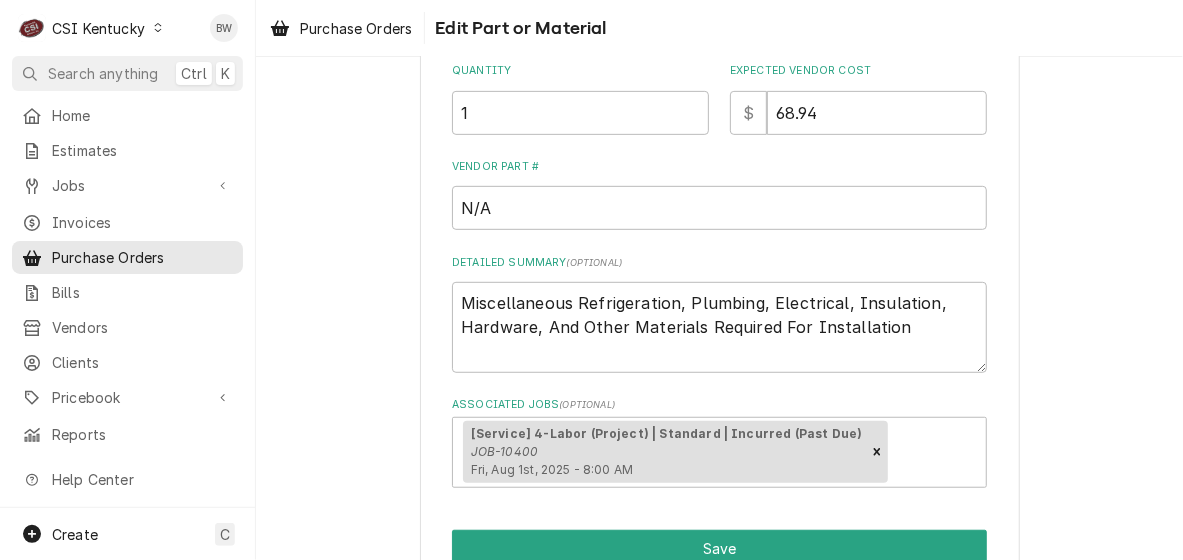 scroll, scrollTop: 290, scrollLeft: 0, axis: vertical 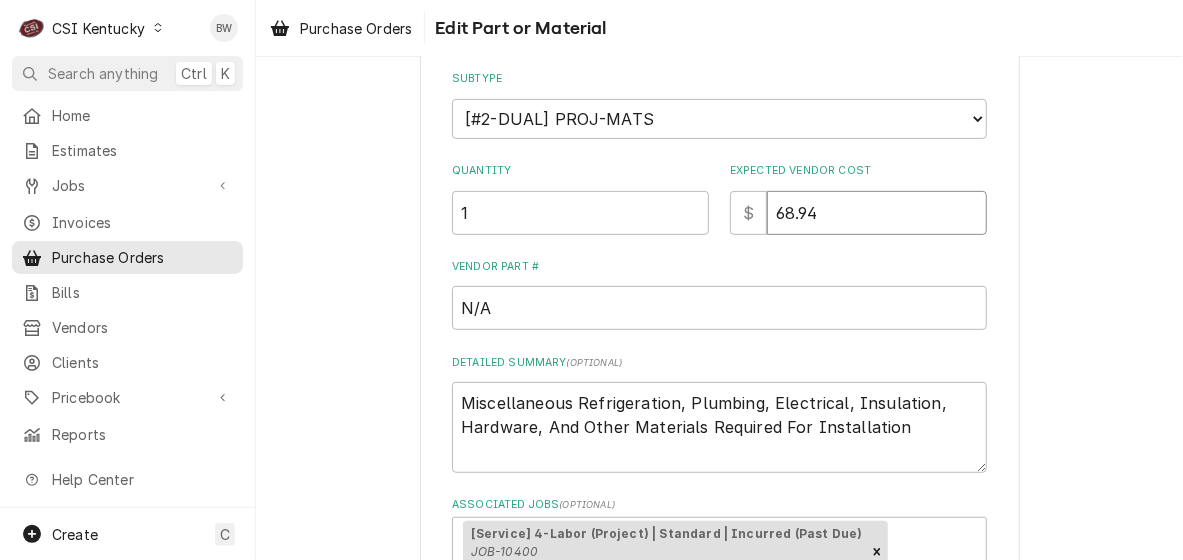 drag, startPoint x: 863, startPoint y: 215, endPoint x: 754, endPoint y: 210, distance: 109.11462 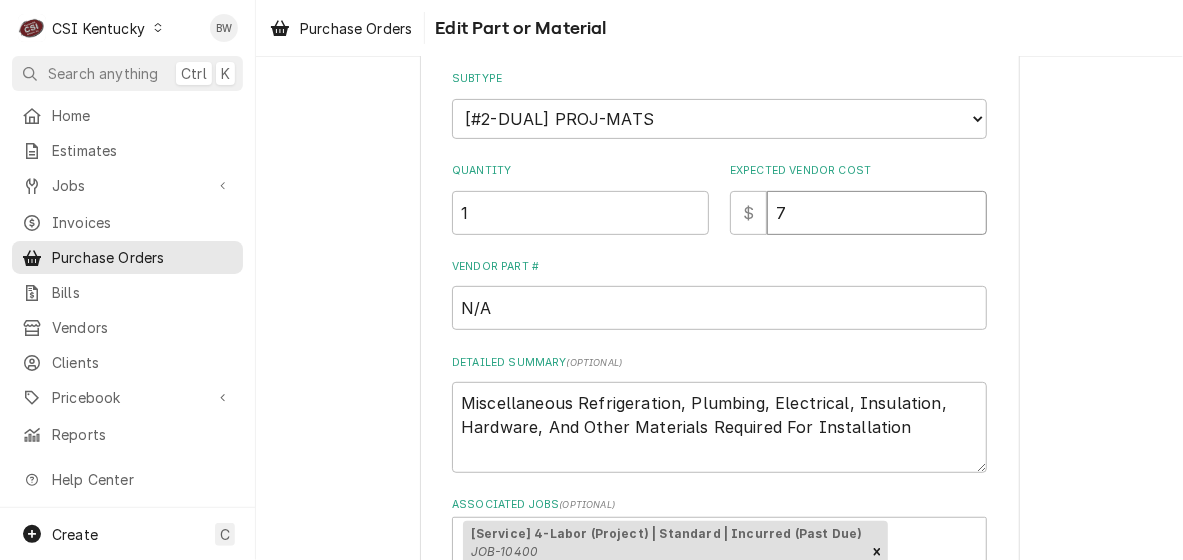 type on "x" 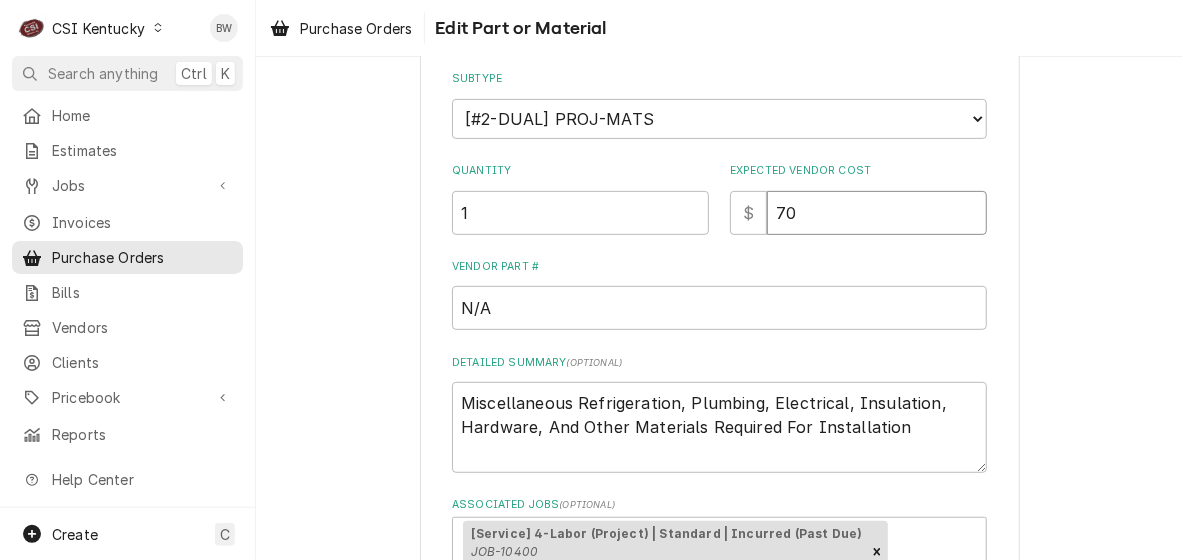 type on "x" 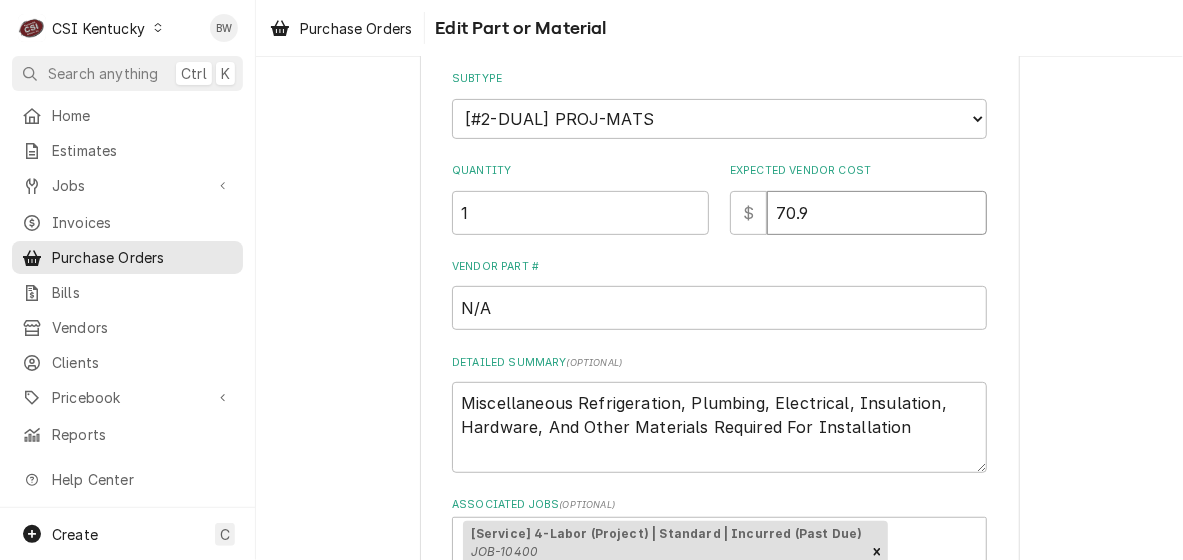 type on "x" 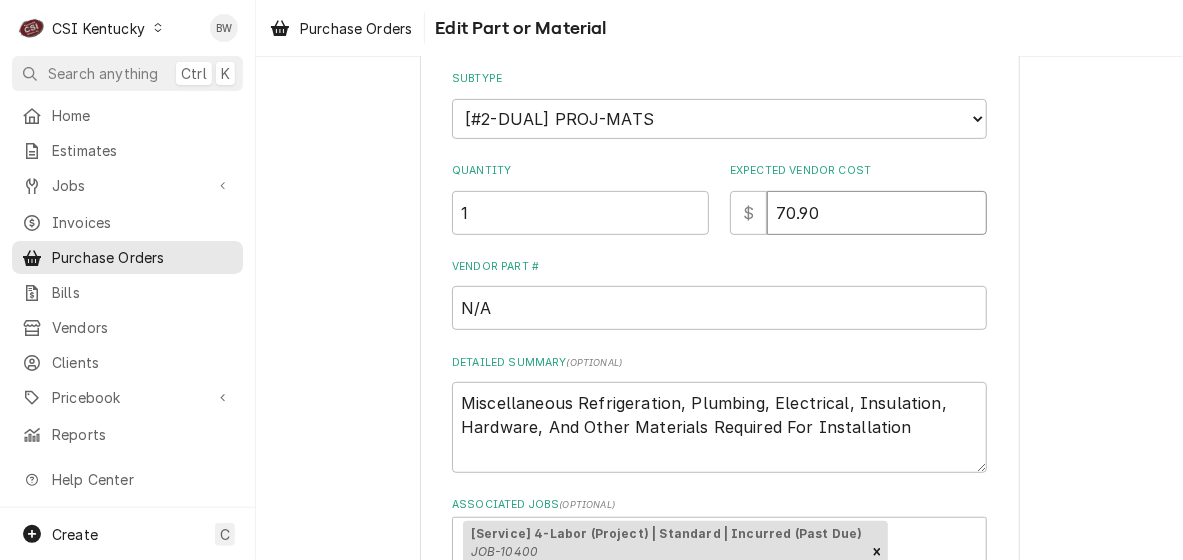 type on "70.90" 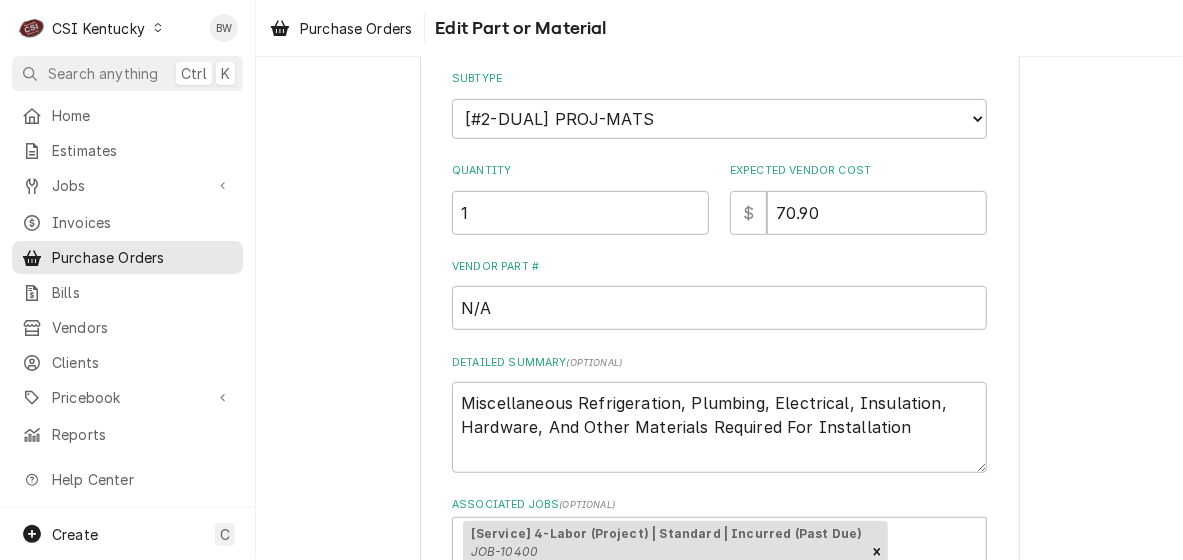 click on "Use the fields below to edit this part or material: Short Description Misc. Project Supply (1) Miscellaneous Edit Pricebook Item    Manufacturer — Manufacturer Part # — Subtype Choose a subtype... [#2-DUAL] AFTERHRS-WH-CHG-2 [#2-DUAL] BEV-EQUIP [#2-DUAL] BEV-MATS [#2-DUAL] CONT-LABR-2 [#2-DUAL] CRANE-LIFT-2 [#2-DUAL] EQUIP-RENT-2 [#2-DUAL] INVEN-PARTS [#2-DUAL] MAINT-SUPPLY [#2-DUAL] MISC-EQUIP [#2-DUAL] MISC-NON-INVEN [#2-DUAL] PROJ-CONT-LABR-2 [#2-DUAL] PROJ-EQUIP [#2-DUAL] PROJ-MATS [#3-BILL] SHOP-TOOLS Quantity 1 Expected Vendor Cost $ 70.90 Vendor Part # N/A Detailed Summary  ( optional ) Miscellaneous Refrigeration, Plumbing, Electrical, Insulation, Hardware, And Other Materials Required For Installation Associated Jobs  ( optional ) [Service] 4-Labor (Project) | Standard | Incurred (Past Due) JOB-10400 Fri, Aug 1st, 2025 - 8:00 AM" at bounding box center (719, 209) 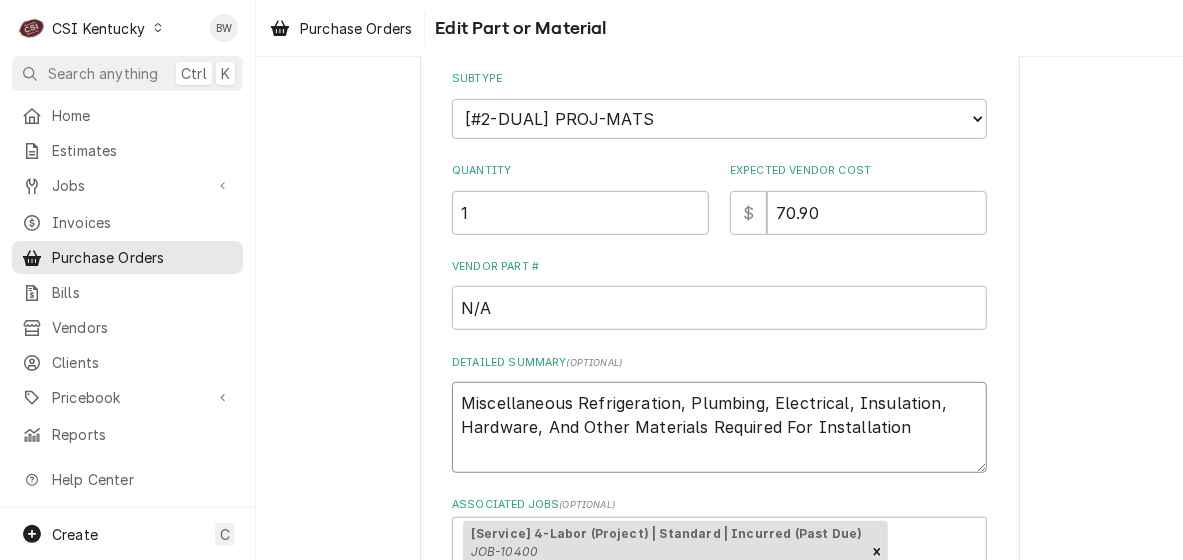 click on "Miscellaneous Refrigeration, Plumbing, Electrical, Insulation, Hardware, And Other Materials Required For Installation" at bounding box center (719, 427) 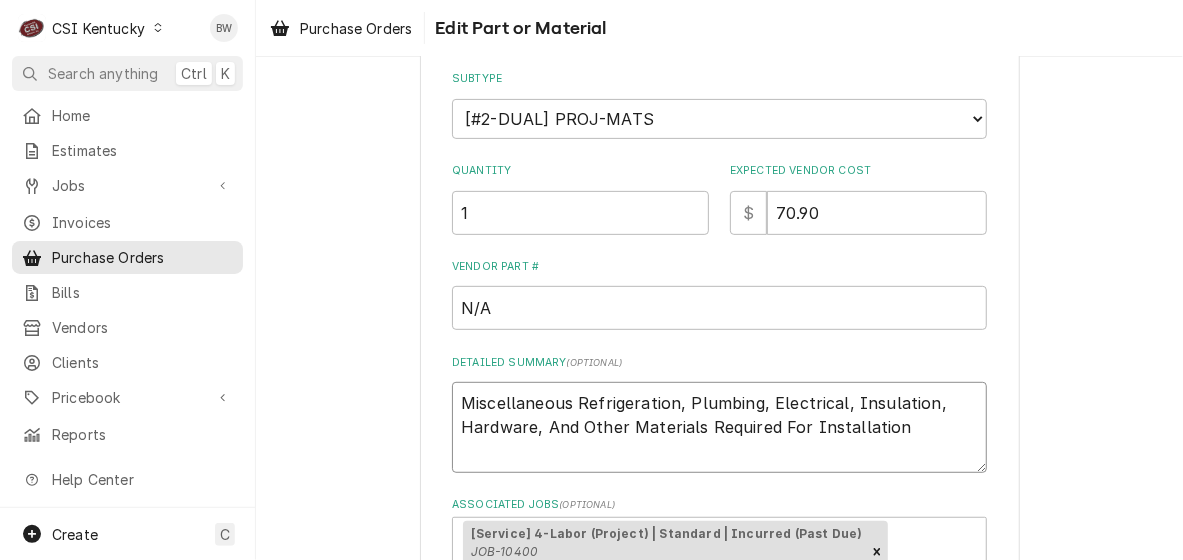 type on "x" 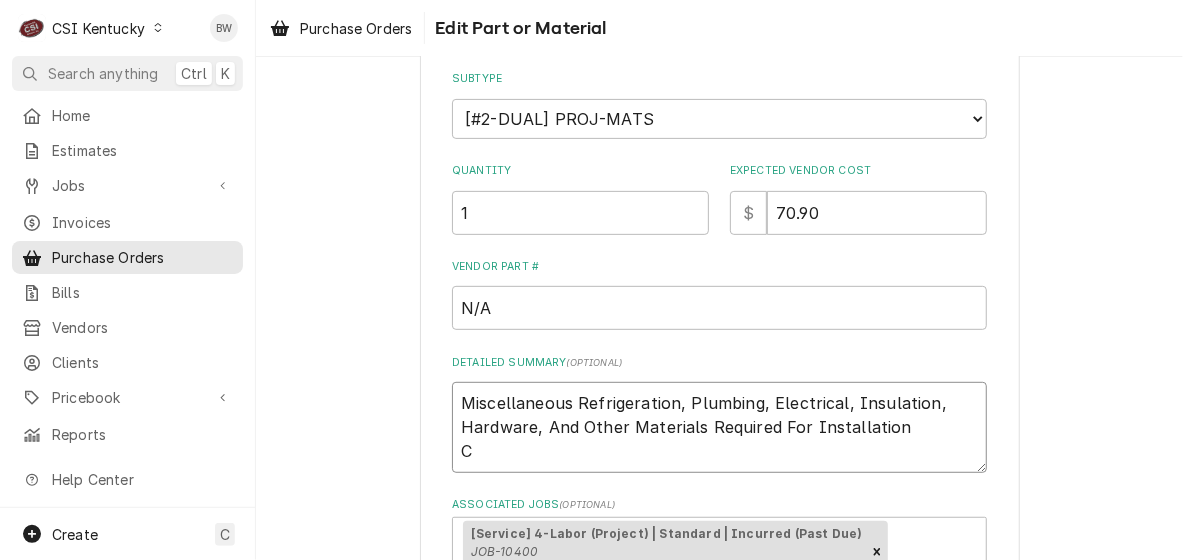 type on "x" 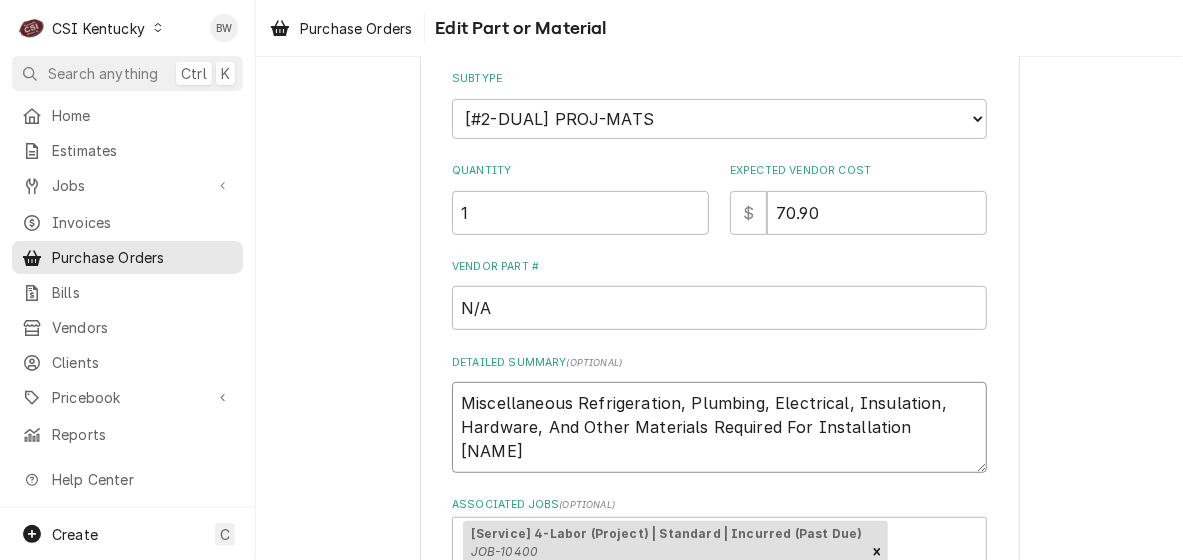 type on "x" 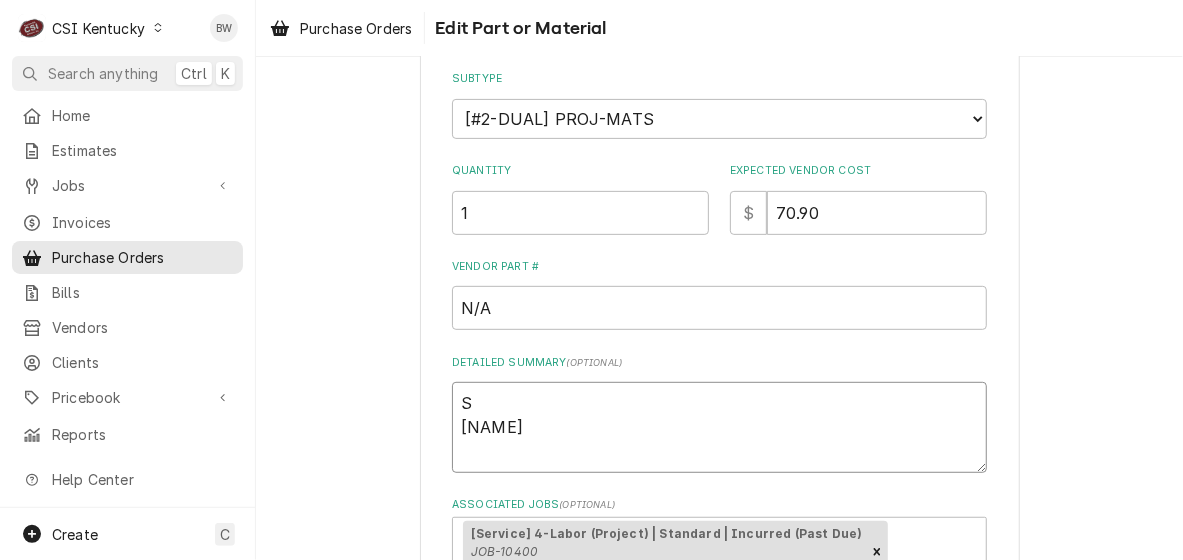 type on "x" 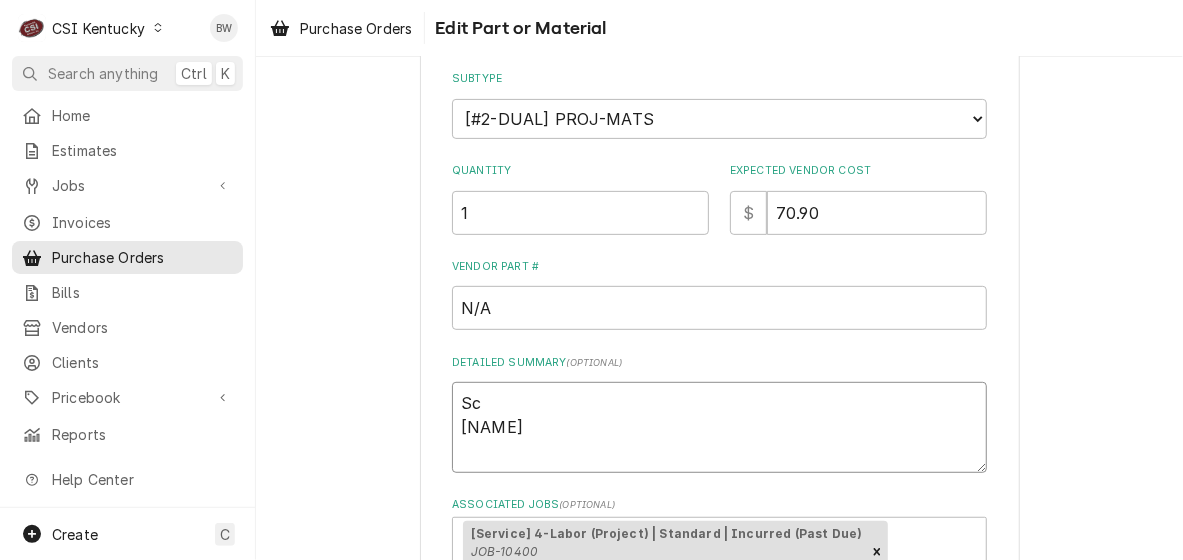 type on "x" 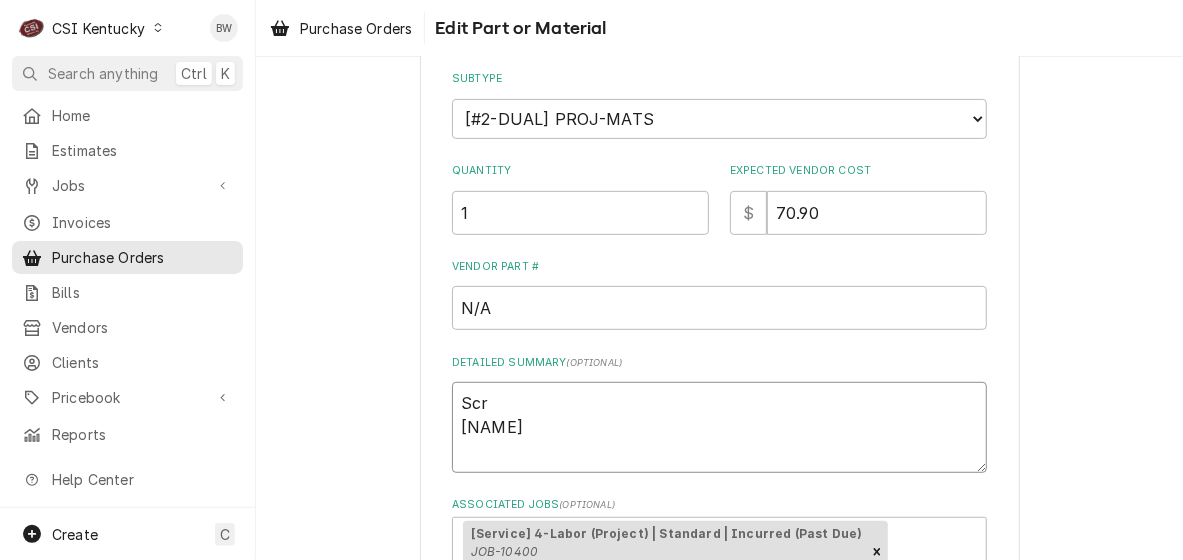 type on "x" 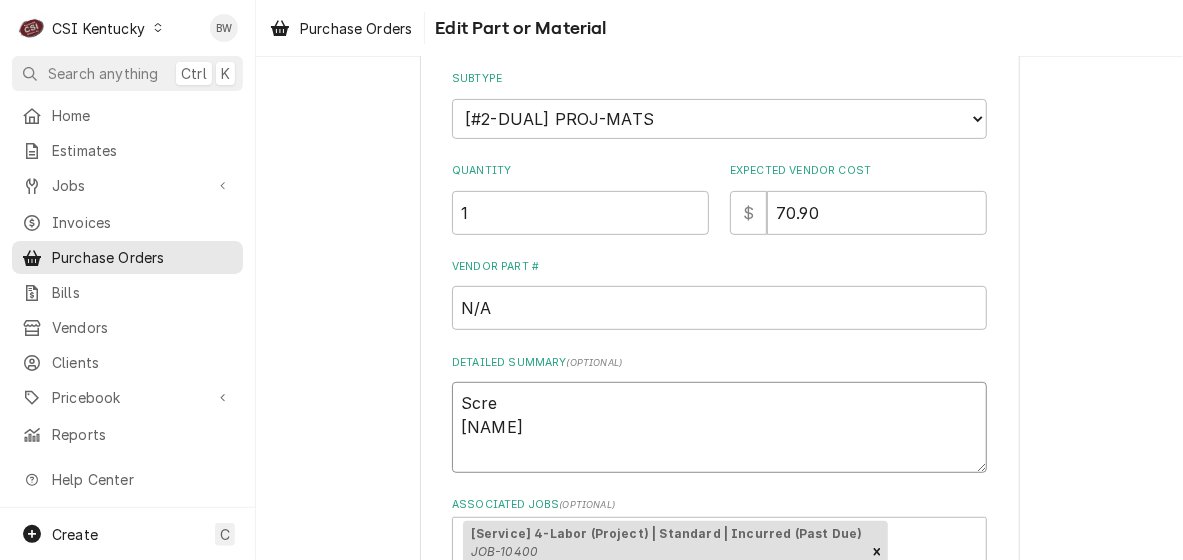 type on "x" 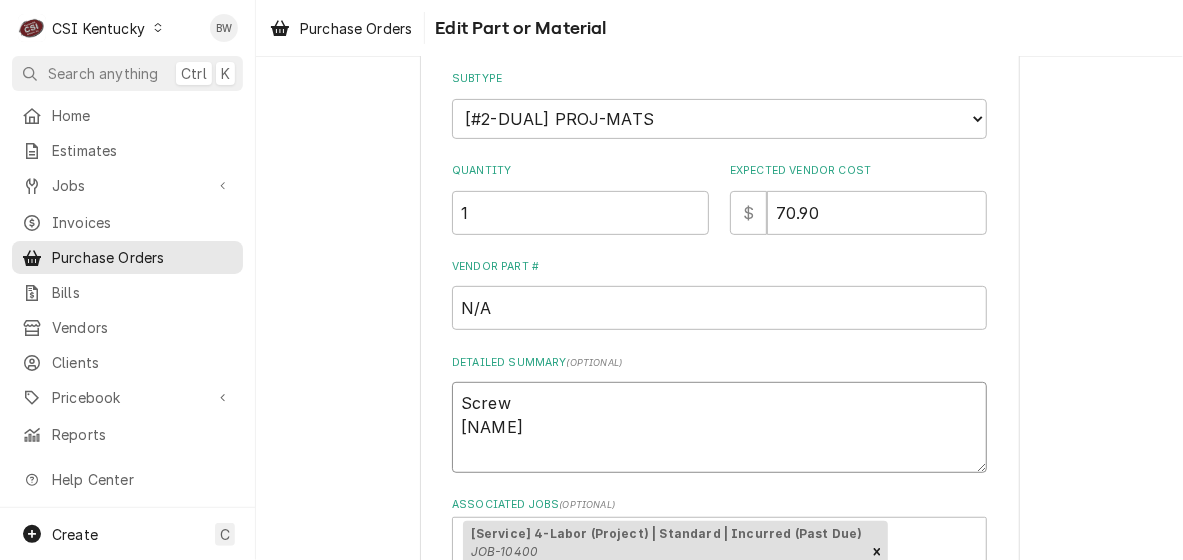 type on "x" 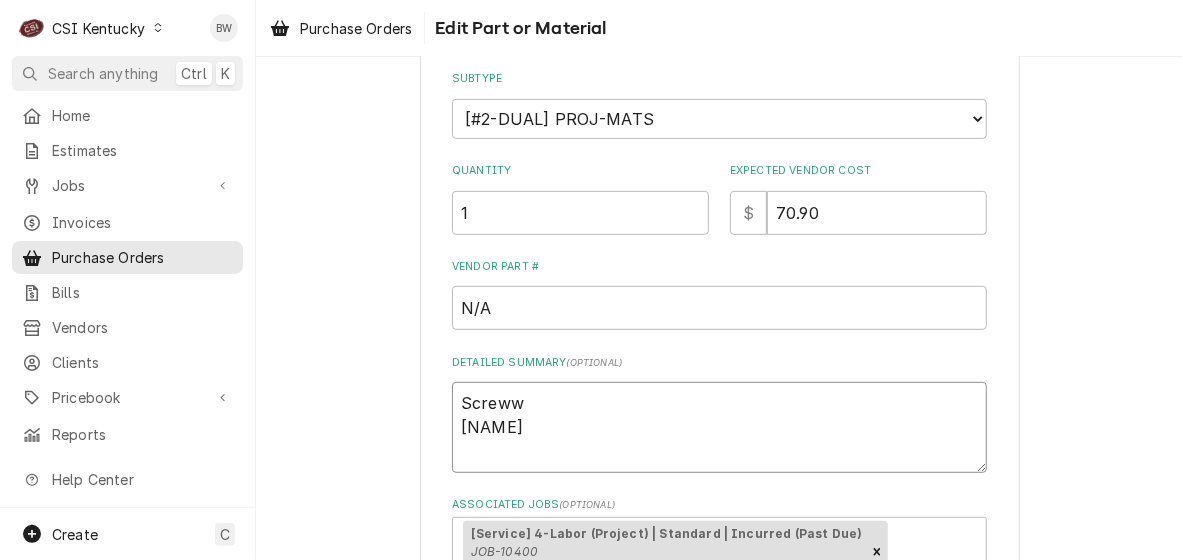 type on "x" 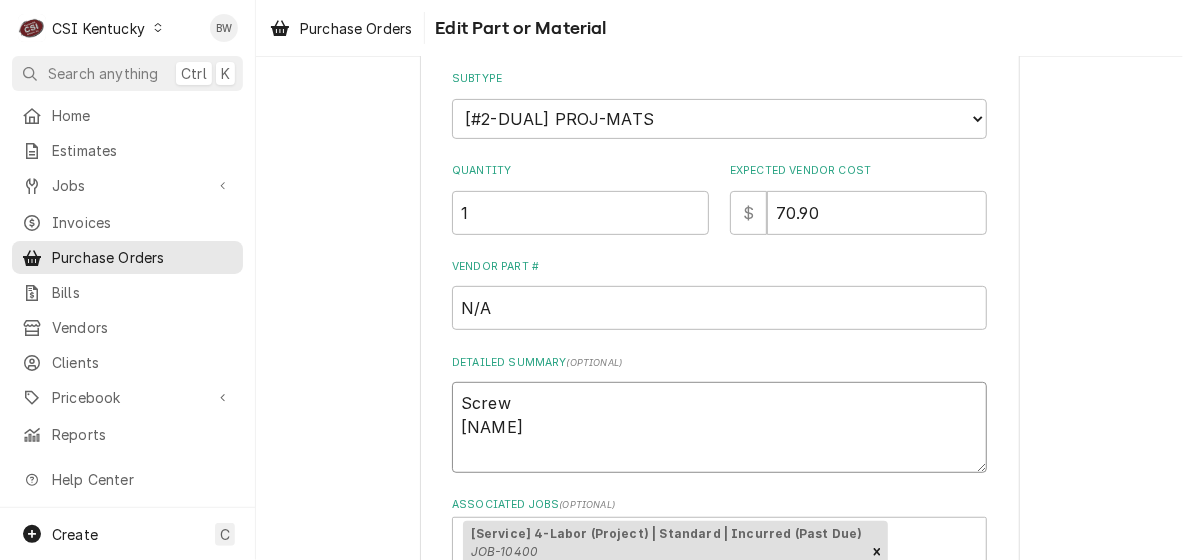 type on "x" 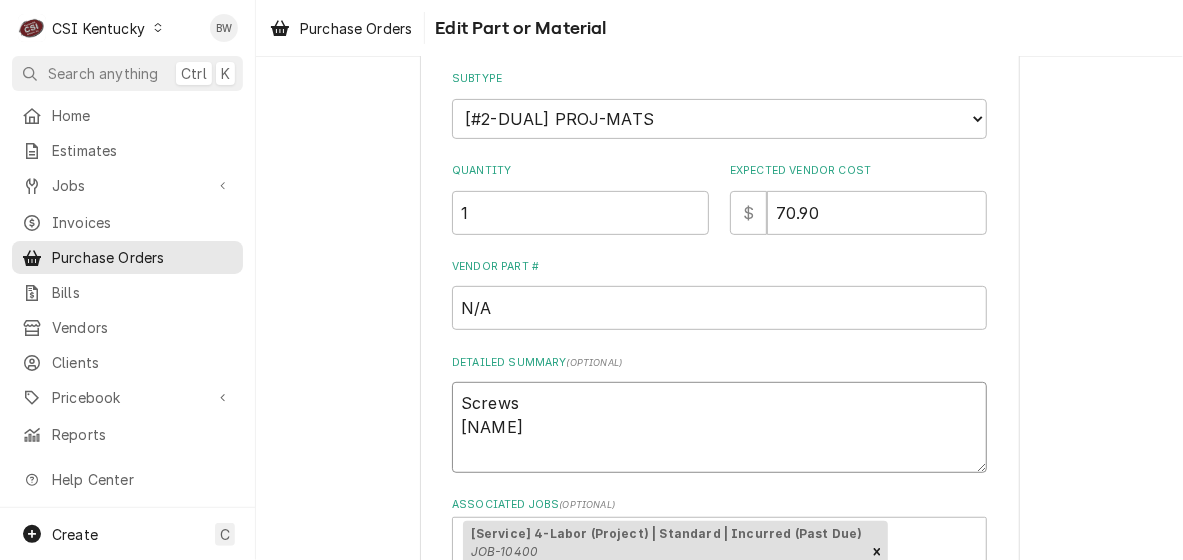 type on "x" 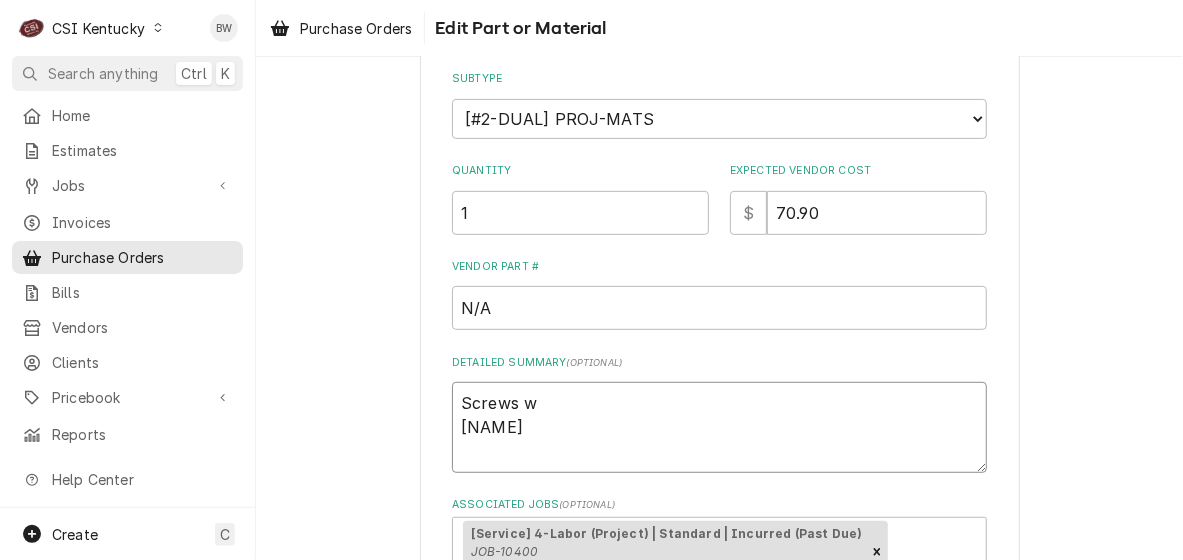 type on "x" 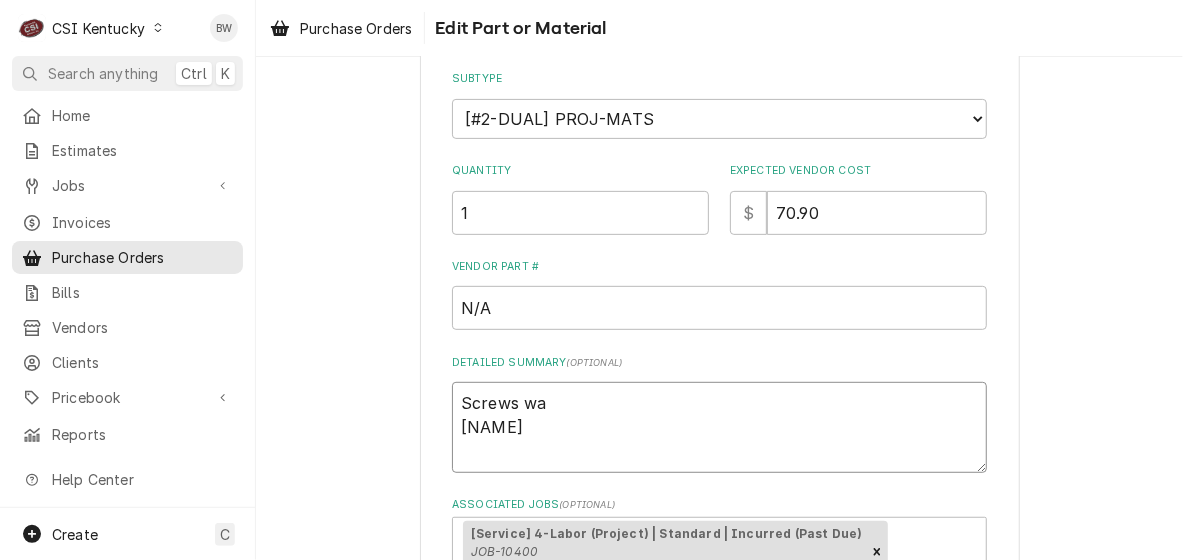 type on "x" 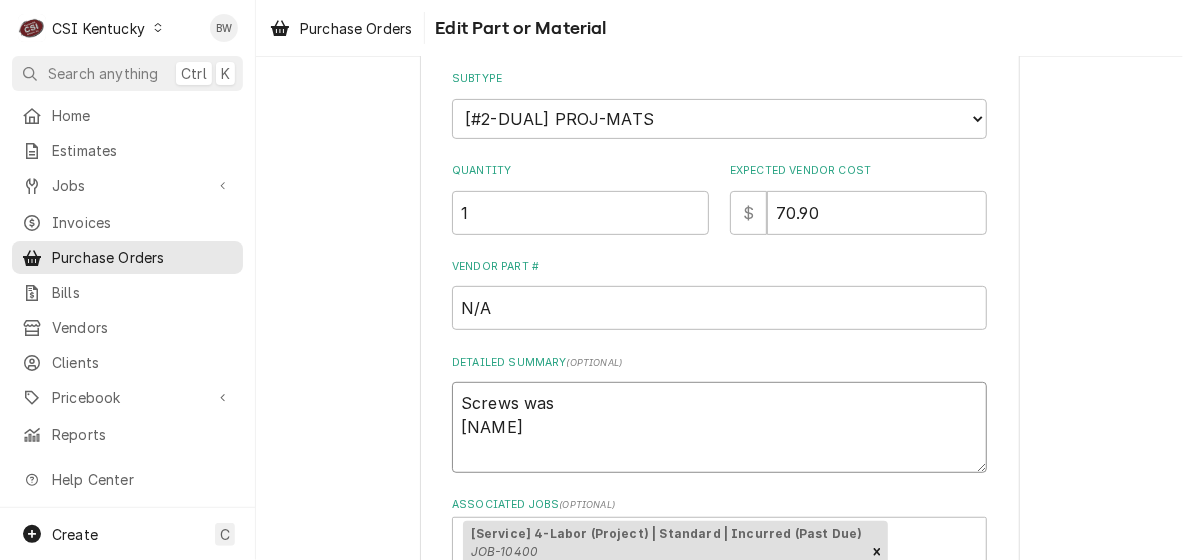 type on "x" 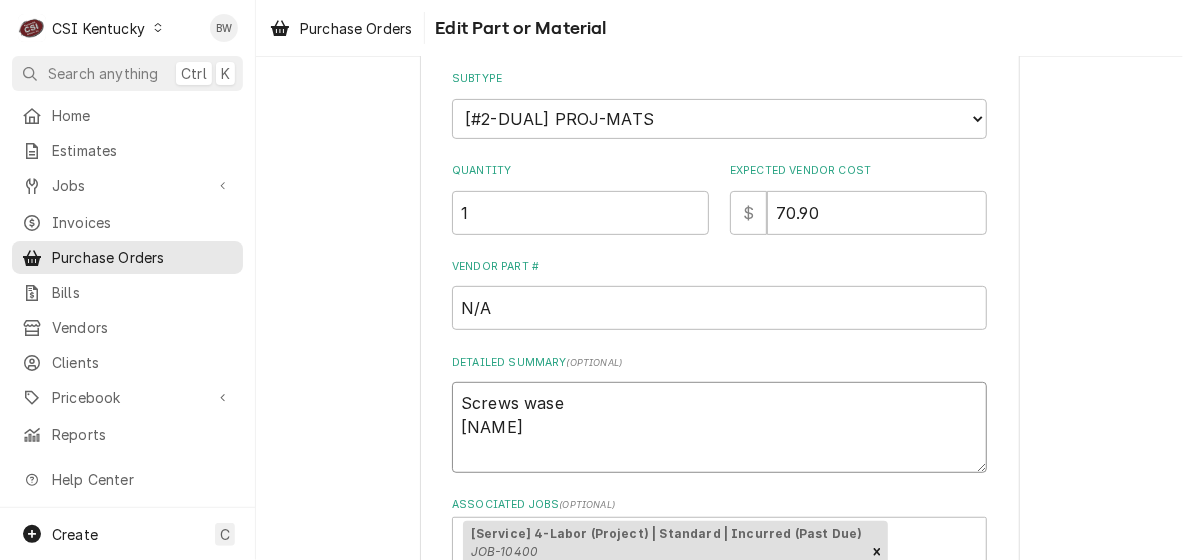 type on "x" 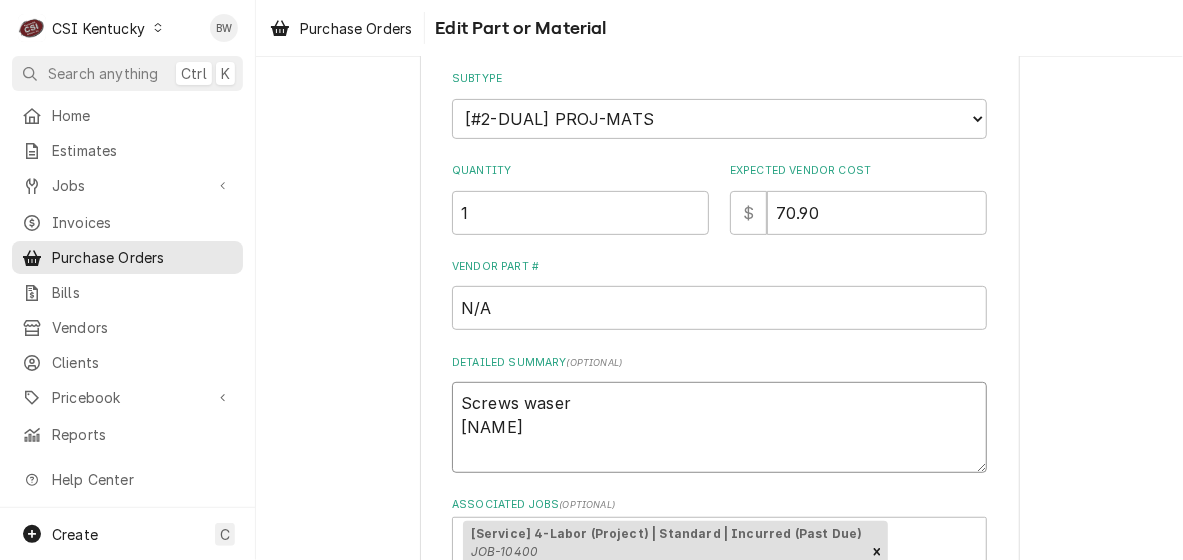 type on "x" 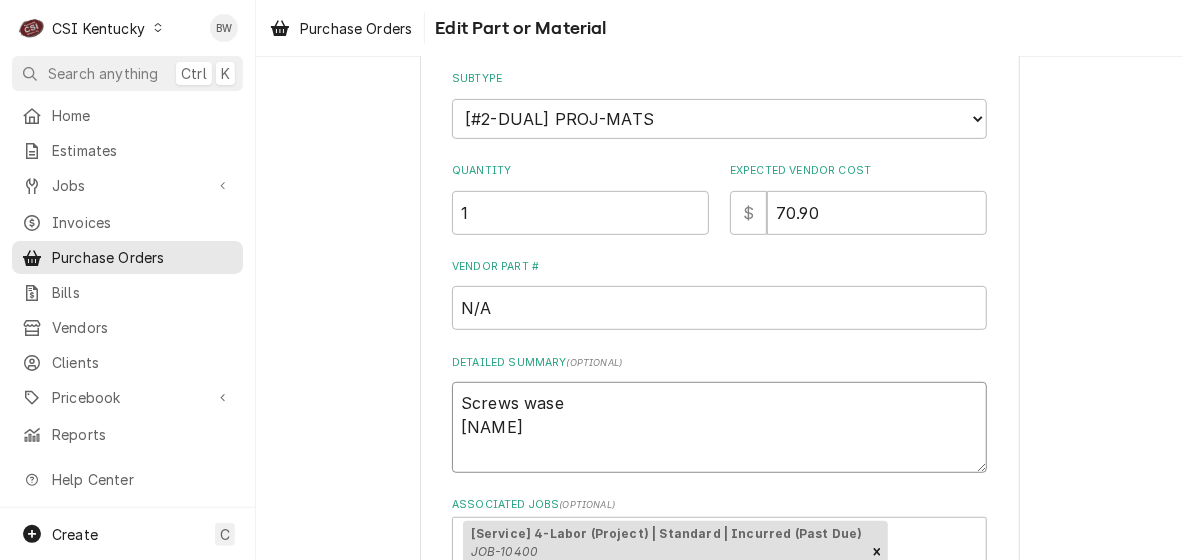 type on "x" 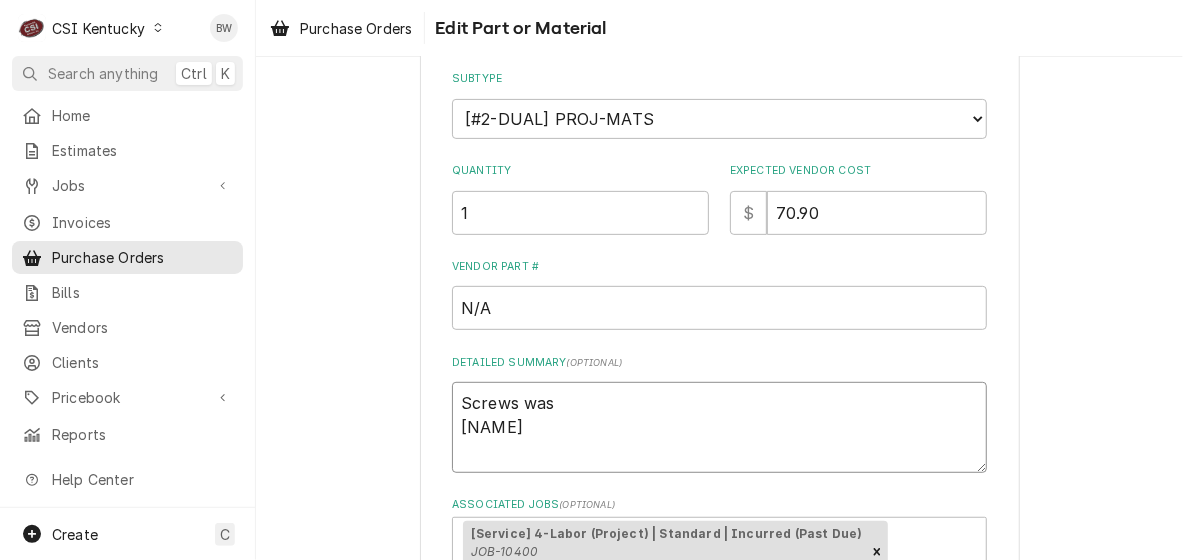 type on "x" 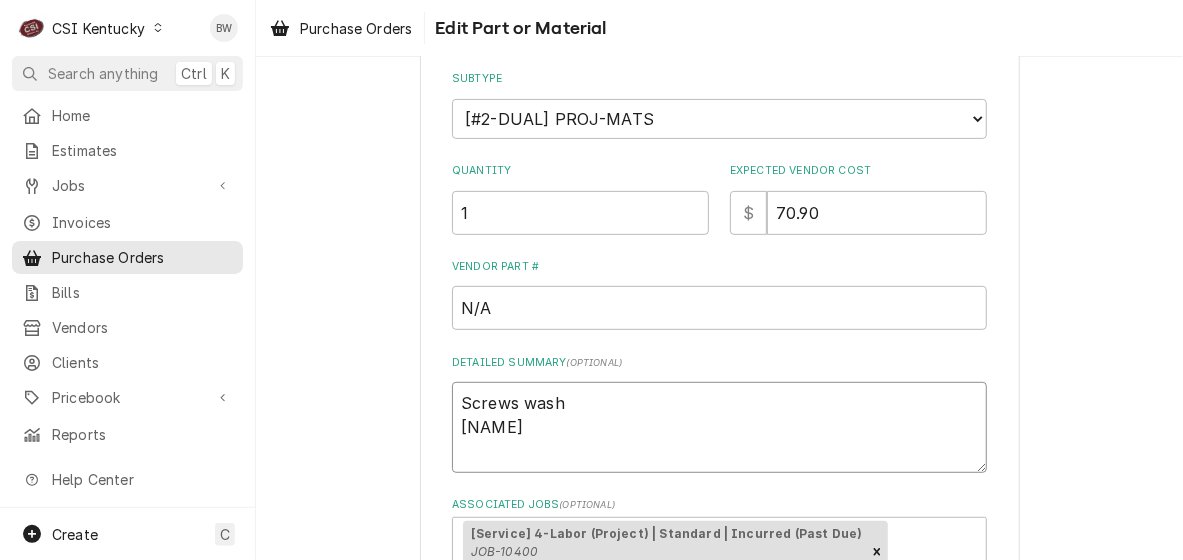 type on "x" 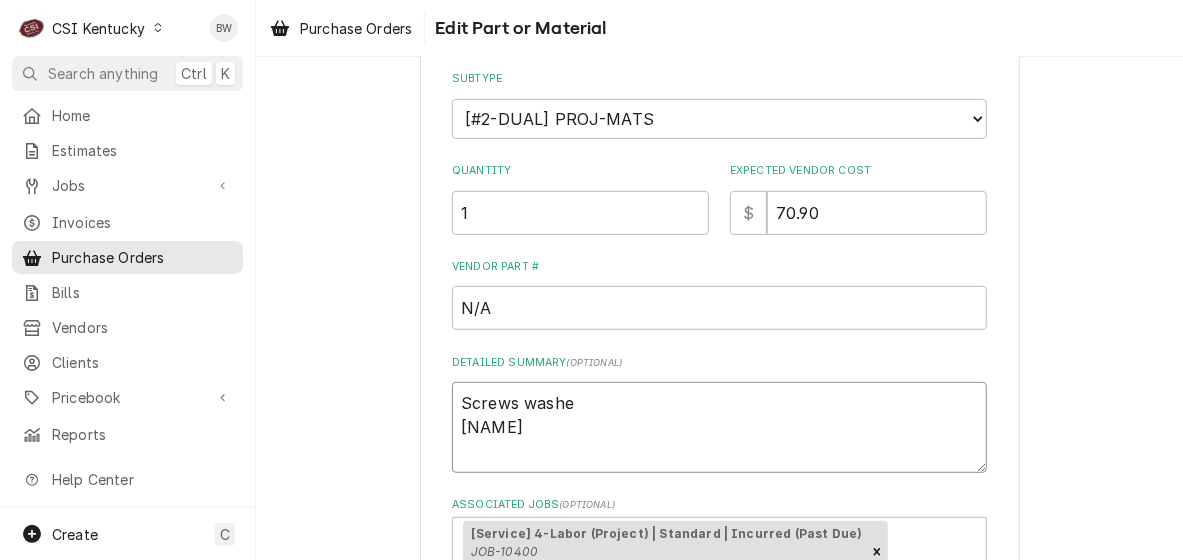 type on "x" 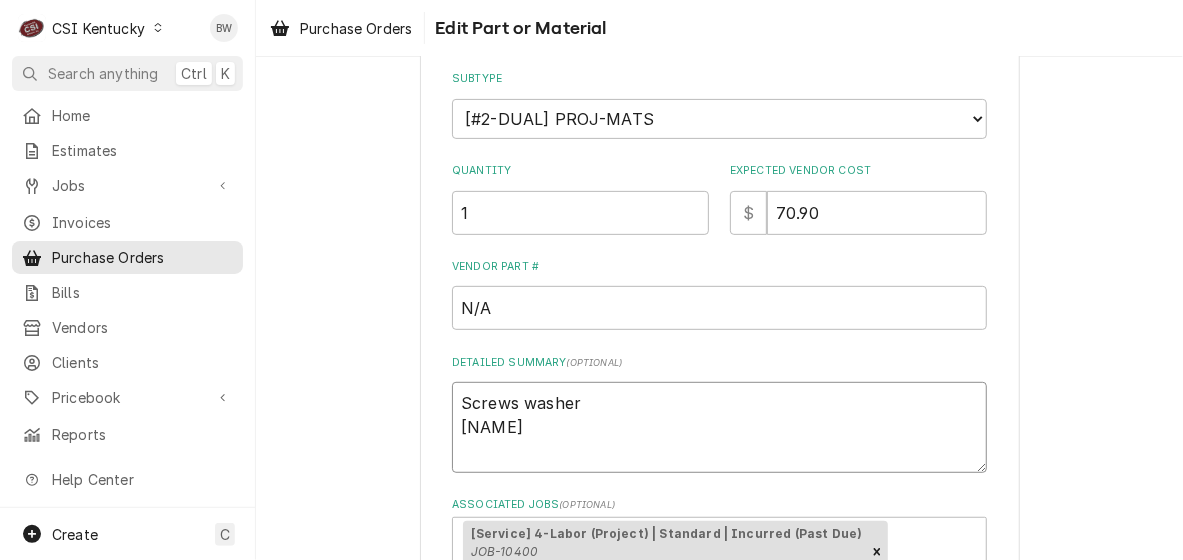 type on "x" 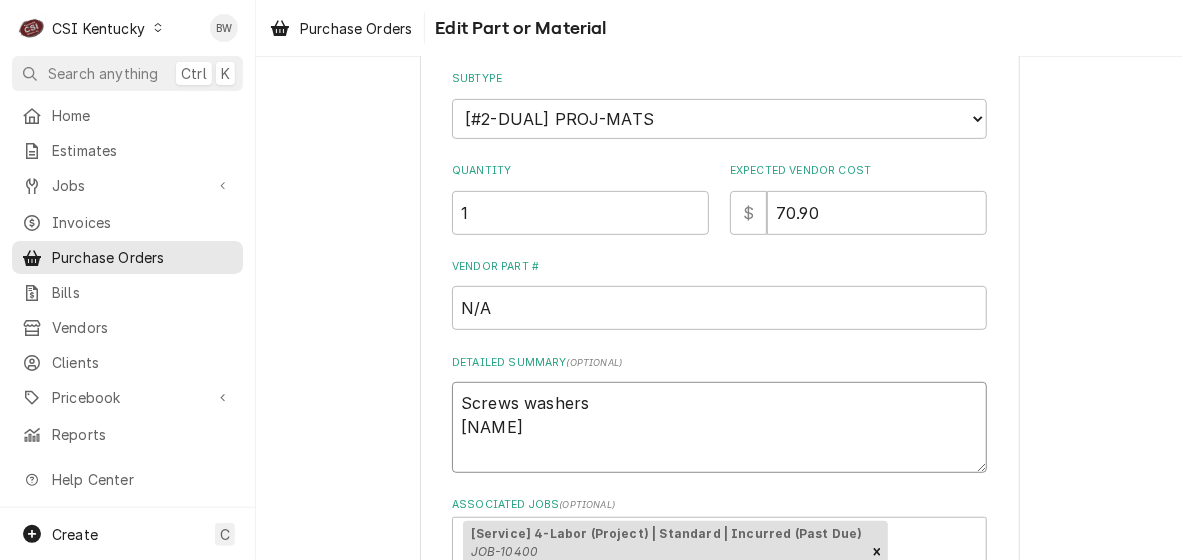 type on "x" 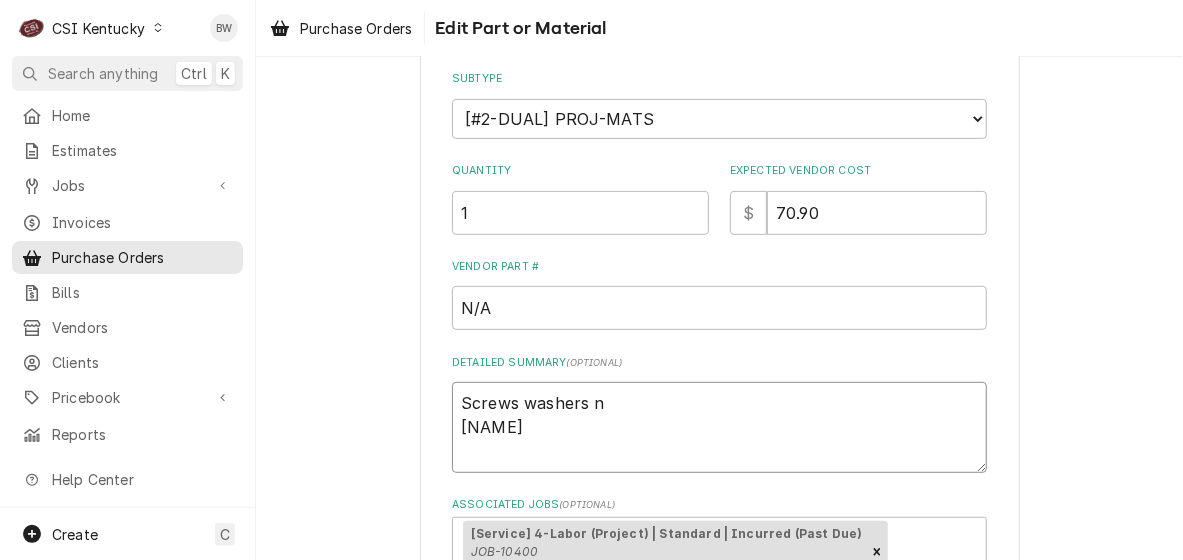type on "x" 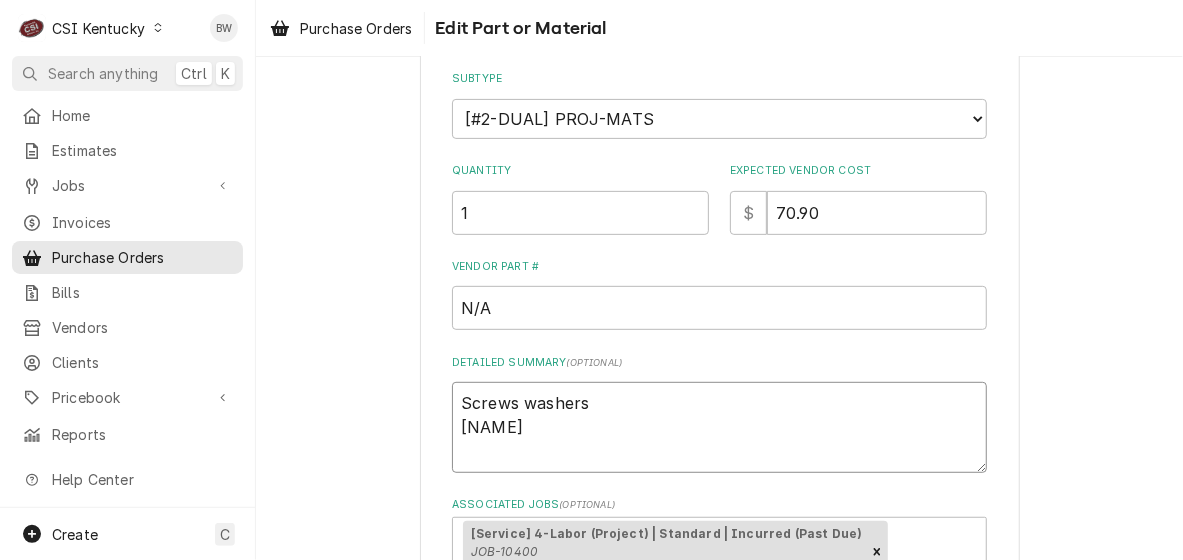 type on "x" 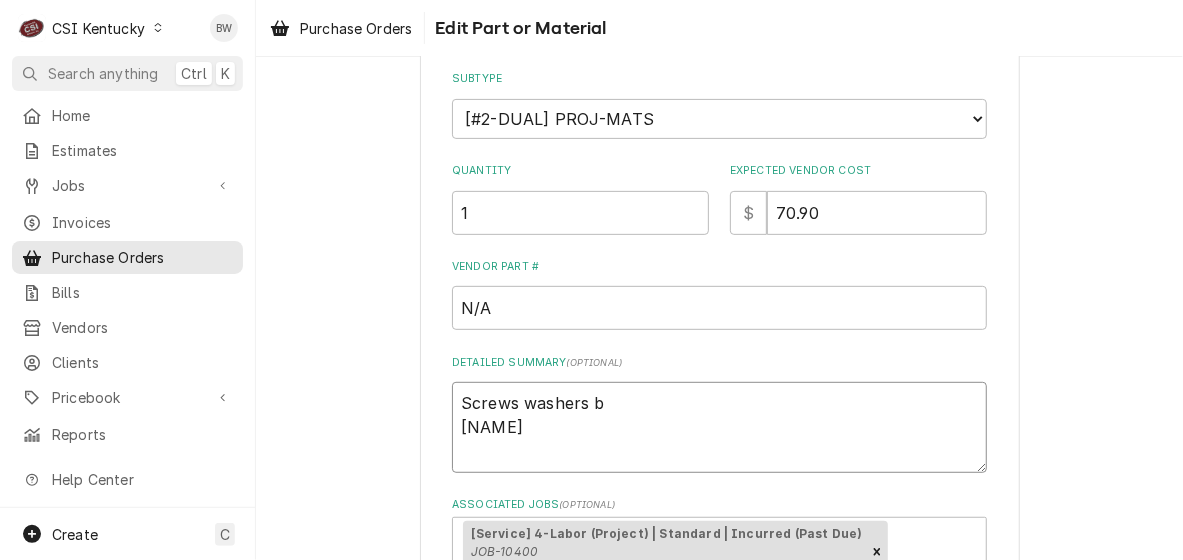 type on "x" 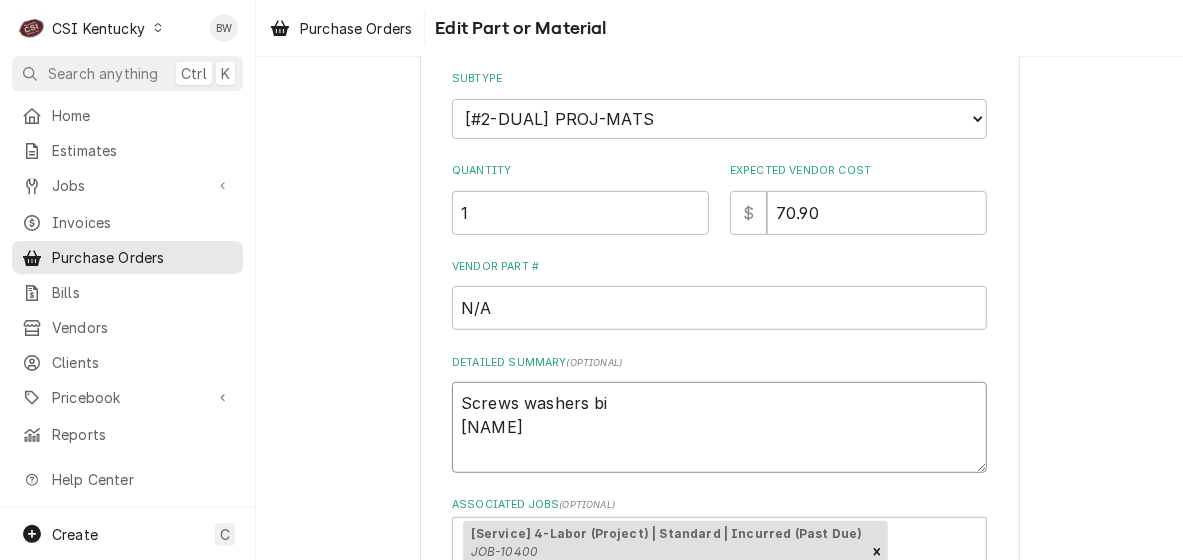 type on "x" 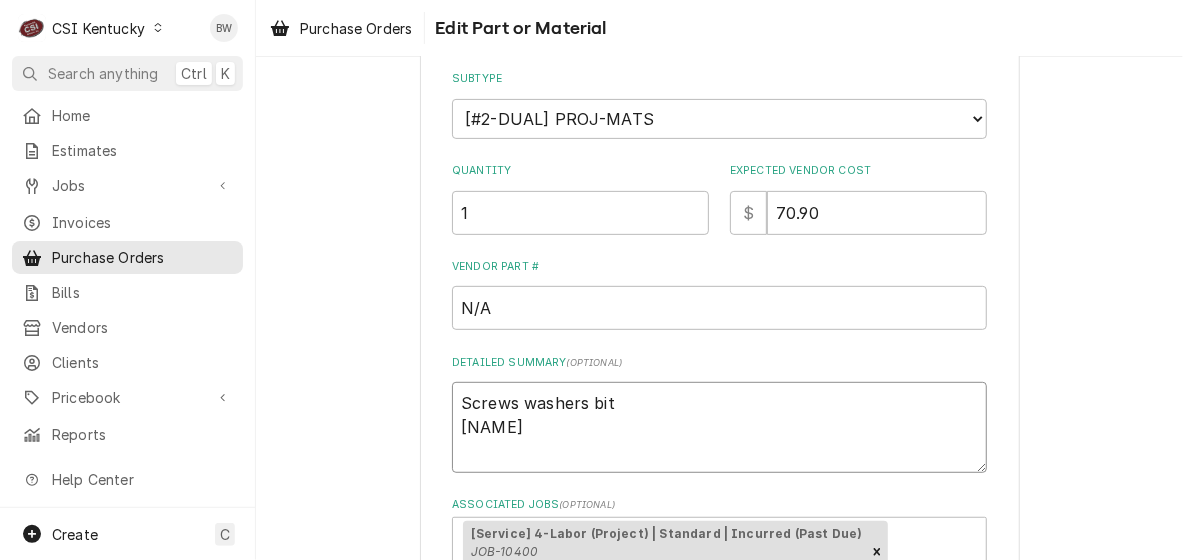 type on "x" 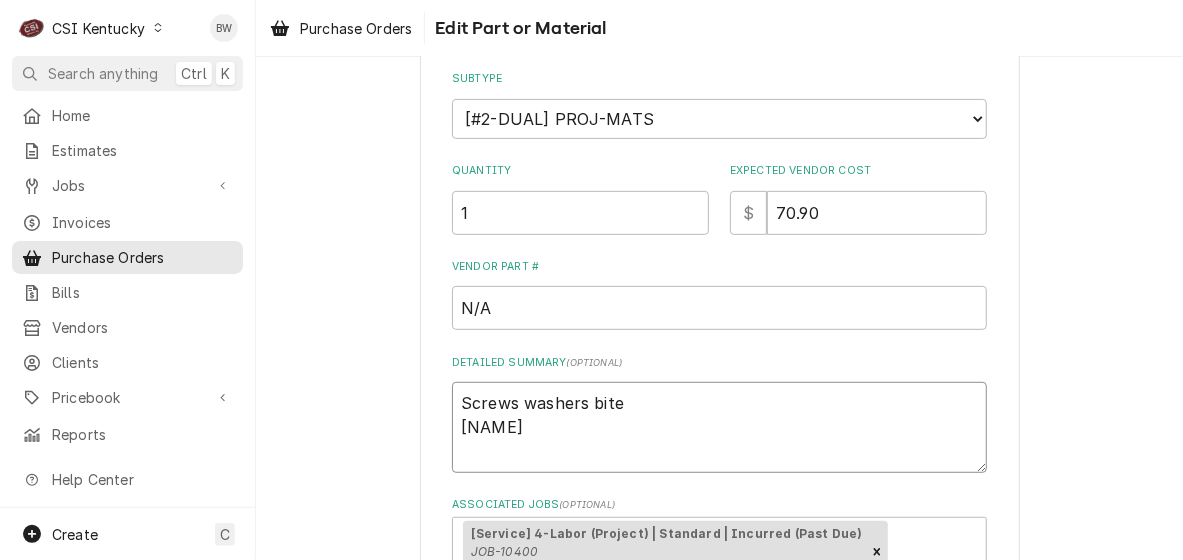 type on "x" 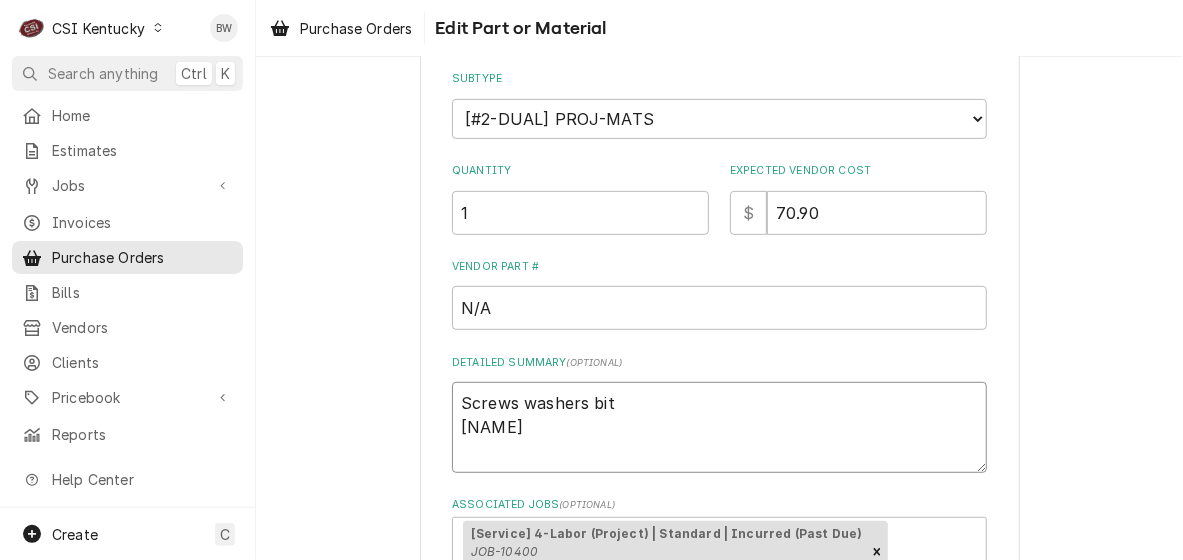 type on "x" 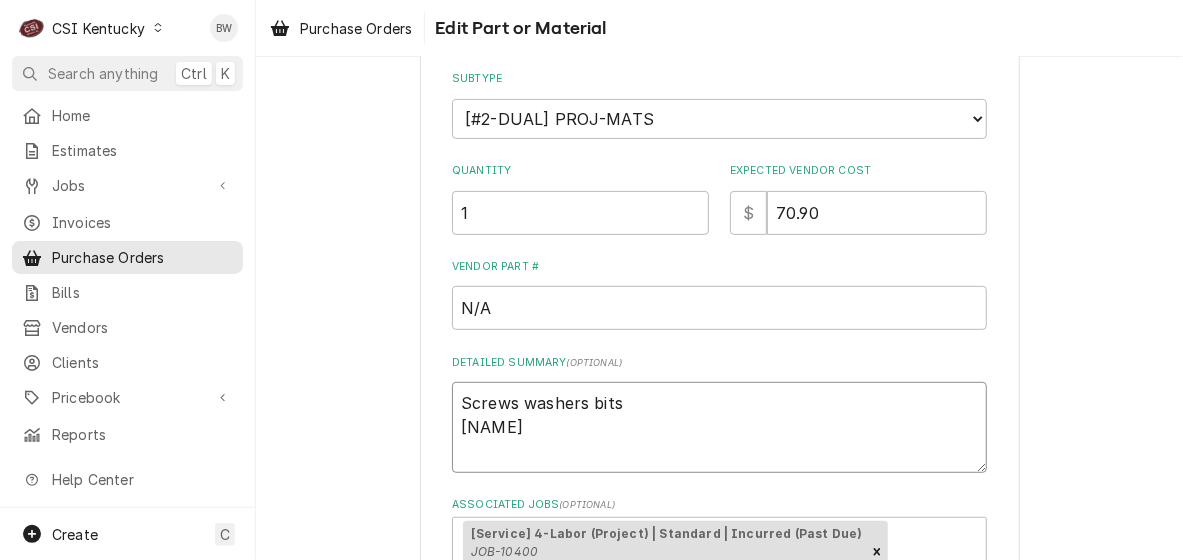 type on "x" 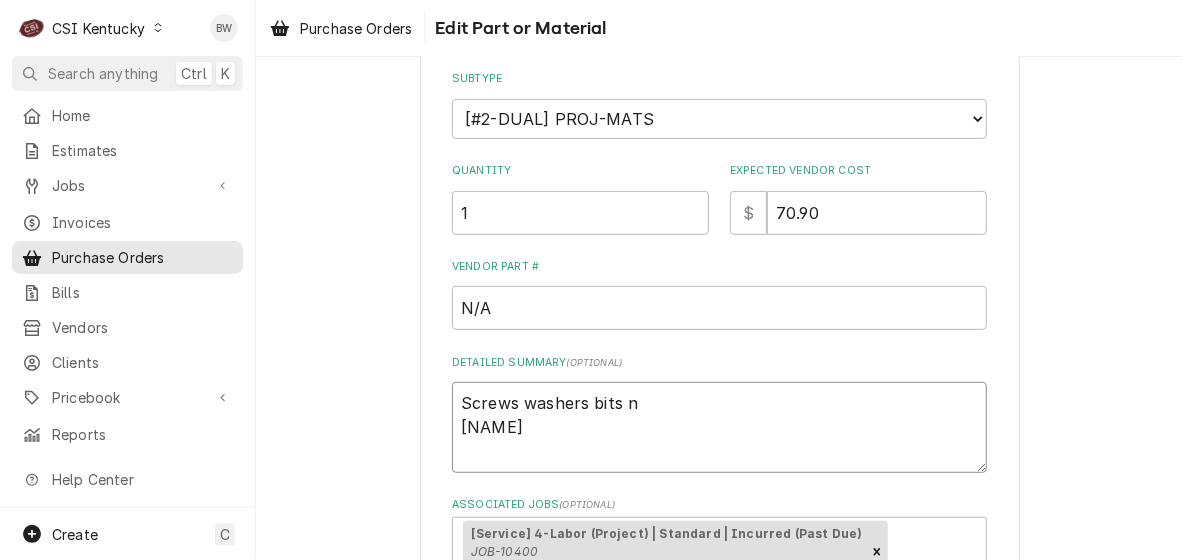 type on "x" 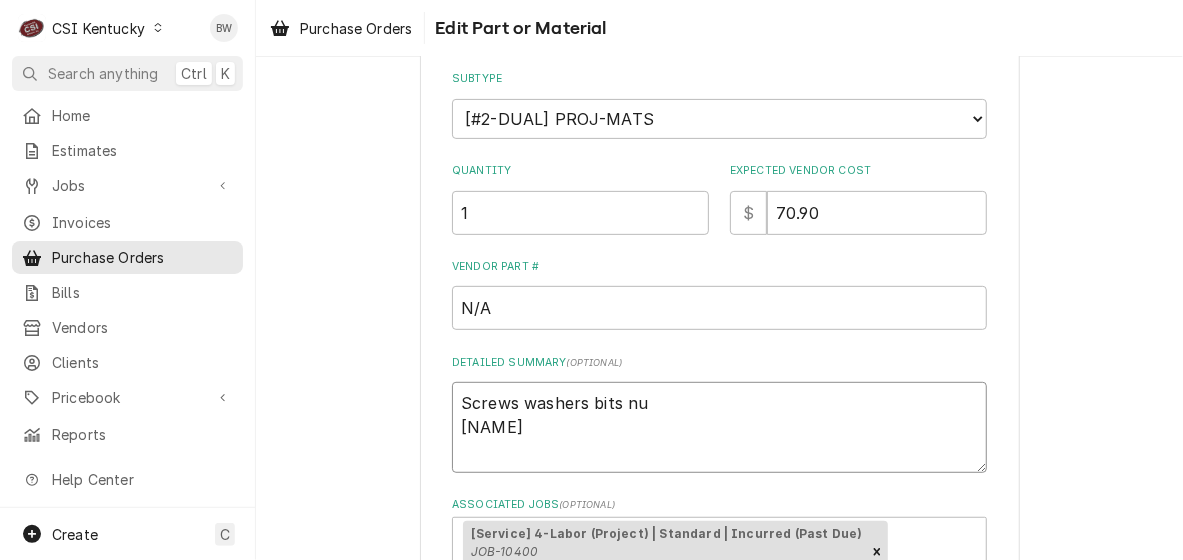 type on "x" 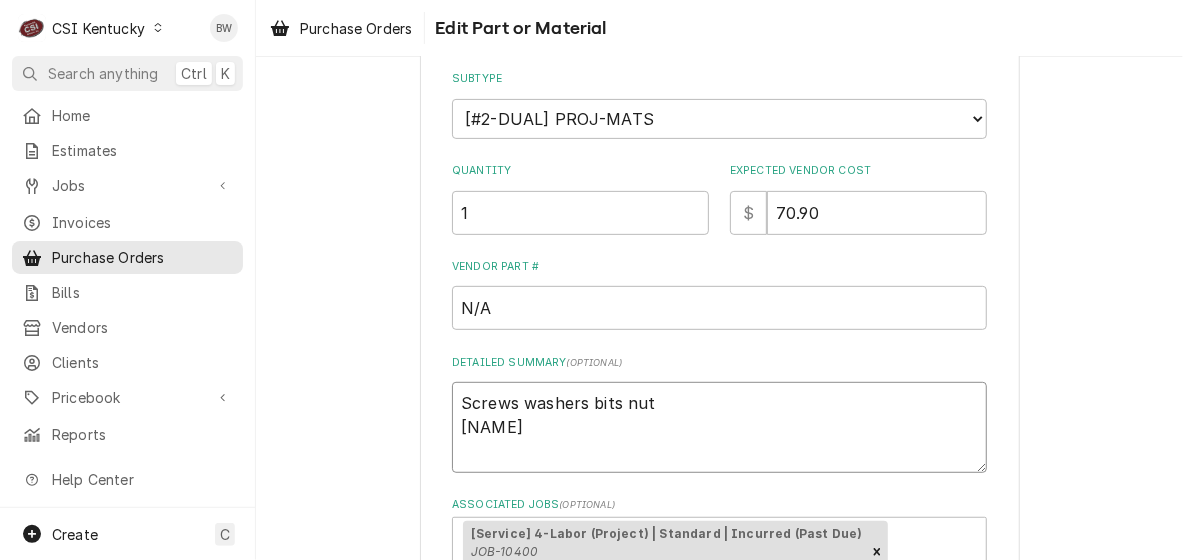 type on "x" 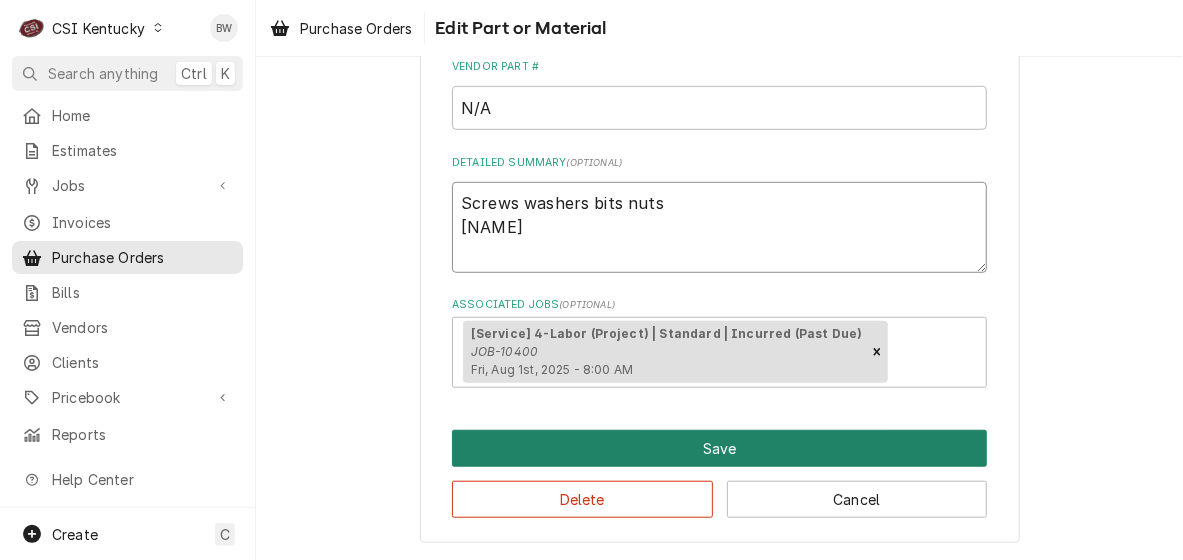 type on "Screws washers bits nuts
[NAME]" 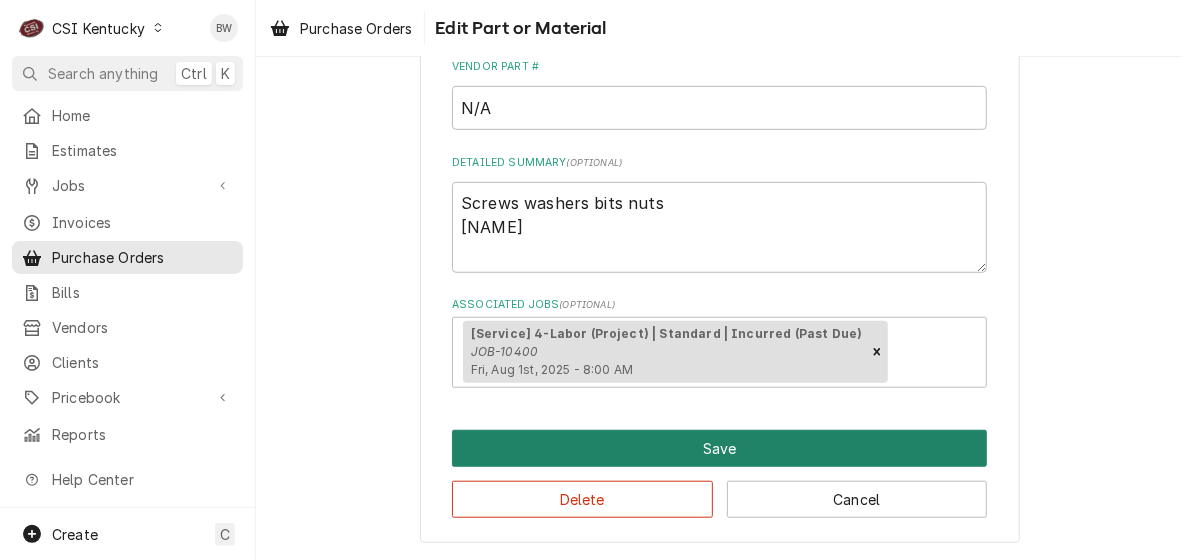 click on "Save" at bounding box center (719, 448) 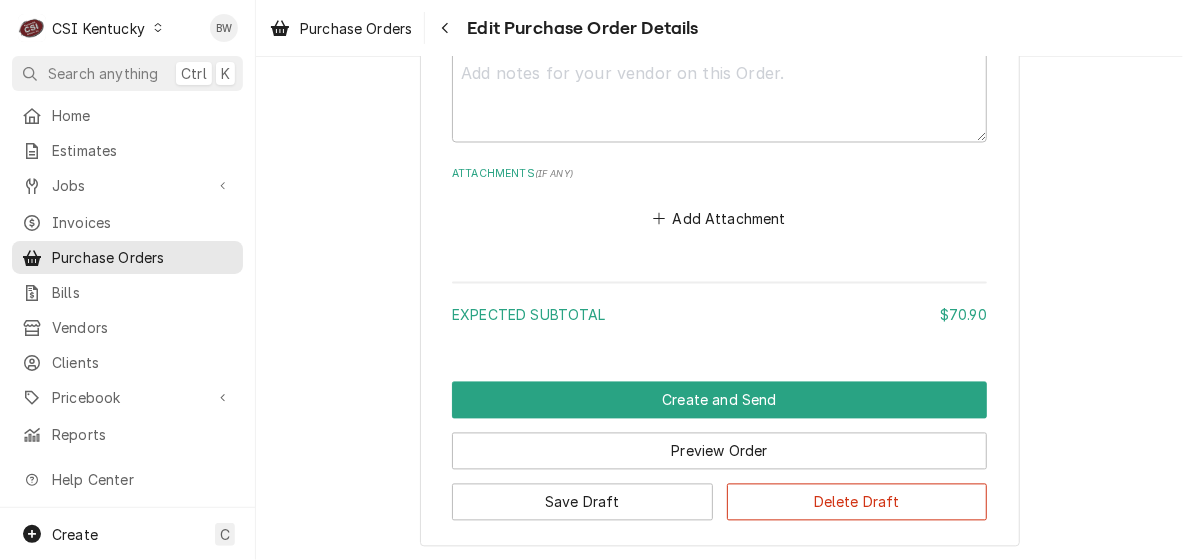 scroll, scrollTop: 1580, scrollLeft: 0, axis: vertical 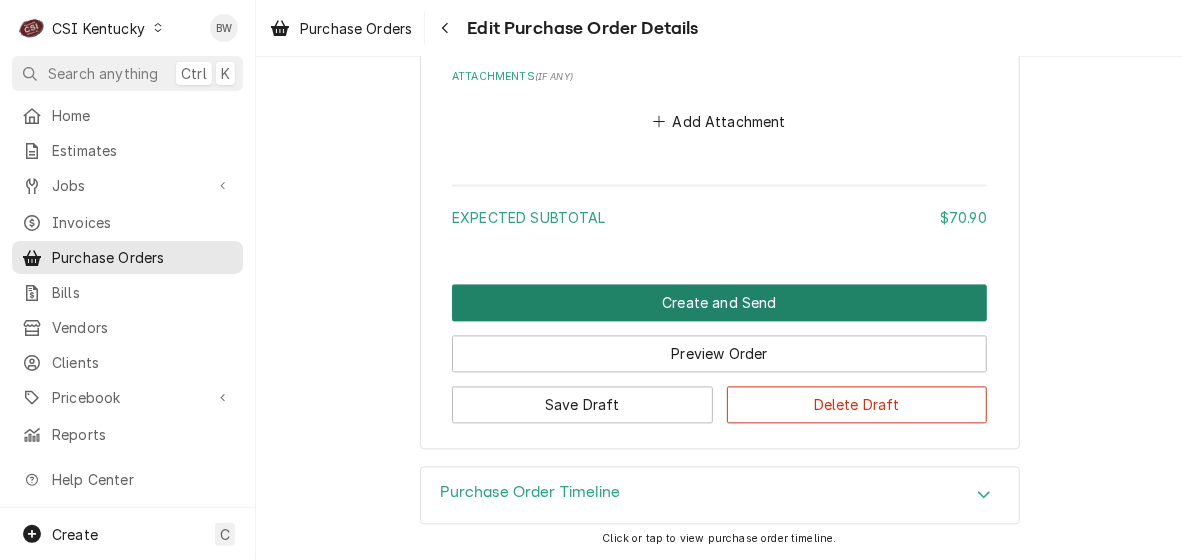 click on "Create and Send" at bounding box center [719, 303] 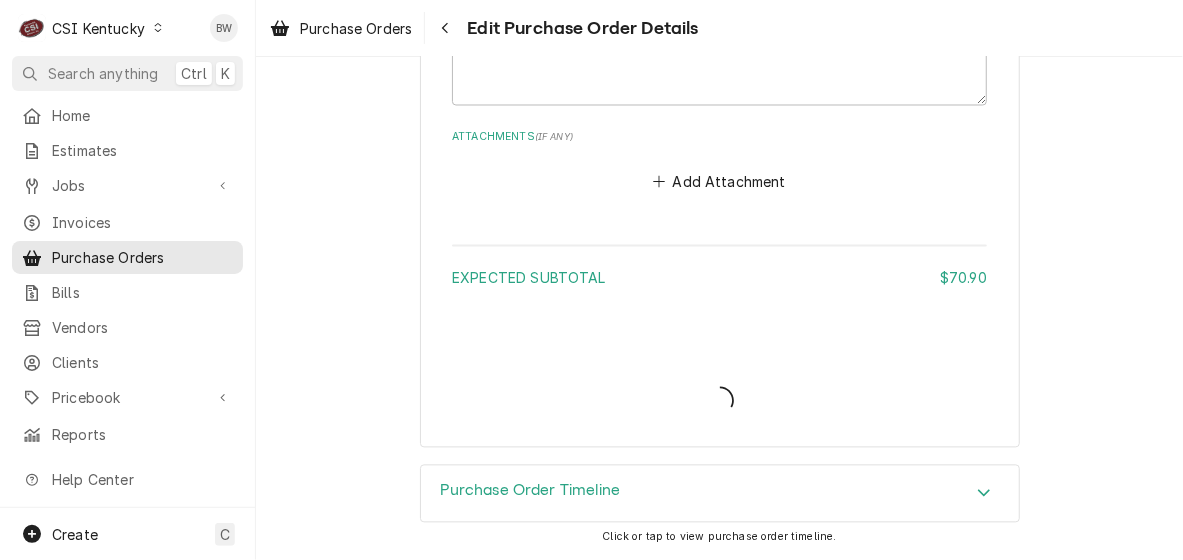 scroll, scrollTop: 1516, scrollLeft: 0, axis: vertical 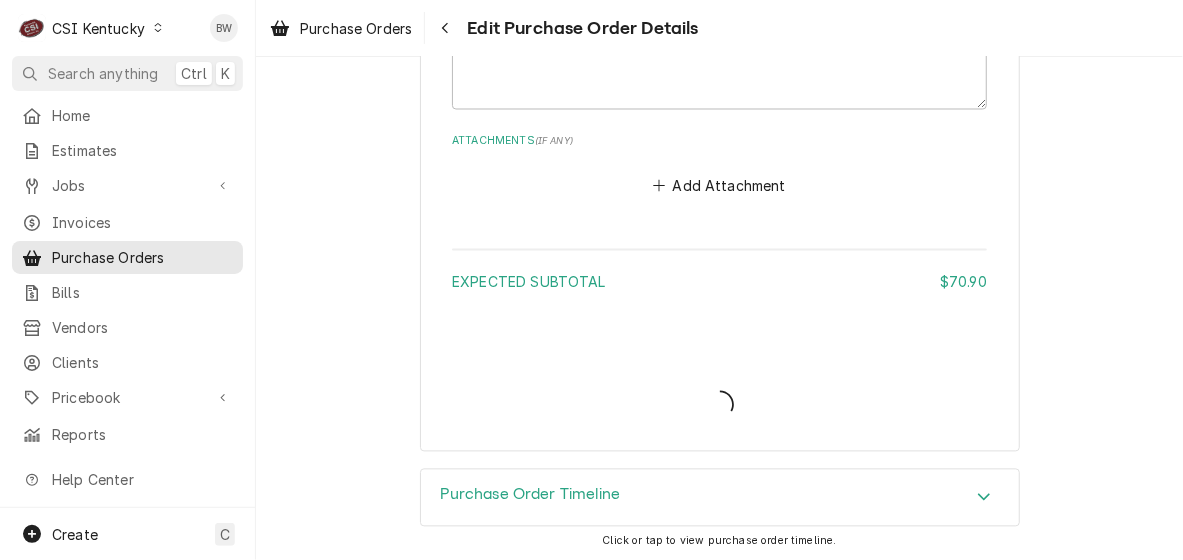 type on "x" 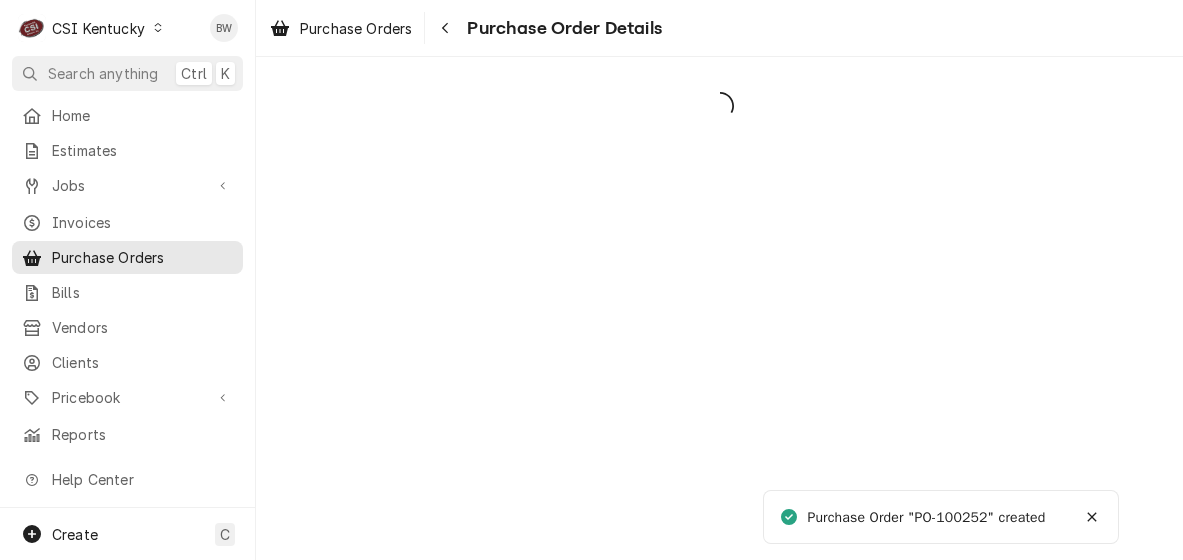 scroll, scrollTop: 0, scrollLeft: 0, axis: both 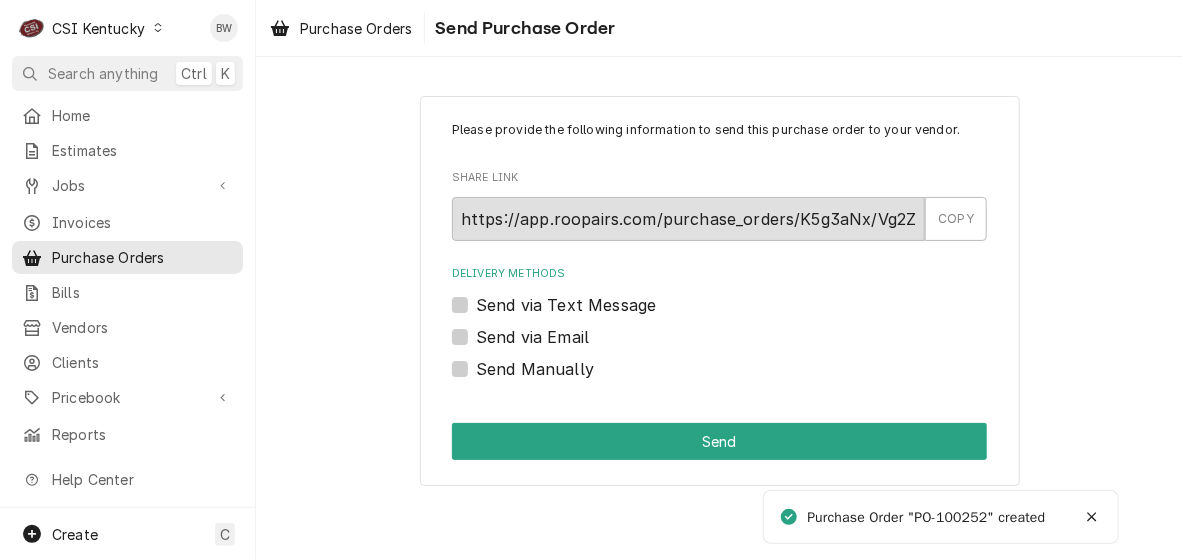 click on "Send Manually" at bounding box center (535, 369) 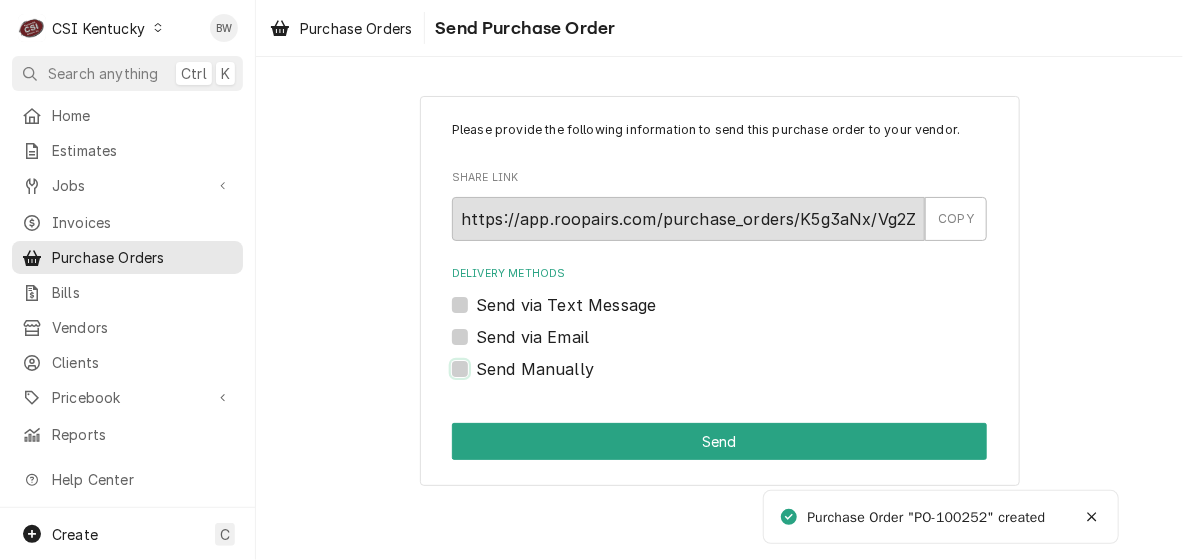 click on "Send Manually" at bounding box center [743, 379] 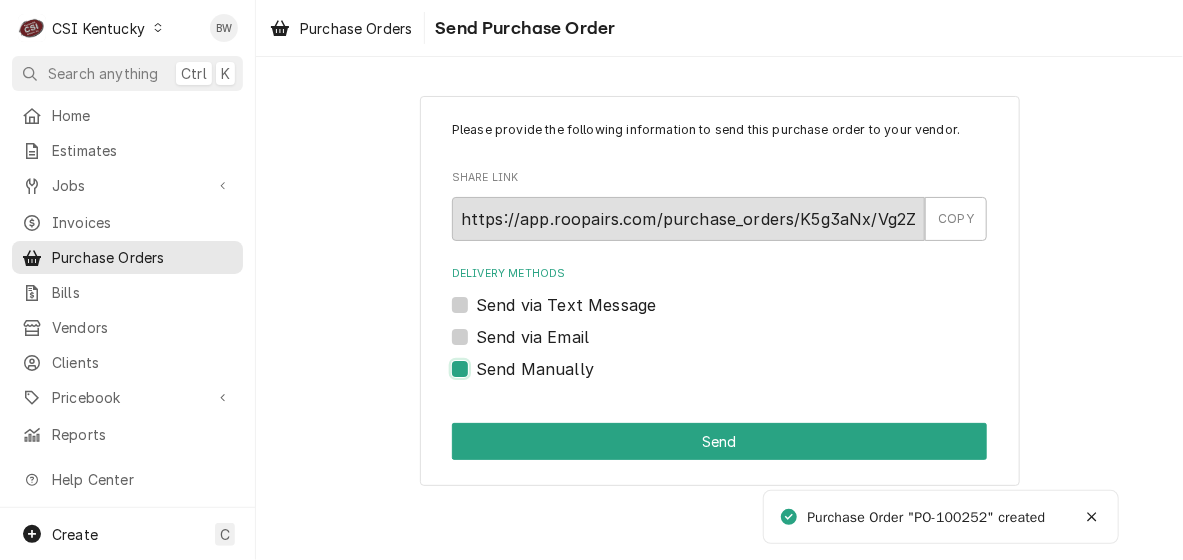 checkbox on "true" 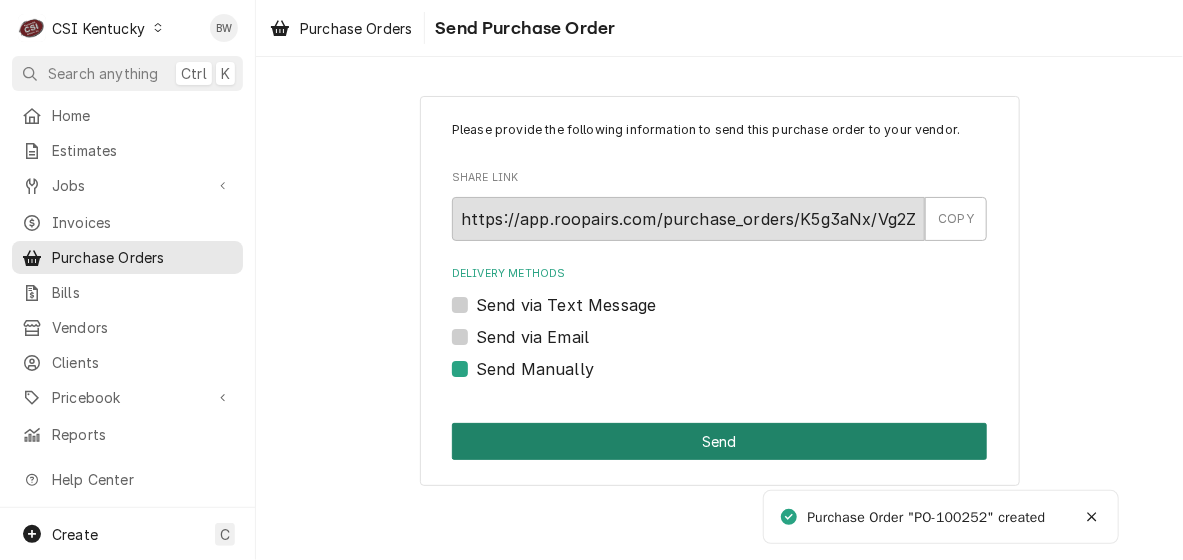 click on "Send" at bounding box center [719, 441] 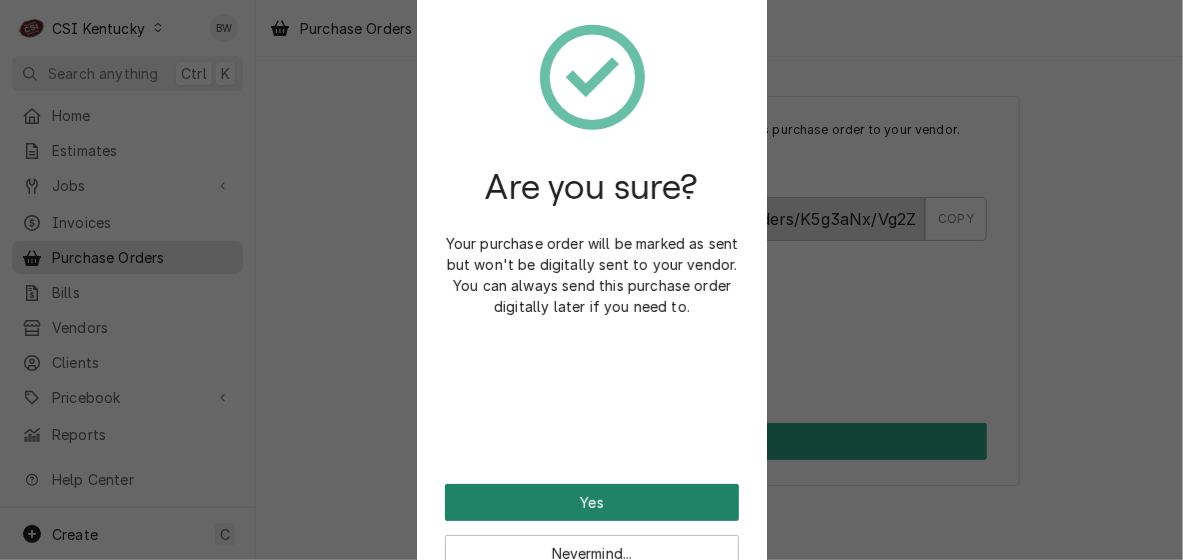 click on "Yes" at bounding box center [592, 502] 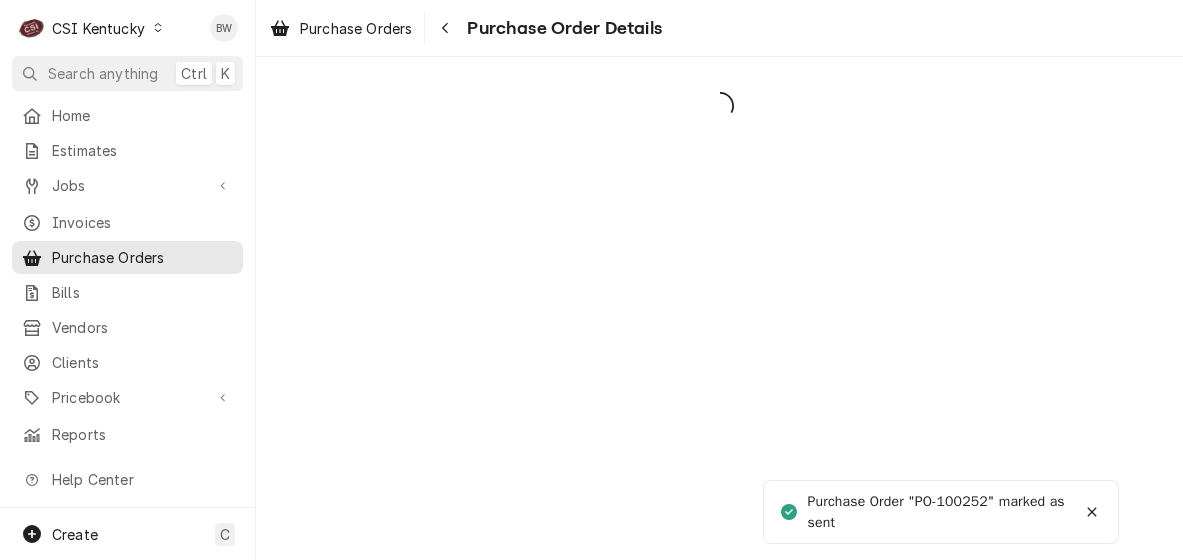 scroll, scrollTop: 0, scrollLeft: 0, axis: both 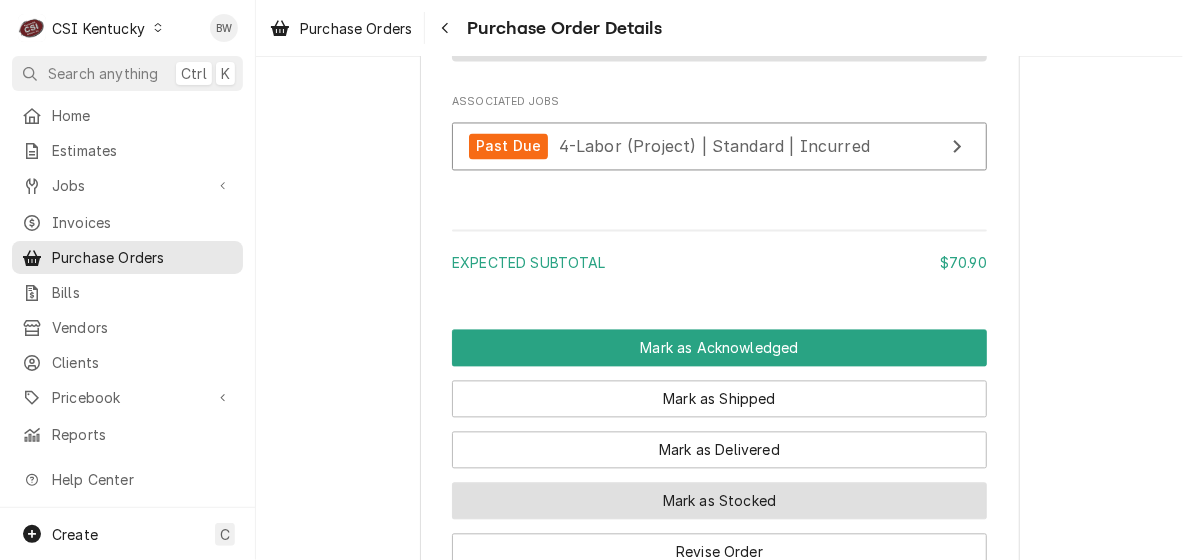 click on "Mark as Stocked" at bounding box center (719, 500) 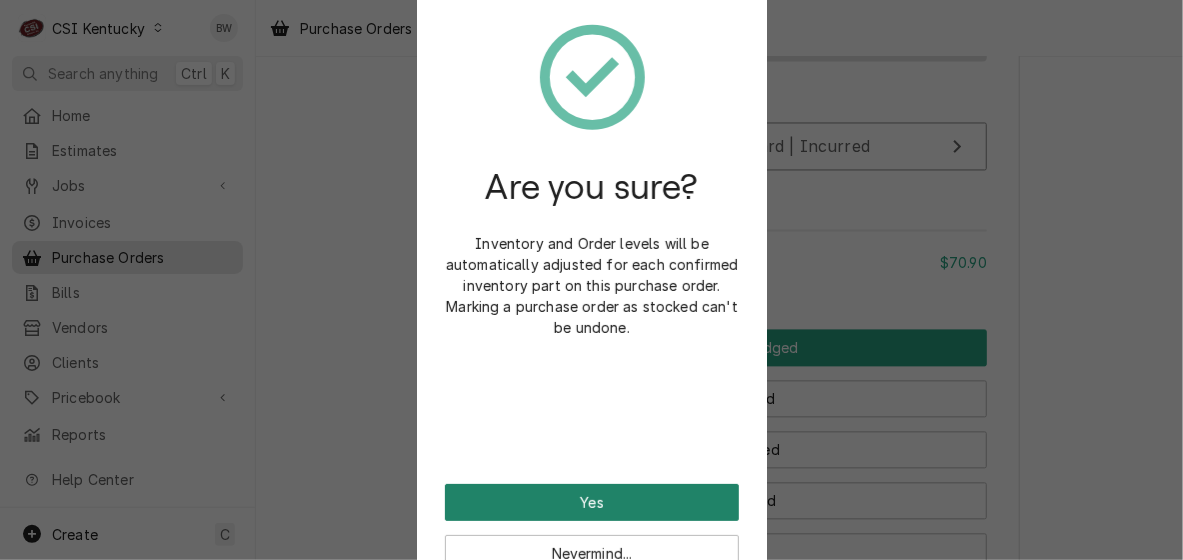 click on "Yes" at bounding box center (592, 502) 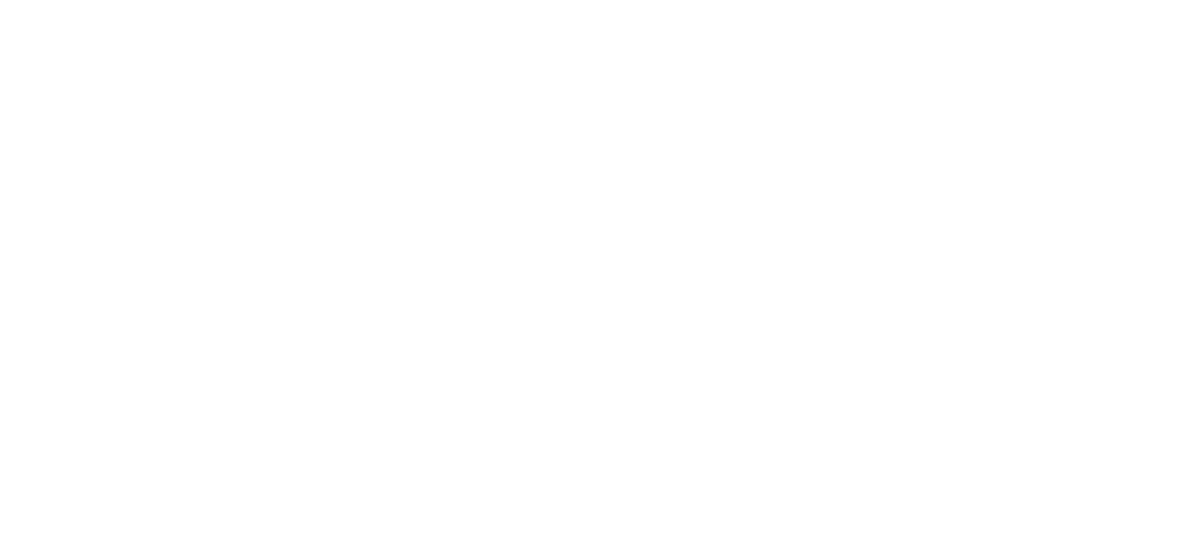 scroll, scrollTop: 0, scrollLeft: 0, axis: both 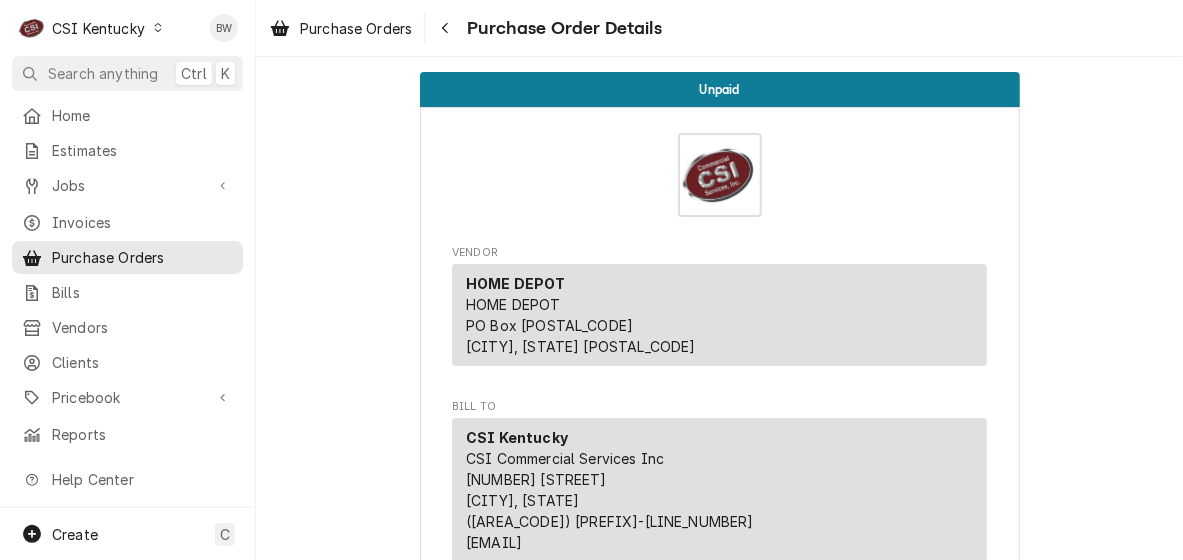 click on "Unpaid Vendor HOME DEPOT HOME DEPOT
PO Box [POSTAL_CODE]
[CITY], [STATE] [POSTAL_CODE] Bill To CSI Kentucky CSI Commercial Services Inc
[NUMBER] [STREET]
[CITY], [STATE] [PHONE] [EMAIL] Ship To CSI Kentucky Re: Roopairs PO ID:  PO-100252 [NUMBER] [STREET]
[CITY], [STATE] Inventory Location 00 | KY WAREHOUSE Roopairs Purchase Order ID PO-100252 Date Issued [MONTH] [DAY], [YEAR] Shipping -- No shipping details provided. Please reach out to the vendor for more information. Tracking Number -- No tracking number provided. Please reach out to the vendor for more information. Payment Terms Net 30 Stocked On [DAY], [MONTH] [DAY_ORDINAL], [YEAR] - [TIME] Last Modified [DAY], [MONTH] [DAY_ORDINAL], [YEAR] - [TIME] Parts and Materials Short Description Misc. Project Supply (1) Manufacturer — Manufacturer Part # — Subtype [#2-DUAL] PROJ-MATS Qty. 1 Expected Vendor Cost $70.90 Amount $70.90 Vendor Part # N/A Detailed  Summary Screws washers bits nuts
[PERSON] Associated Jobs JOB-10400 Associated Jobs Past Due Expected Subtotal $70.90" at bounding box center (719, 1236) 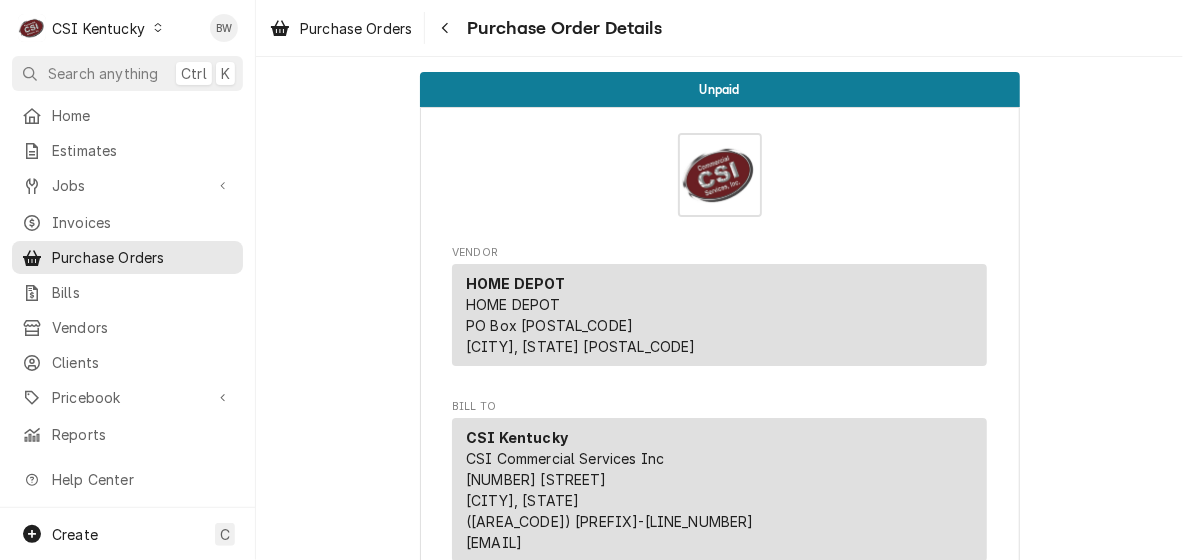 click 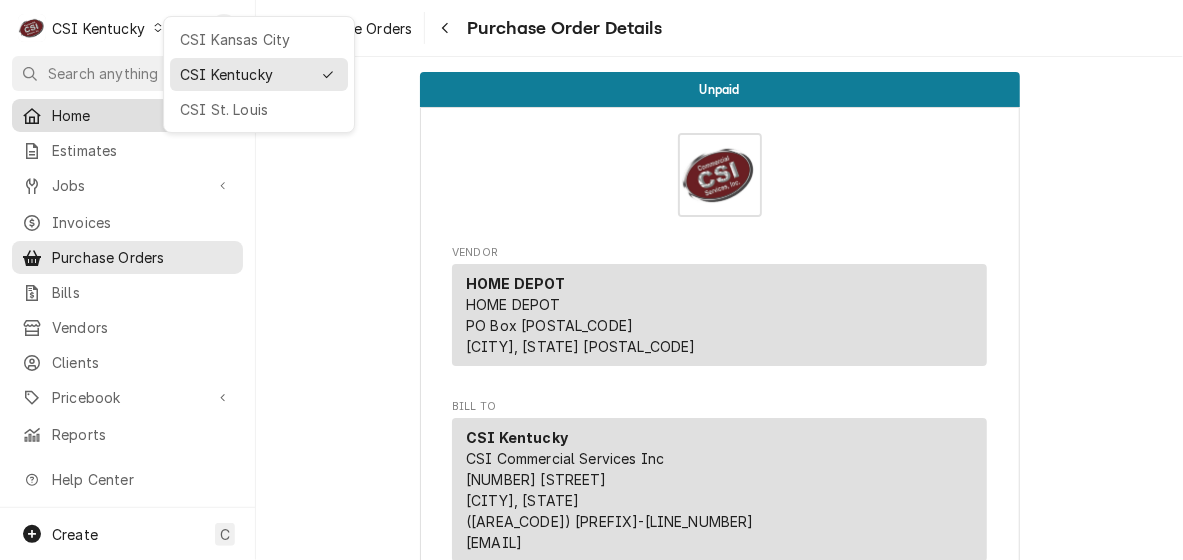 click on "CSI St. Louis" at bounding box center (259, 109) 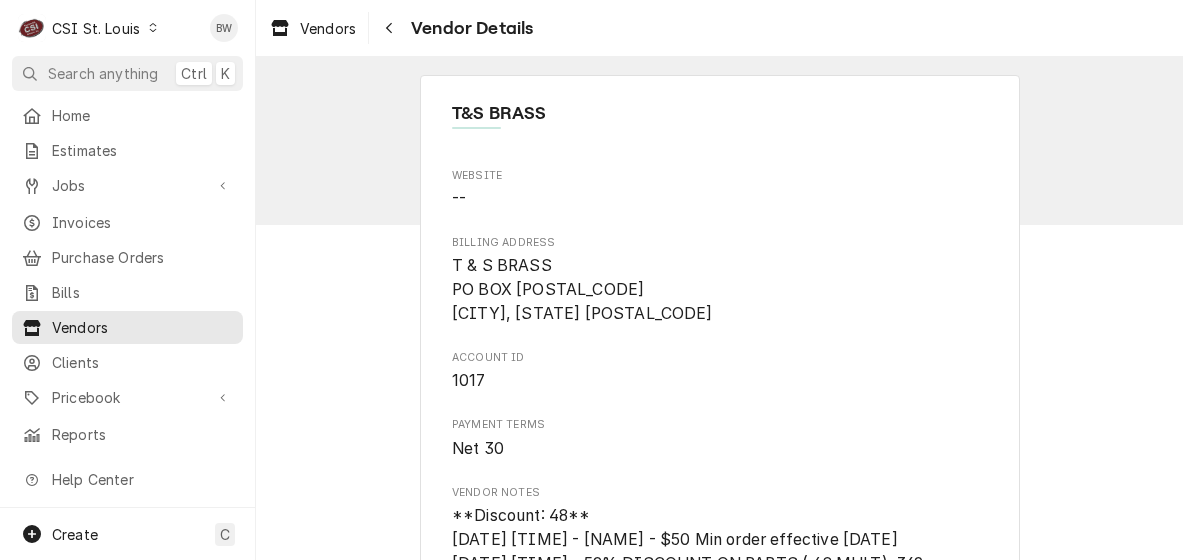 scroll, scrollTop: 0, scrollLeft: 0, axis: both 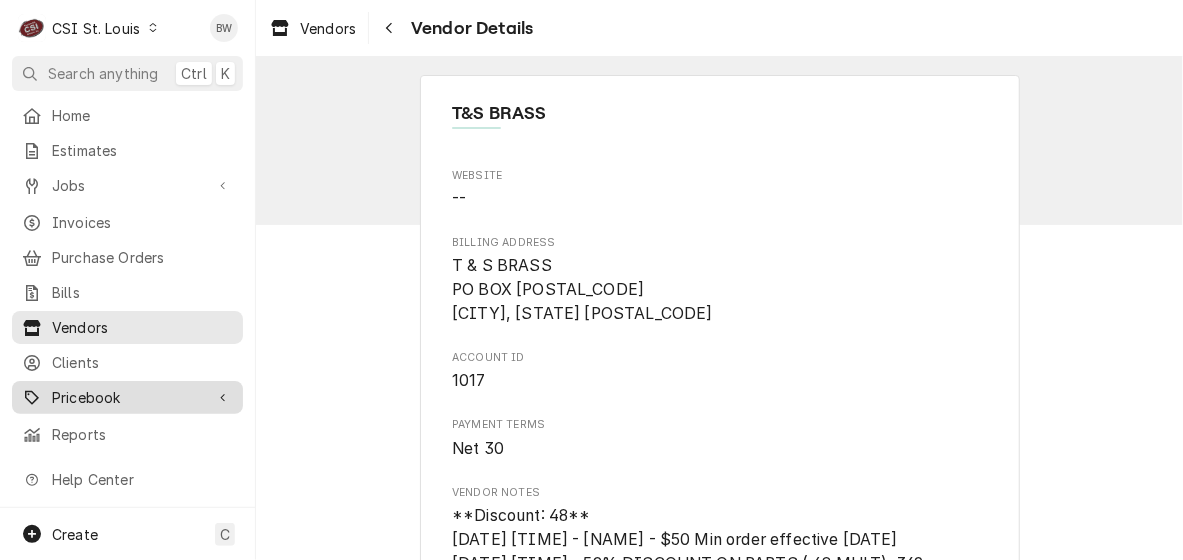 click on "Pricebook" at bounding box center [127, 397] 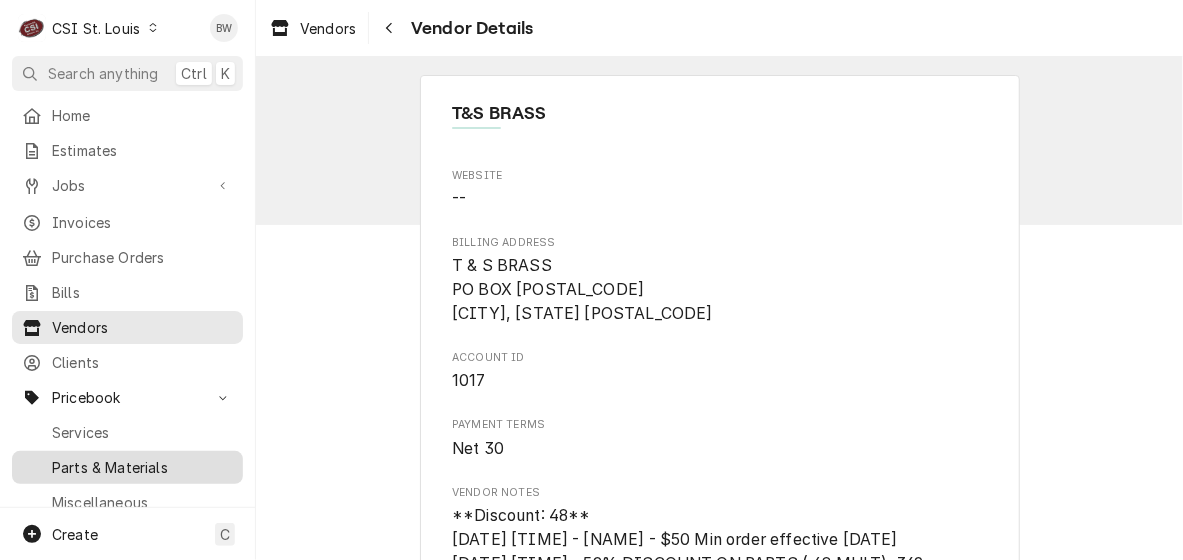click on "Parts & Materials" at bounding box center [142, 467] 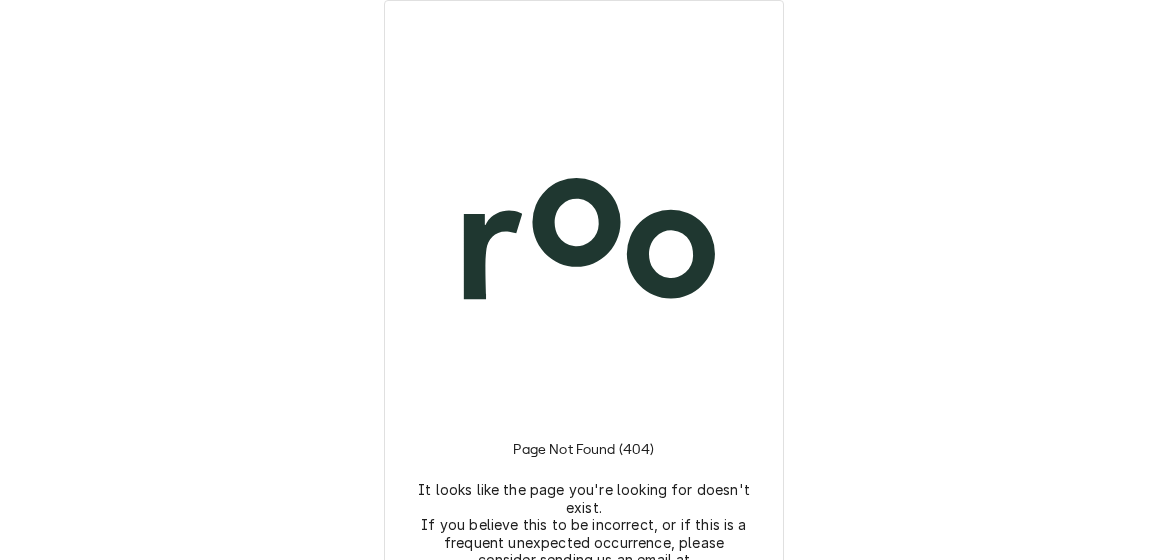 scroll, scrollTop: 0, scrollLeft: 0, axis: both 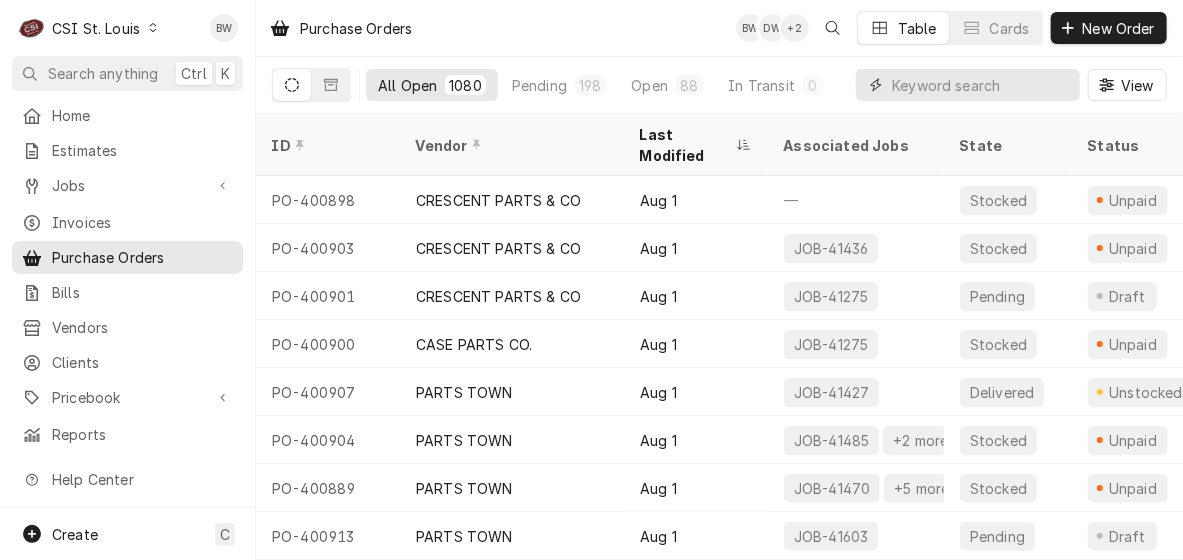 click at bounding box center (981, 85) 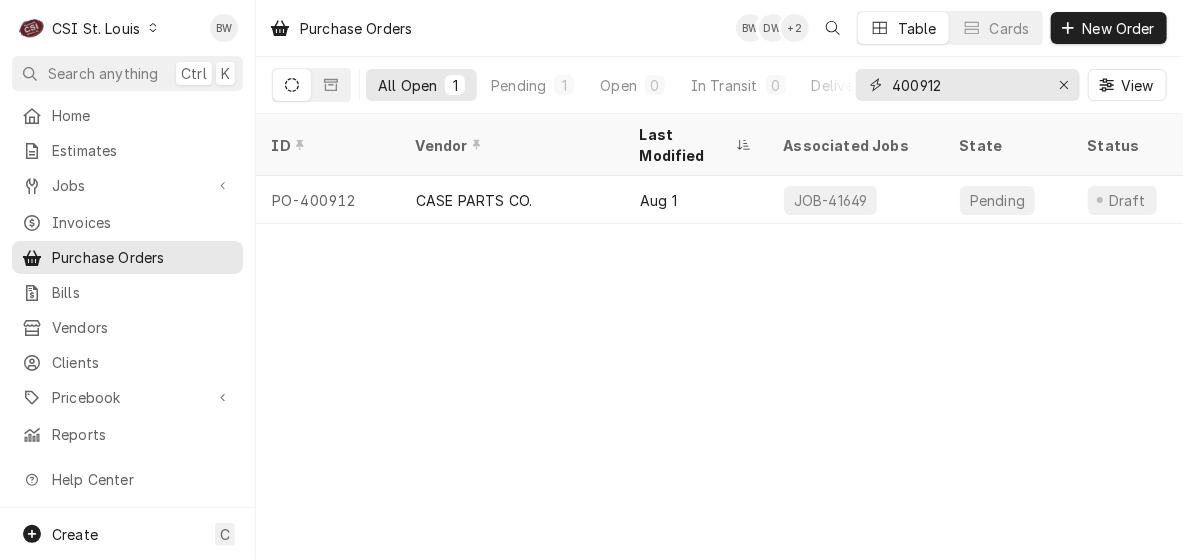 type on "400912" 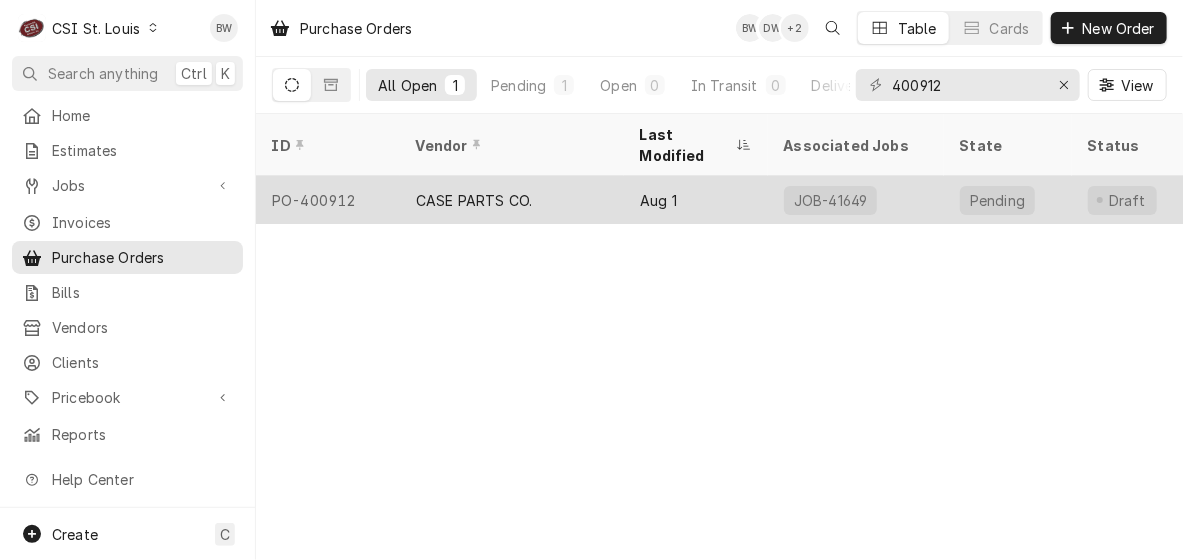 click on "CASE PARTS CO." at bounding box center (474, 200) 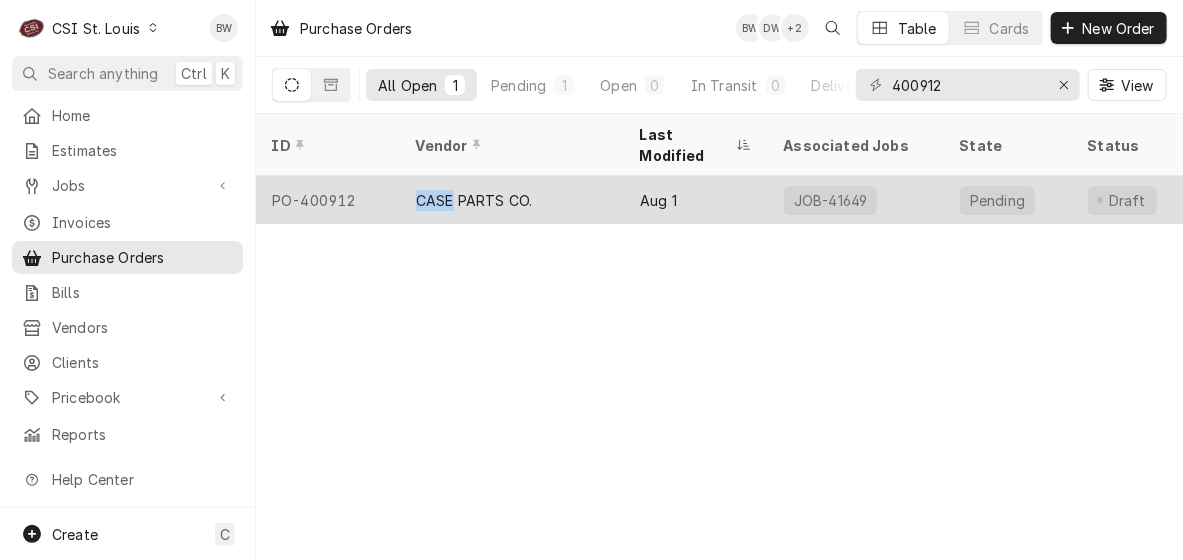 click on "CASE PARTS CO." at bounding box center (474, 200) 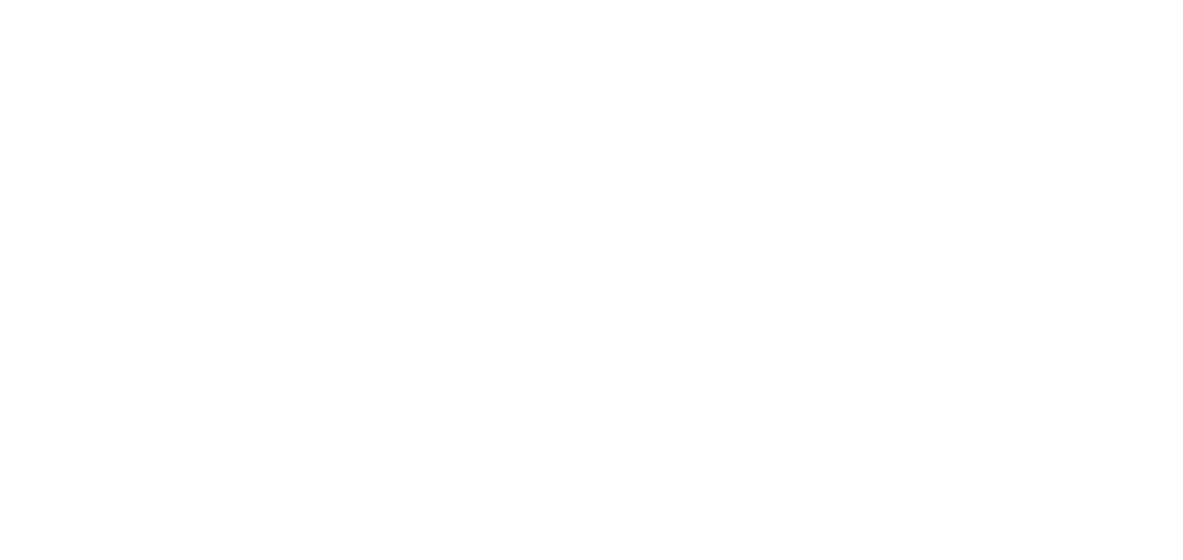 scroll, scrollTop: 0, scrollLeft: 0, axis: both 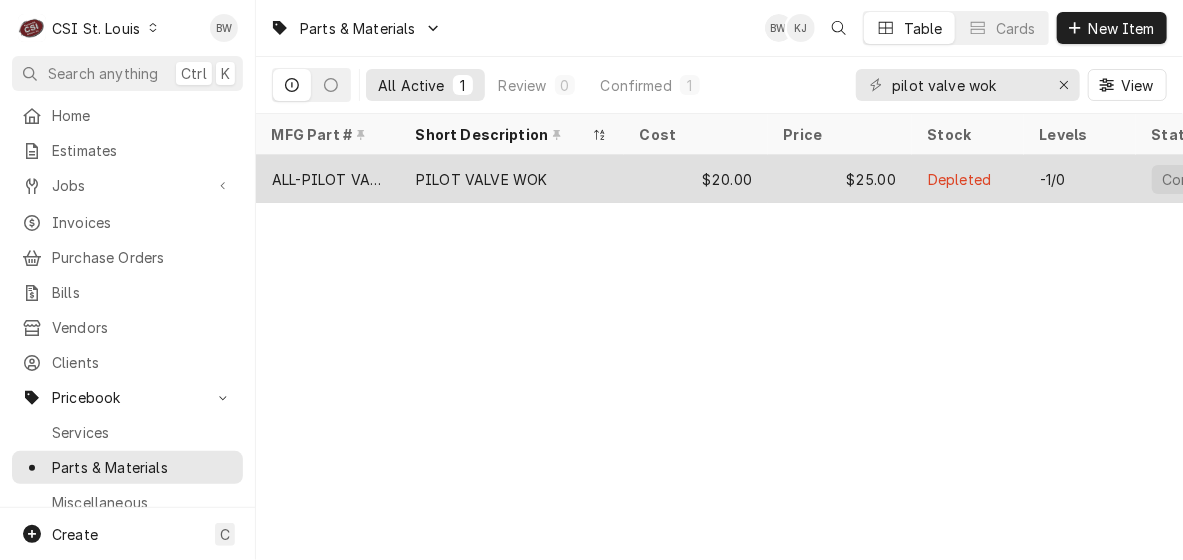 click on "ALL-PILOT VALVE WOK" at bounding box center [328, 179] 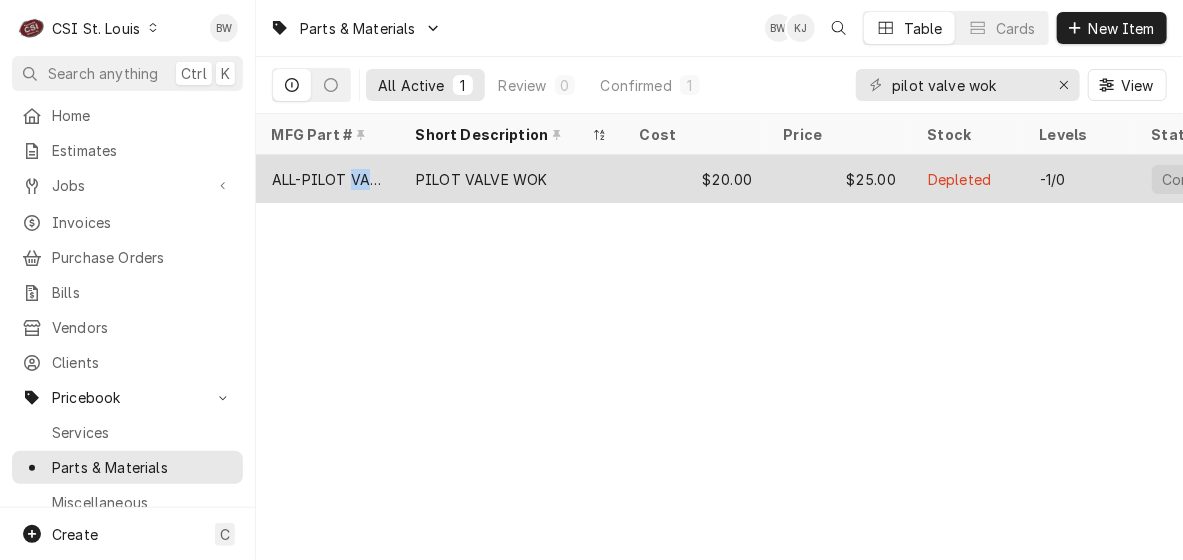 click on "ALL-PILOT VALVE WOK" at bounding box center [328, 179] 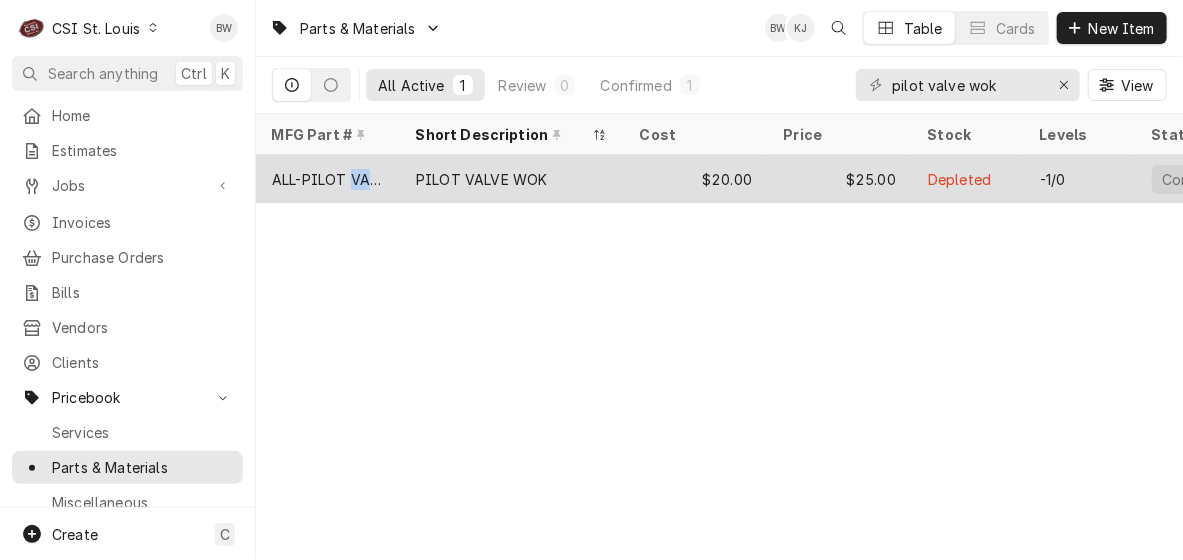 drag, startPoint x: 362, startPoint y: 178, endPoint x: 330, endPoint y: 168, distance: 33.526108 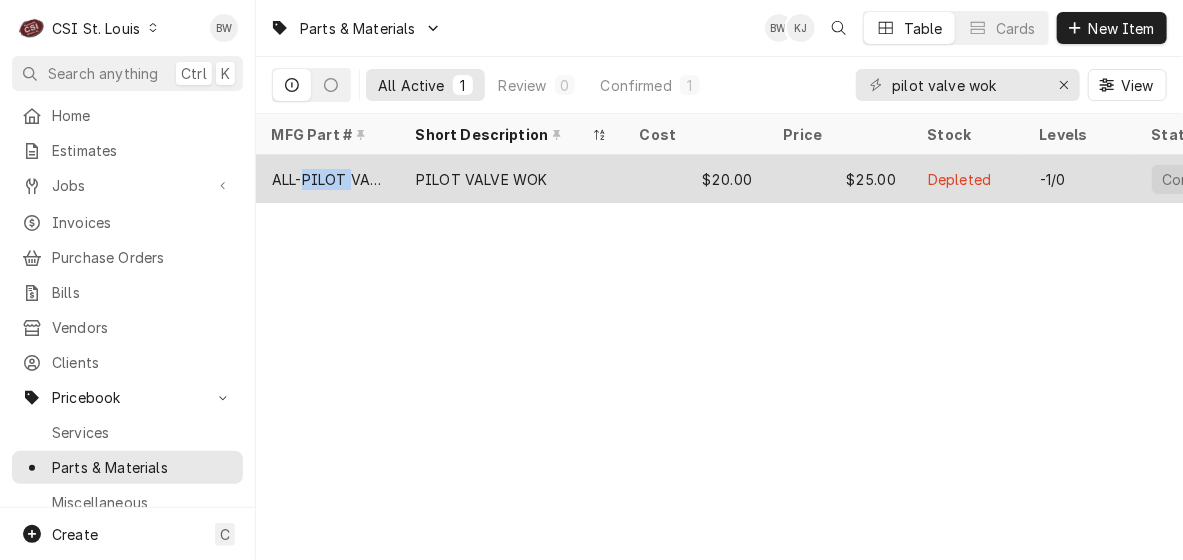 click on "ALL-PILOT VALVE WOK" at bounding box center [328, 179] 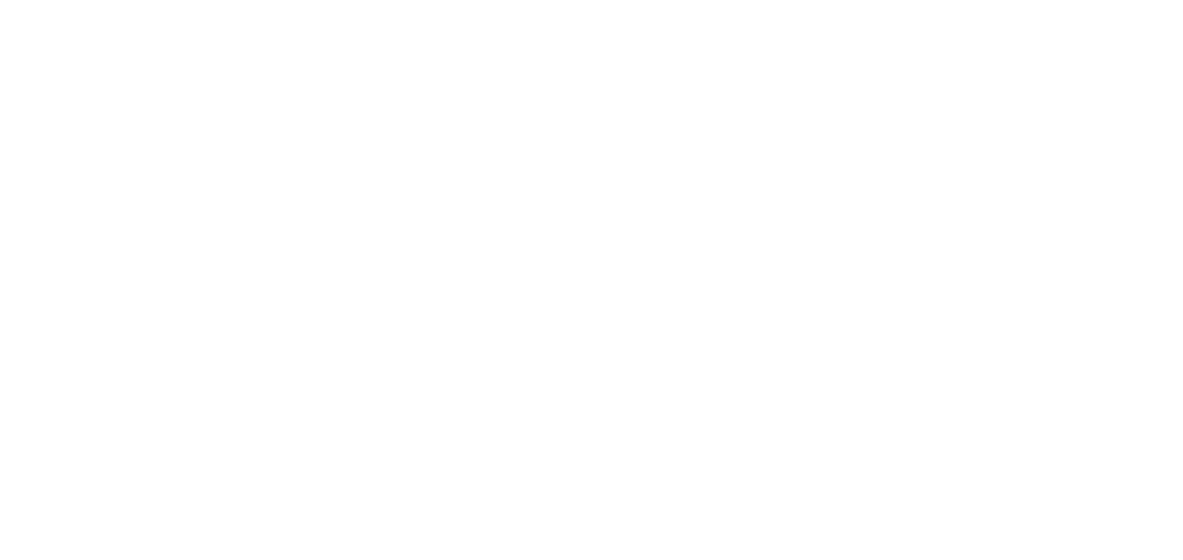 scroll, scrollTop: 0, scrollLeft: 0, axis: both 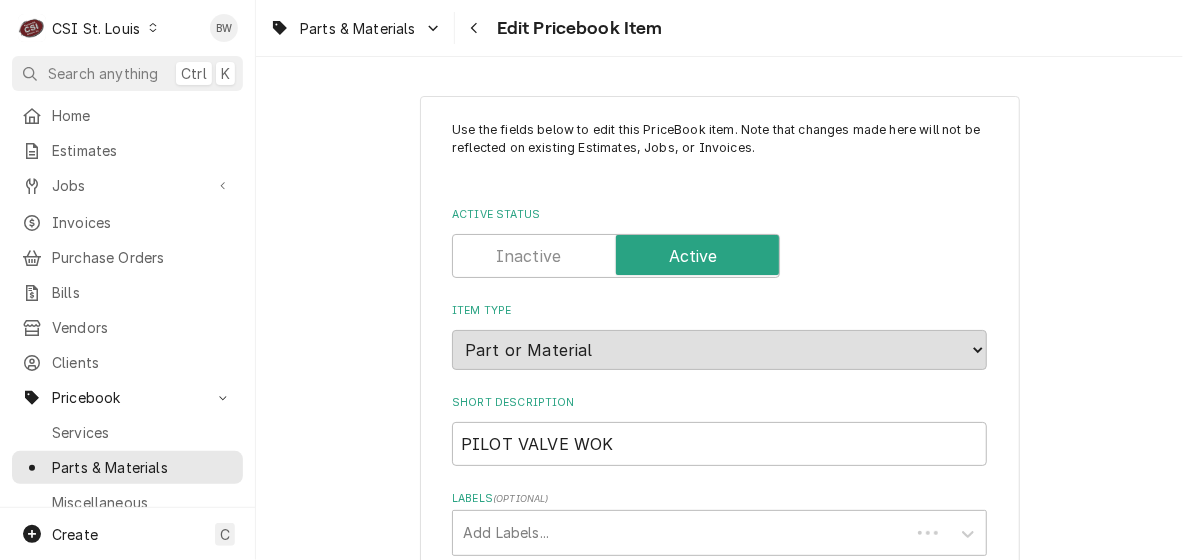 type on "x" 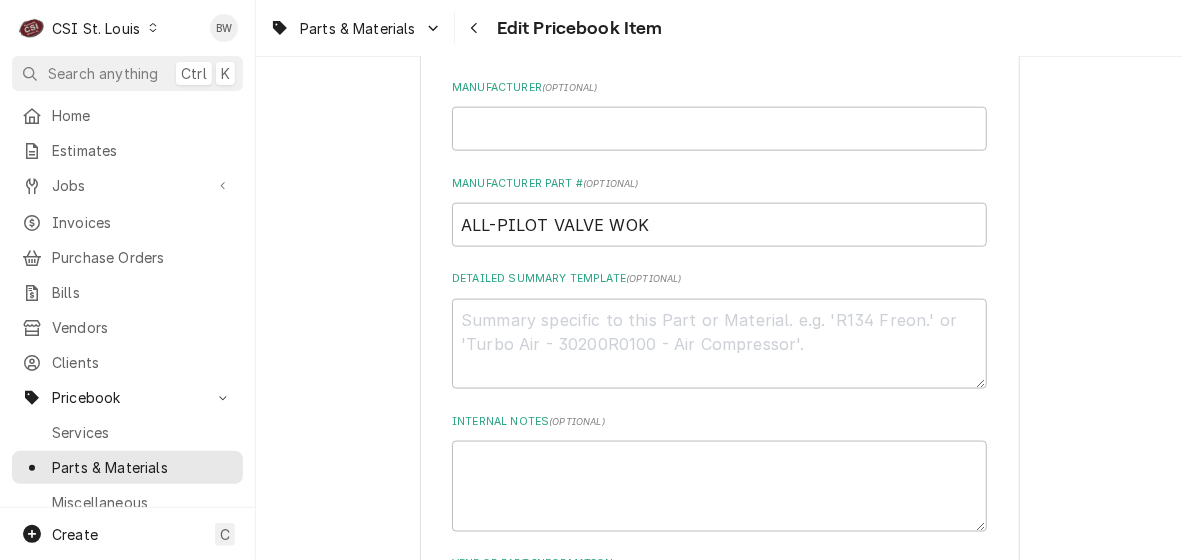 scroll, scrollTop: 1000, scrollLeft: 0, axis: vertical 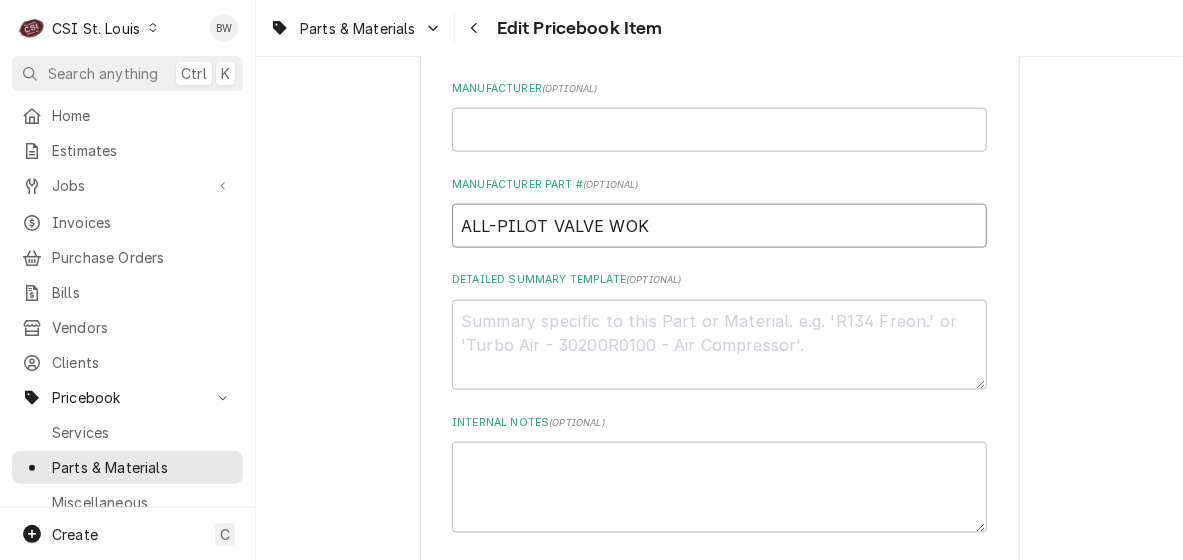 drag, startPoint x: 656, startPoint y: 216, endPoint x: 443, endPoint y: 210, distance: 213.08449 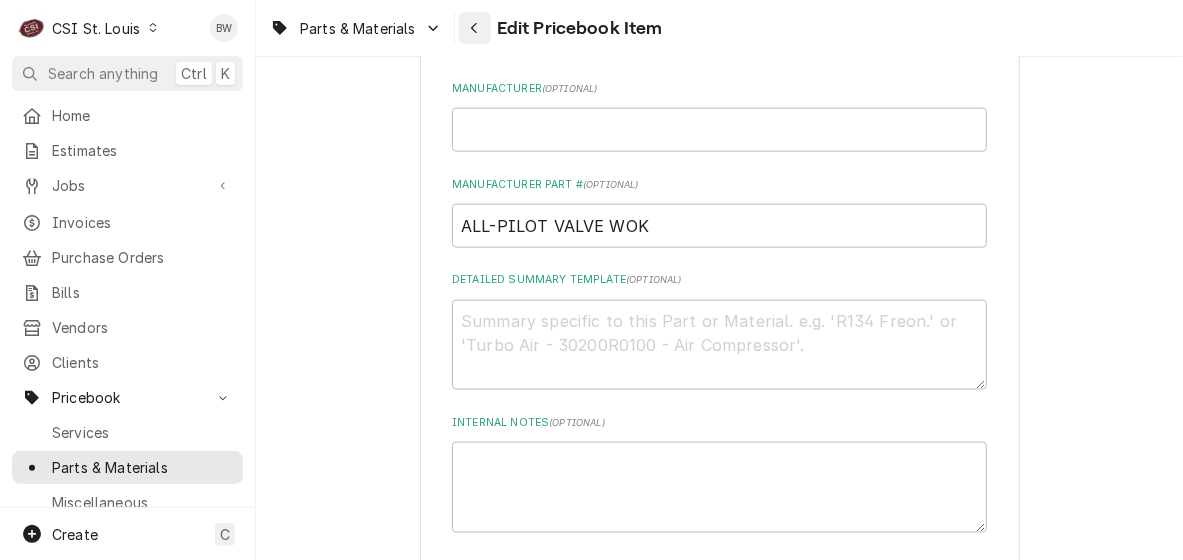 click at bounding box center [475, 28] 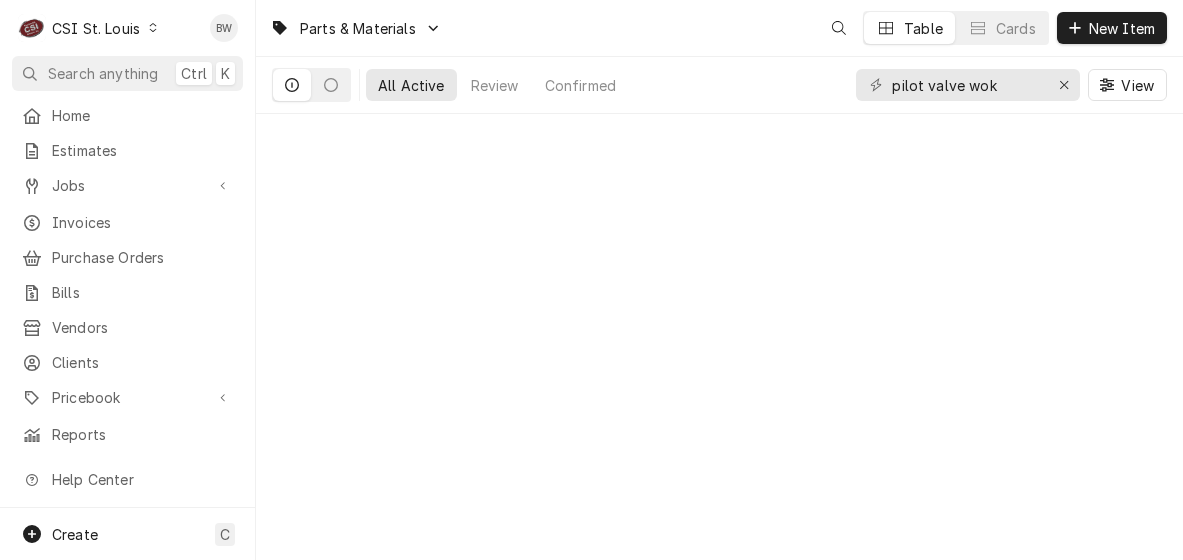 scroll, scrollTop: 0, scrollLeft: 0, axis: both 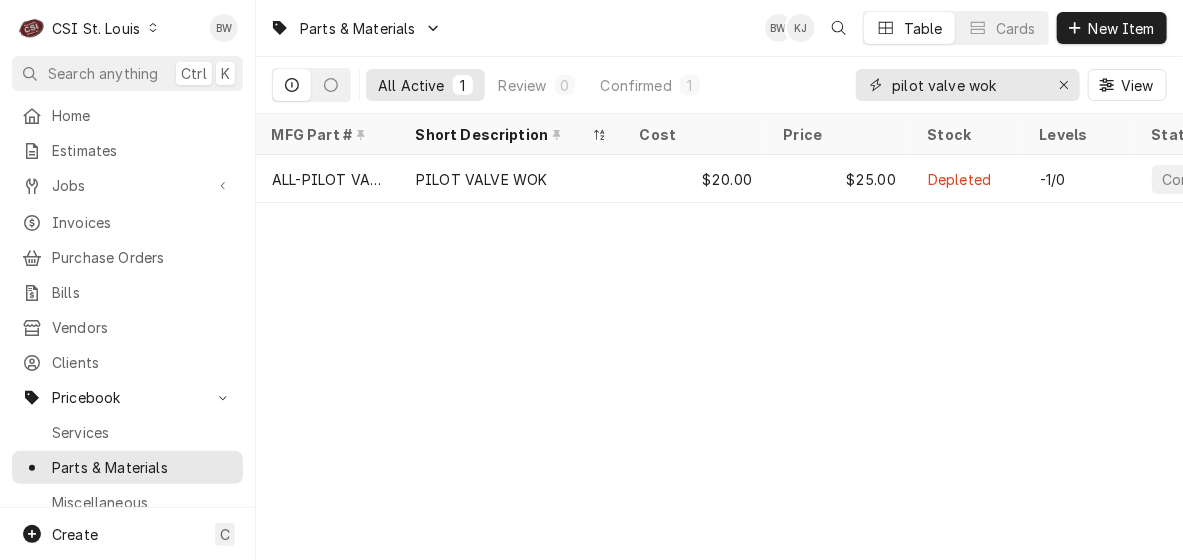 drag, startPoint x: 1012, startPoint y: 90, endPoint x: 864, endPoint y: 80, distance: 148.33745 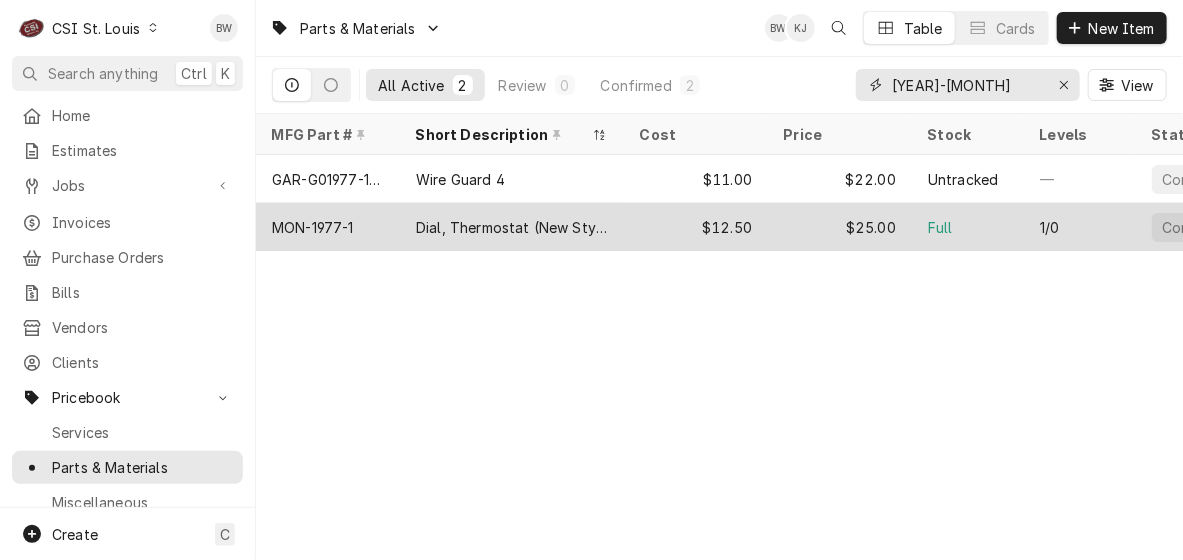 type on "1977-1" 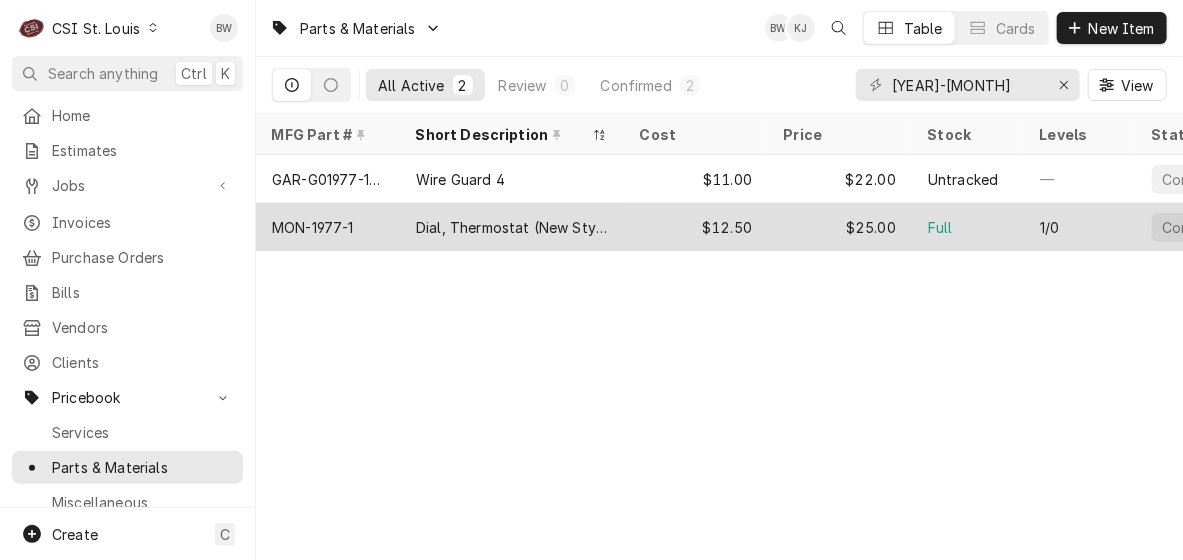click on "MON-1977-1" at bounding box center [328, 227] 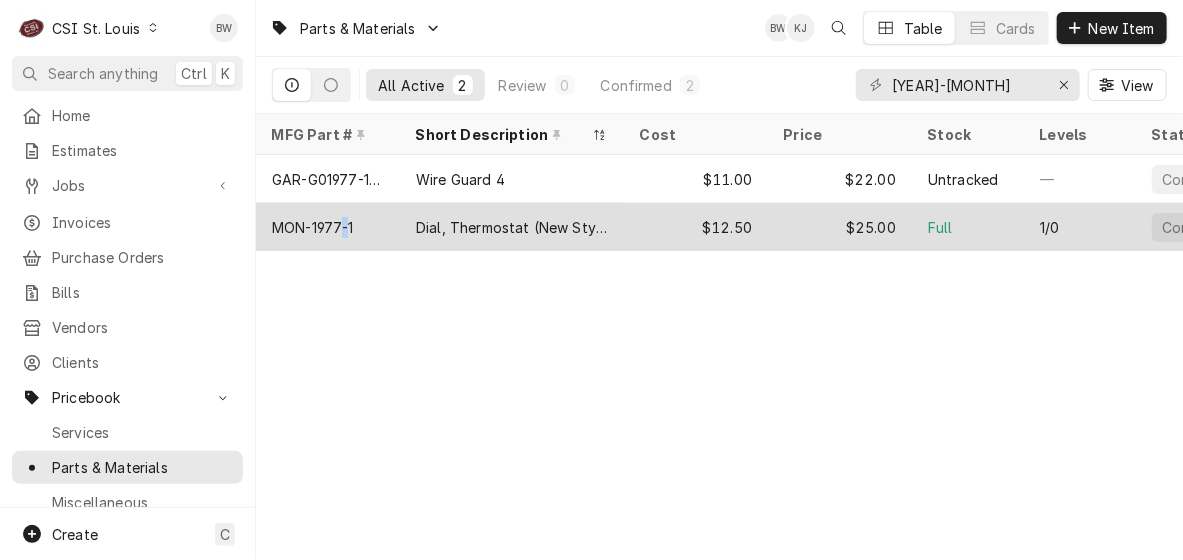 click on "MON-1977-1" at bounding box center [328, 227] 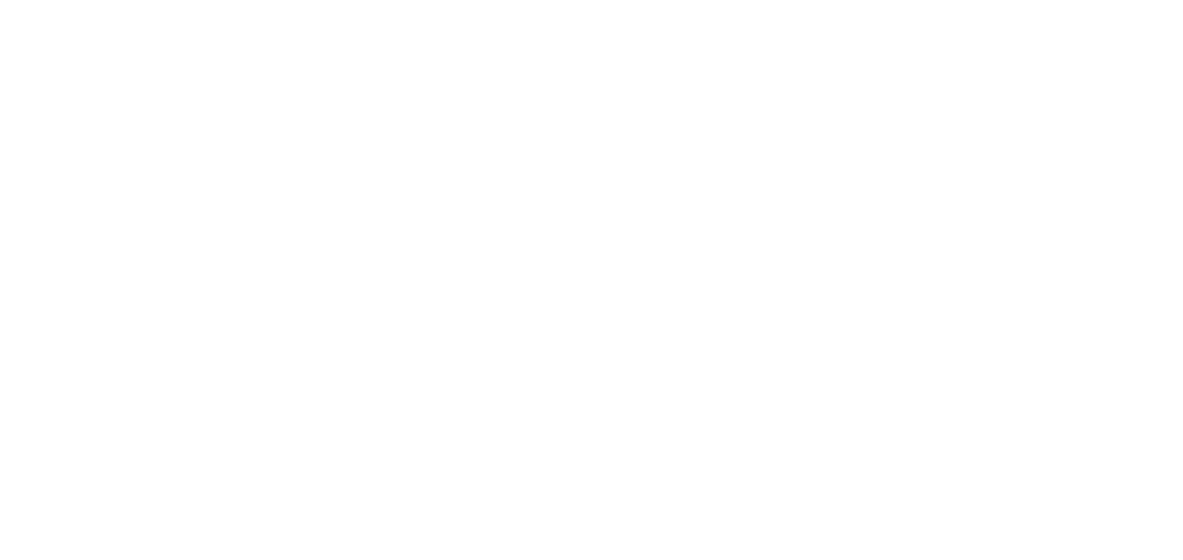 scroll, scrollTop: 0, scrollLeft: 0, axis: both 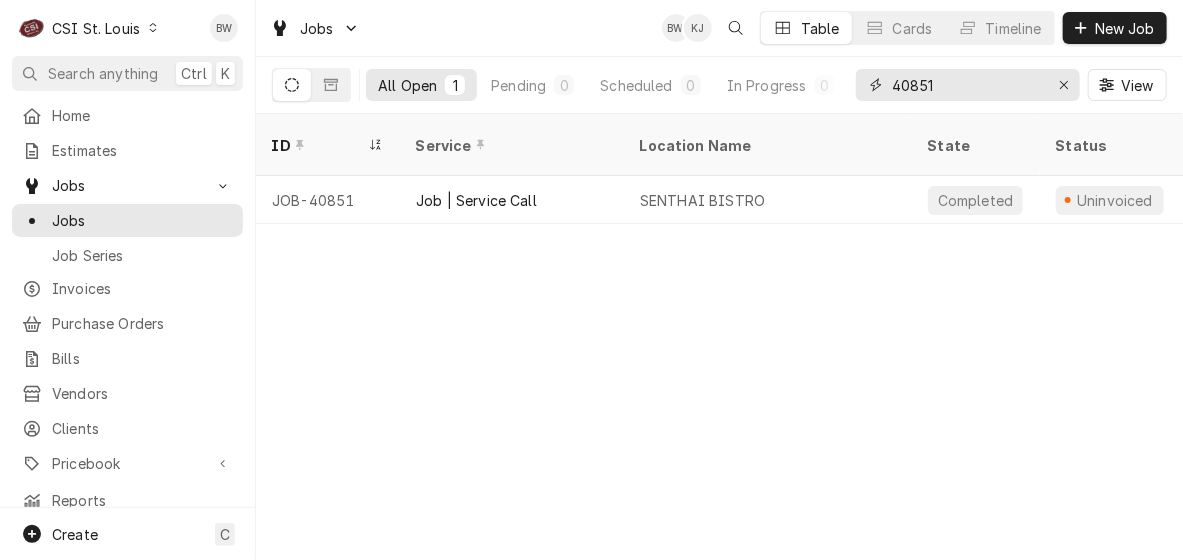 drag, startPoint x: 952, startPoint y: 82, endPoint x: 850, endPoint y: 75, distance: 102.239914 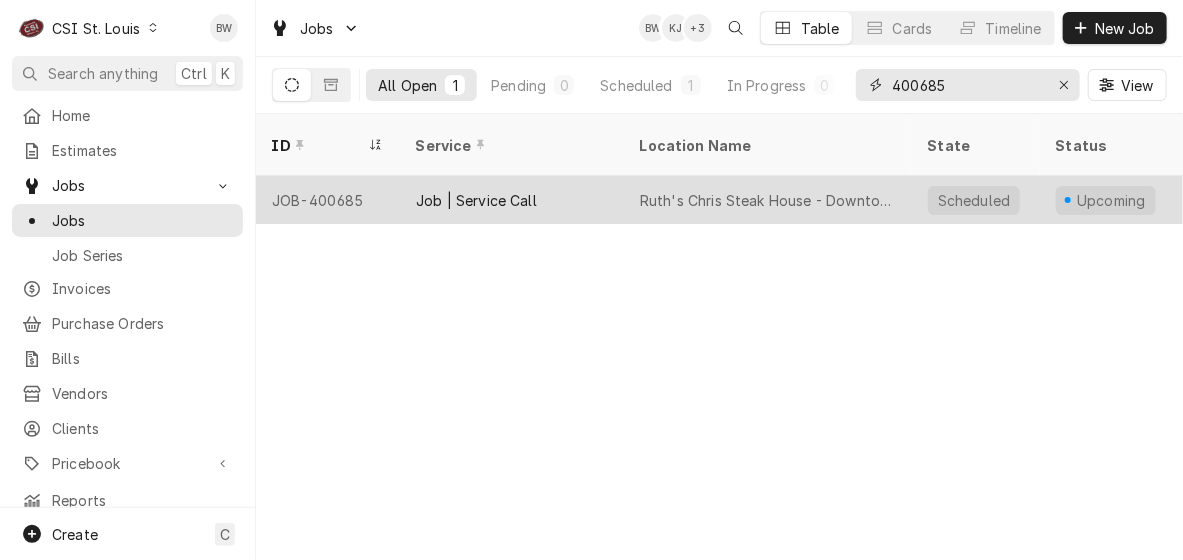 type on "400685" 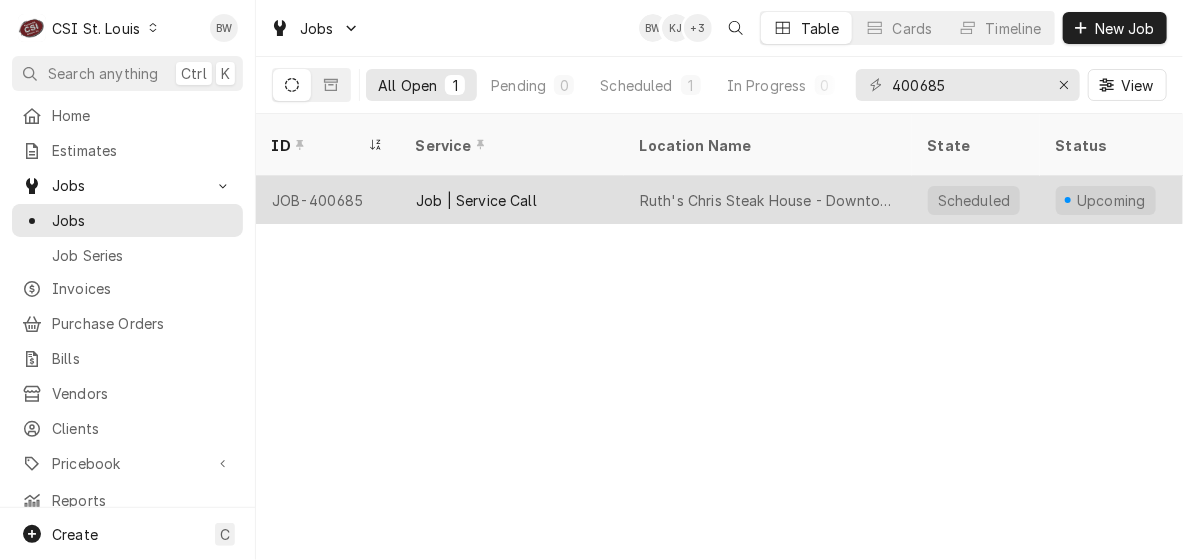 click on "JOB-400685" at bounding box center [328, 200] 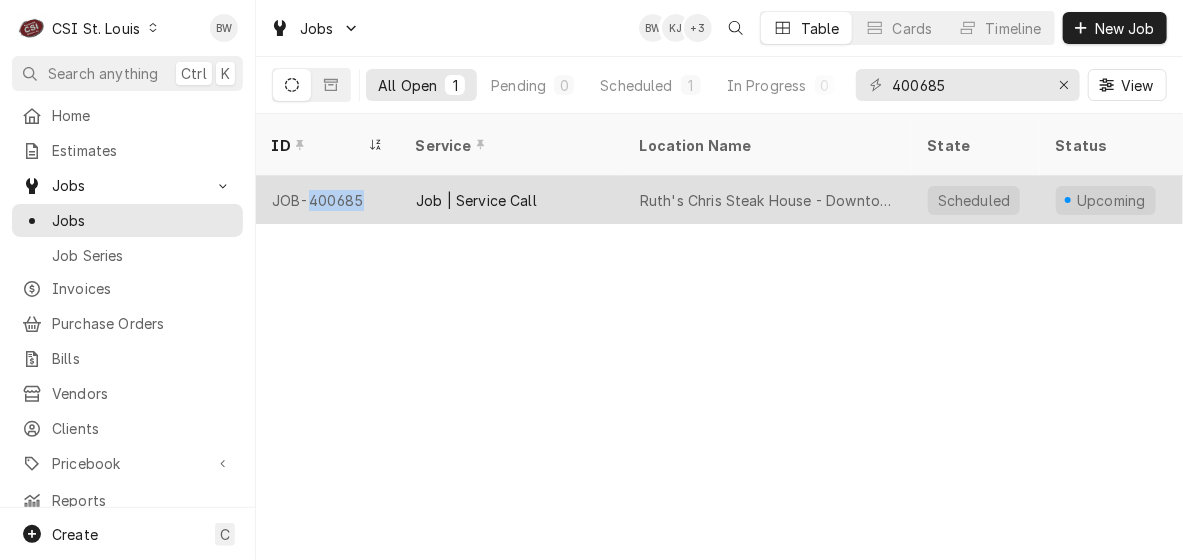 click on "JOB-400685" at bounding box center (328, 200) 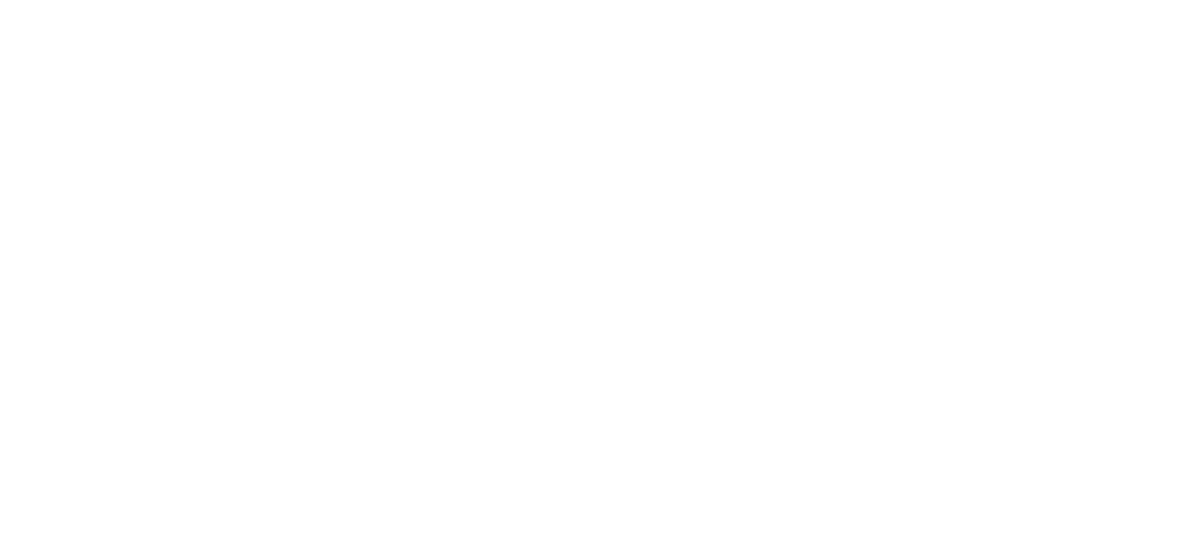 scroll, scrollTop: 0, scrollLeft: 0, axis: both 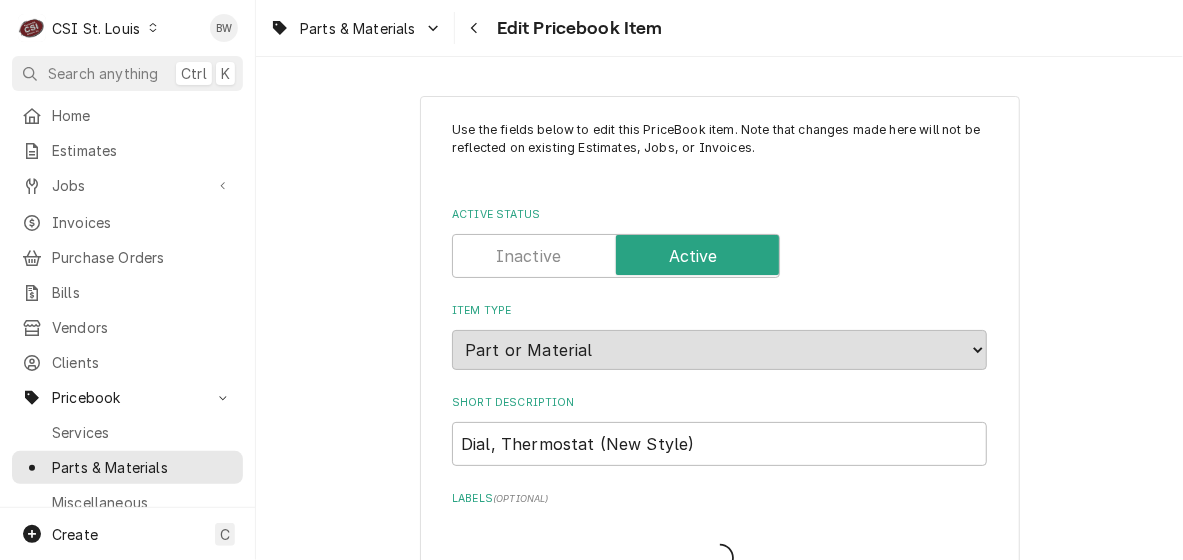 type on "x" 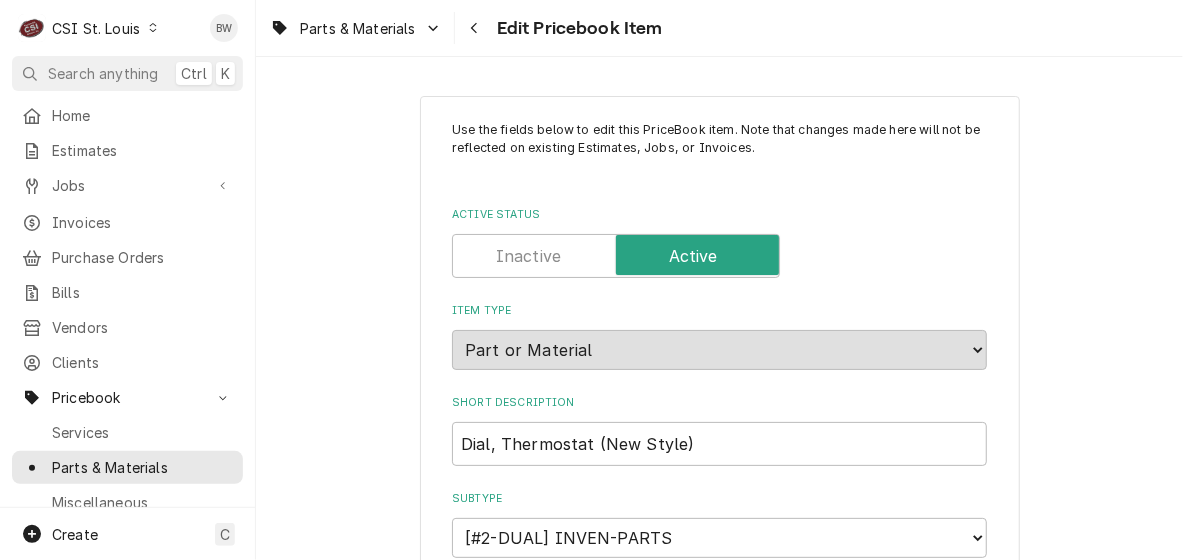click on "Parts & Materials   Edit Pricebook Item" at bounding box center (719, 28) 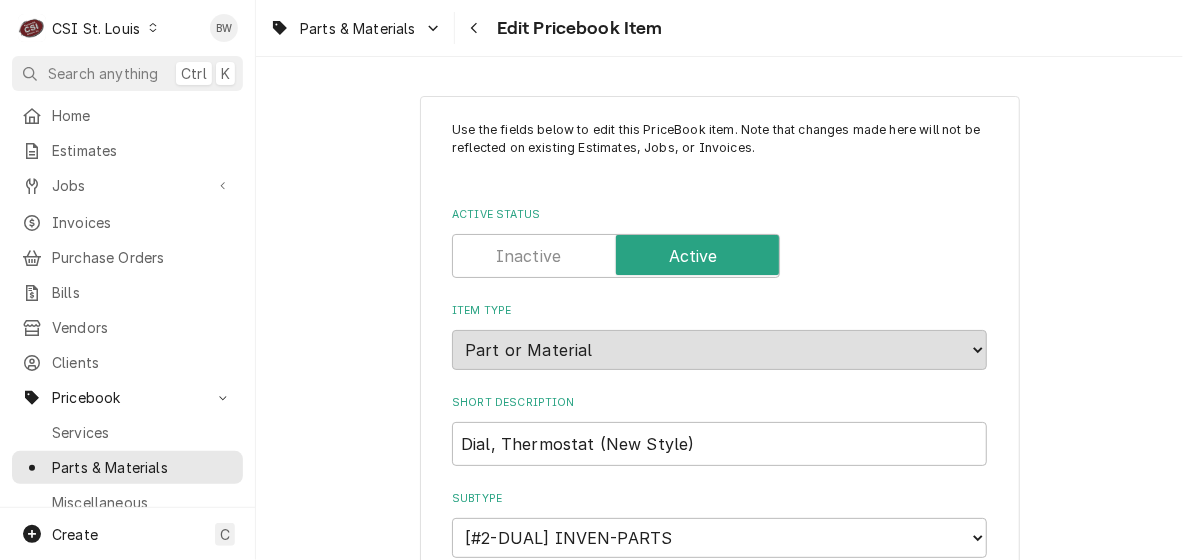 scroll, scrollTop: 15578, scrollLeft: 0, axis: vertical 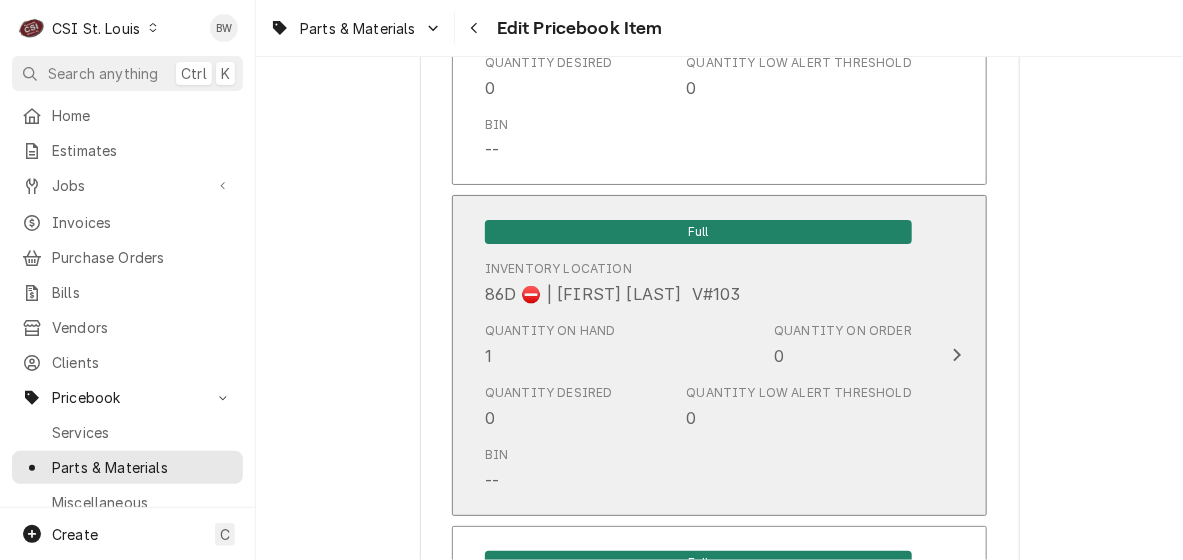 click on "Quantity on Hand 1" at bounding box center [550, 345] 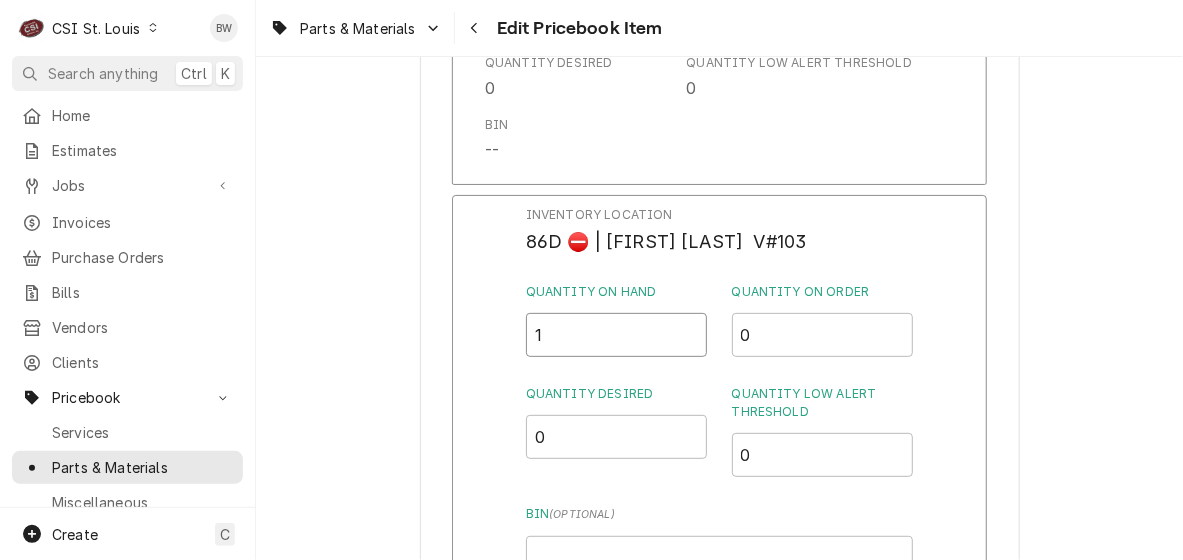 drag, startPoint x: 568, startPoint y: 347, endPoint x: 504, endPoint y: 352, distance: 64.195015 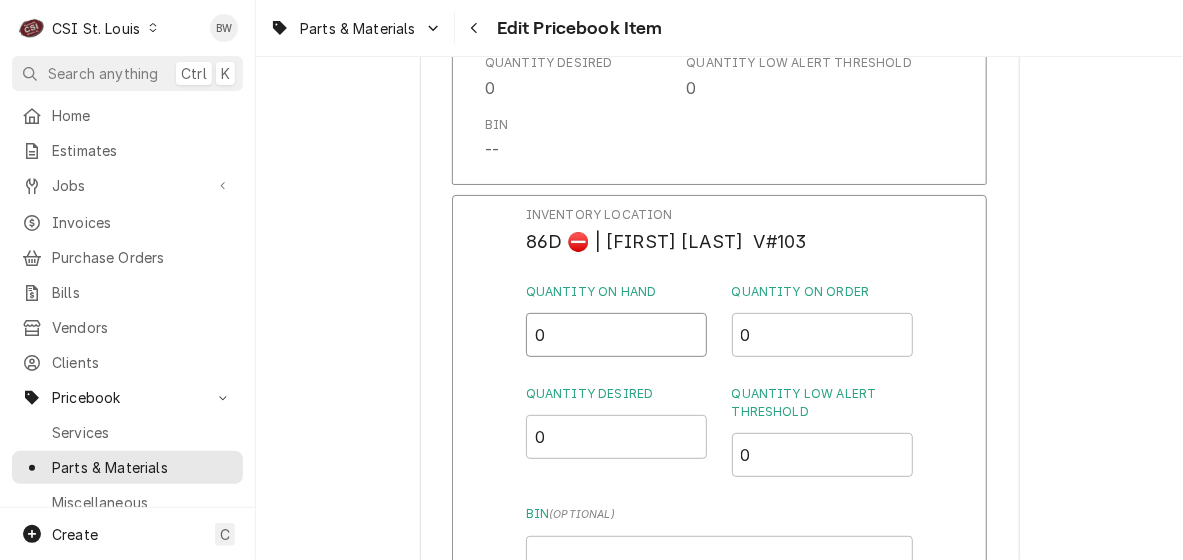 type on "0" 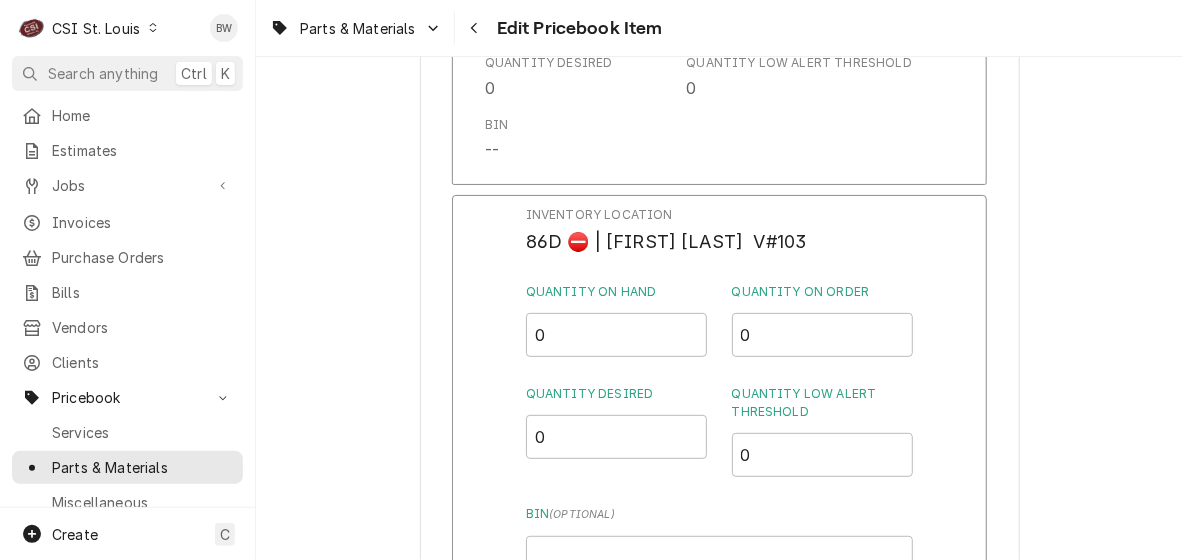 click on "Inventory Location 86D ⛔️ | RICH VESTAL  V#103 Quantity on Hand 0 Quantity on Order 0 Quantity Desired 0 Quantity Low Alert Threshold 0 Bin  ( optional )" at bounding box center (719, 393) 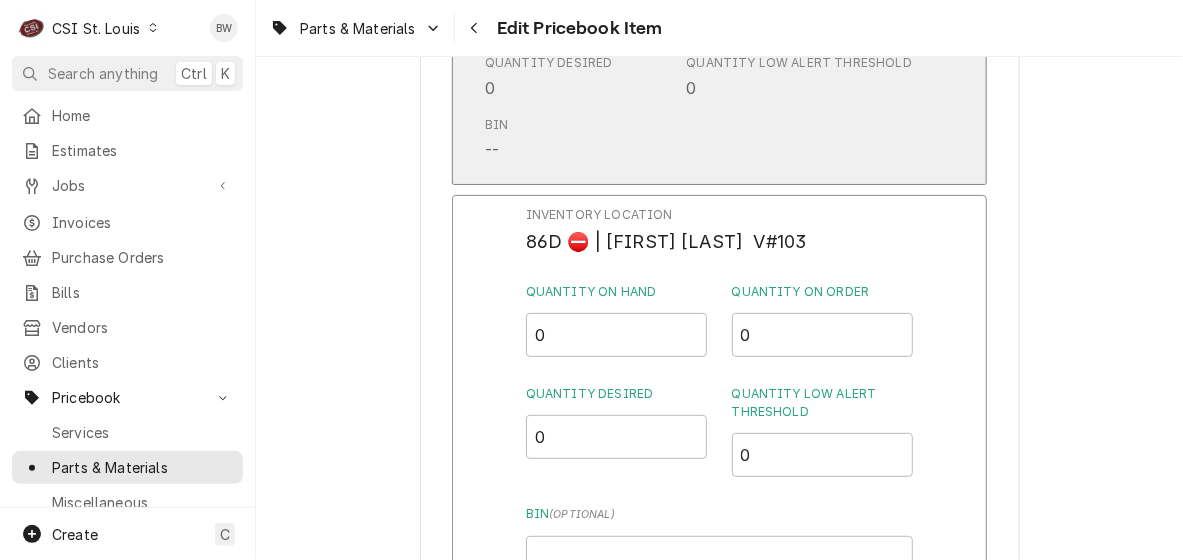 click on "Bin --" at bounding box center (698, 139) 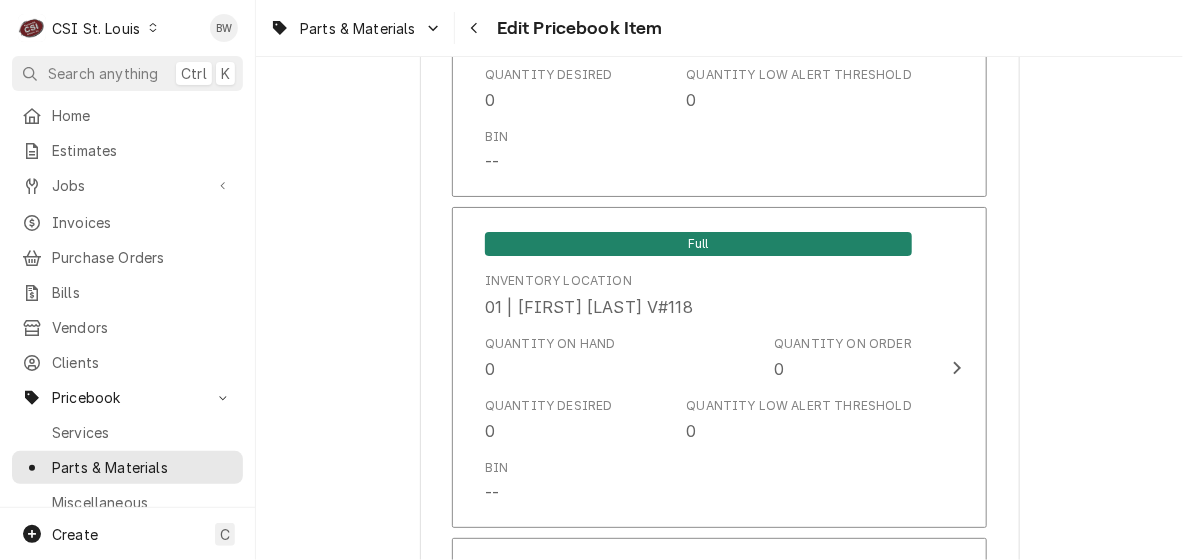 scroll, scrollTop: 15726, scrollLeft: 0, axis: vertical 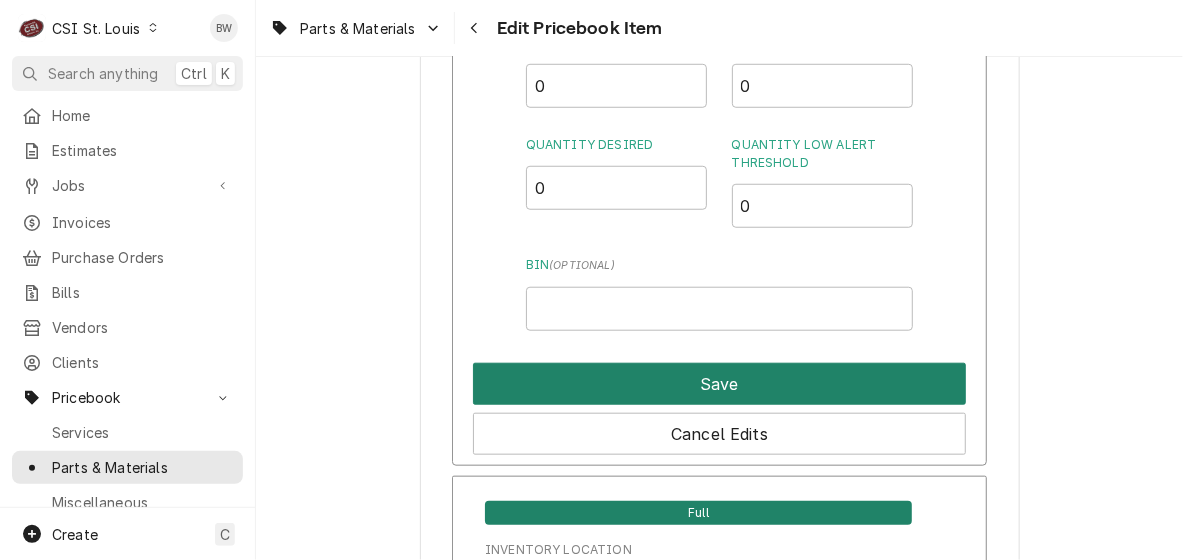 click on "Save" at bounding box center (719, 384) 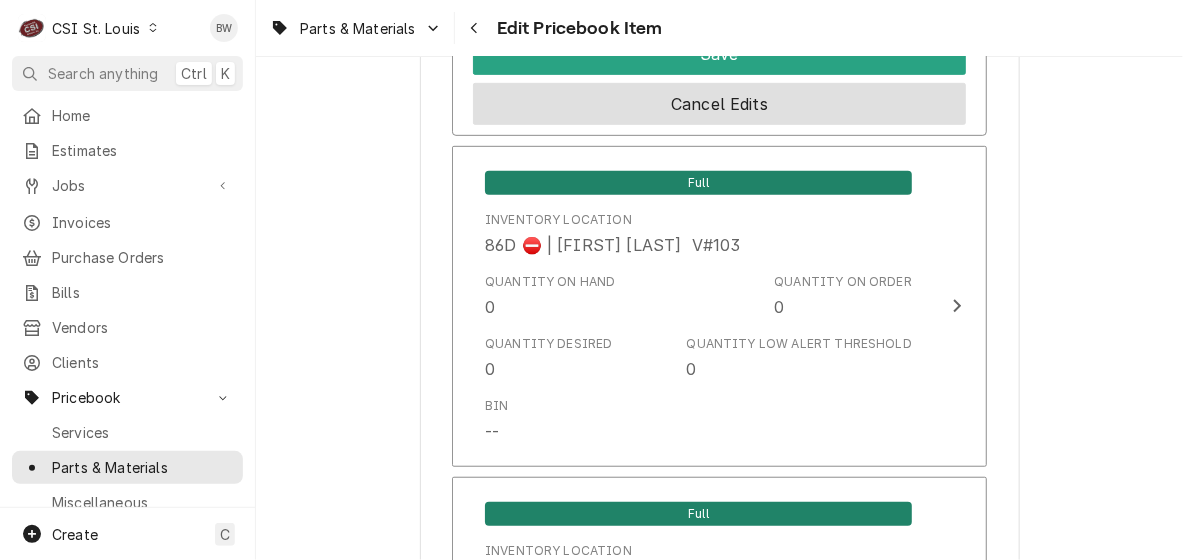 scroll, scrollTop: 5643, scrollLeft: 0, axis: vertical 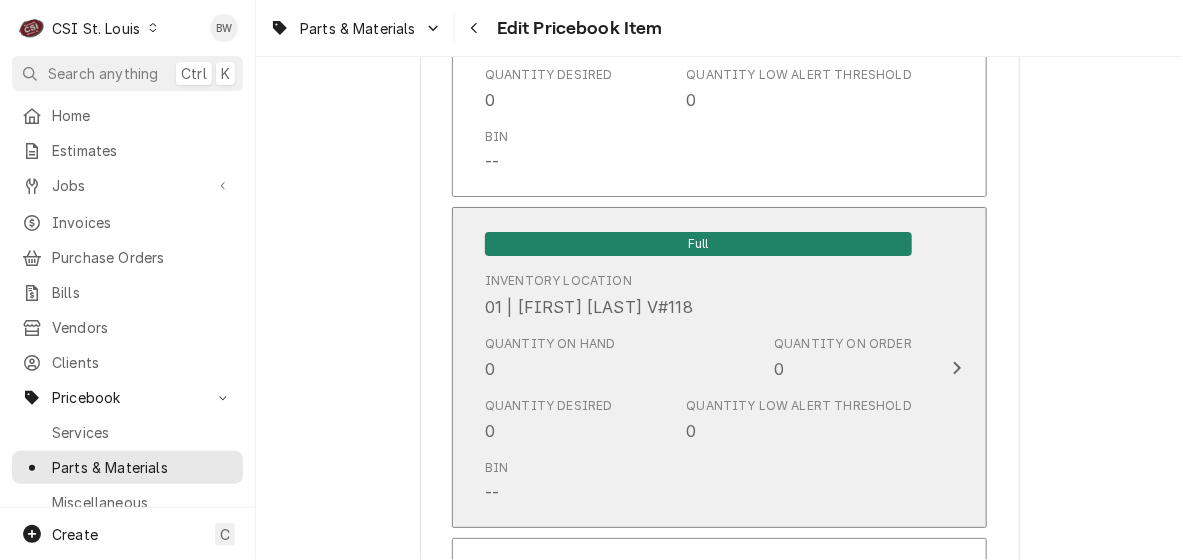 click on "Quantity on Hand 0" at bounding box center [550, 358] 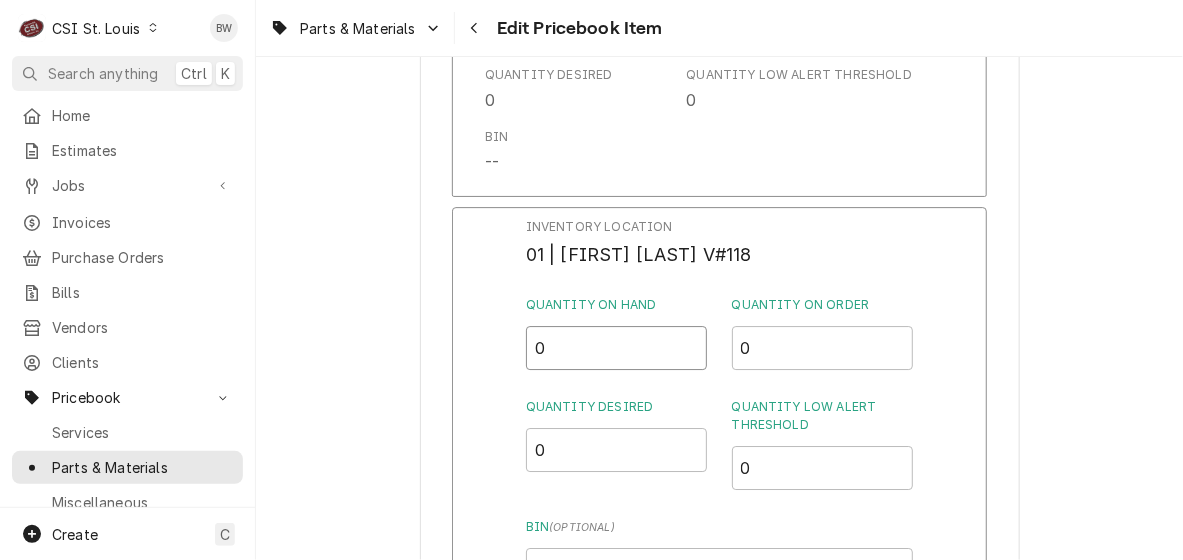 drag, startPoint x: 552, startPoint y: 352, endPoint x: 506, endPoint y: 353, distance: 46.010868 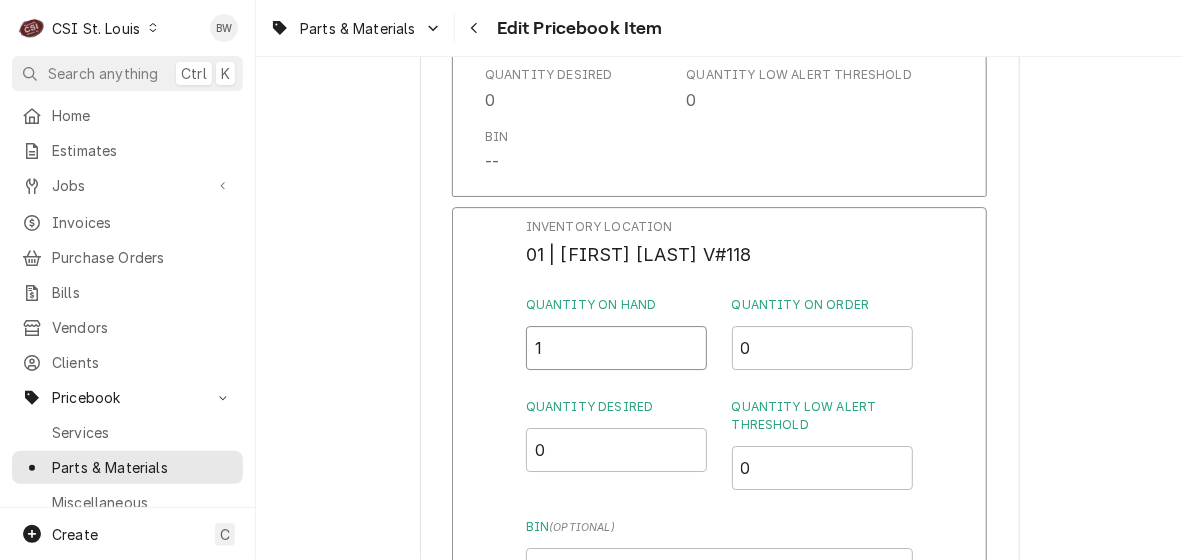type on "1" 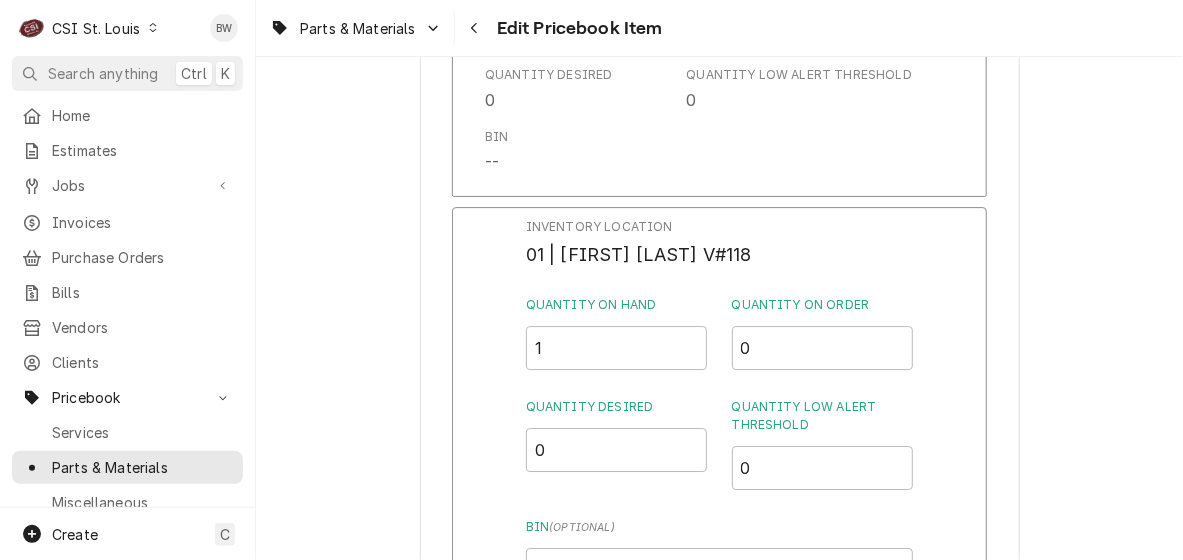 click on "Inventory Location 01 | MIKE BAKER V#118 Quantity on Hand 1 Quantity on Order 0 Quantity Desired 0 Quantity Low Alert Threshold 0 Bin  ( optional ) Save Cancel Edits" at bounding box center [719, 467] 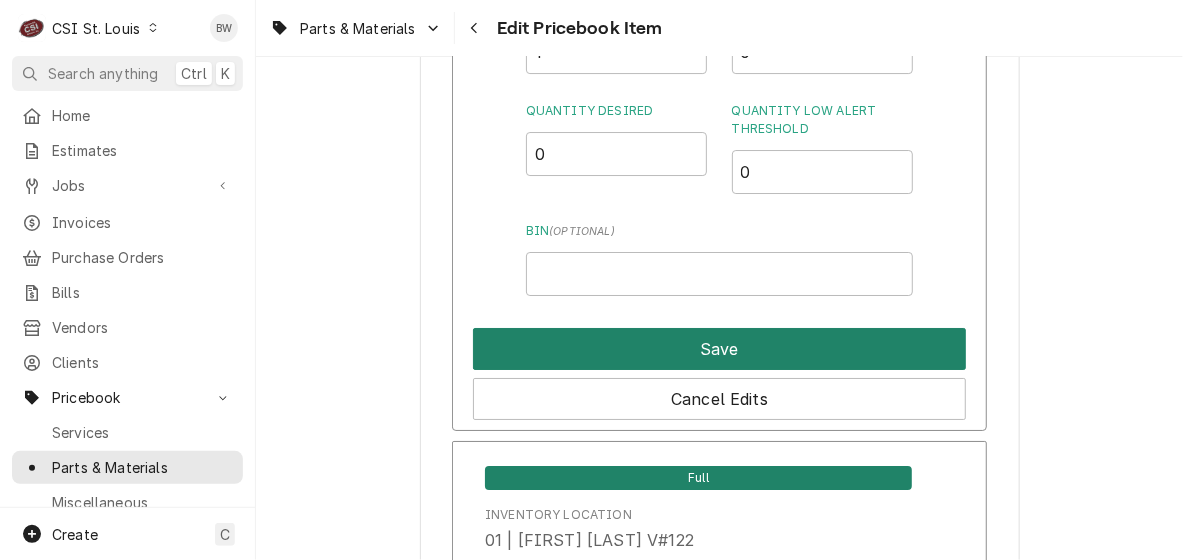 scroll, scrollTop: 5943, scrollLeft: 0, axis: vertical 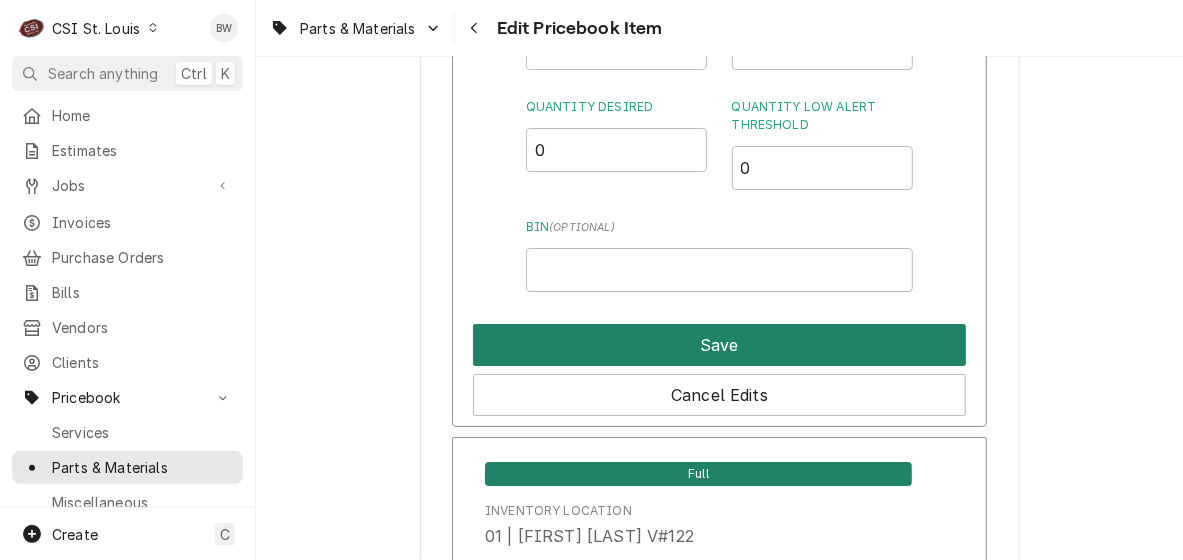 click on "Save" at bounding box center (719, 345) 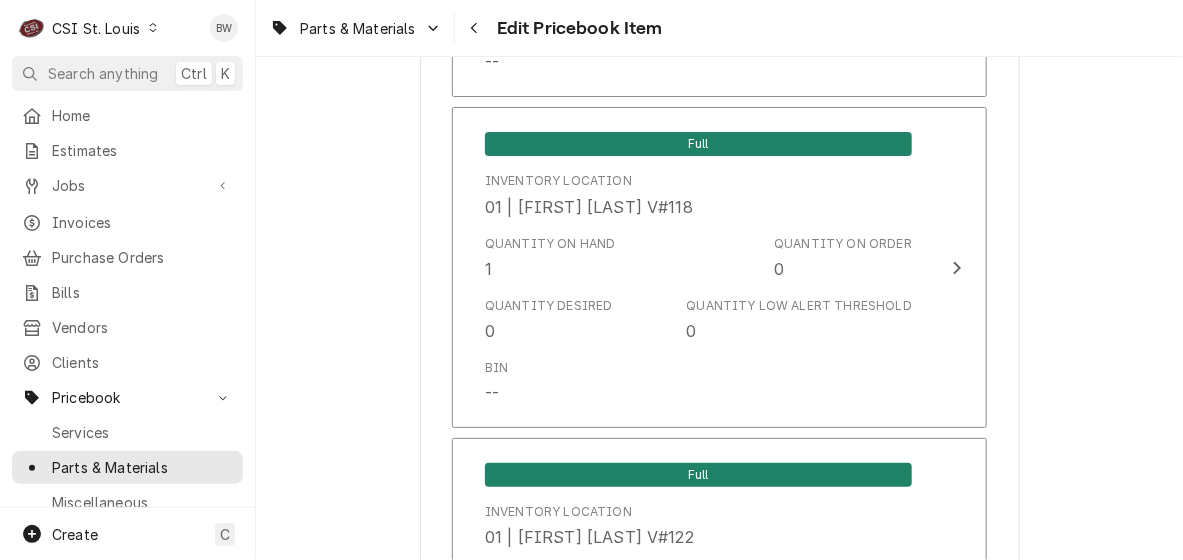 scroll, scrollTop: 17180, scrollLeft: 0, axis: vertical 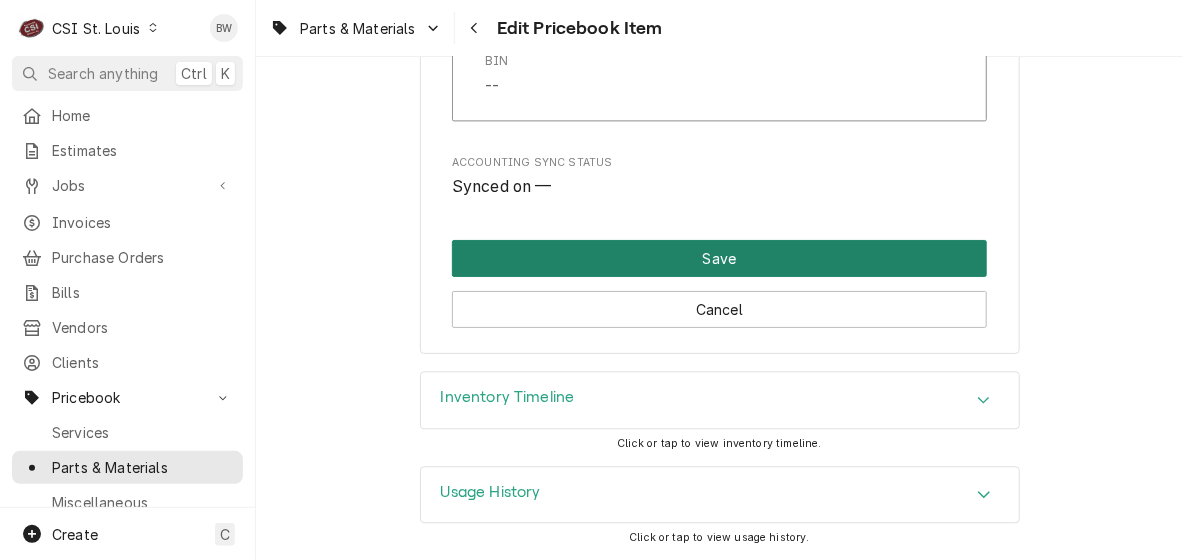 click on "Save" at bounding box center [719, 258] 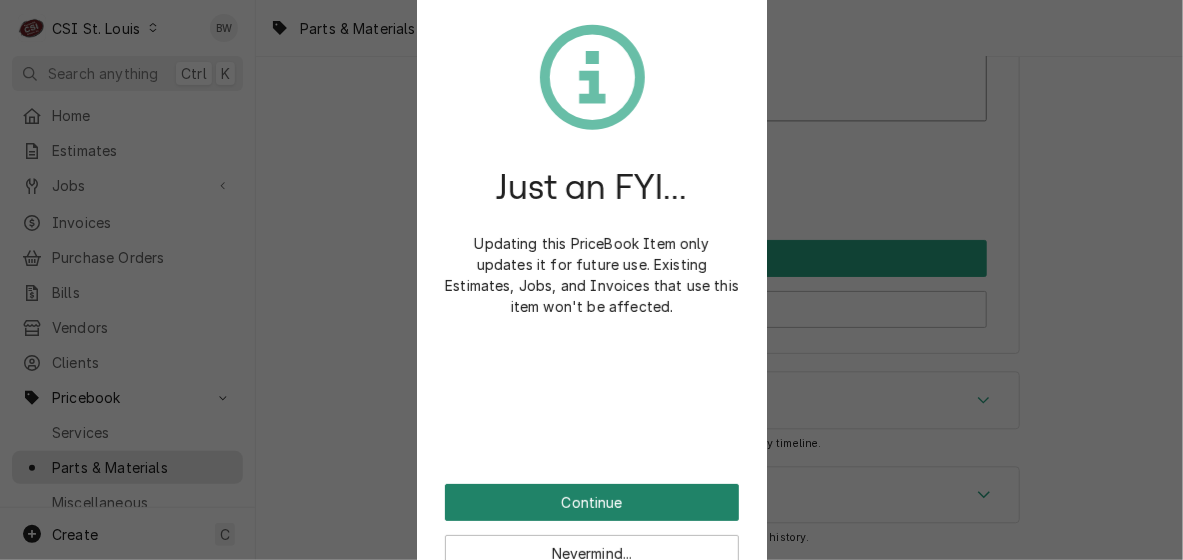 click on "Continue" at bounding box center (592, 502) 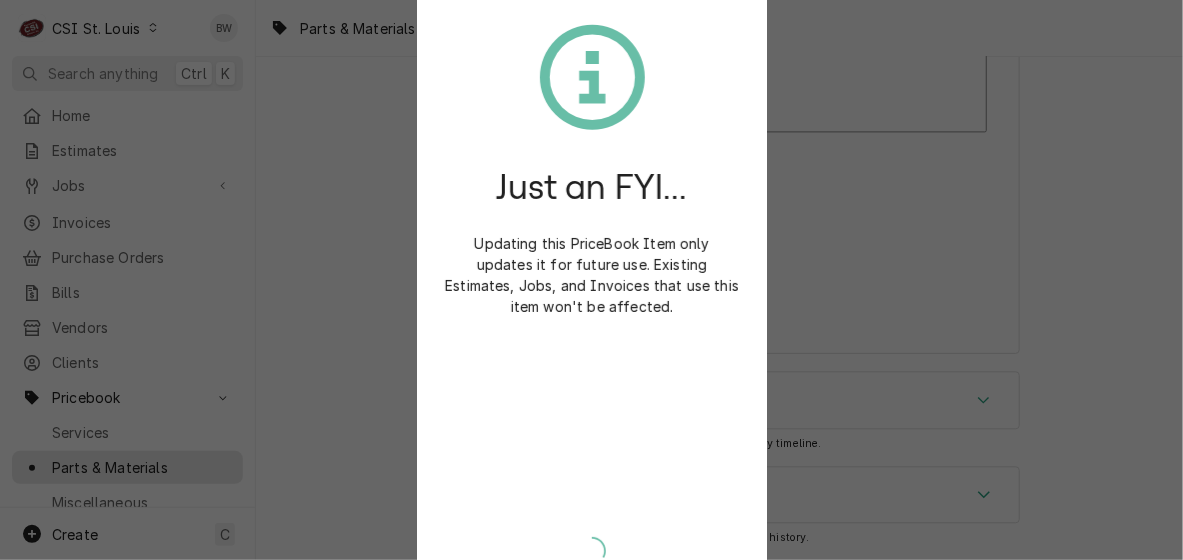 scroll, scrollTop: 17168, scrollLeft: 0, axis: vertical 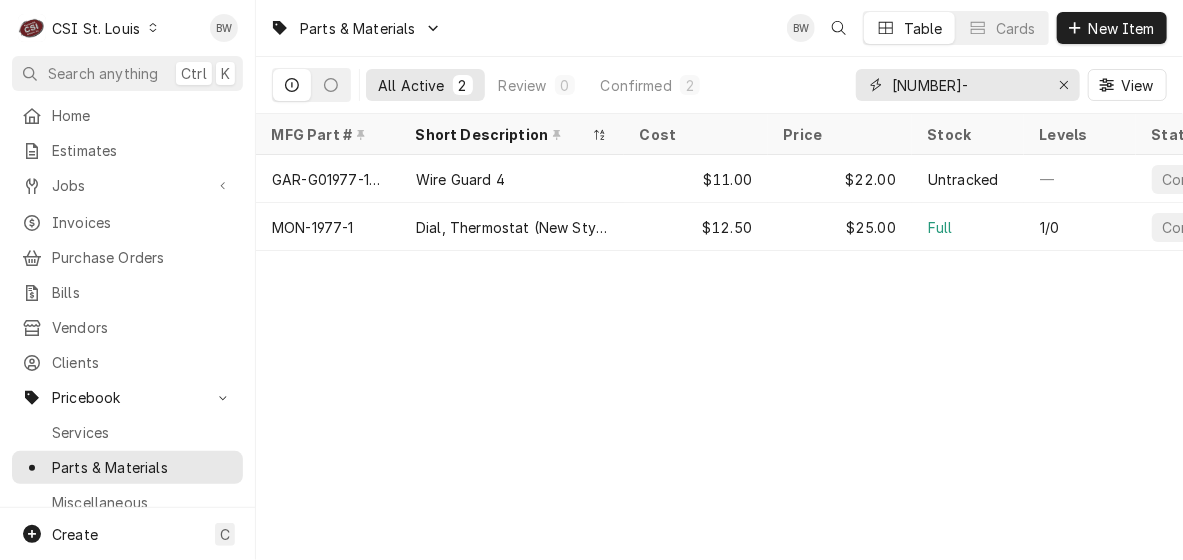 drag, startPoint x: 979, startPoint y: 92, endPoint x: 856, endPoint y: 77, distance: 123.911255 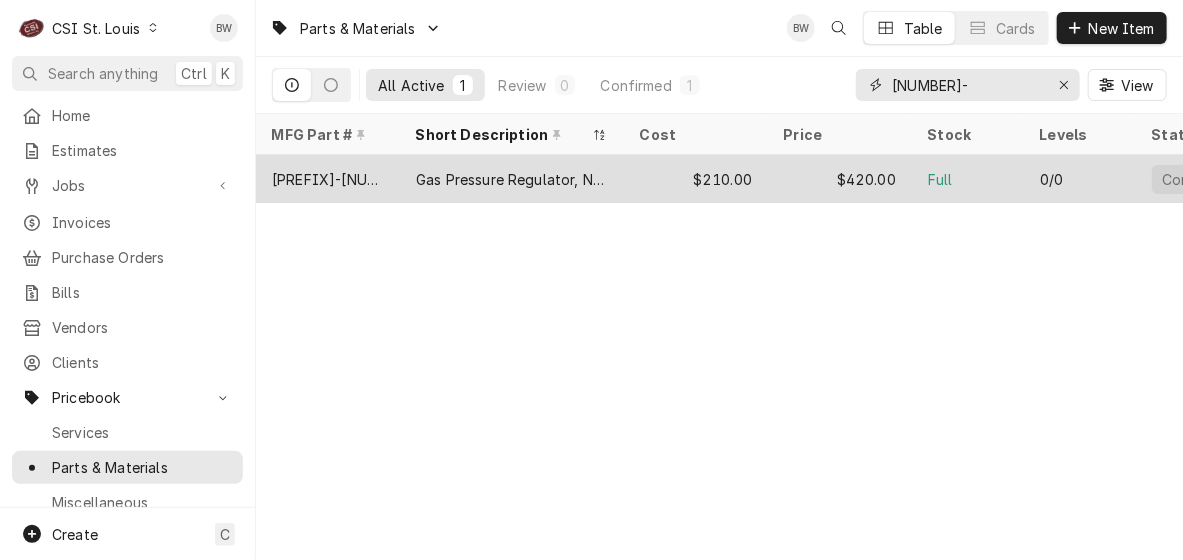 type on "18183-8" 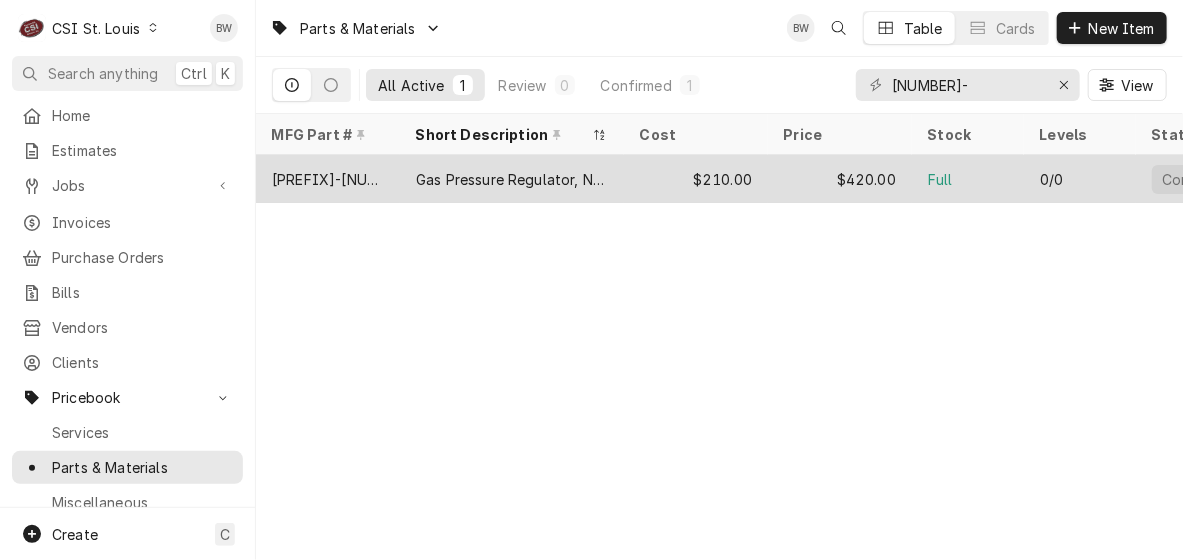 click on "MON-18183-8" at bounding box center (328, 179) 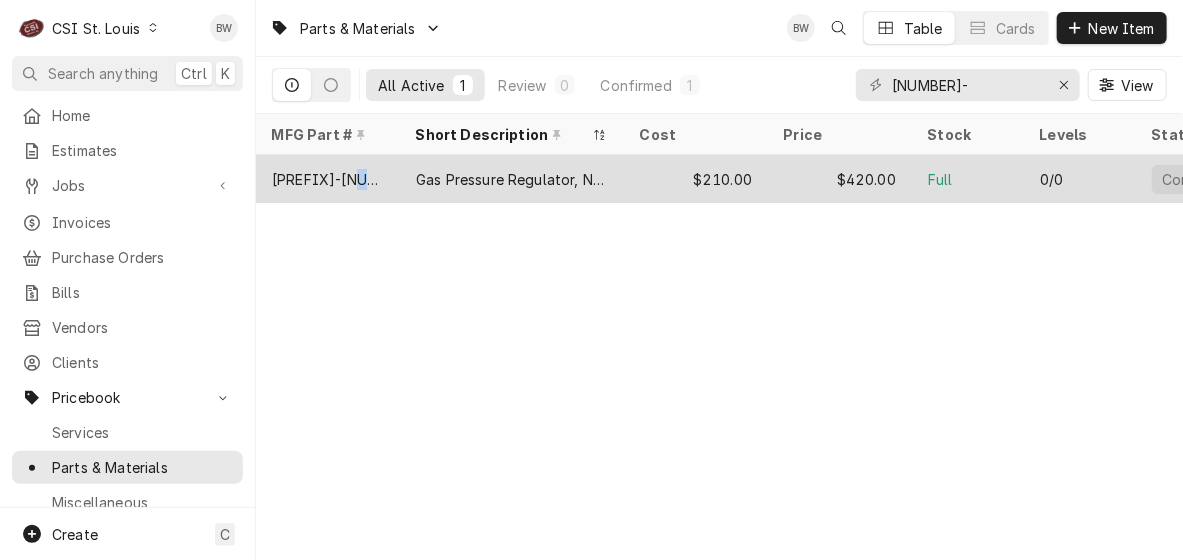 click on "MON-18183-8" at bounding box center (328, 179) 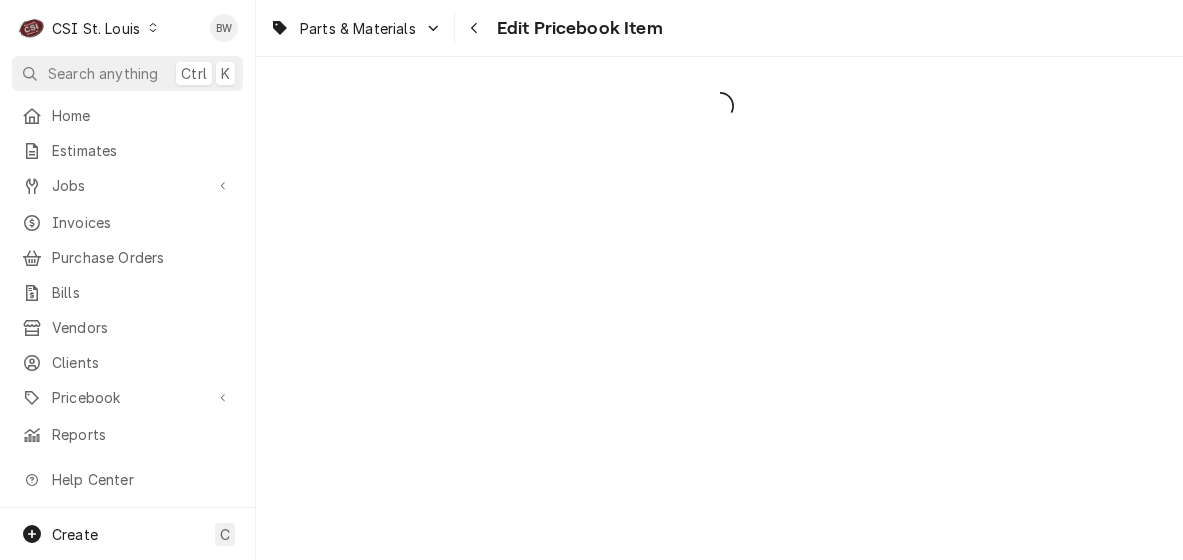 scroll, scrollTop: 0, scrollLeft: 0, axis: both 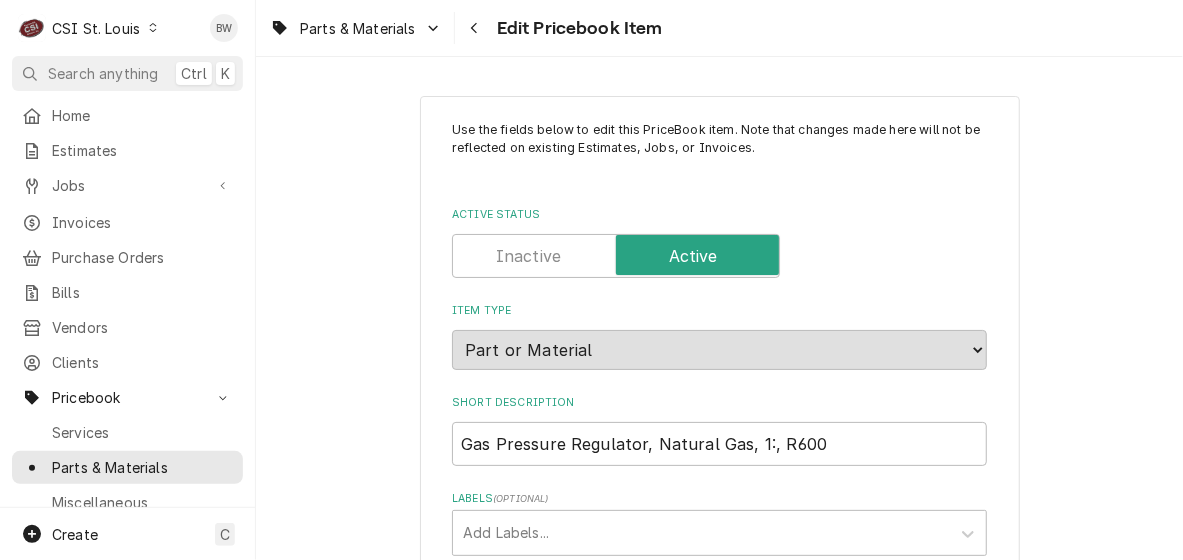 type on "x" 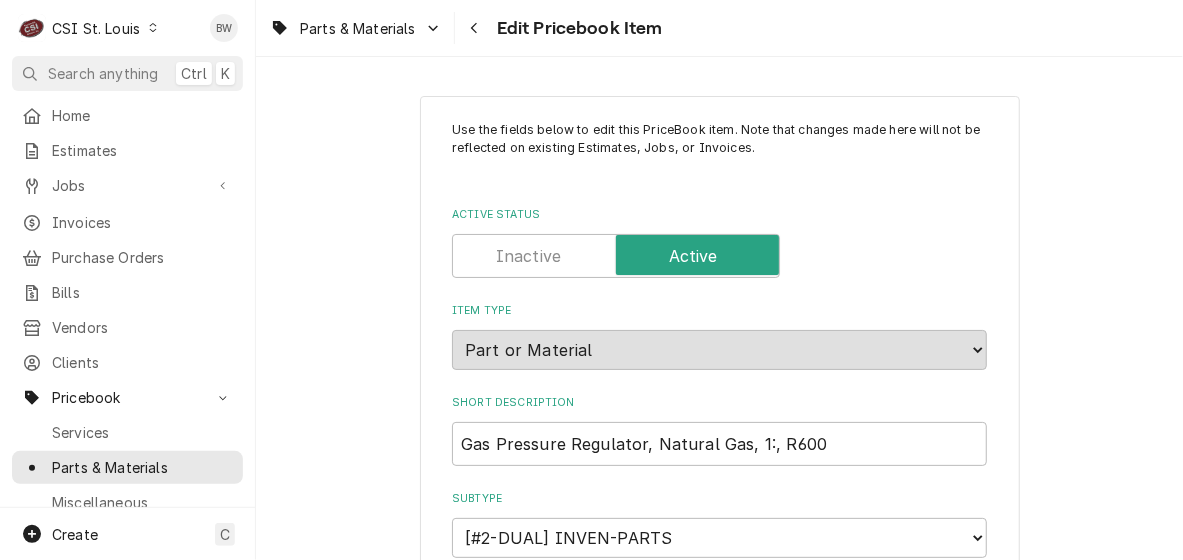 click on "Parts & Materials   Edit Pricebook Item" at bounding box center (719, 28) 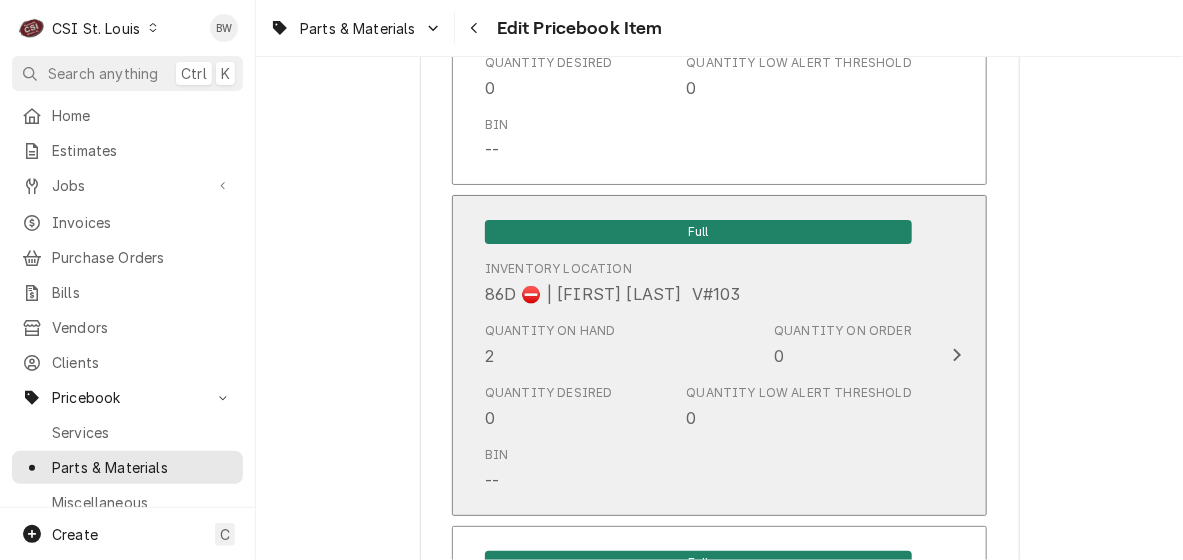 click on "Quantity on Hand 2" at bounding box center (550, 345) 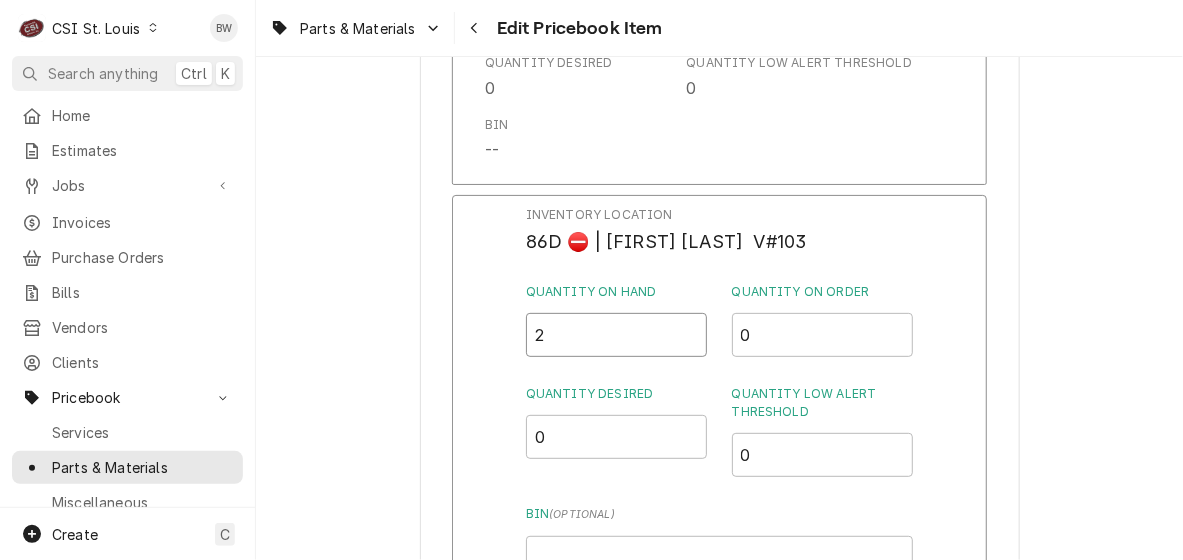drag, startPoint x: 554, startPoint y: 359, endPoint x: 506, endPoint y: 356, distance: 48.09366 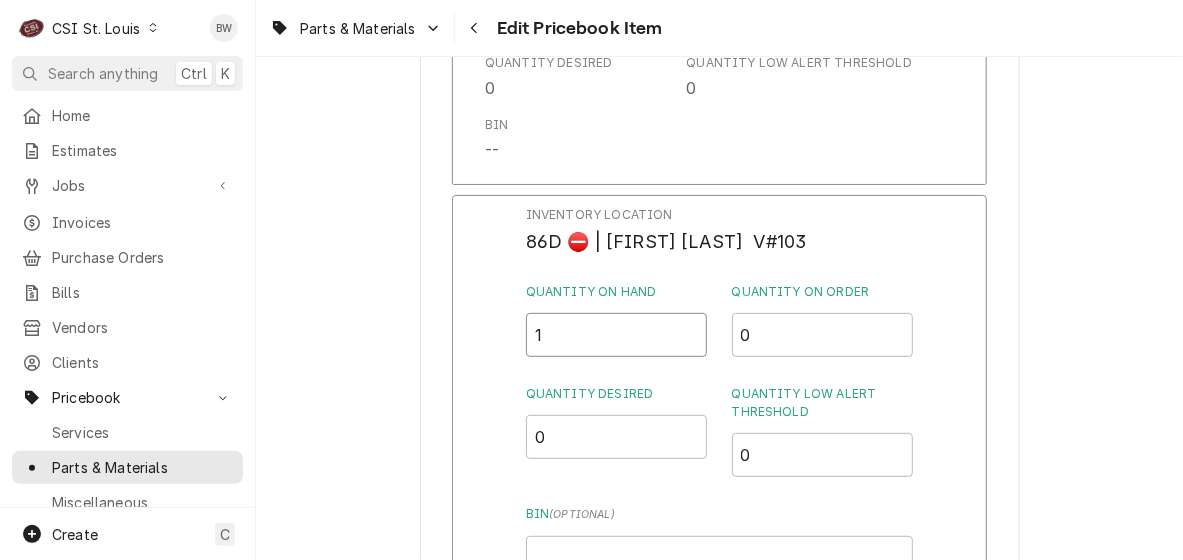 type on "1" 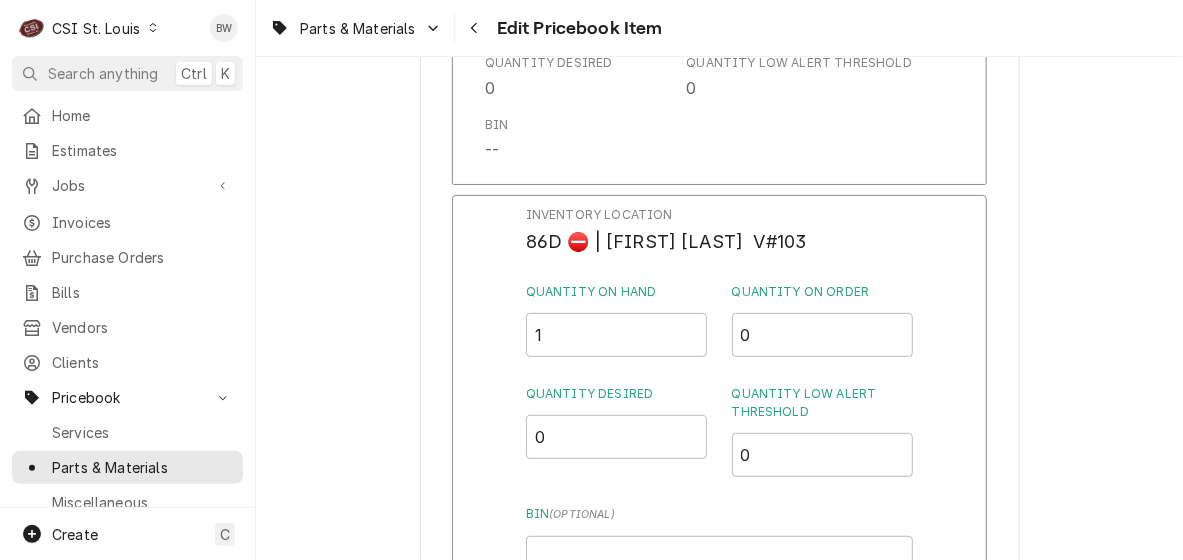 click on "Inventory Location 86D ⛔️ | RICH VESTAL  V#103 Quantity on Hand 1 Quantity on Order 0 Quantity Desired 0 Quantity Low Alert Threshold 0 Bin  ( optional ) Save Cancel Edits" at bounding box center [719, 455] 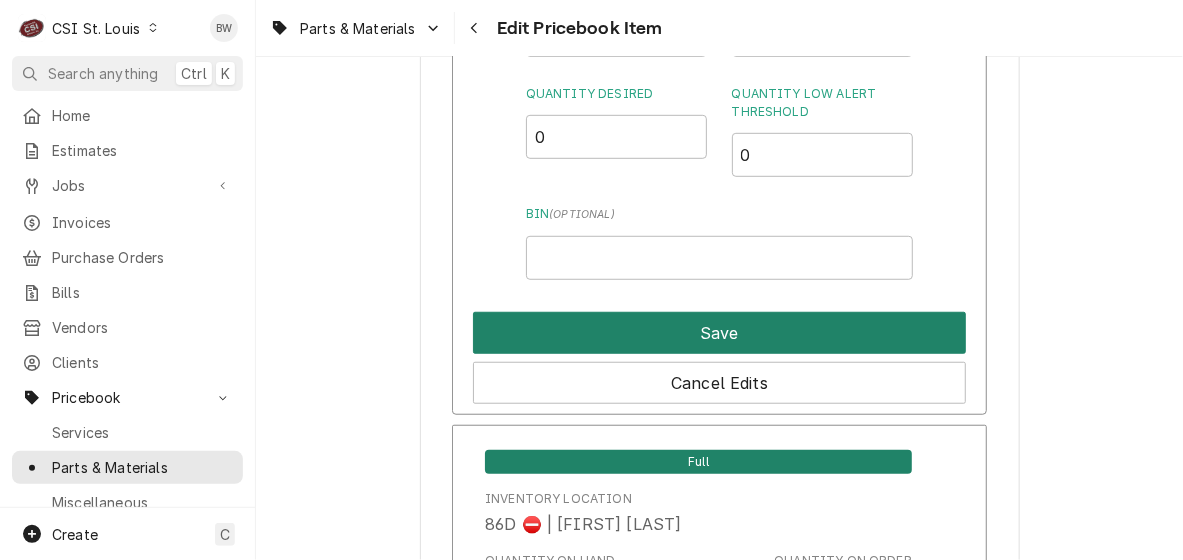 click on "Save" at bounding box center (719, 333) 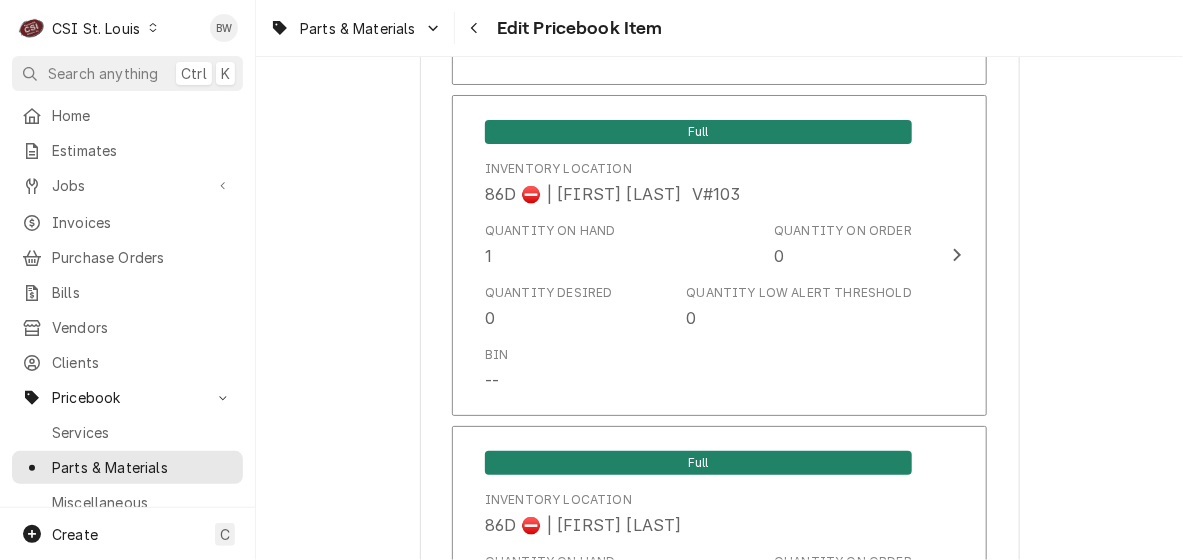scroll, scrollTop: 5643, scrollLeft: 0, axis: vertical 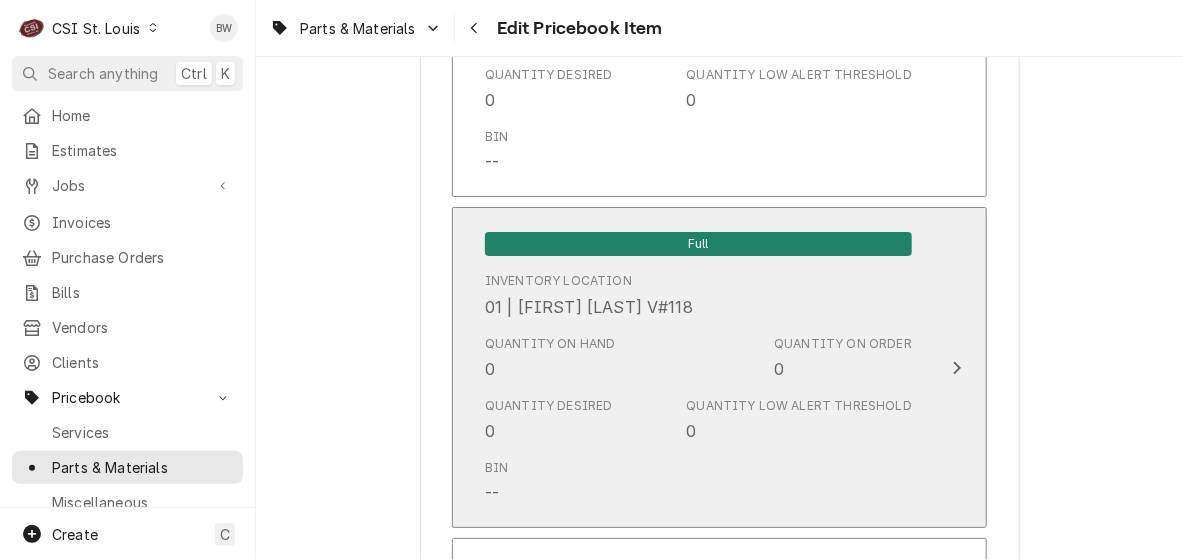 click on "Quantity on Hand 0" at bounding box center [550, 358] 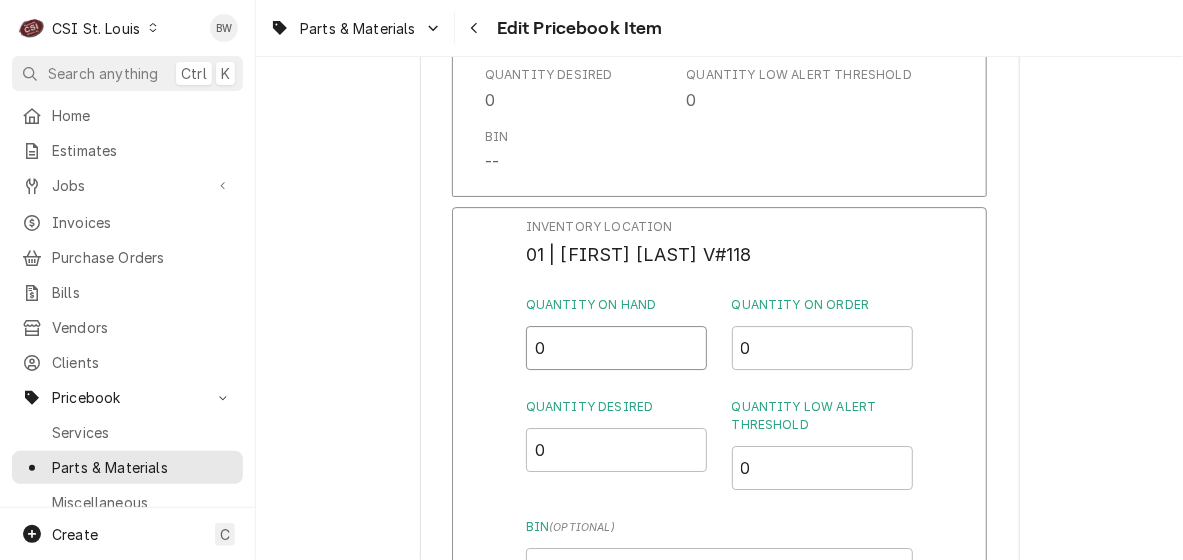 drag, startPoint x: 543, startPoint y: 357, endPoint x: 528, endPoint y: 357, distance: 15 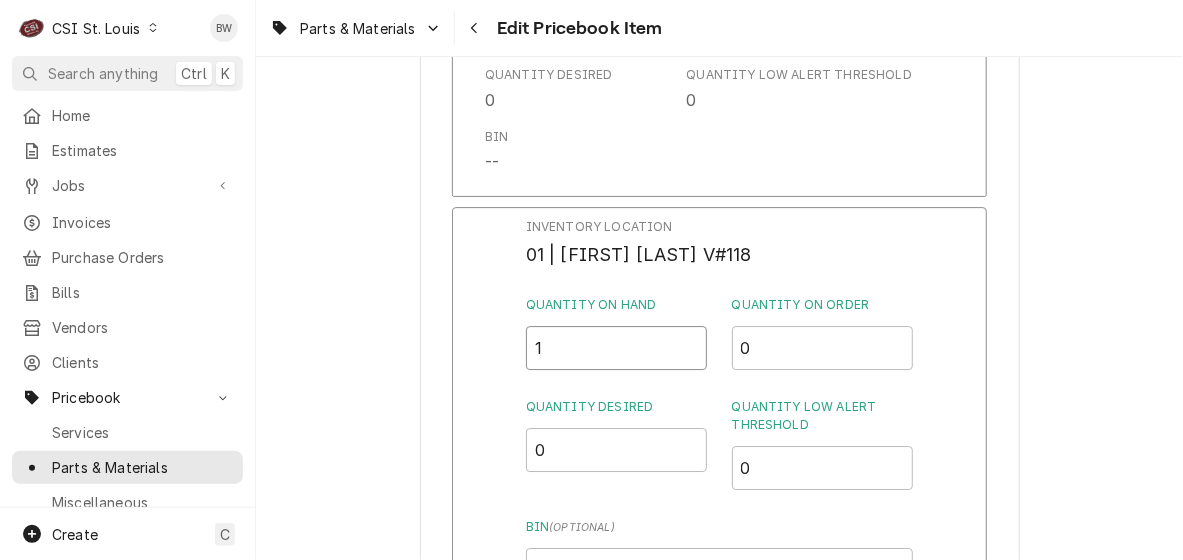type on "1" 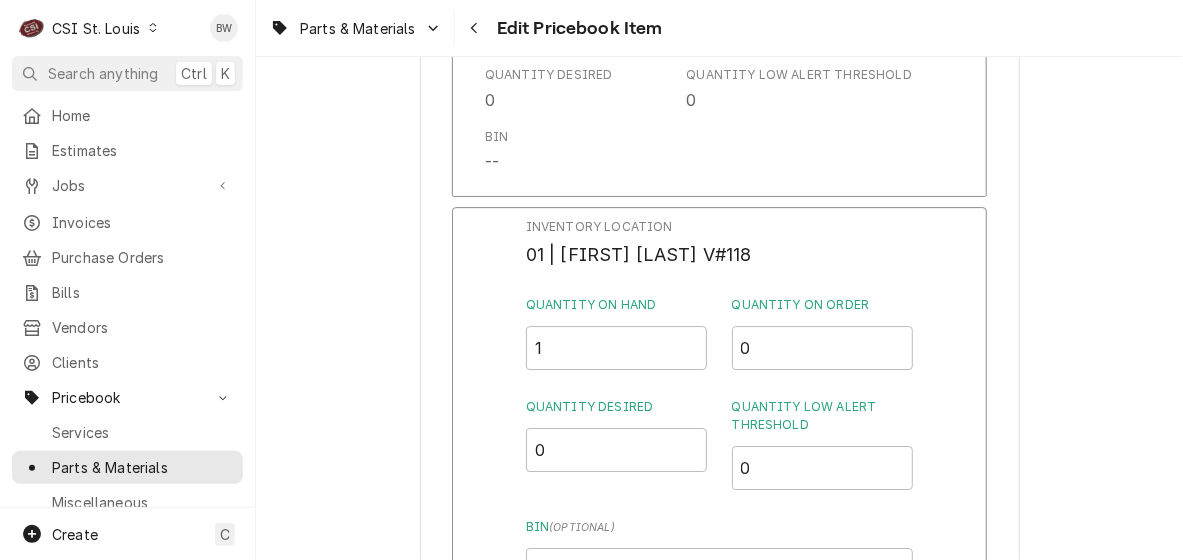 click on "Inventory Location 01 | MIKE BAKER V#118 Quantity on Hand 1 Quantity on Order 0 Quantity Desired 0 Quantity Low Alert Threshold 0 Bin  ( optional ) Save Cancel Edits" at bounding box center [719, 467] 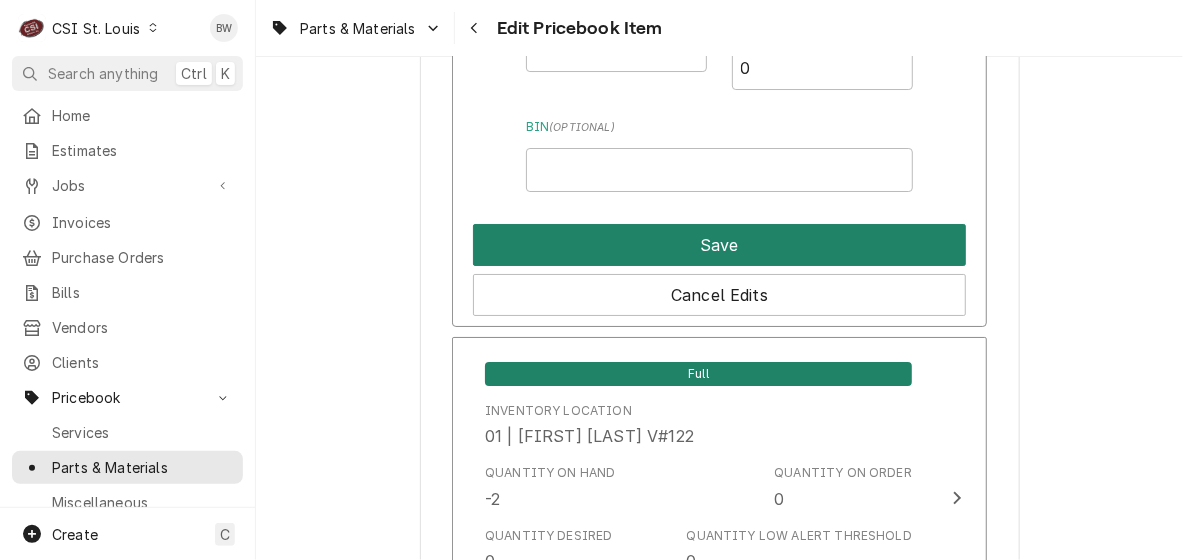 click on "Save" at bounding box center (719, 245) 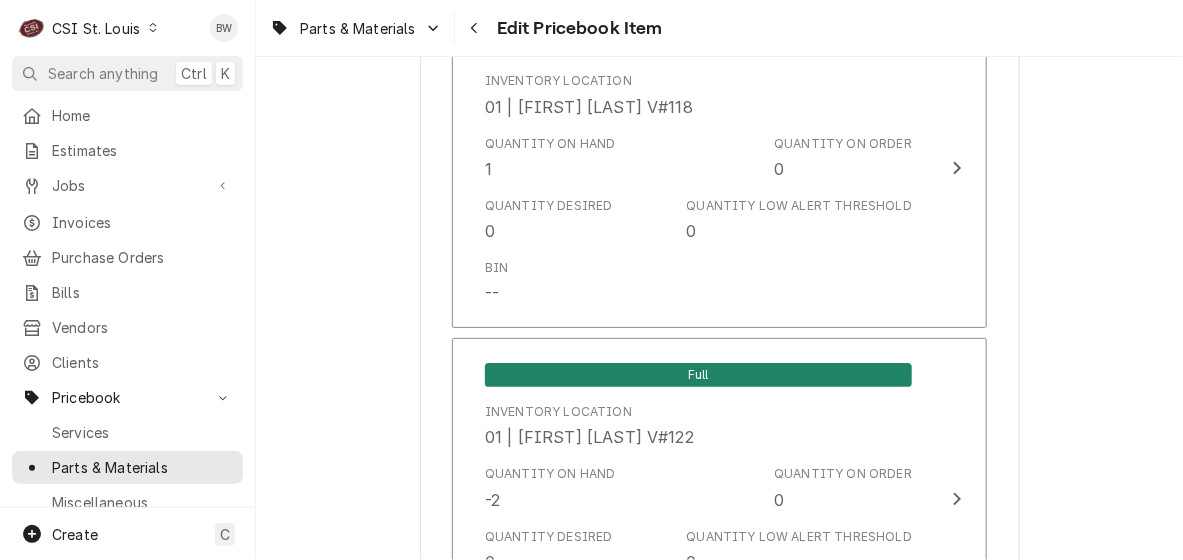 scroll, scrollTop: 16980, scrollLeft: 0, axis: vertical 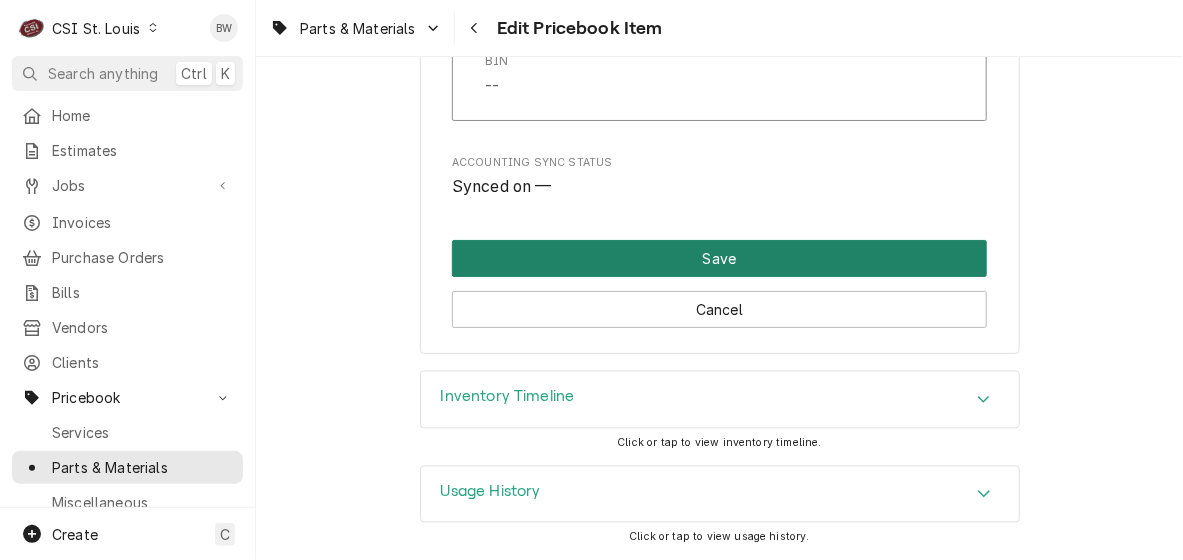 click on "Save" at bounding box center [719, 258] 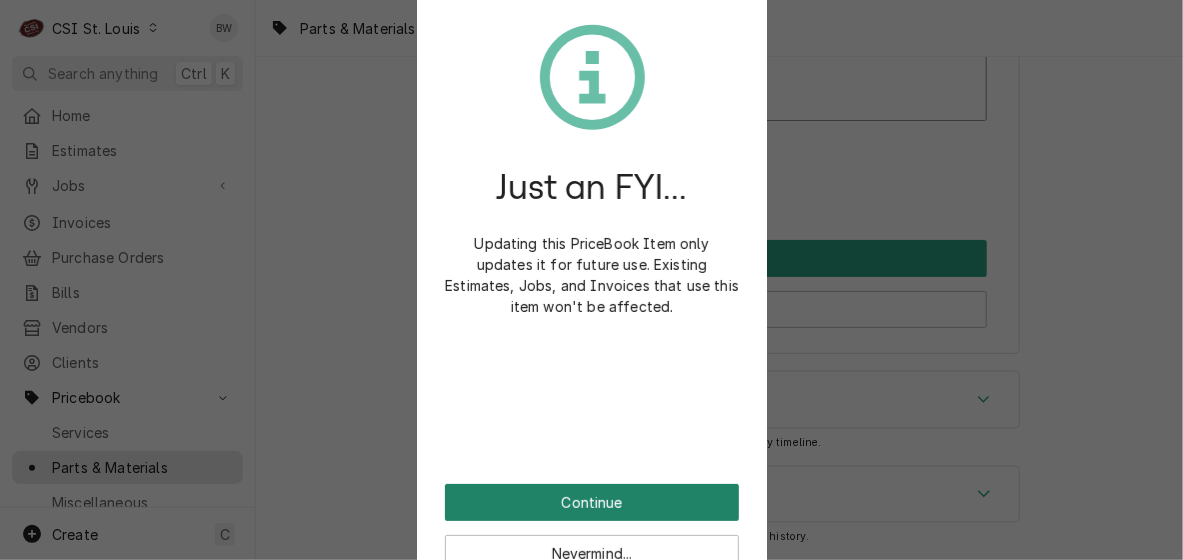 click on "Continue" at bounding box center [592, 502] 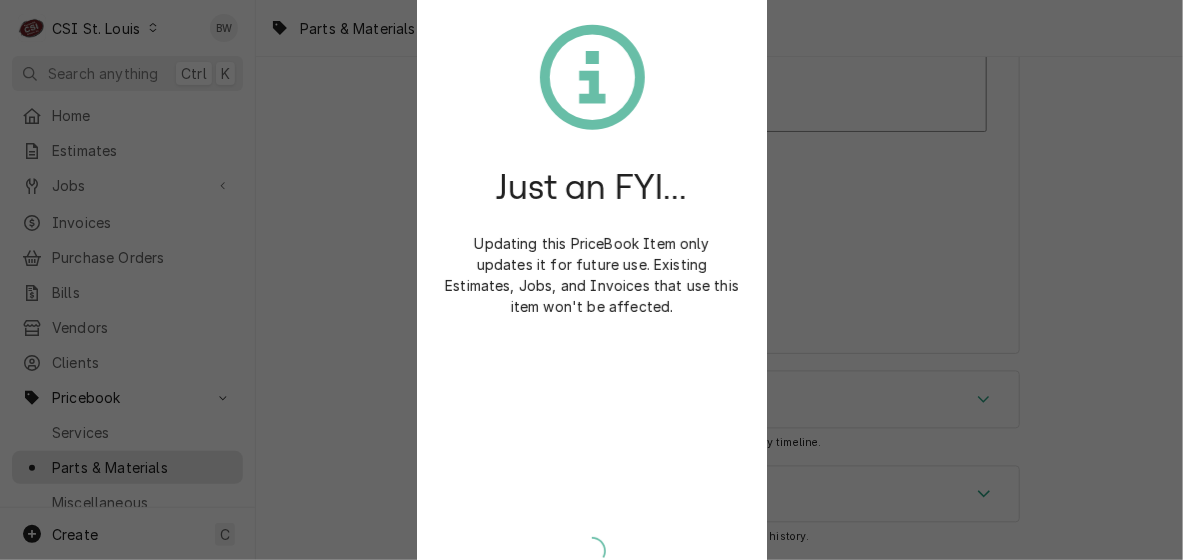 scroll, scrollTop: 16968, scrollLeft: 0, axis: vertical 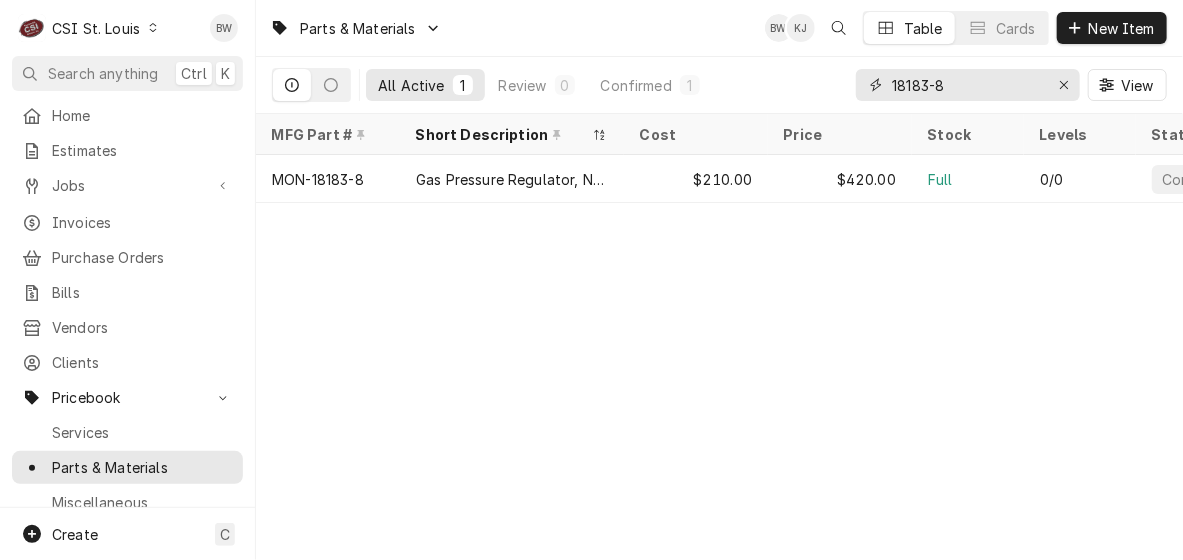 drag, startPoint x: 991, startPoint y: 88, endPoint x: 893, endPoint y: 83, distance: 98.12747 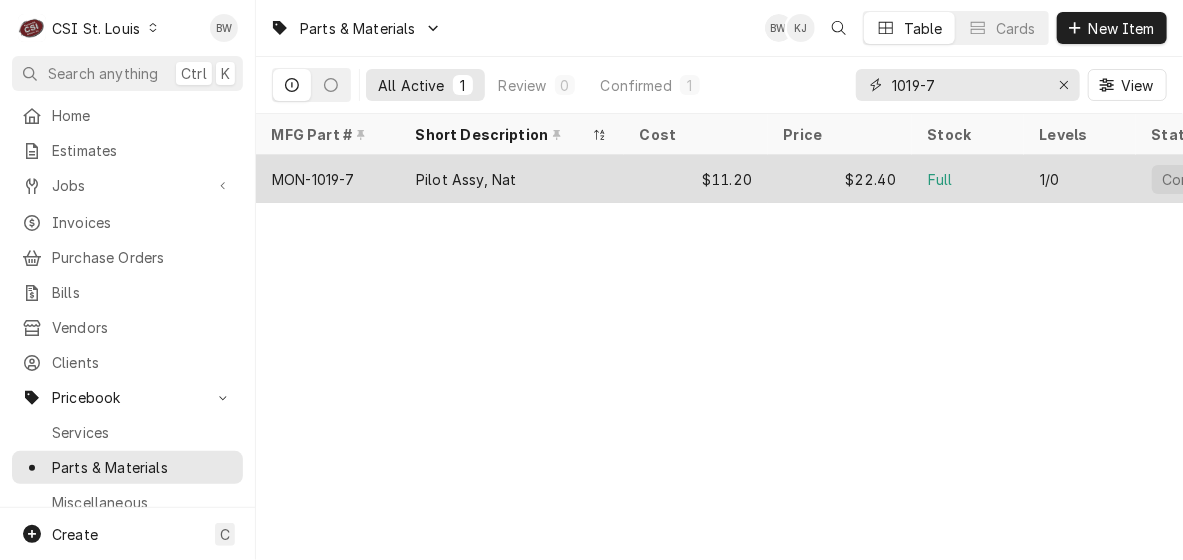 type on "1019-7" 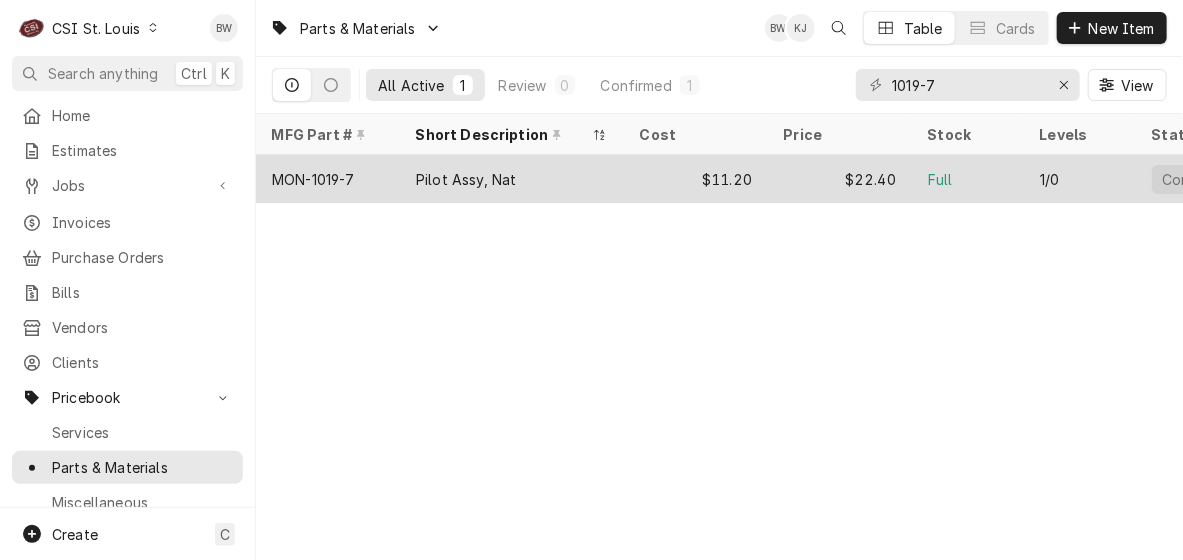 click on "MON-1019-7" at bounding box center [313, 179] 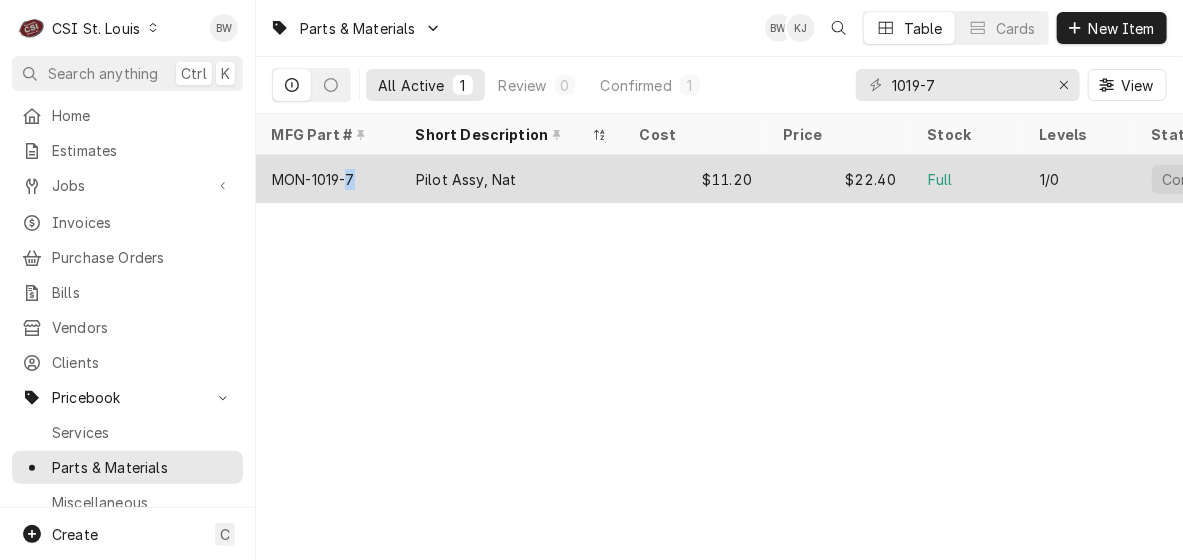 click on "MON-1019-7" at bounding box center [313, 179] 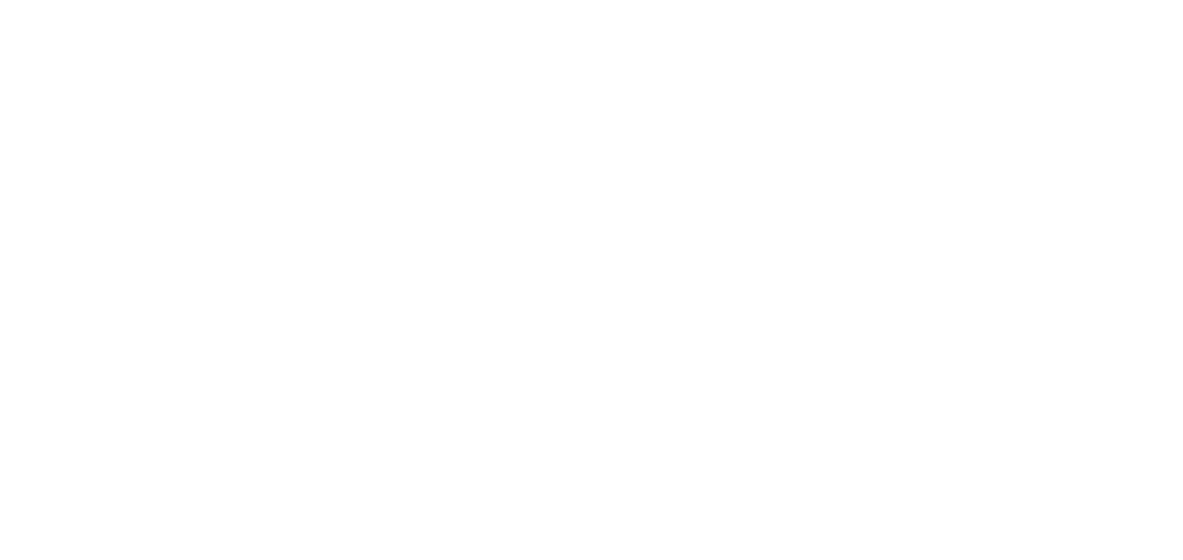 scroll, scrollTop: 0, scrollLeft: 0, axis: both 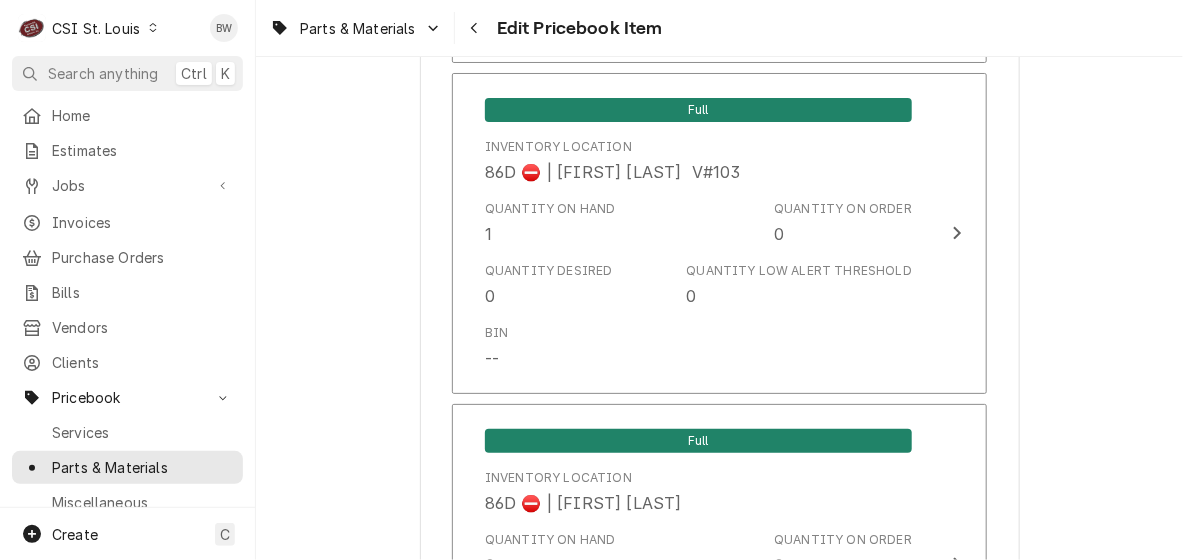 click on "Use the fields below to edit this PriceBook item. Note that changes made here will not be reflected on existing Estimates, Jobs, or Invoices. Active Status Item Type Choose PriceBook item type... Service Charge Part or Material Miscellaneous Charge Discount Tax Short Description Pilot Assy, Nat Subtype Choose a subtype... [#2-DUAL] AFTERHRS-WH-CHG-2 [#2-DUAL] BEV-EQUIP [#2-DUAL] BEV-MATS [#2-DUAL] CONT-LABR-2 [#2-DUAL] CRANE-LIFT-2 [#2-DUAL] EQUIP-RENT-2 [#2-DUAL] INVEN-PARTS [#2-DUAL] MAINT-SUPPLY [#2-DUAL] MISC-EQUIP [#2-DUAL] MISC-NON-INVEN [#2-DUAL] PROJ-CONT-LABR-2 [#2-DUAL] PROJ-EQUIP [#2-DUAL] PROJ-MATS [#3-BILL] SHOP-TOOLS Labels  ( optional ) Add Labels... Part Type Your connected accounting system does not support changing a part from inventory to non-inventory. Please deactivate this part and create another if you wish to switch to non-inventory. Unit Cost  ( optional ) $ 11.2 Default Unit Price $ 22.4 Tax Manufacturer  ( optional ) Manufacturer Part #  ( optional ) MON-1019-7  ( optional )  ( ) -1" at bounding box center [719, -6993] 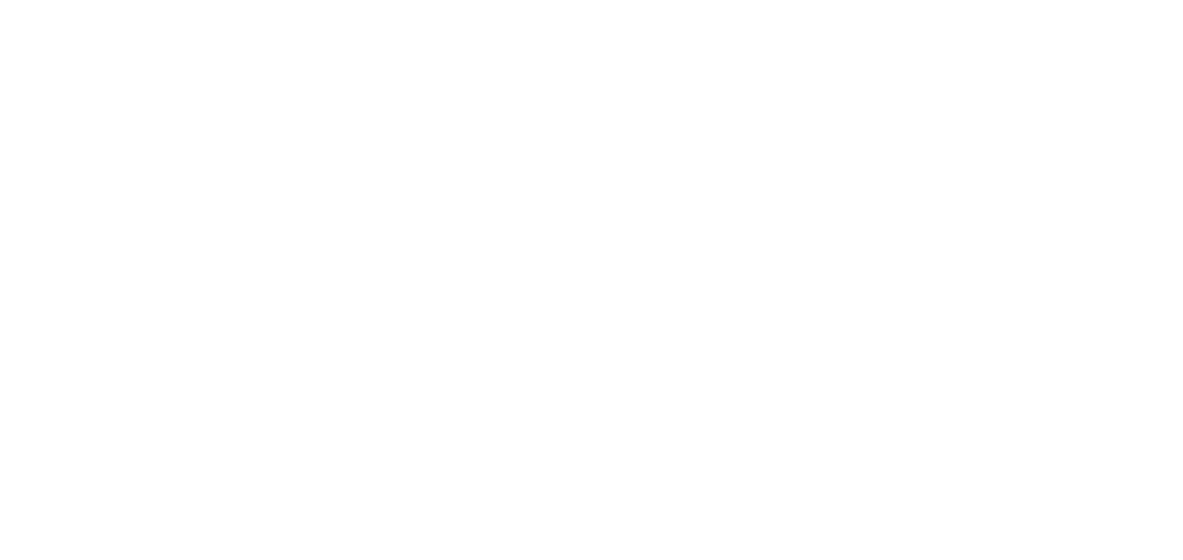 scroll, scrollTop: 0, scrollLeft: 0, axis: both 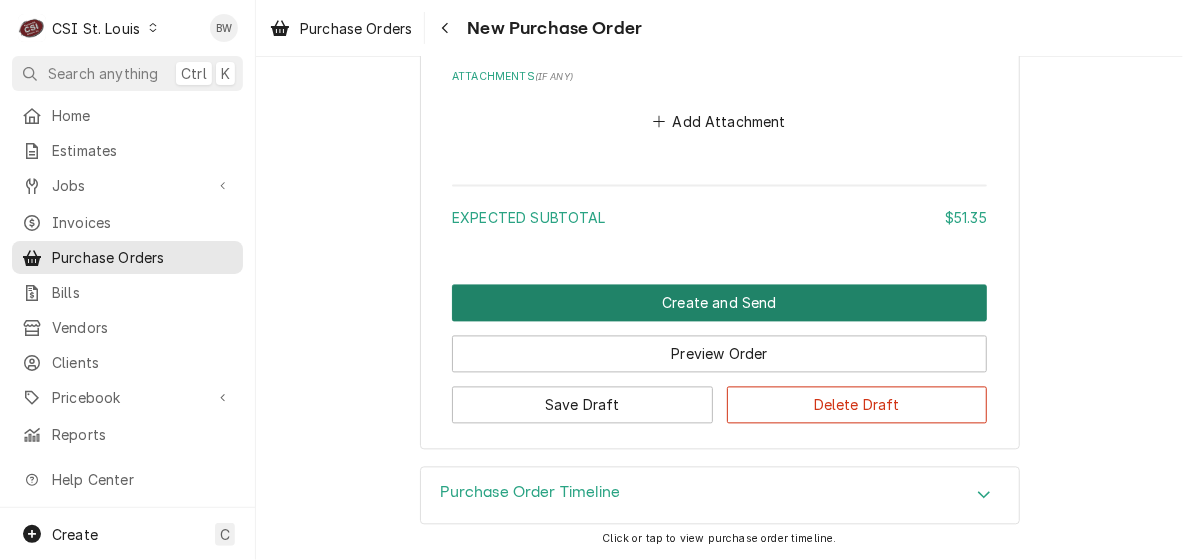 click on "Create and Send" at bounding box center (719, 303) 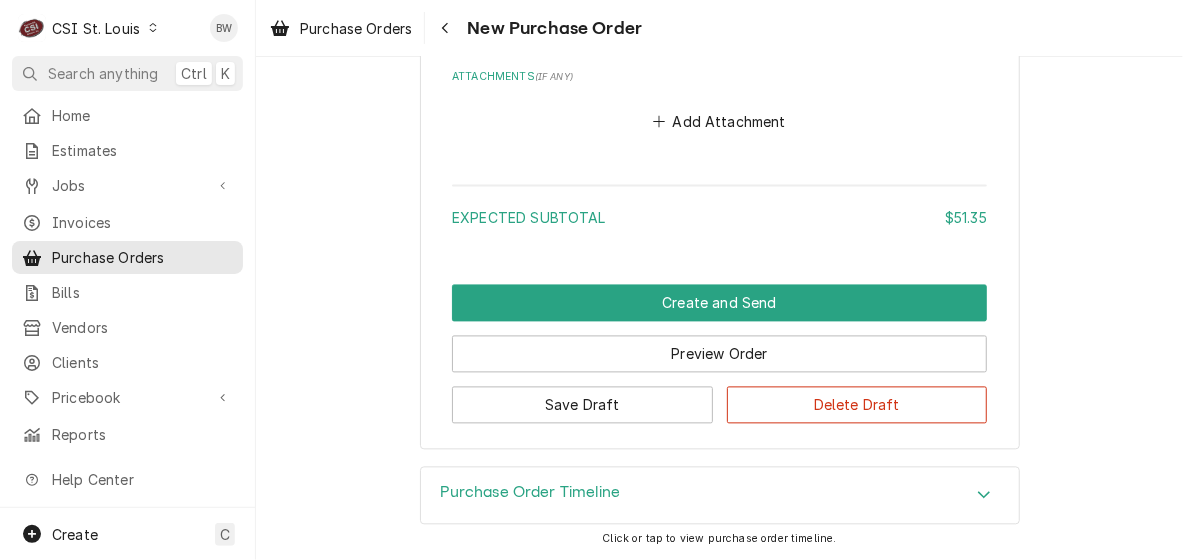 scroll, scrollTop: 1516, scrollLeft: 0, axis: vertical 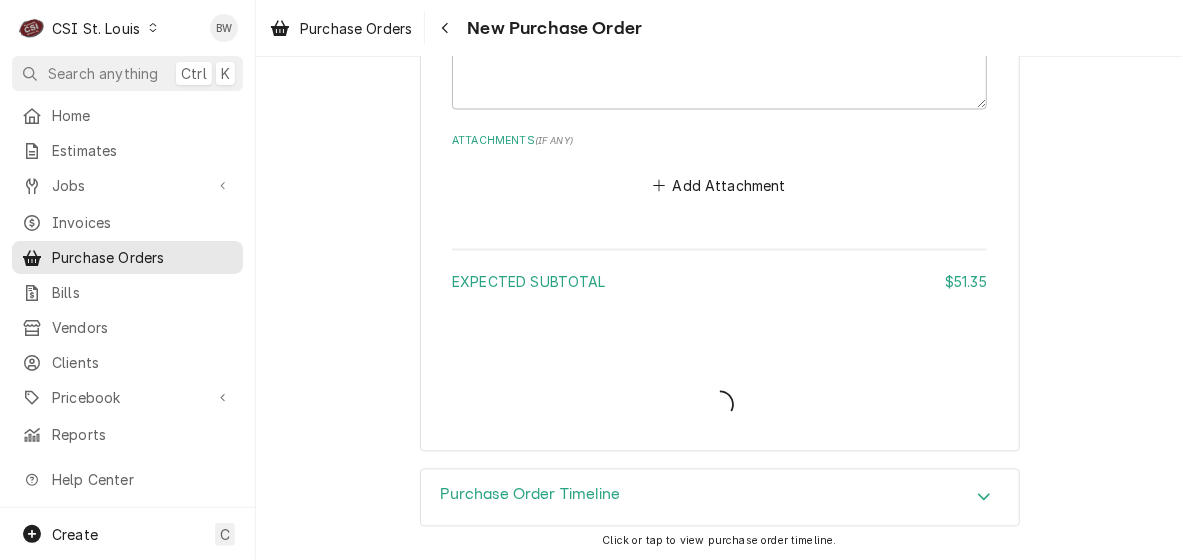 type on "x" 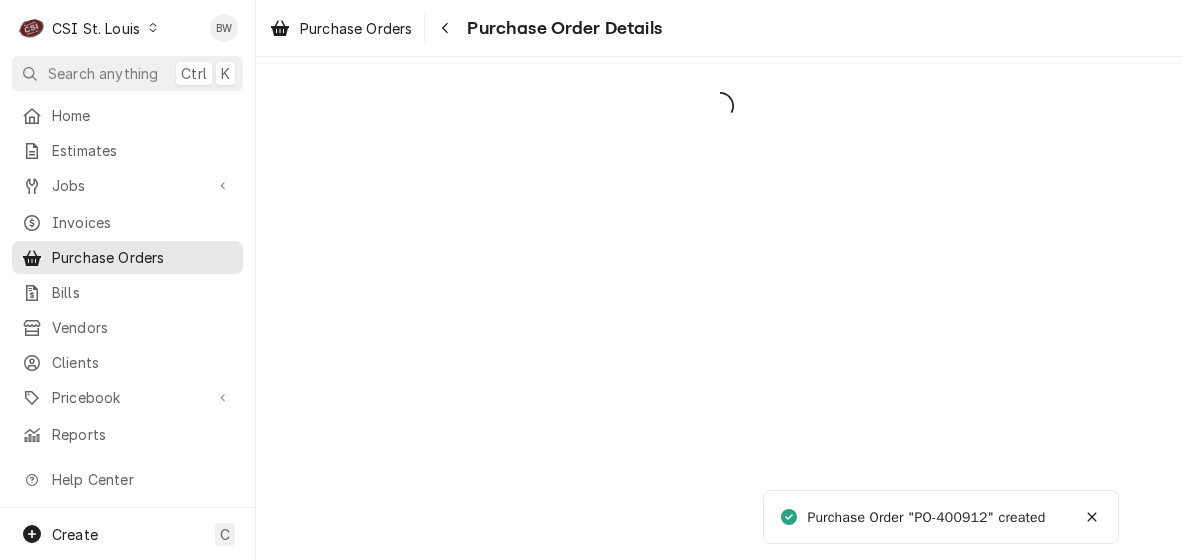scroll, scrollTop: 0, scrollLeft: 0, axis: both 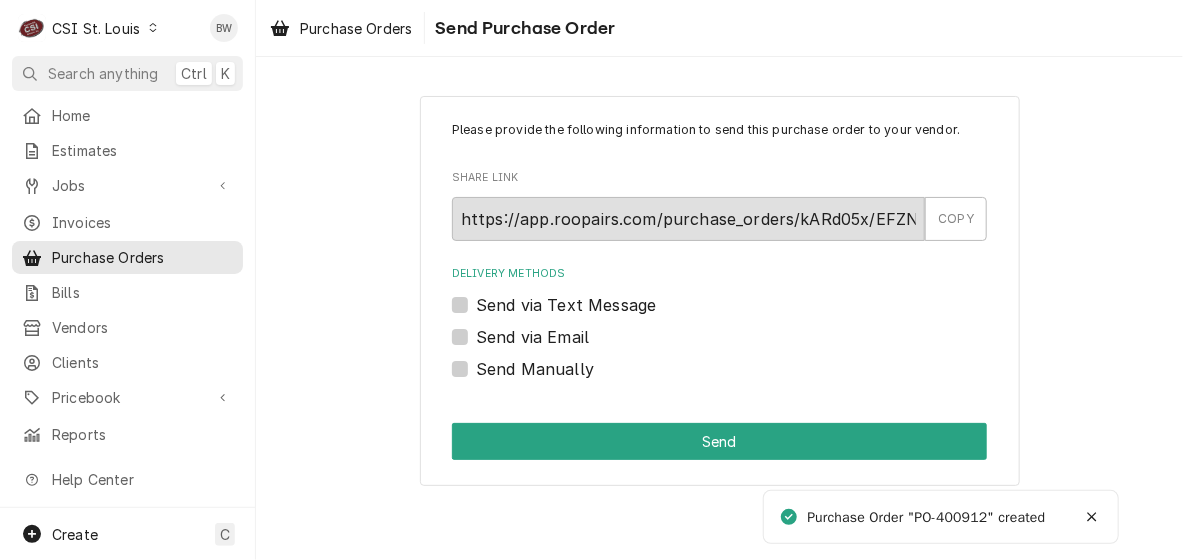 click on "Send Manually" at bounding box center (535, 369) 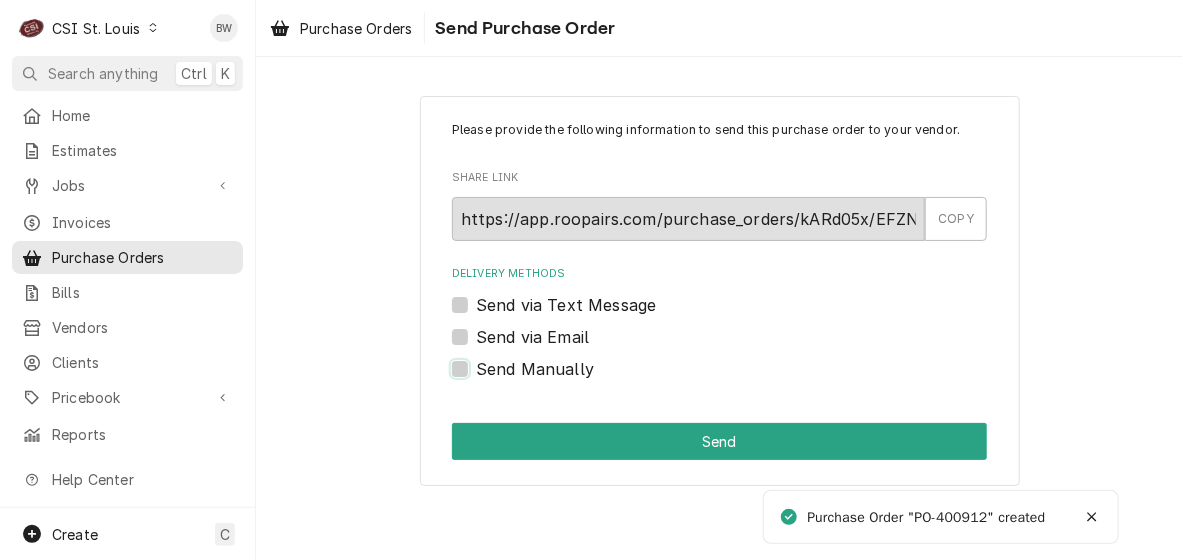 click on "Send Manually" at bounding box center (743, 379) 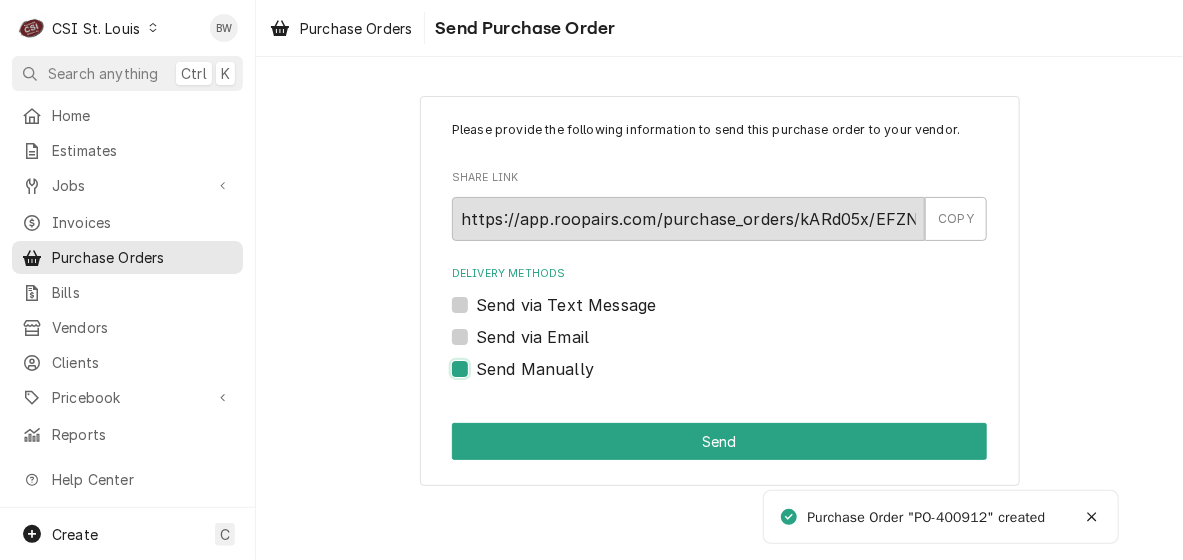 checkbox on "true" 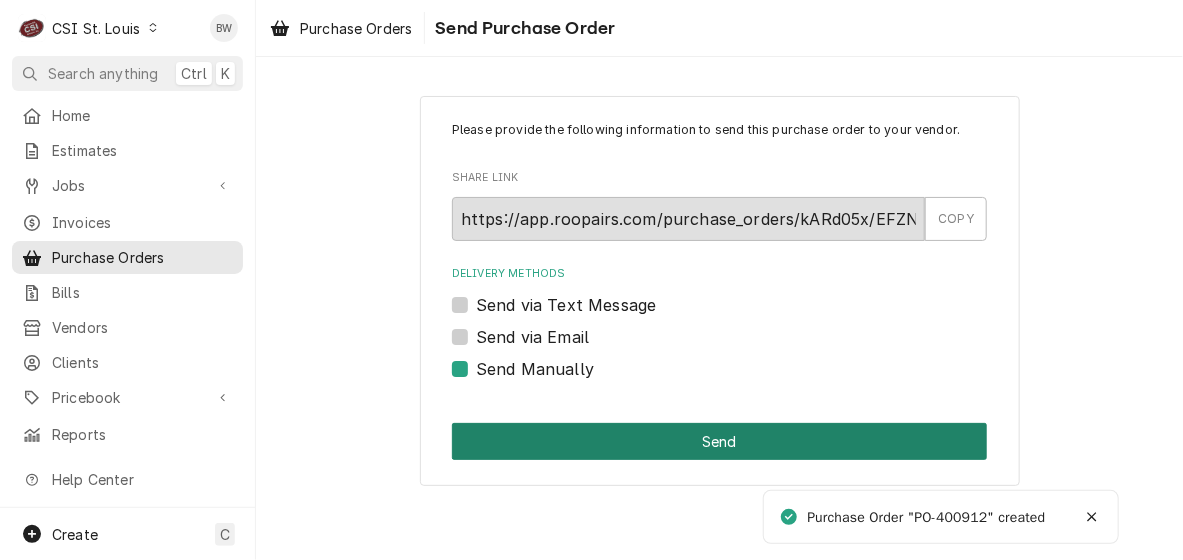 click on "Send" at bounding box center (719, 441) 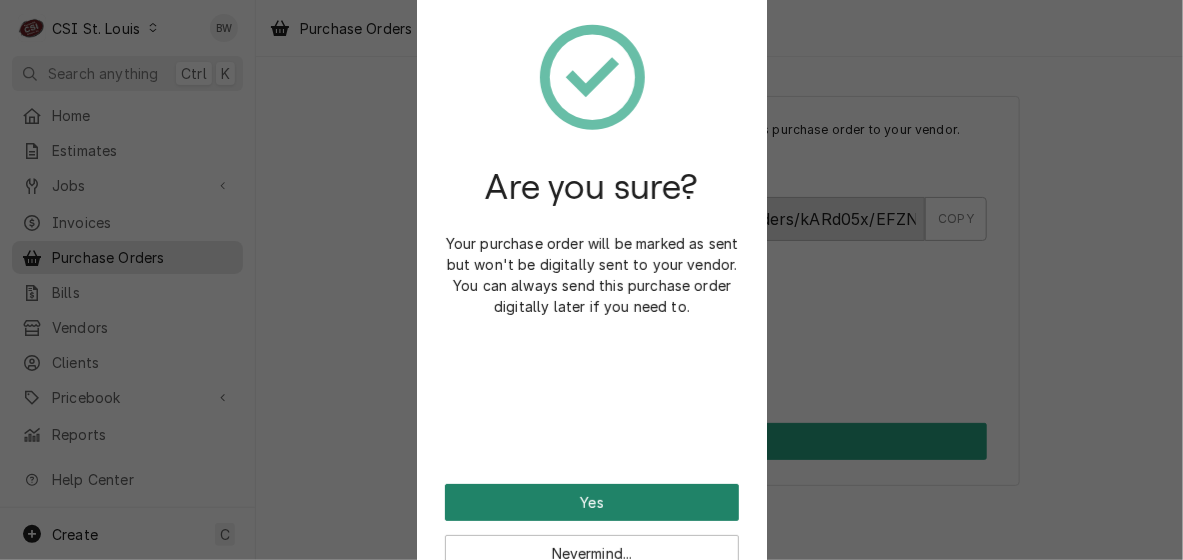 click on "Yes" at bounding box center (592, 502) 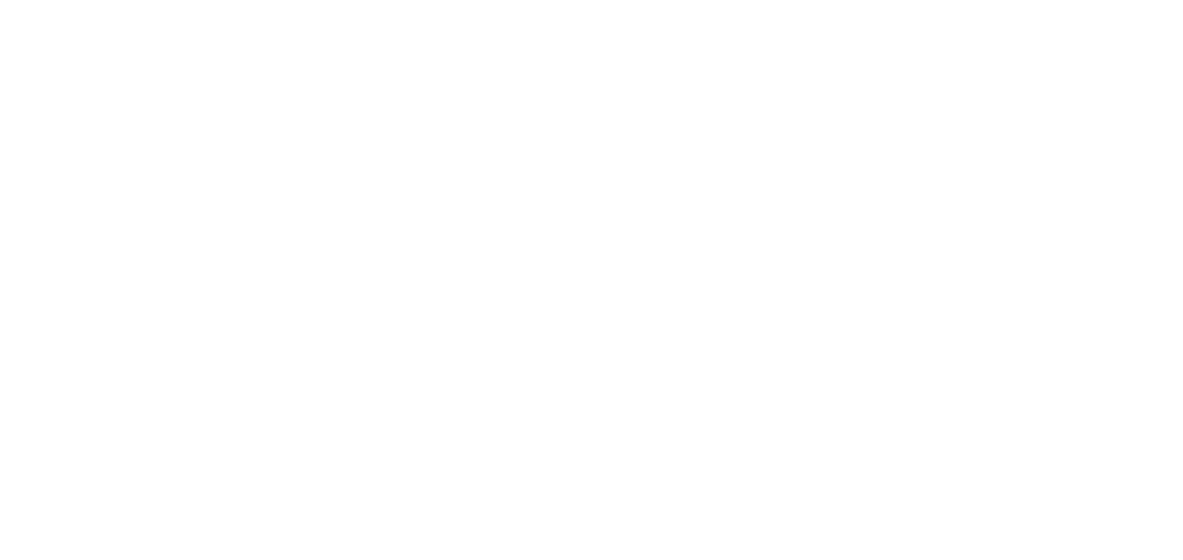 scroll, scrollTop: 0, scrollLeft: 0, axis: both 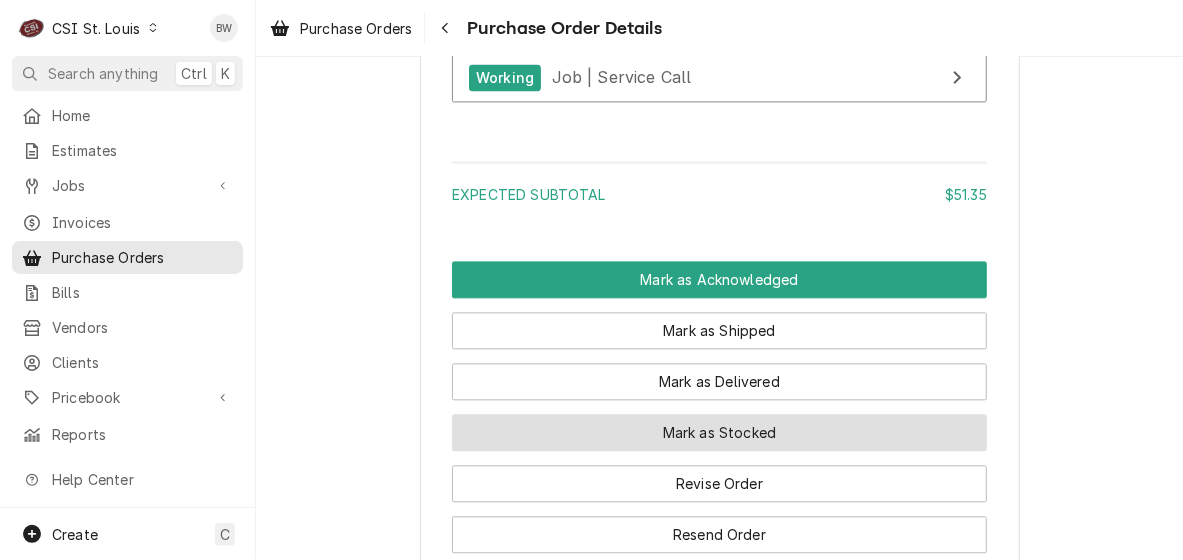 click on "Mark as Stocked" at bounding box center [719, 432] 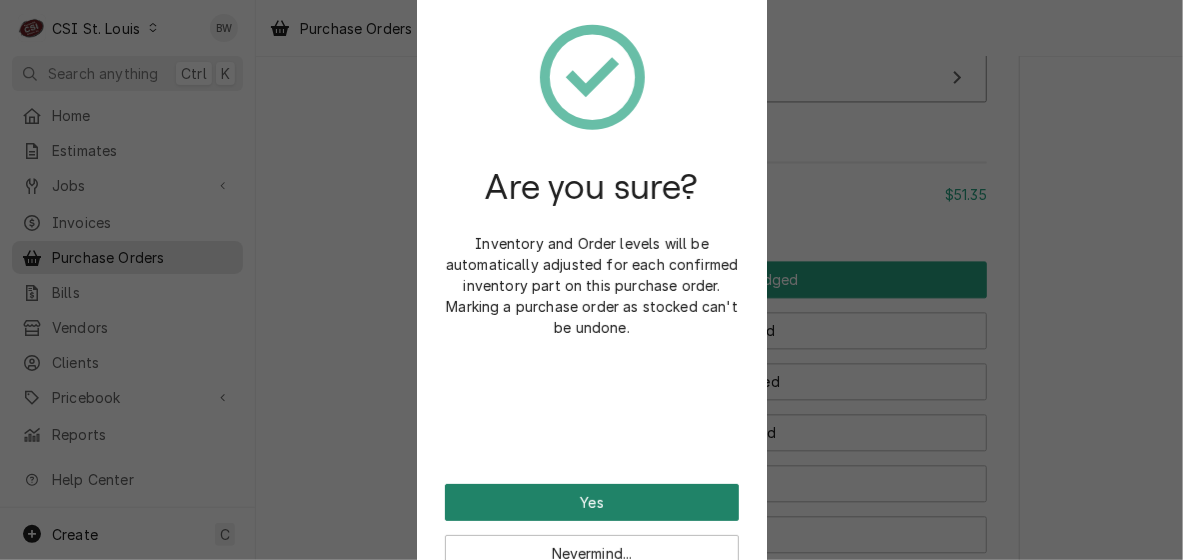 click on "Yes" at bounding box center [592, 502] 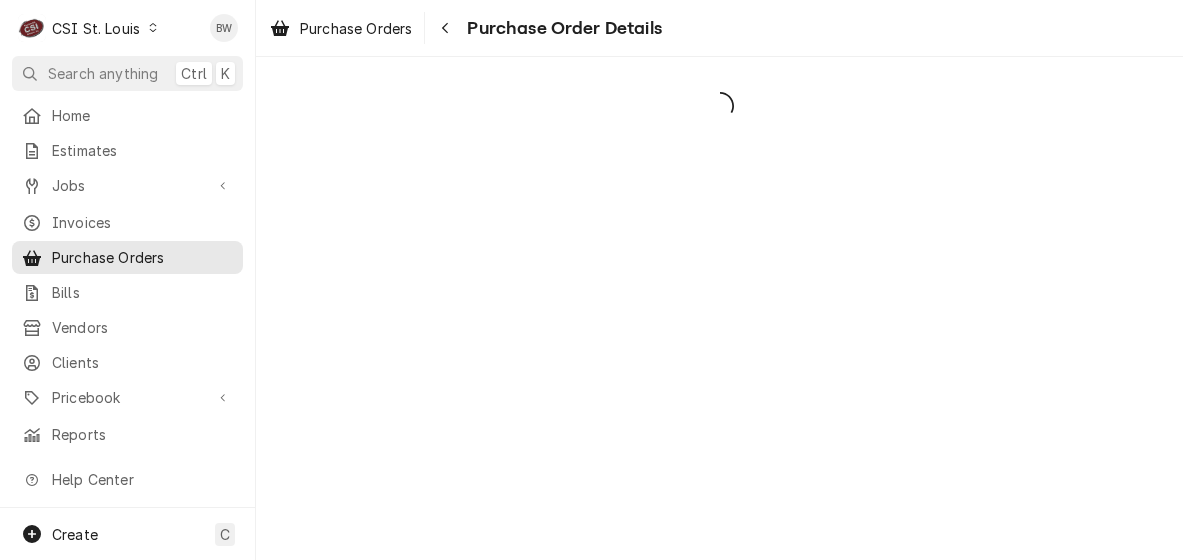 scroll, scrollTop: 0, scrollLeft: 0, axis: both 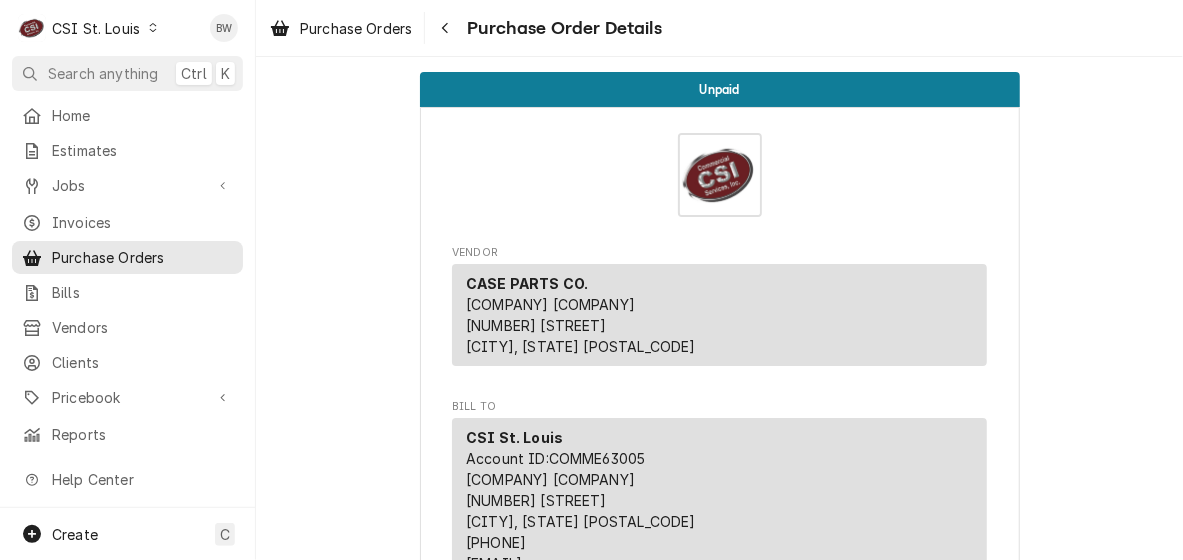 click on "Unpaid Vendor [COMPANY] [COMPANY]
[NUMBER] [STREET]
[CITY], [STATE] [POSTAL_CODE] Bill To [COMPANY] [CITY] Account ID:  [ACCOUNT_ID] [COMPANY] [COMPANY]
[NUMBER] [STREET]
[CITY], [STATE] [POSTAL_CODE] ([PHONE]) [EMAIL] Ship To [COMPANY] [CITY] Re: [PRODUCT] PO ID:  [PO_ID] [NUMBER] [STREET]
[CITY], [STATE] [POSTAL_CODE] Inventory Location [LOCATION_ID] | [WAREHOUSE] [PRODUCT] Purchase Order ID [PO_ID] Date Issued [MONTH] [DAY], [YEAR] Shipping -- No shipping details provided. Please reach out to the vendor for more information. Tracking Number -- No tracking number provided. Please reach out to the vendor for more information. Labels  (Only Visible to You) ² Local Pickup 🛍️ Payment Terms Net 30 Stocked On [DAY], [MONTH] [DAY_ORD], [YEAR] - [TIME] Last Modified [DAY], [MONTH] [DAY_ORD], [YEAR] - [TIME] Parts and Materials Short Description [PRODUCT] 2 Manufacturer — Manufacturer Part # [PART_NUMBER] Subtype [#2-DUAL] INVEN-PARTS Inventory Location [LOCATION_ID] | [PERSON] [PERSON] Qty. 1 Expected Vendor Cost [PRICE] Amount [PRICE] Vendor Part #" at bounding box center (719, 1273) 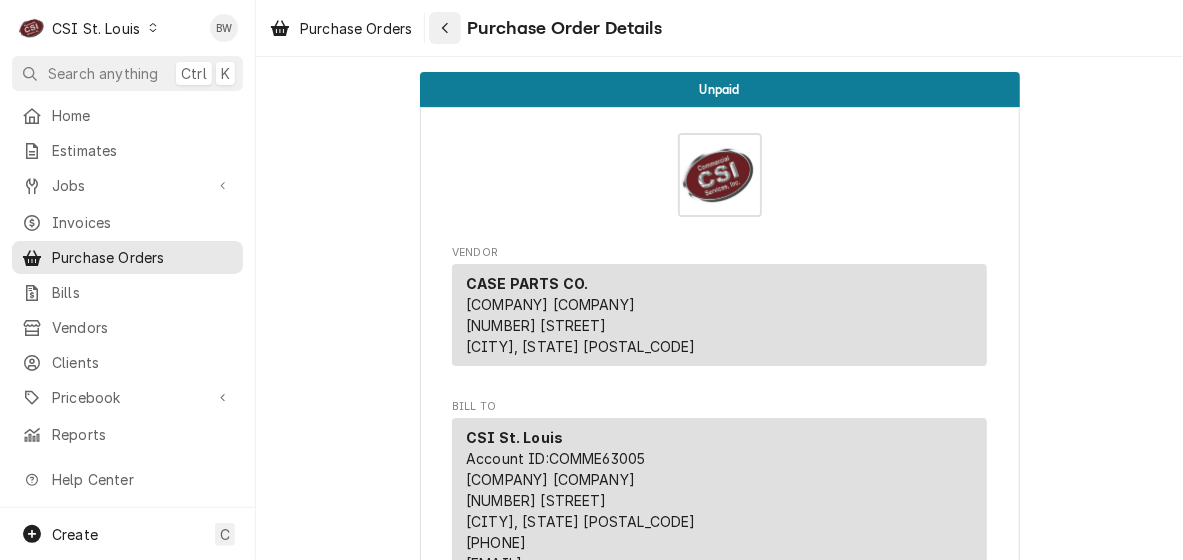 click 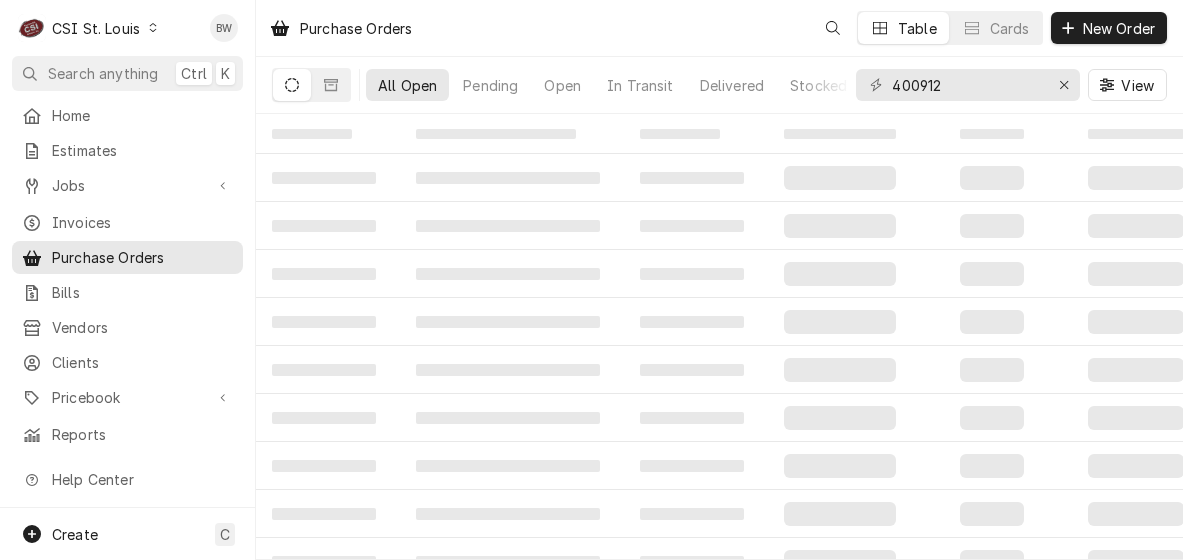 scroll, scrollTop: 0, scrollLeft: 0, axis: both 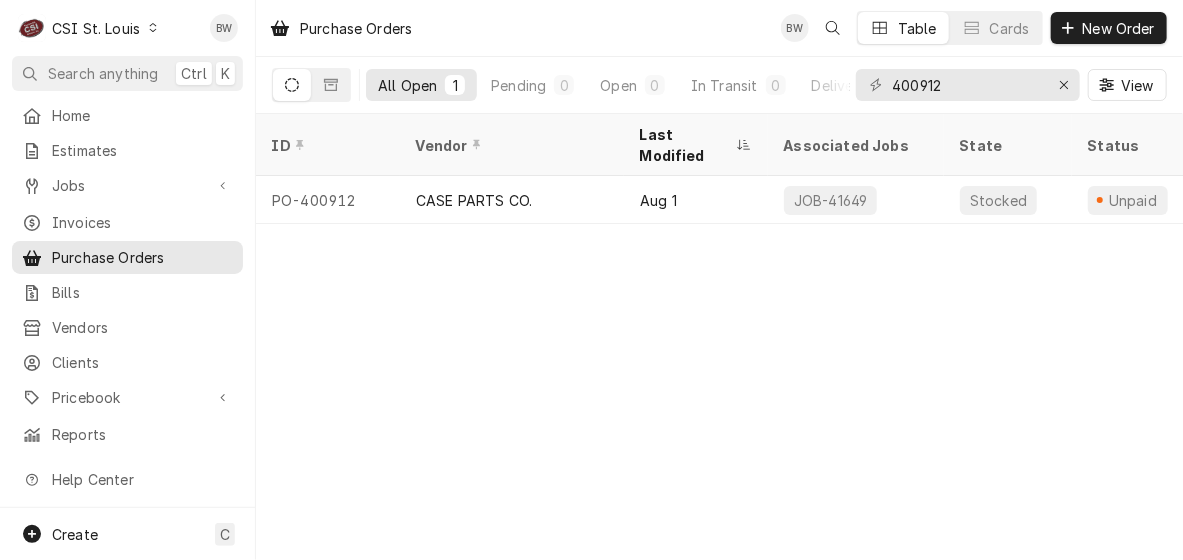 click on "Purchase Orders   BW Table Cards New Order" at bounding box center [719, 28] 